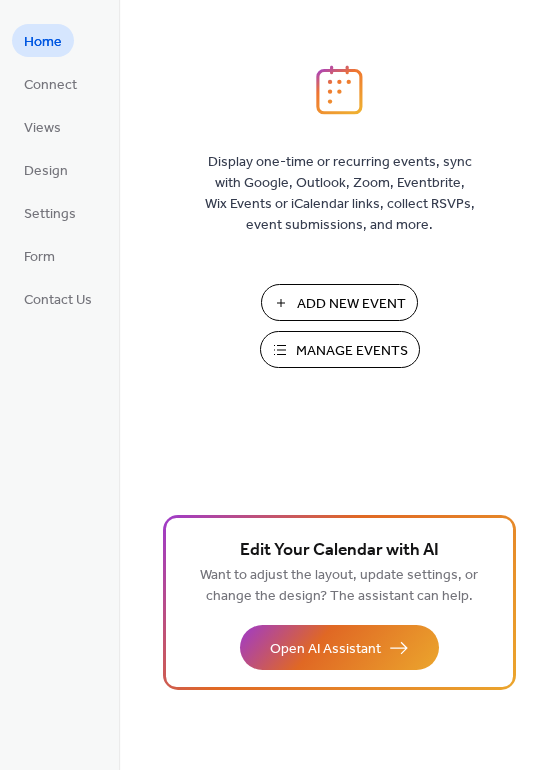 scroll, scrollTop: 0, scrollLeft: 0, axis: both 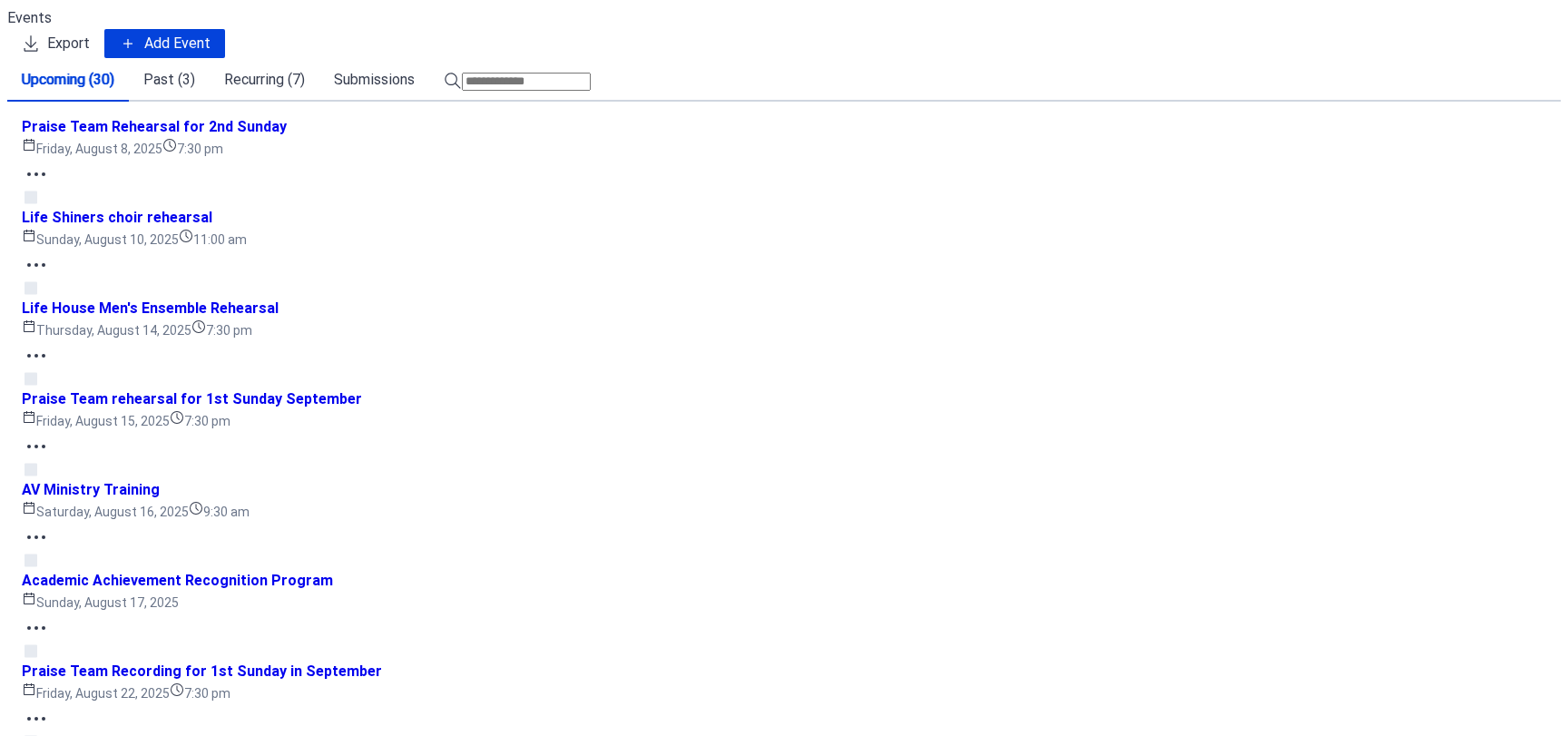 click 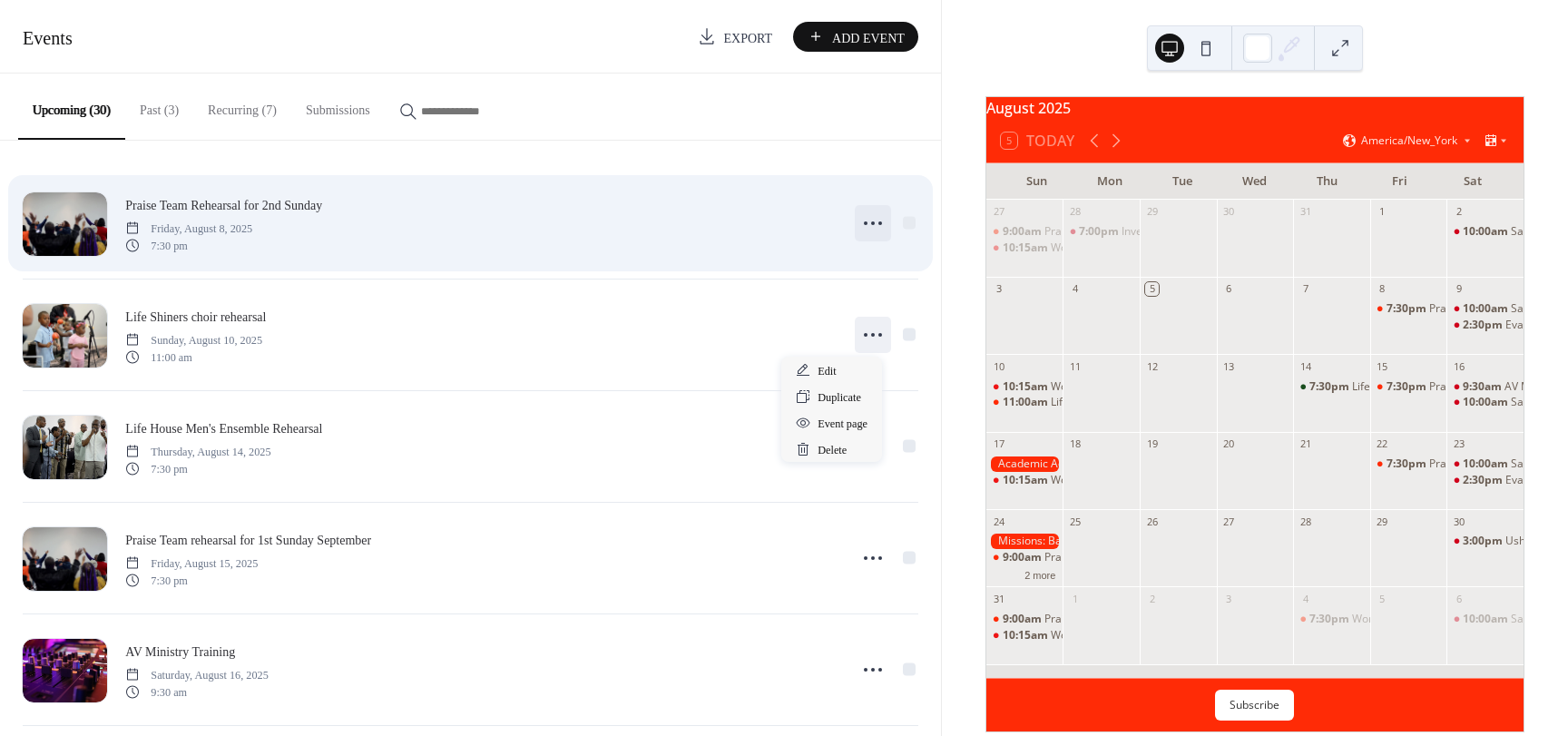 click 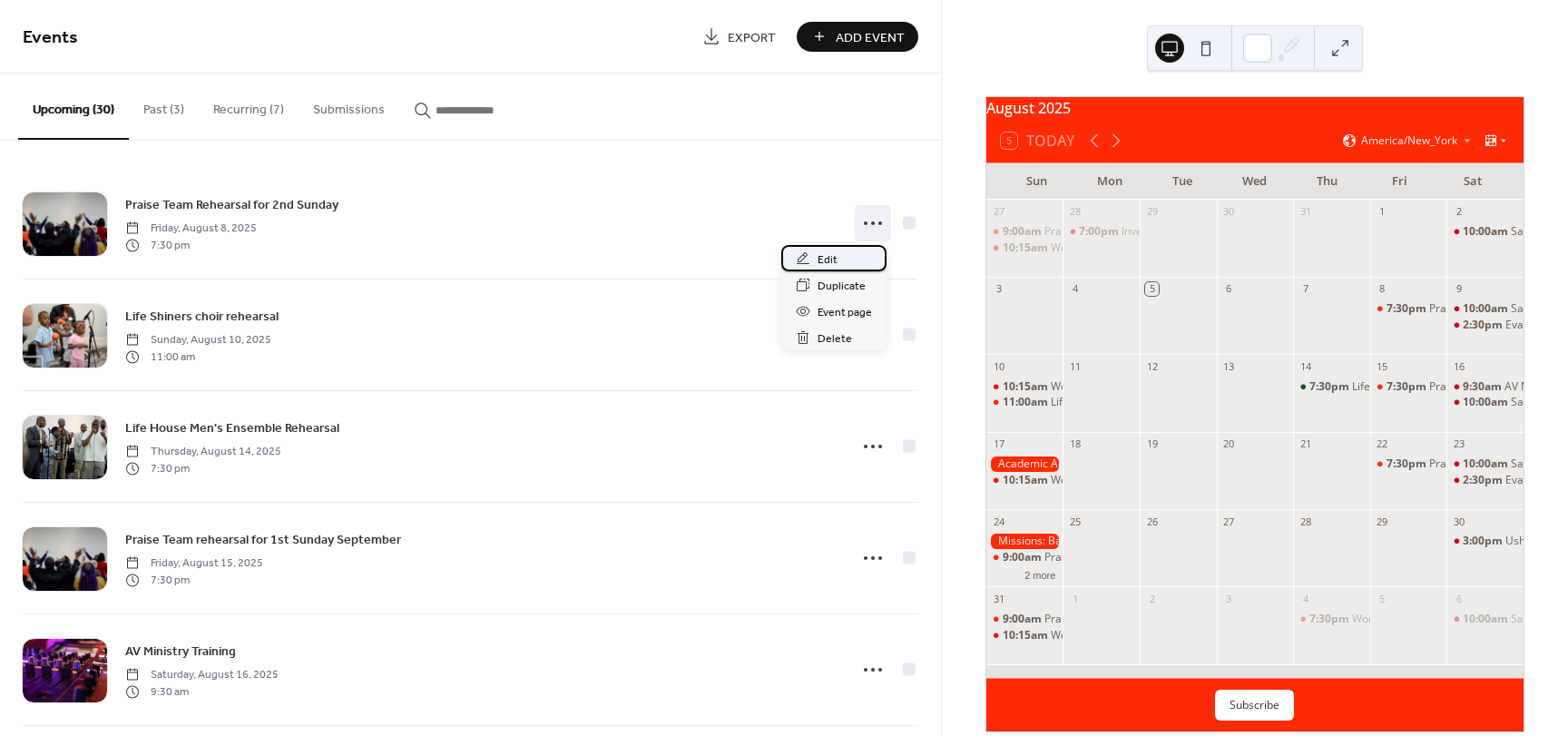 click on "Edit" at bounding box center [828, 260] 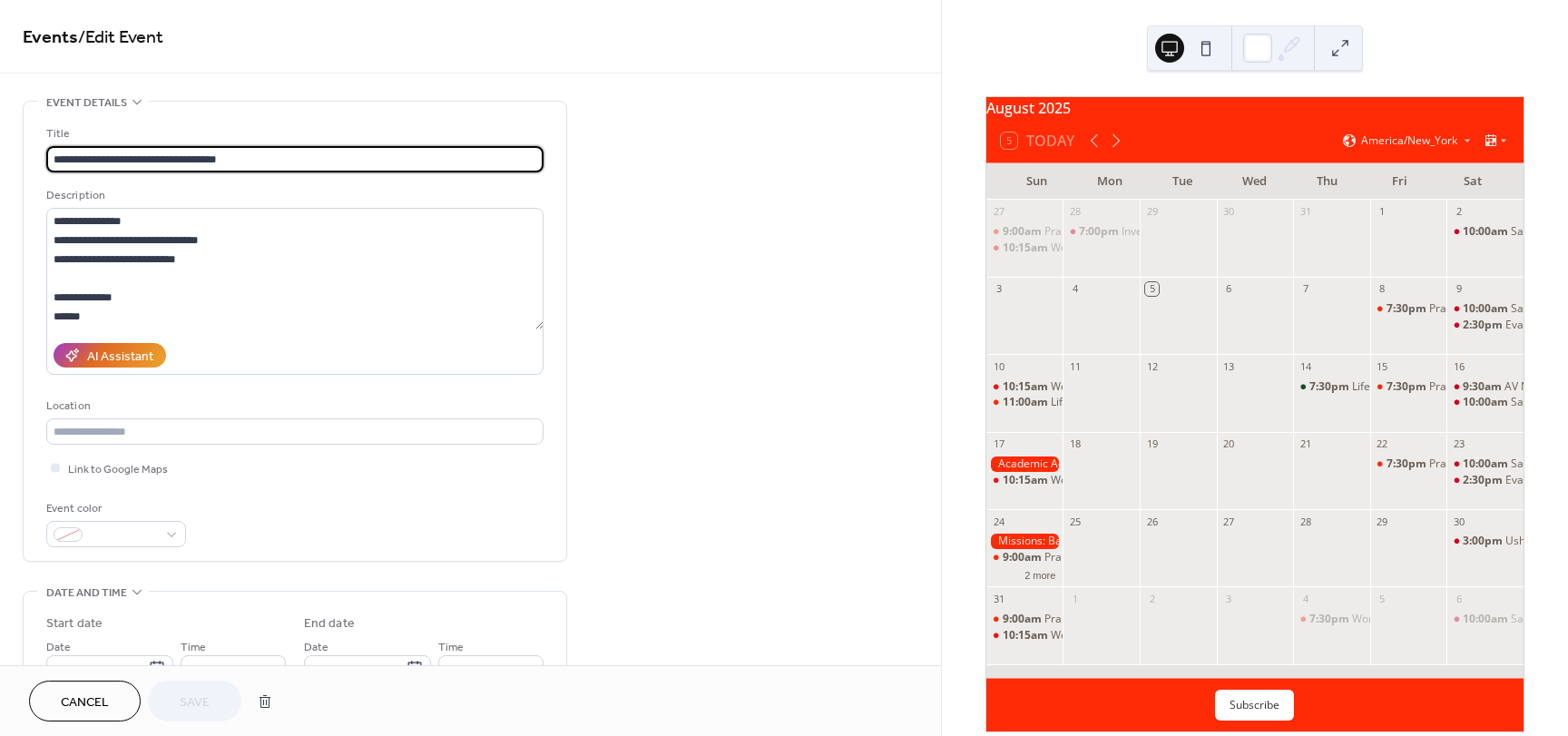 click on "**********" at bounding box center (295, 159) 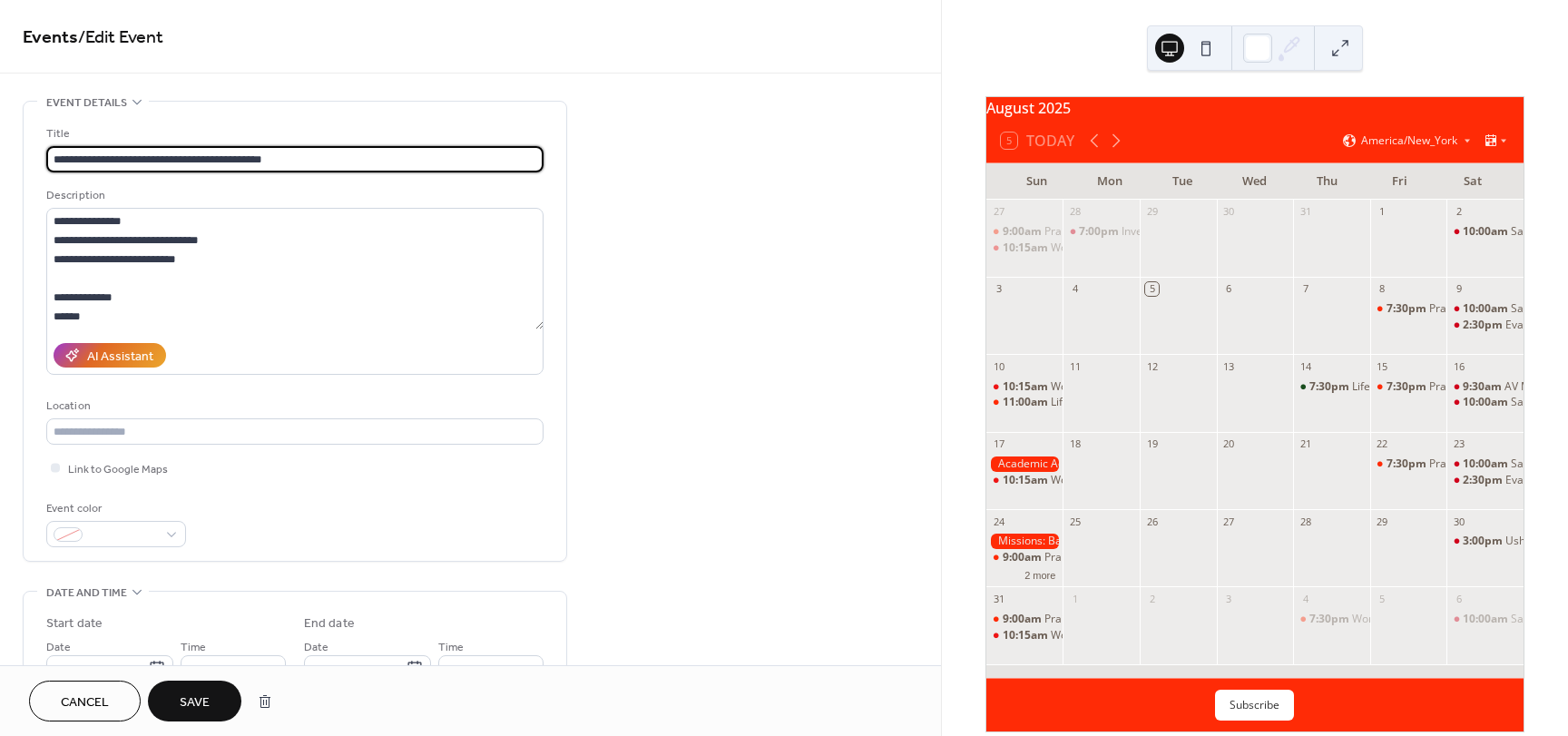click on "**********" at bounding box center (295, 159) 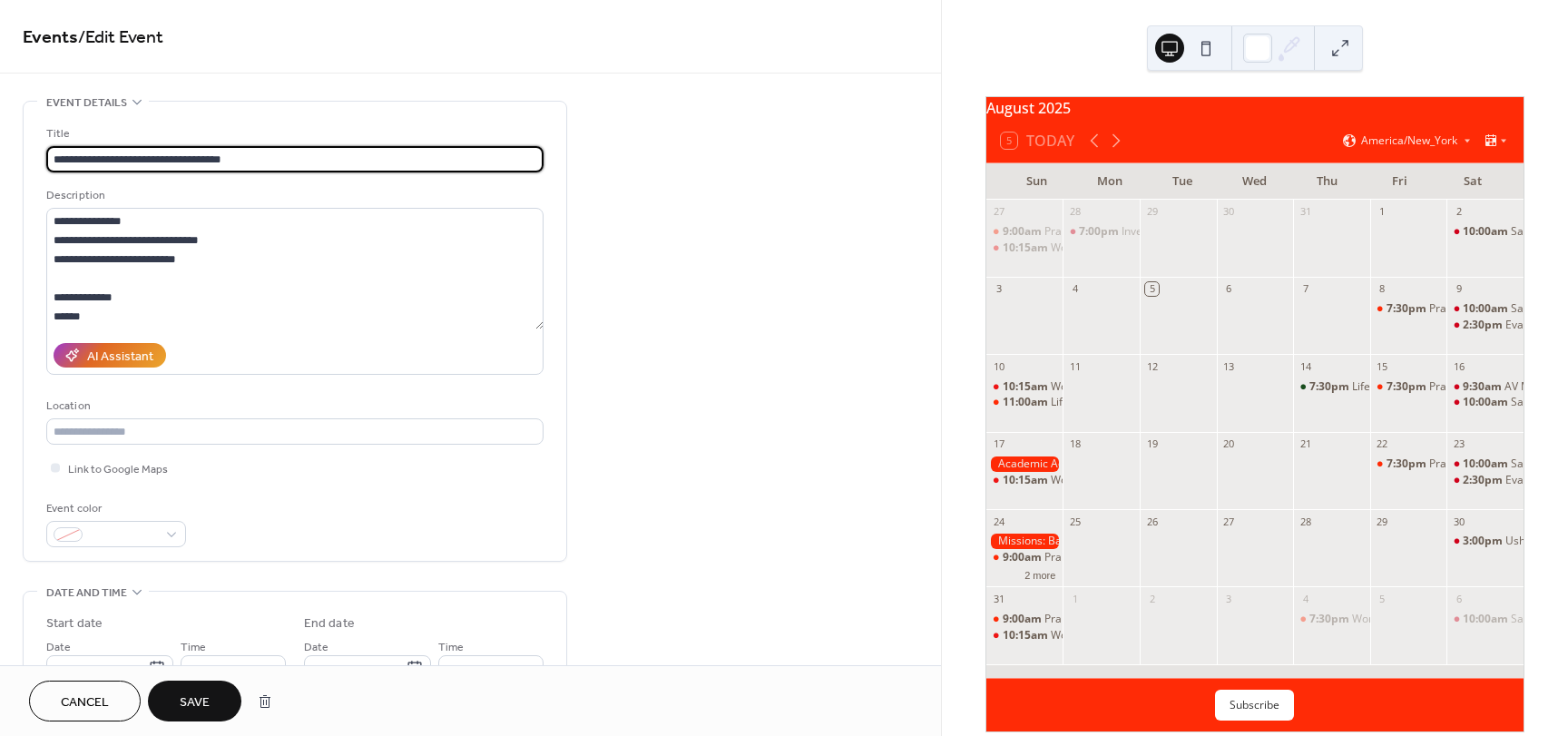 click on "**********" at bounding box center (295, 159) 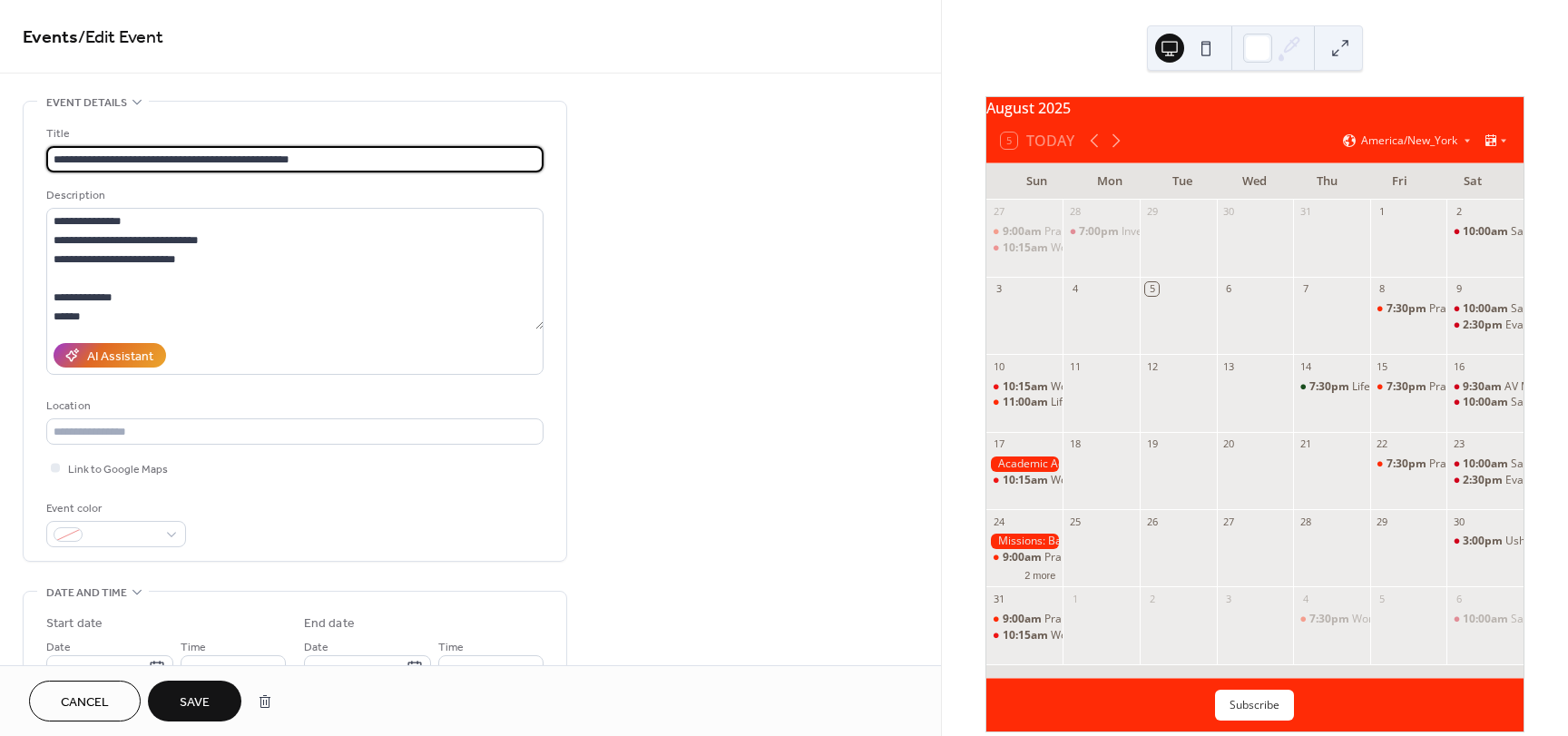 click on "**********" at bounding box center [295, 159] 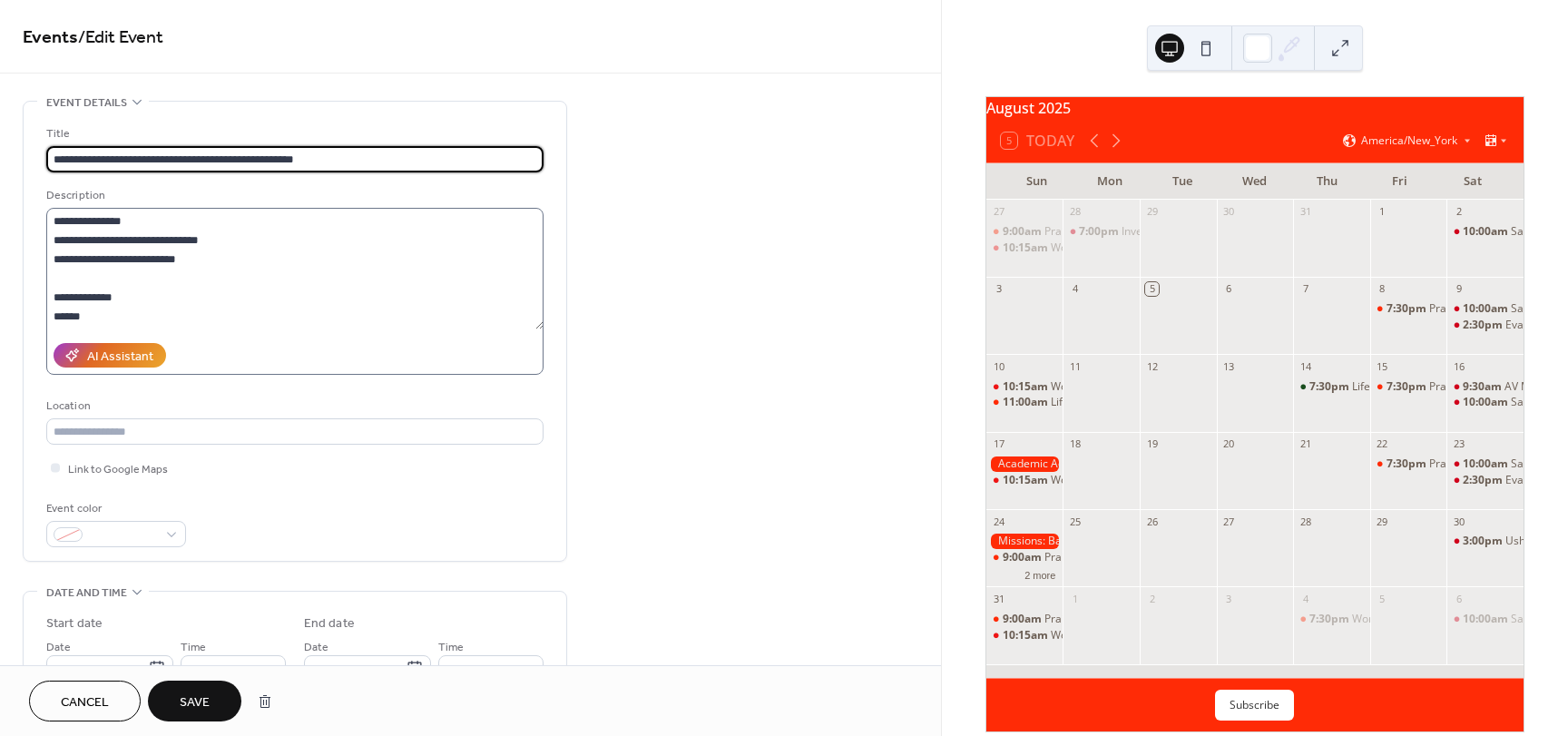 type on "**********" 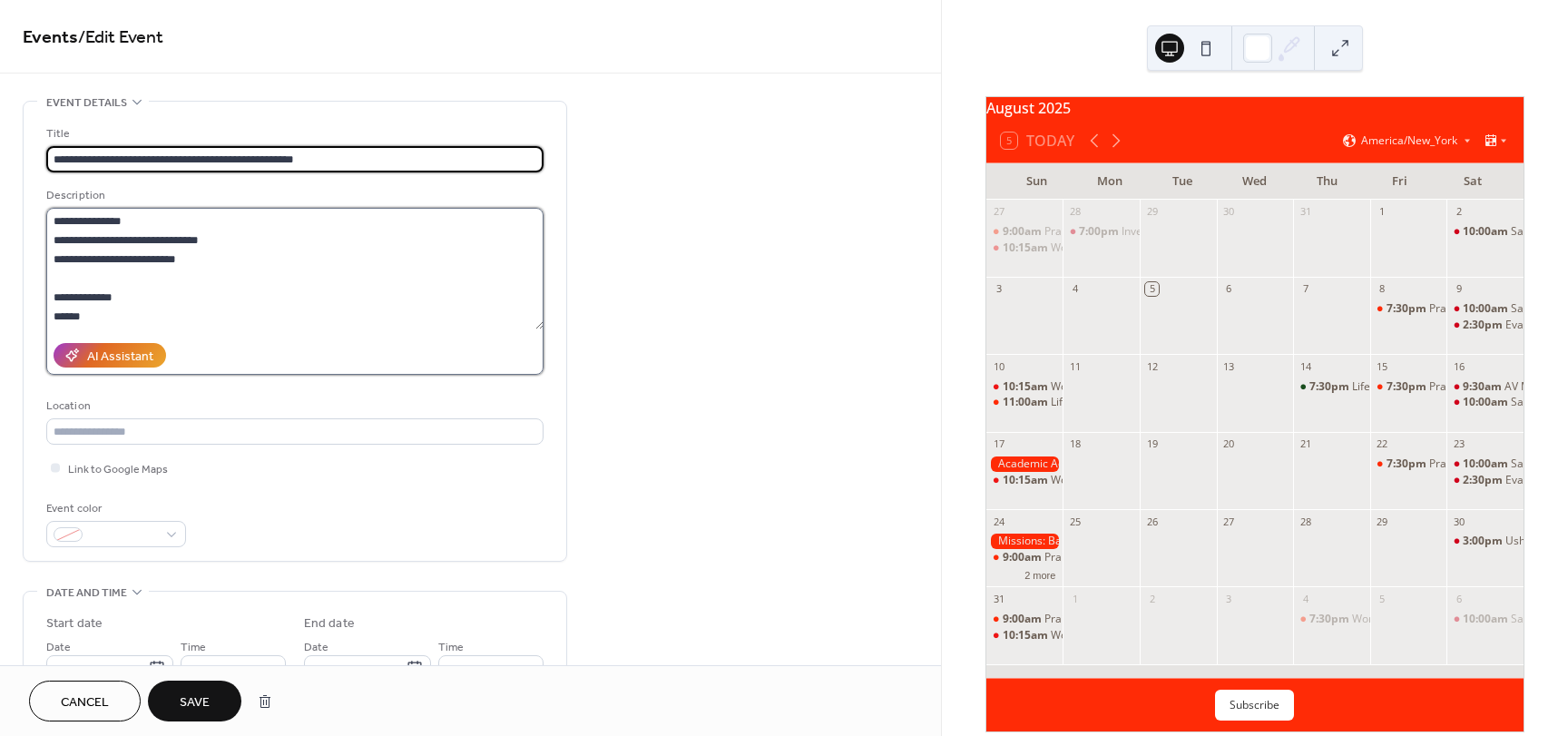 click on "**********" at bounding box center (295, 269) 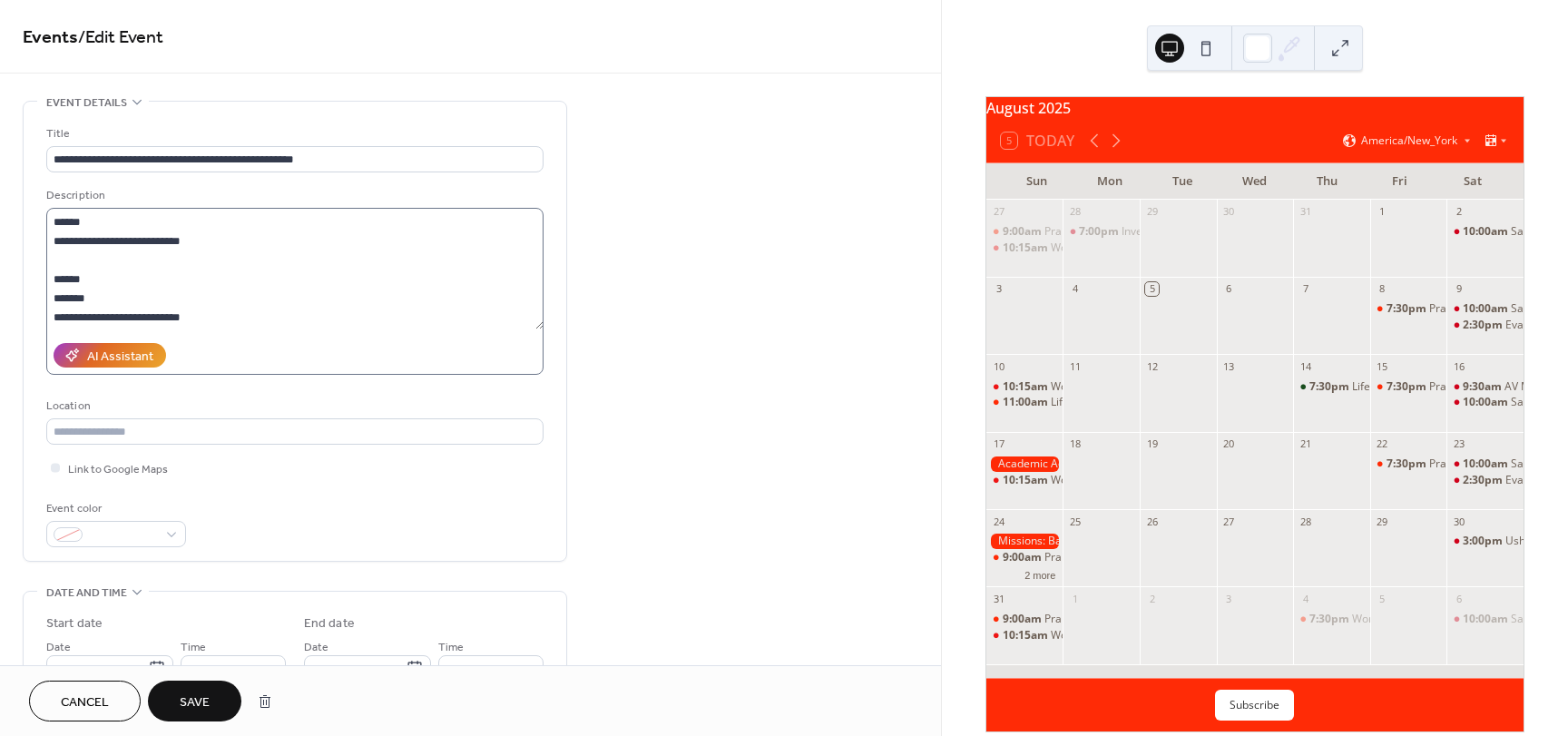 scroll, scrollTop: 95, scrollLeft: 0, axis: vertical 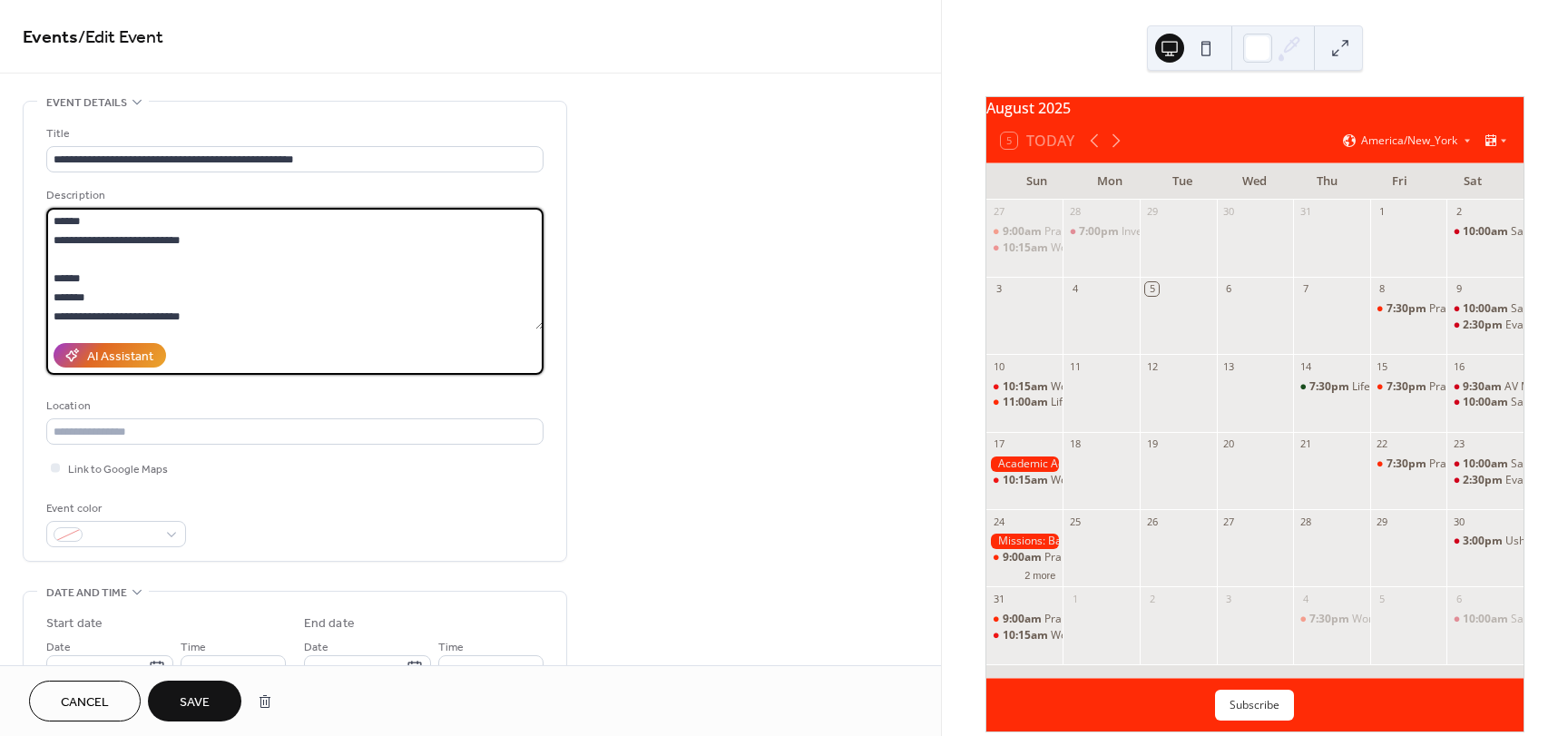 click on "**********" at bounding box center (295, 269) 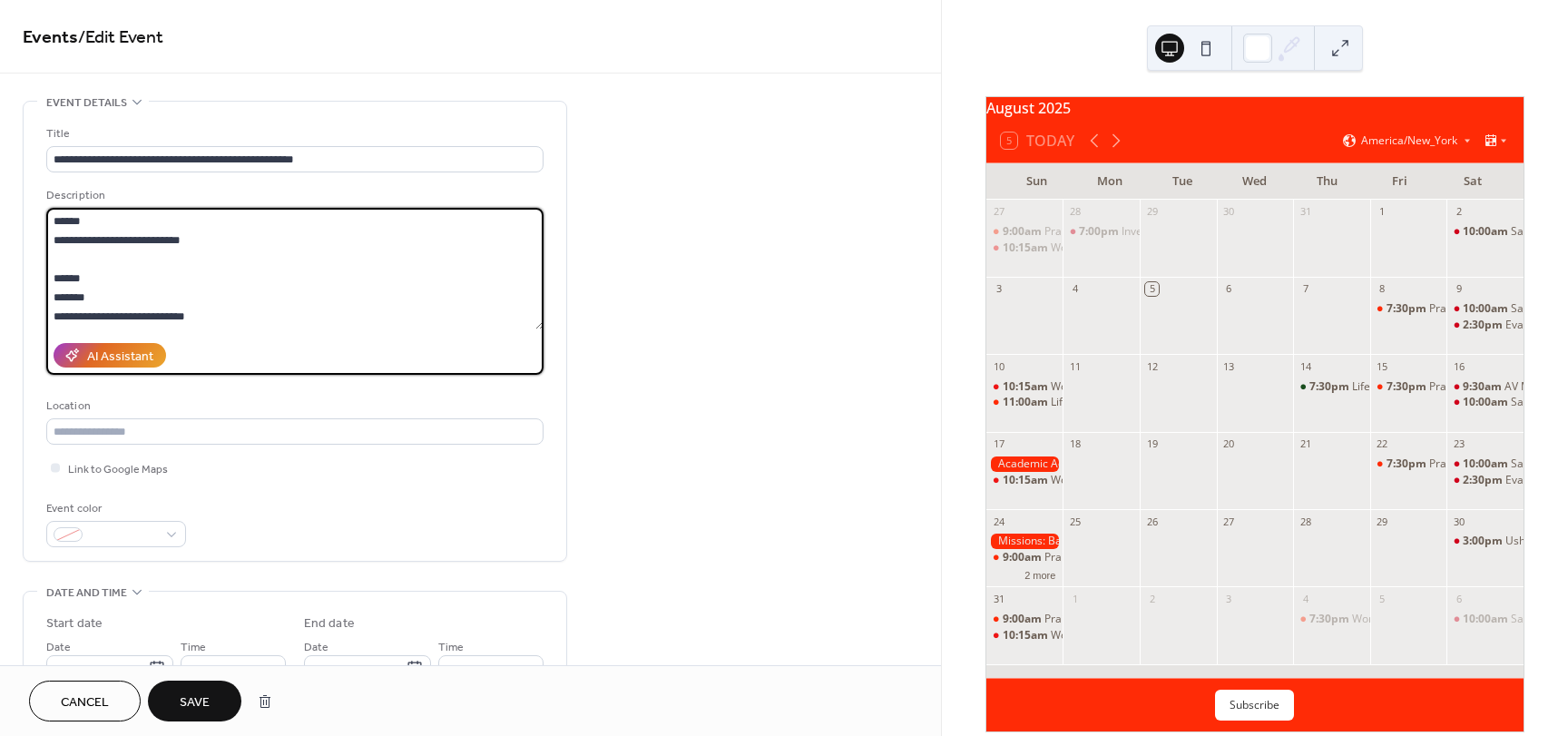 scroll, scrollTop: 112, scrollLeft: 0, axis: vertical 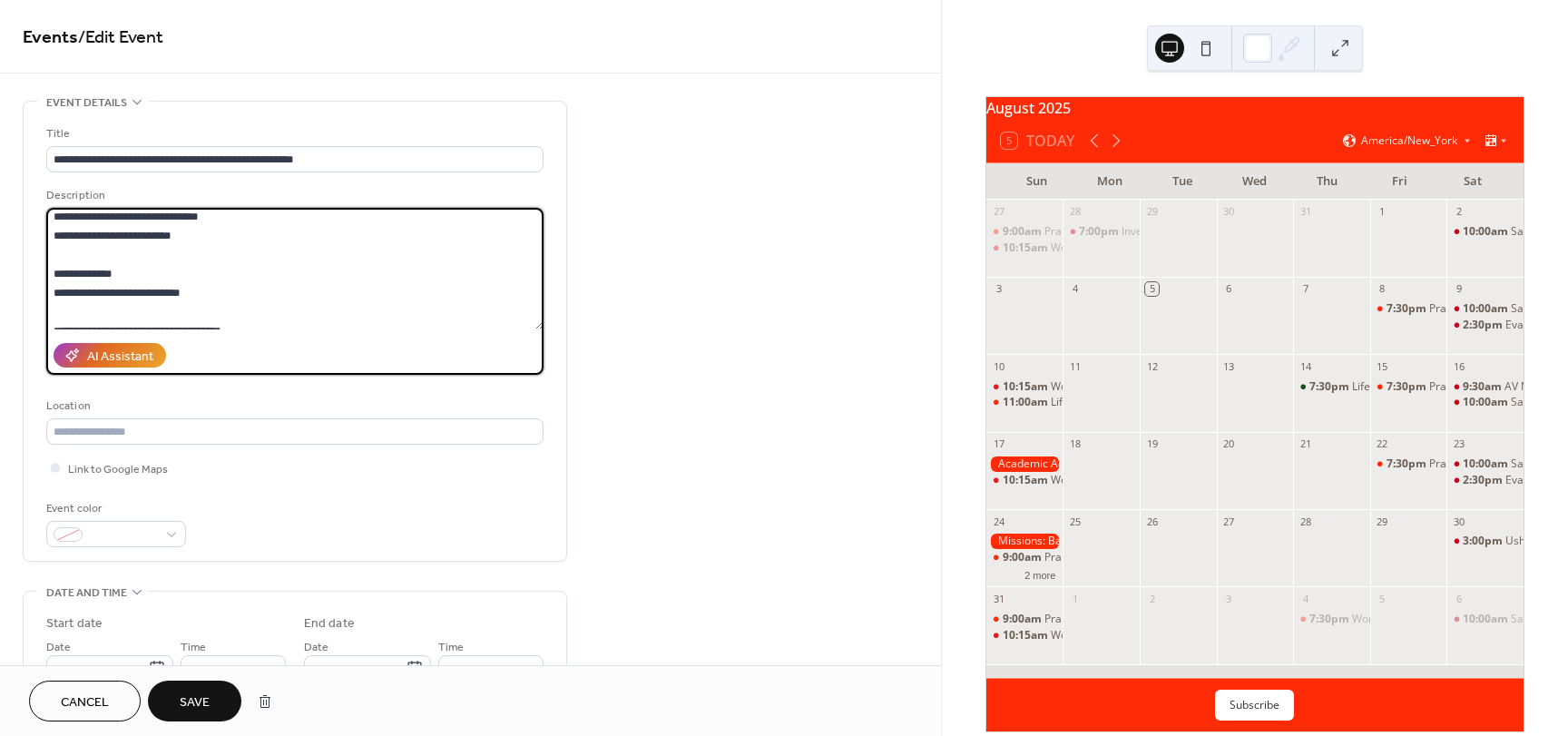 click on "**********" at bounding box center [295, 269] 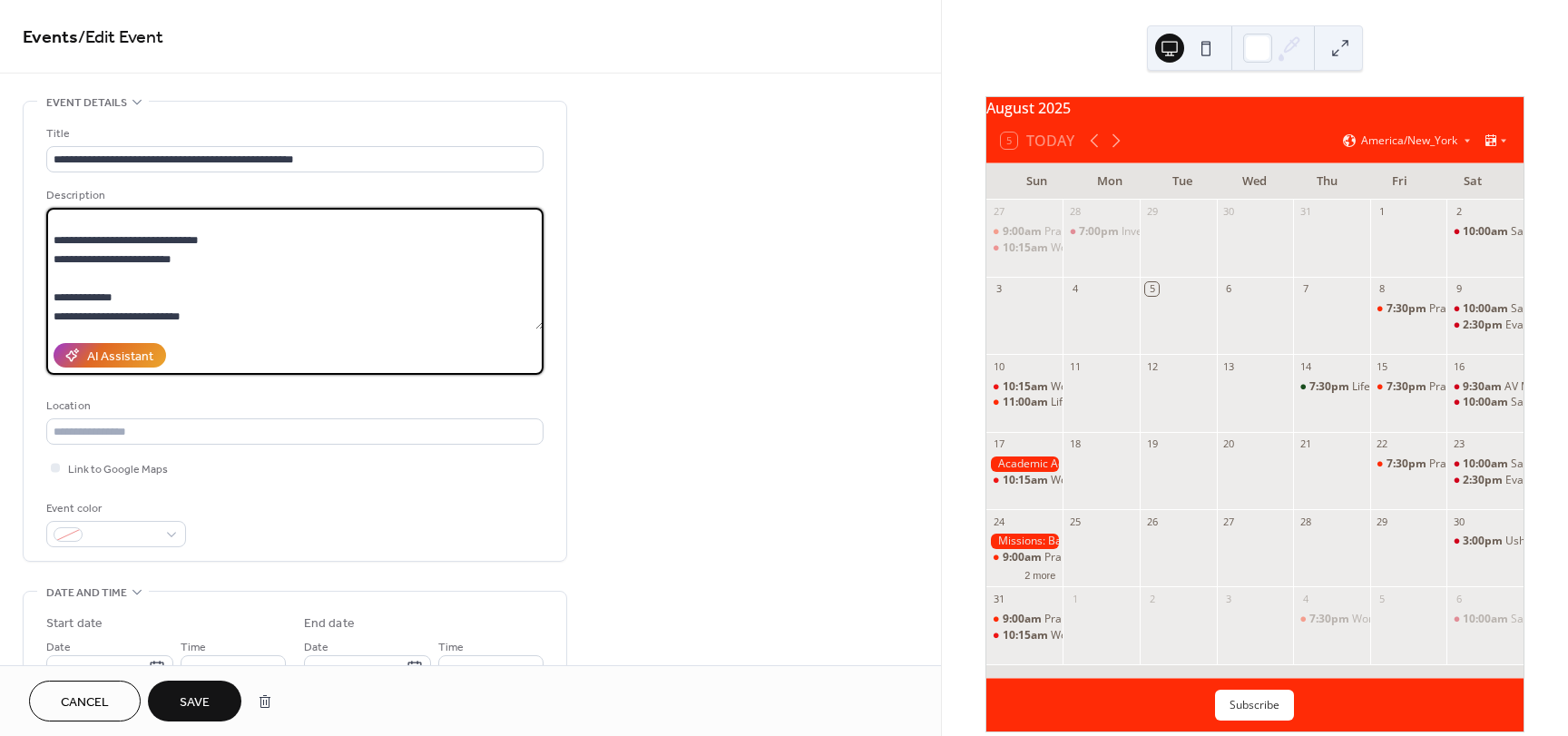 scroll, scrollTop: 257, scrollLeft: 0, axis: vertical 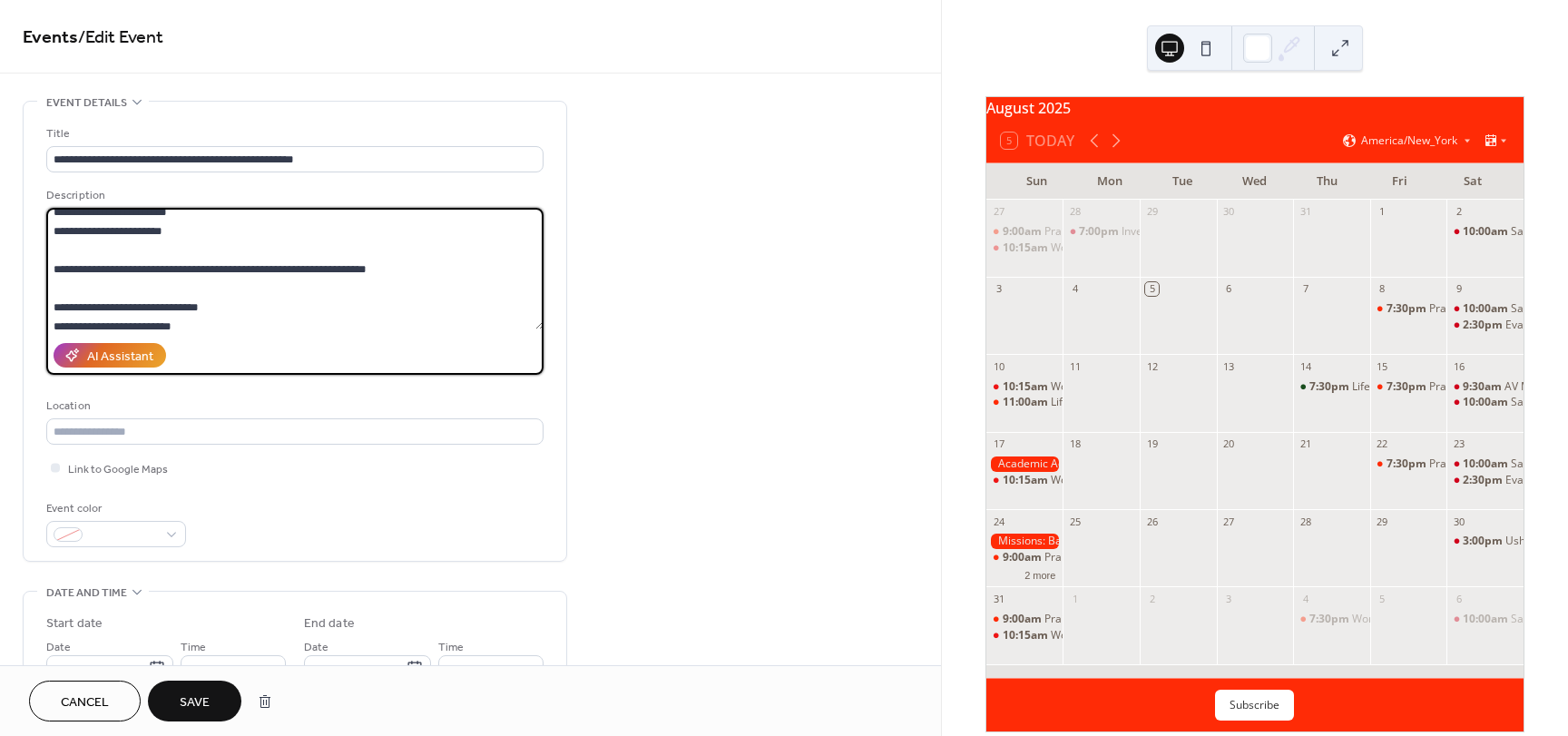 click on "**********" at bounding box center [295, 269] 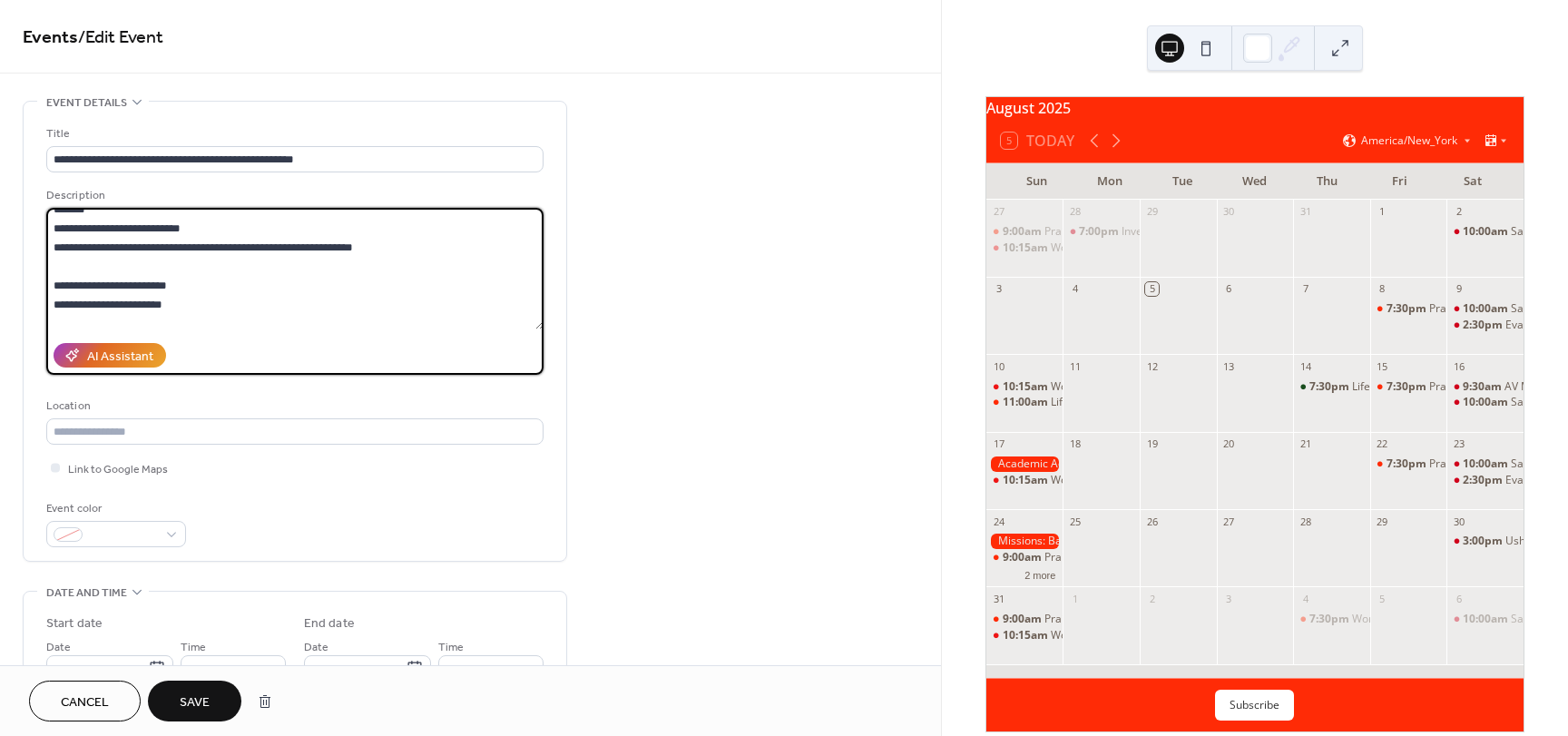 scroll, scrollTop: 166, scrollLeft: 0, axis: vertical 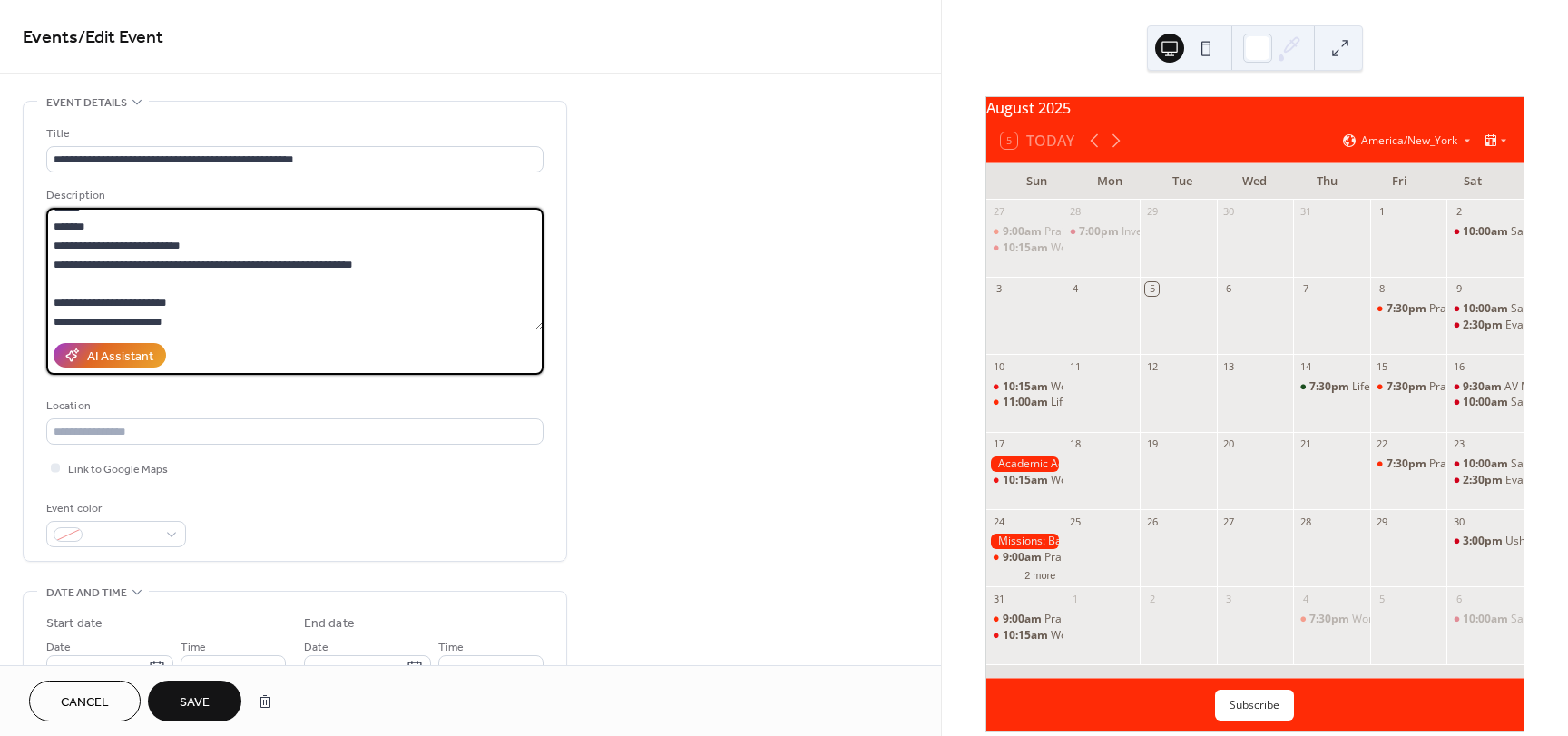 click on "**********" at bounding box center (295, 269) 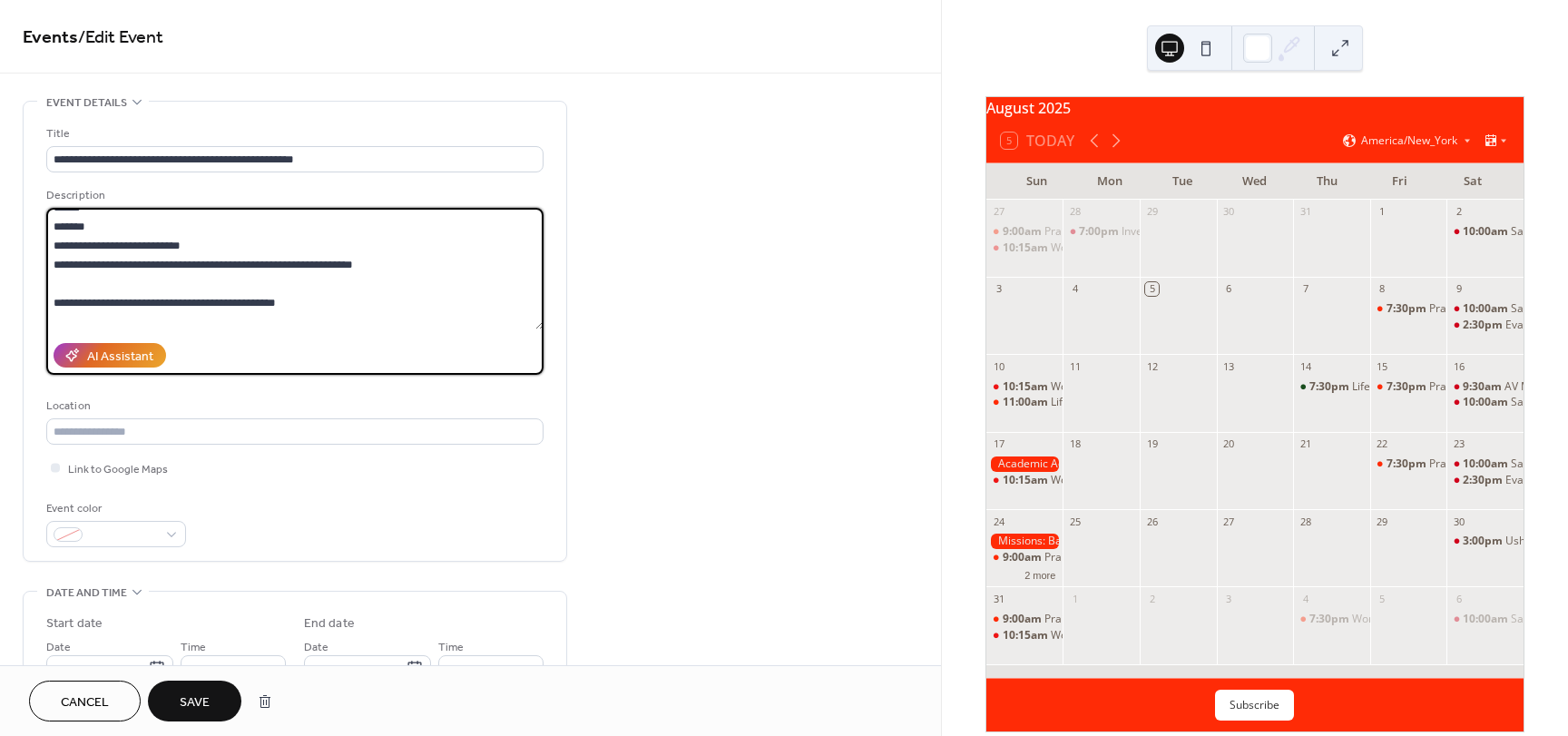 click on "**********" at bounding box center [295, 269] 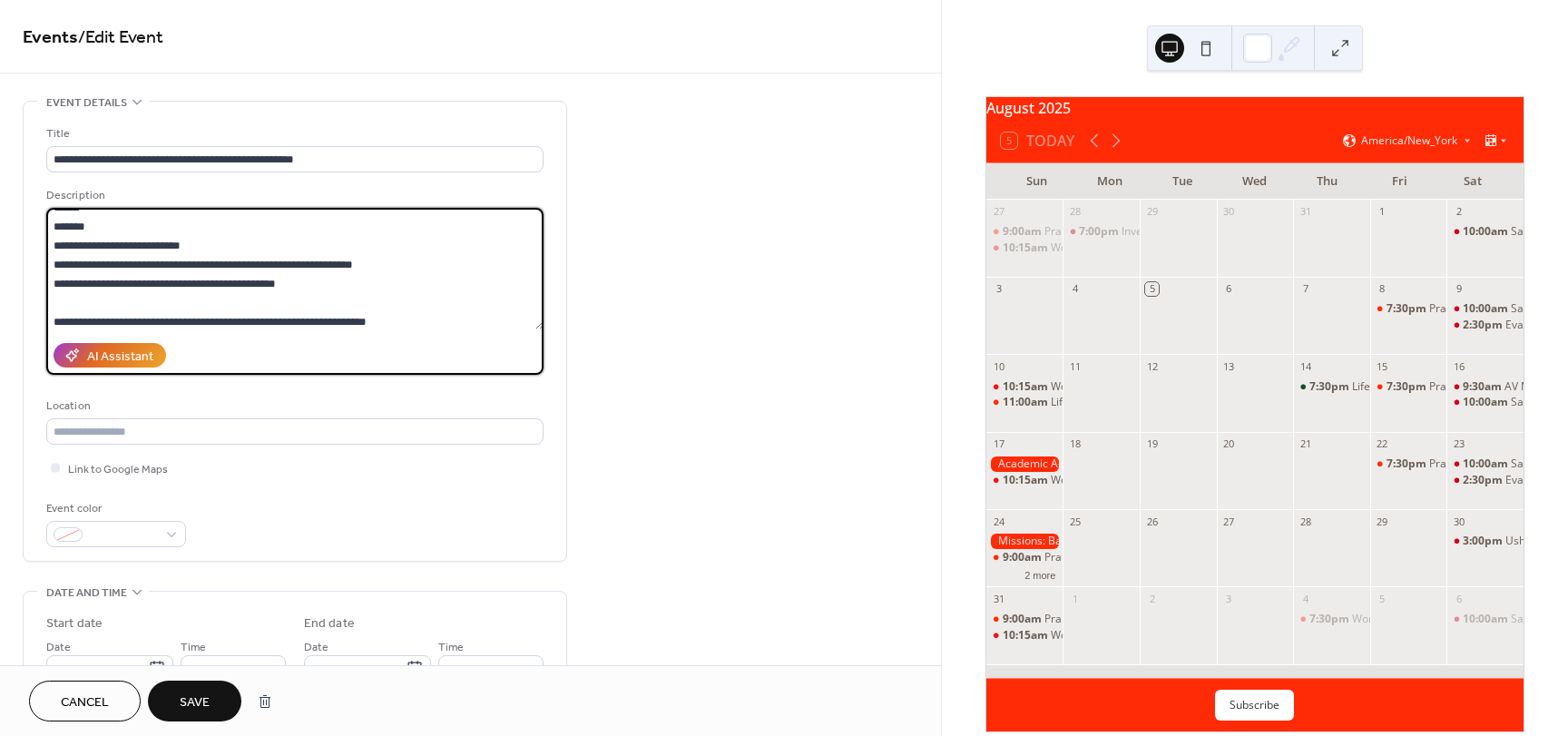 click on "**********" at bounding box center (295, 269) 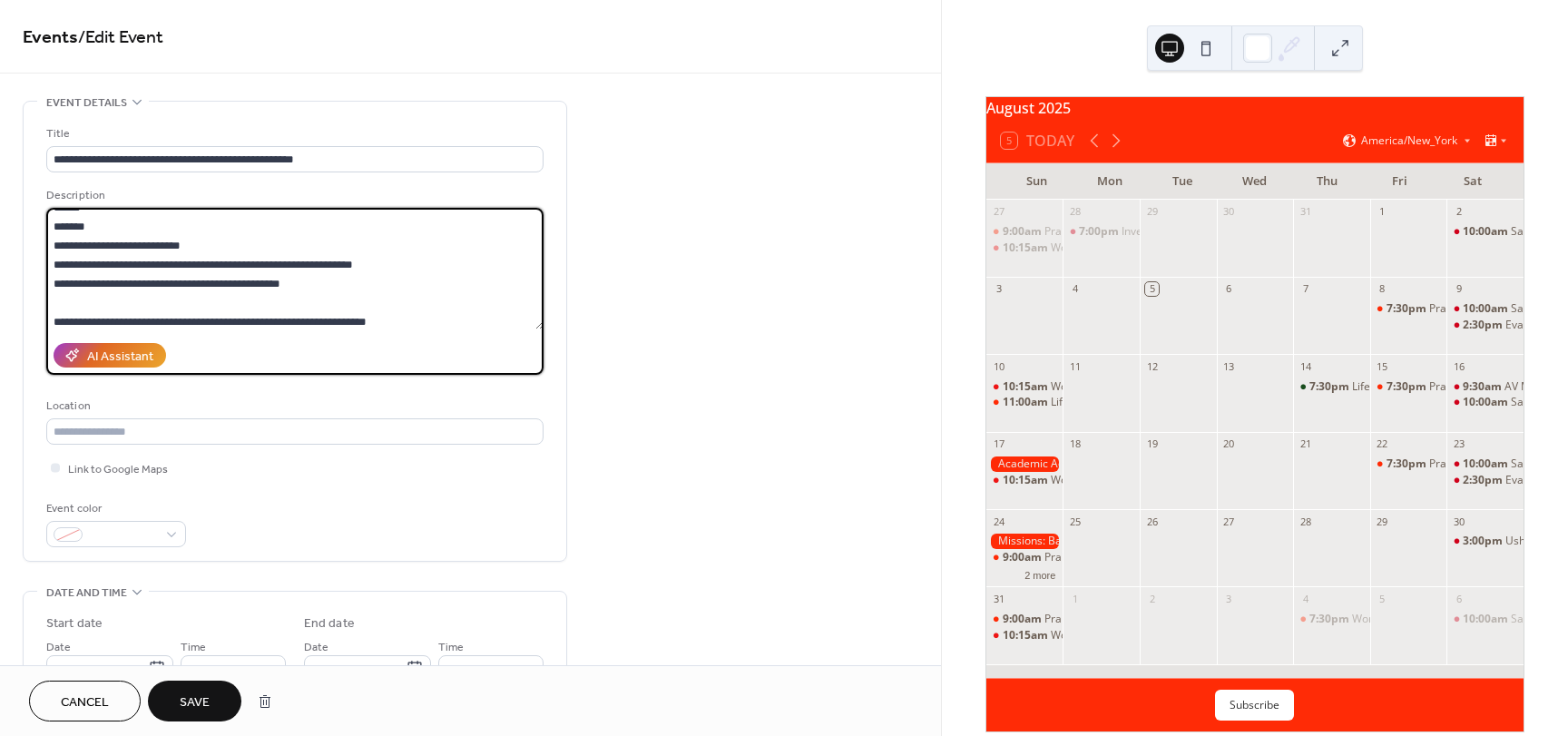 click on "**********" at bounding box center [295, 269] 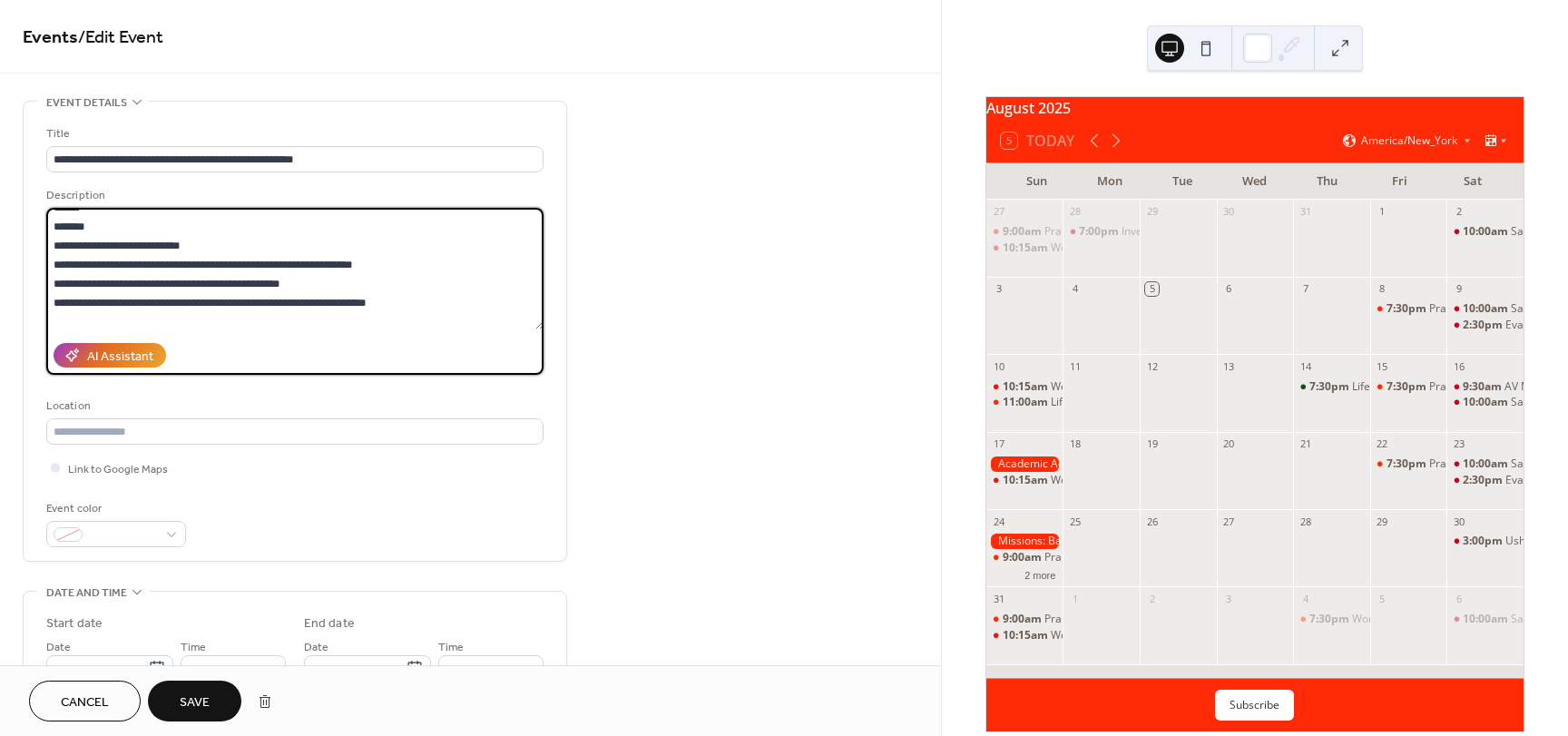 click on "**********" at bounding box center [295, 291] 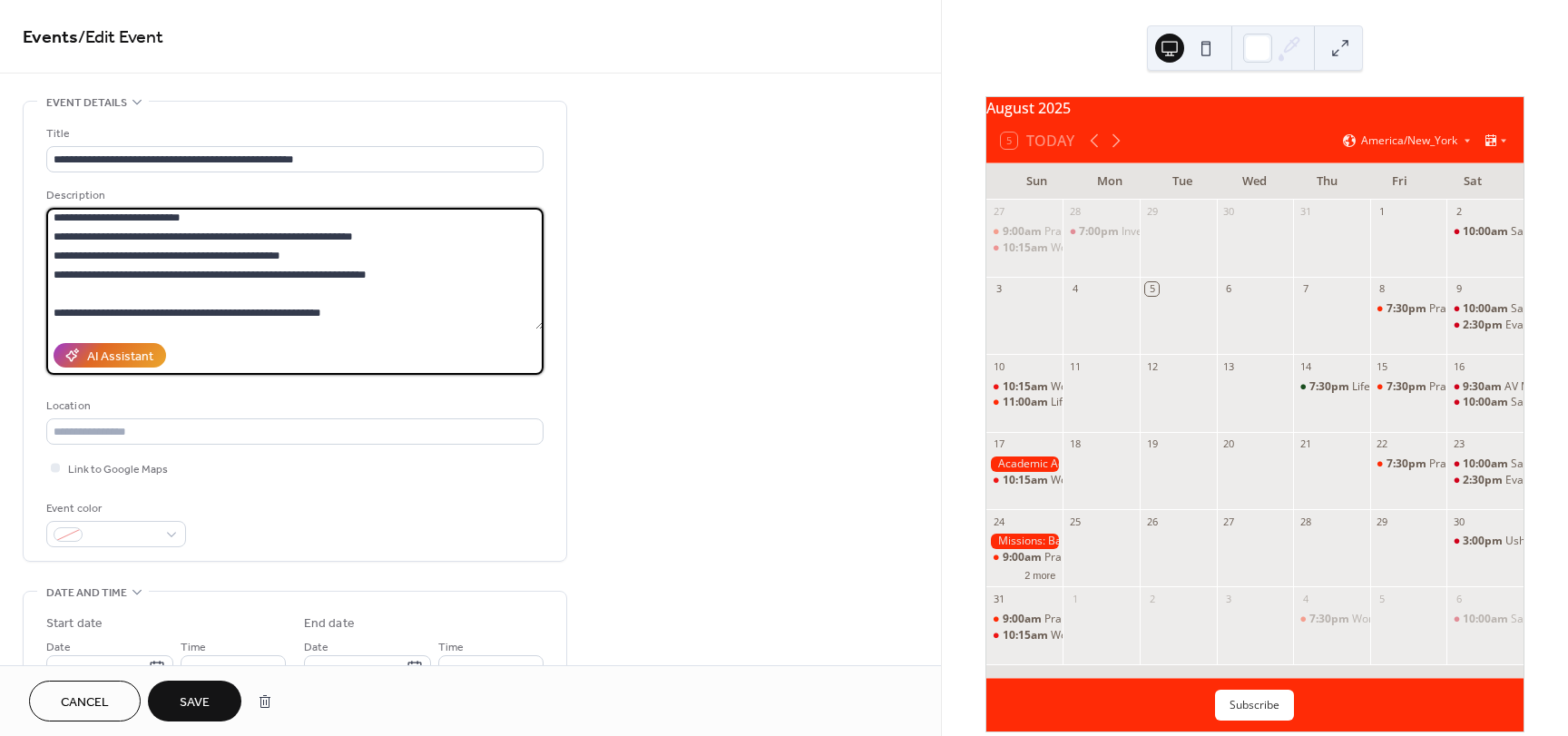 scroll, scrollTop: 257, scrollLeft: 0, axis: vertical 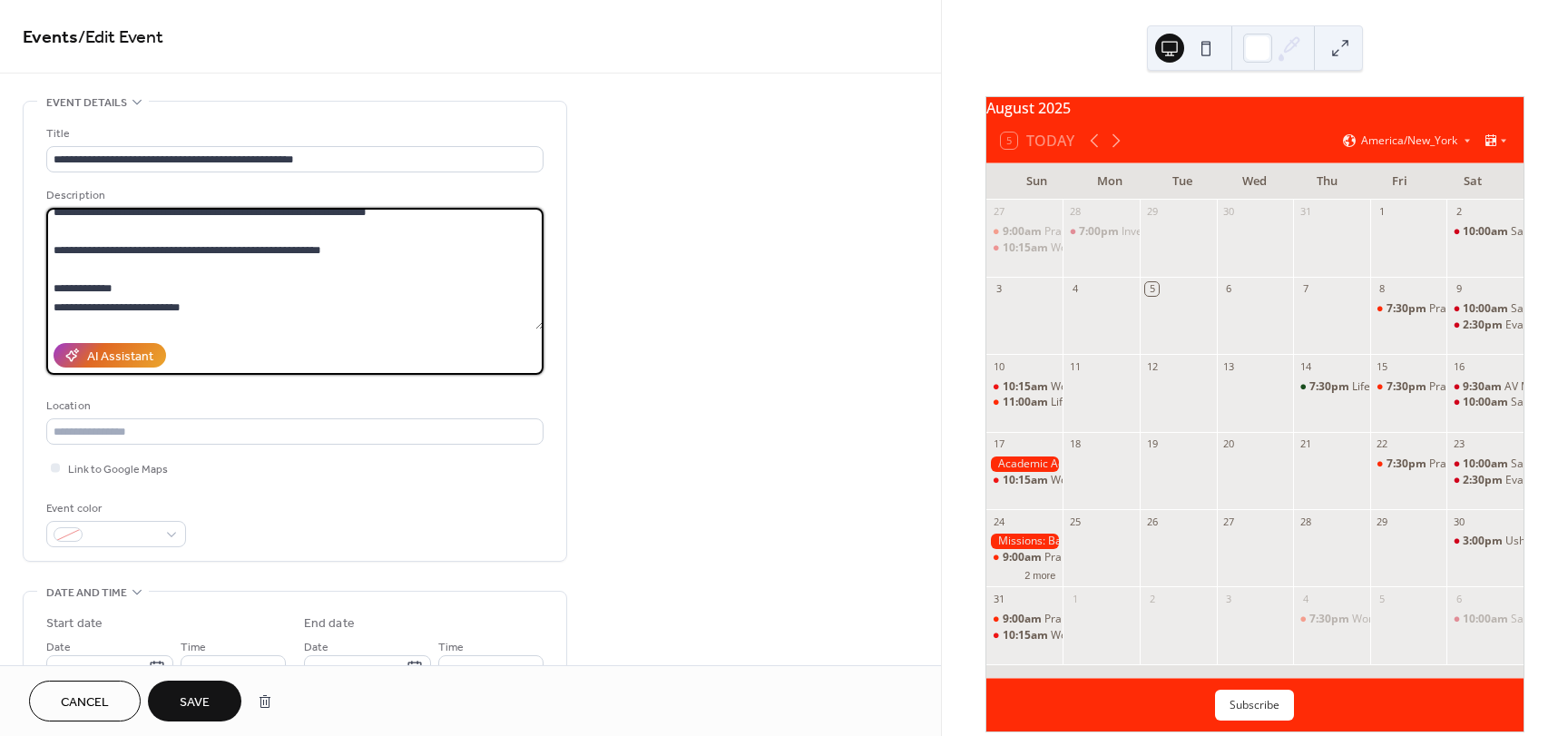 click on "**********" at bounding box center (295, 269) 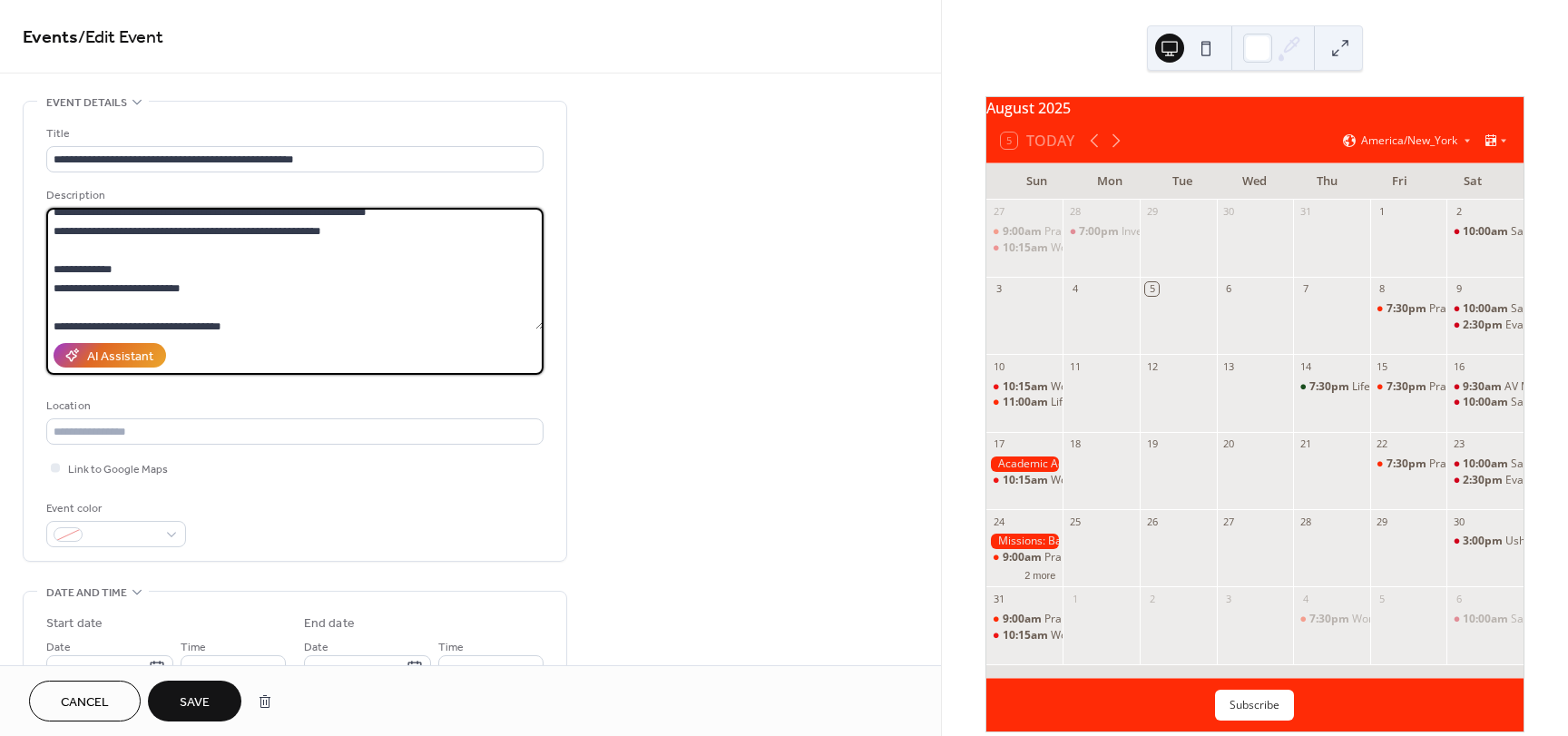 scroll, scrollTop: 238, scrollLeft: 0, axis: vertical 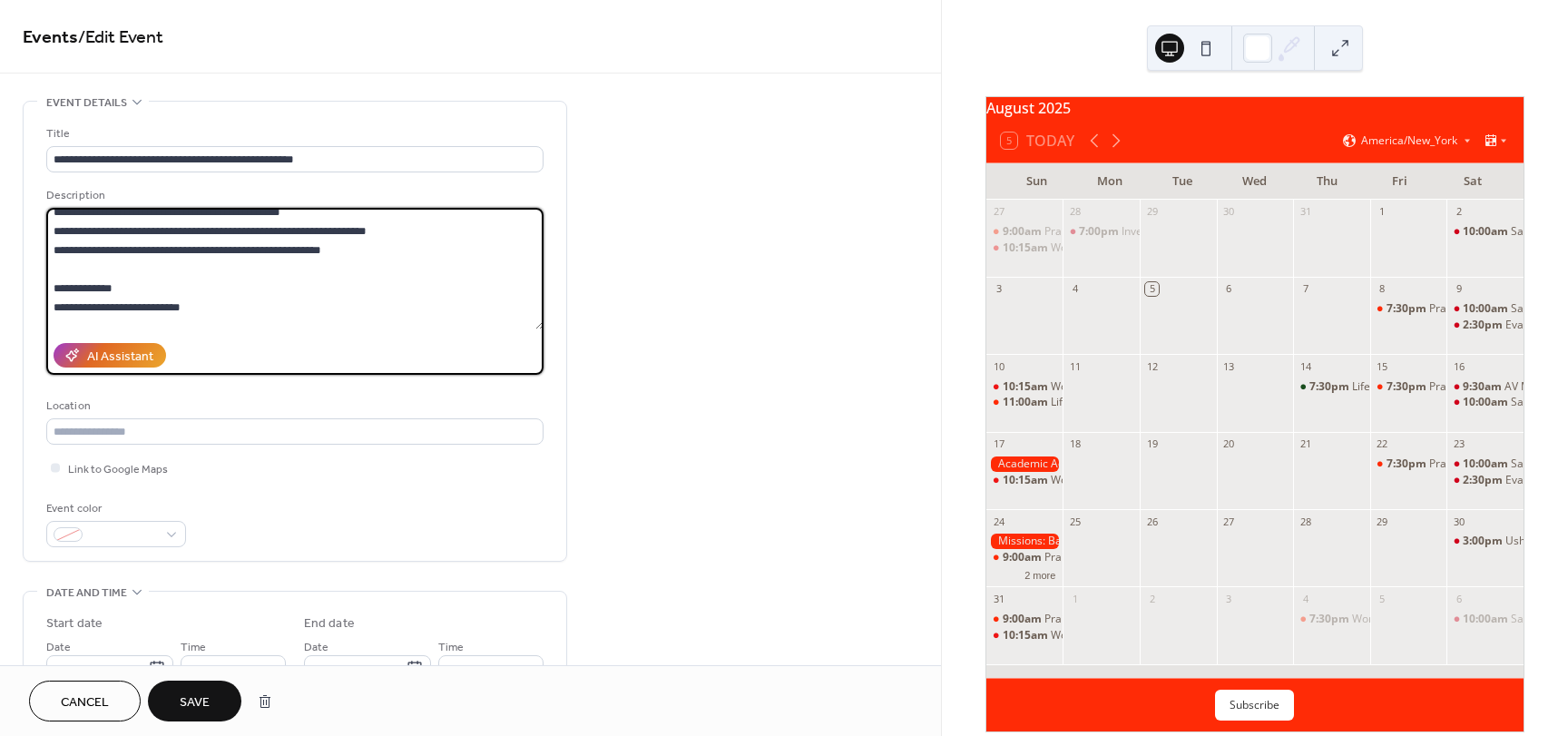 click on "**********" at bounding box center (295, 269) 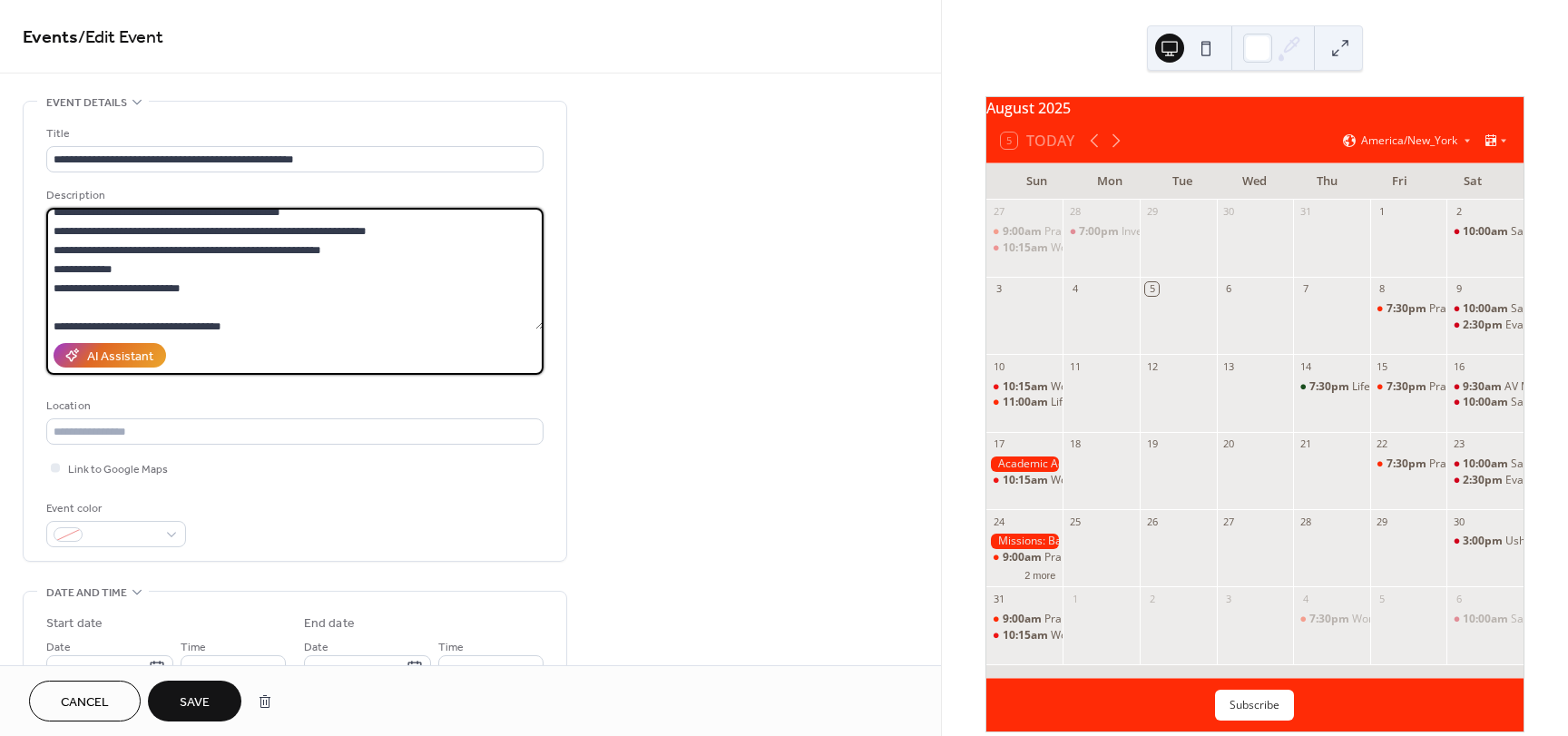 click on "**********" at bounding box center [295, 269] 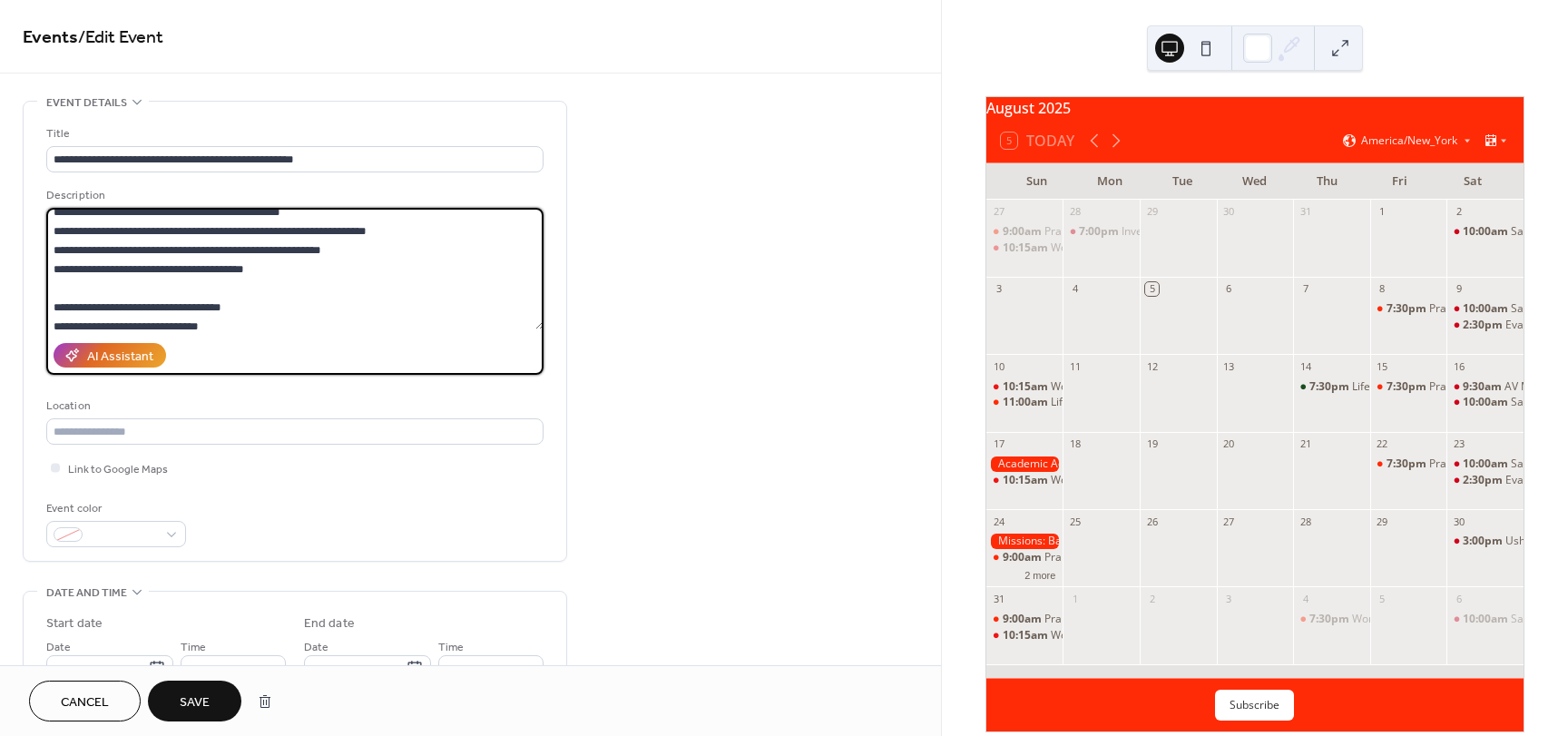click on "**********" at bounding box center [295, 269] 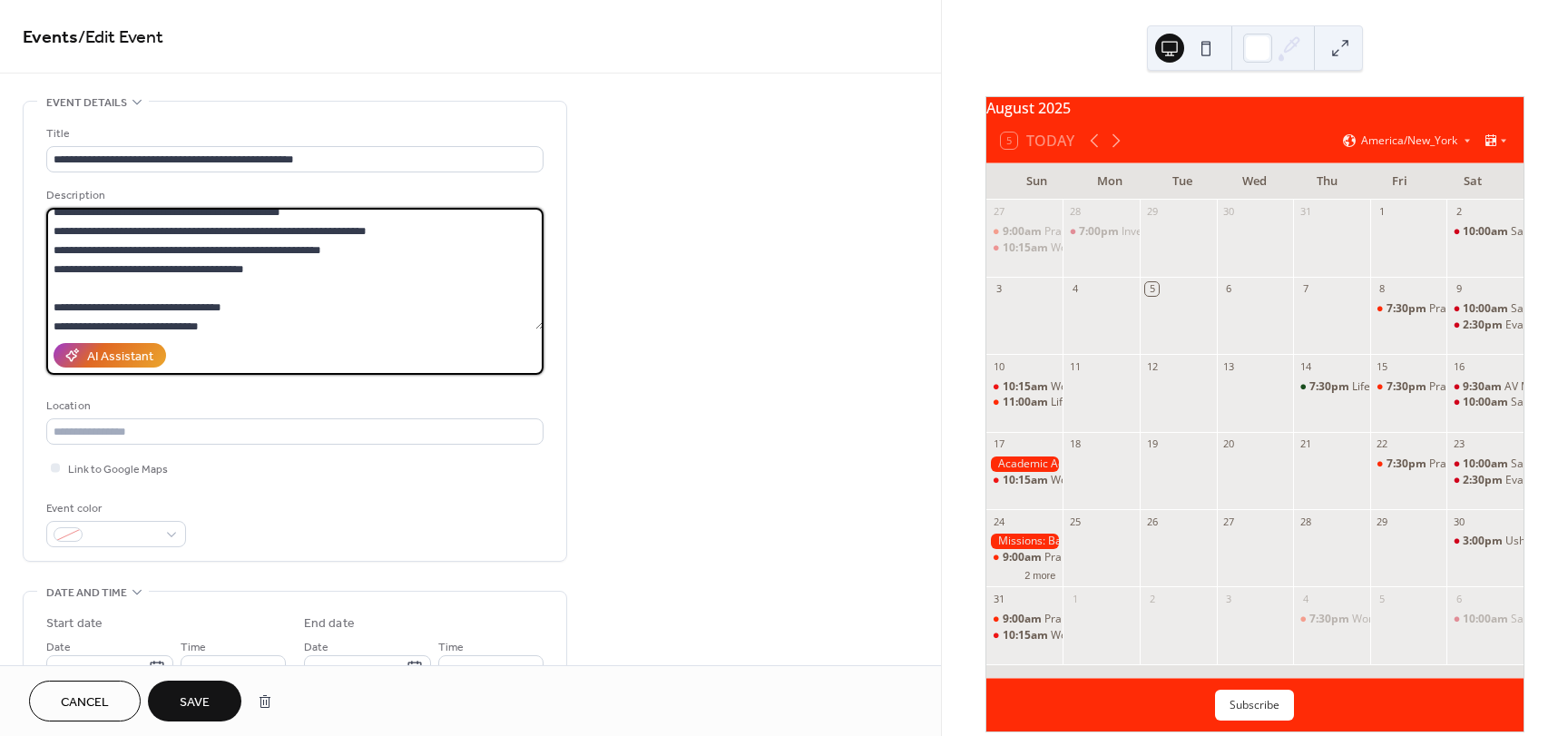 drag, startPoint x: 248, startPoint y: 306, endPoint x: 47, endPoint y: 306, distance: 201 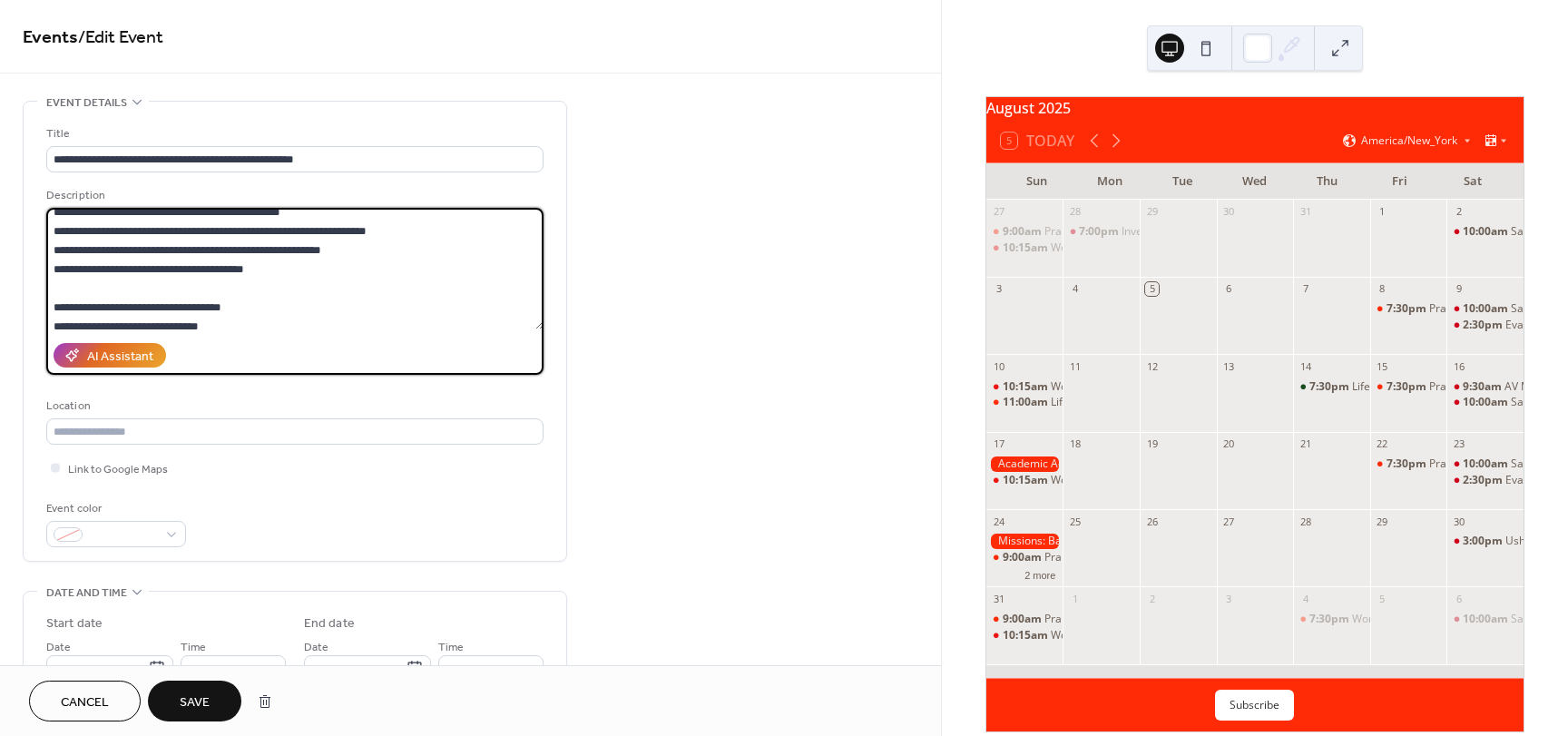 click on "**********" at bounding box center [295, 269] 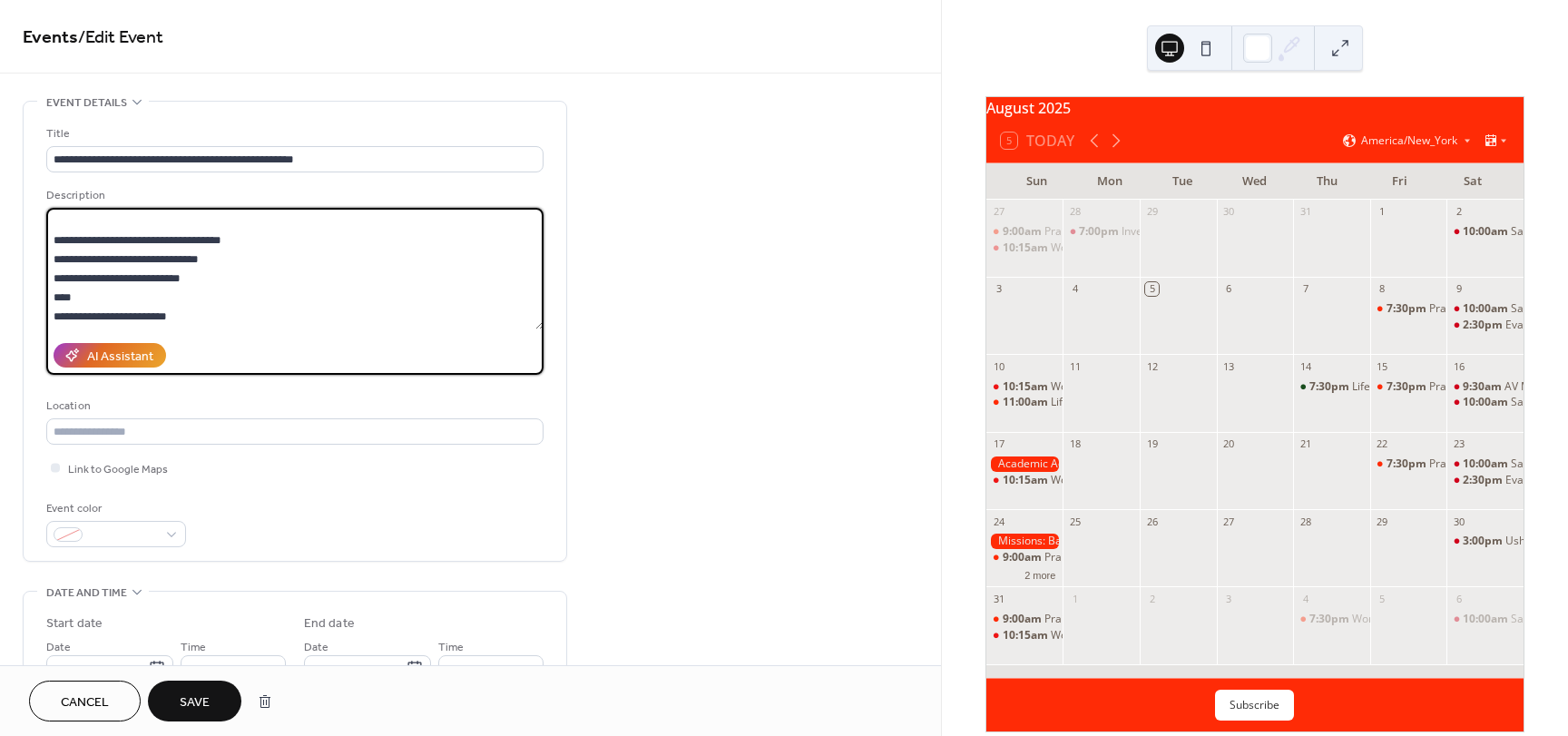 type on "**********" 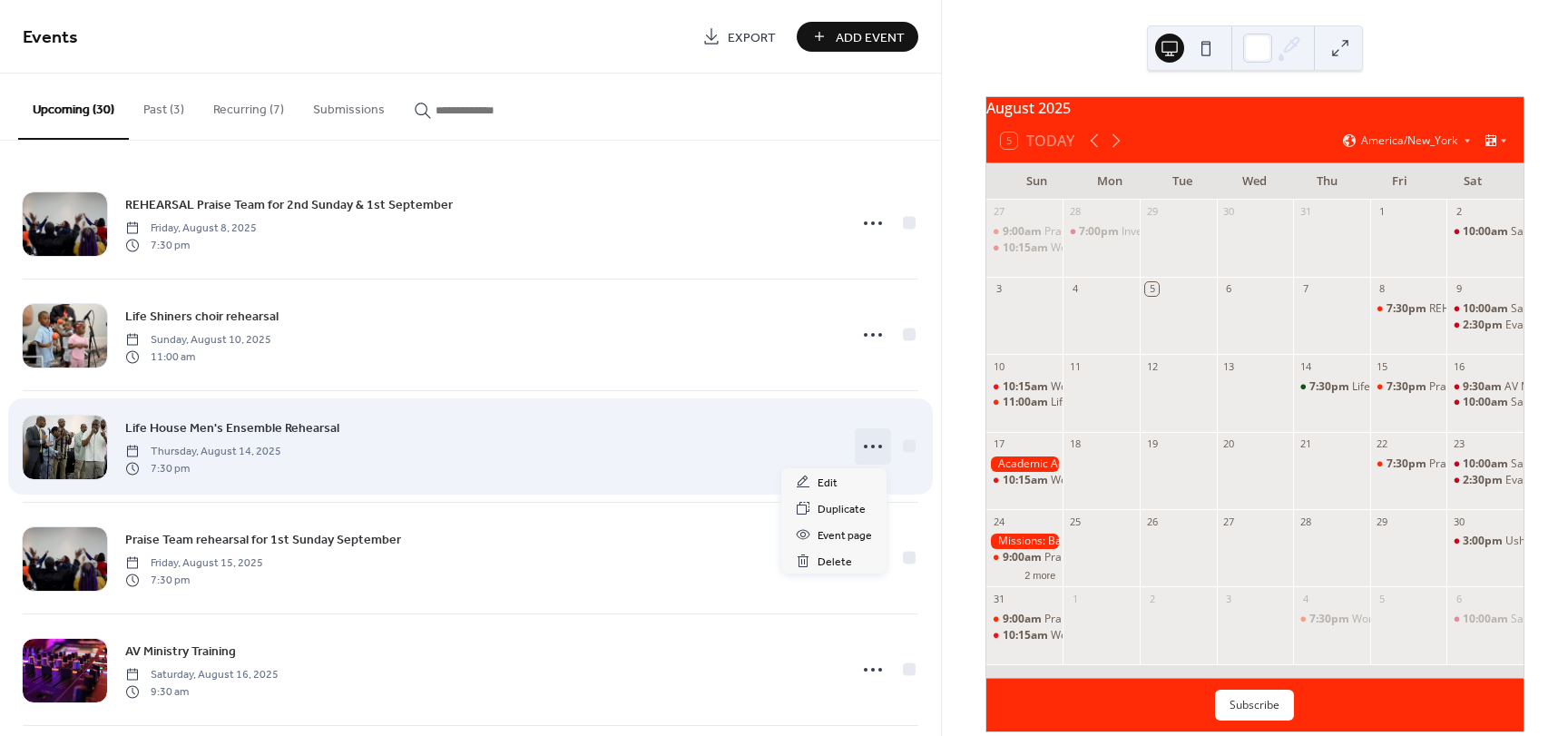 click 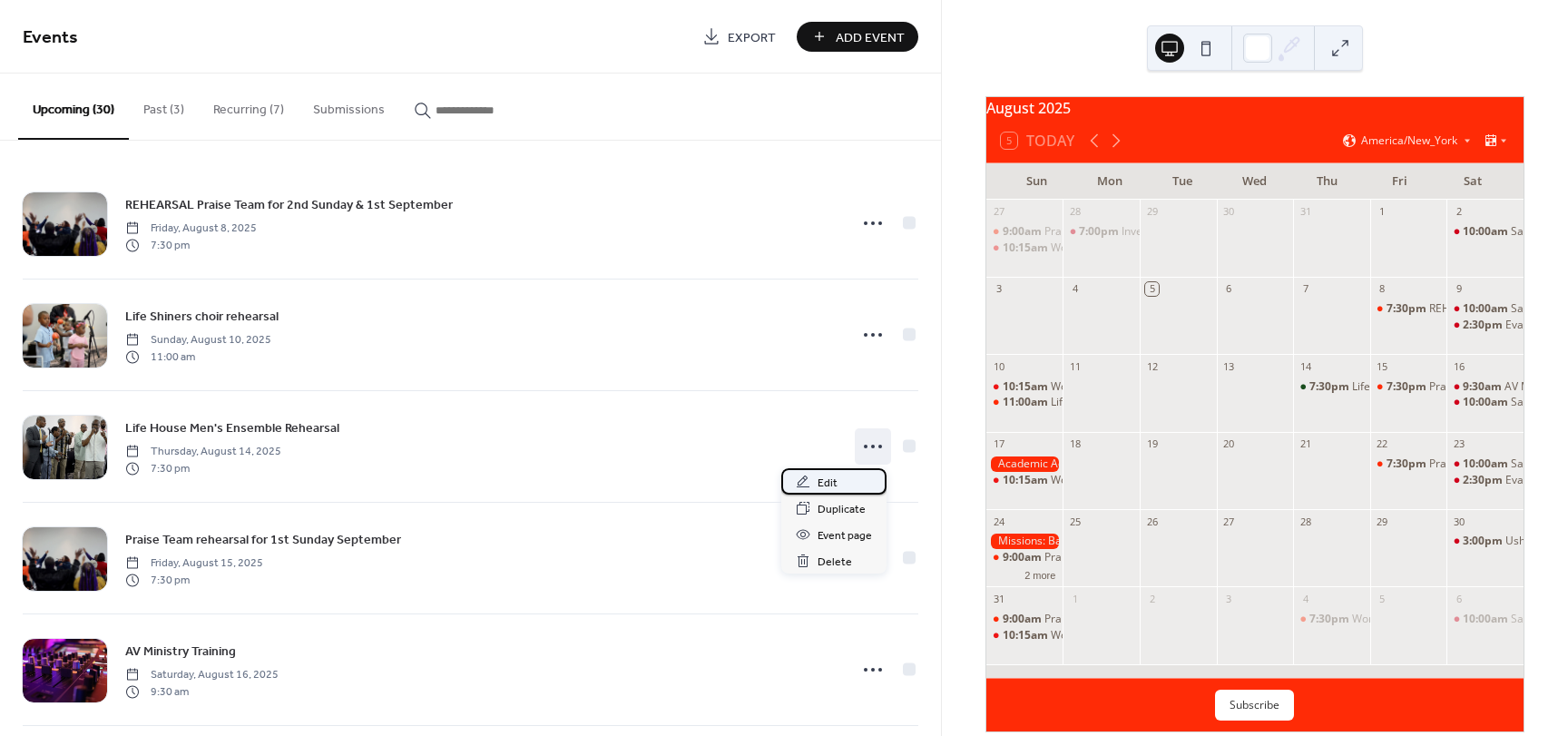 click on "Edit" at bounding box center [828, 483] 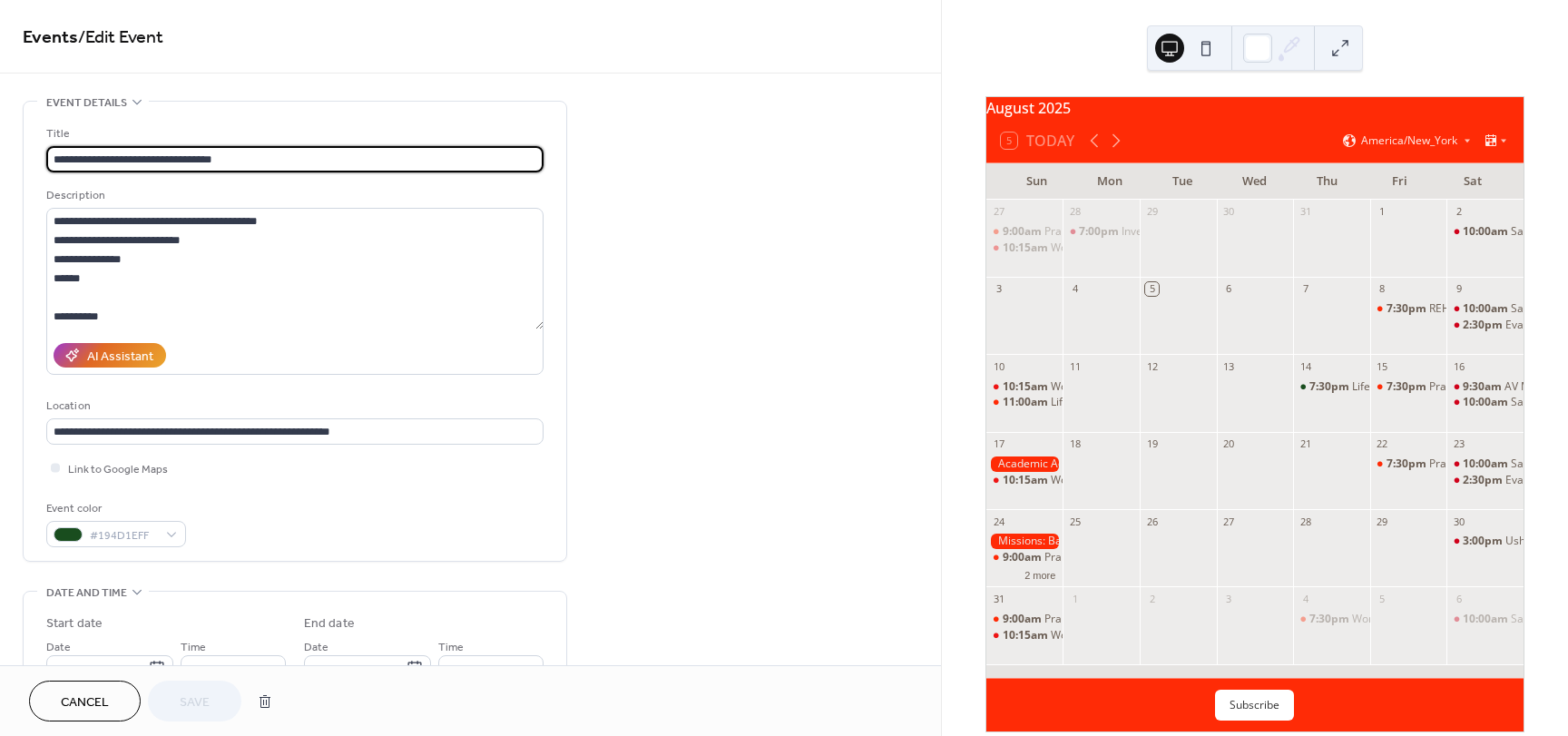 drag, startPoint x: 247, startPoint y: 161, endPoint x: 186, endPoint y: 158, distance: 61.07373 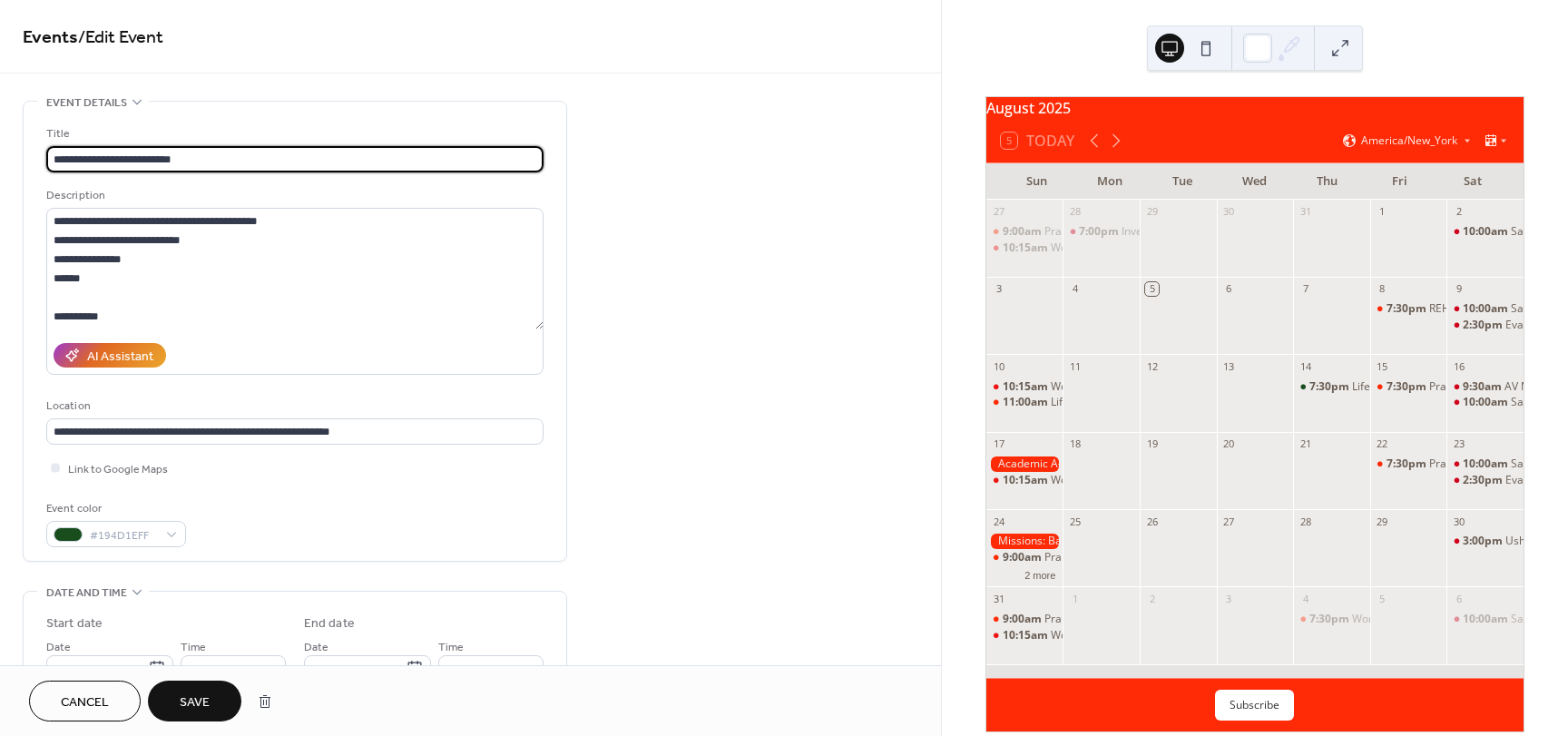 click on "**********" at bounding box center [295, 159] 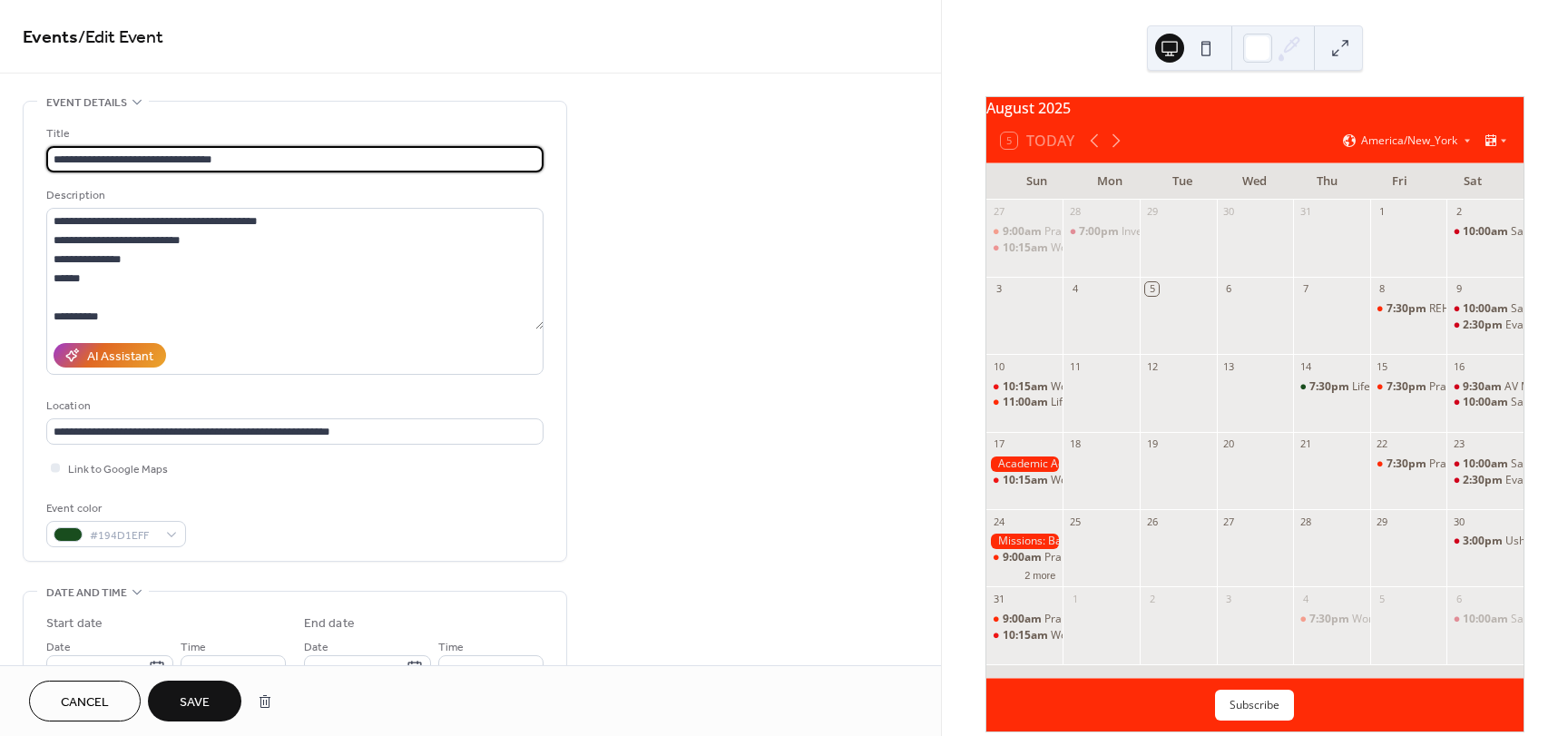 click on "**********" at bounding box center (295, 159) 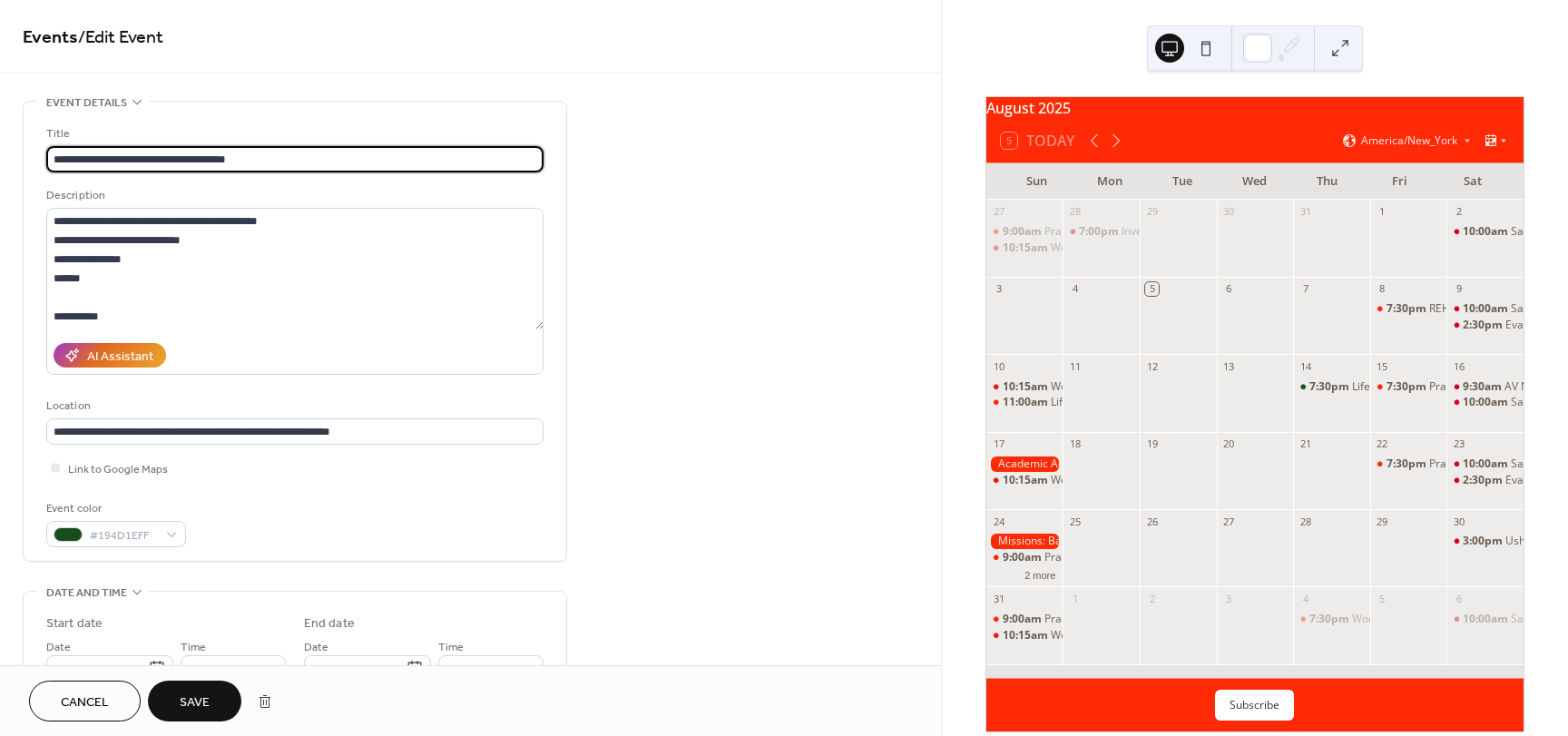 type on "**********" 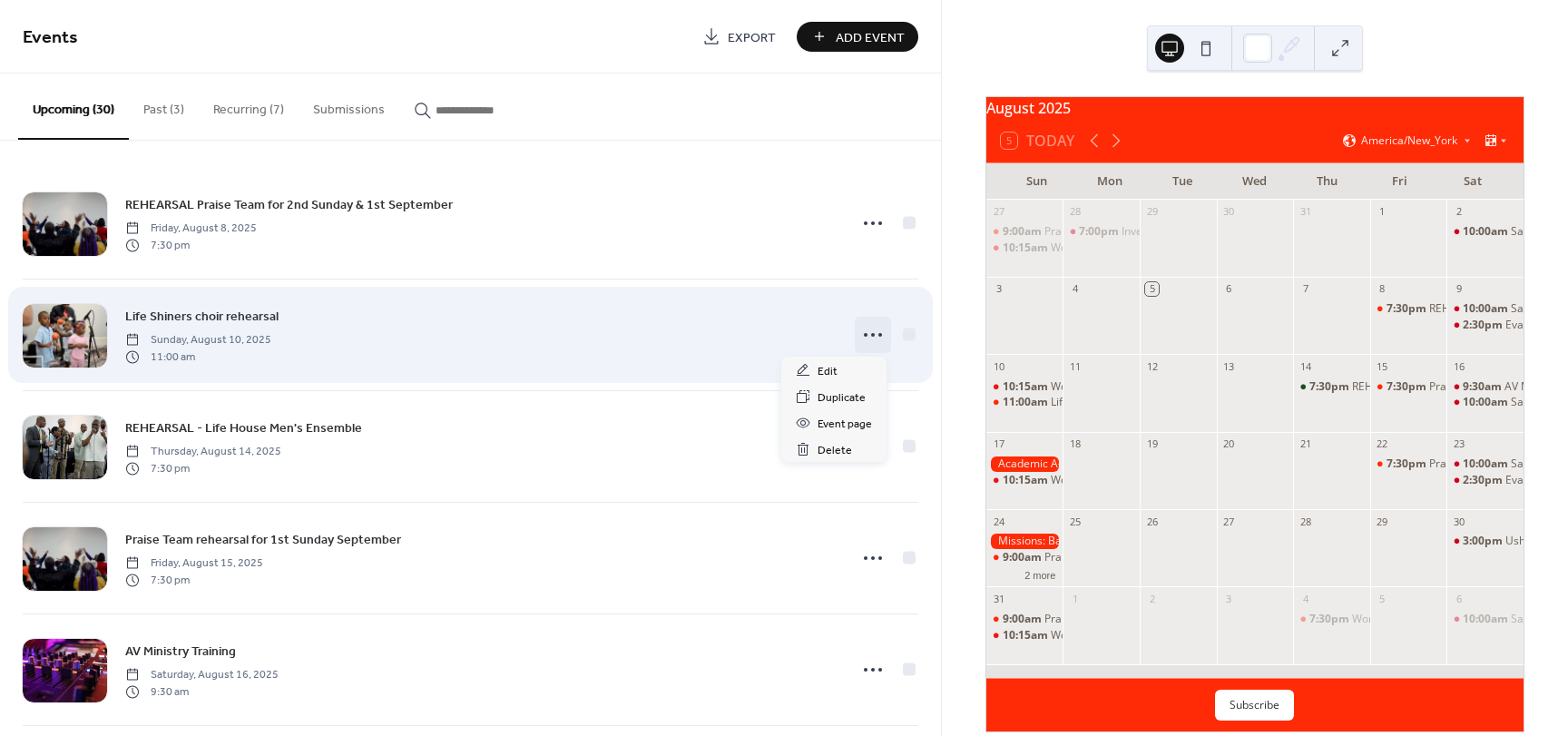 click 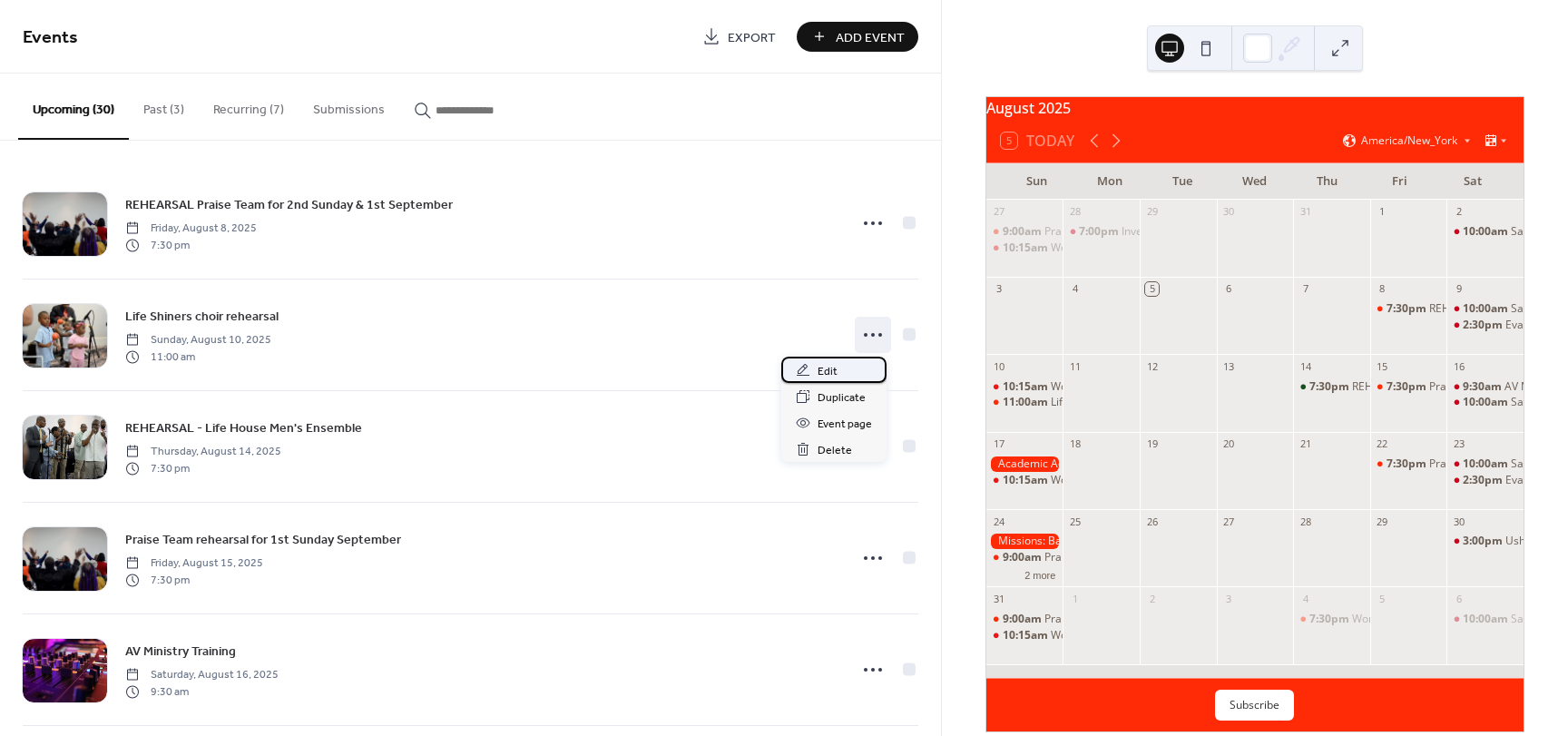 click on "Edit" at bounding box center (828, 371) 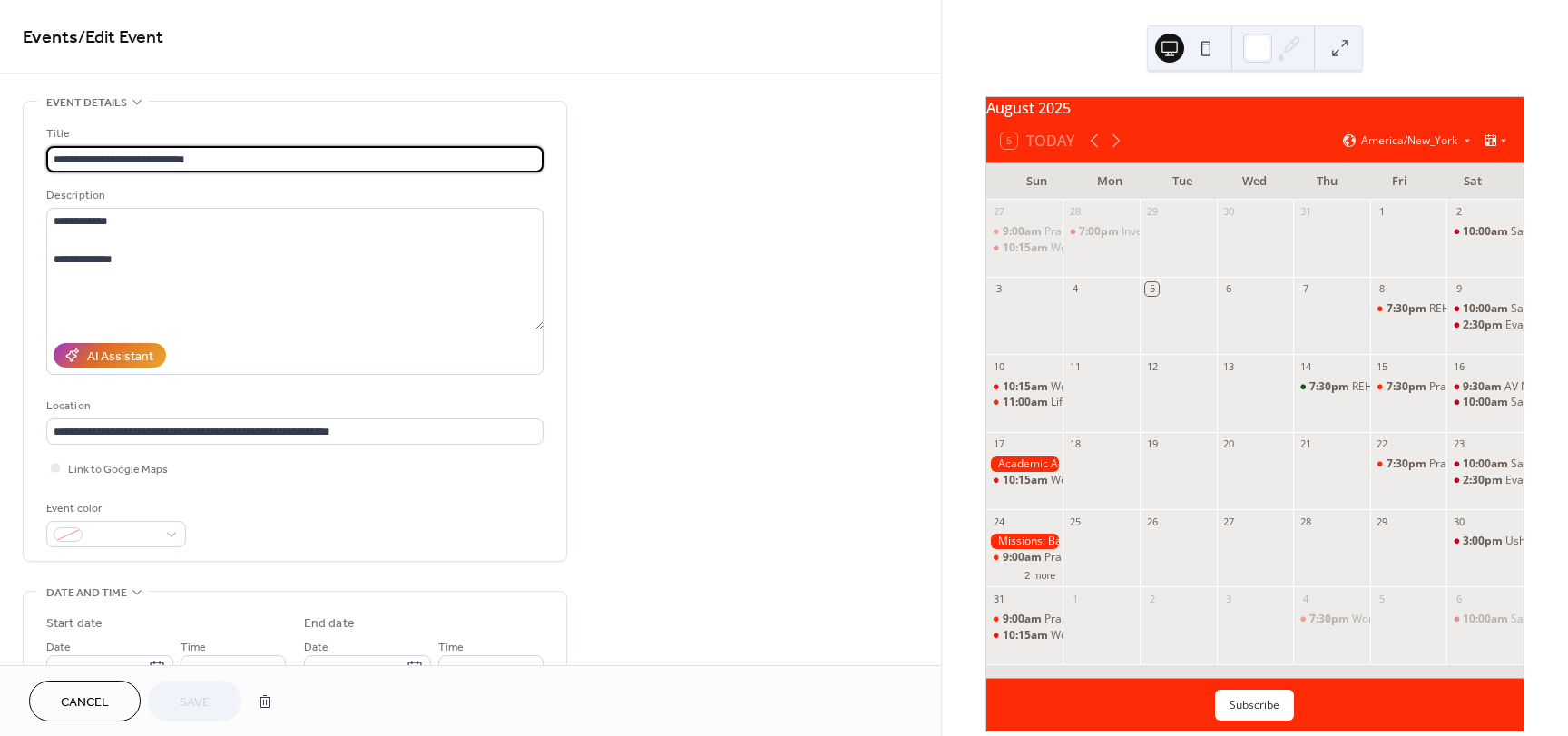 drag, startPoint x: 196, startPoint y: 162, endPoint x: 138, endPoint y: 159, distance: 58.07753 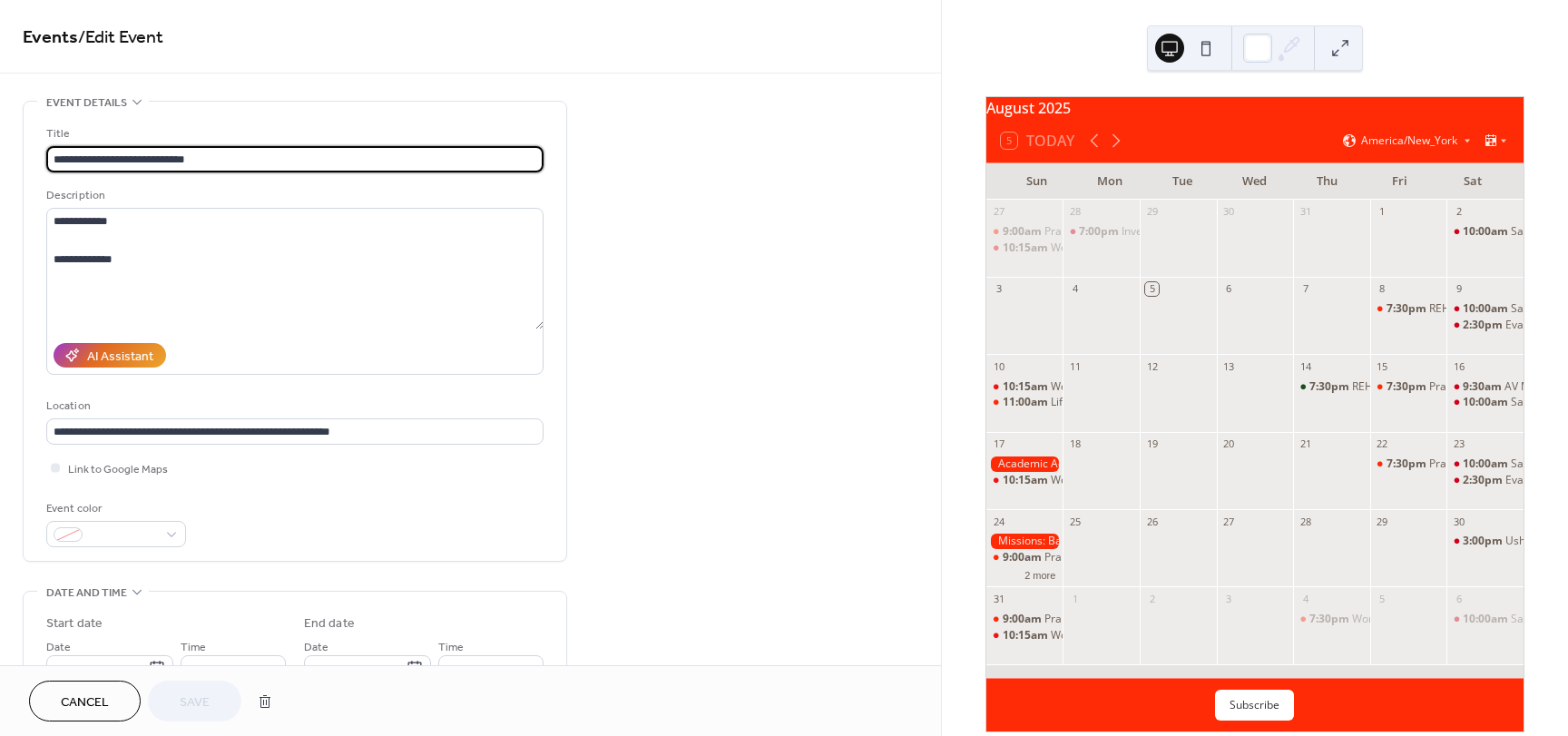 click on "**********" at bounding box center (295, 159) 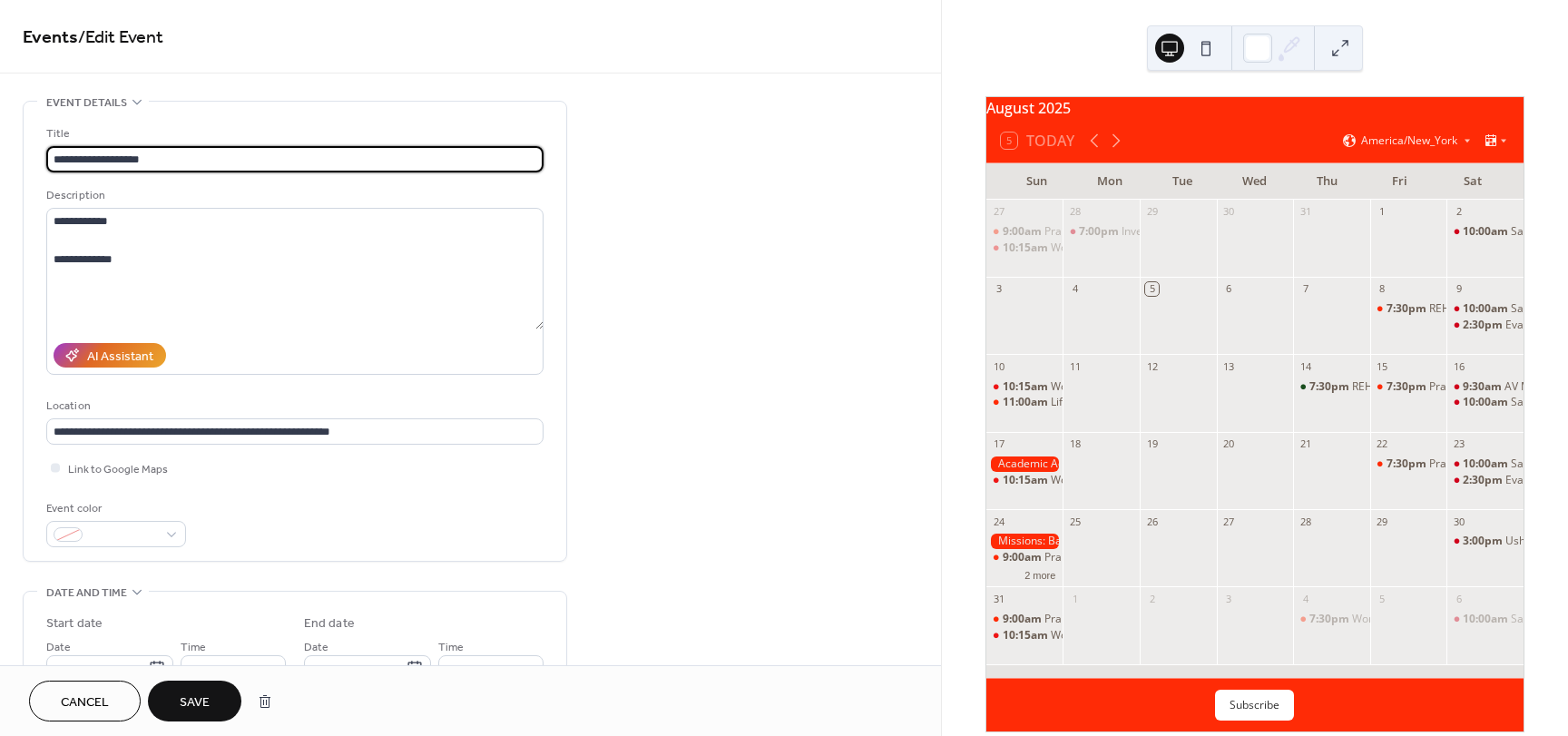 click on "**********" at bounding box center [295, 159] 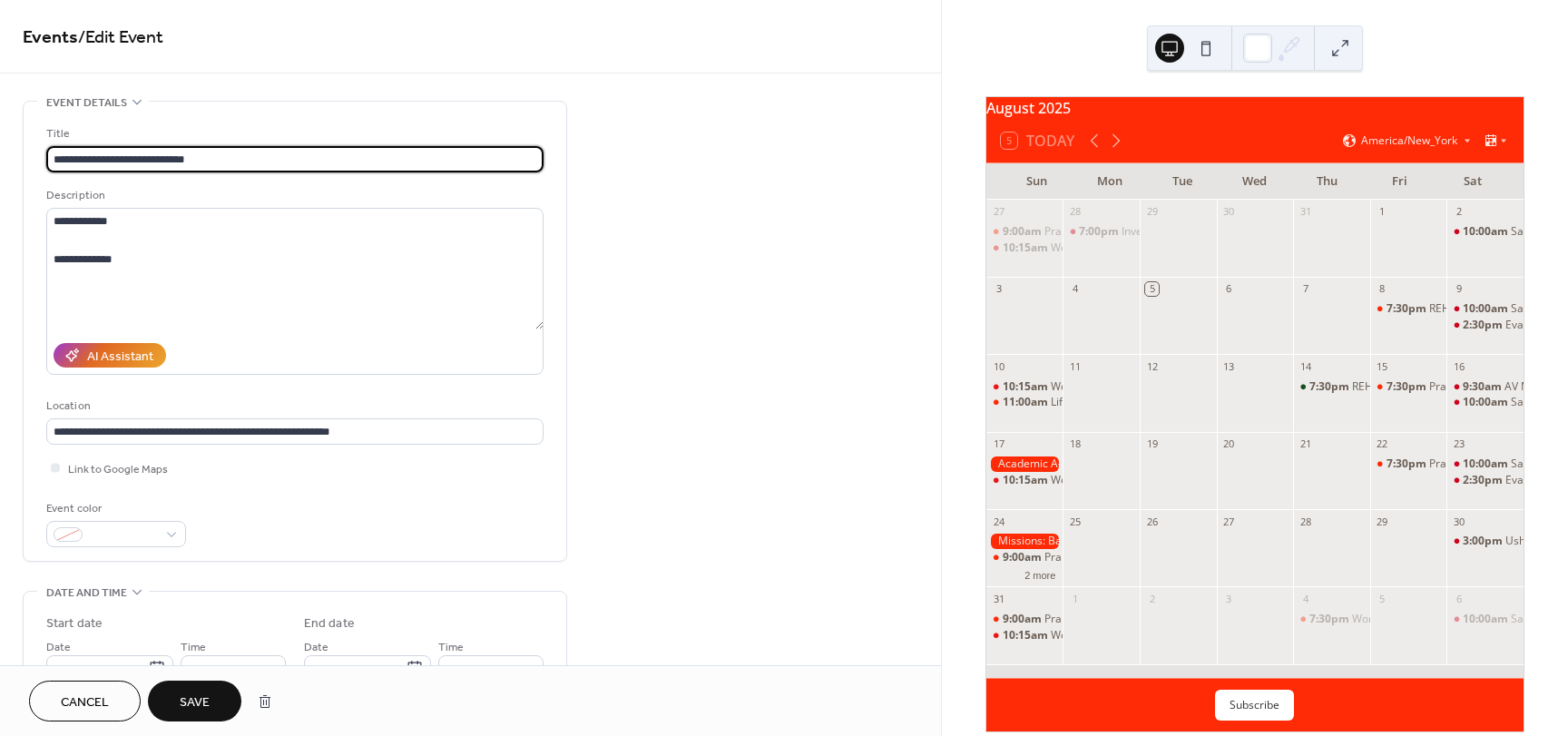 type on "**********" 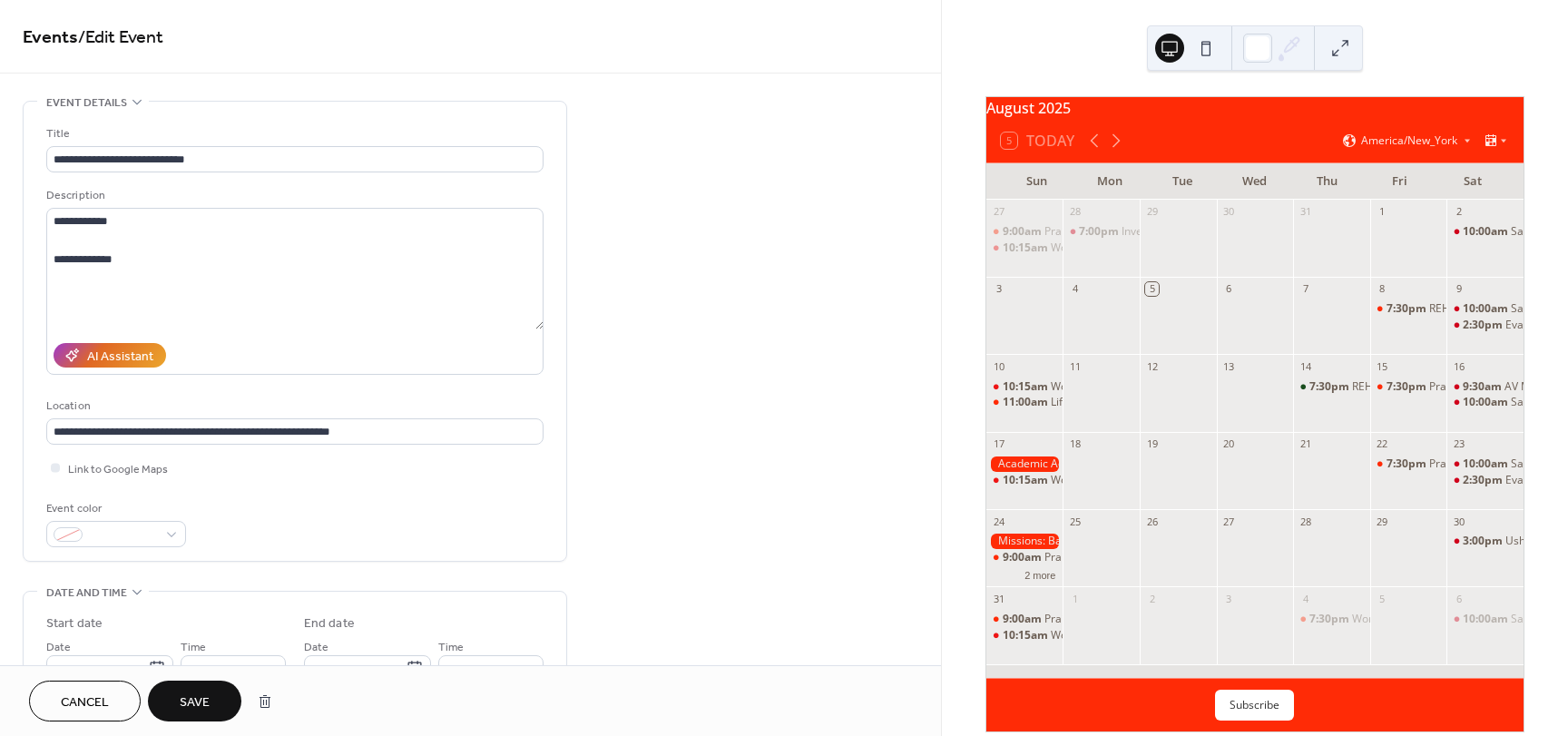 click on "Save" at bounding box center (194, 702) 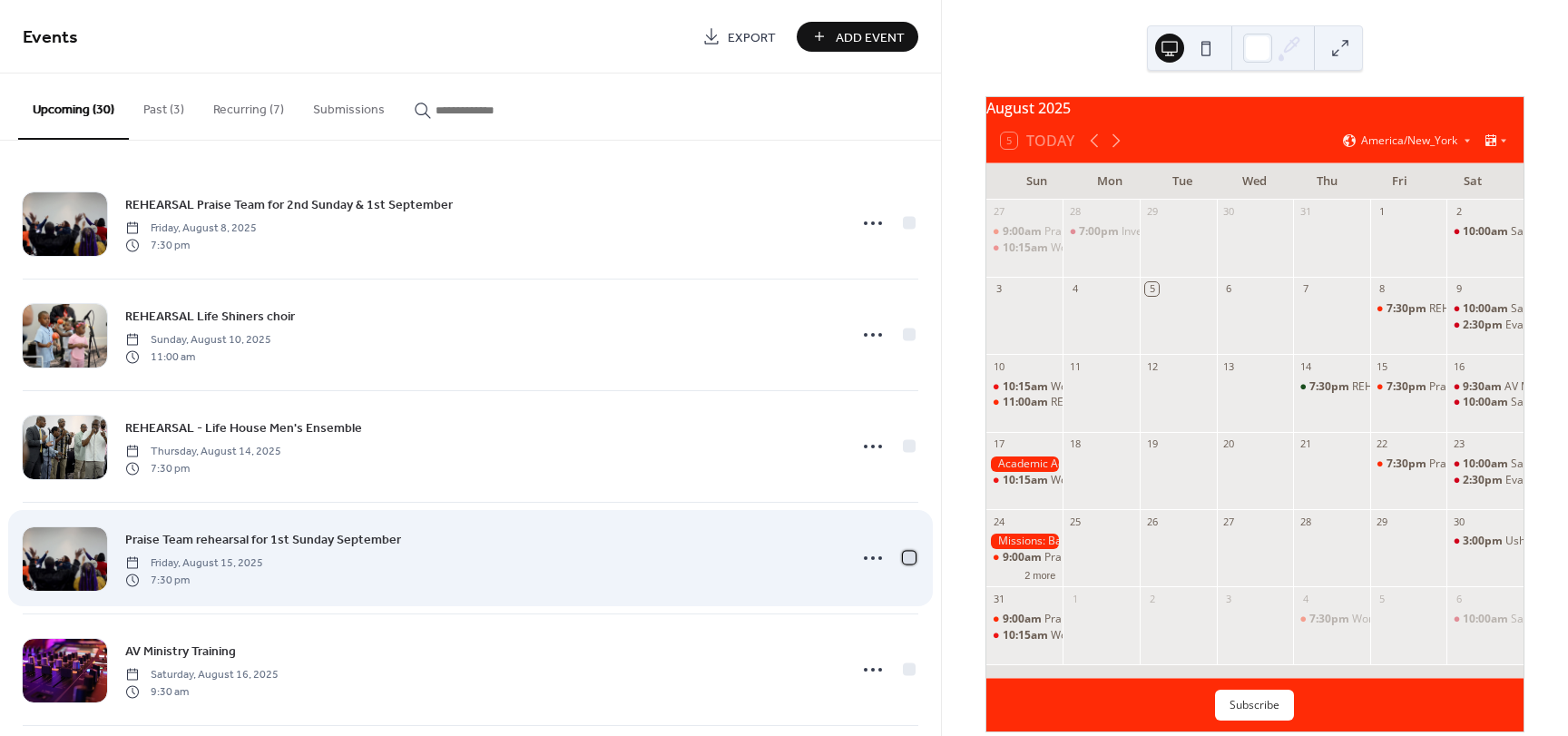 click at bounding box center (909, 557) 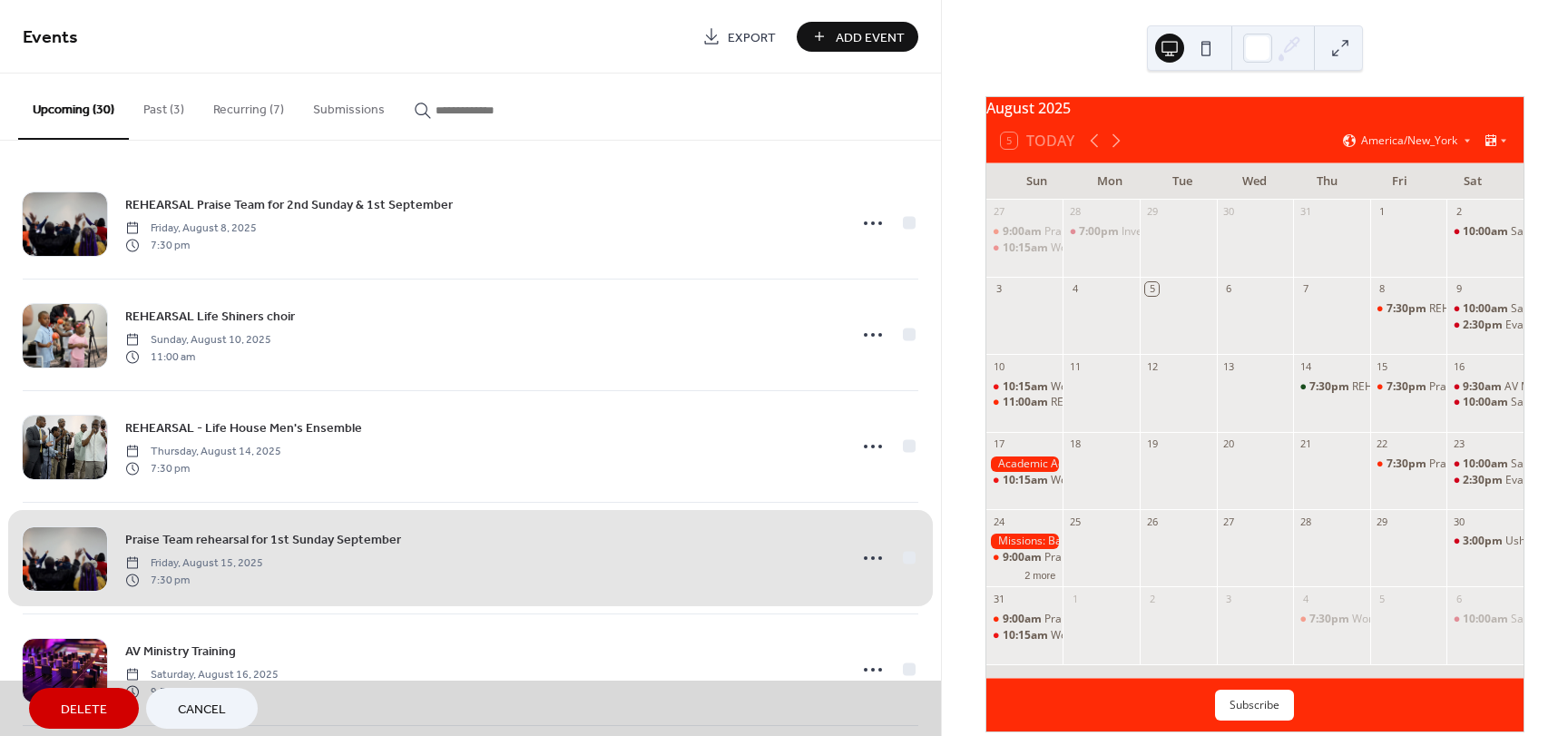 click on "REHEARSAL Praise Team  for 2nd Sunday & 1st [MONTH] Friday, August 8, 2025 7:30 pm REHEARSAL Life Shiners choir  Sunday, August 10, 2025 11:00 am REHEARSAL - Life House Men's Ensemble  Thursday, August 14, 2025 7:30 pm Praise Team rehearsal for 1st Sunday September Friday, August 15, 2025 7:30 pm AV Ministry Training Saturday, August 16, 2025 9:30 am Academic Achievement Recognition Program Sunday, August 17, 2025 Praise Team Recording for 1st Sunday in September Friday, August 22, 2025 7:30 pm Missions: Backpack Assembling / Distribution Sunday, August 24, 2025 Praise Team Rehearsal & Sound check  Sunday, August 24, 2025 9:00 am Life Shiners Choir Rehearsal Sunday, August 24, 2025 11:00 am Usher Appreciation Cookout Saturday, August 30, 2025 3:00 pm Praise Team Rehearsal & Sound Check Sunday, August 31, 2025 9:00 am Women's Choir Rehearsal Thursday, September 4, 2025 7:30 pm Women’s Choir Rehearsal Thursday, September 11, 2025 7:30 pm Women's Day Worship Experience Sunday, September 14, 2025 10:15 am" at bounding box center [470, 438] 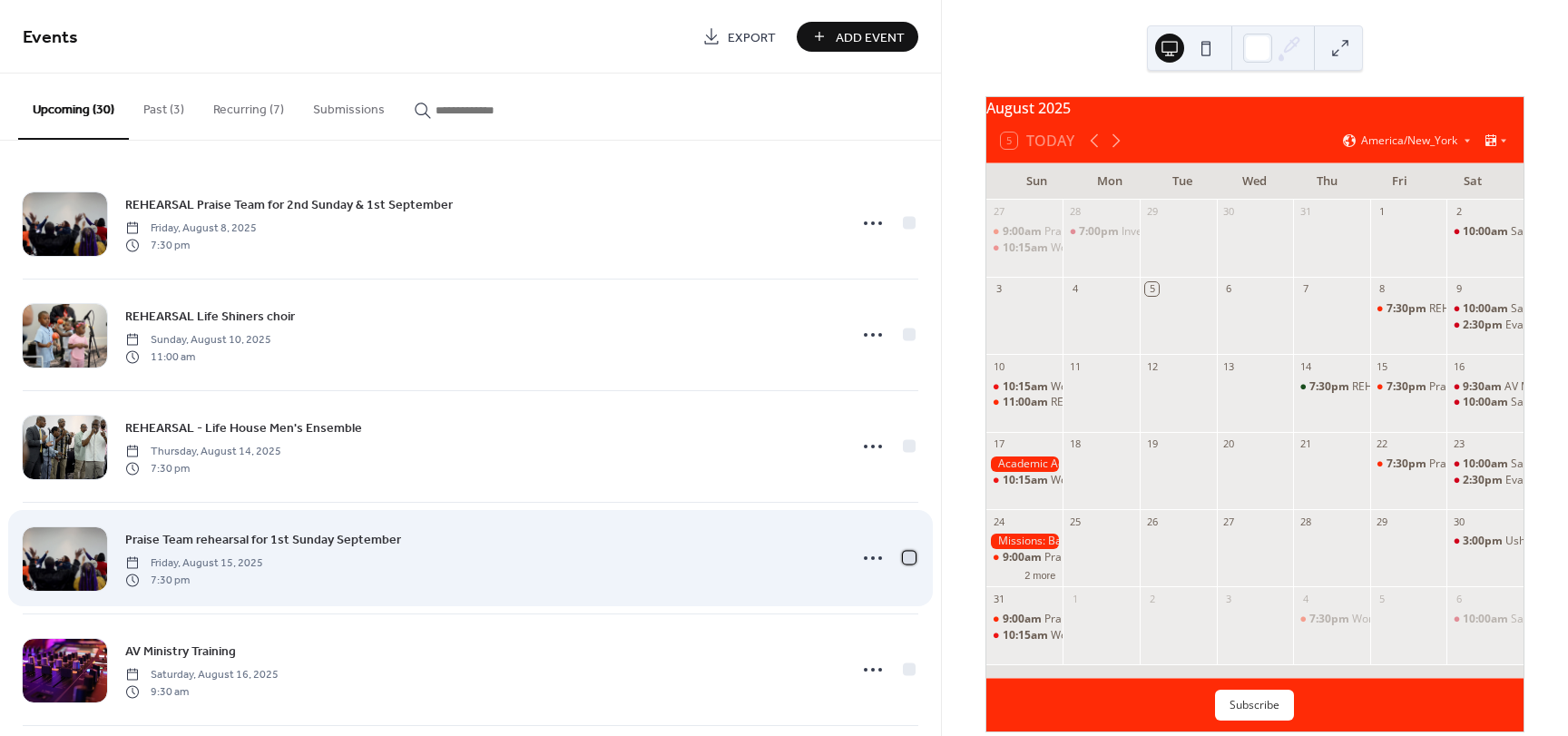click at bounding box center [909, 557] 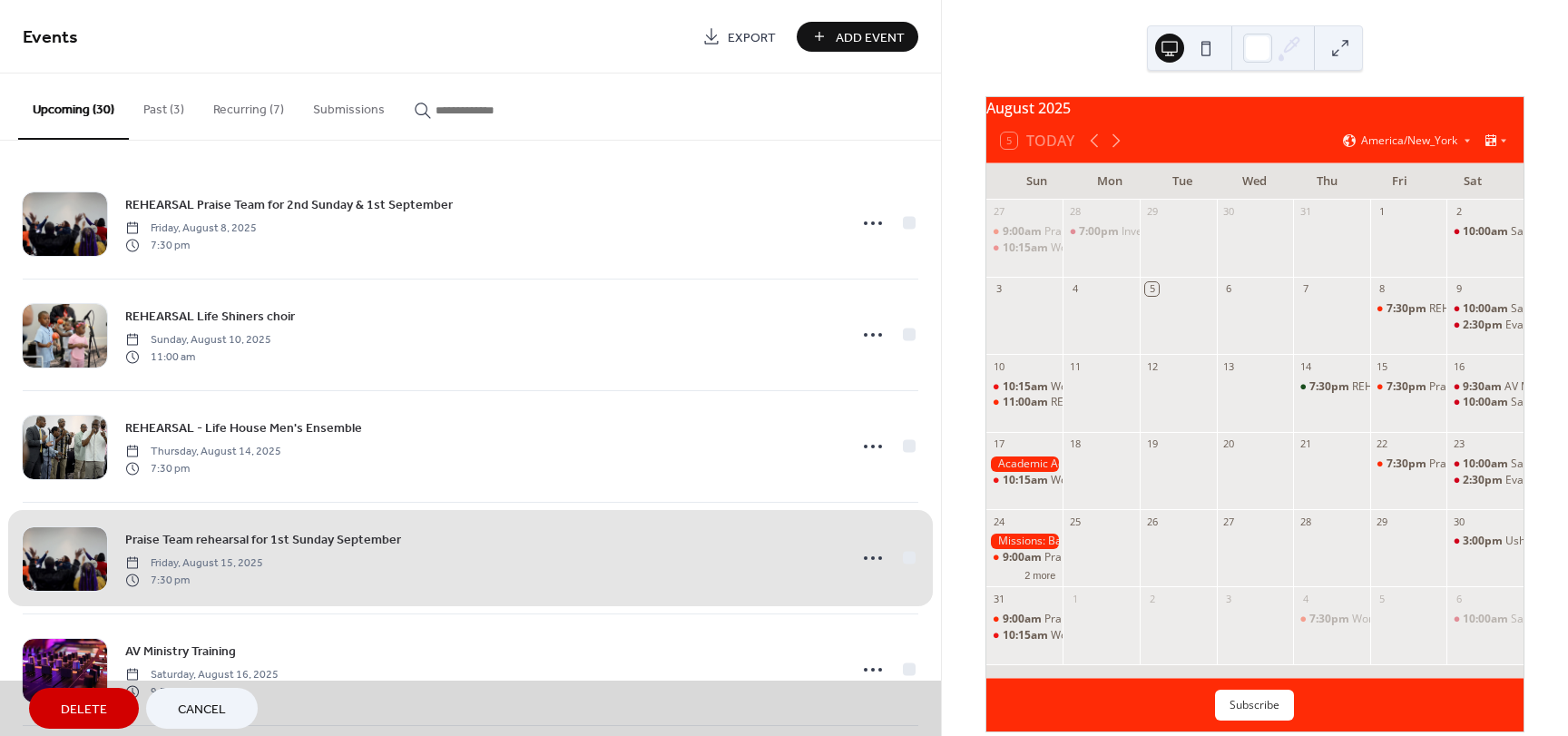 click on "Delete" at bounding box center [83, 710] 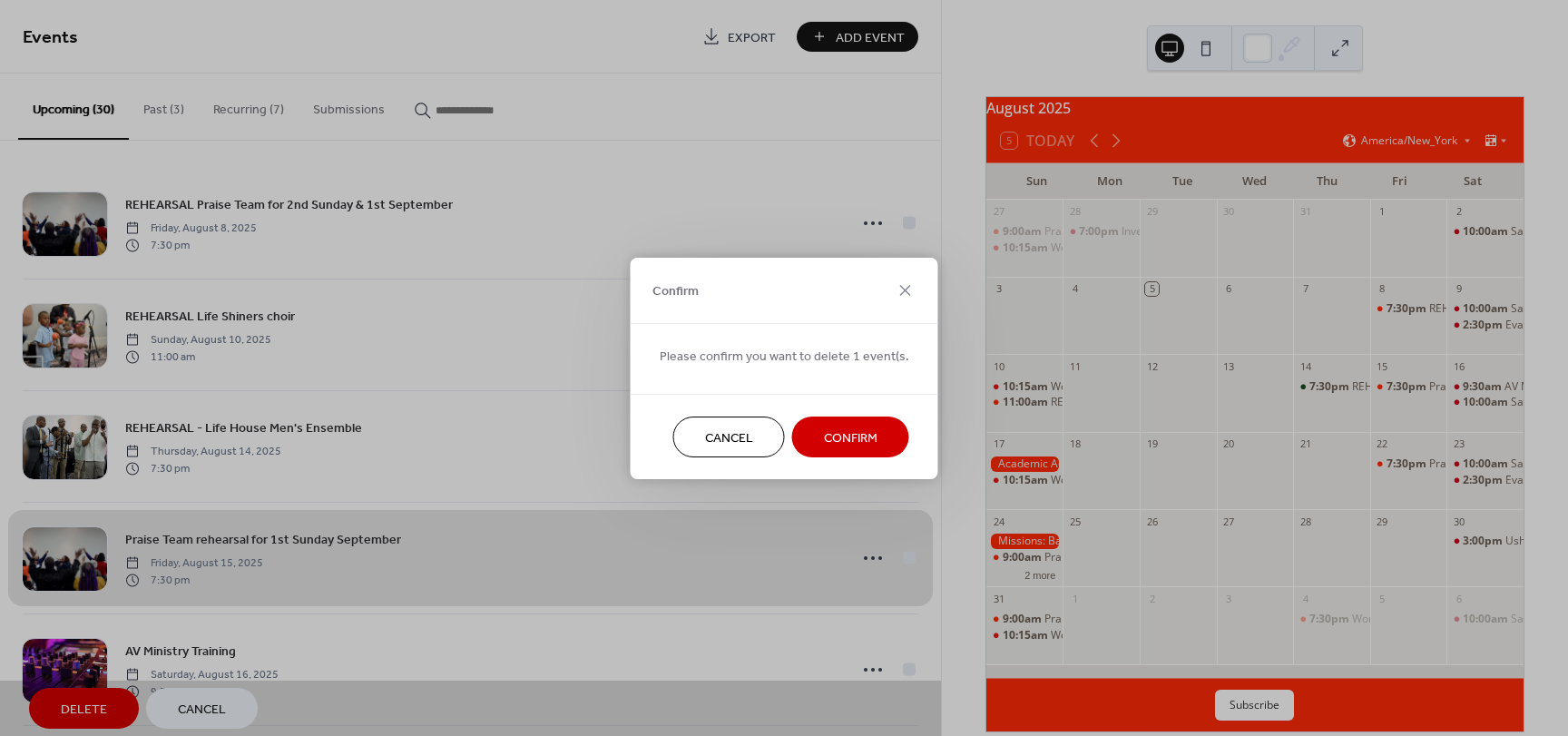 click on "Confirm" at bounding box center [850, 437] 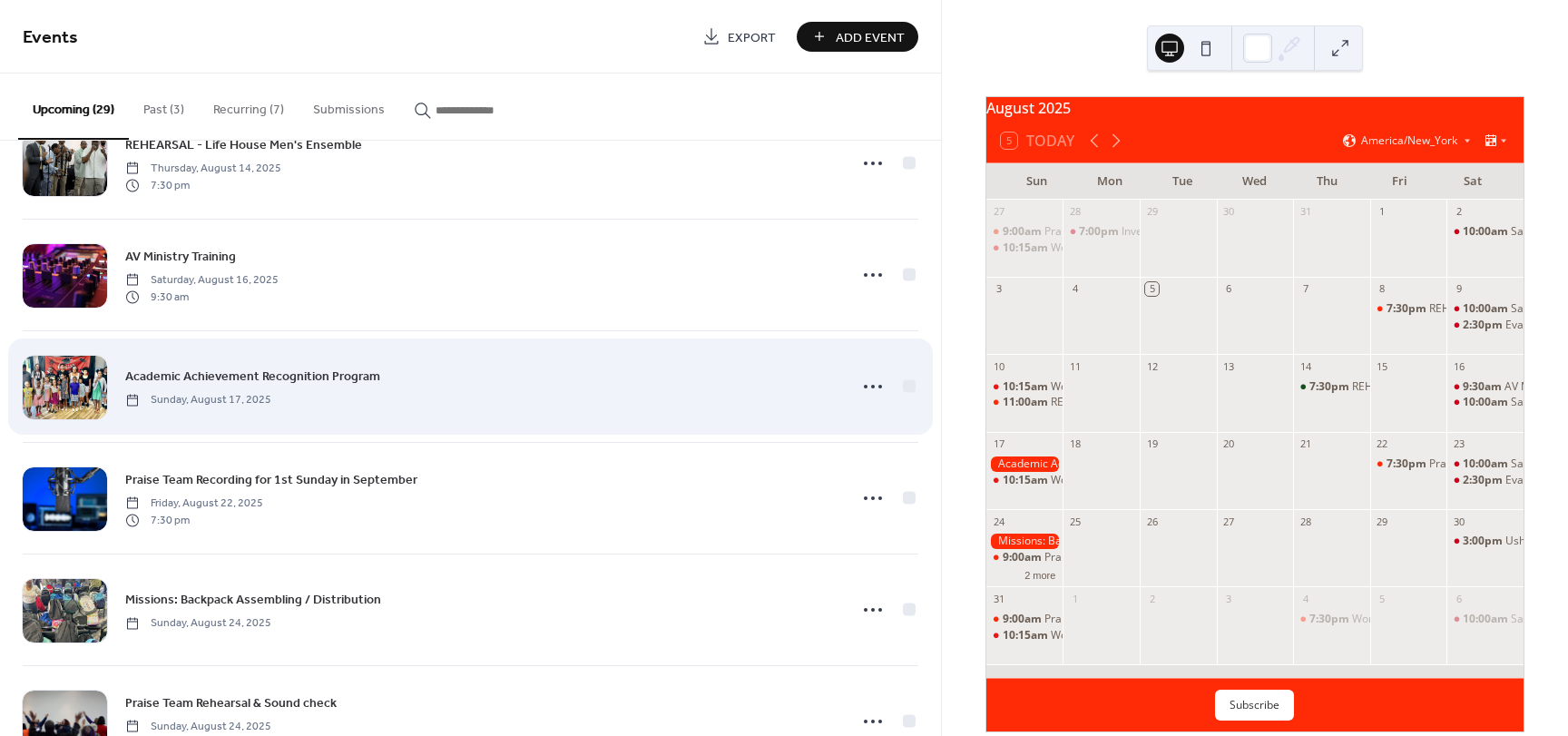 scroll, scrollTop: 363, scrollLeft: 0, axis: vertical 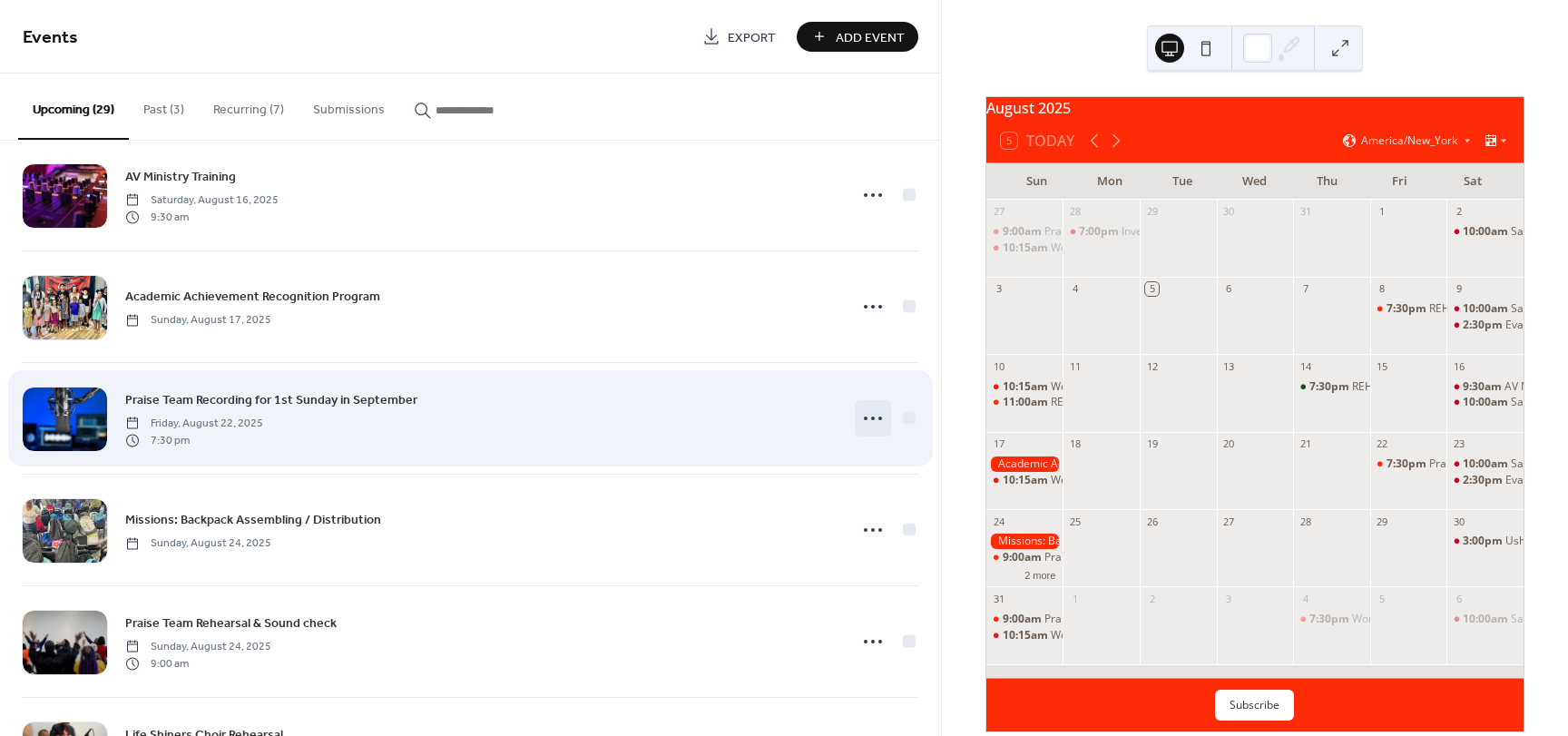 click 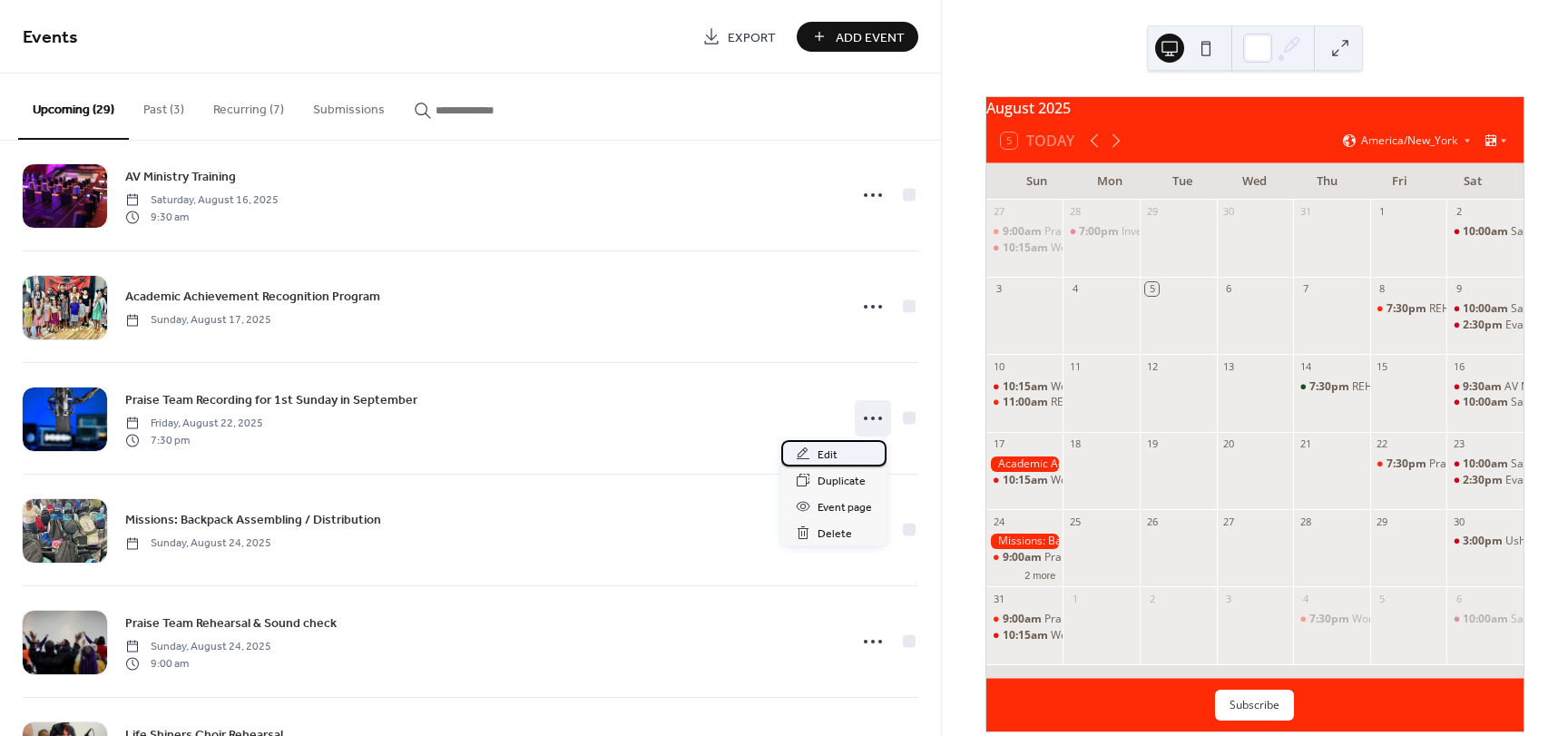click on "Edit" at bounding box center [828, 455] 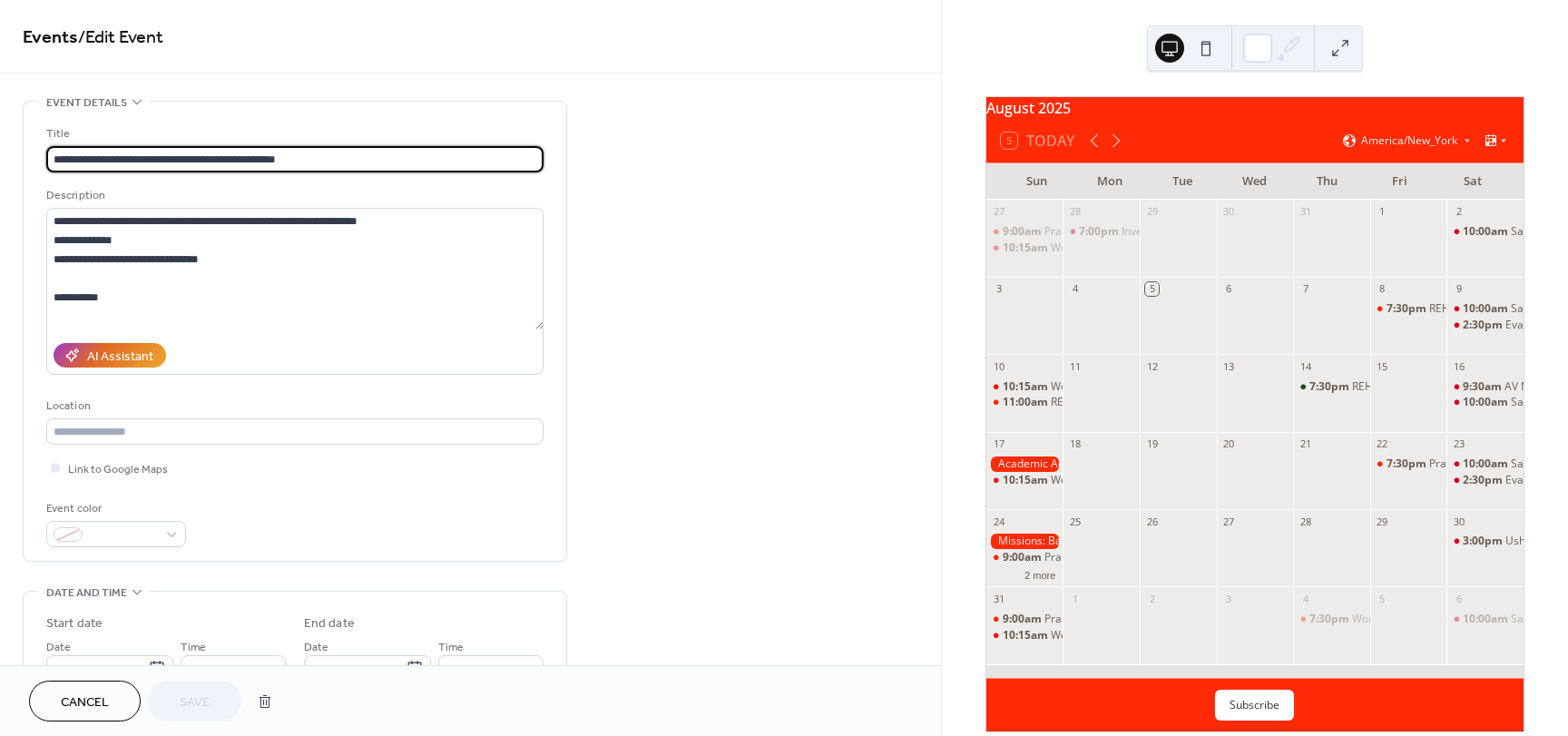 drag, startPoint x: 162, startPoint y: 159, endPoint x: 113, endPoint y: 162, distance: 49.09175 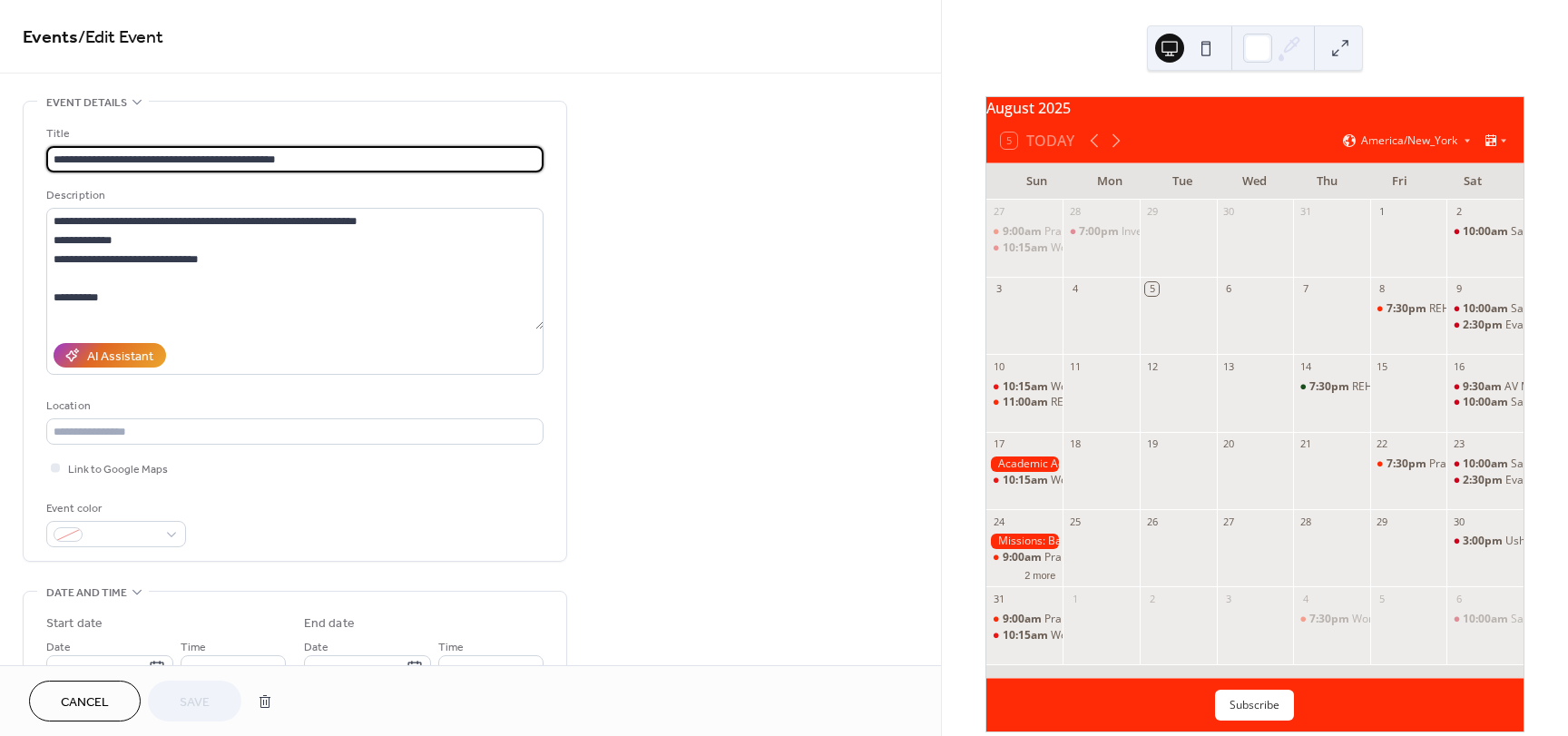 click on "**********" at bounding box center [295, 159] 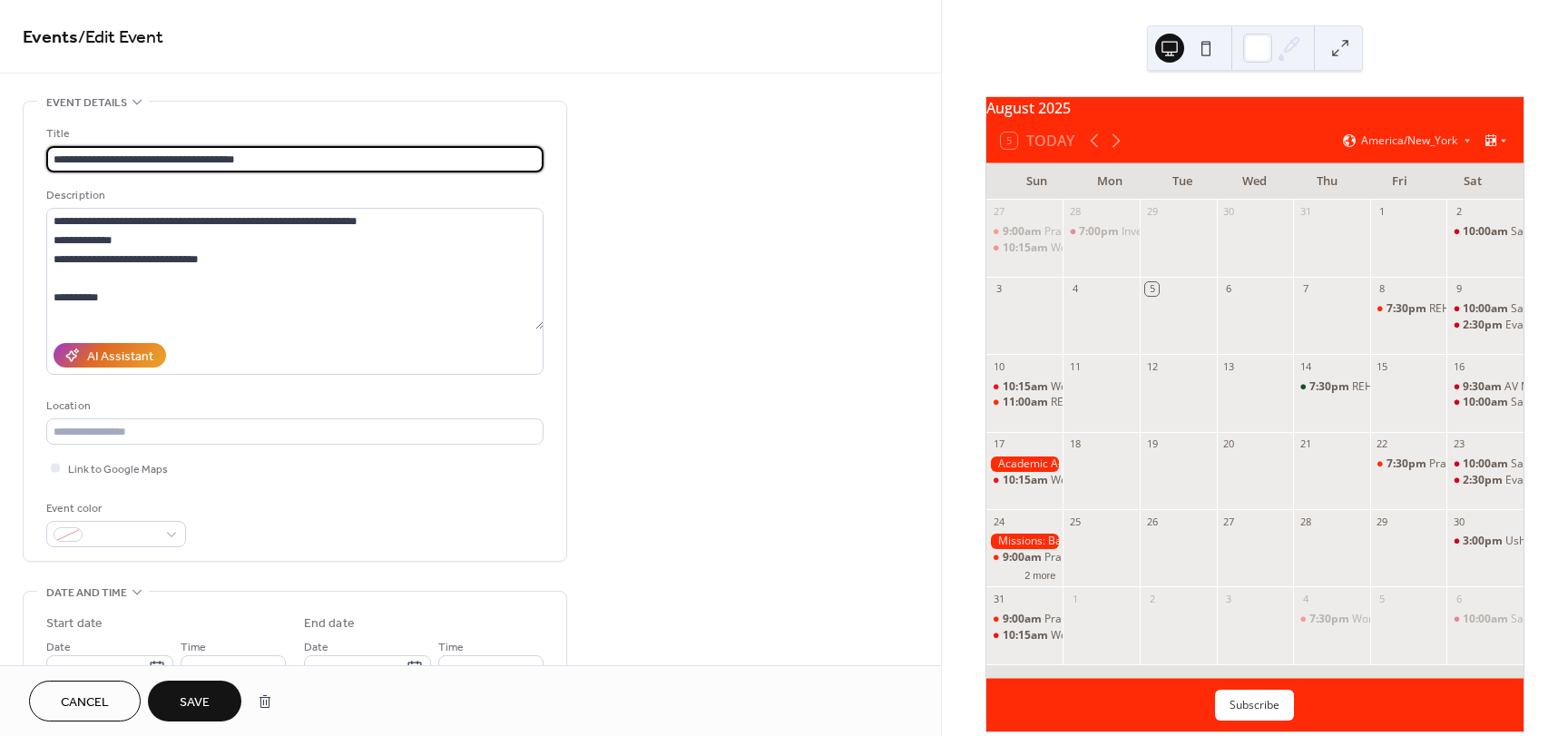 click on "**********" at bounding box center [295, 159] 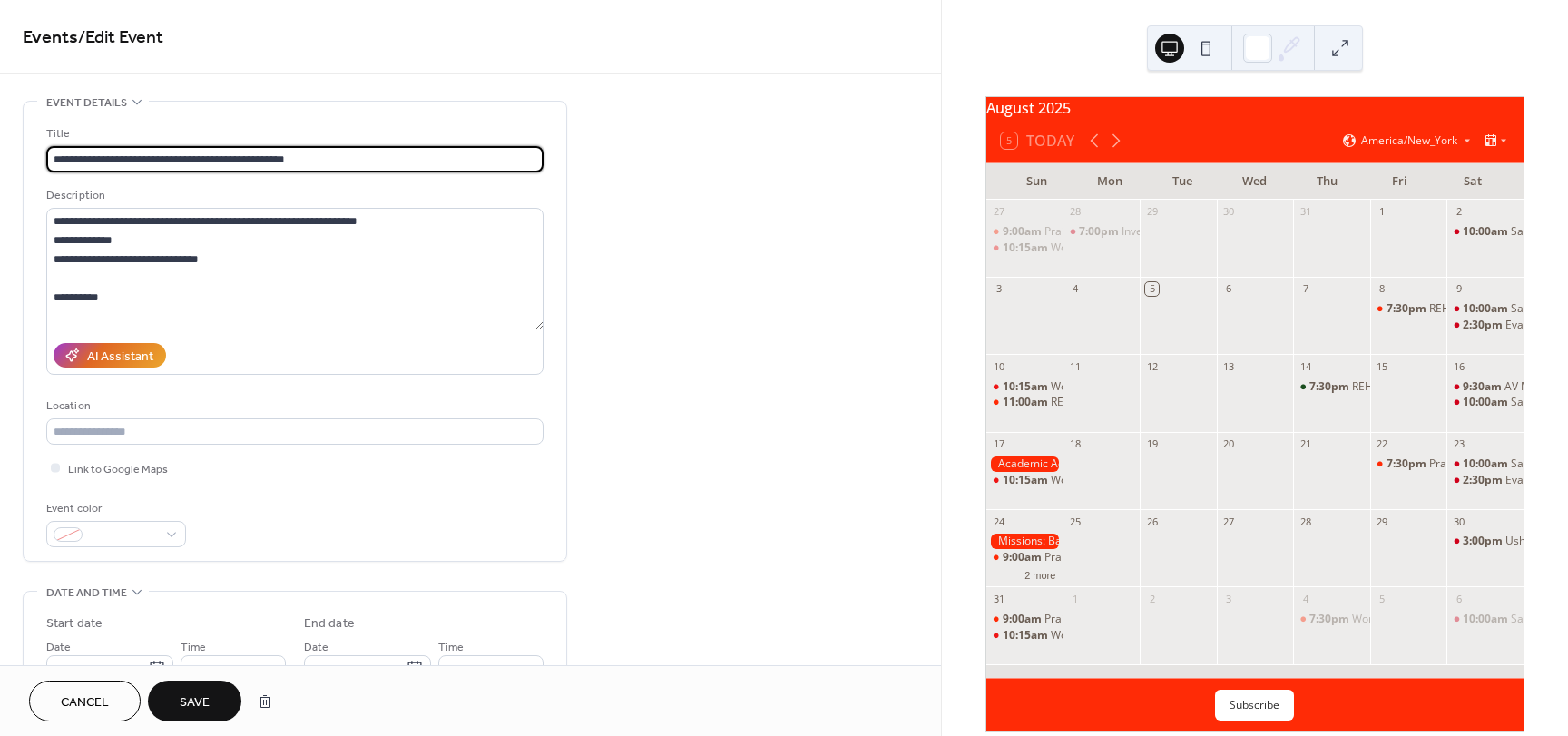 click on "**********" at bounding box center [295, 159] 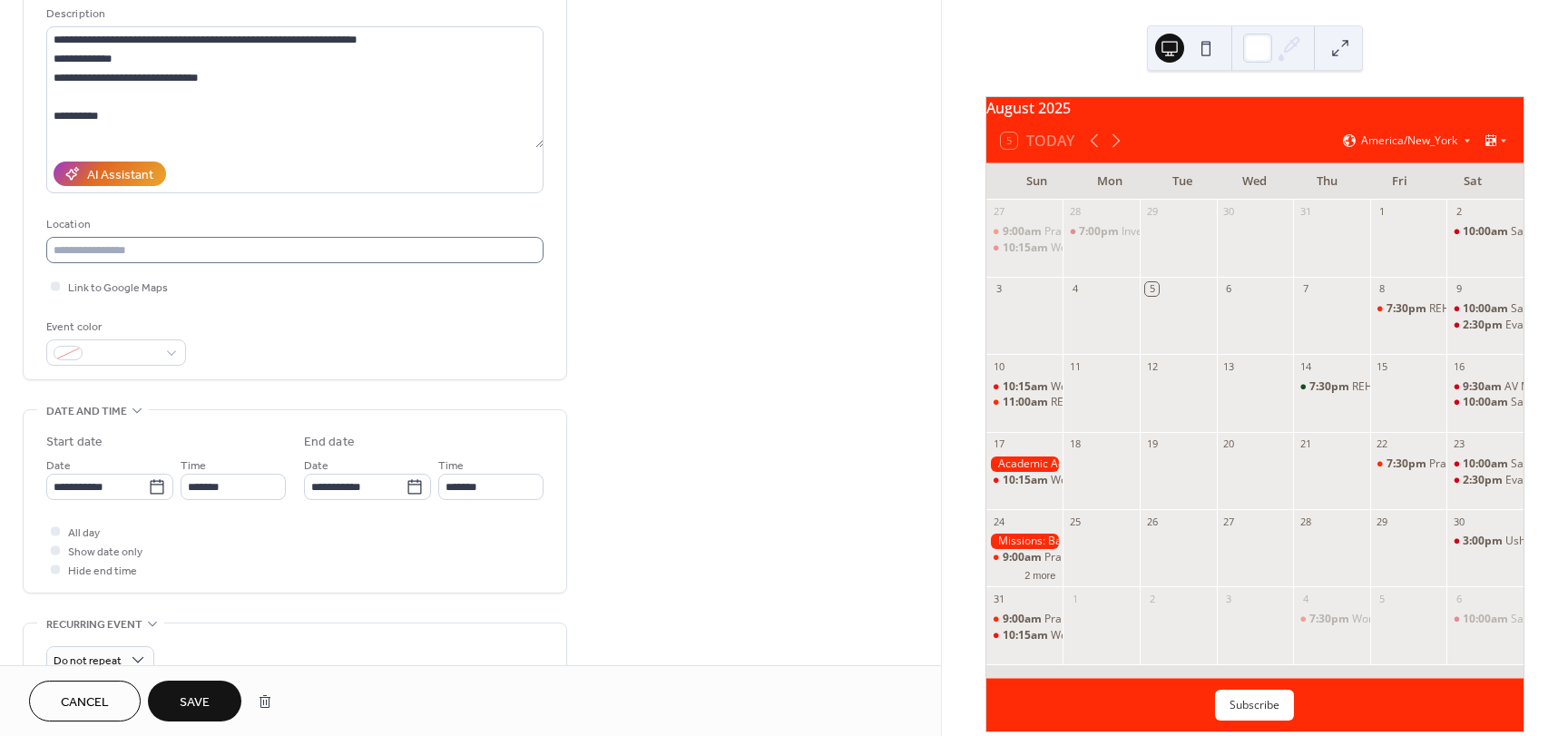 scroll, scrollTop: 91, scrollLeft: 0, axis: vertical 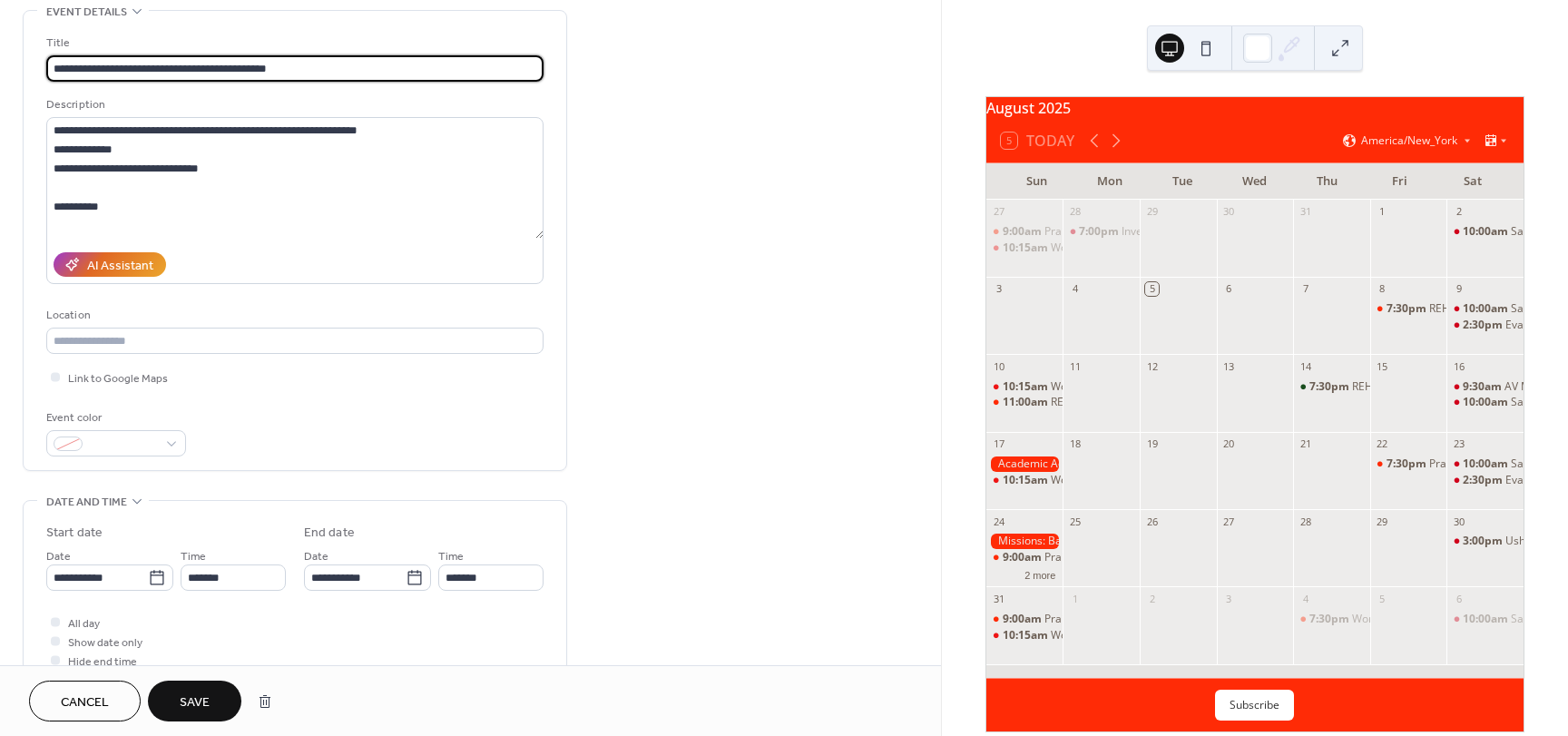 type on "**********" 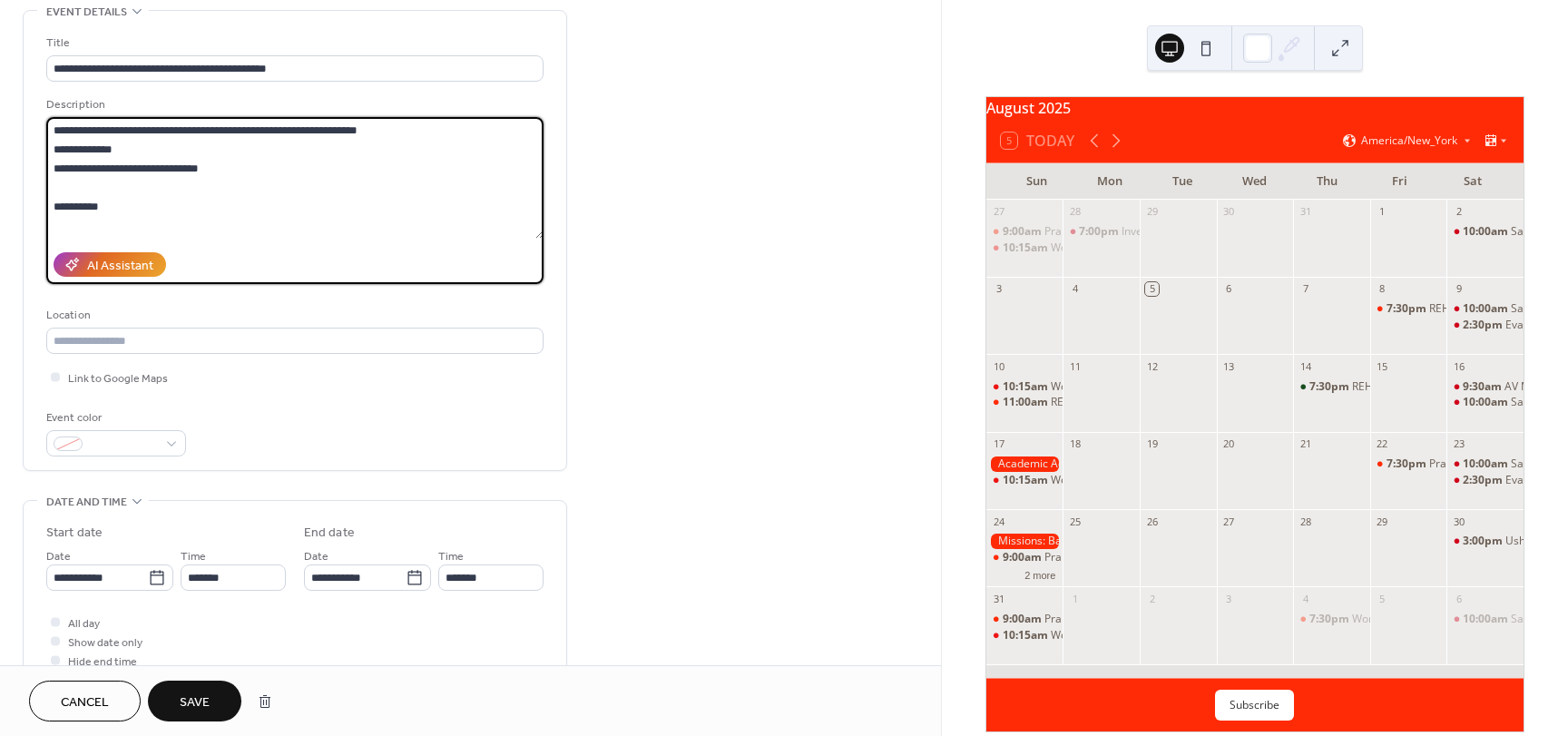click on "**********" at bounding box center (295, 178) 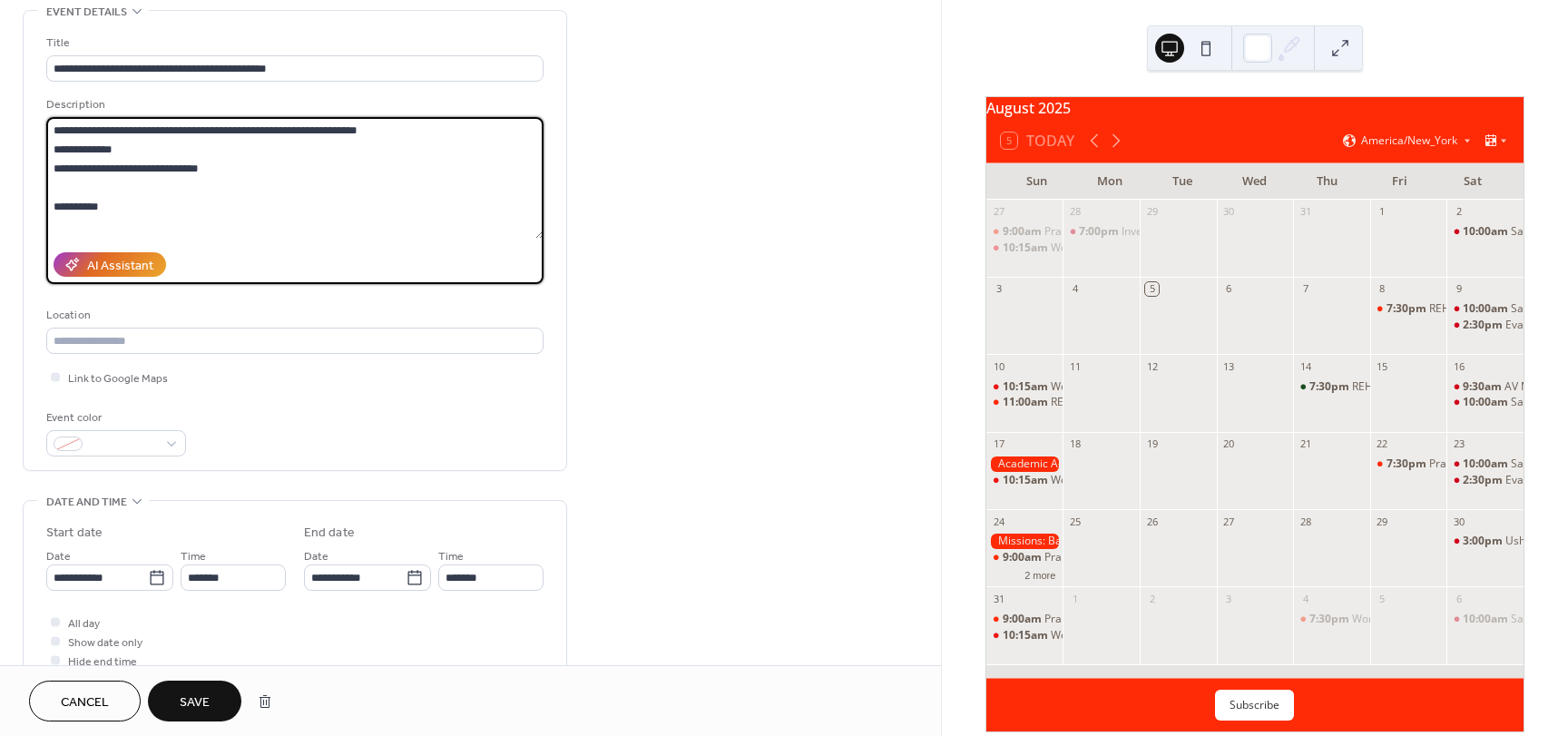 paste on "**********" 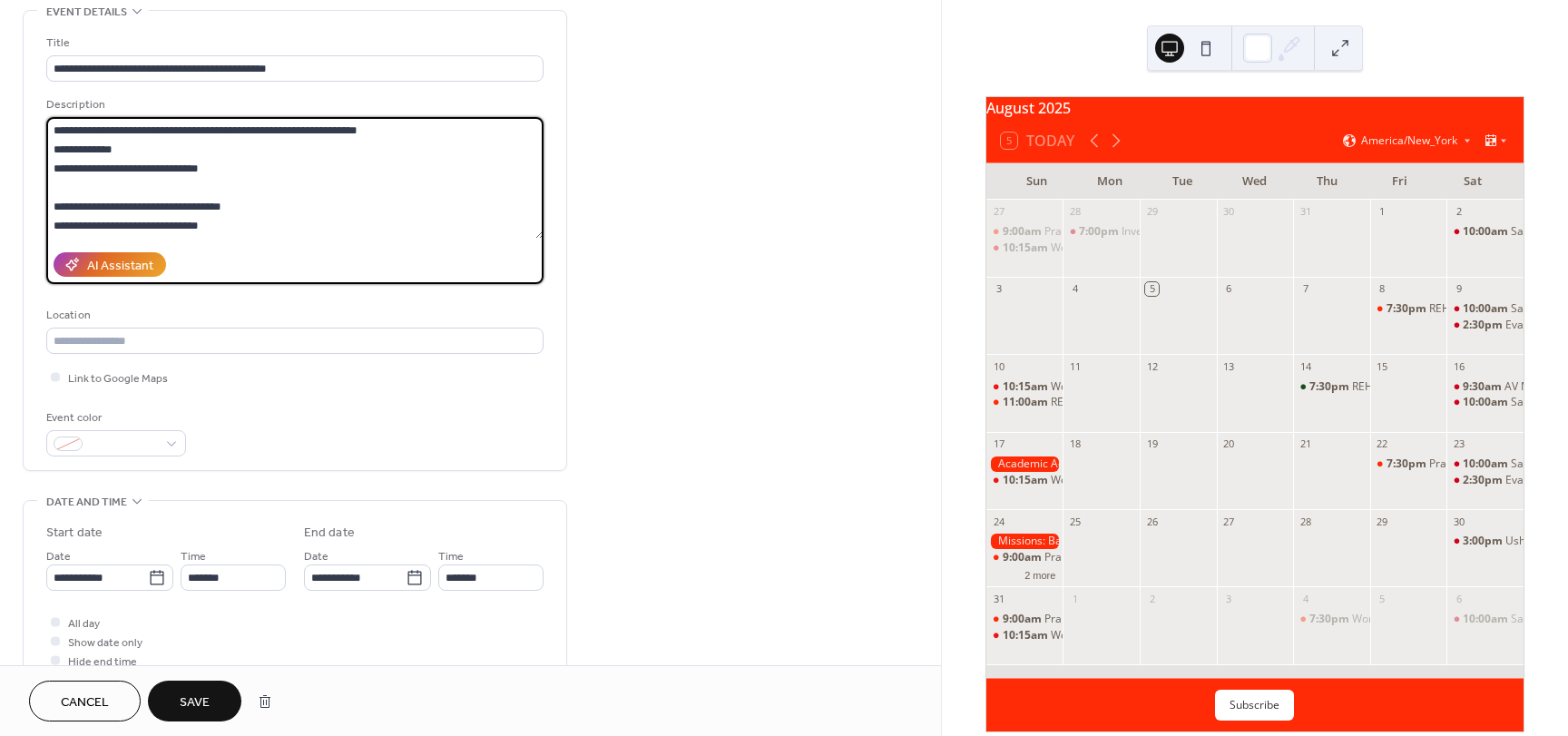 scroll, scrollTop: 54, scrollLeft: 0, axis: vertical 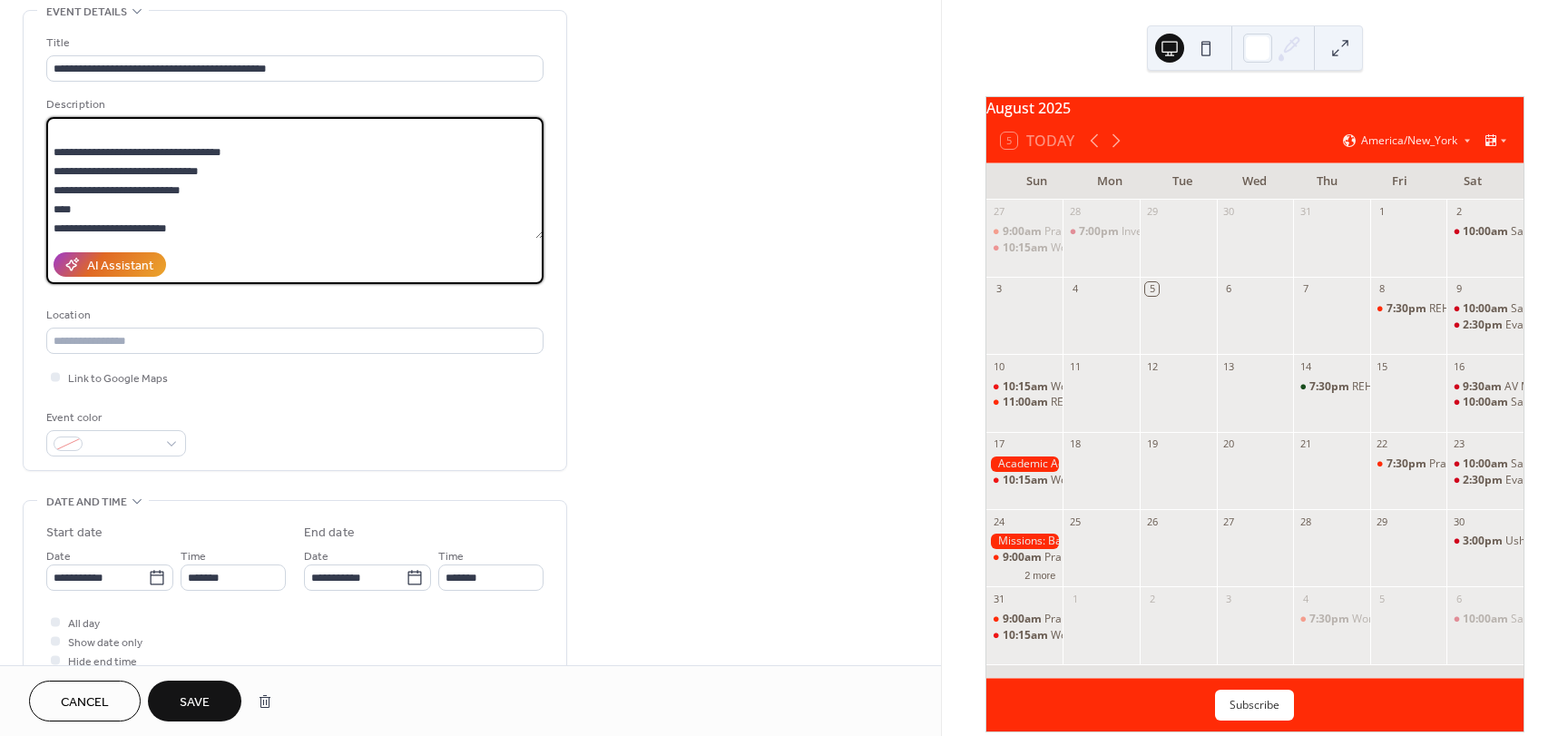 click on "**********" at bounding box center (295, 178) 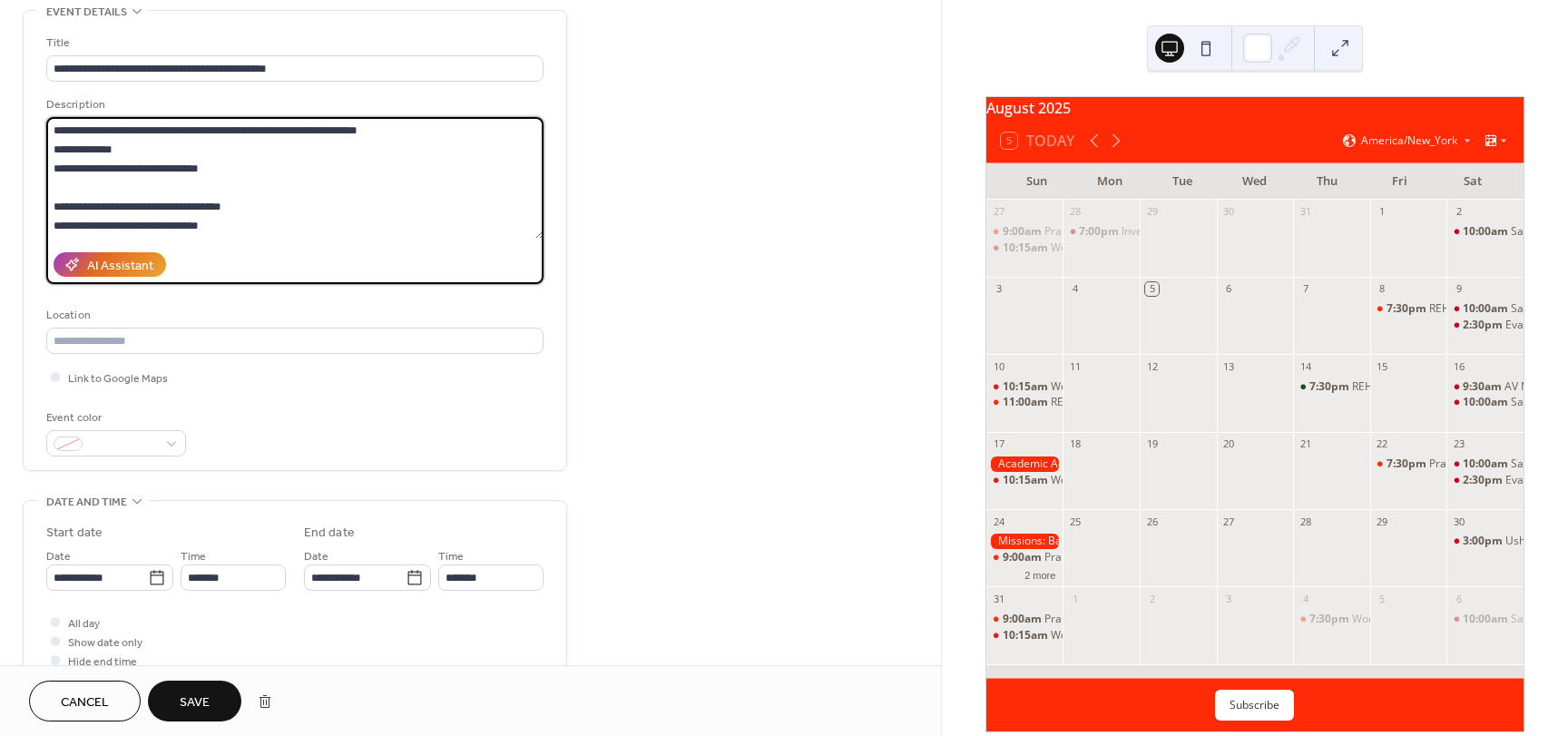 scroll, scrollTop: 57, scrollLeft: 0, axis: vertical 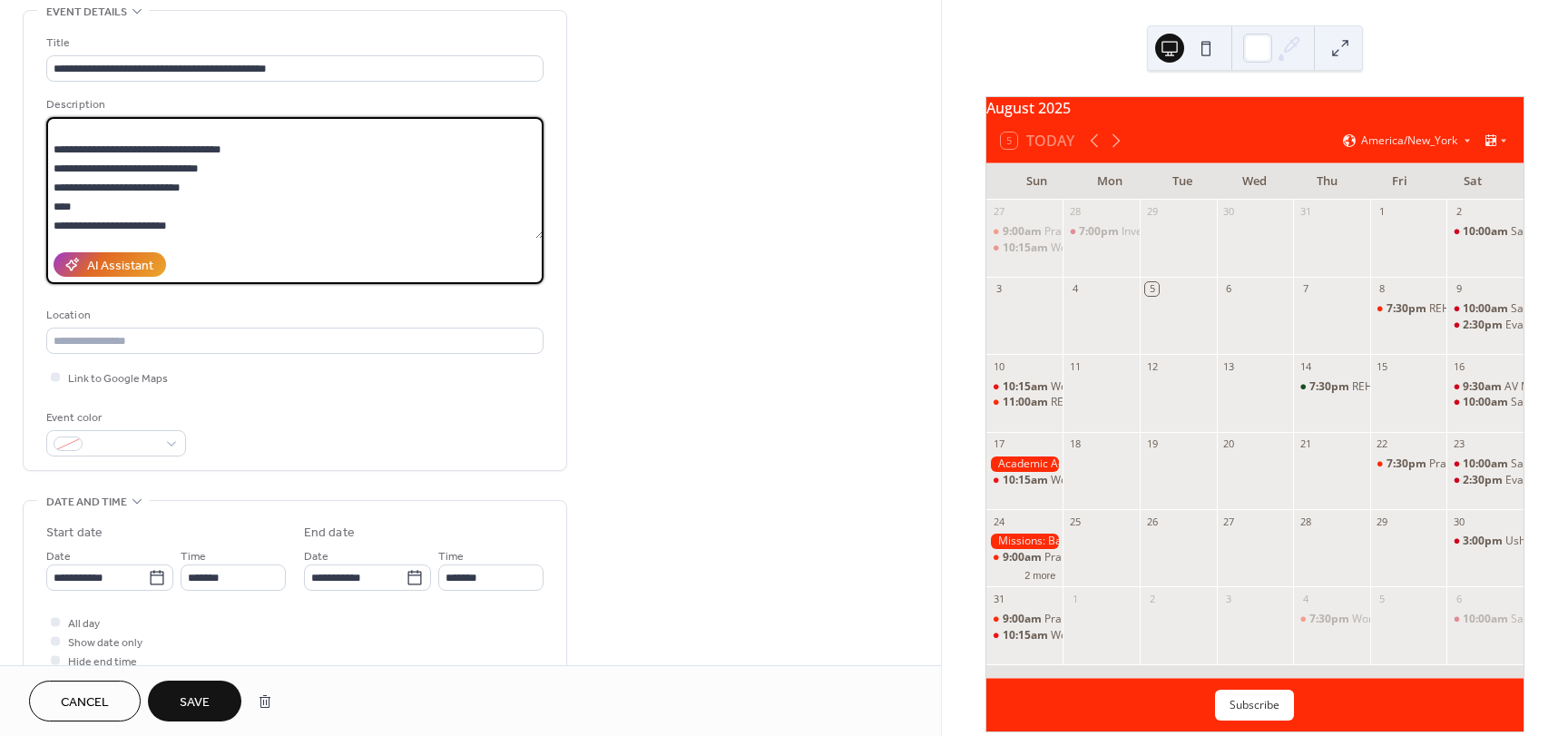 drag, startPoint x: 254, startPoint y: 191, endPoint x: 45, endPoint y: 192, distance: 209.00239 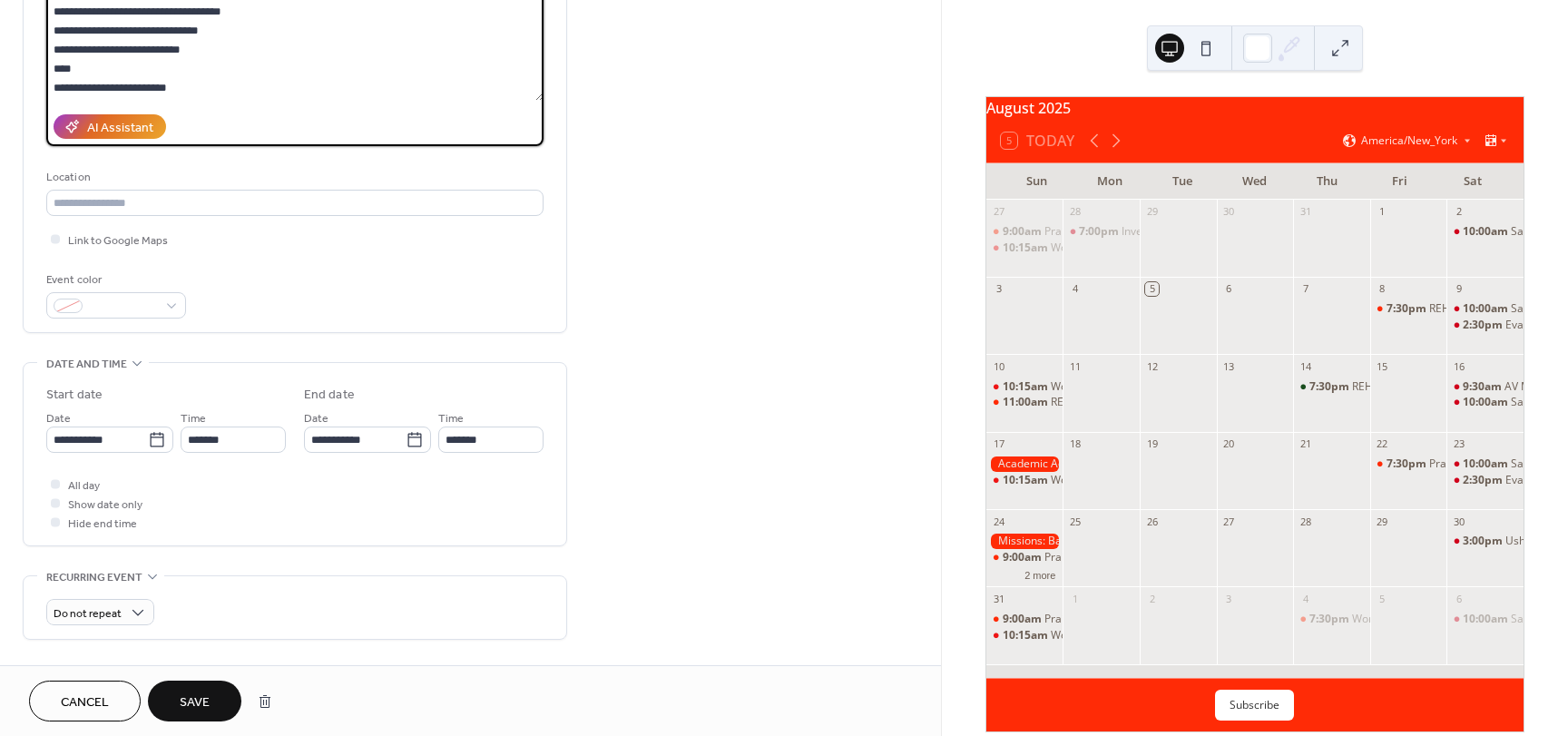 scroll, scrollTop: 182, scrollLeft: 0, axis: vertical 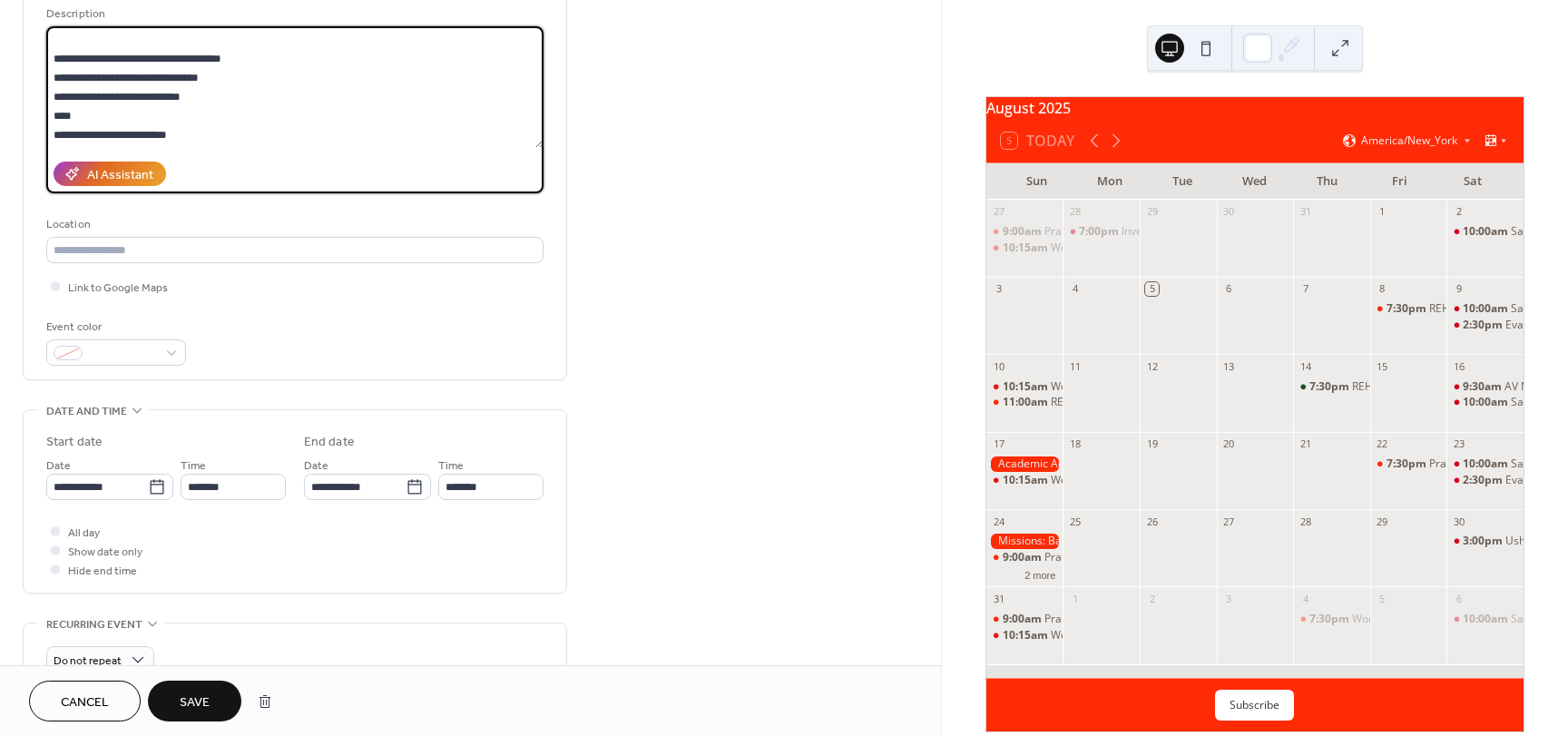 drag, startPoint x: 244, startPoint y: 75, endPoint x: 45, endPoint y: 78, distance: 199.02261 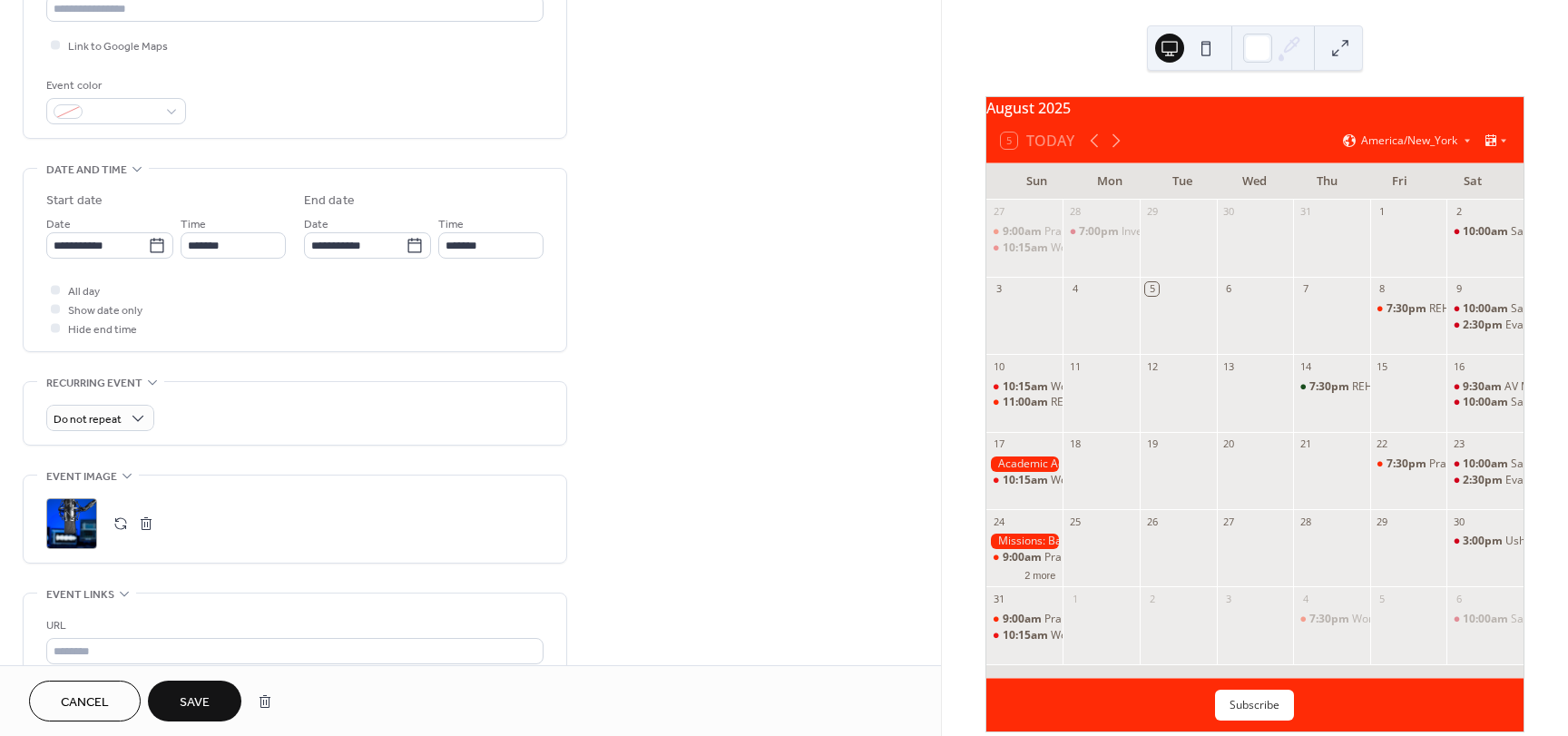 scroll, scrollTop: 545, scrollLeft: 0, axis: vertical 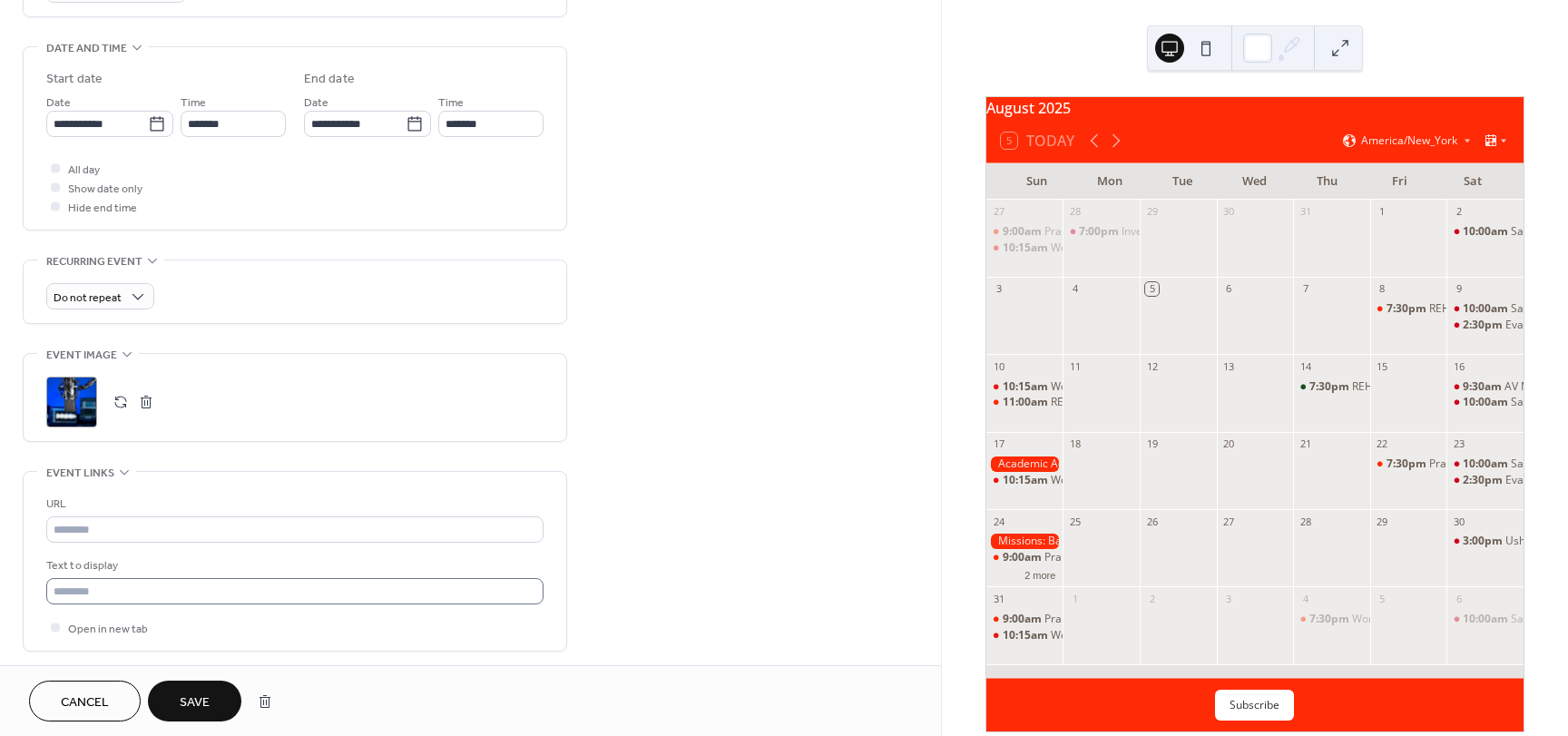 type on "**********" 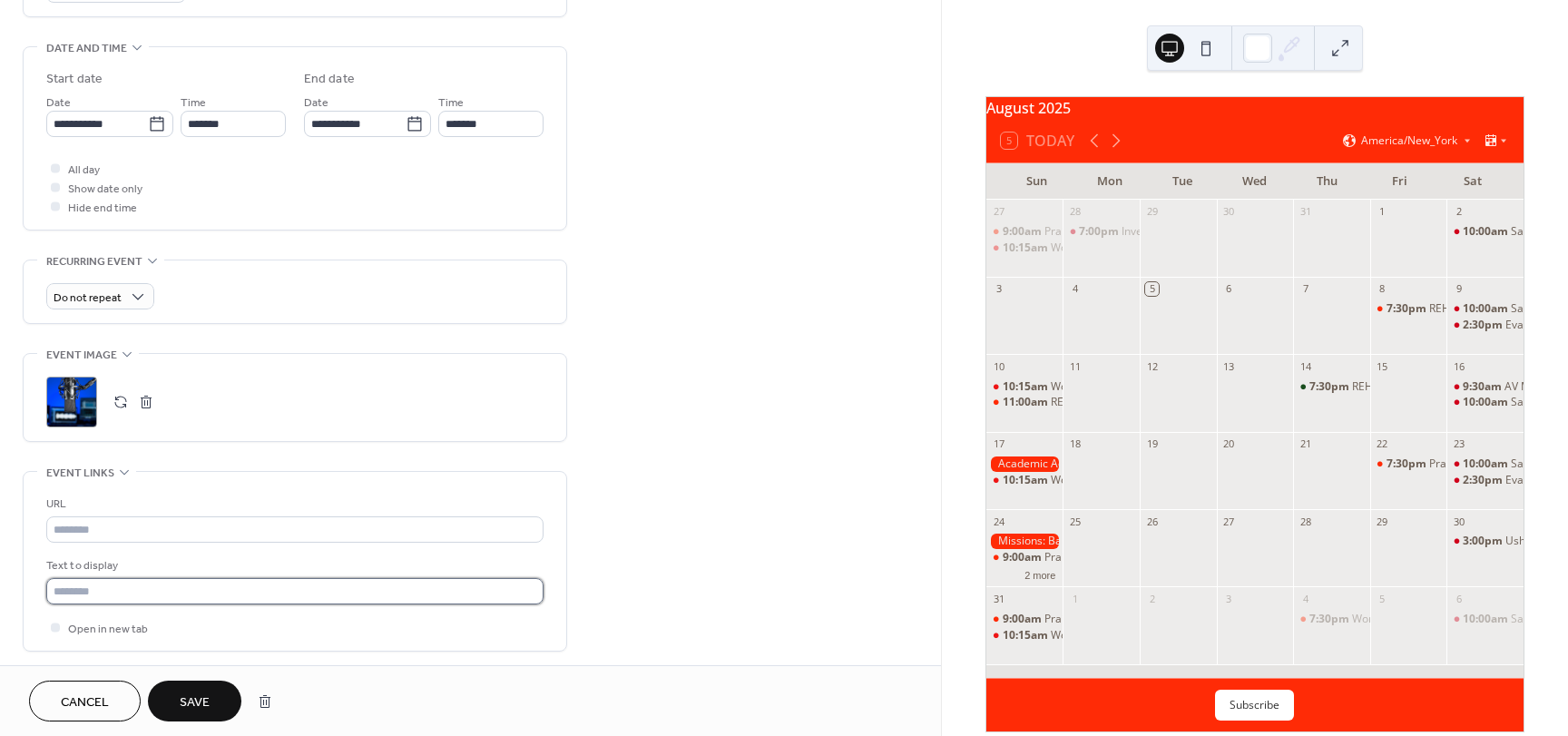 click at bounding box center [295, 591] 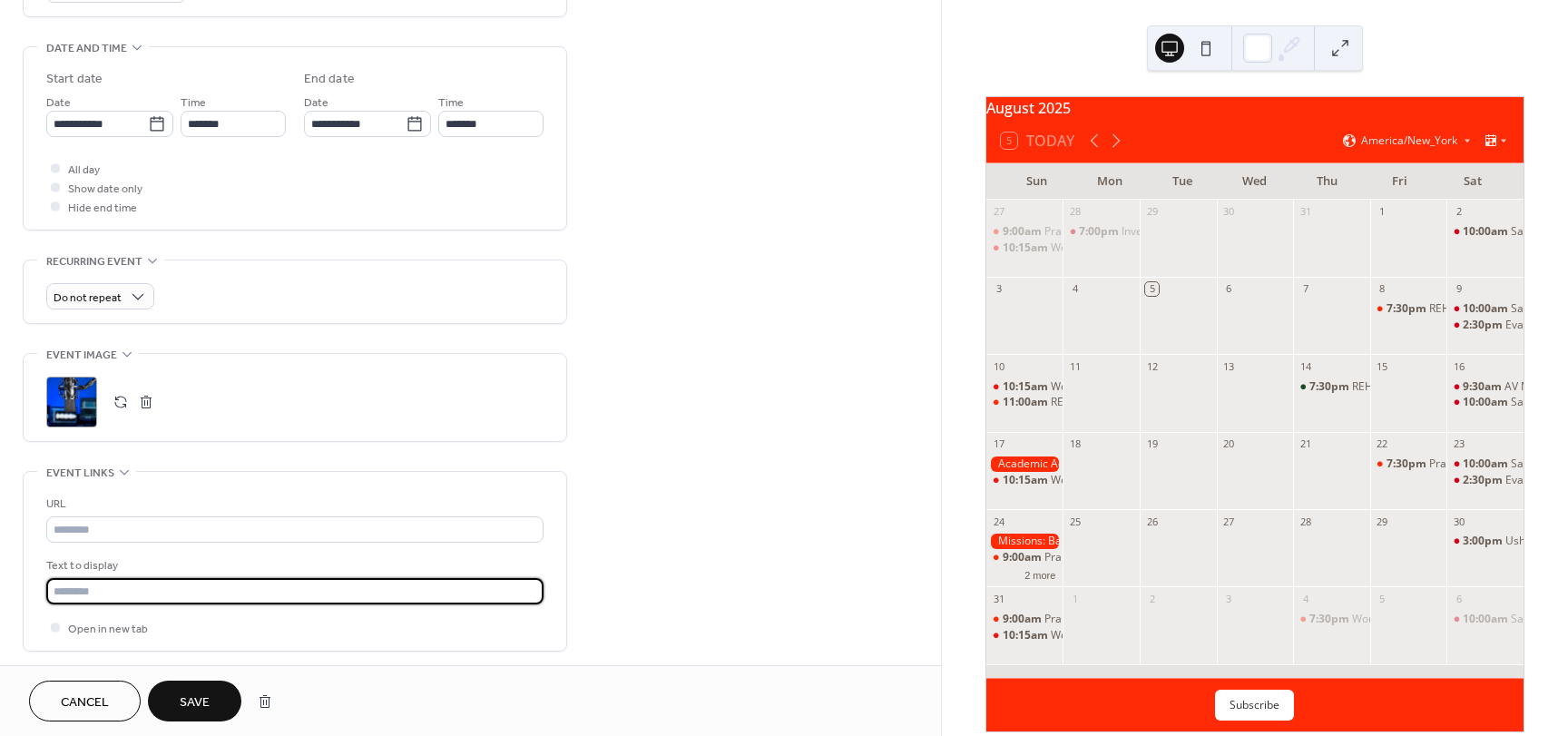 paste on "**********" 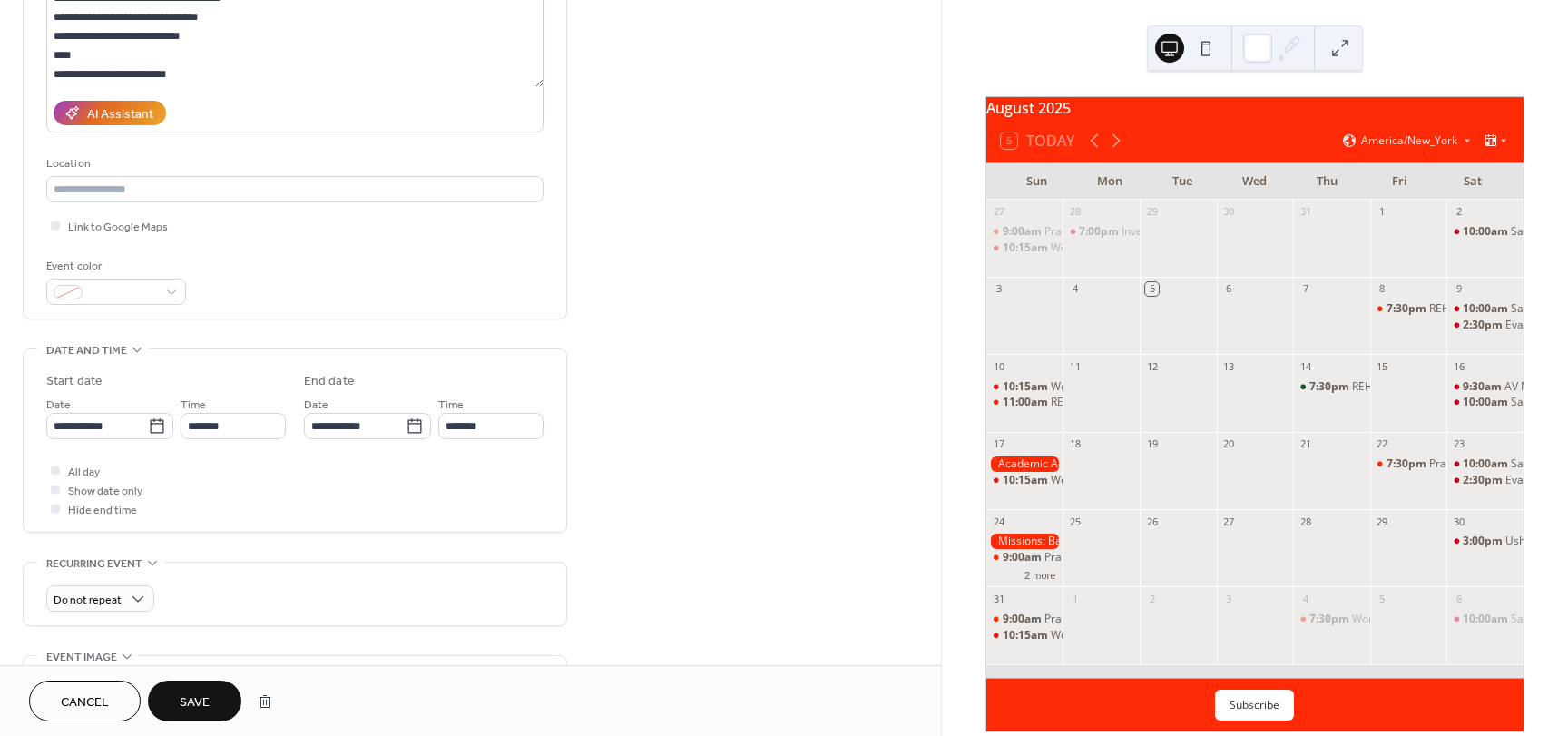 scroll, scrollTop: 182, scrollLeft: 0, axis: vertical 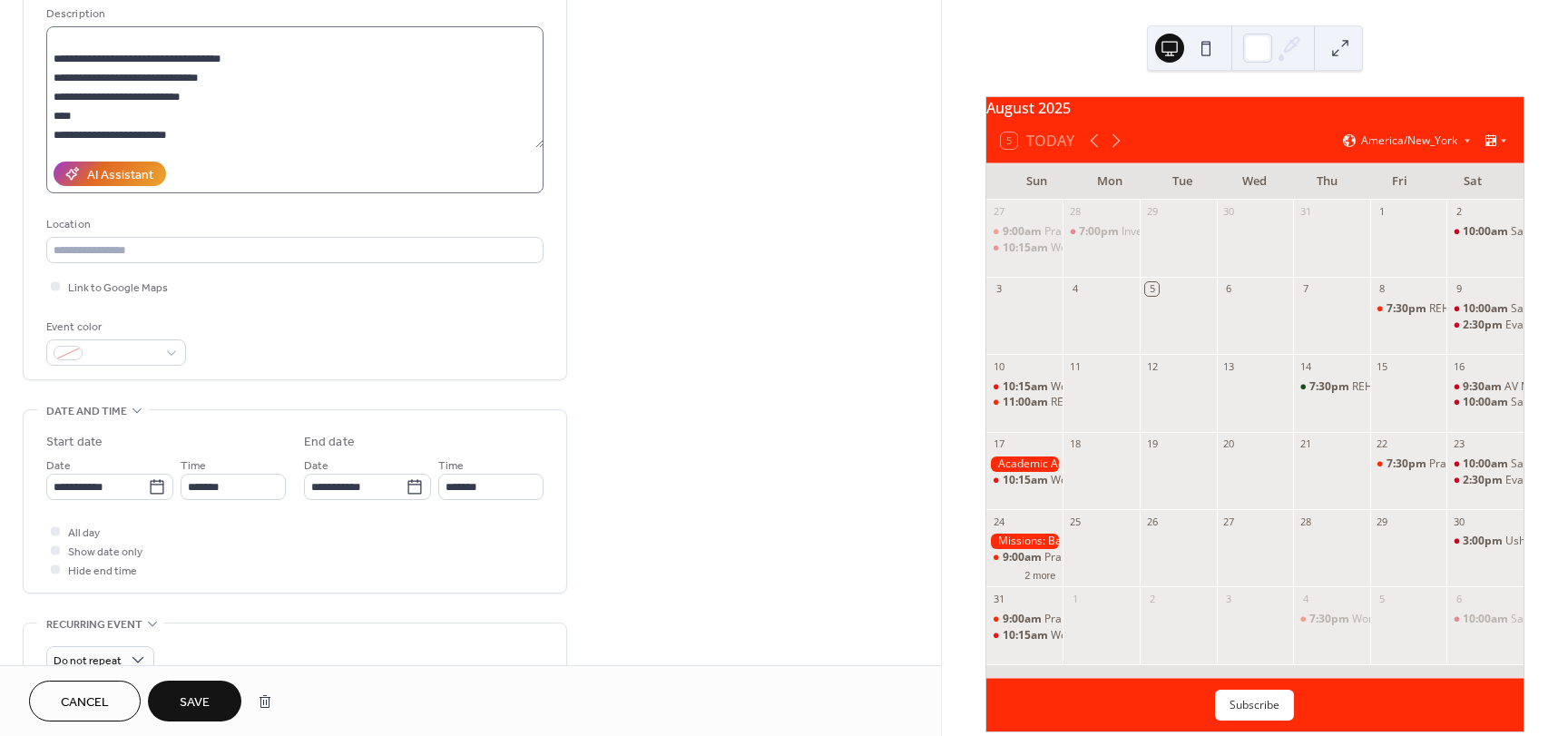type on "**********" 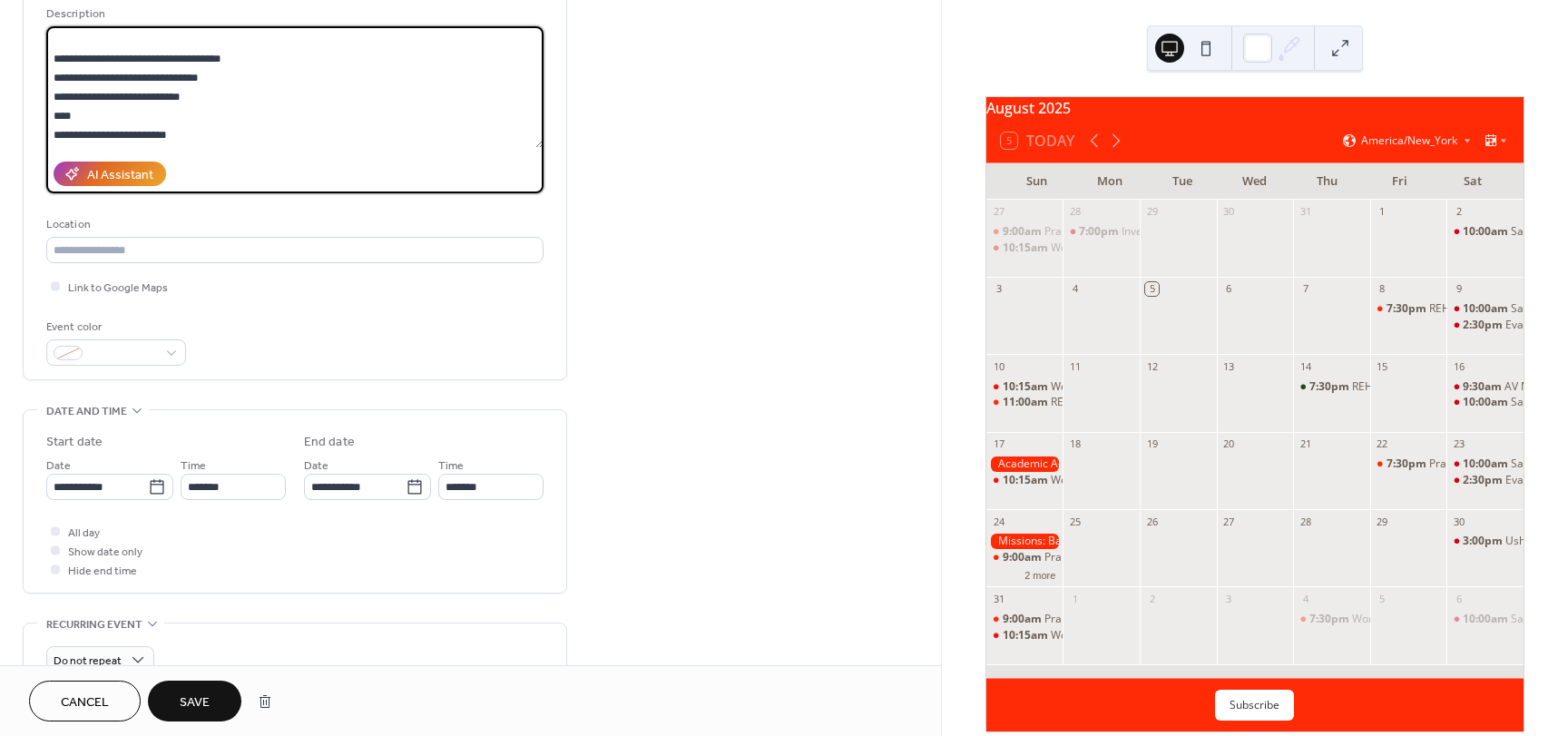 drag, startPoint x: 212, startPoint y: 99, endPoint x: 47, endPoint y: 102, distance: 165.02727 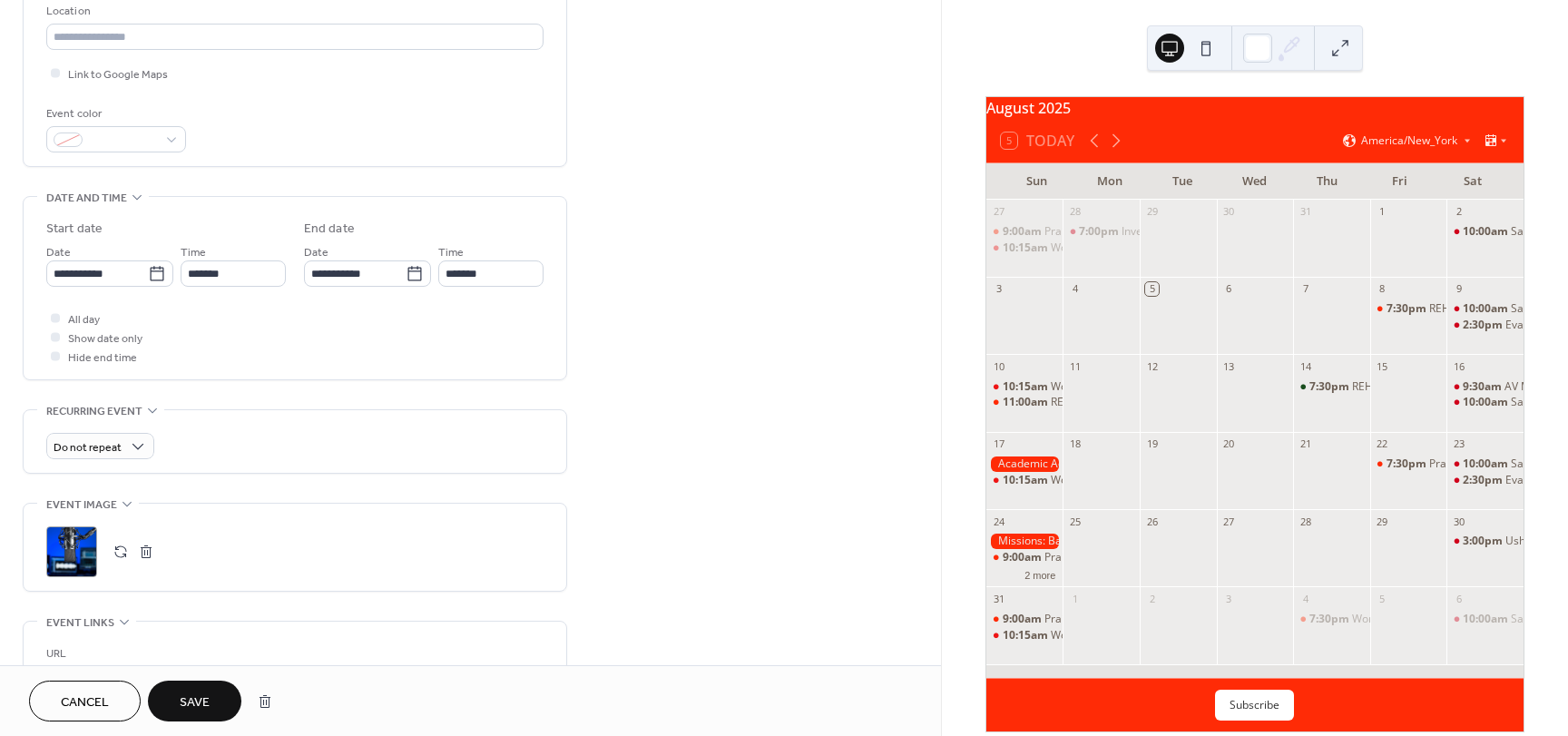 scroll, scrollTop: 454, scrollLeft: 0, axis: vertical 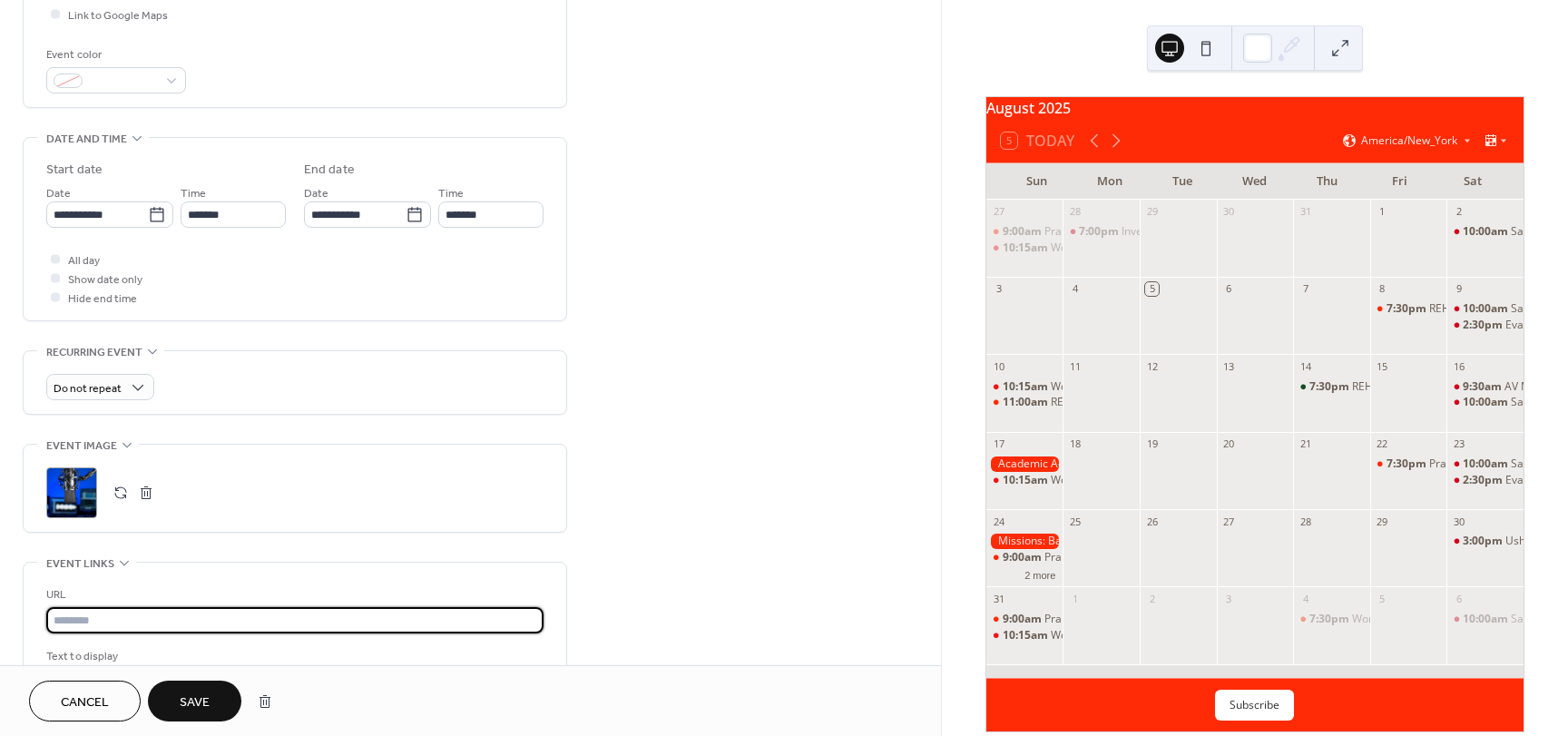 click at bounding box center (295, 620) 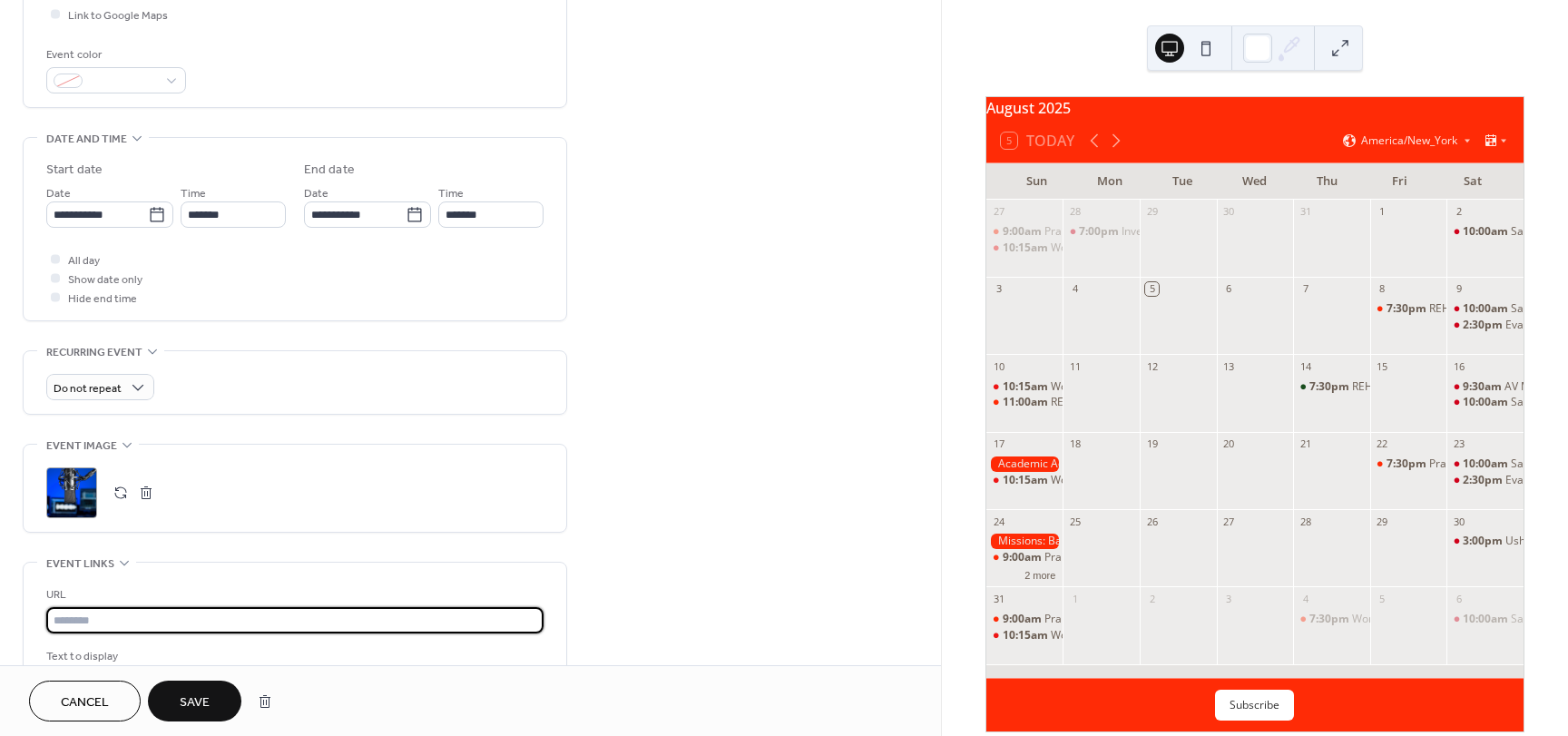 paste on "**********" 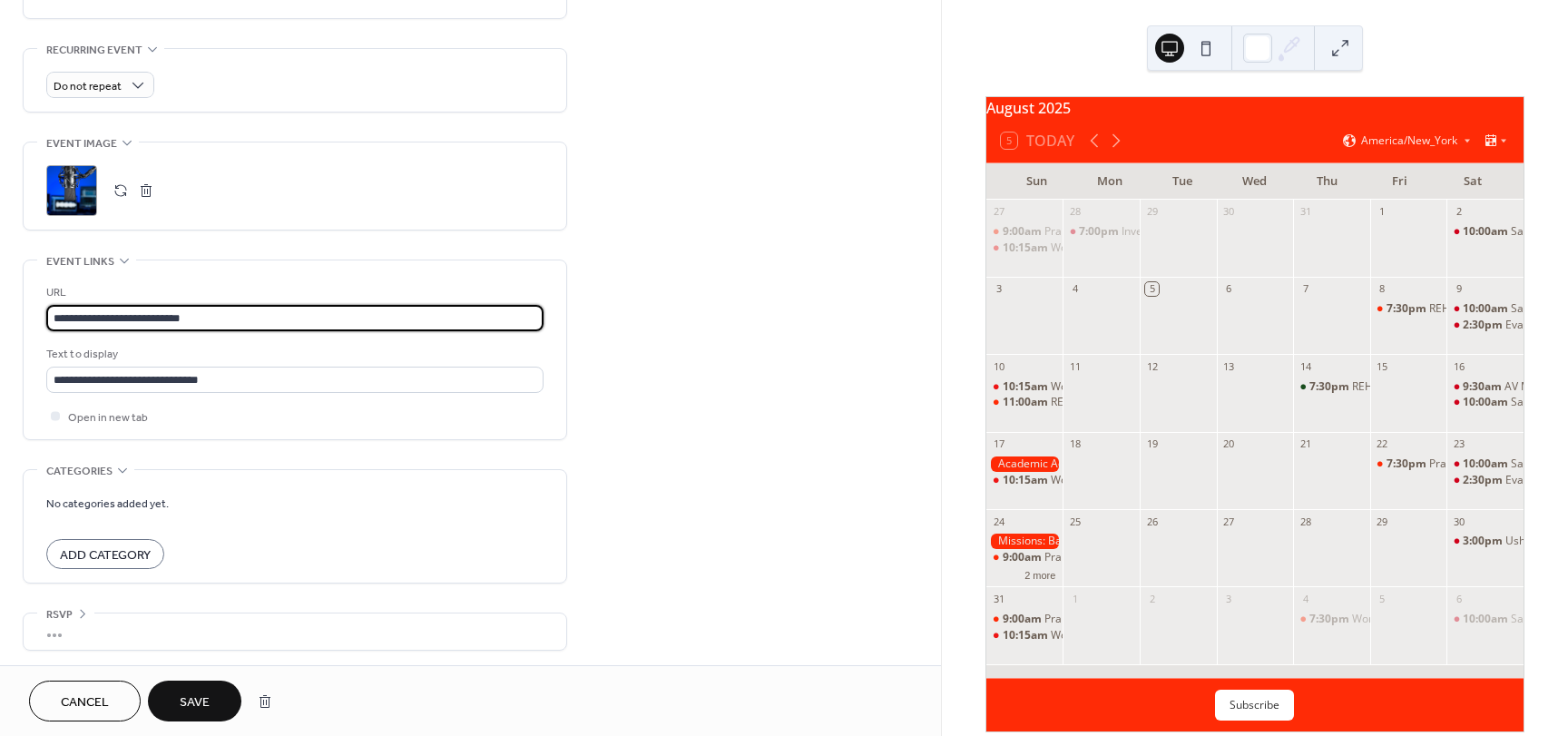 scroll, scrollTop: 760, scrollLeft: 0, axis: vertical 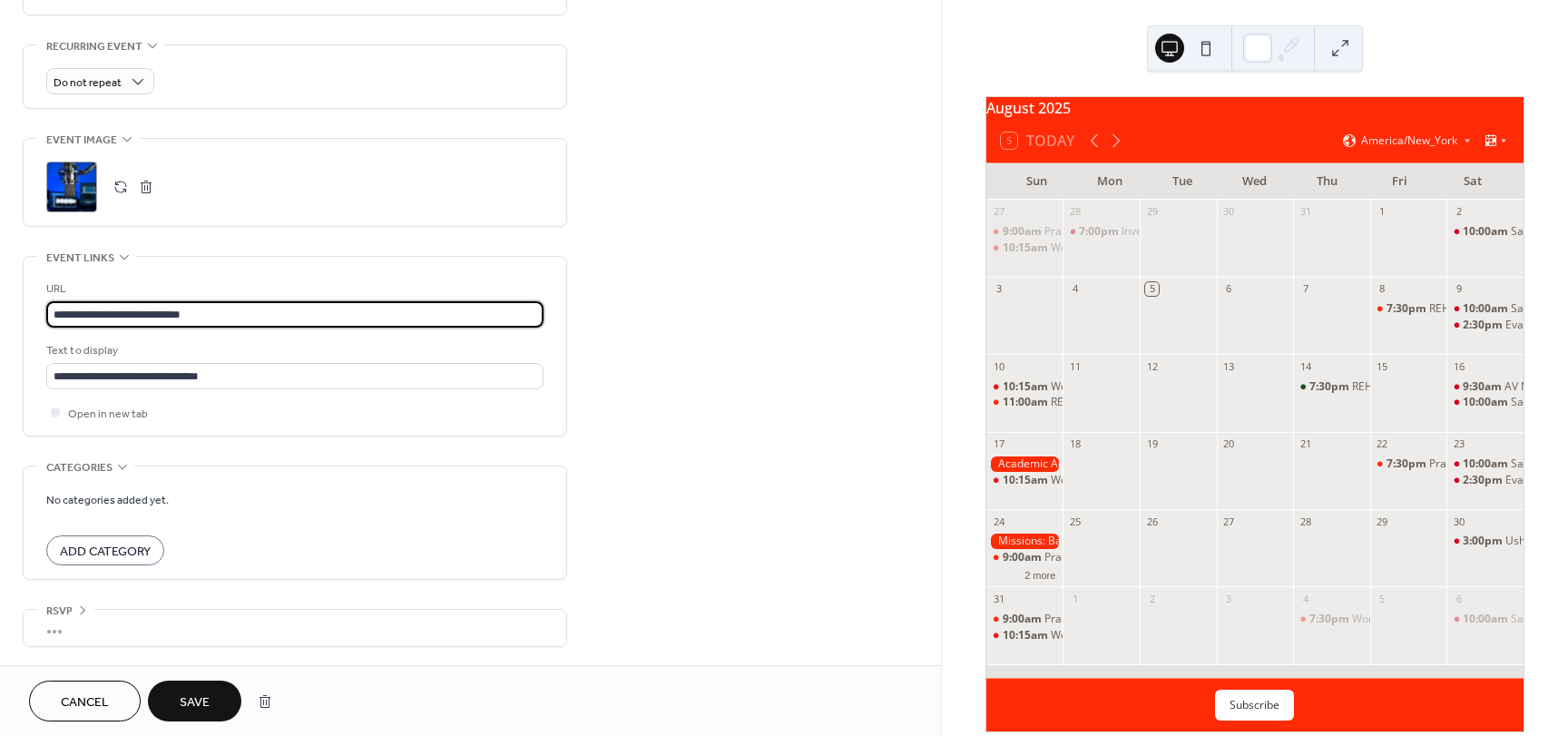 type on "**********" 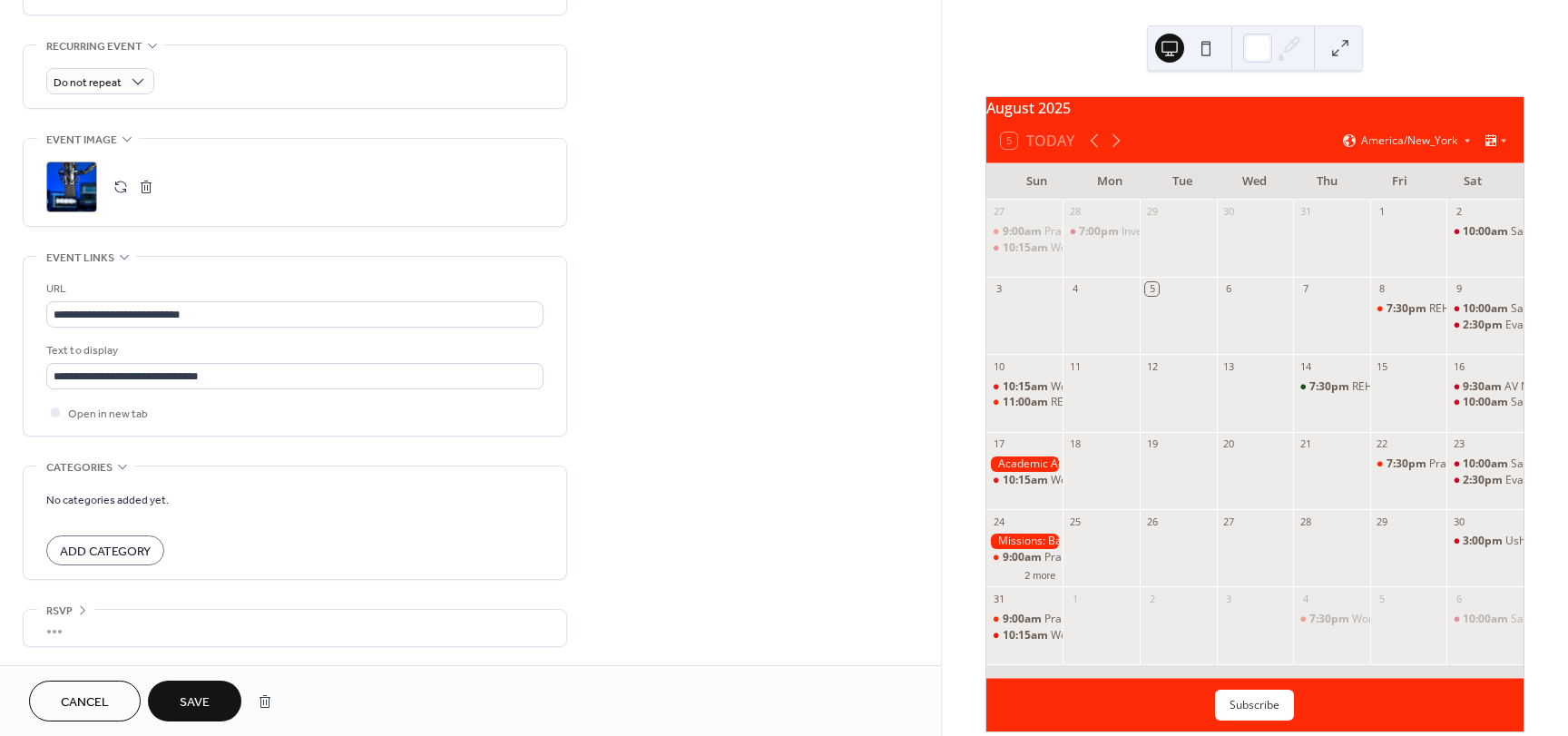click on "Save" at bounding box center (194, 702) 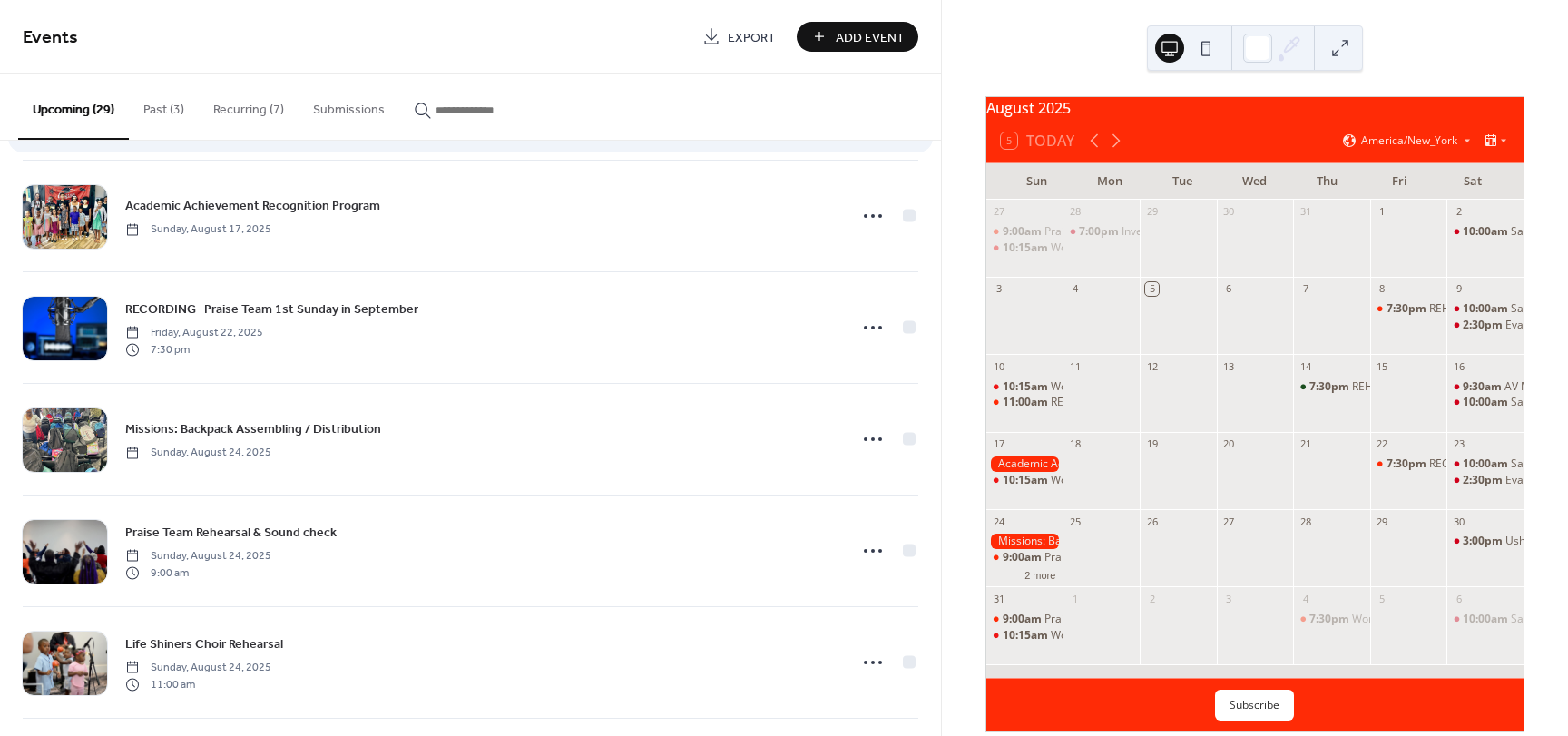 scroll, scrollTop: 545, scrollLeft: 0, axis: vertical 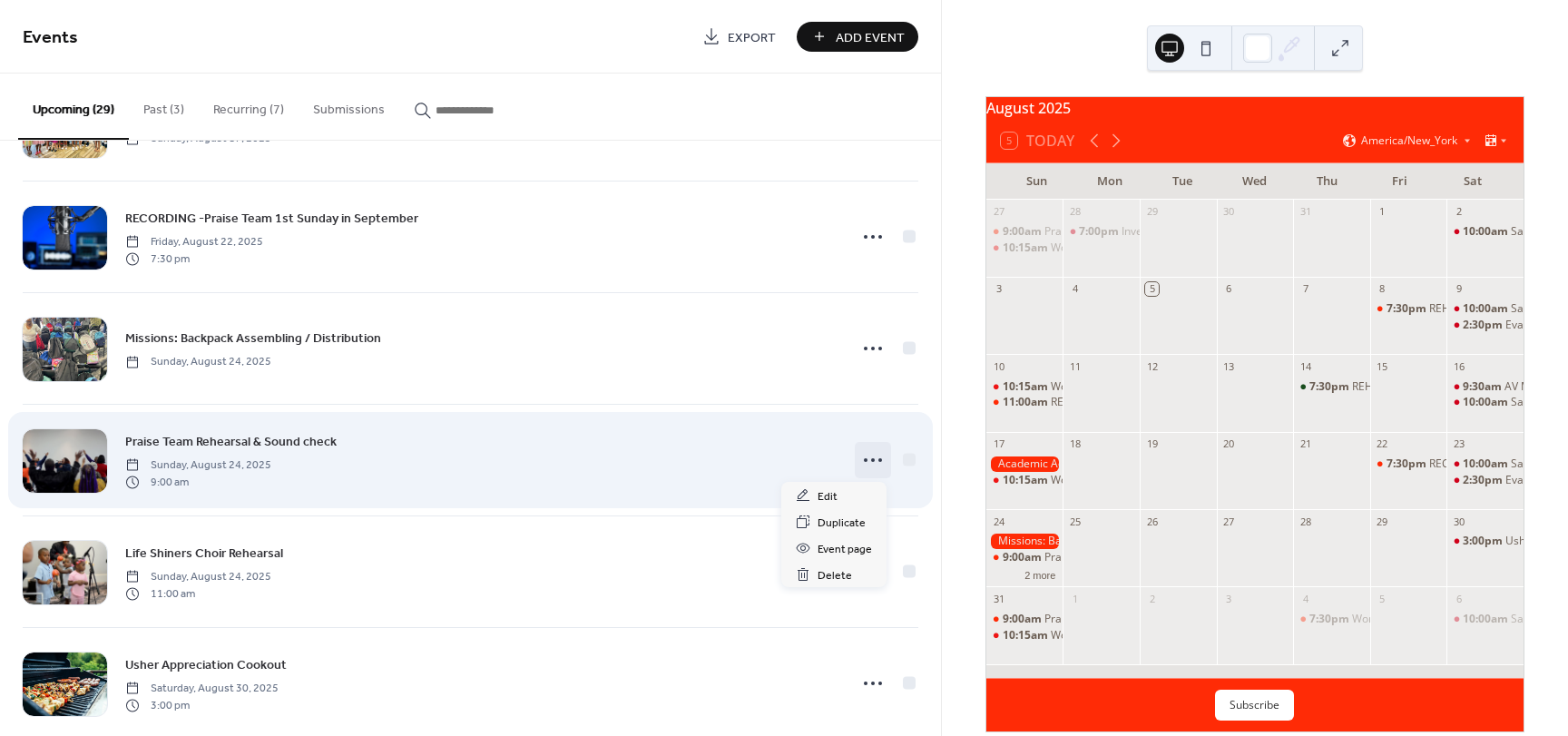 click 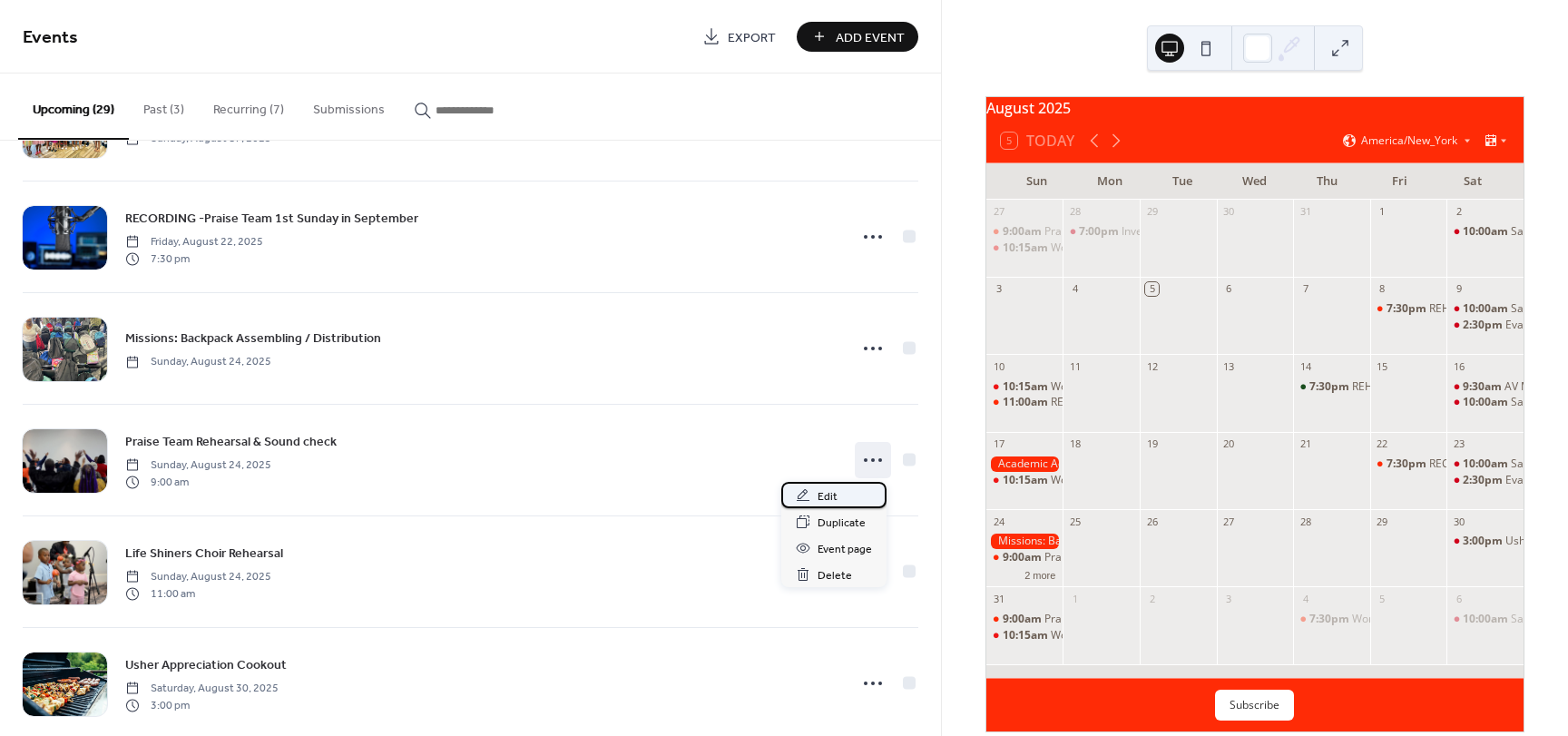 click on "Edit" at bounding box center (834, 495) 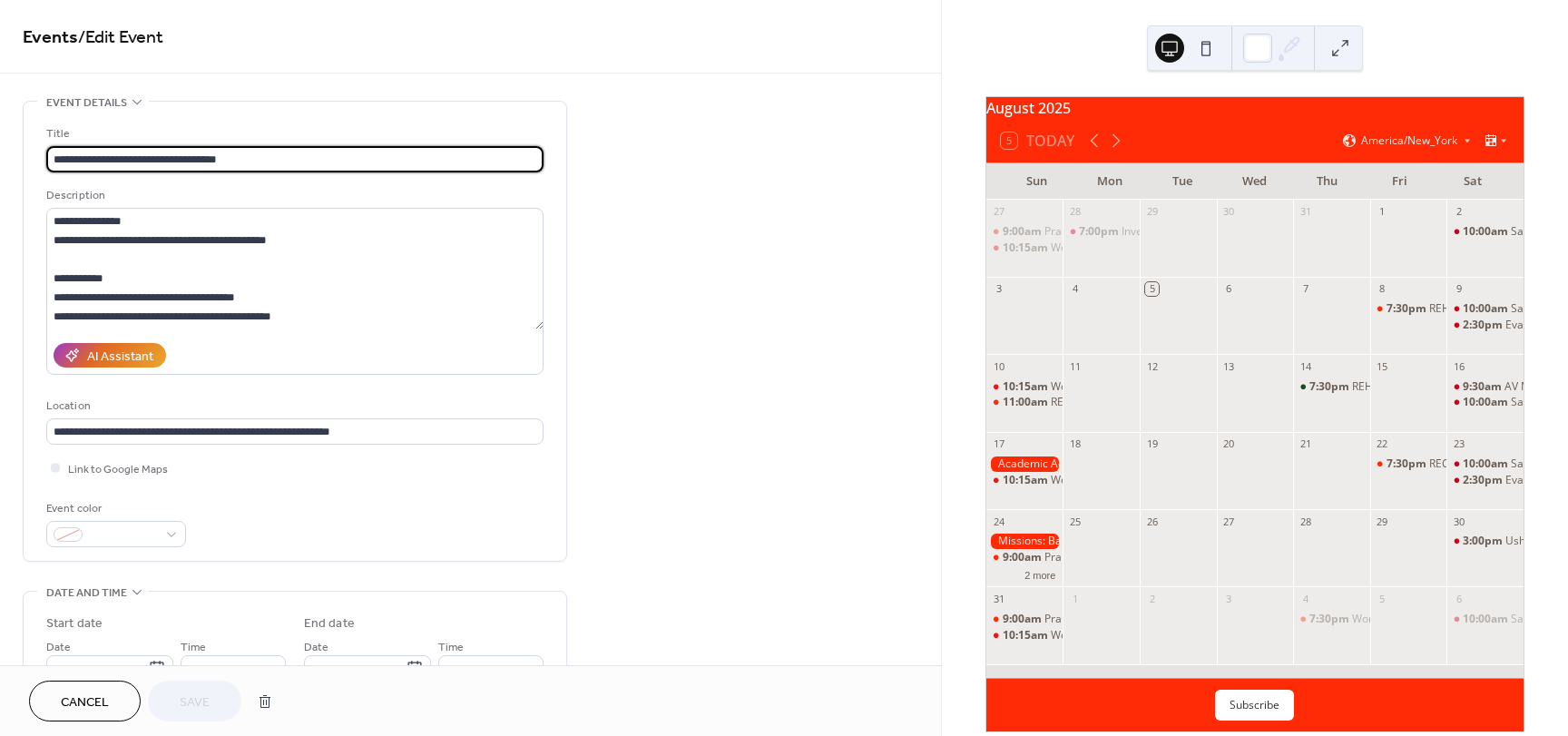 drag, startPoint x: 112, startPoint y: 158, endPoint x: 232, endPoint y: 159, distance: 120.00417 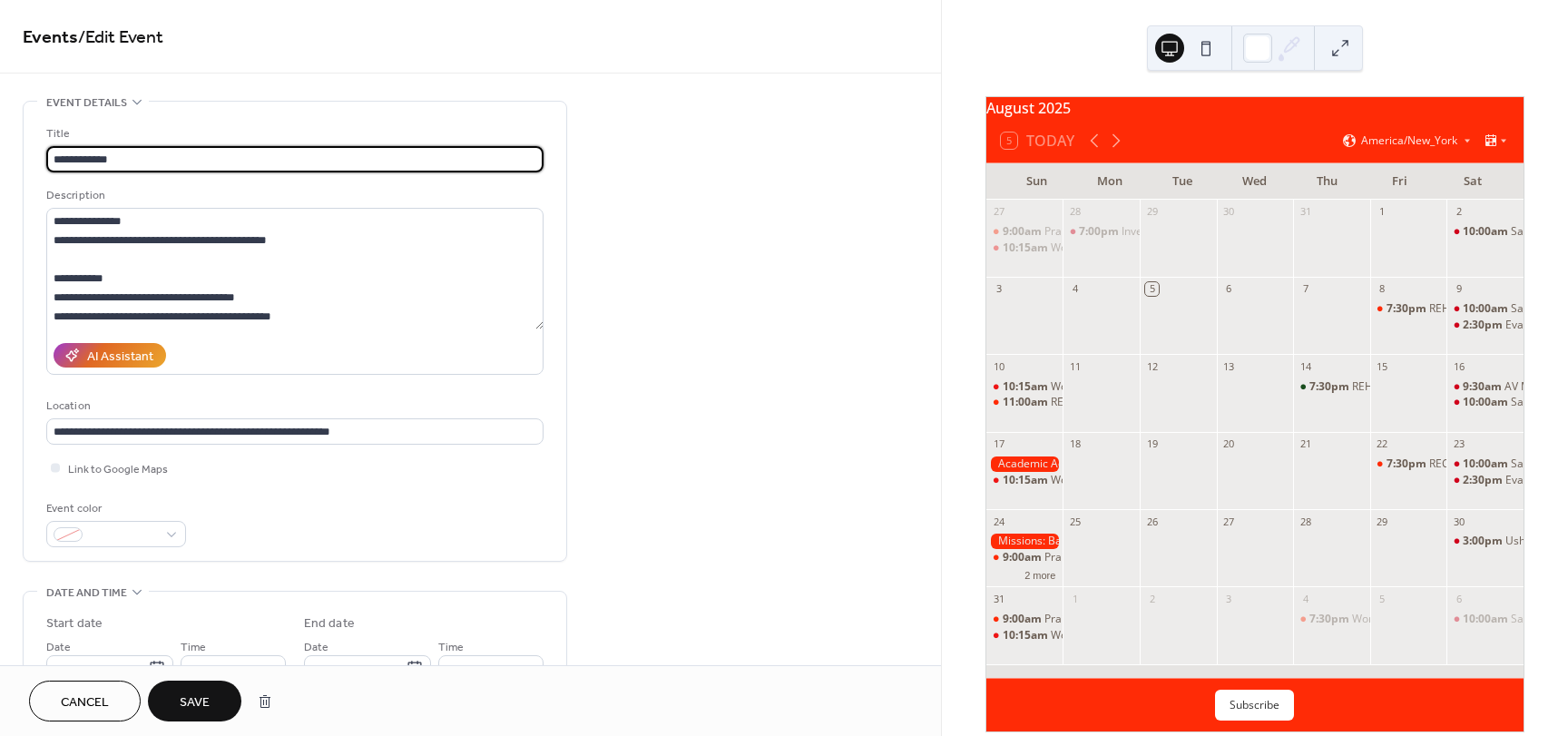 click on "**********" at bounding box center (295, 159) 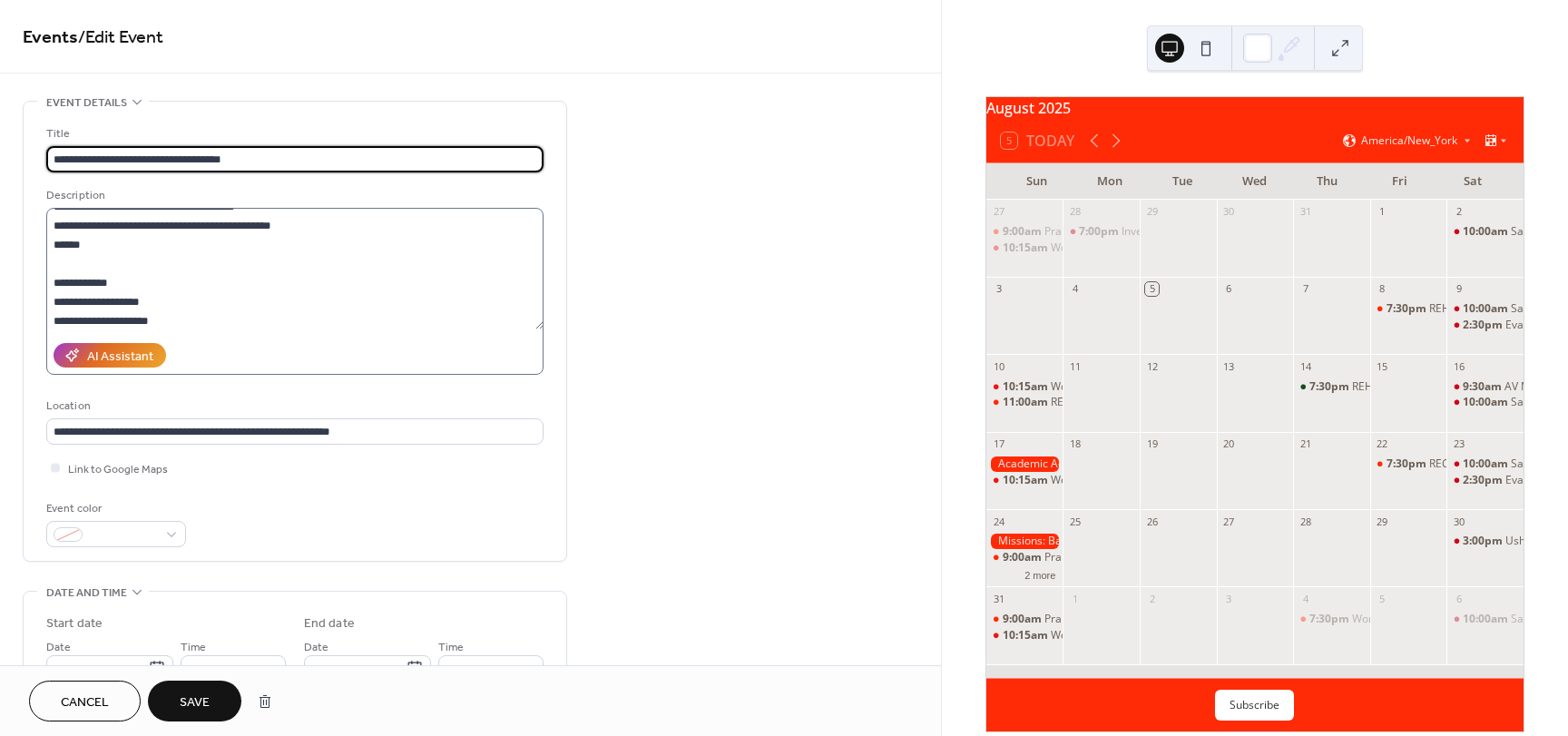 scroll, scrollTop: 114, scrollLeft: 0, axis: vertical 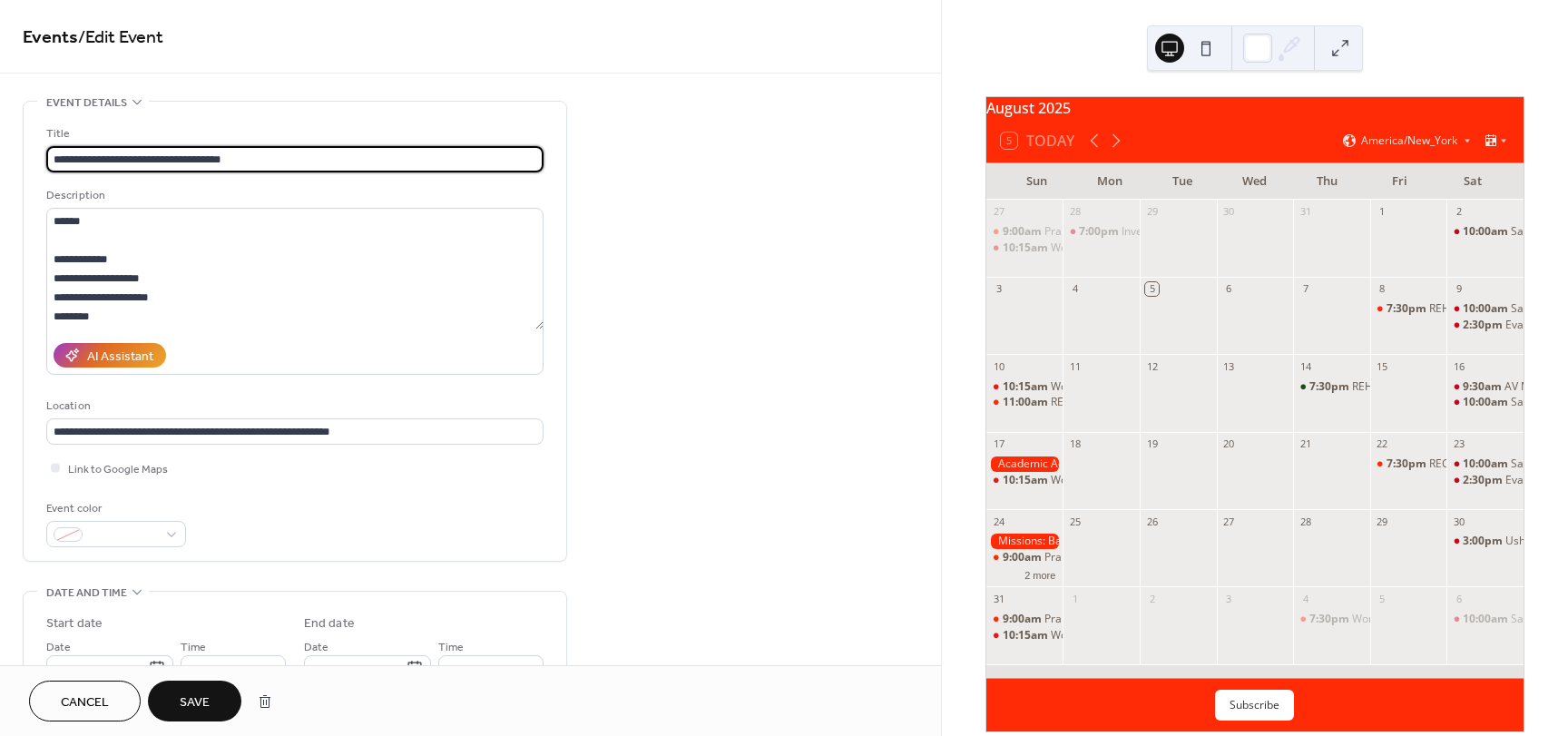 type on "**********" 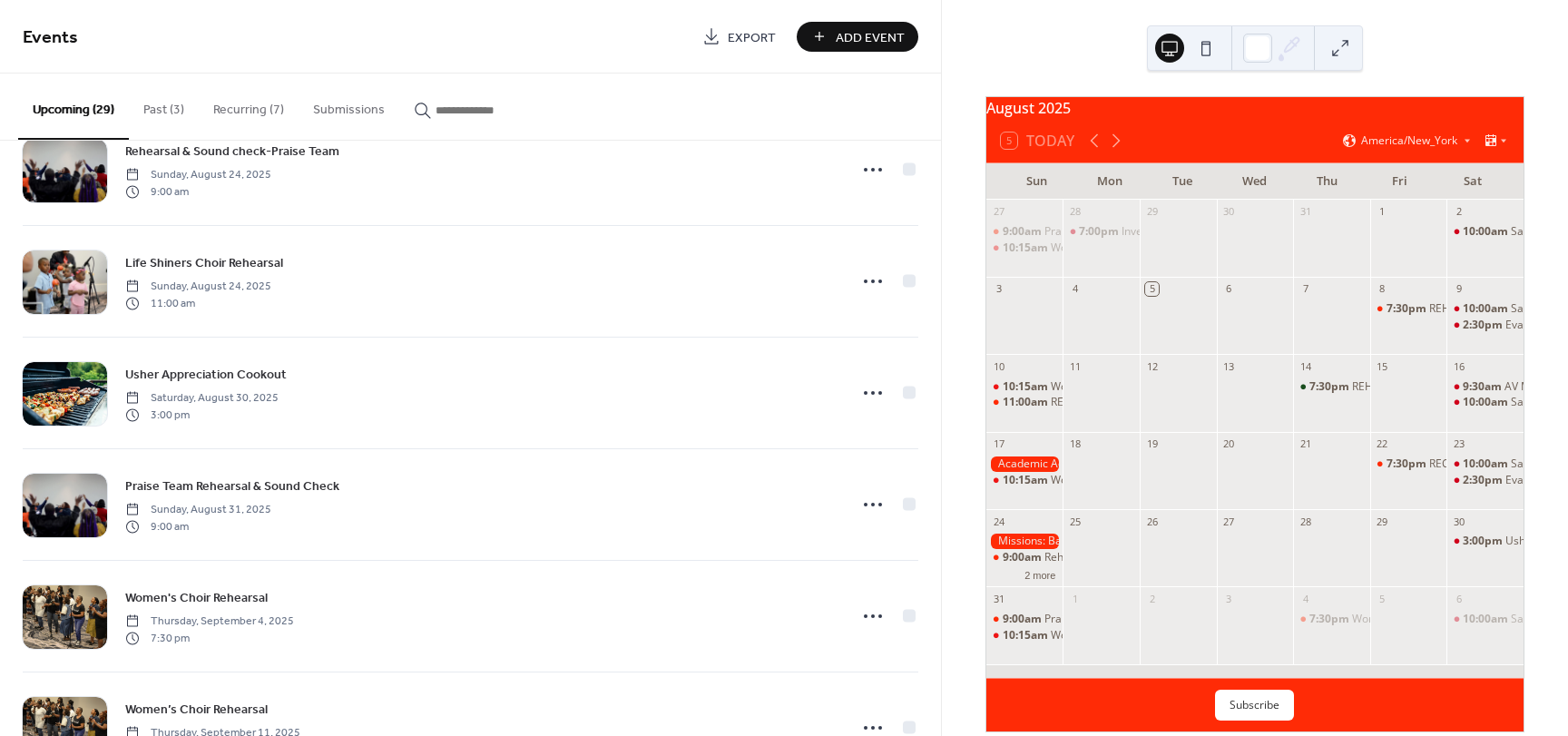 scroll, scrollTop: 726, scrollLeft: 0, axis: vertical 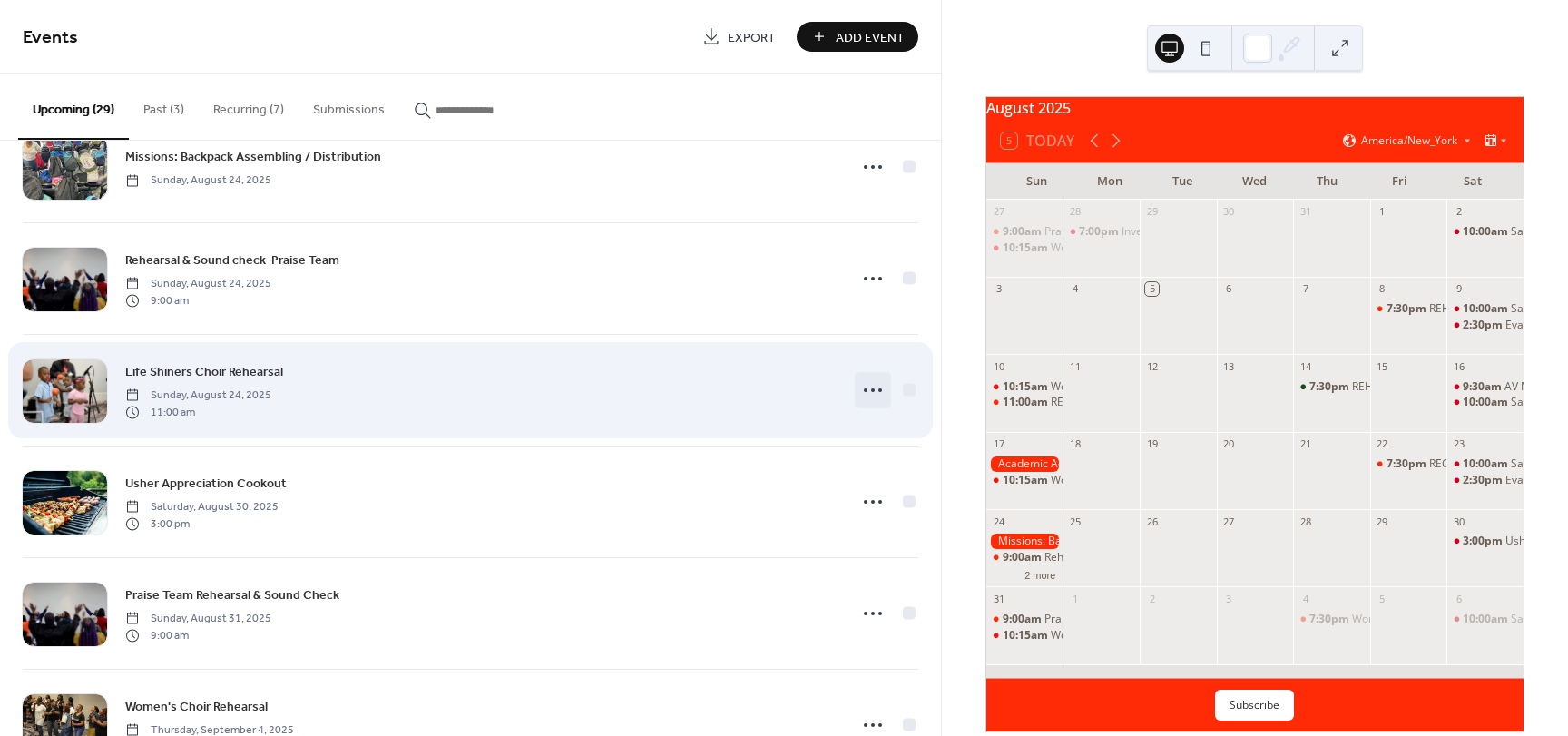 click 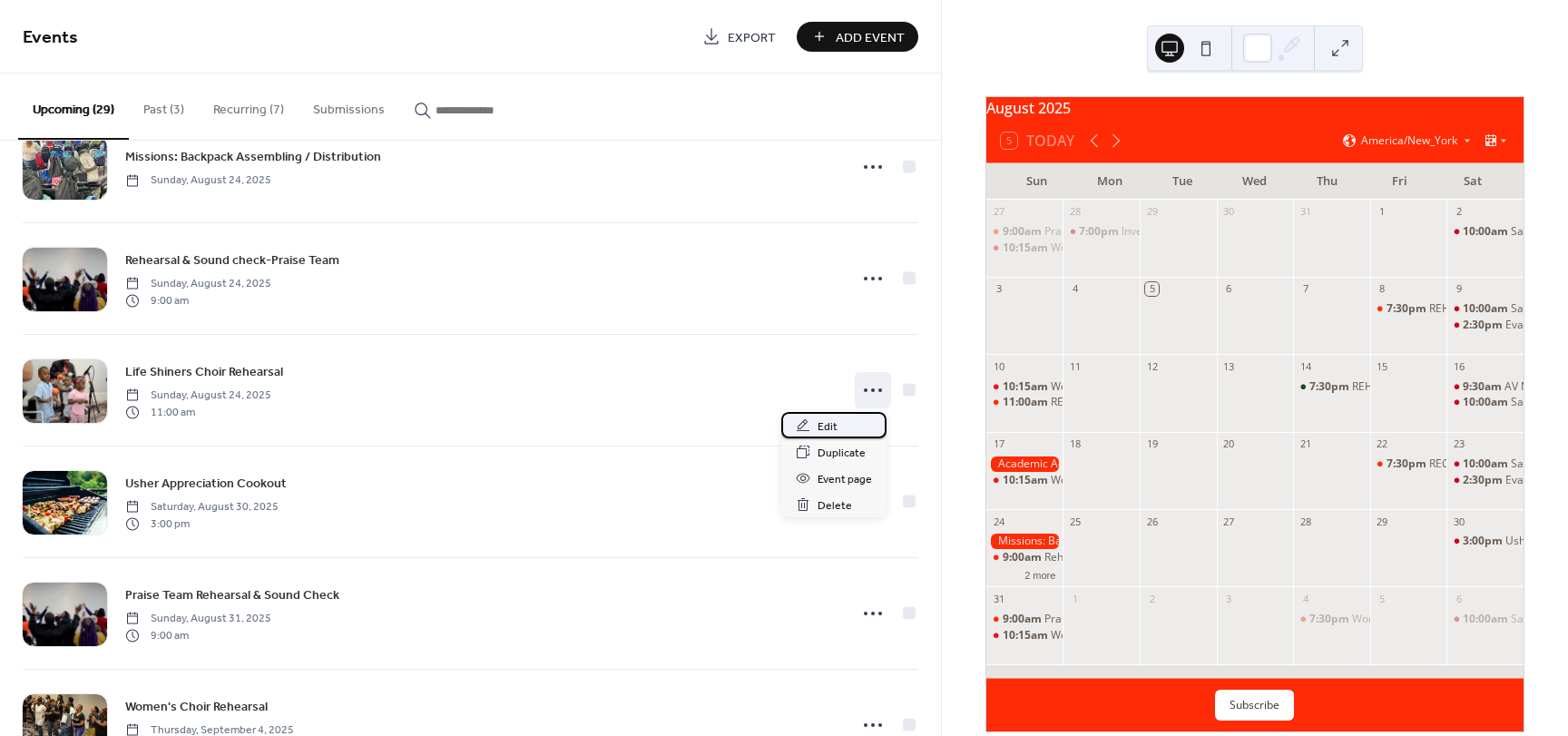 click on "Edit" at bounding box center [828, 427] 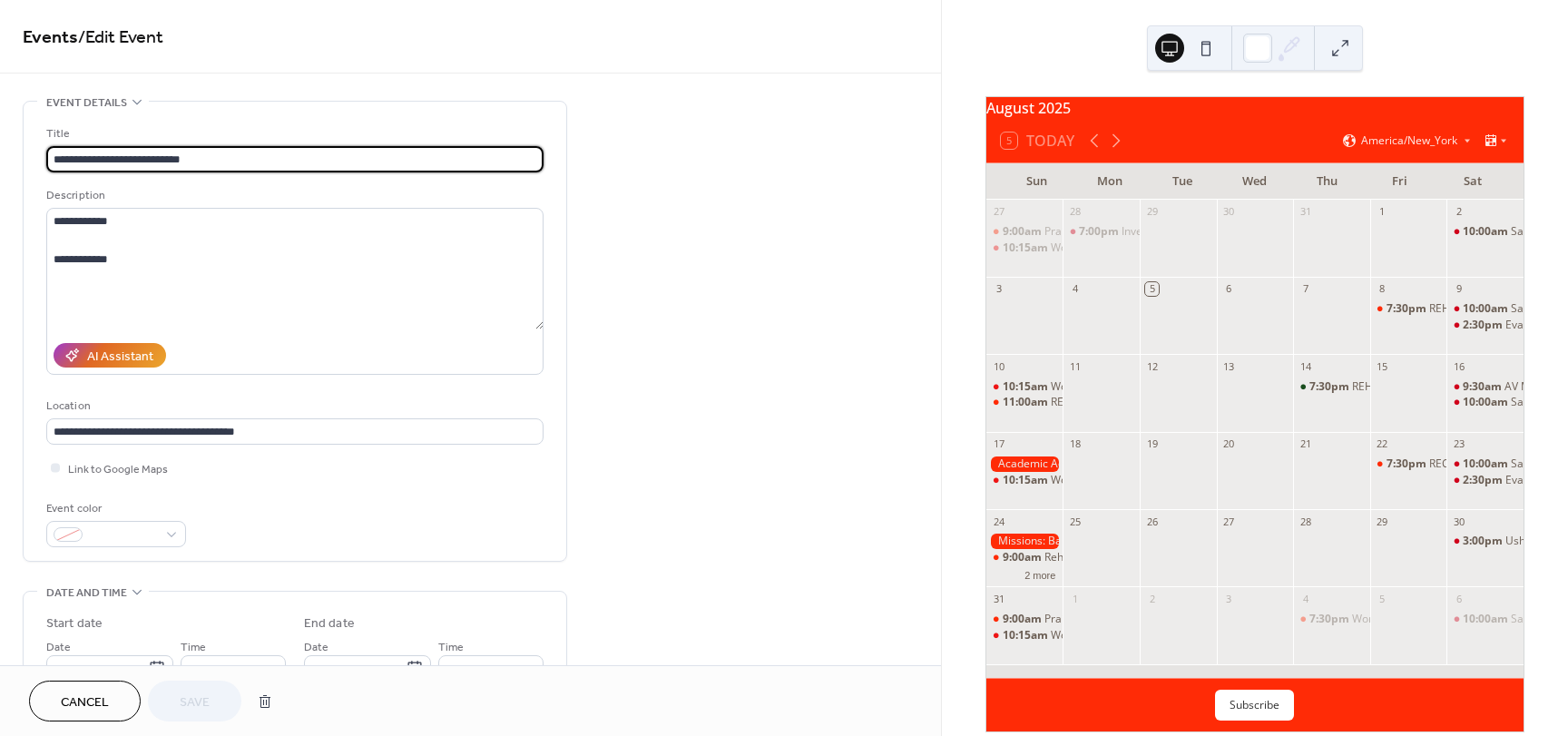 drag, startPoint x: 196, startPoint y: 165, endPoint x: 142, endPoint y: 160, distance: 54.231 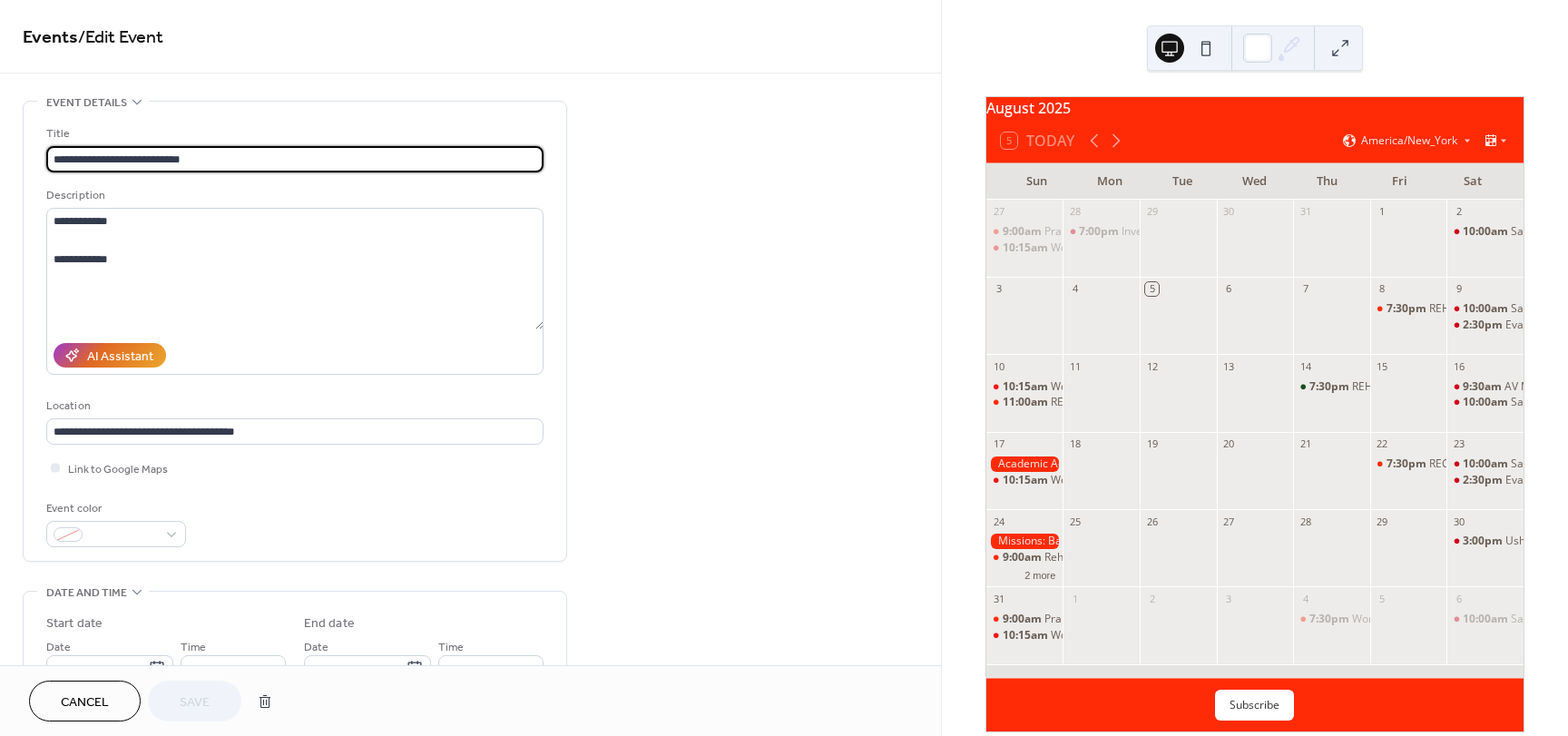 click on "**********" at bounding box center [295, 159] 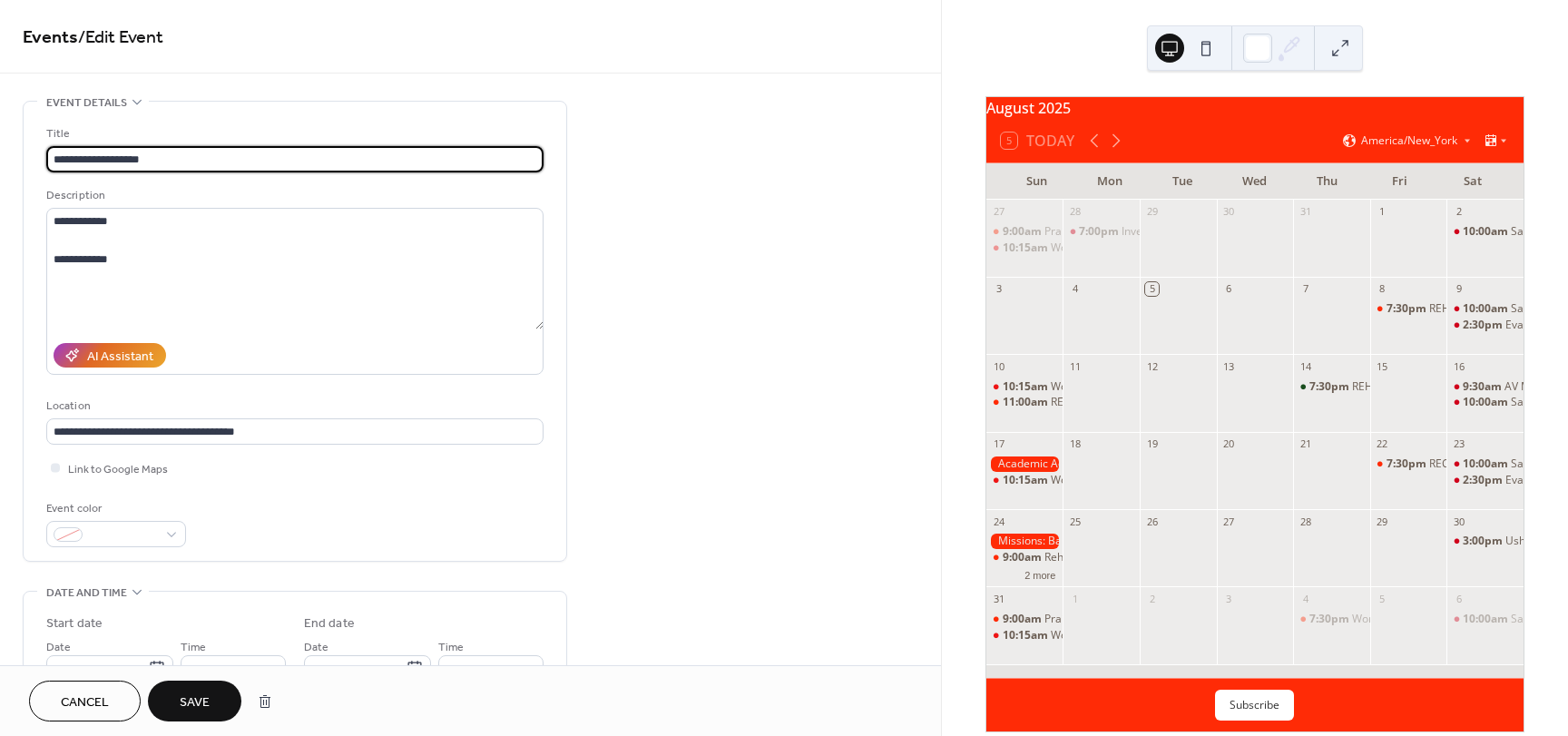 click on "**********" at bounding box center (295, 159) 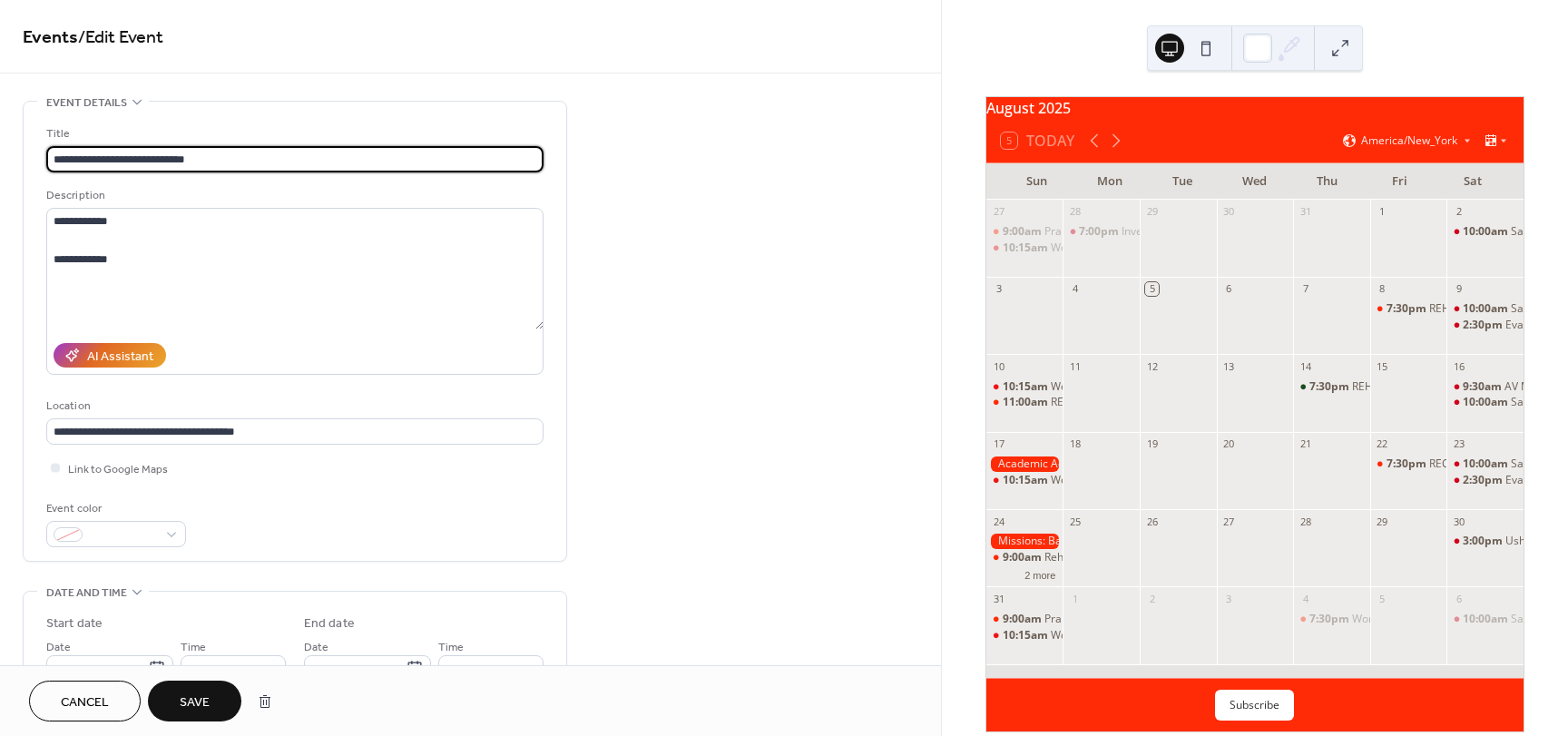 type on "**********" 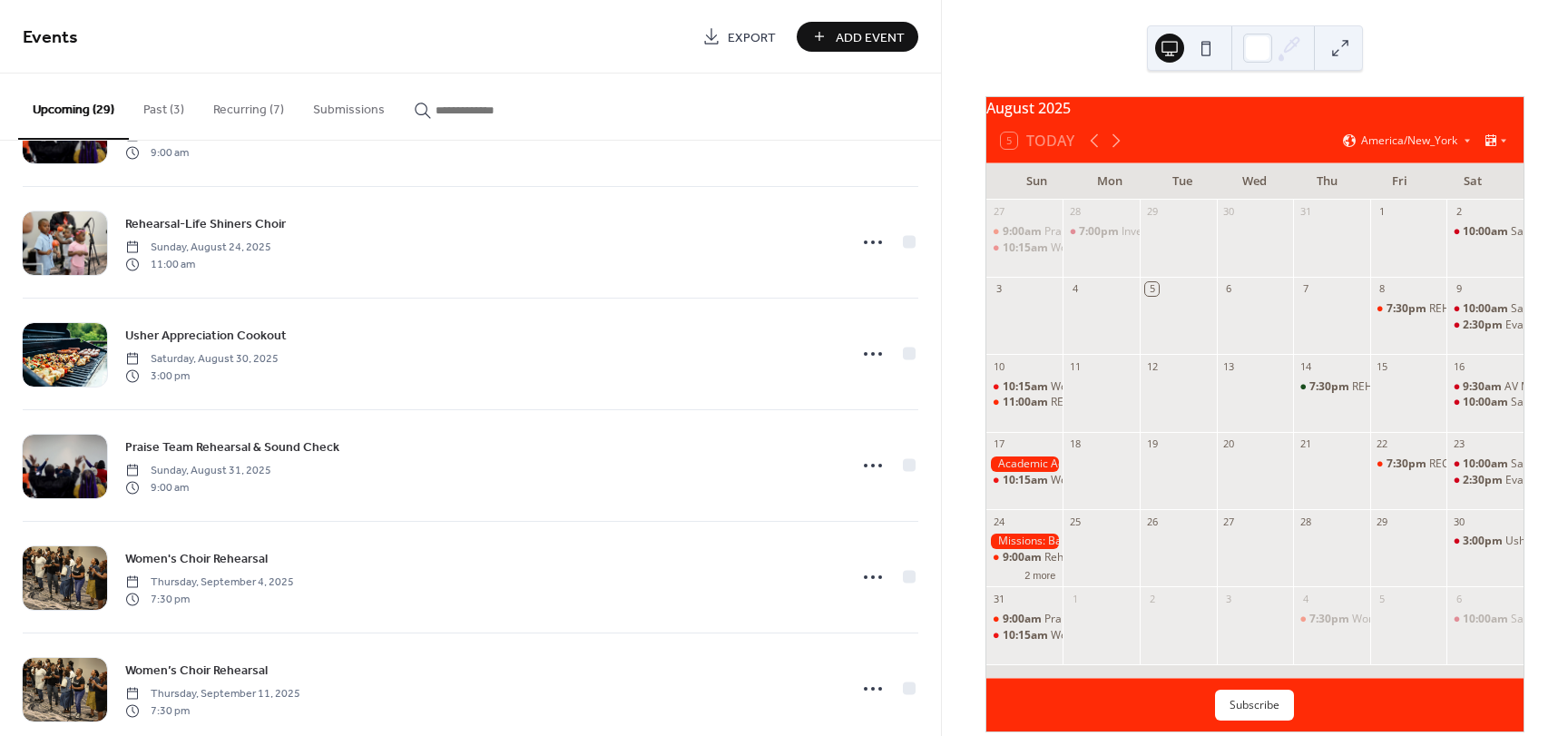 scroll, scrollTop: 908, scrollLeft: 0, axis: vertical 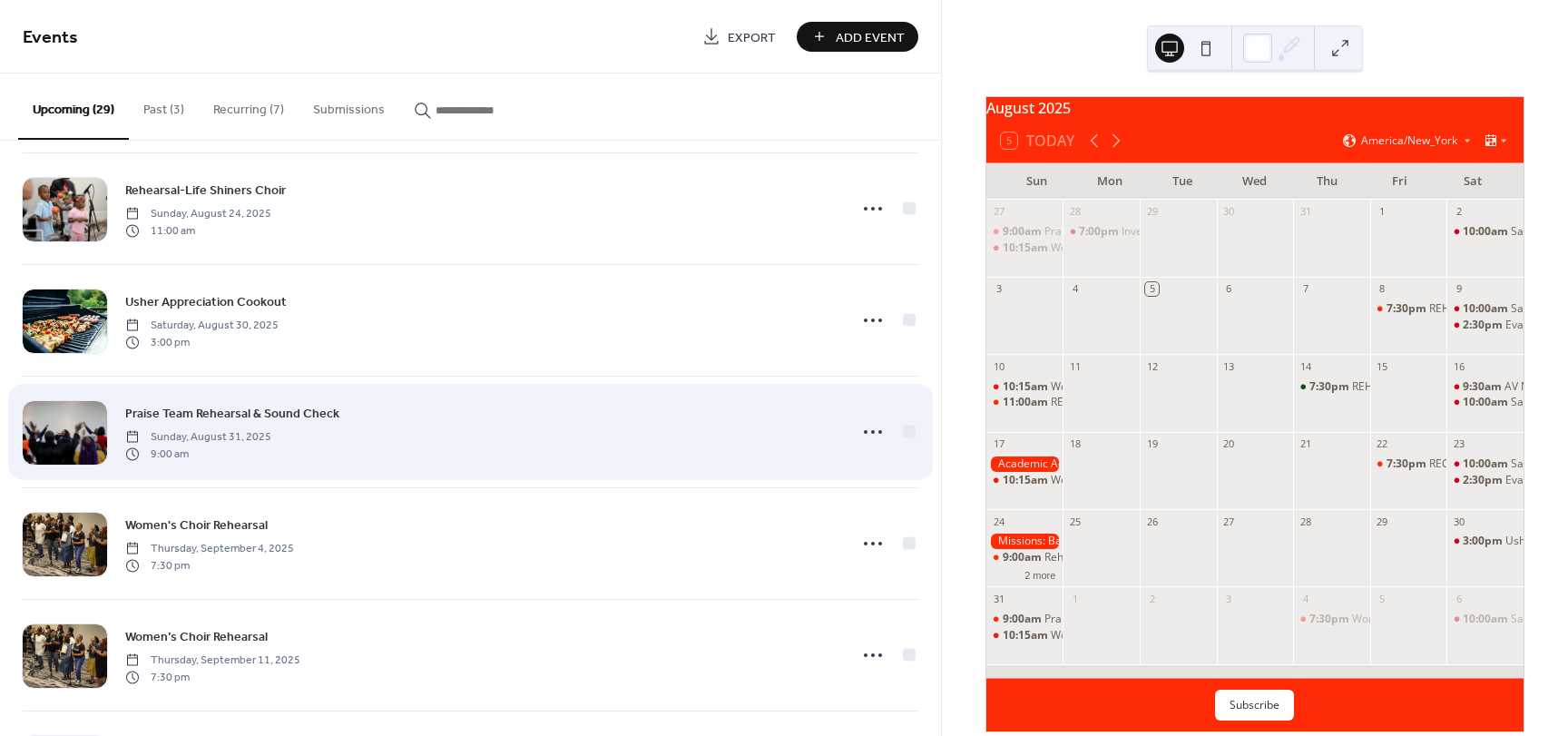 click on "Praise Team Rehearsal & Sound Check" at bounding box center (232, 414) 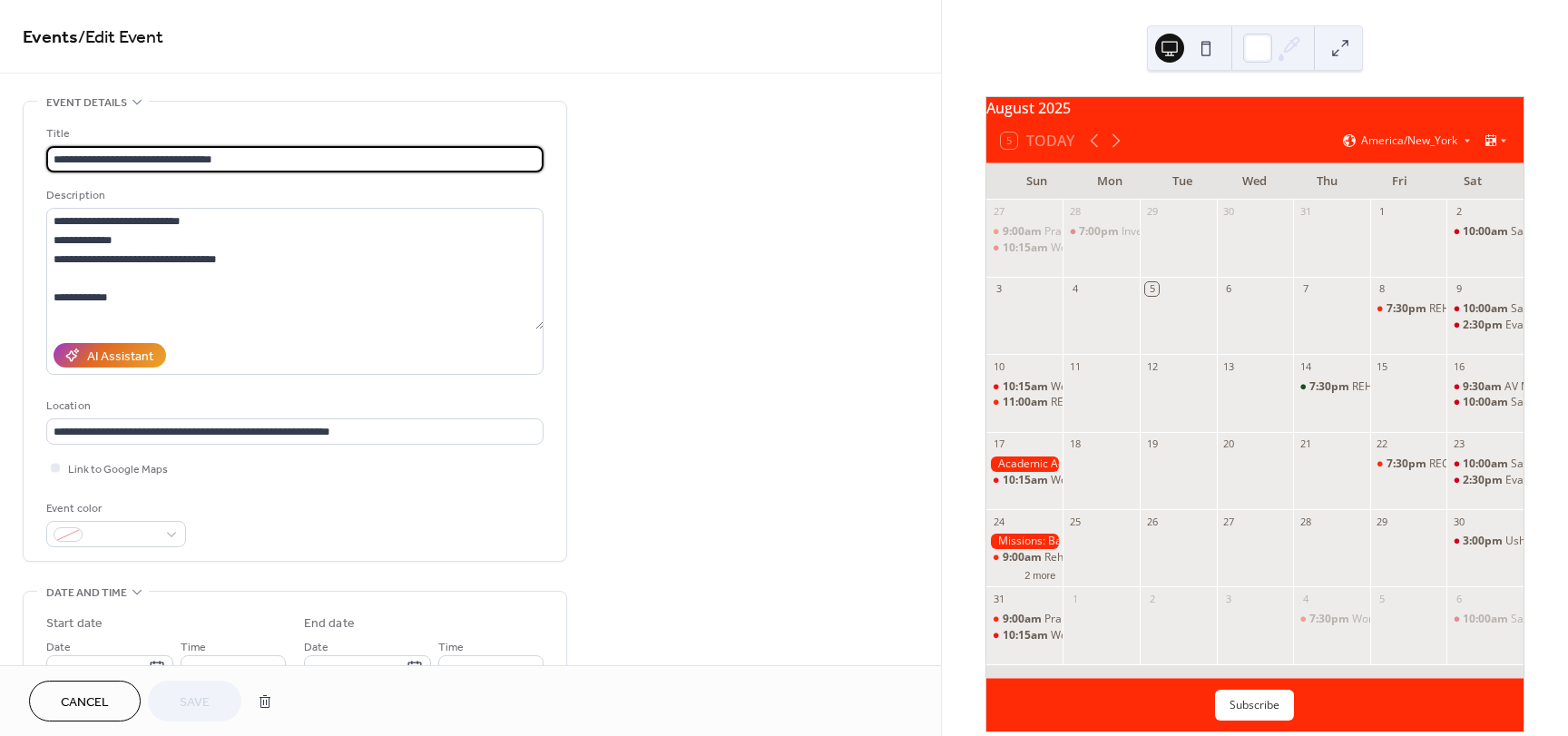 drag, startPoint x: 115, startPoint y: 156, endPoint x: 233, endPoint y: 158, distance: 118.01695 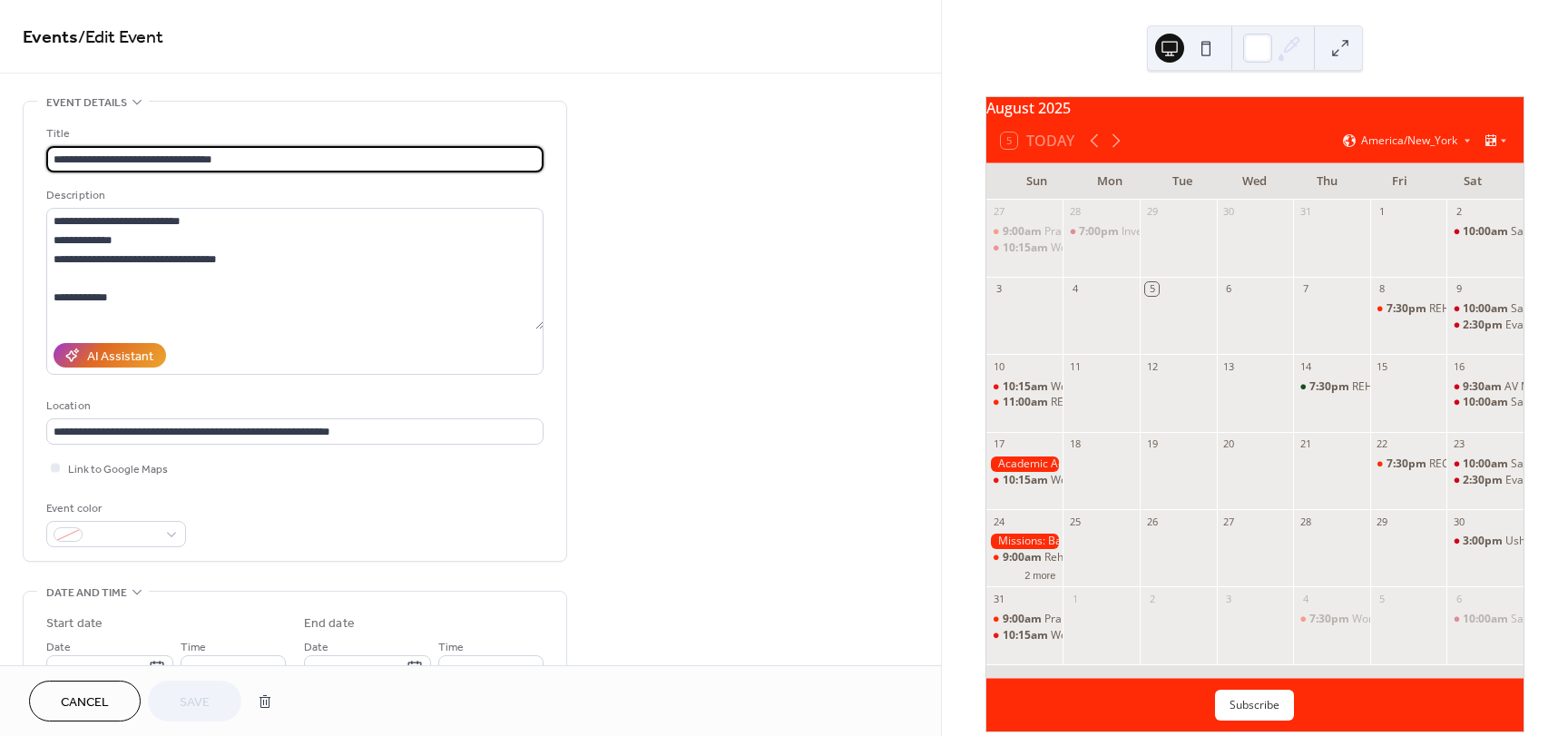 click on "**********" at bounding box center [295, 159] 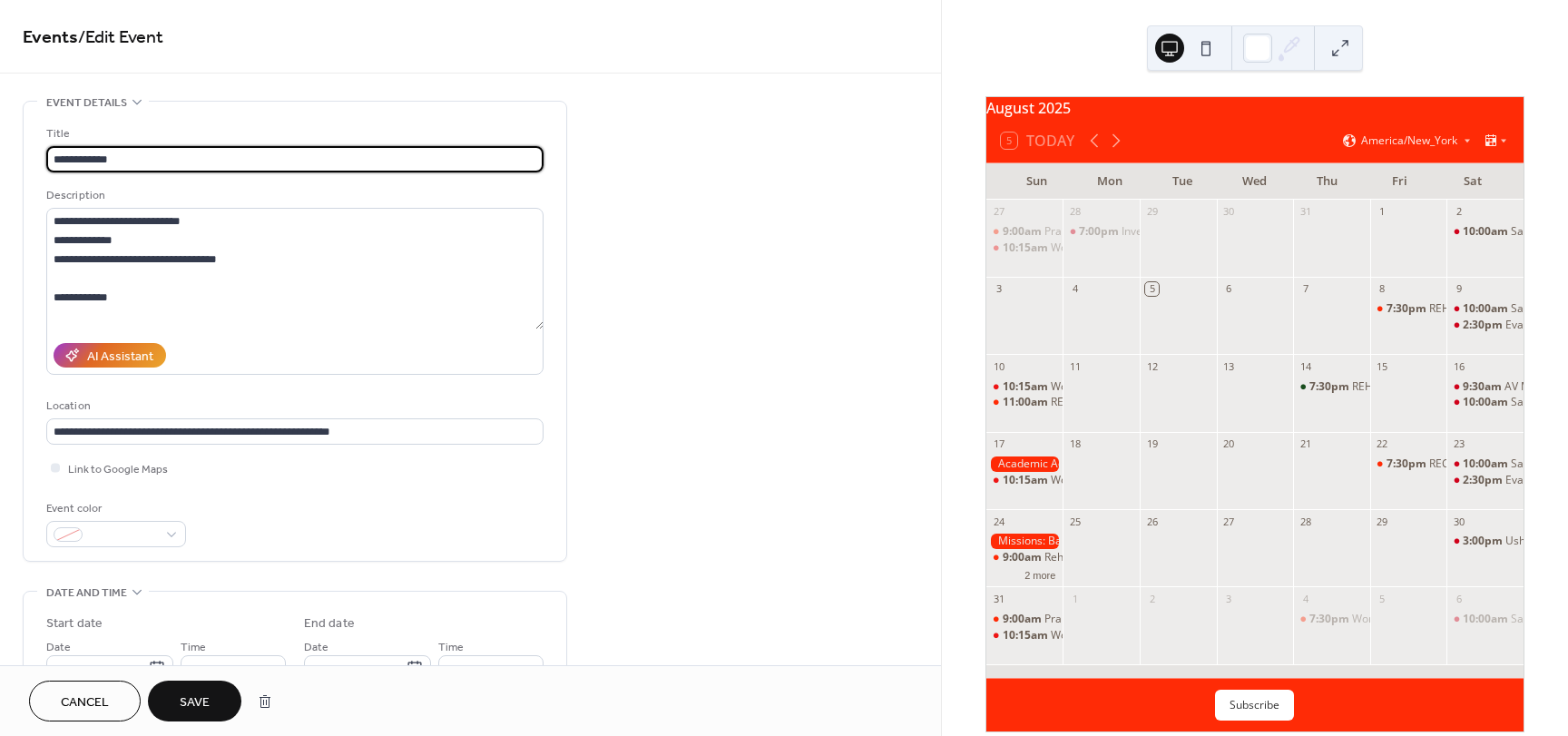 click on "**********" at bounding box center (295, 159) 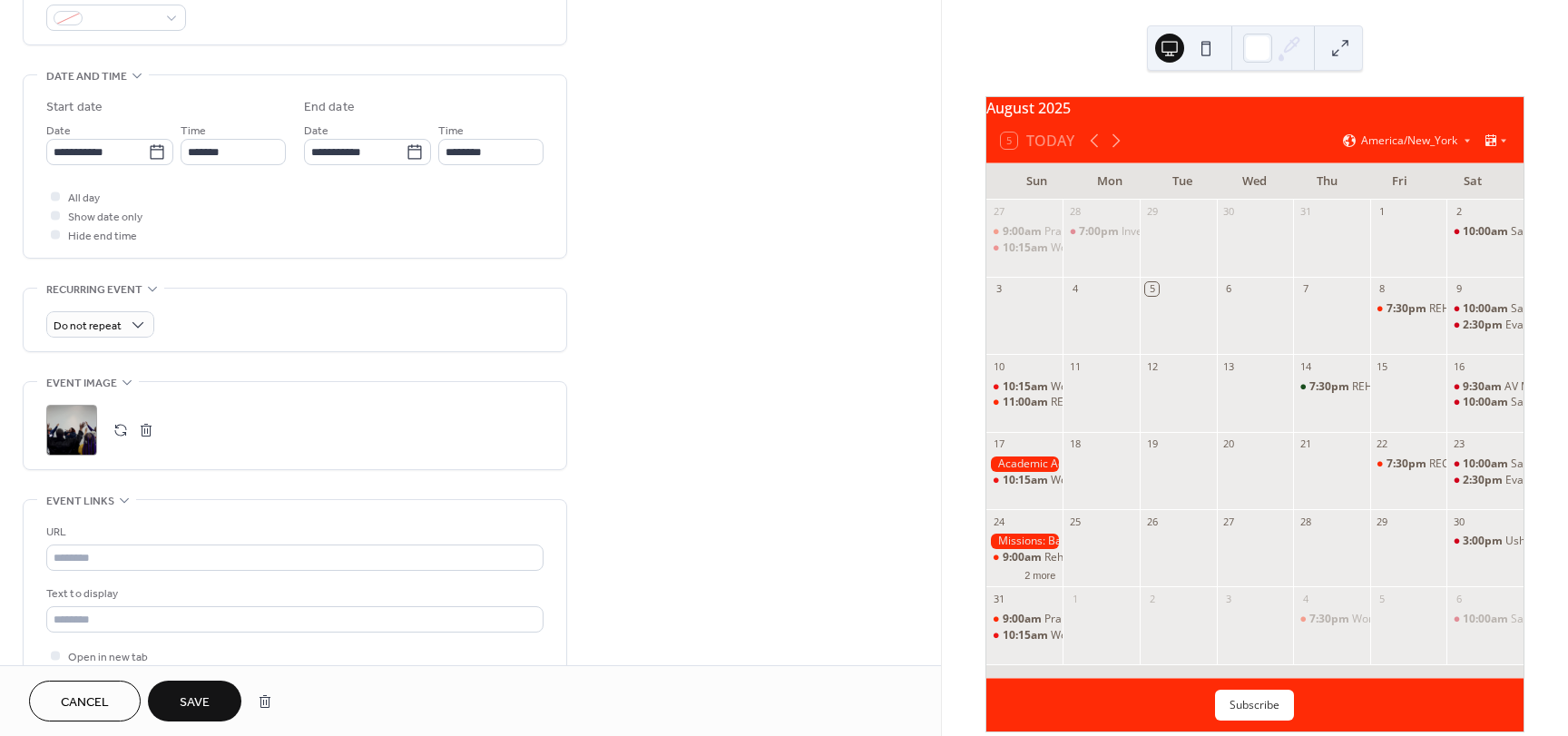 scroll, scrollTop: 545, scrollLeft: 0, axis: vertical 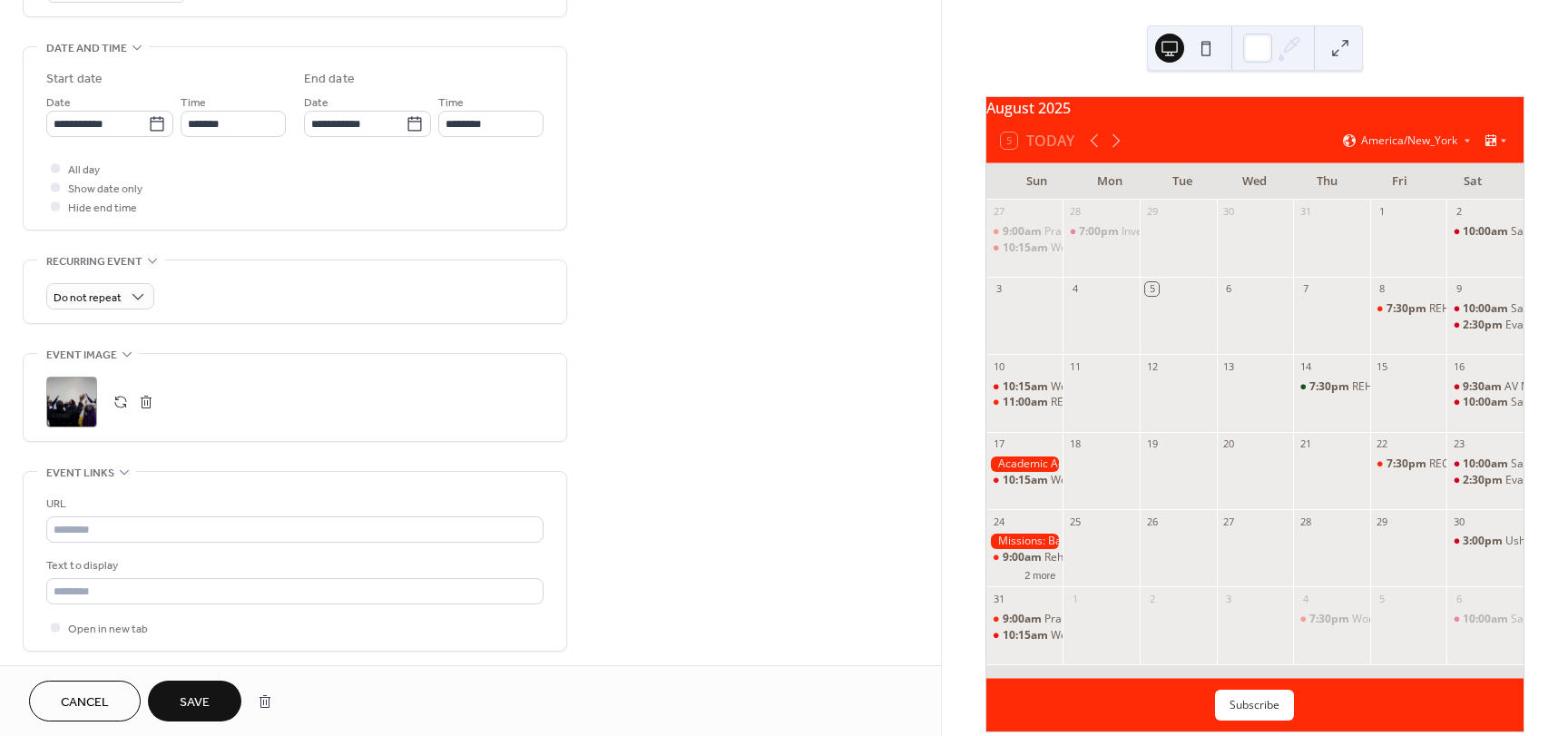 type on "**********" 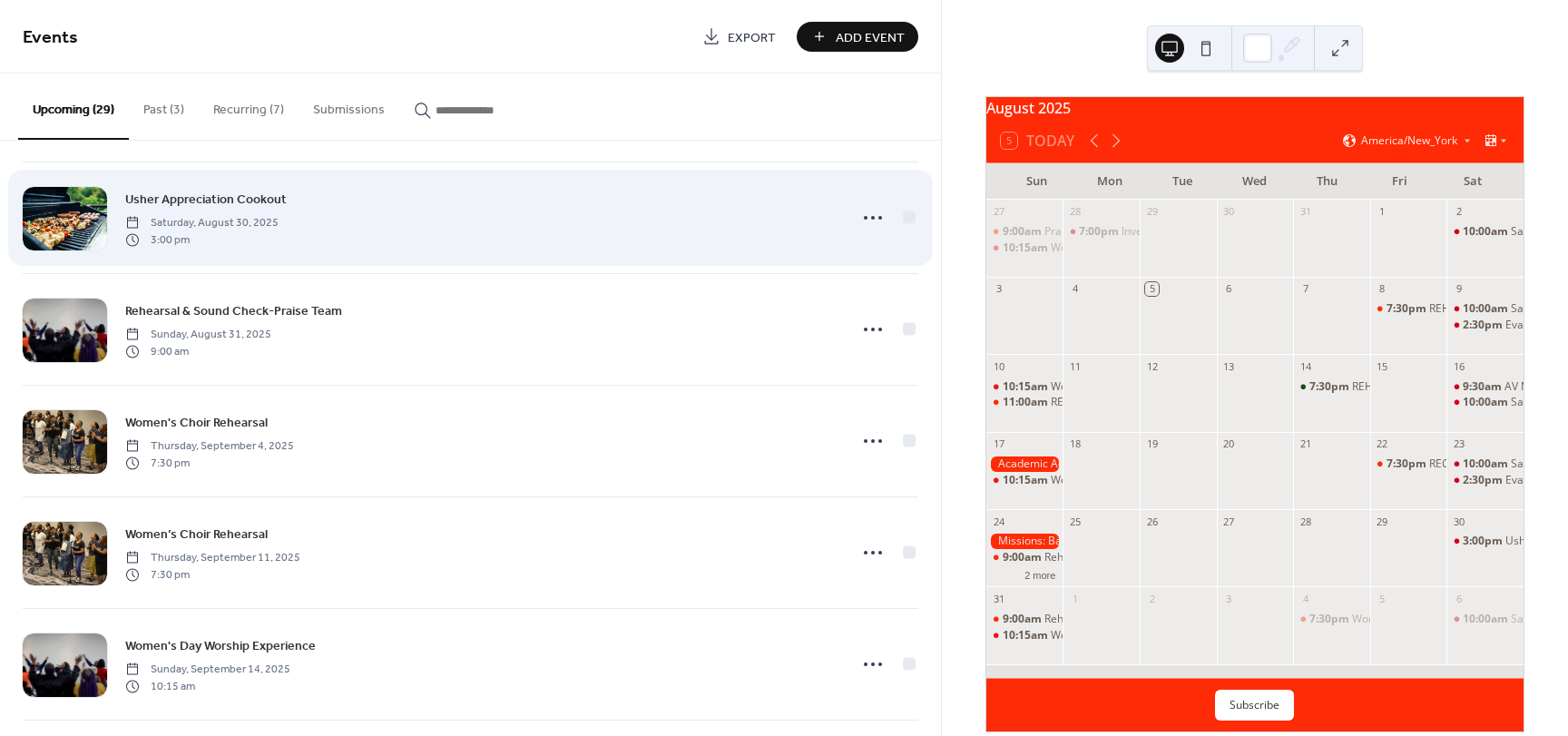 scroll, scrollTop: 998, scrollLeft: 0, axis: vertical 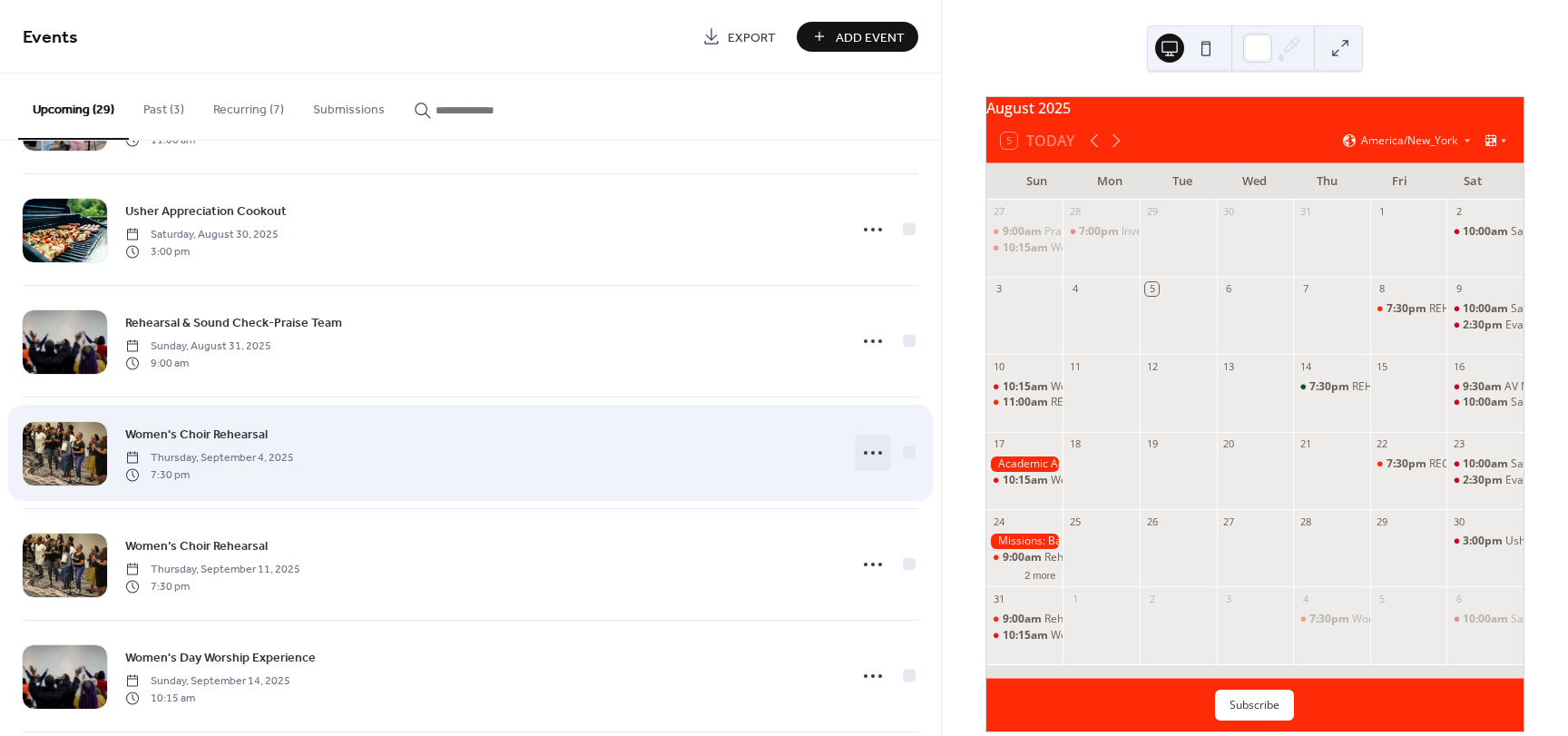 click 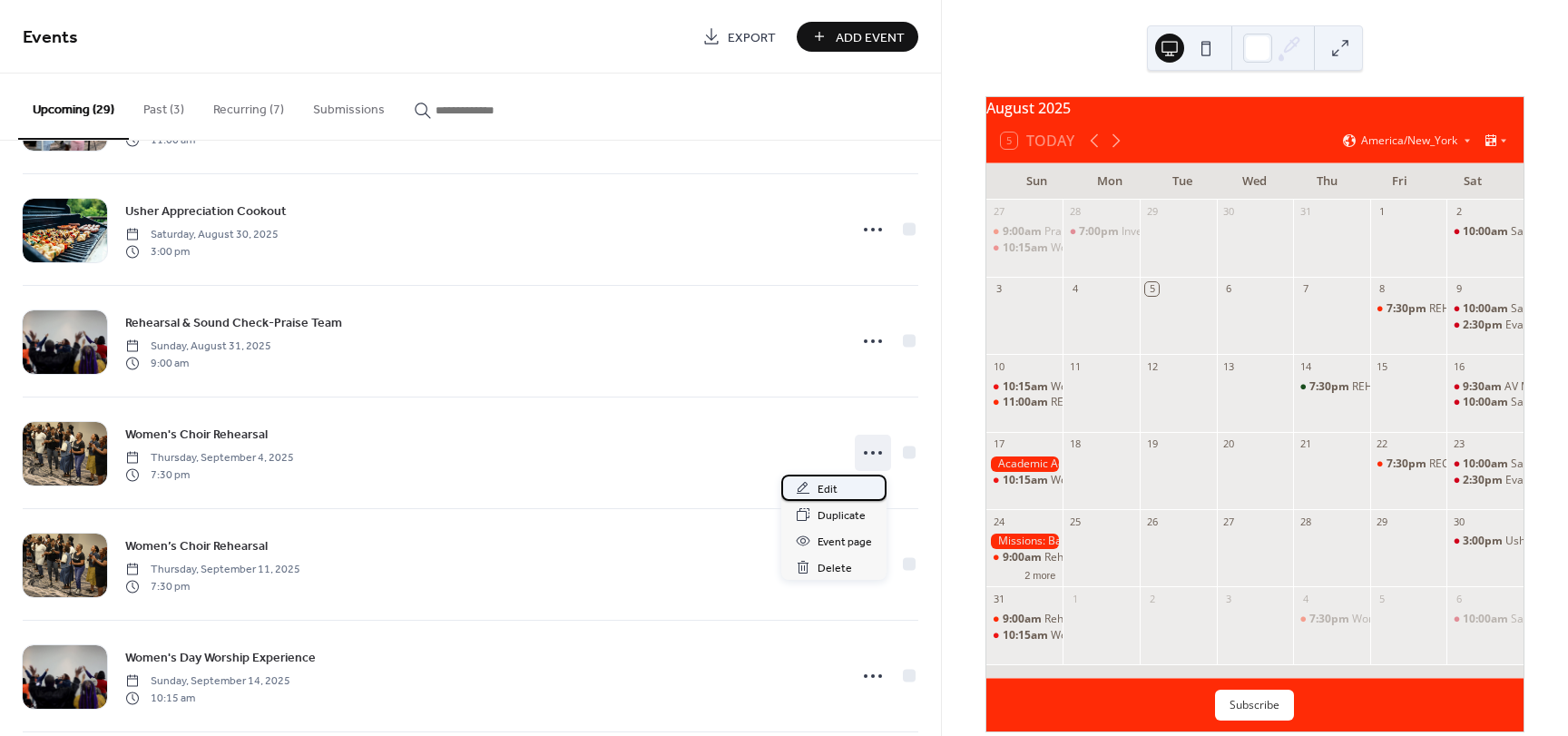 click on "Edit" at bounding box center [828, 489] 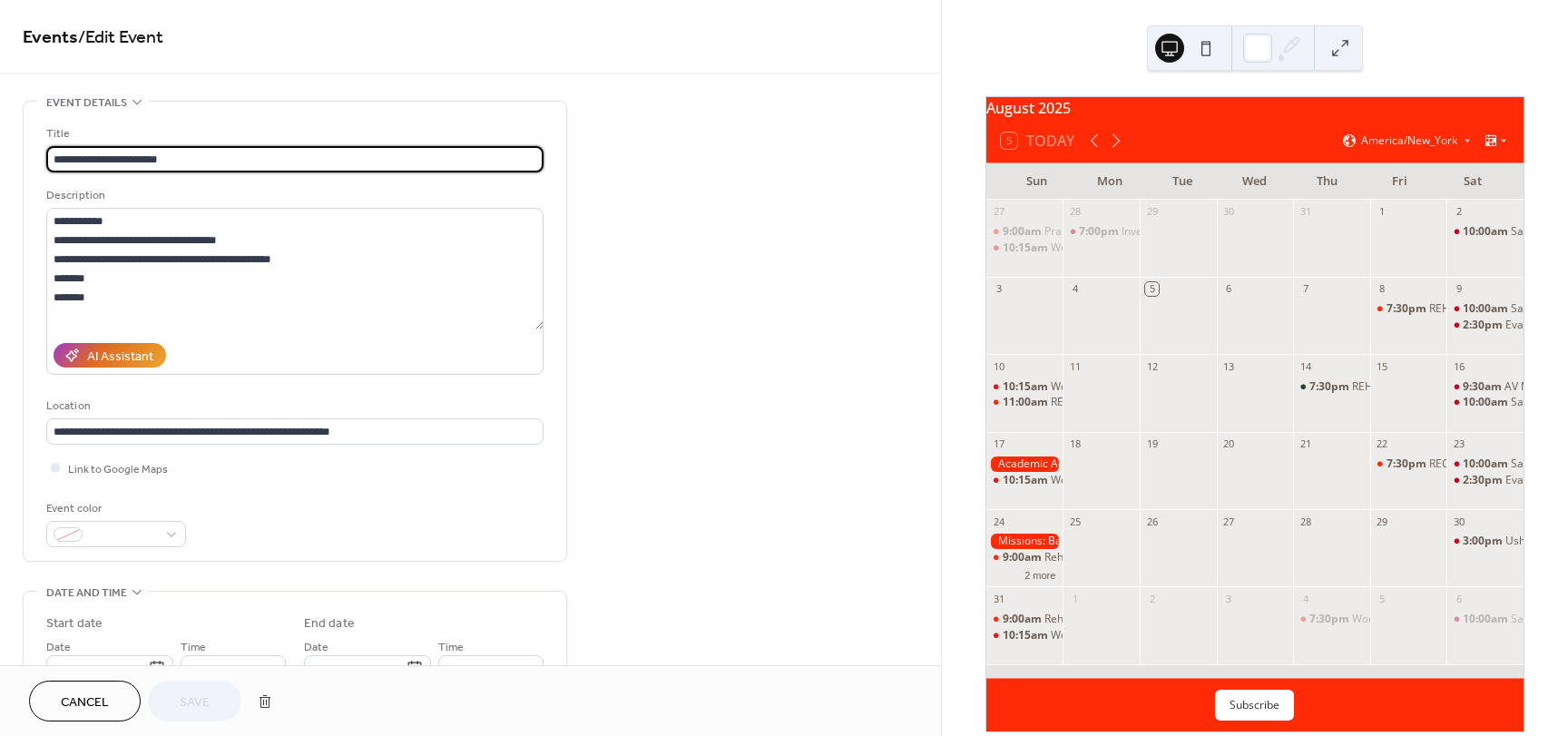 drag, startPoint x: 187, startPoint y: 162, endPoint x: 128, endPoint y: 159, distance: 59.07622 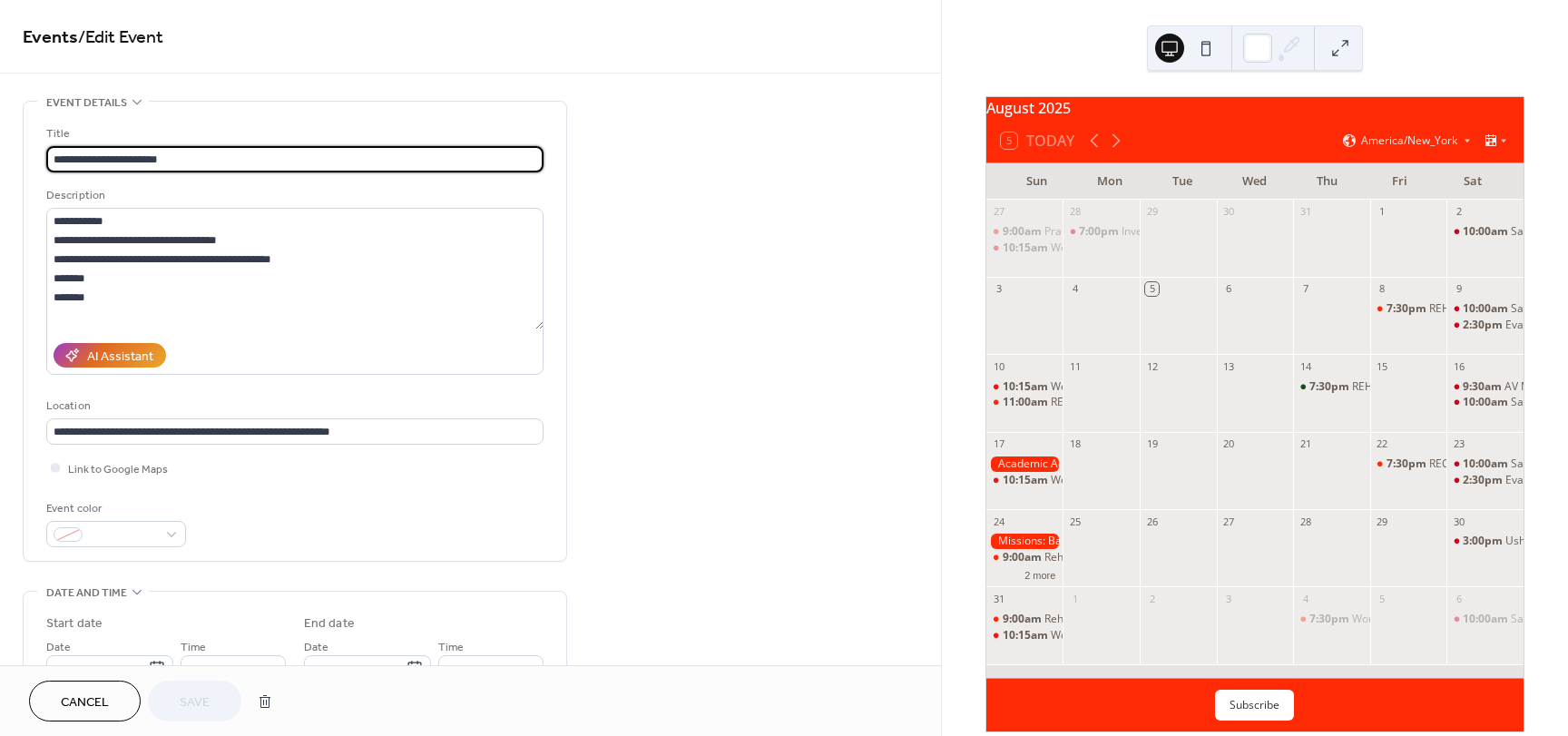 click on "**********" at bounding box center [295, 159] 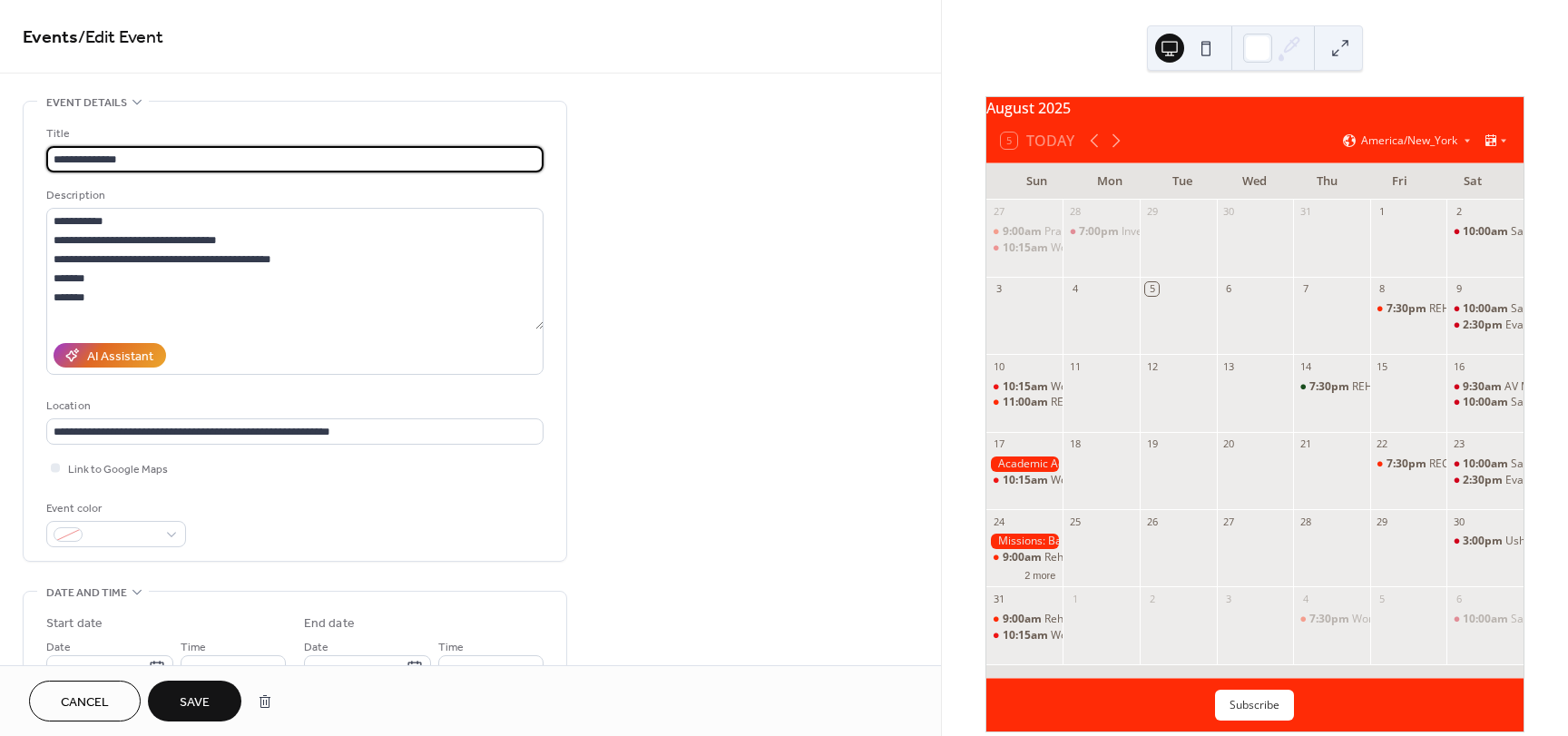 click on "**********" at bounding box center [295, 159] 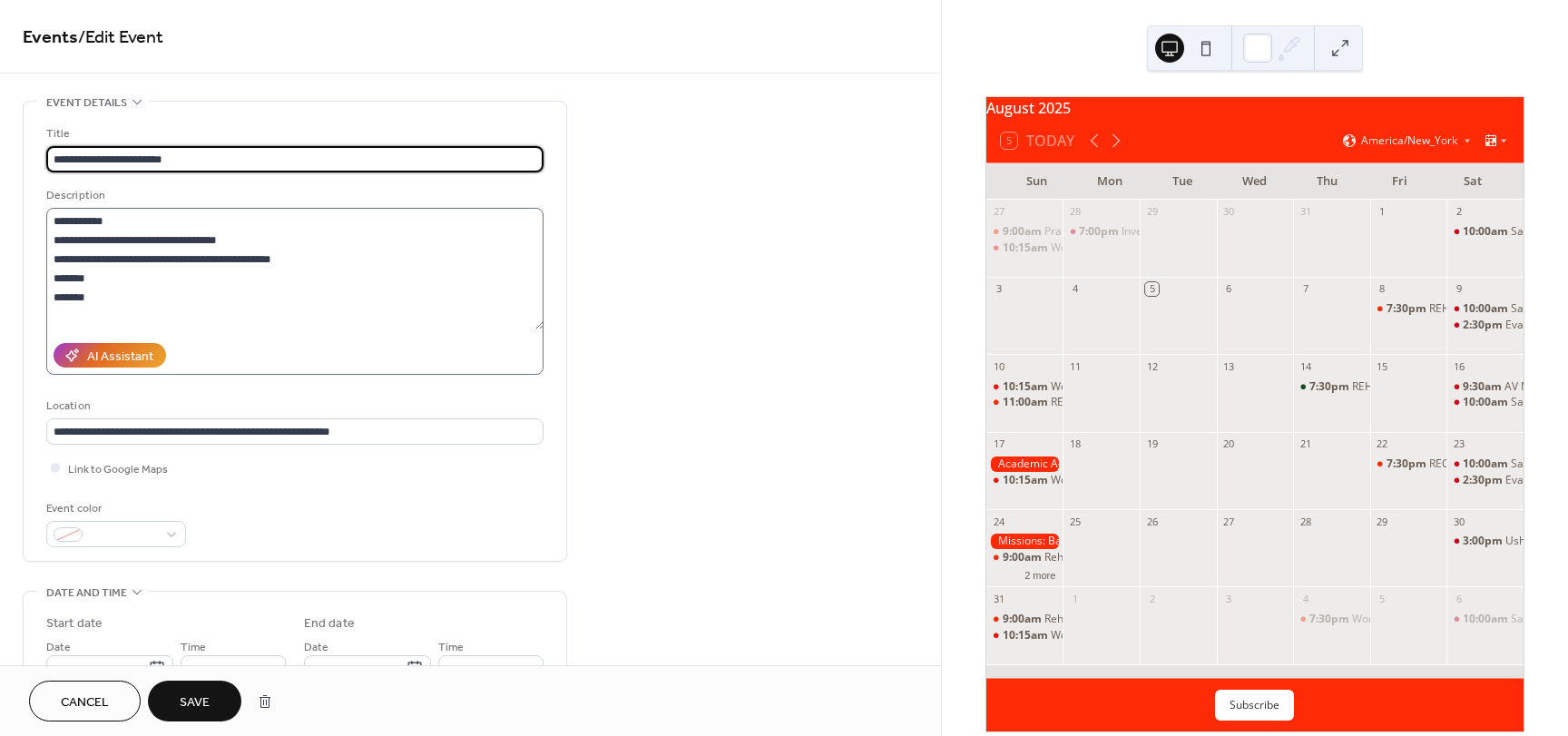 type on "**********" 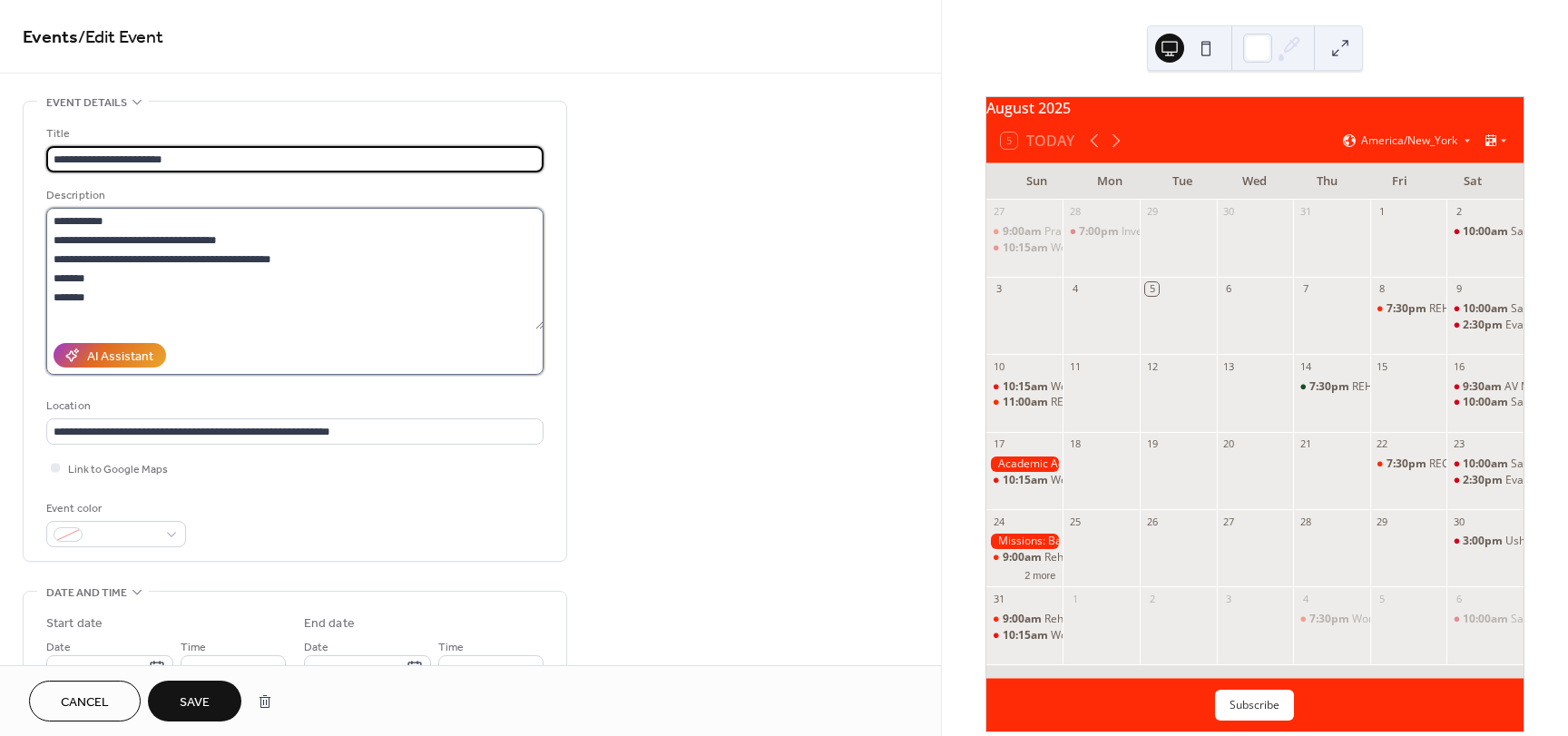 click on "**********" at bounding box center [295, 269] 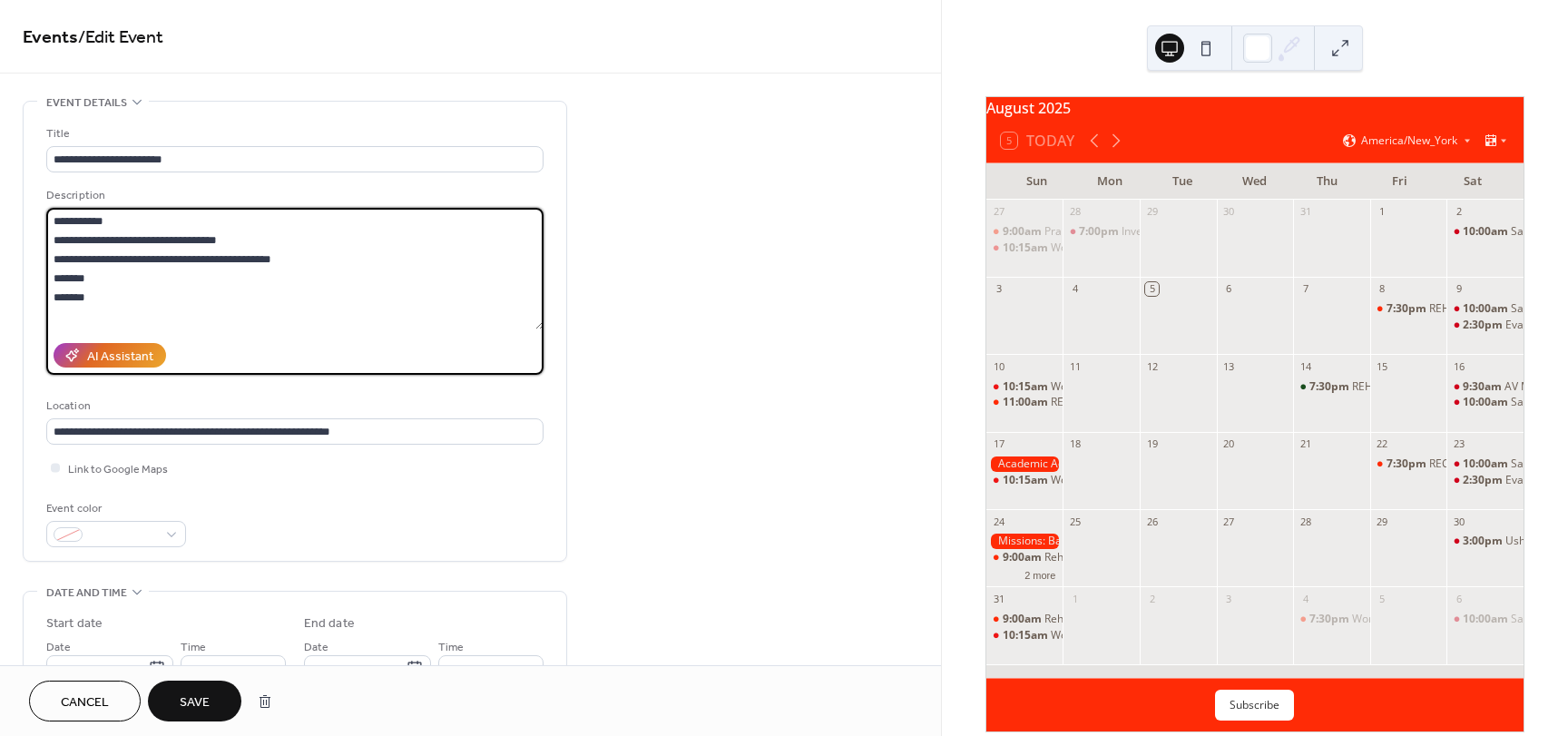 click on "Save" at bounding box center [194, 702] 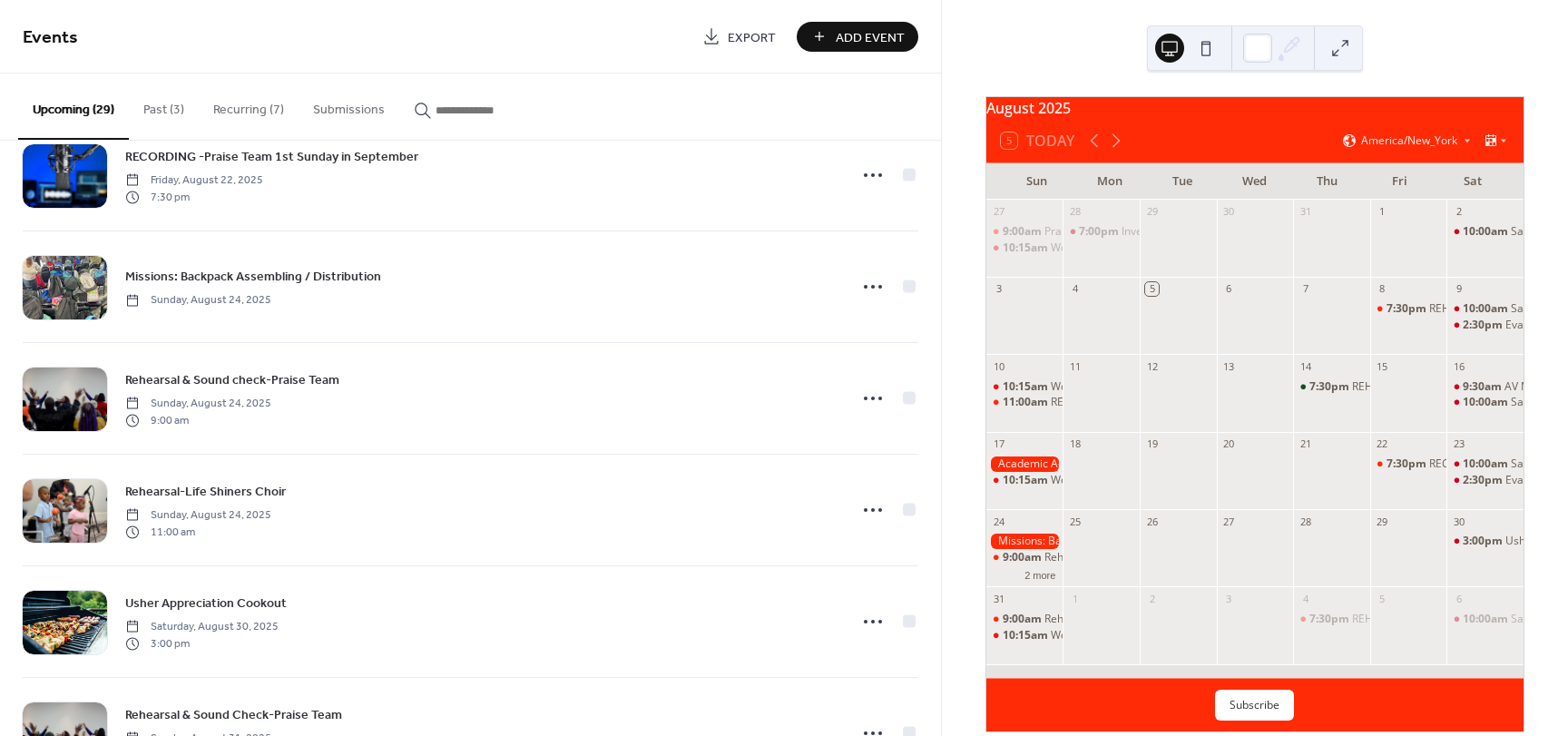 scroll, scrollTop: 635, scrollLeft: 0, axis: vertical 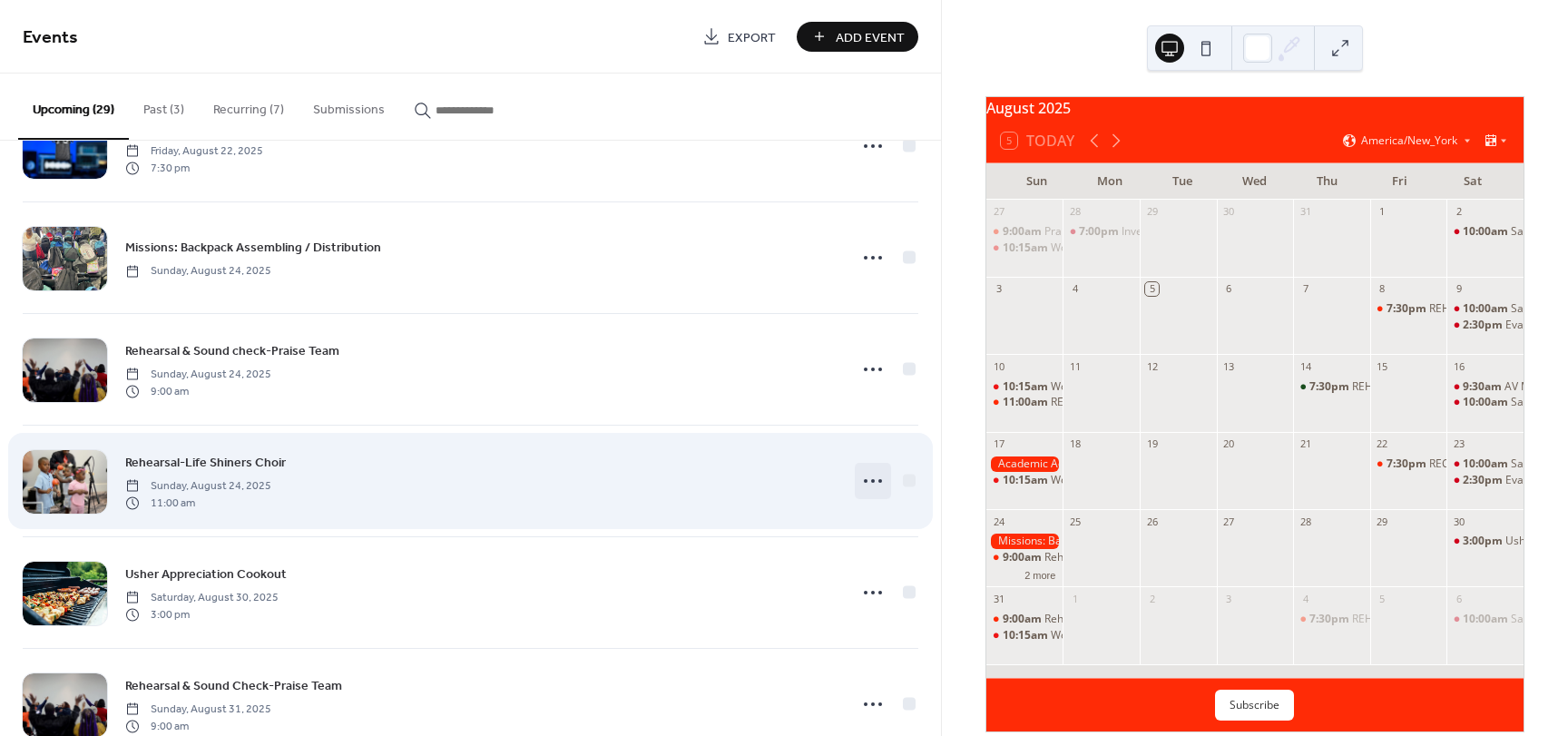 click 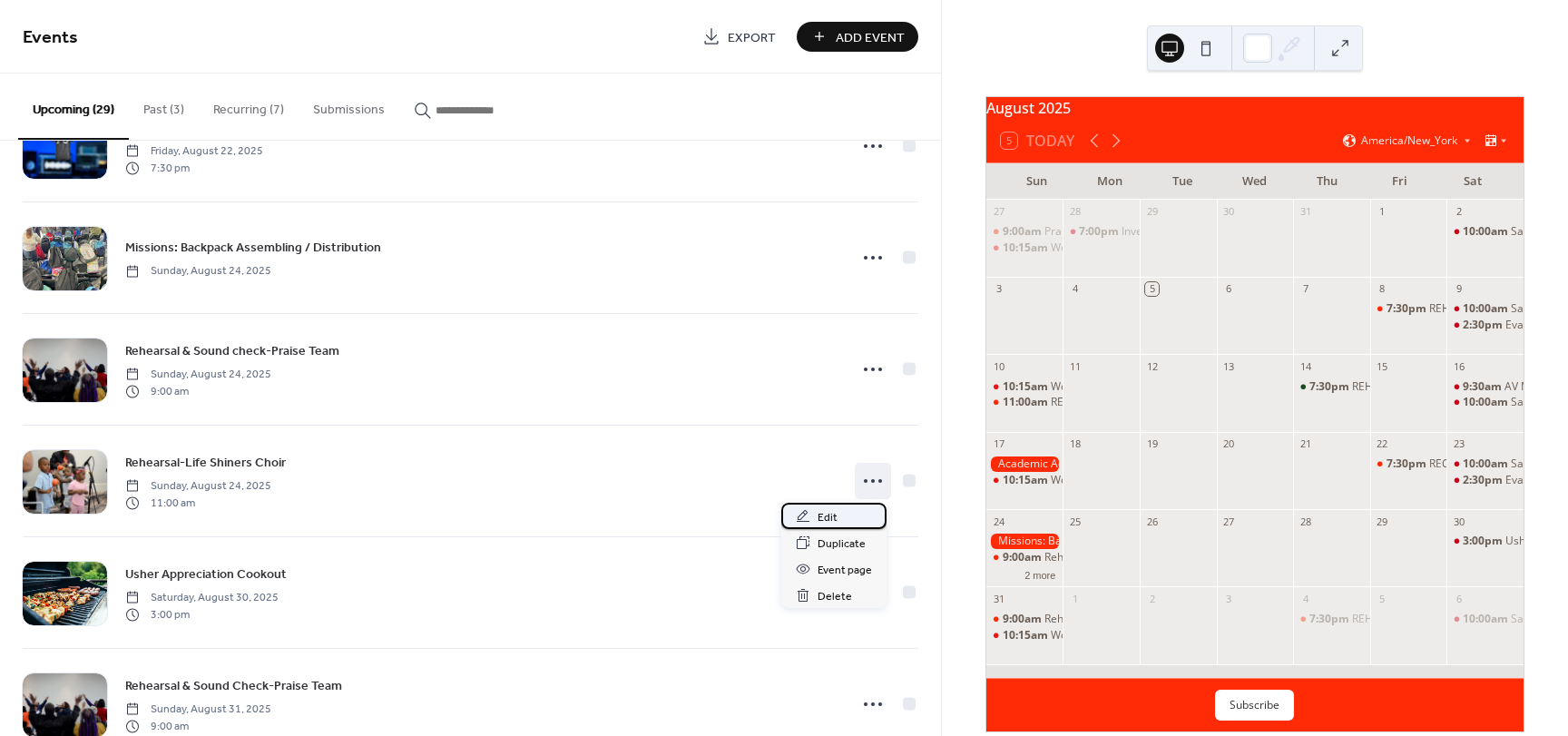 click on "Edit" at bounding box center (828, 517) 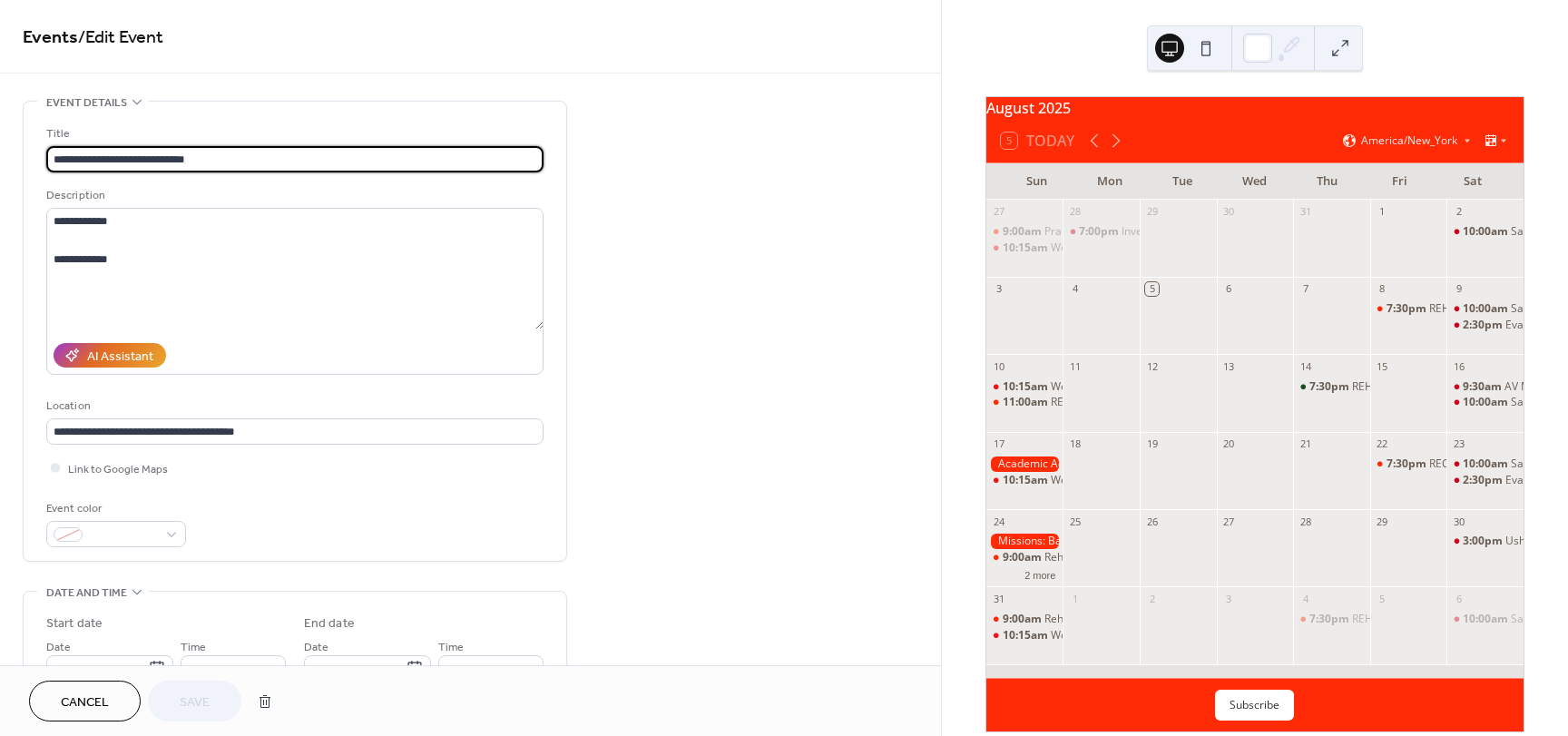 click on "**********" at bounding box center [295, 159] 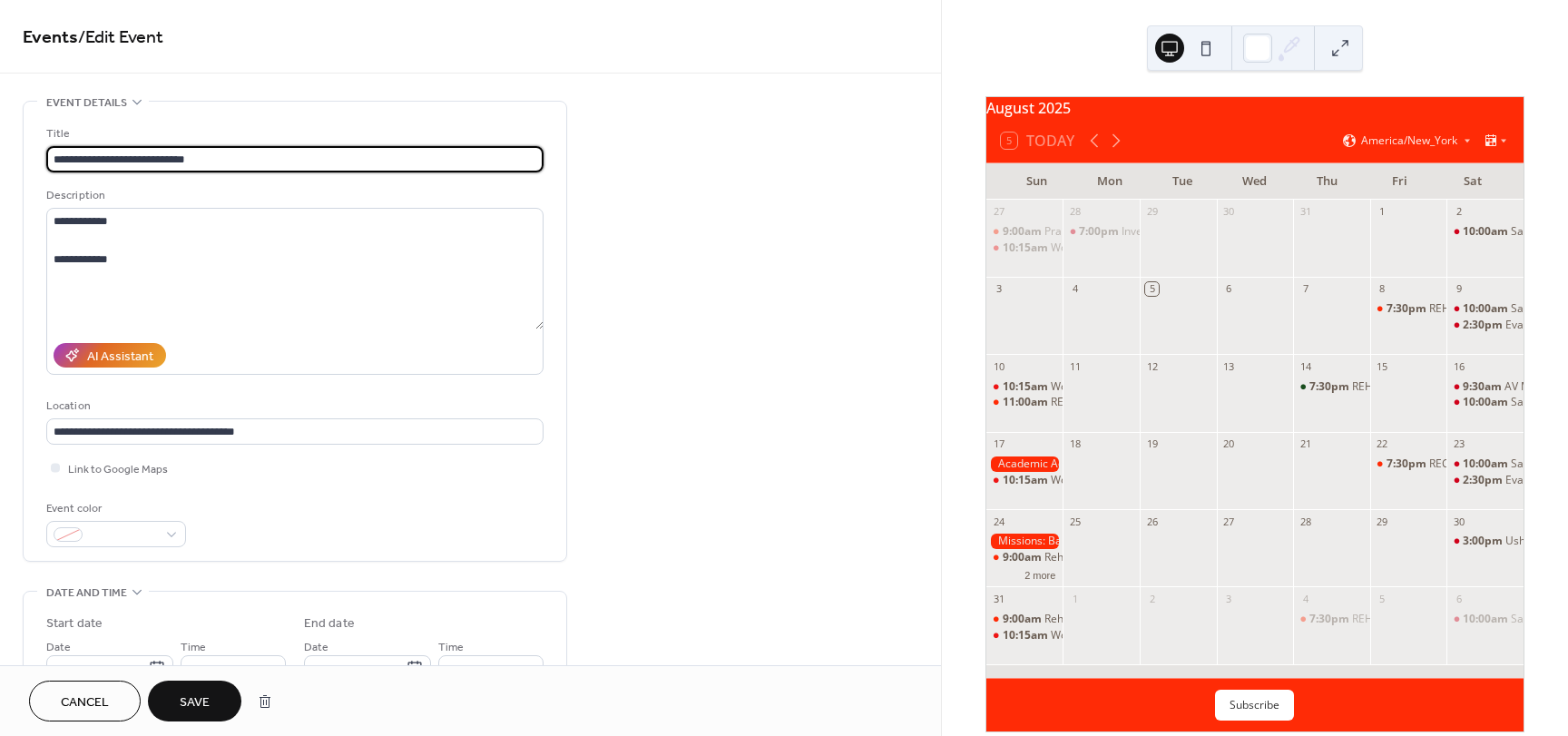 type on "**********" 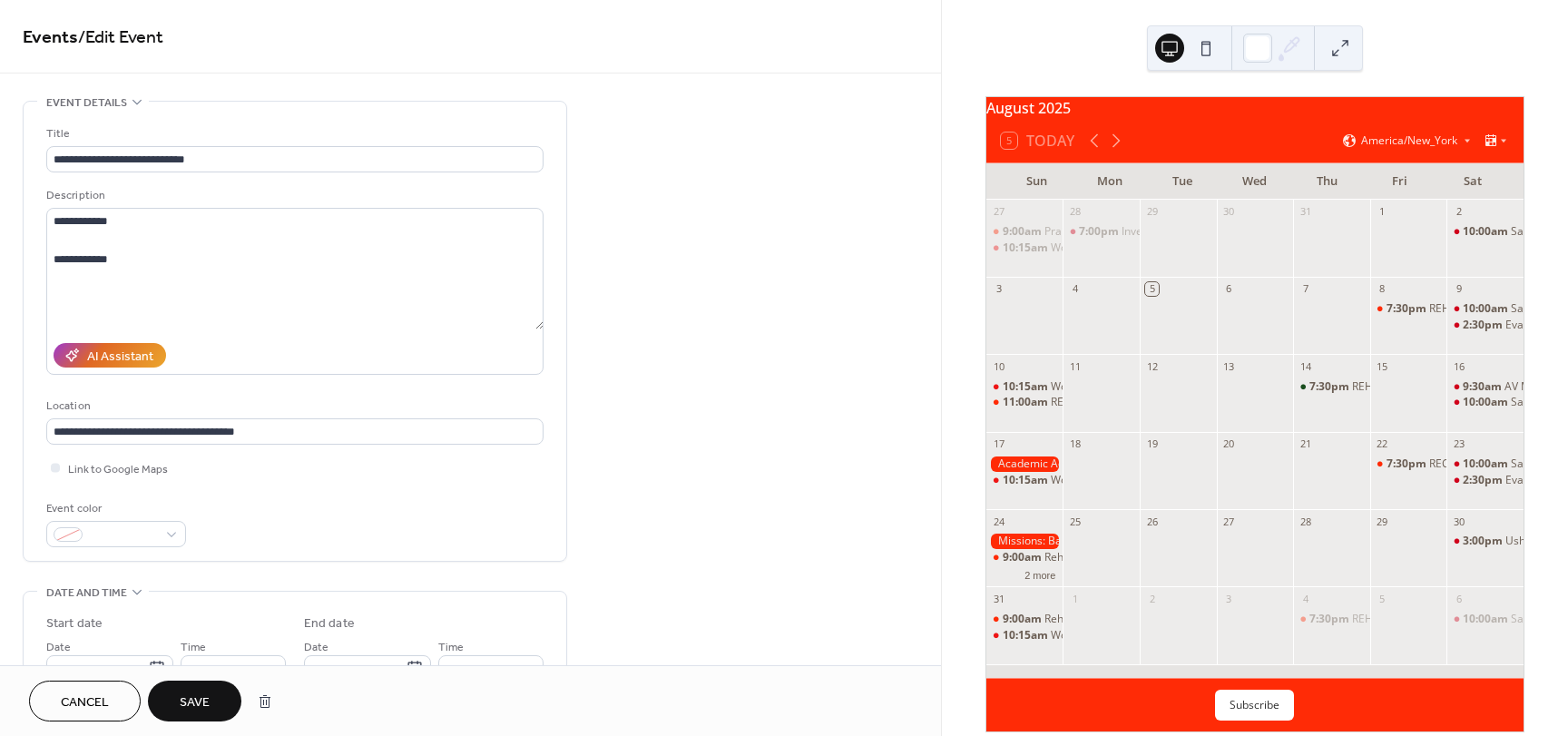 click on "**********" at bounding box center [470, 762] 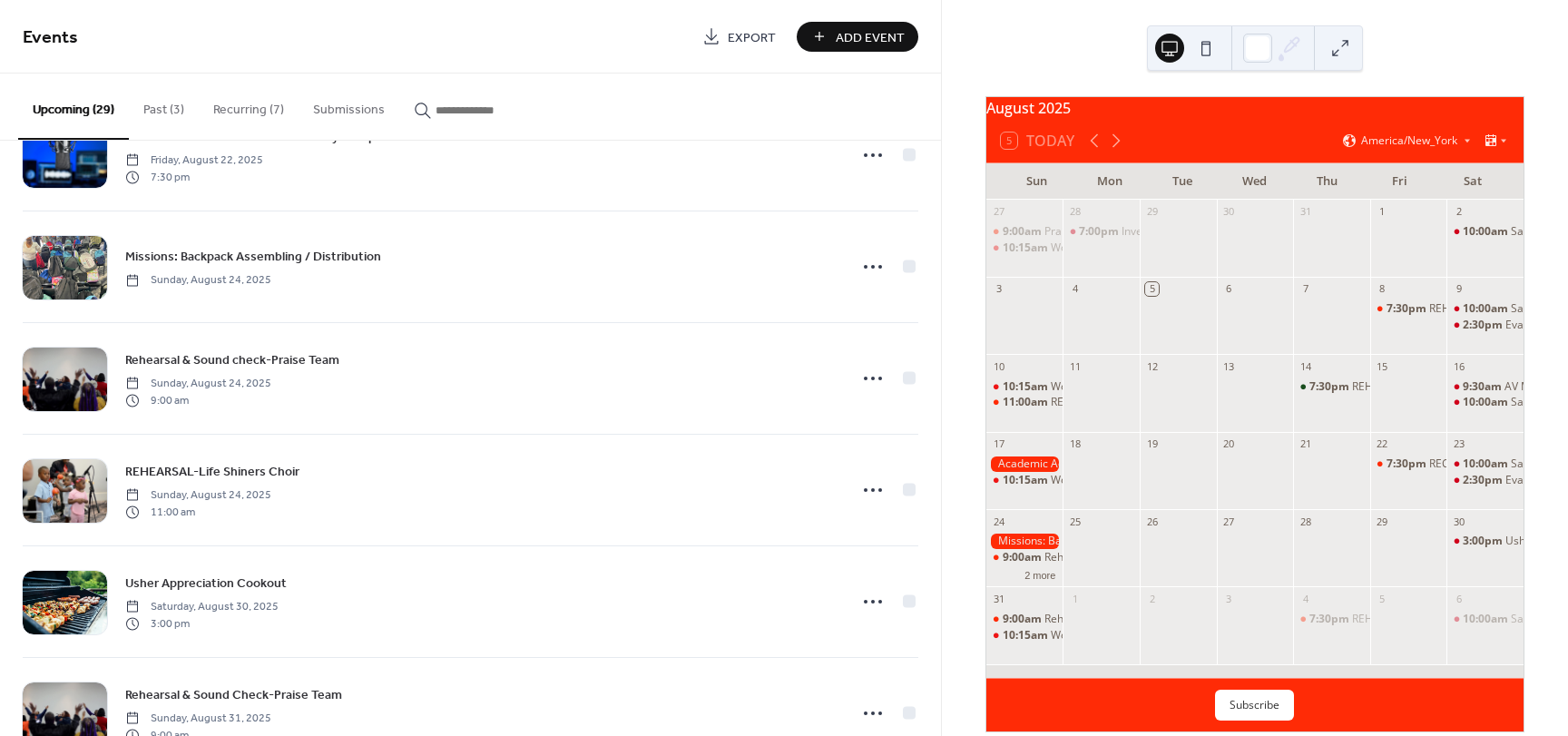 scroll, scrollTop: 635, scrollLeft: 0, axis: vertical 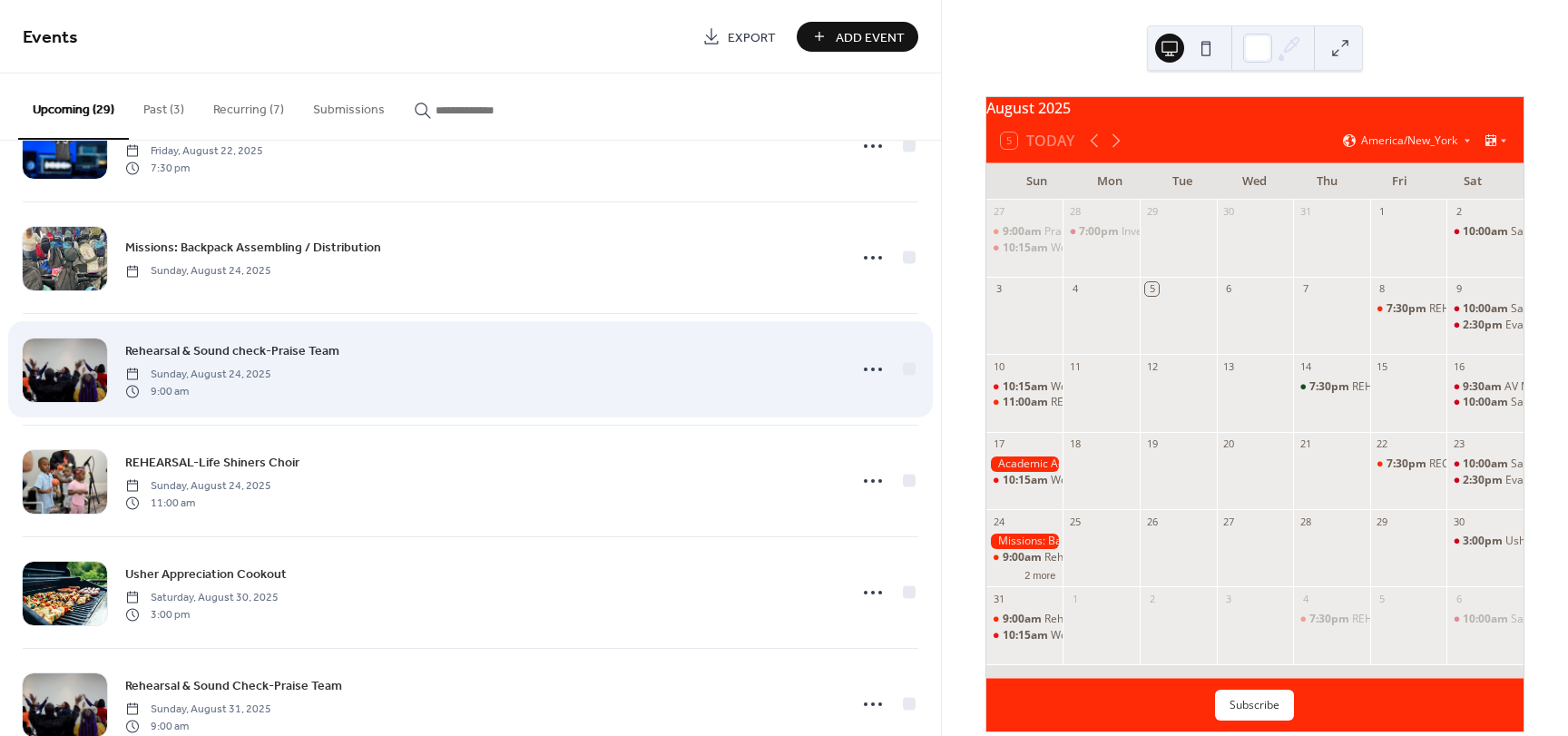 click on "Rehearsal & Sound check-Praise Team" at bounding box center (232, 351) 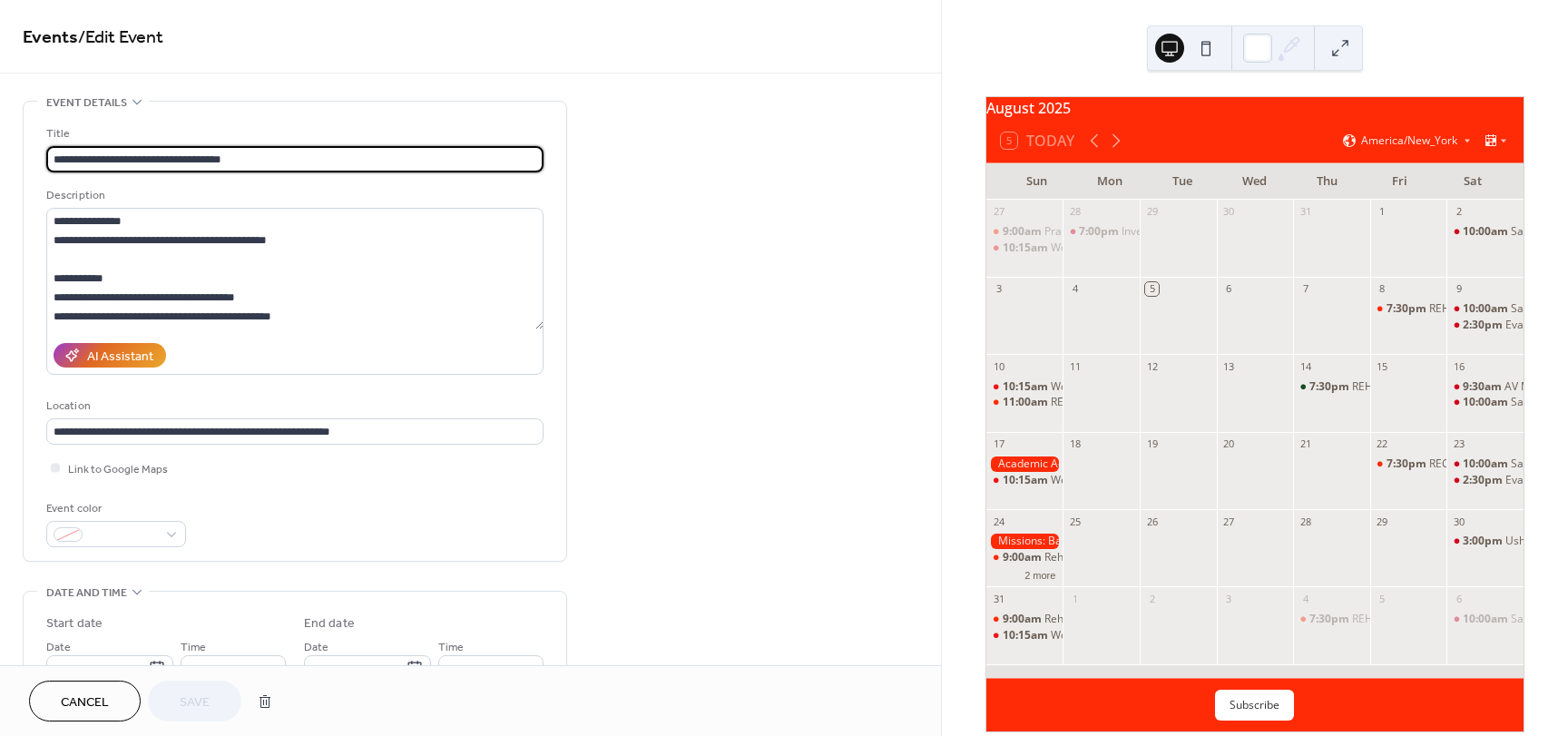 drag, startPoint x: 103, startPoint y: 160, endPoint x: 44, endPoint y: 156, distance: 59.13544 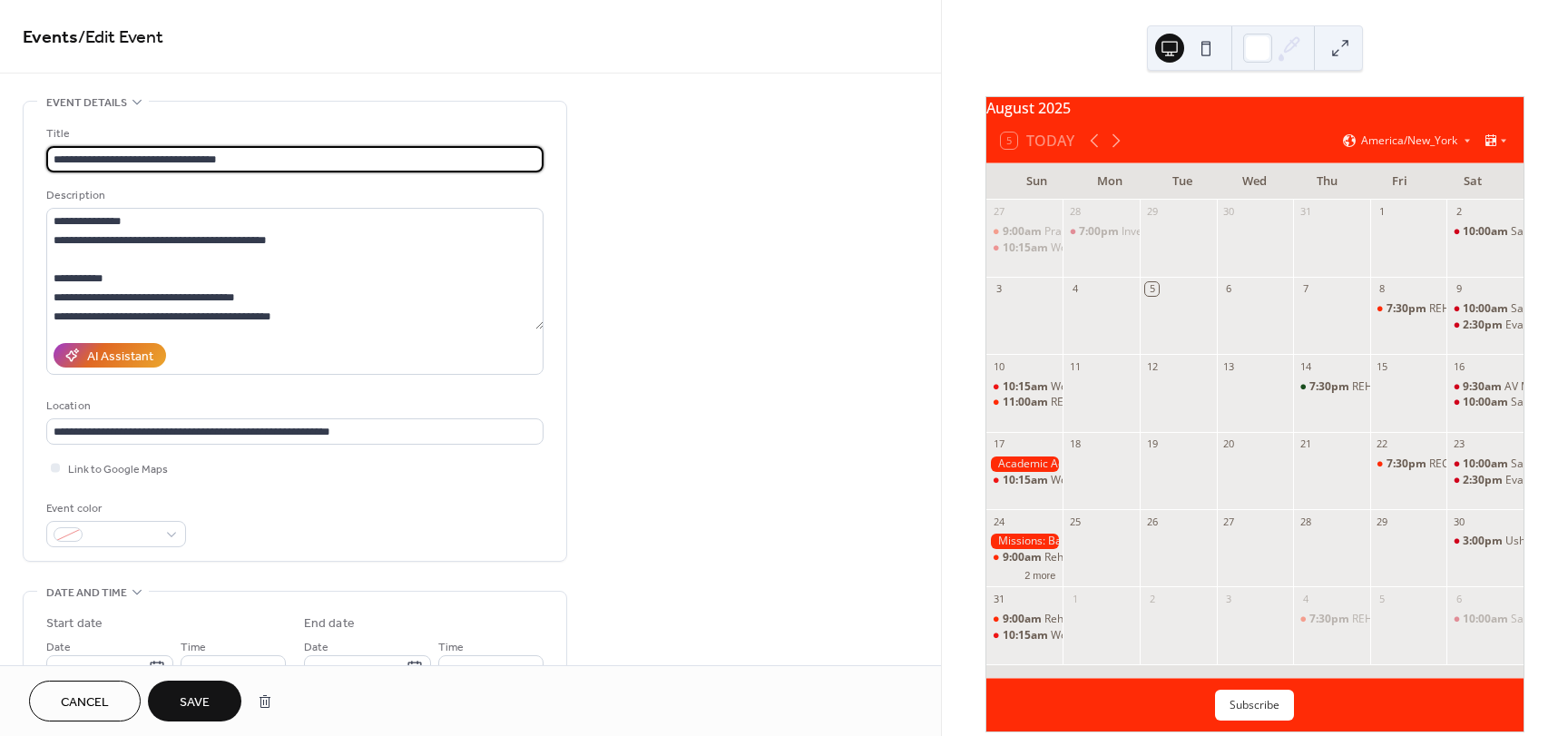 type on "**********" 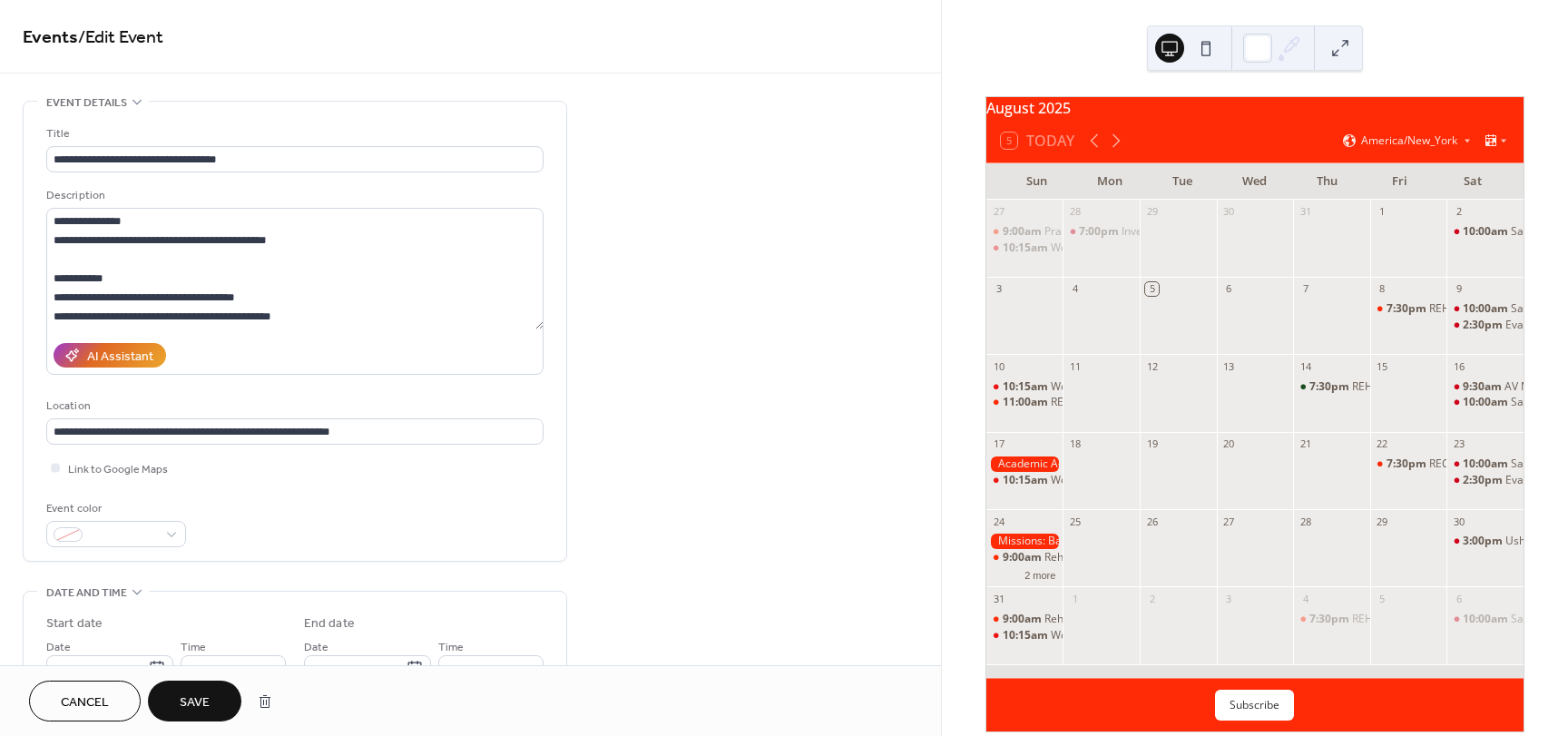 click on "Save" at bounding box center [194, 702] 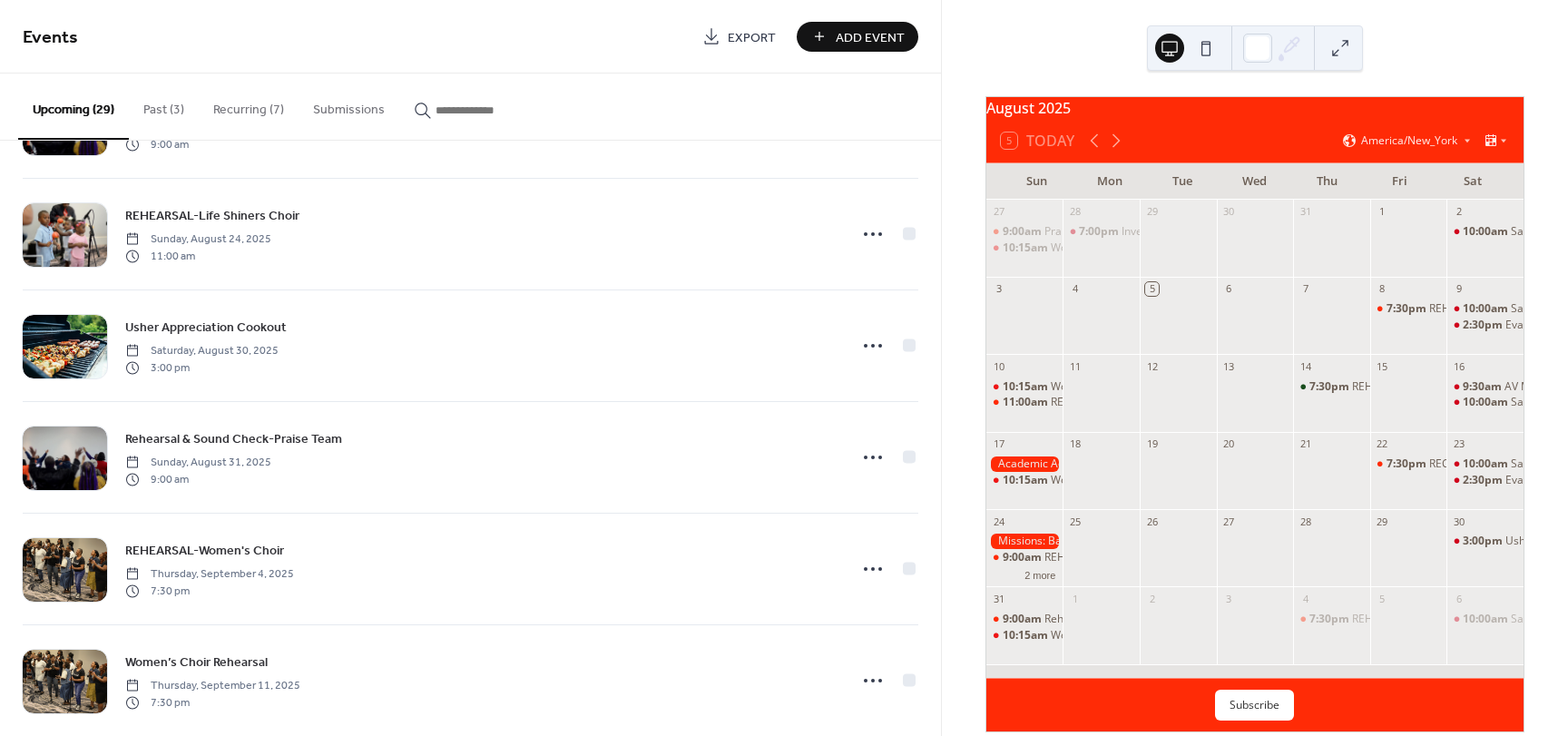 scroll, scrollTop: 908, scrollLeft: 0, axis: vertical 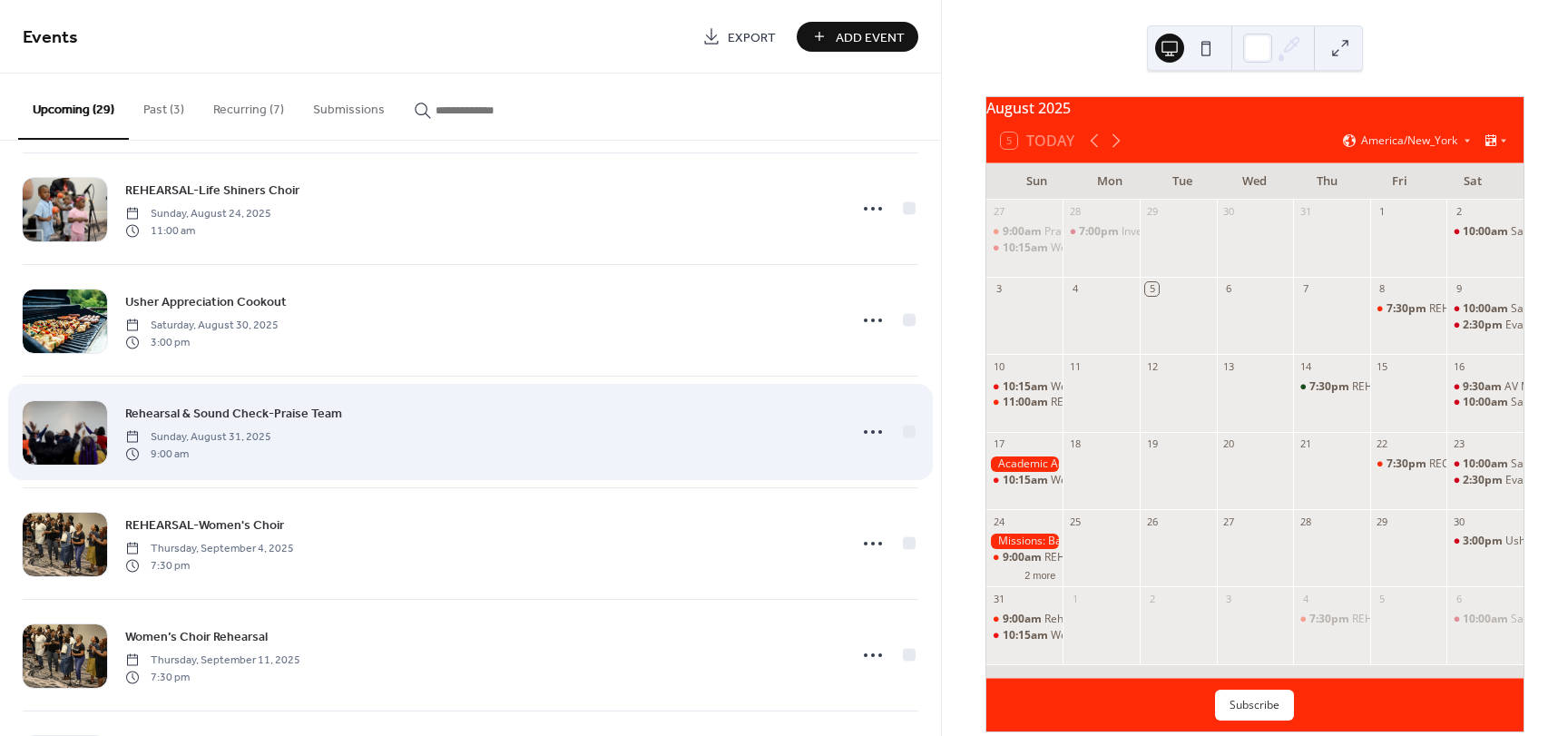click on "Rehearsal & Sound Check-Praise Team" at bounding box center (233, 414) 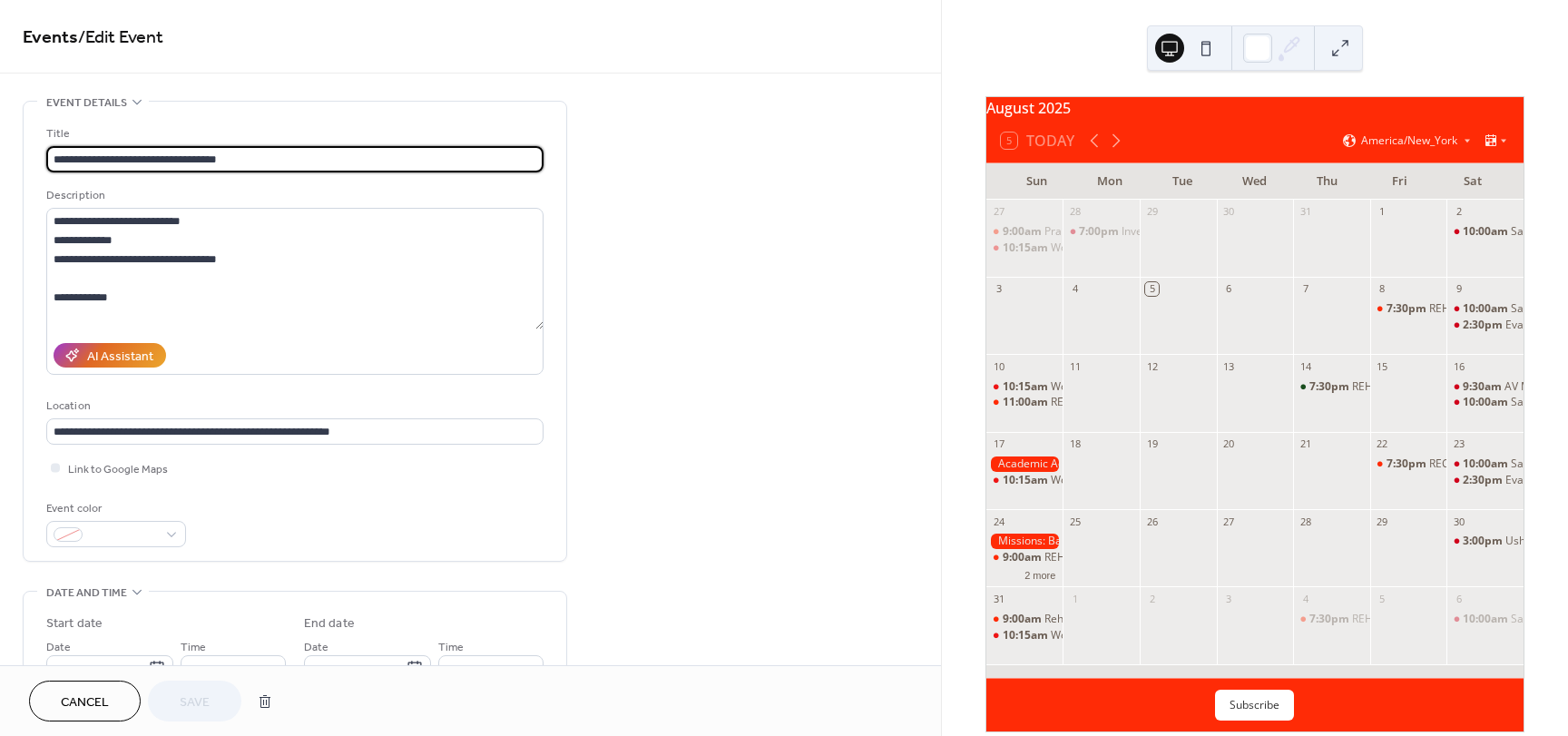 drag, startPoint x: 102, startPoint y: 160, endPoint x: 8, endPoint y: 158, distance: 94.02127 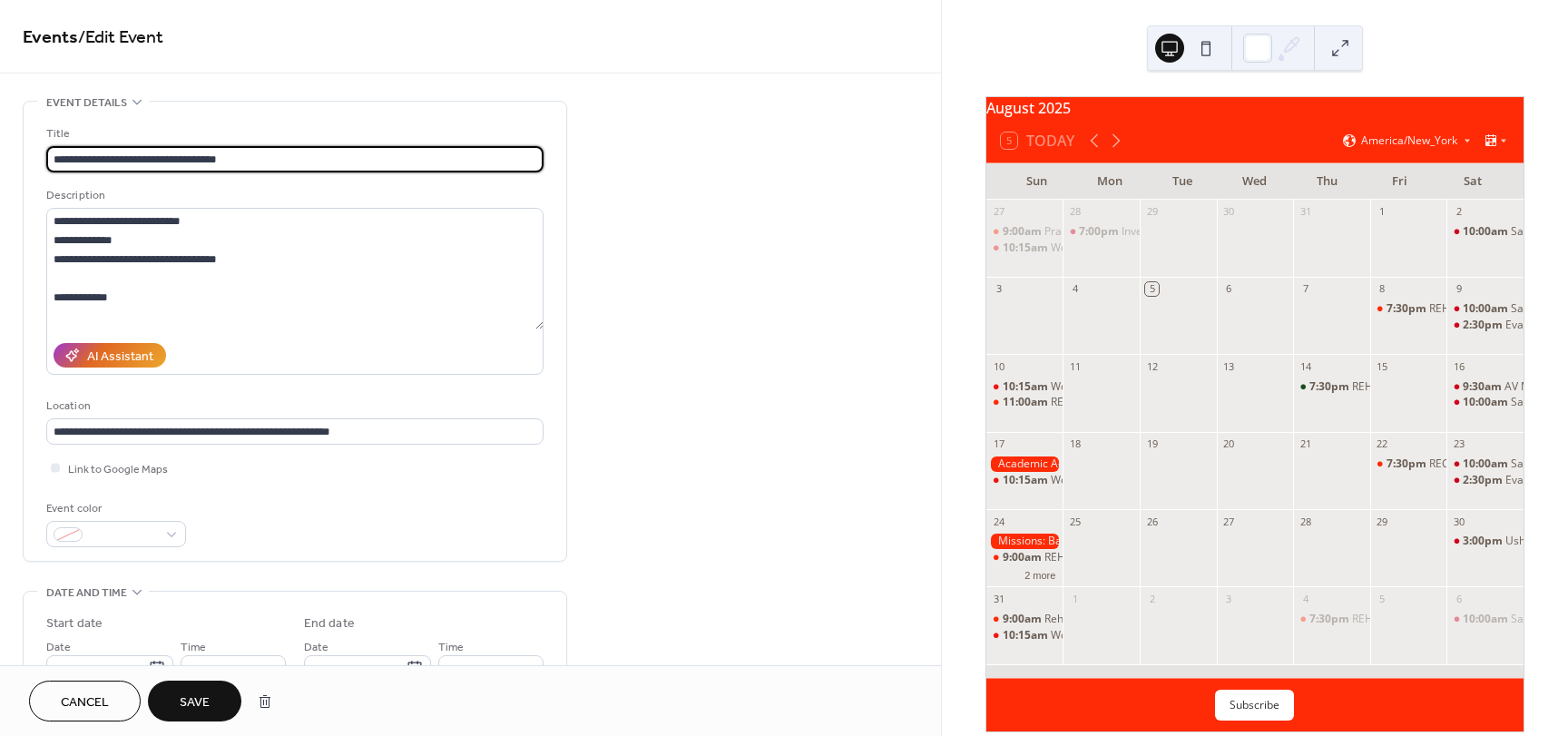 type on "**********" 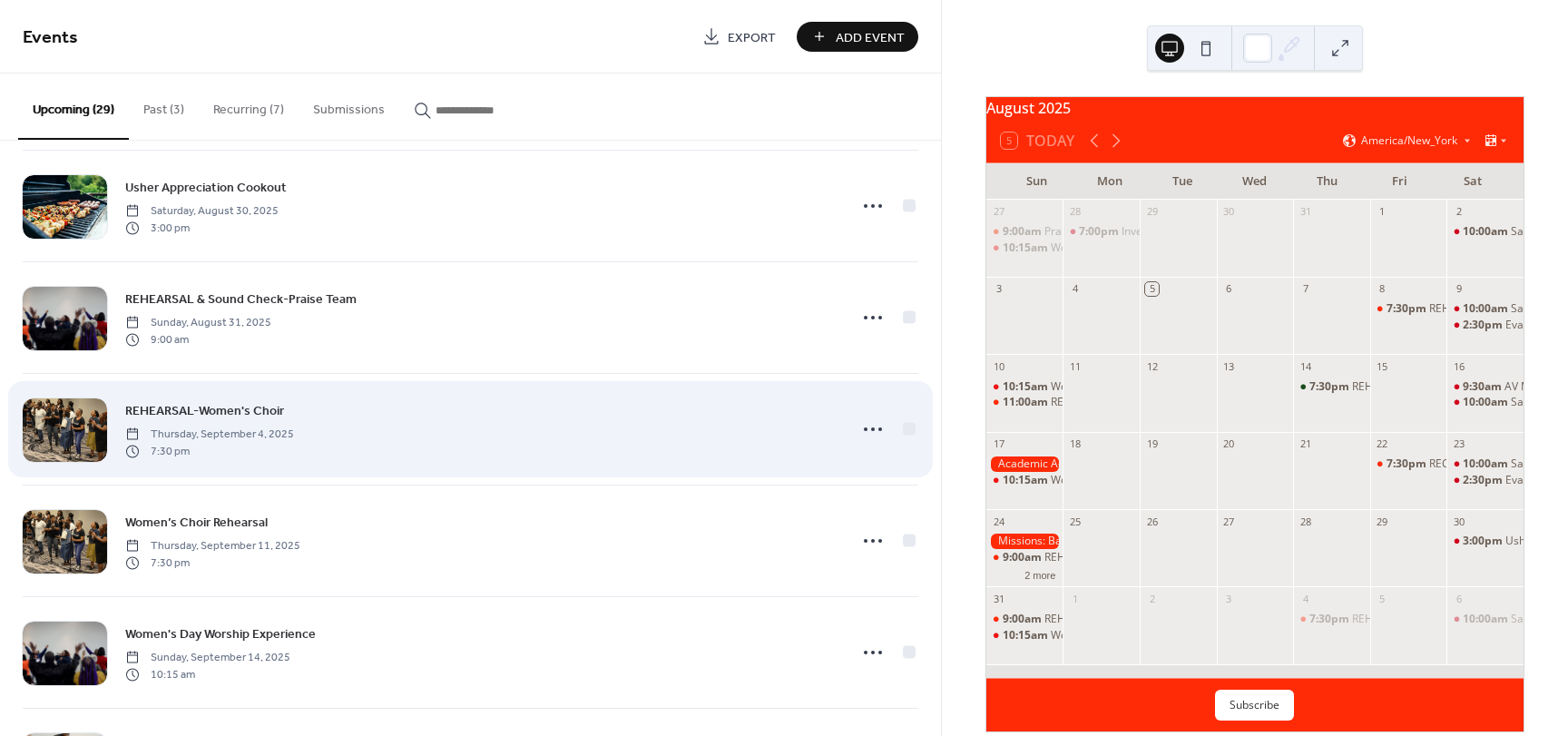 scroll, scrollTop: 1089, scrollLeft: 0, axis: vertical 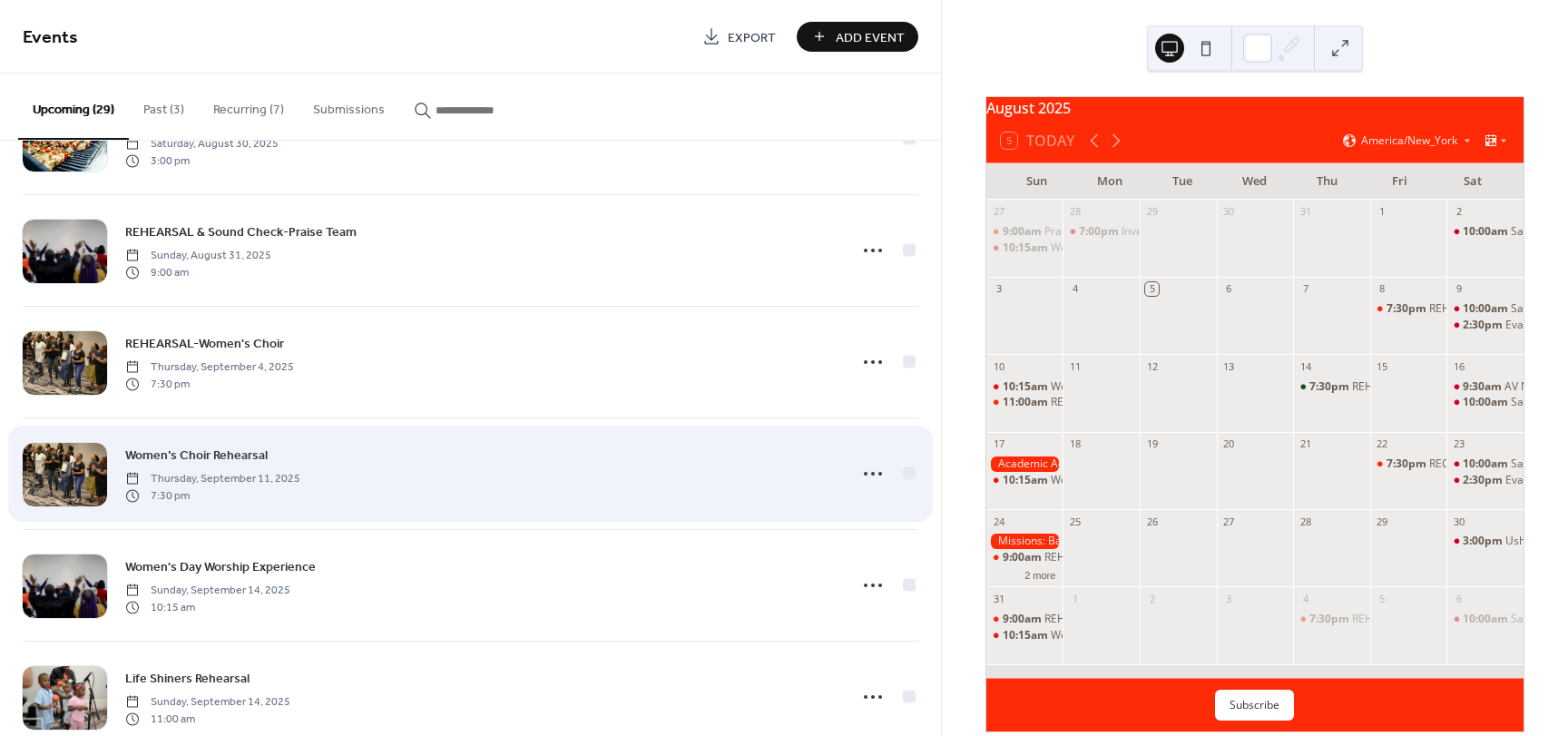 click on "Women’s Choir Rehearsal" at bounding box center [196, 456] 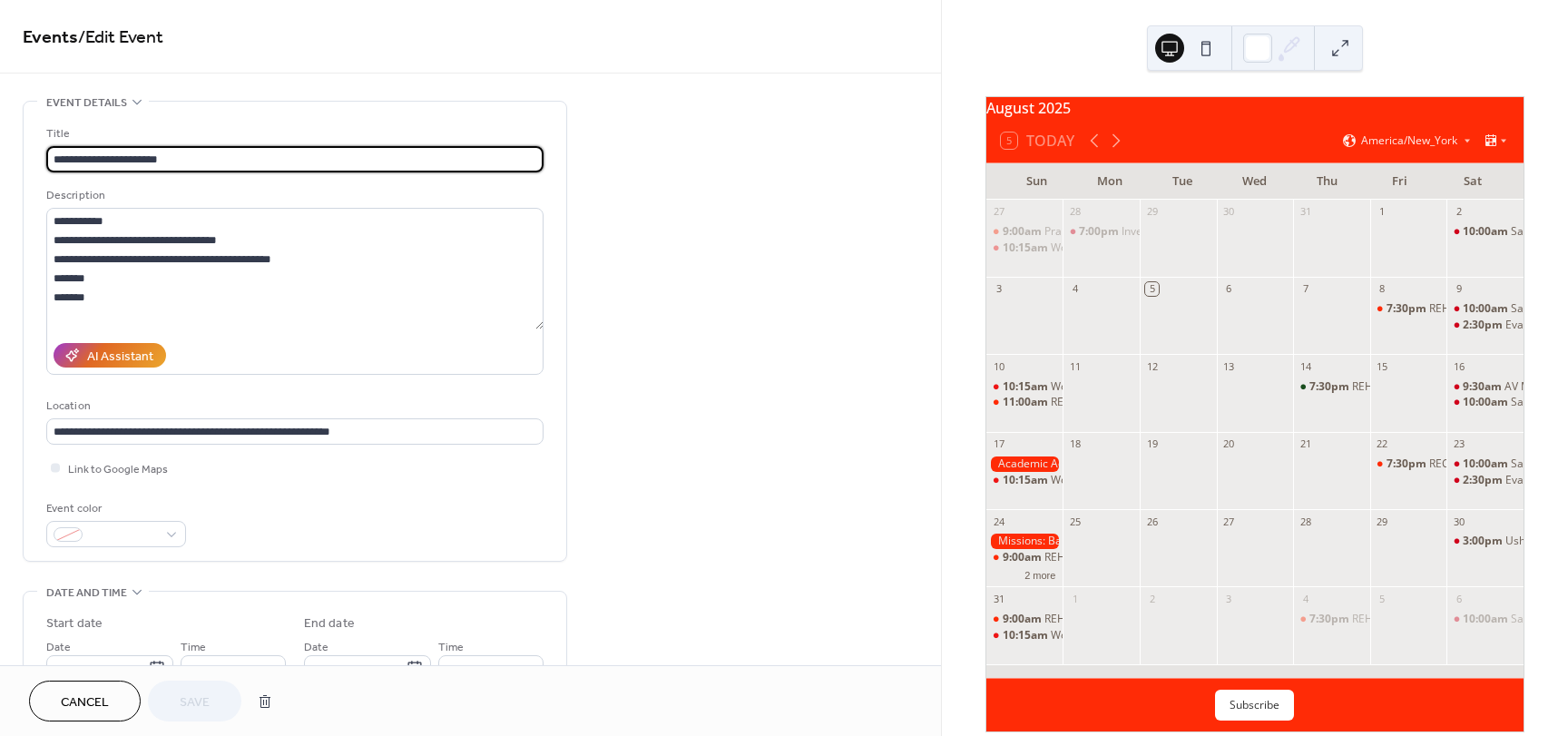 drag, startPoint x: 210, startPoint y: 164, endPoint x: 129, endPoint y: 157, distance: 81.301906 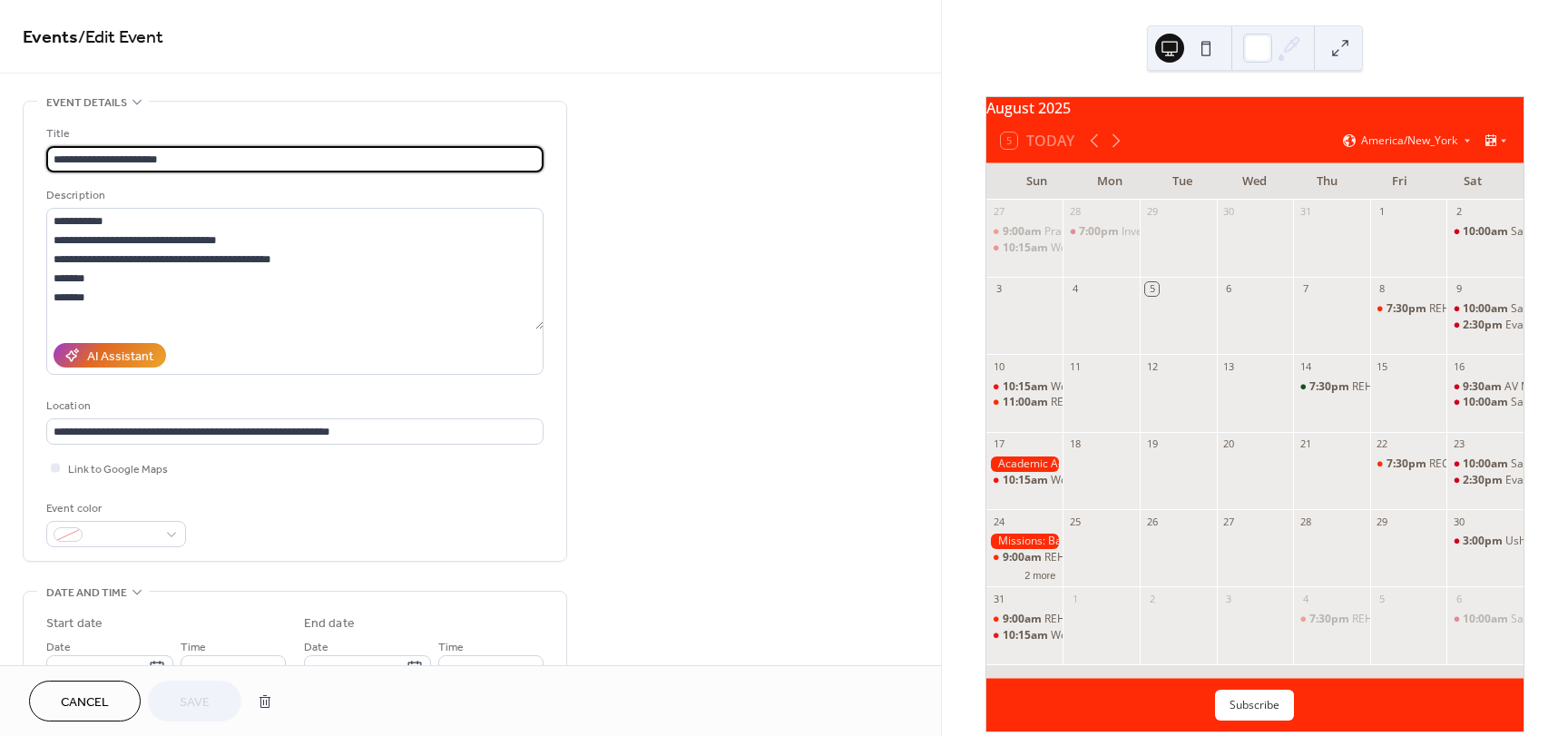 click on "**********" at bounding box center [295, 159] 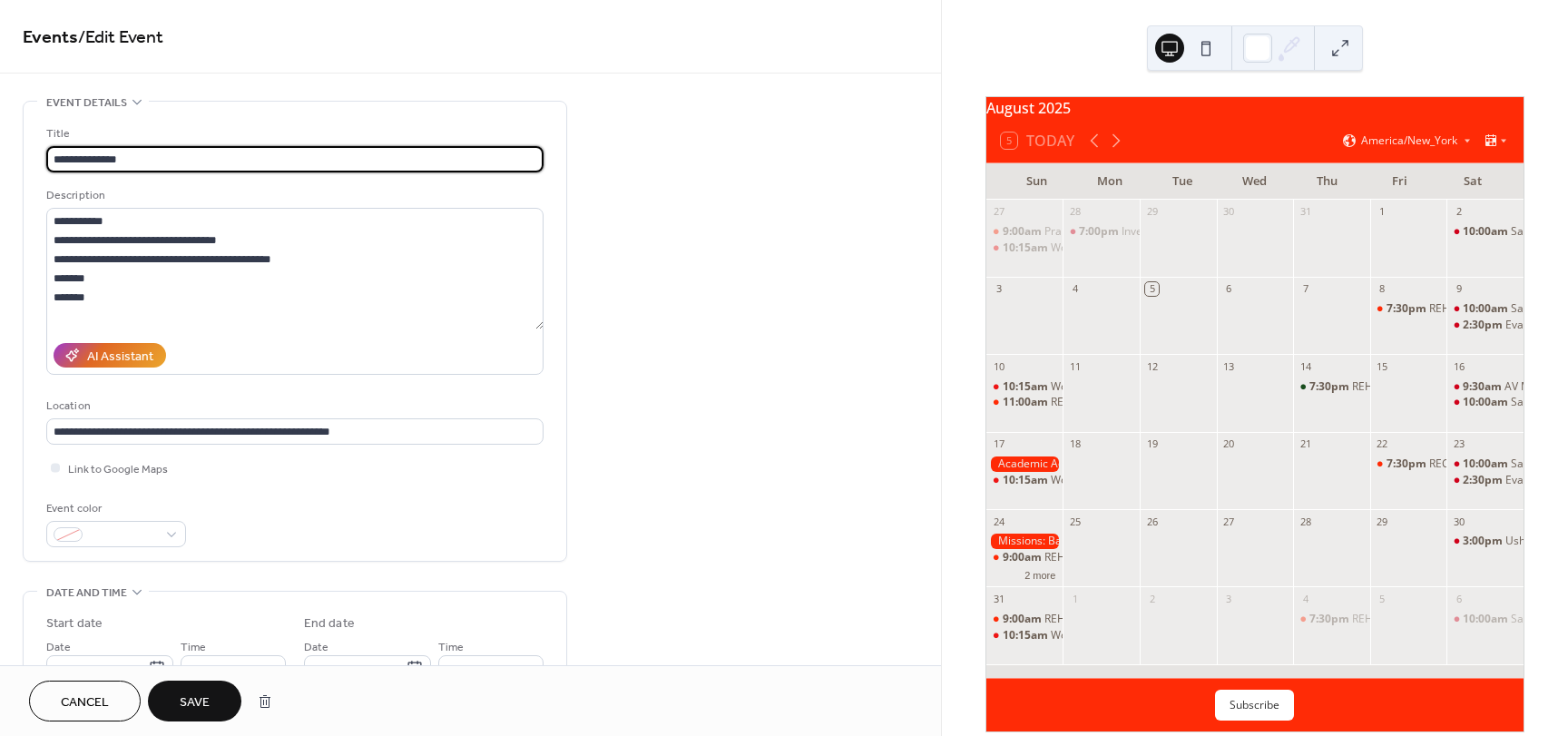 click on "**********" at bounding box center [295, 159] 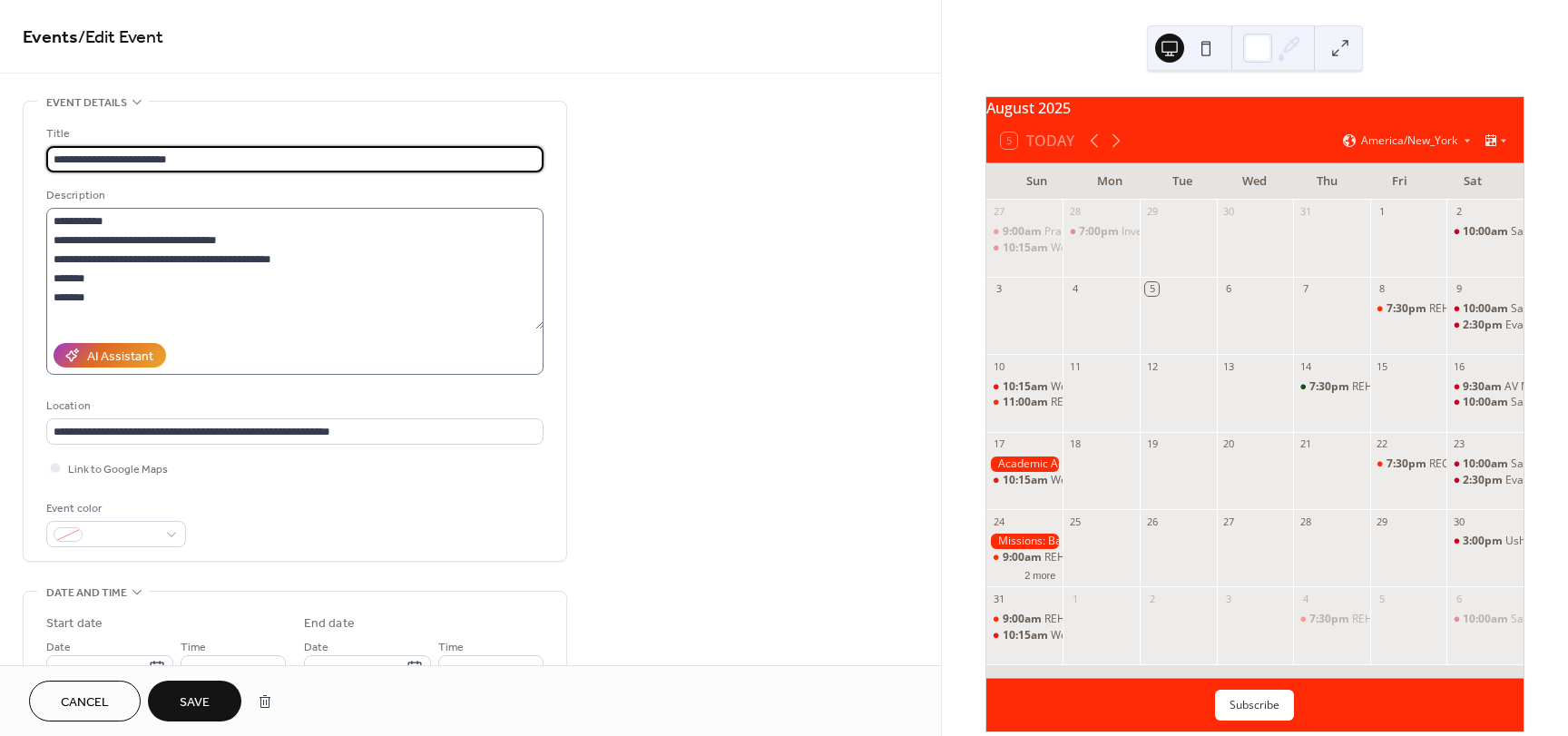 type on "**********" 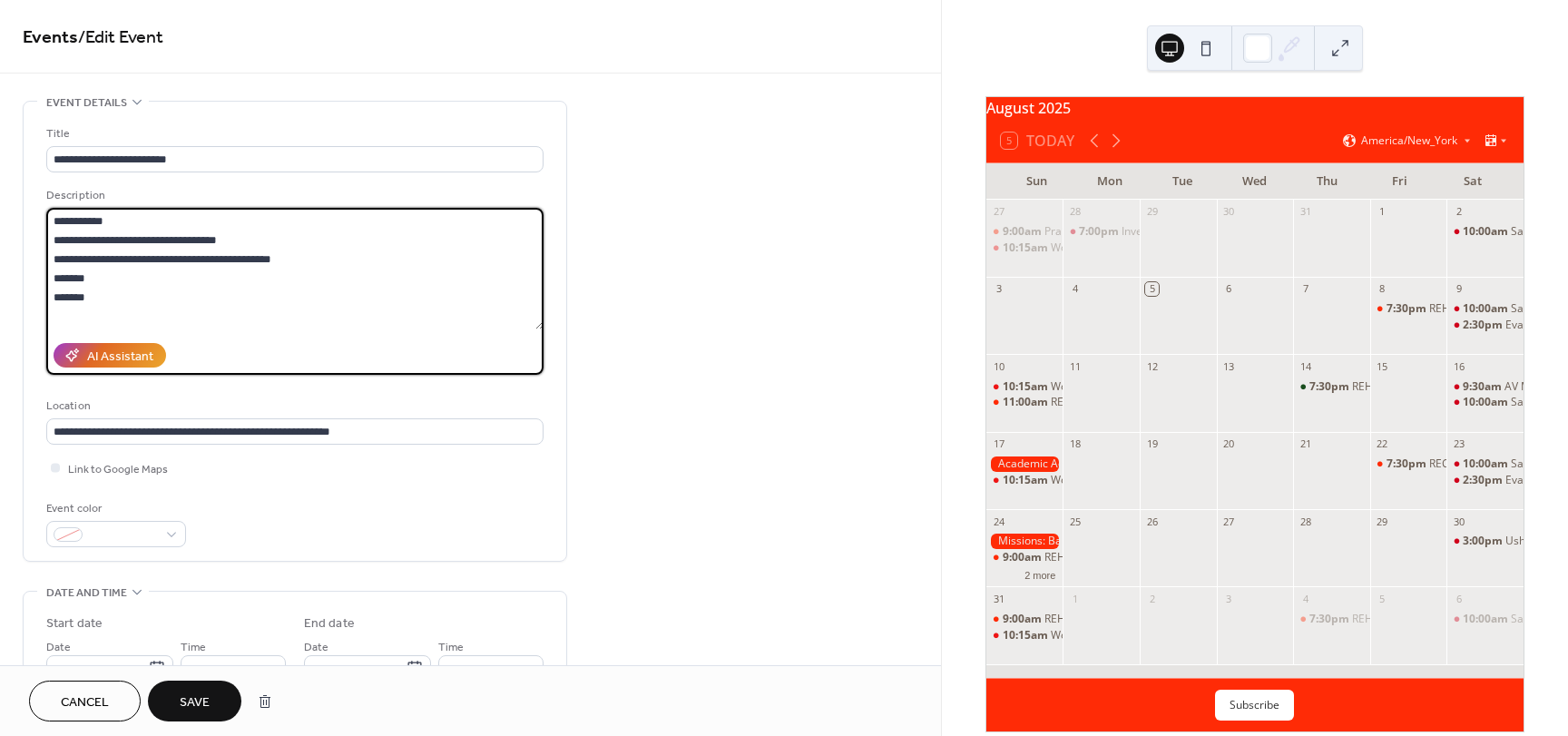 drag, startPoint x: 446, startPoint y: 246, endPoint x: 429, endPoint y: 238, distance: 18.788294 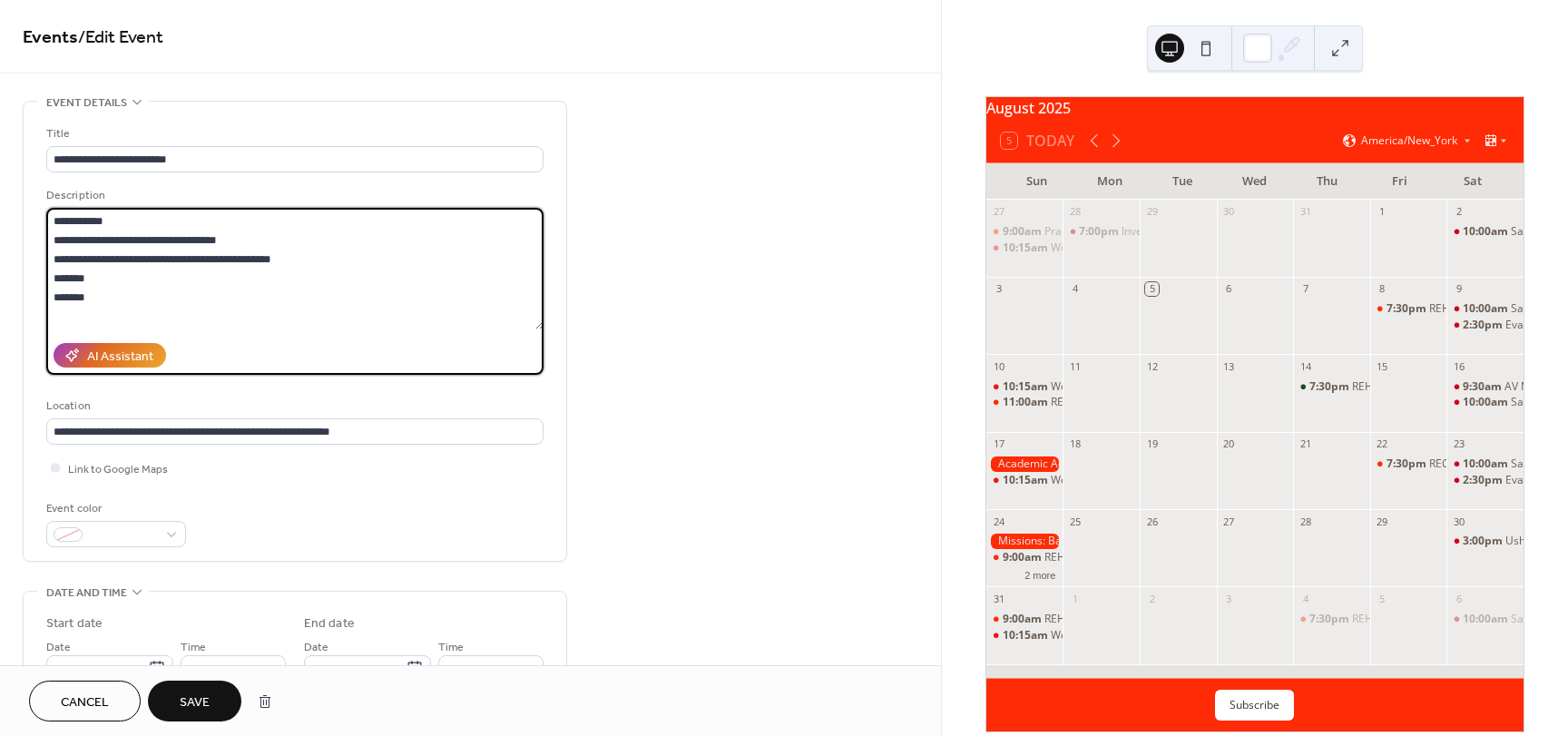 click on "**********" at bounding box center [295, 269] 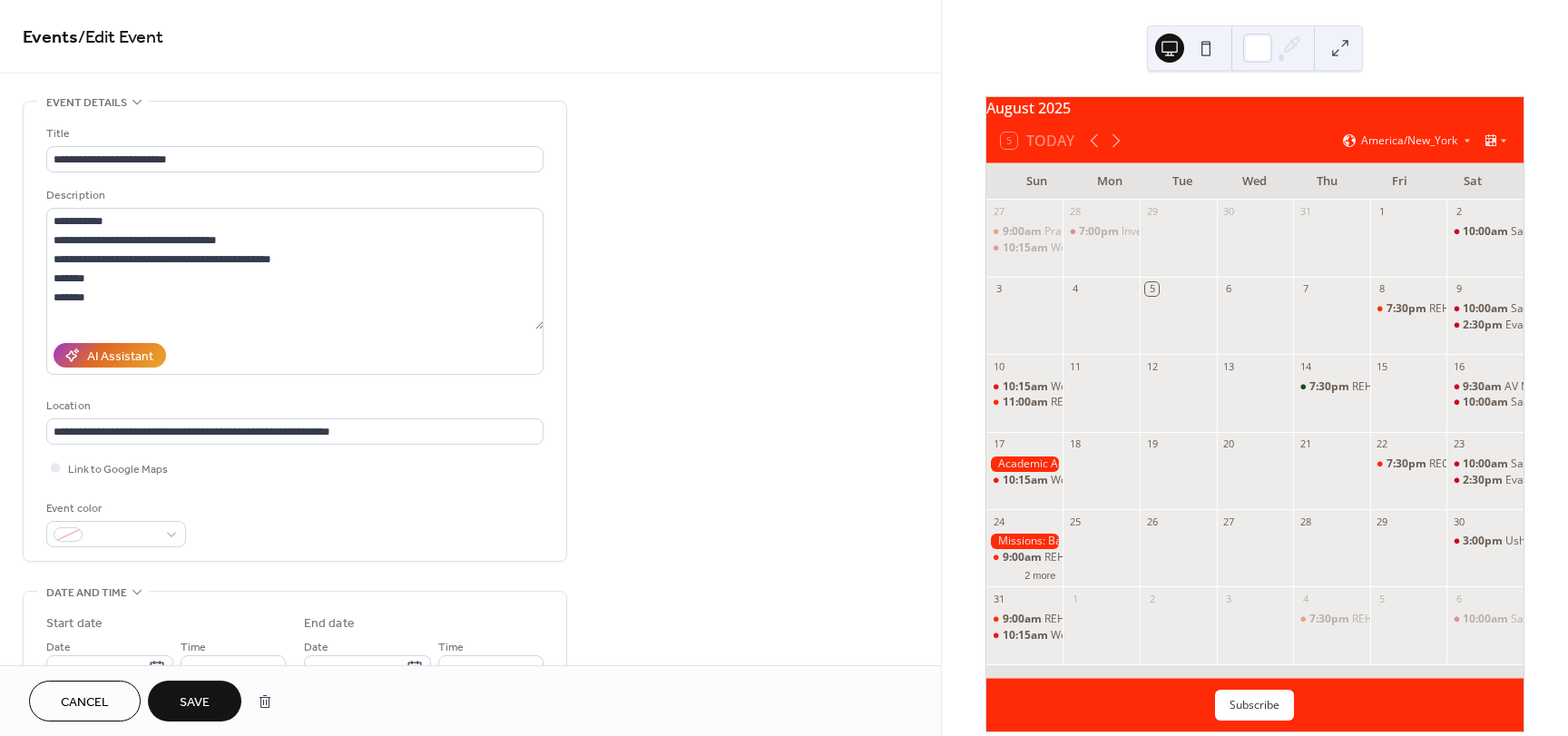click on "Save" at bounding box center (194, 702) 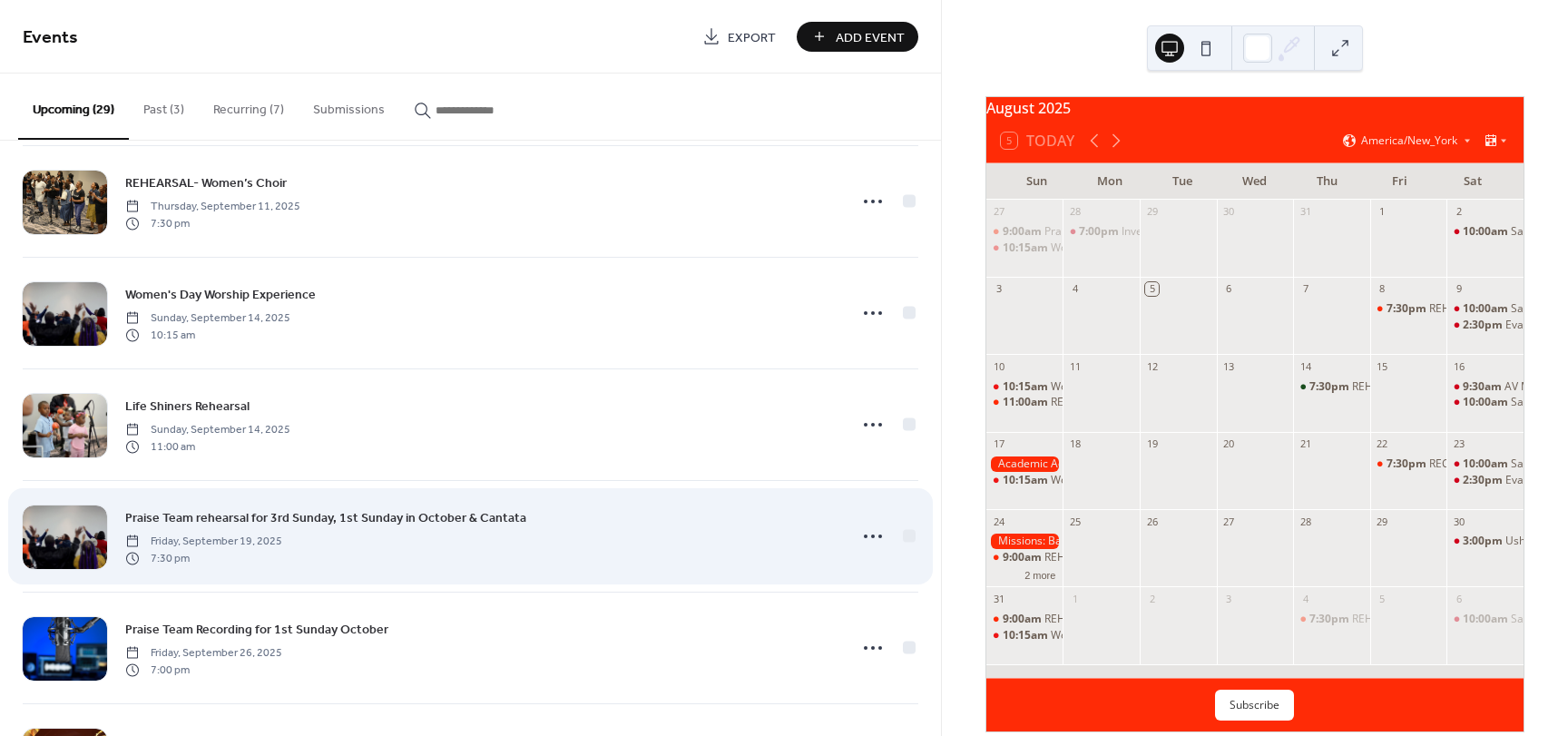 scroll, scrollTop: 1271, scrollLeft: 0, axis: vertical 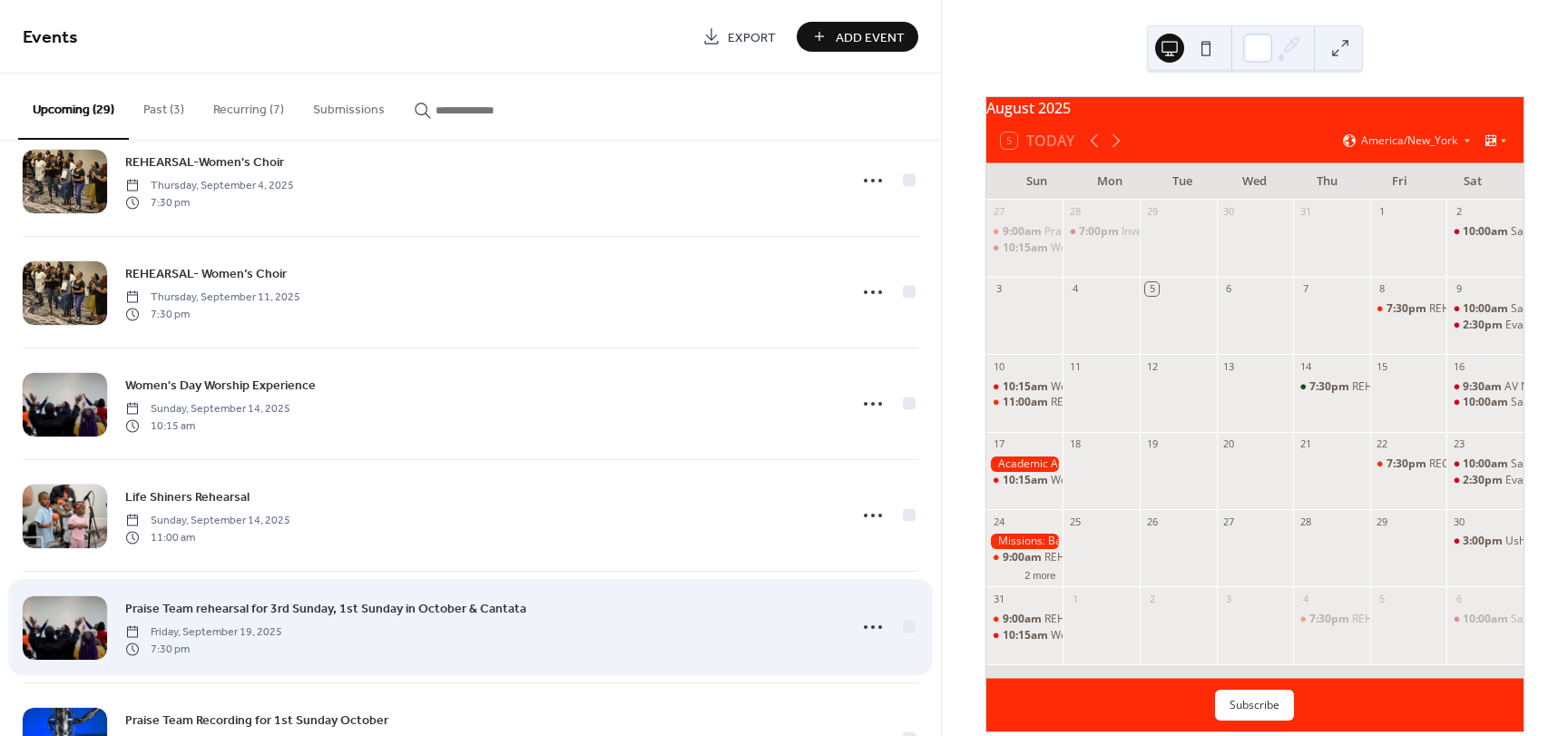 click on "Praise Team rehearsal for 3rd Sunday, 1st Sunday in October & Cantata" at bounding box center [326, 609] 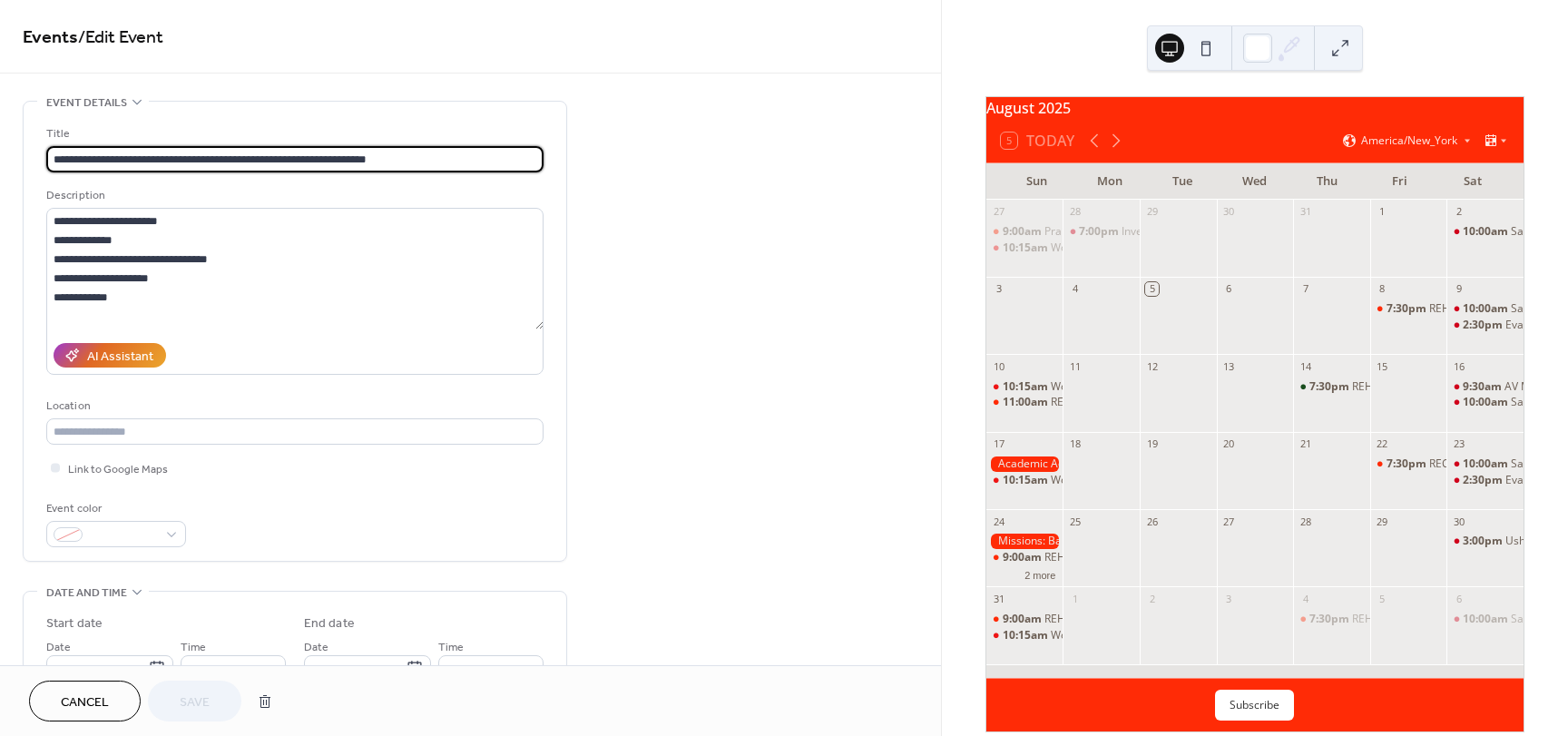 drag, startPoint x: 114, startPoint y: 159, endPoint x: 158, endPoint y: 158, distance: 44.011362 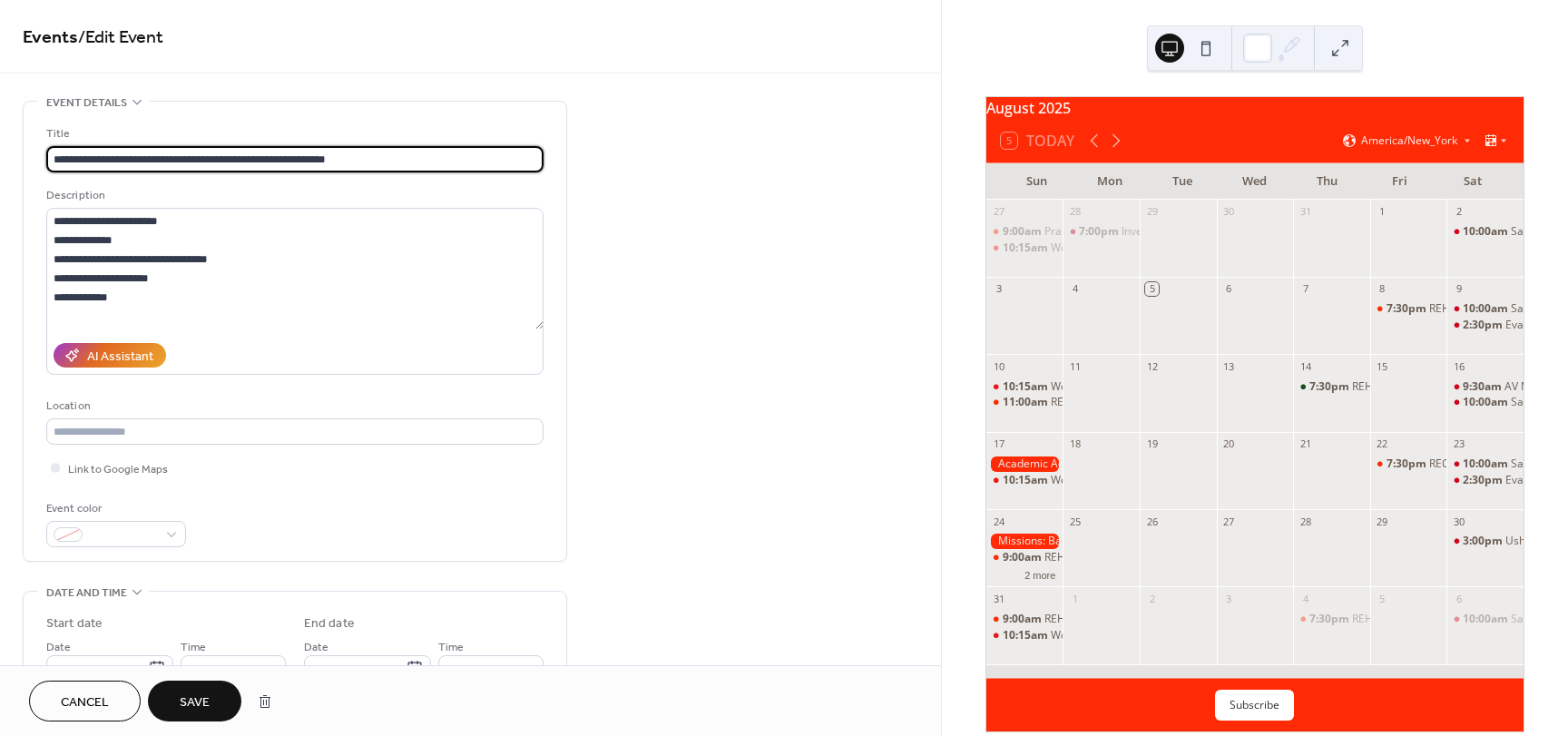 click on "**********" at bounding box center (295, 159) 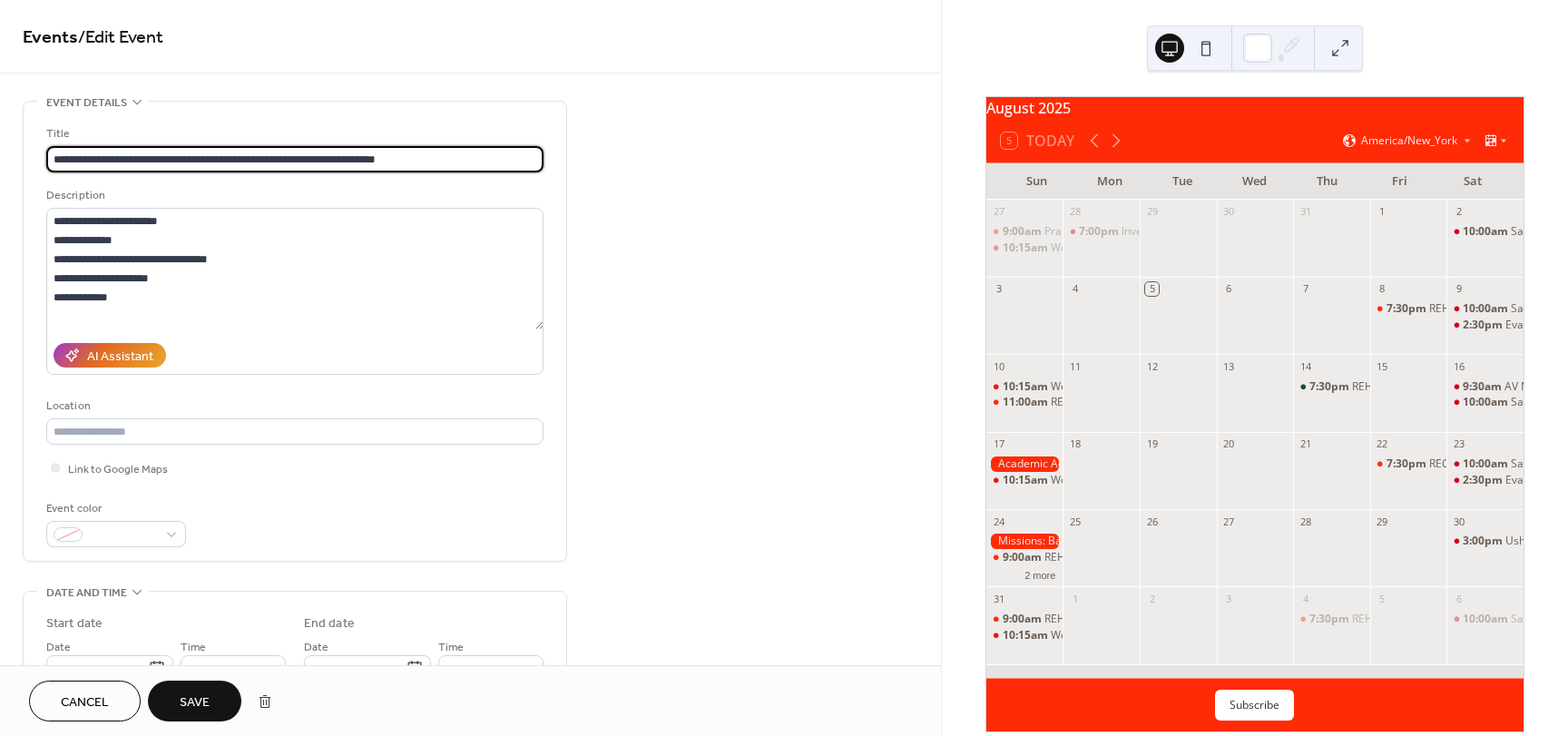 click on "**********" at bounding box center [295, 159] 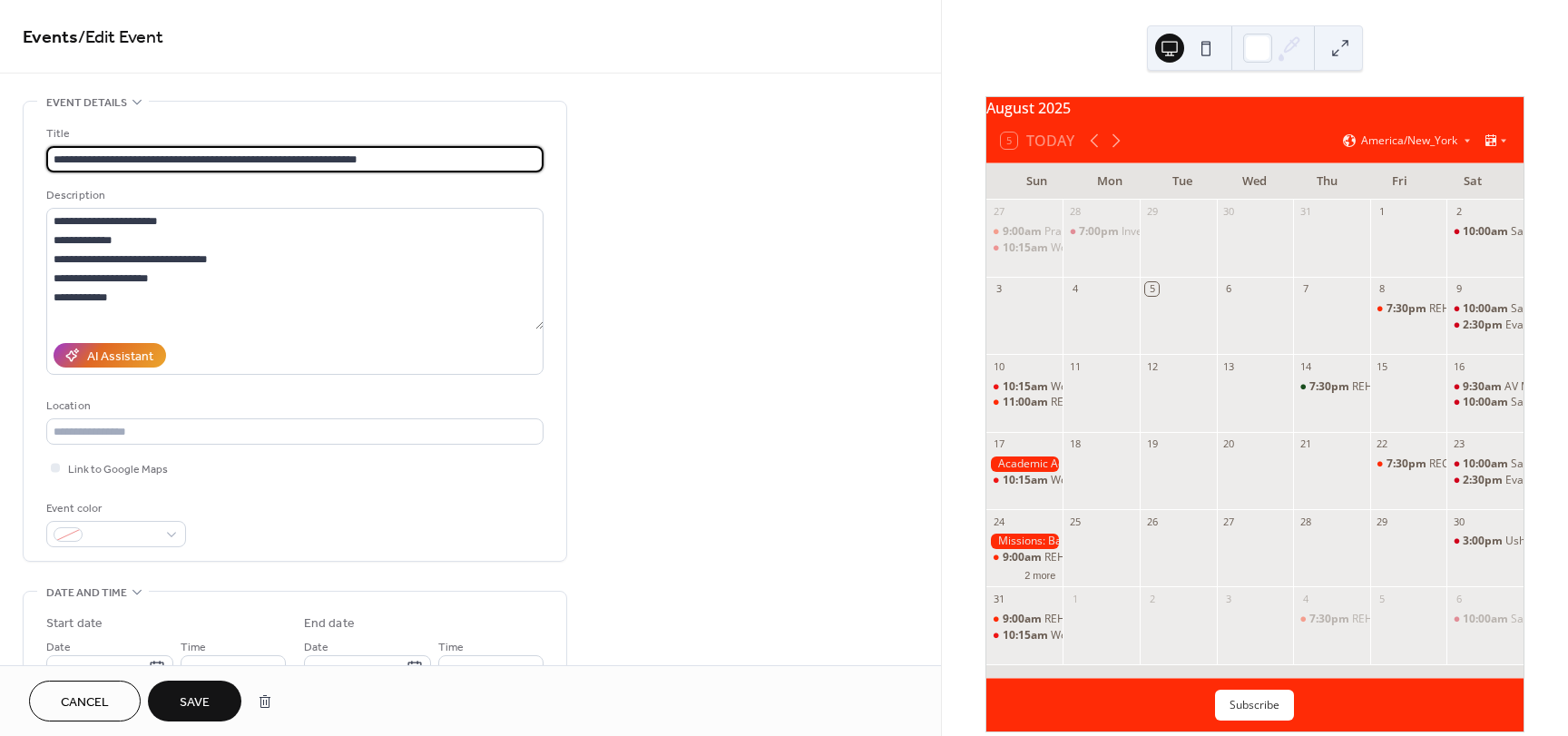 drag, startPoint x: 240, startPoint y: 153, endPoint x: 280, endPoint y: 154, distance: 40.012498 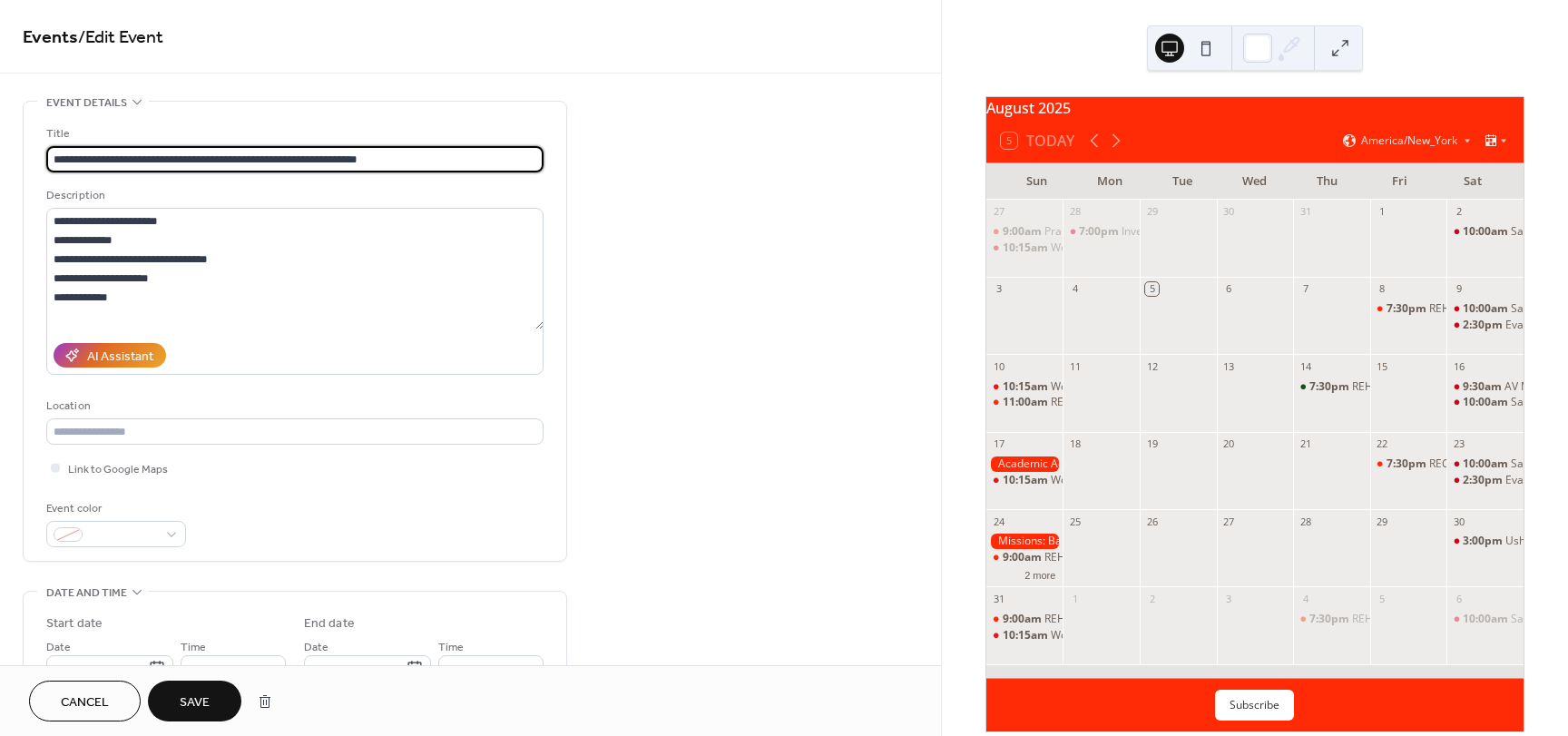 click on "**********" at bounding box center (295, 159) 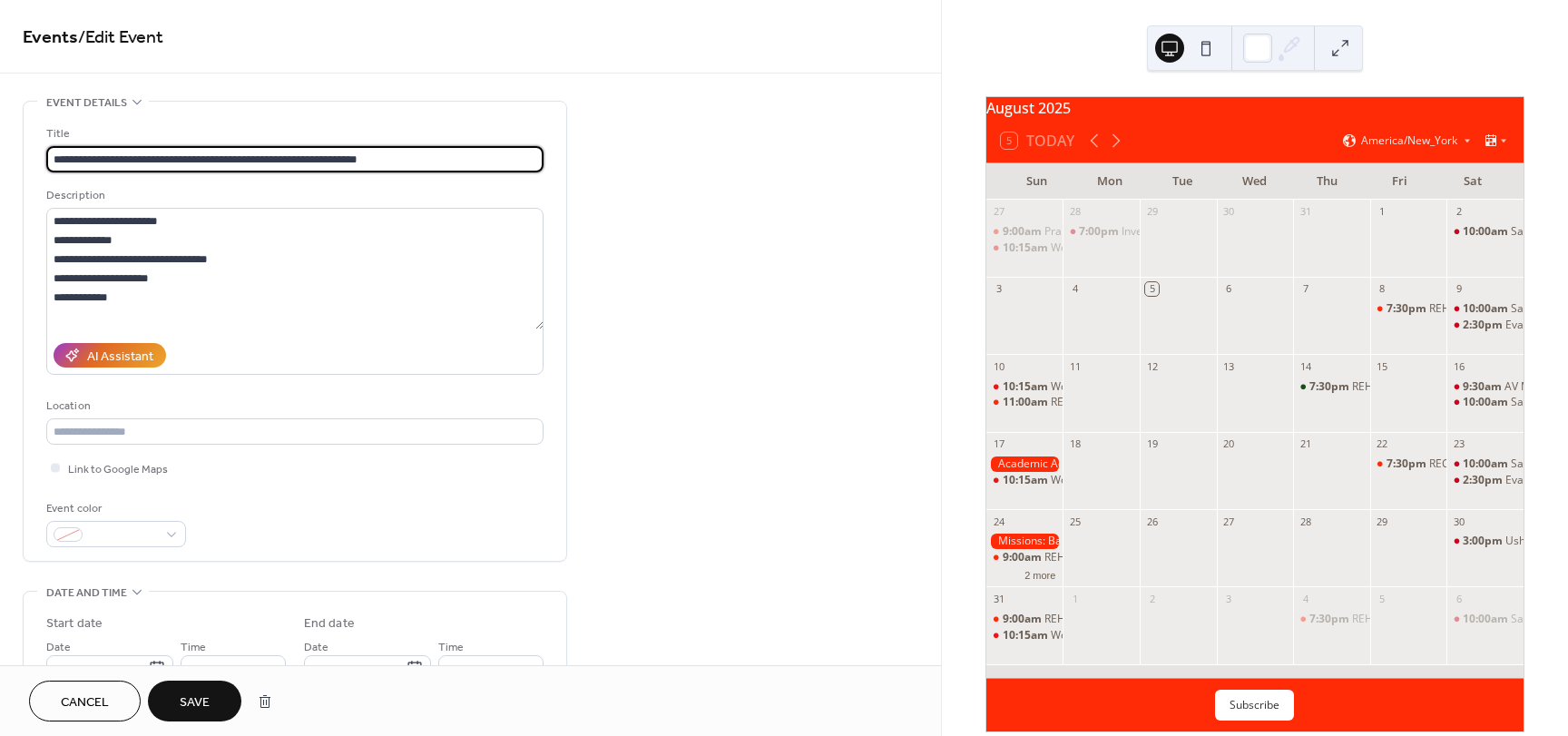 type on "**********" 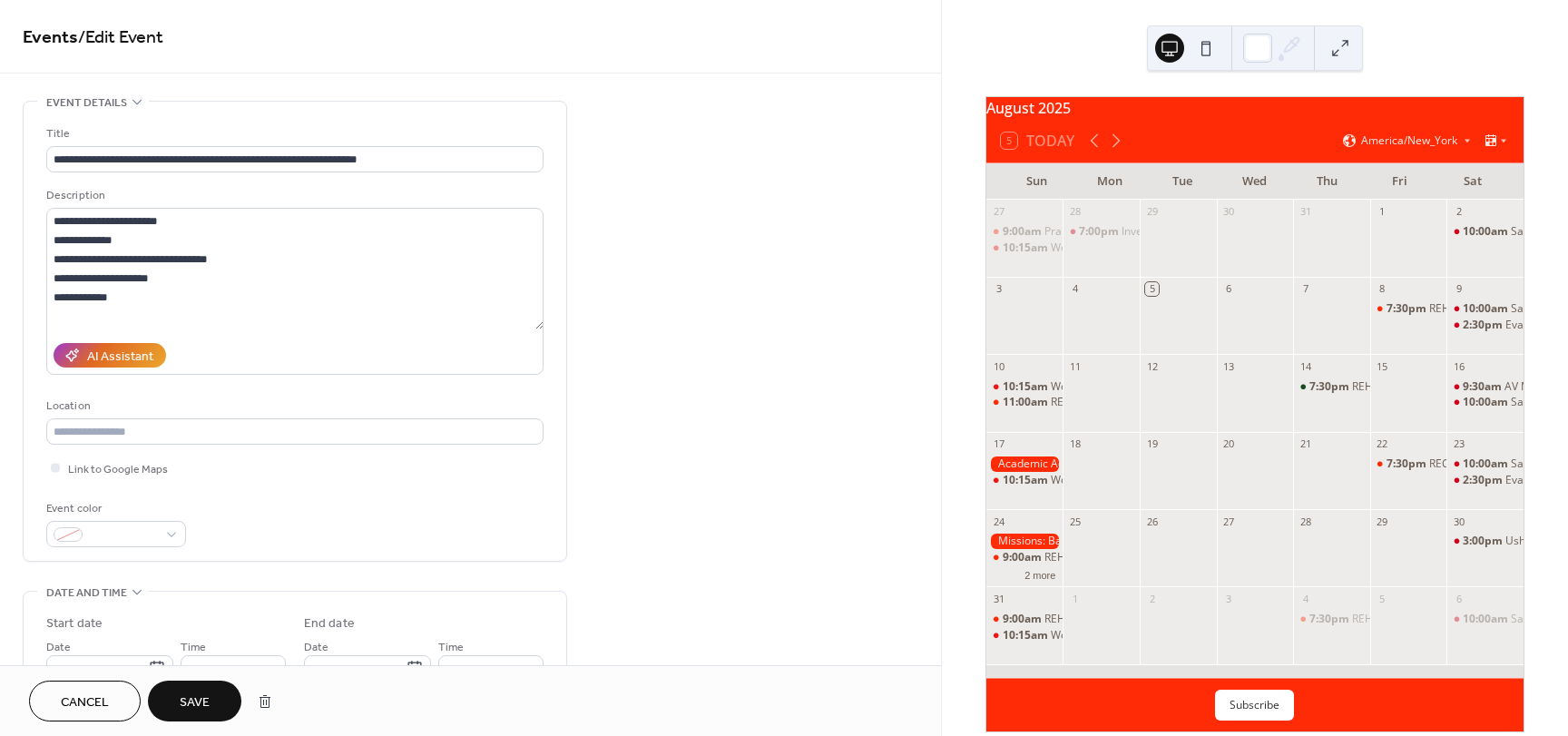 click on "Save" at bounding box center [194, 702] 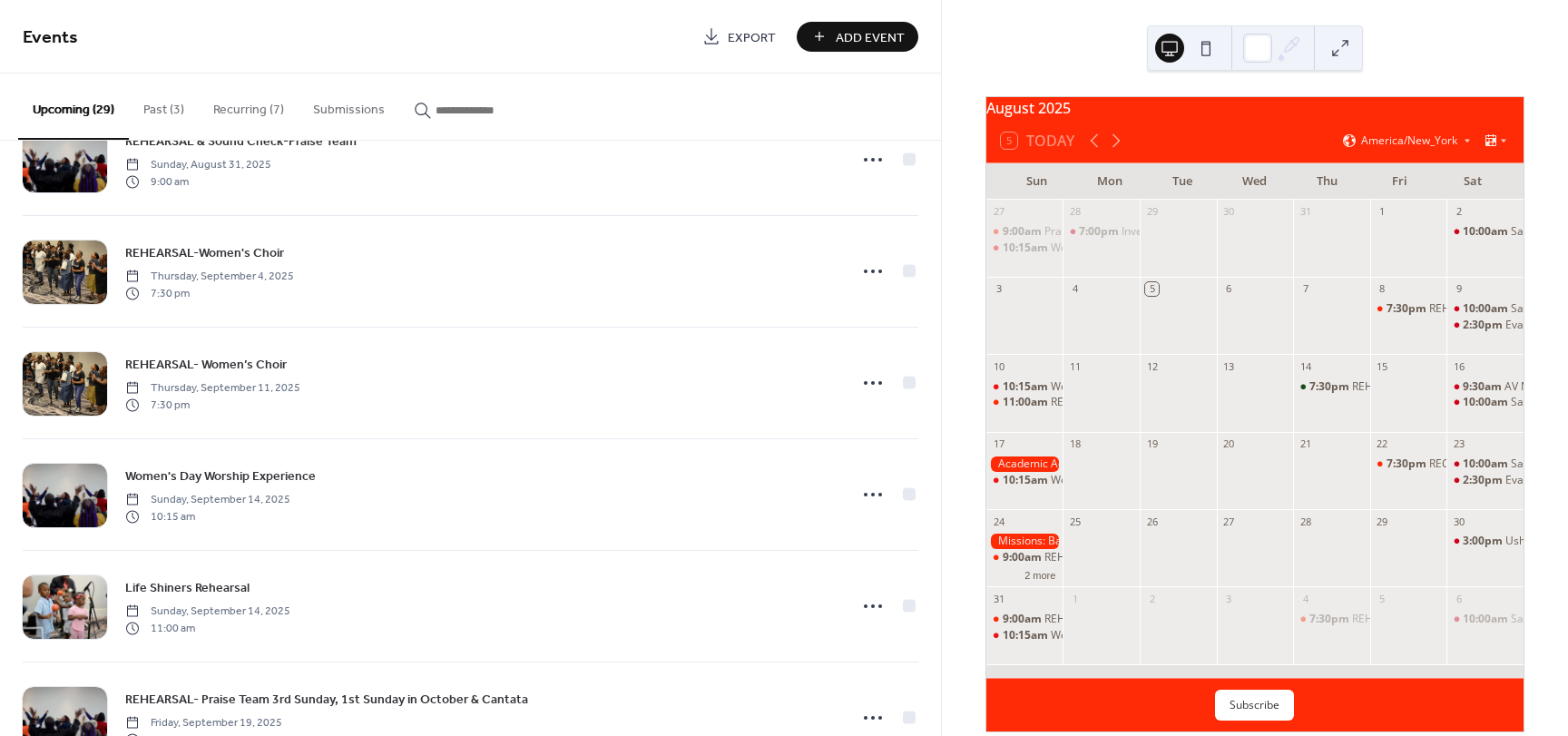 scroll, scrollTop: 1543, scrollLeft: 0, axis: vertical 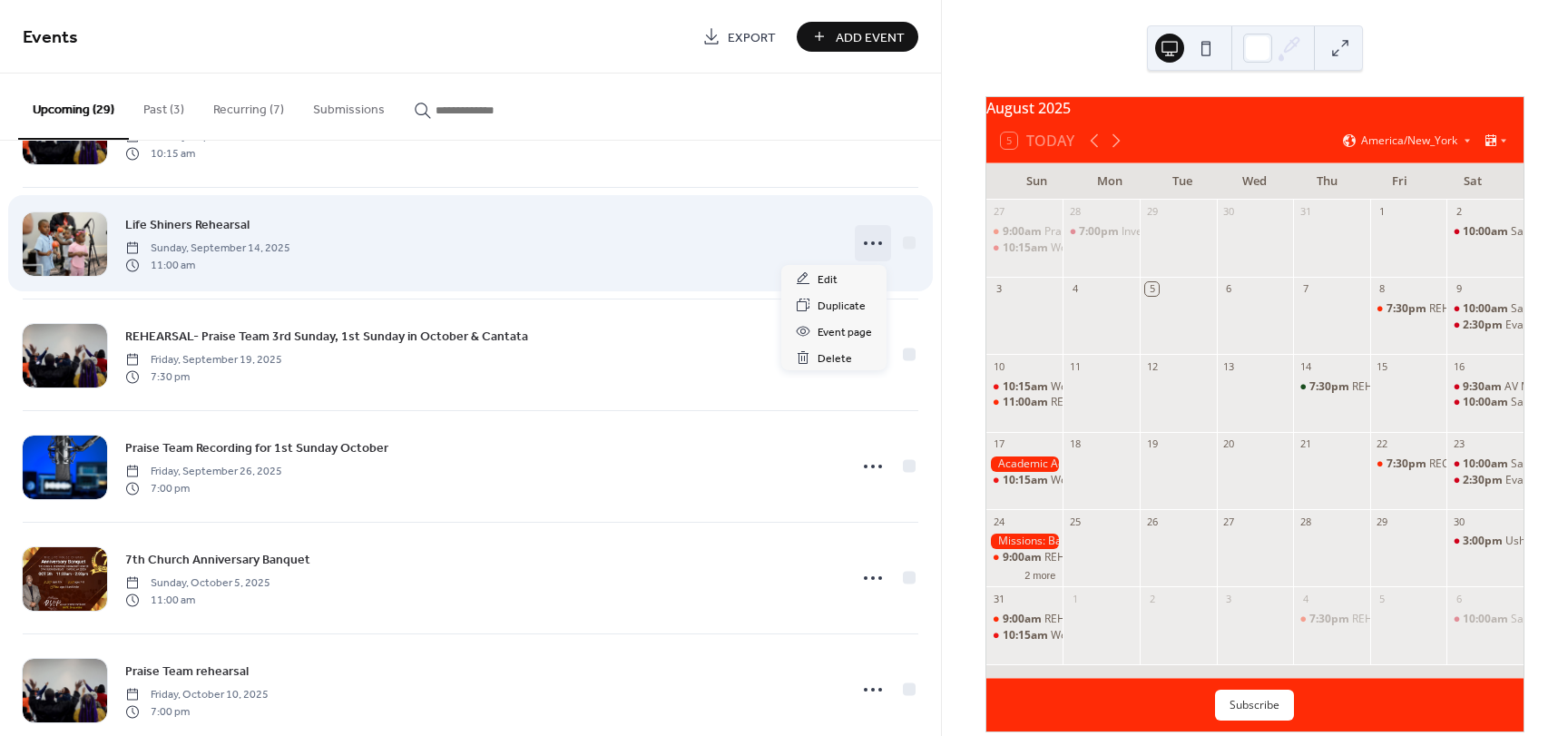 click 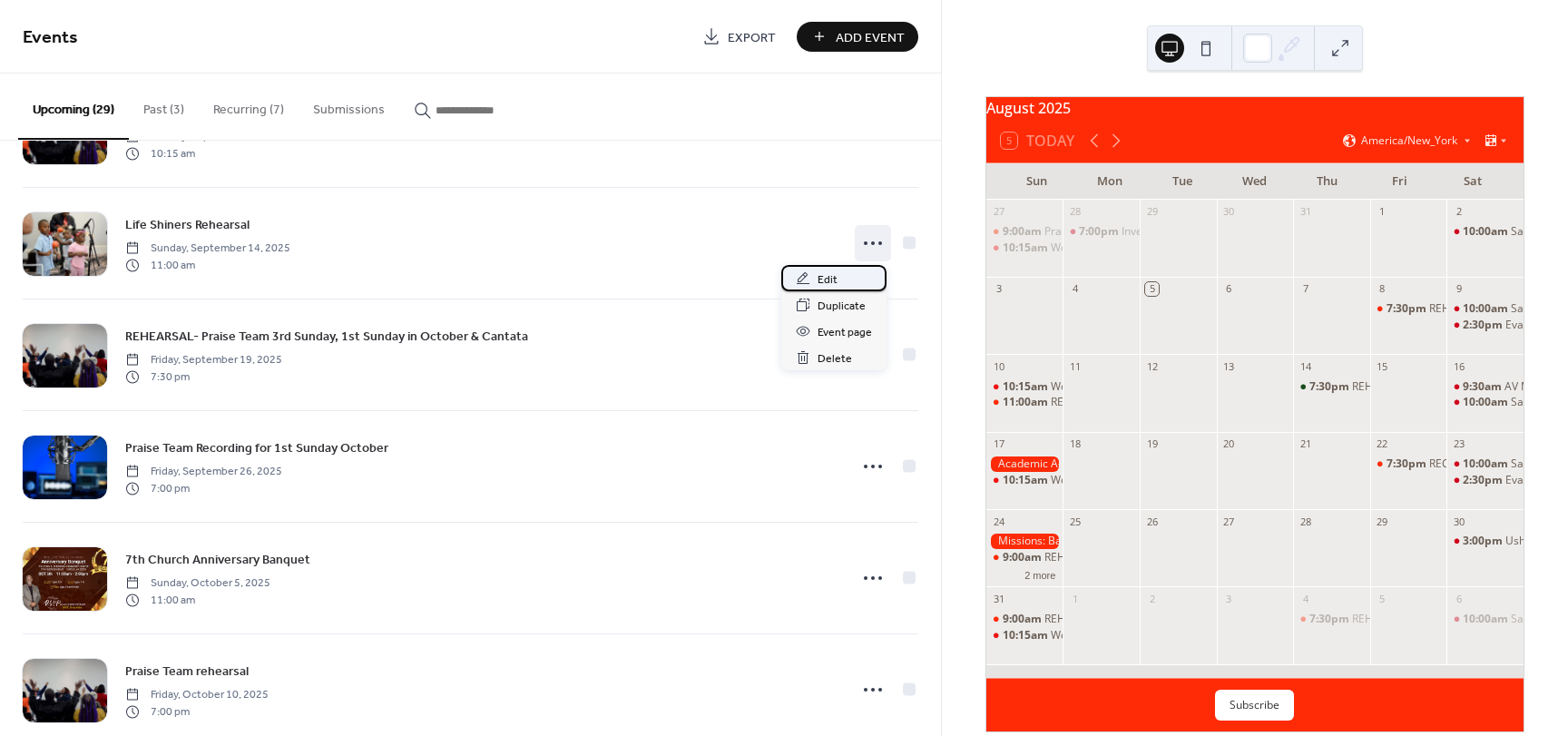 click on "Edit" at bounding box center [828, 280] 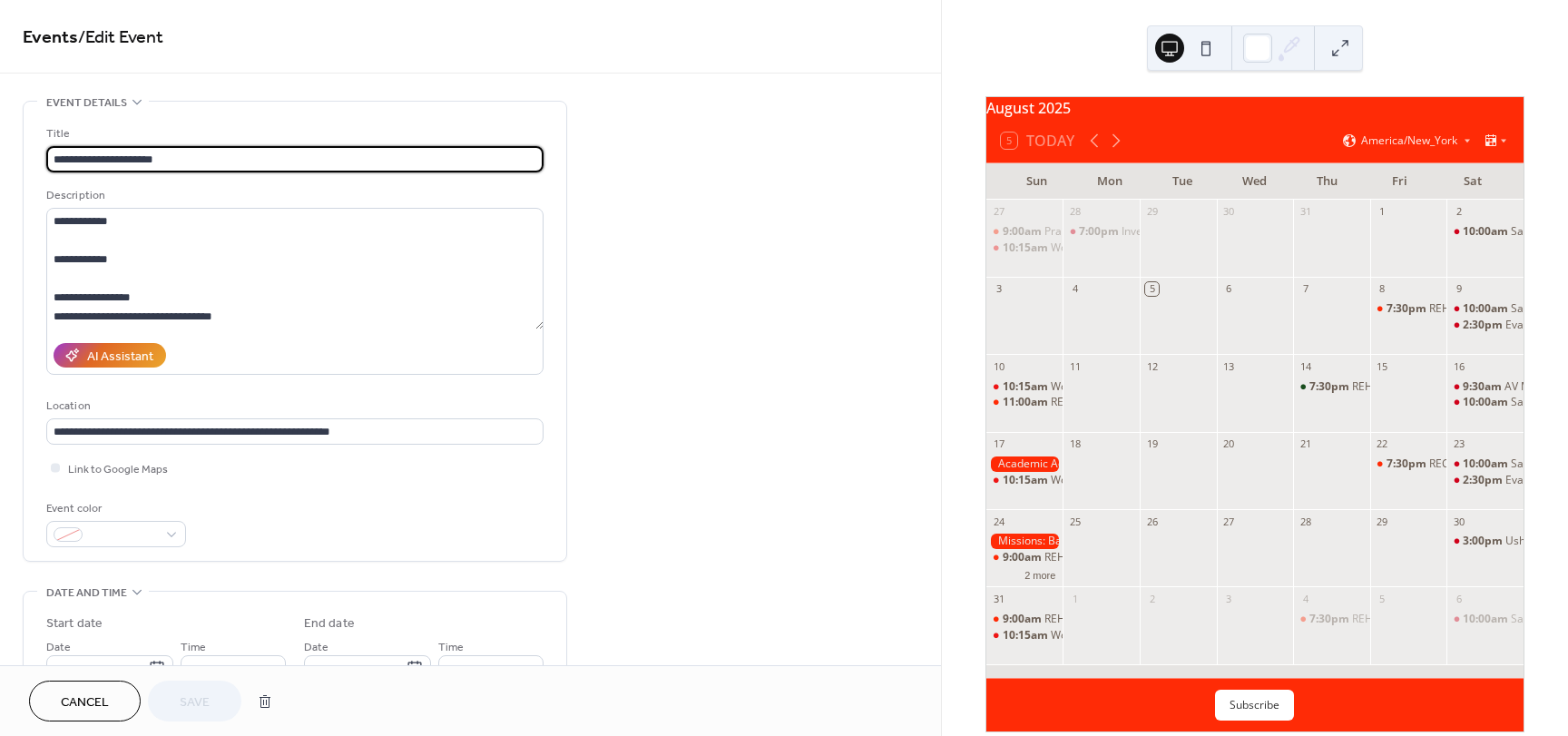 drag, startPoint x: 174, startPoint y: 158, endPoint x: 113, endPoint y: 154, distance: 61.131007 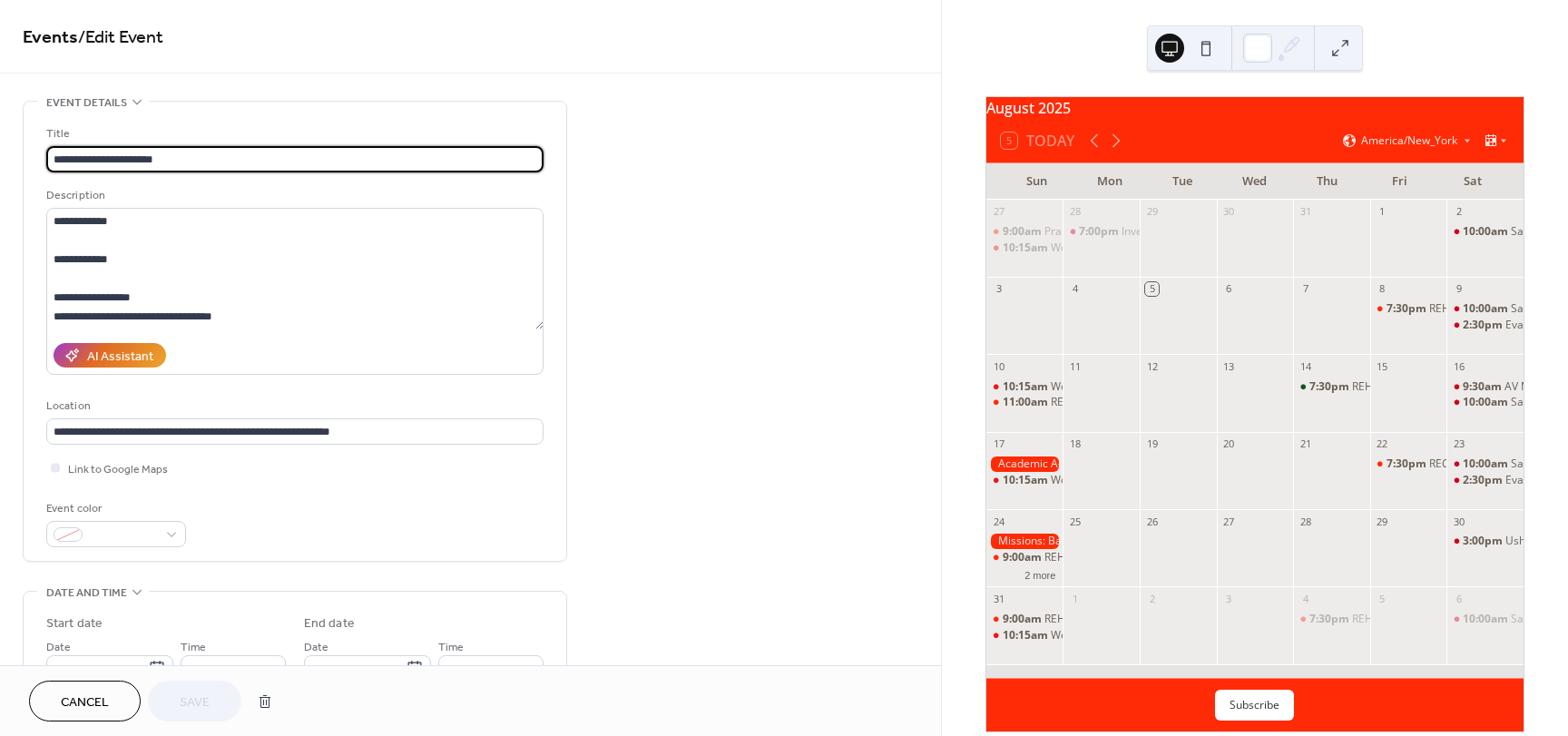 click on "**********" at bounding box center [295, 159] 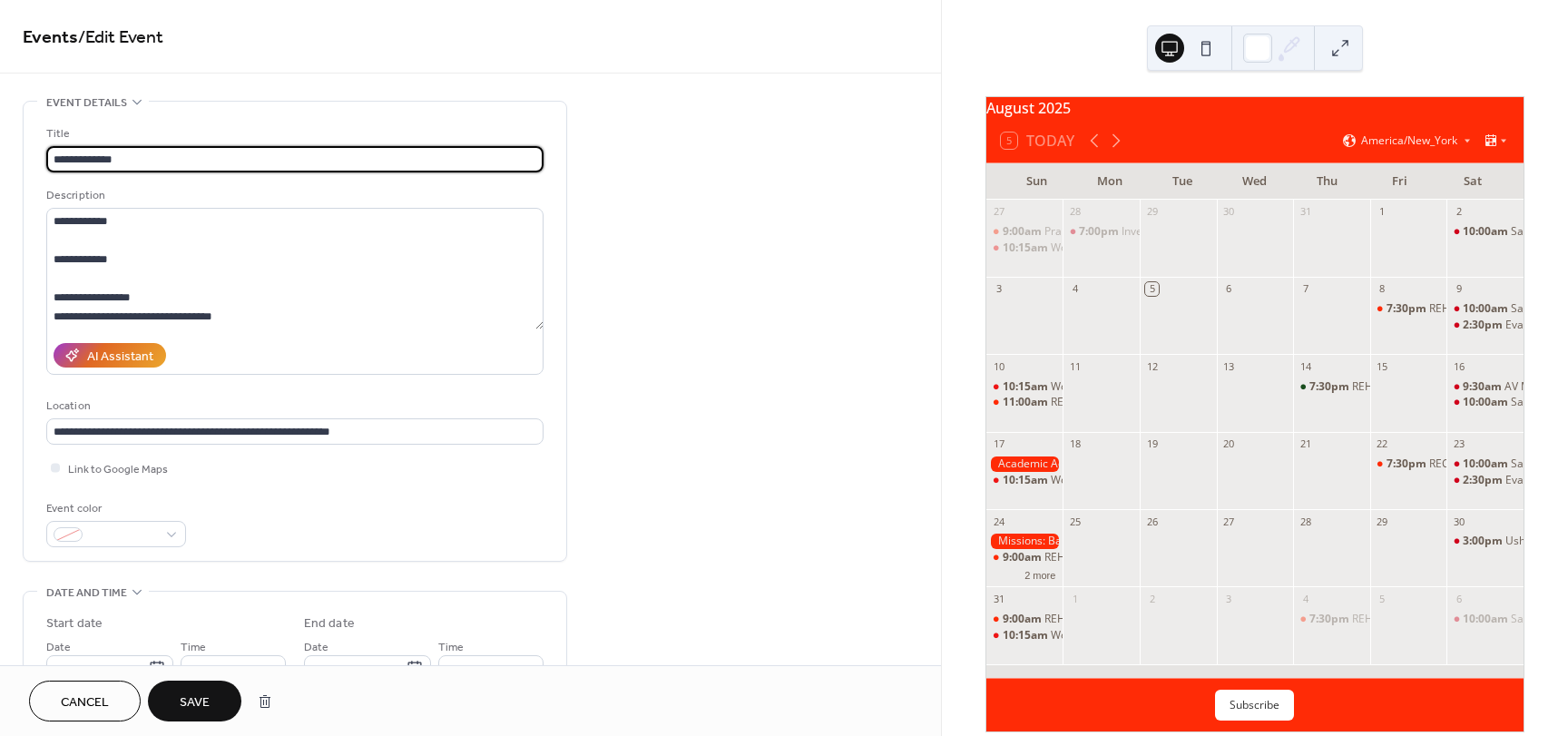 click on "**********" at bounding box center [295, 159] 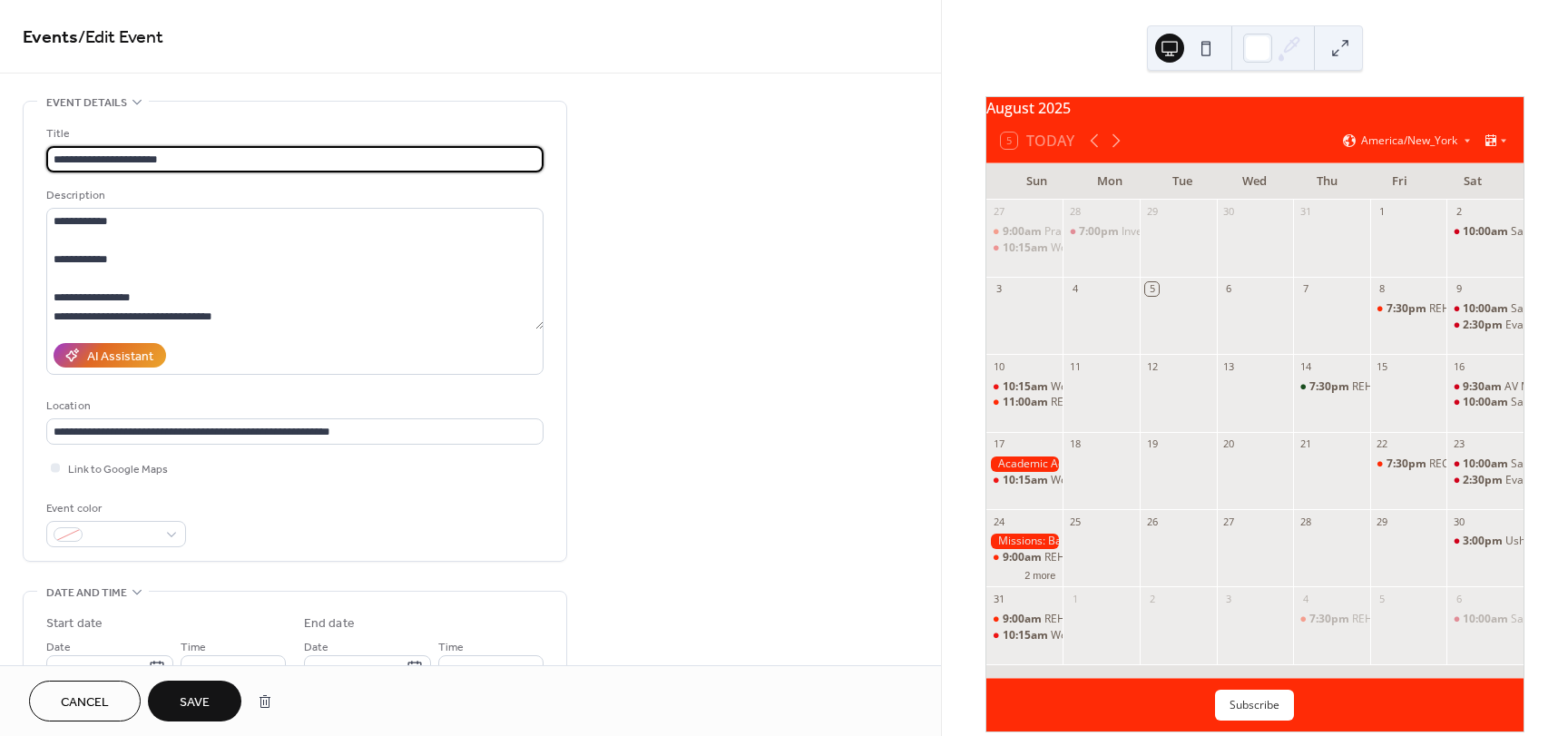 type on "**********" 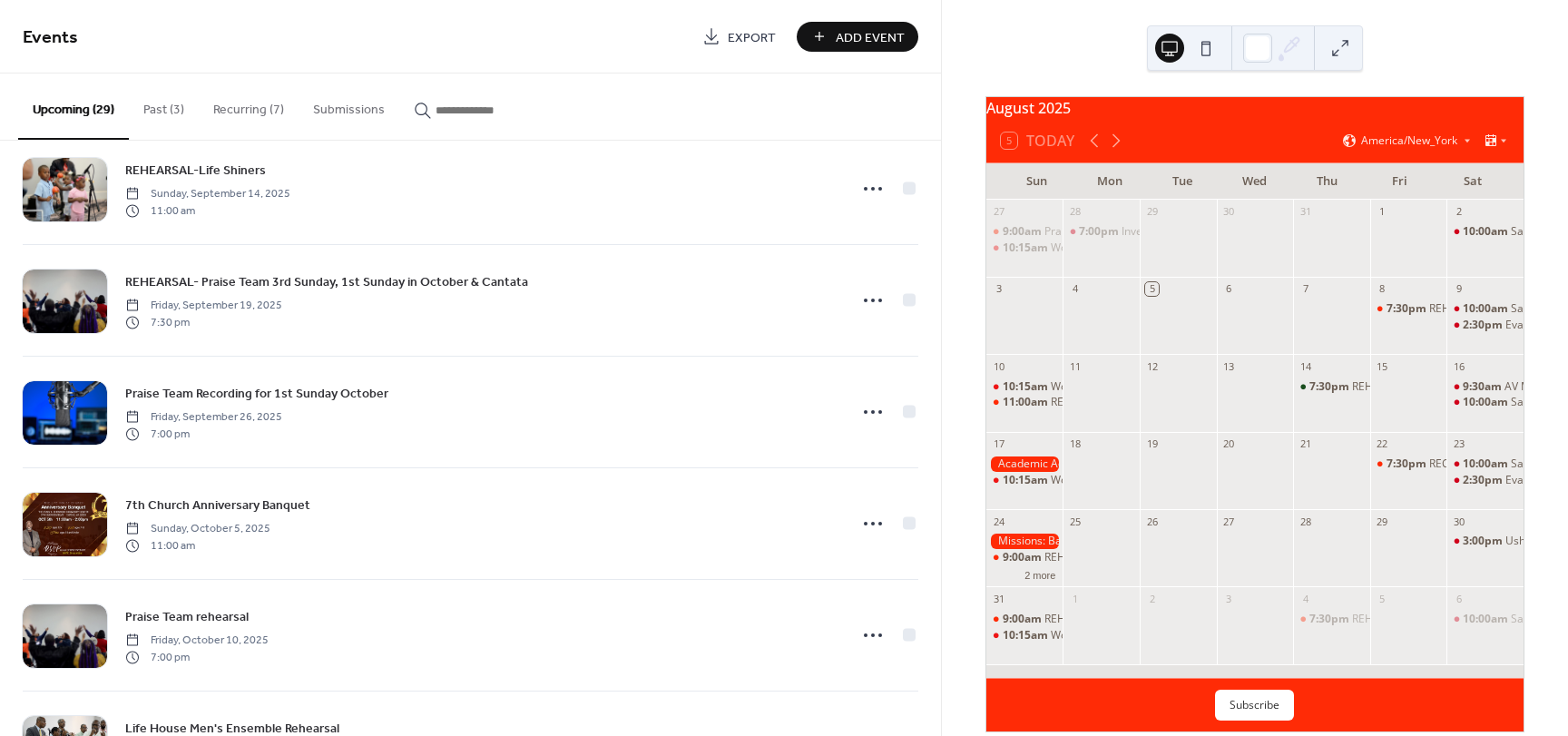 scroll, scrollTop: 1634, scrollLeft: 0, axis: vertical 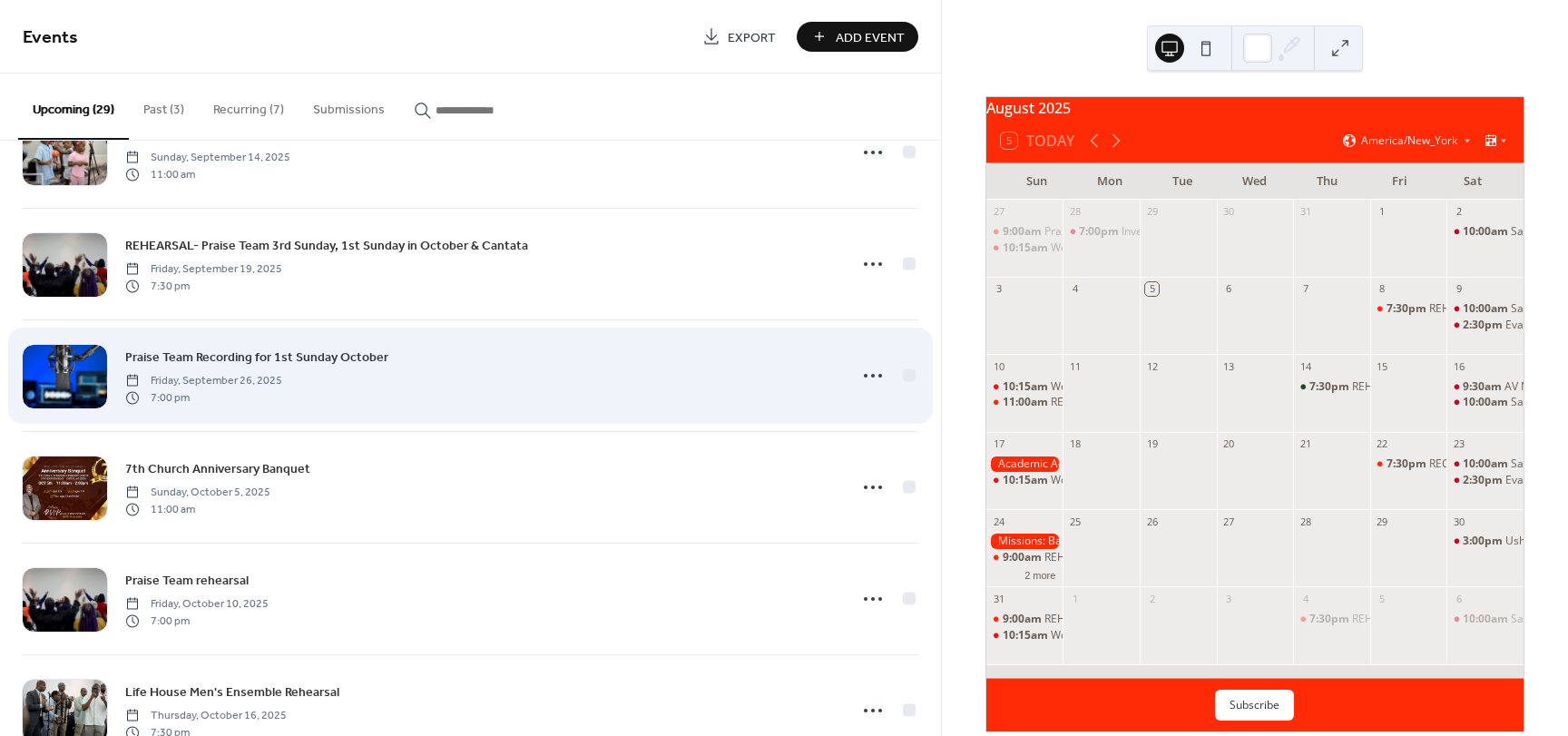 click on "Praise Team Recording for 1st Sunday October" at bounding box center [257, 358] 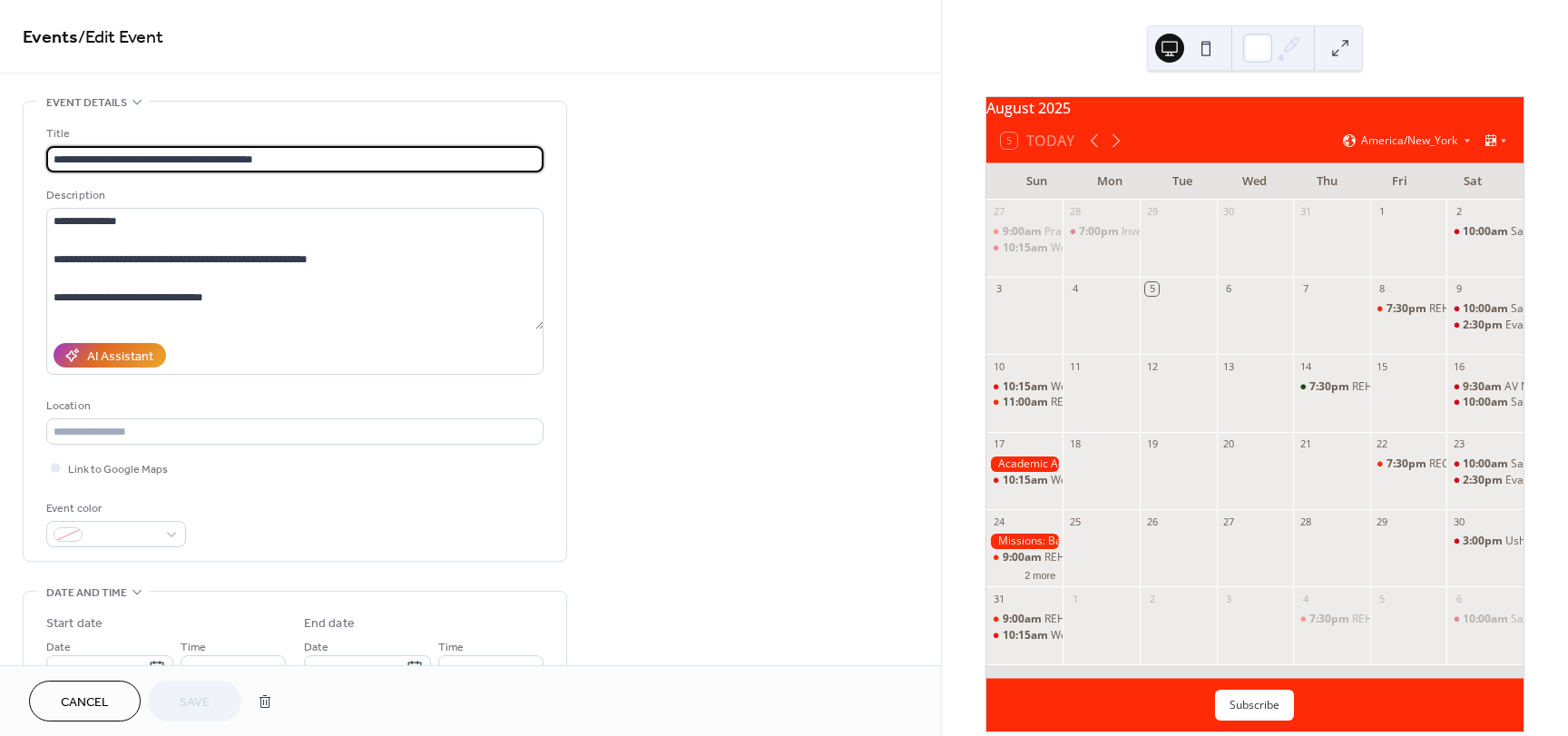 click on "**********" at bounding box center (295, 159) 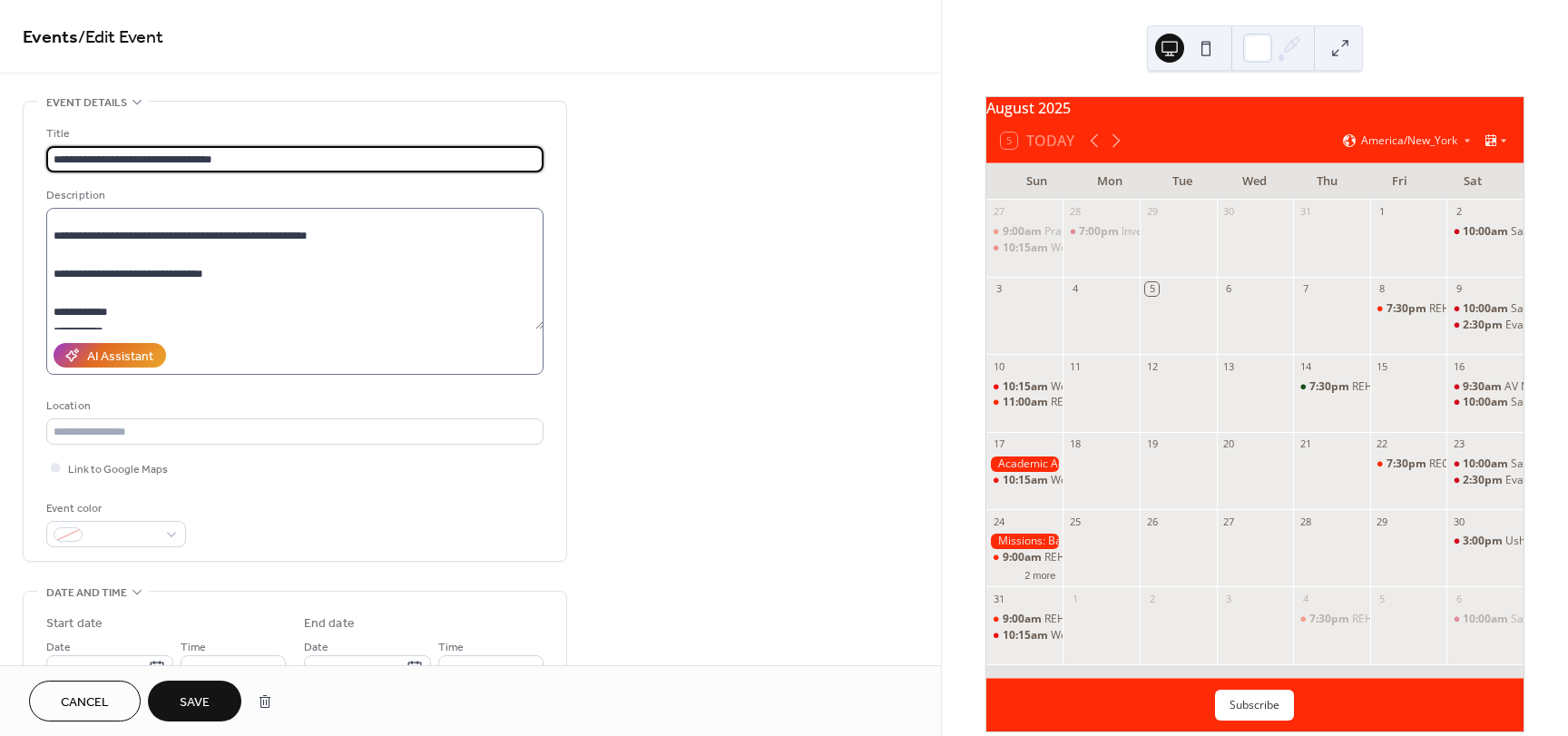 scroll, scrollTop: 76, scrollLeft: 0, axis: vertical 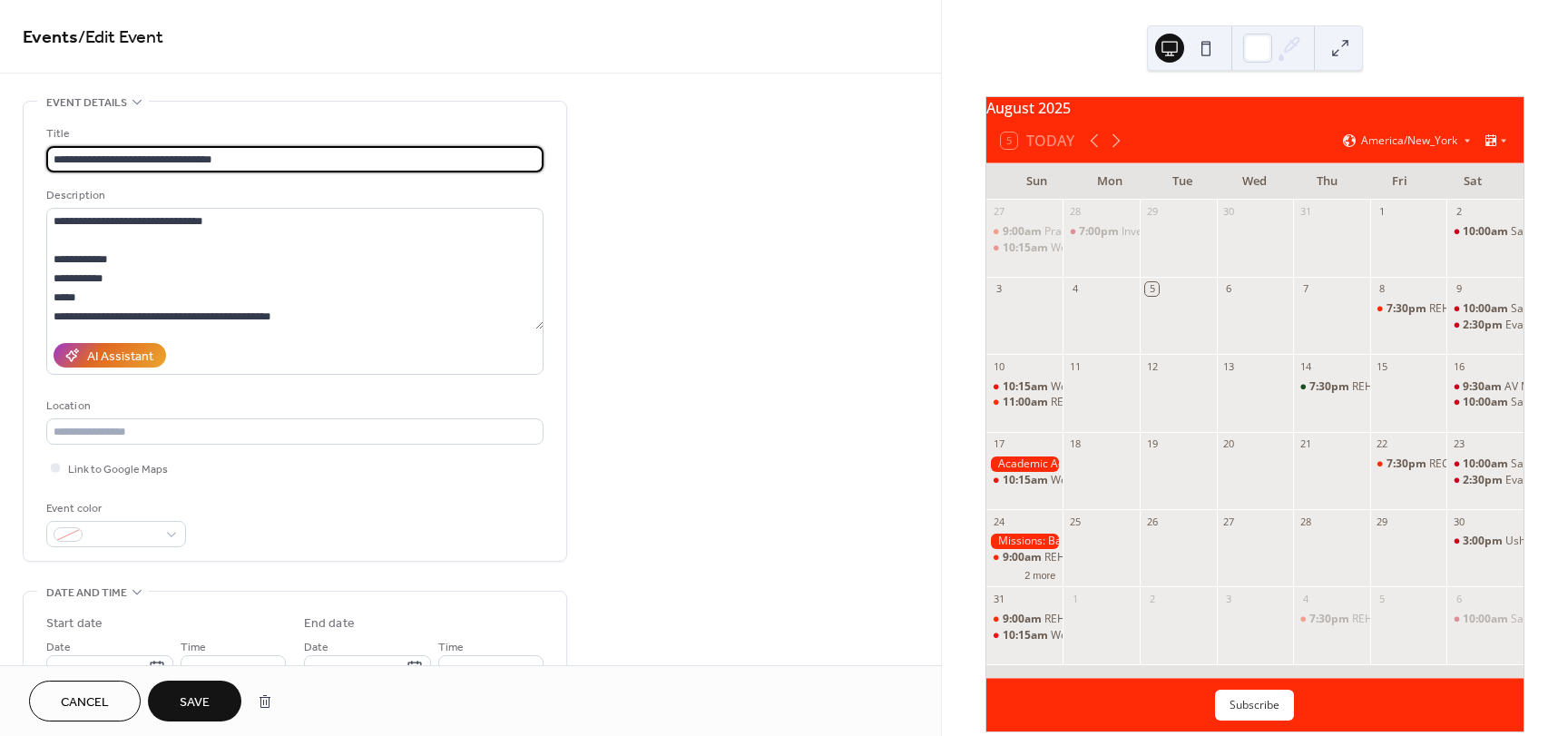 click on "**********" at bounding box center (295, 159) 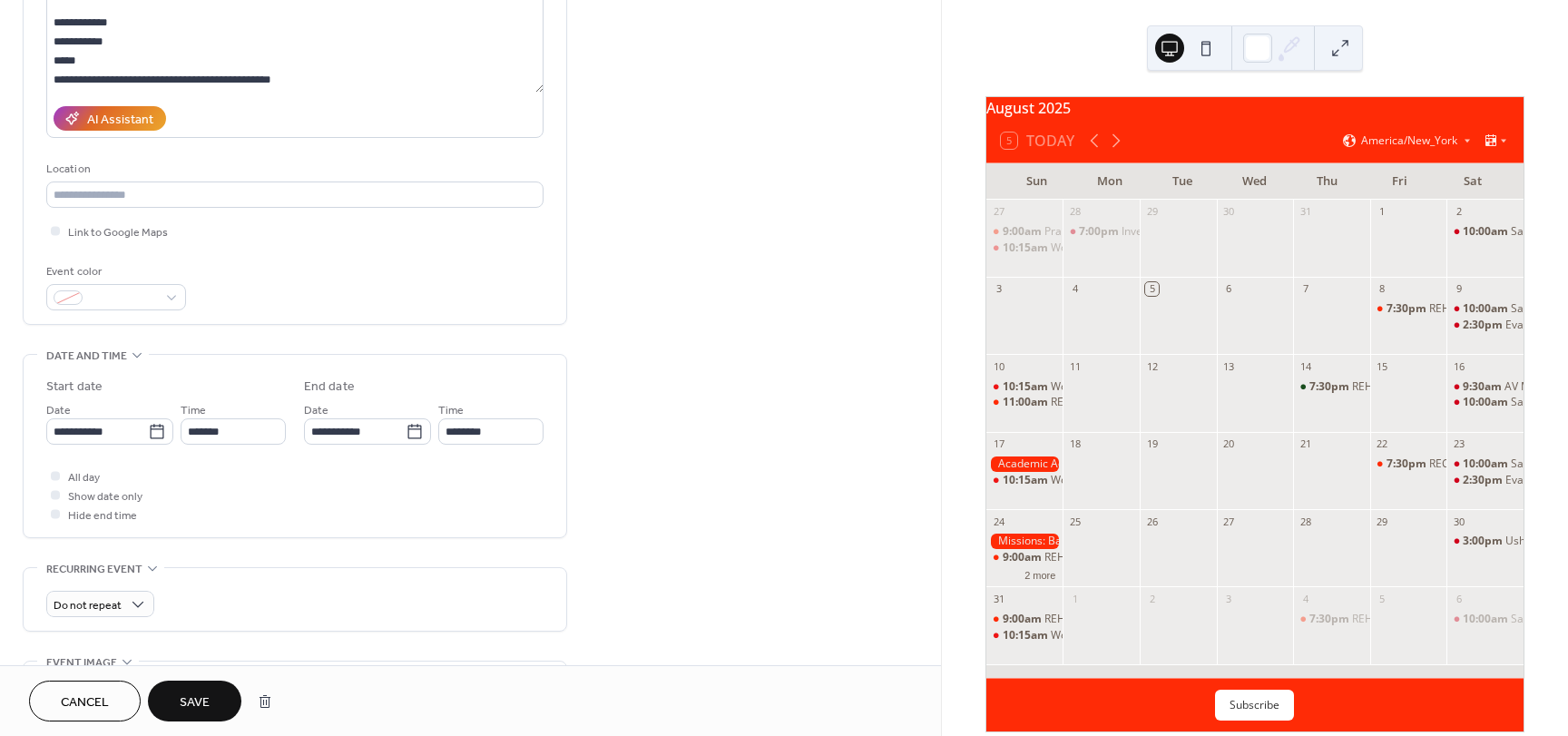 scroll, scrollTop: 272, scrollLeft: 0, axis: vertical 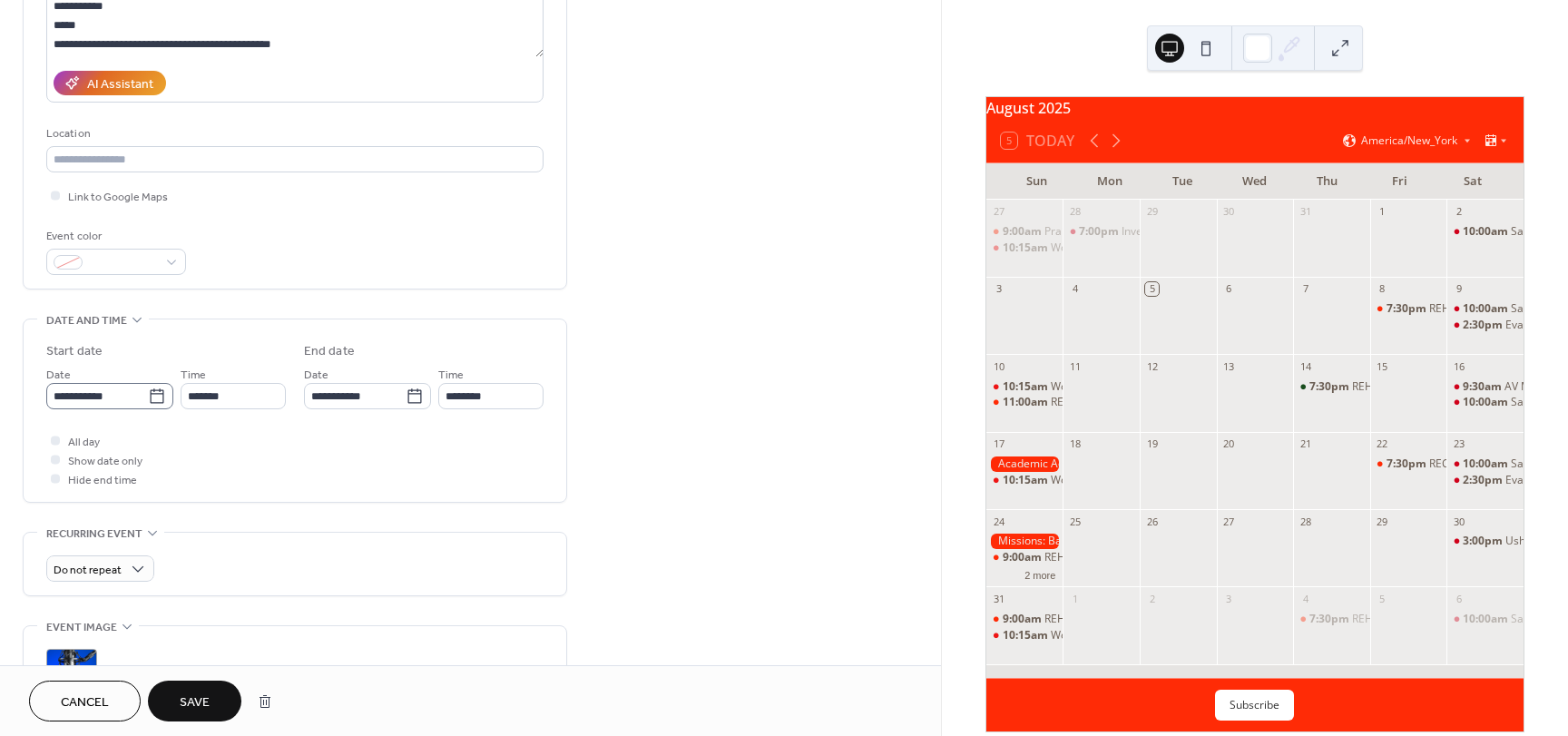 type on "**********" 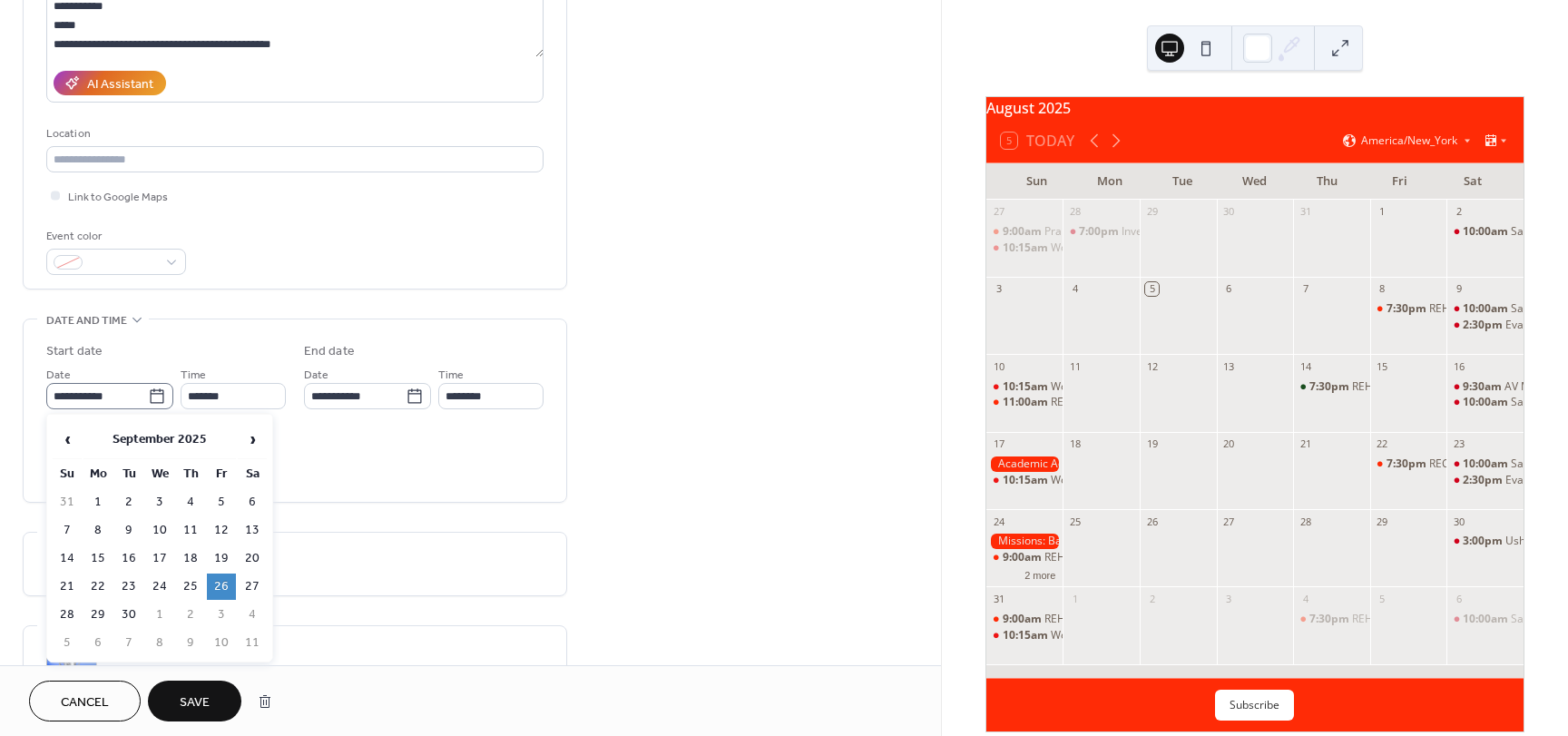 click 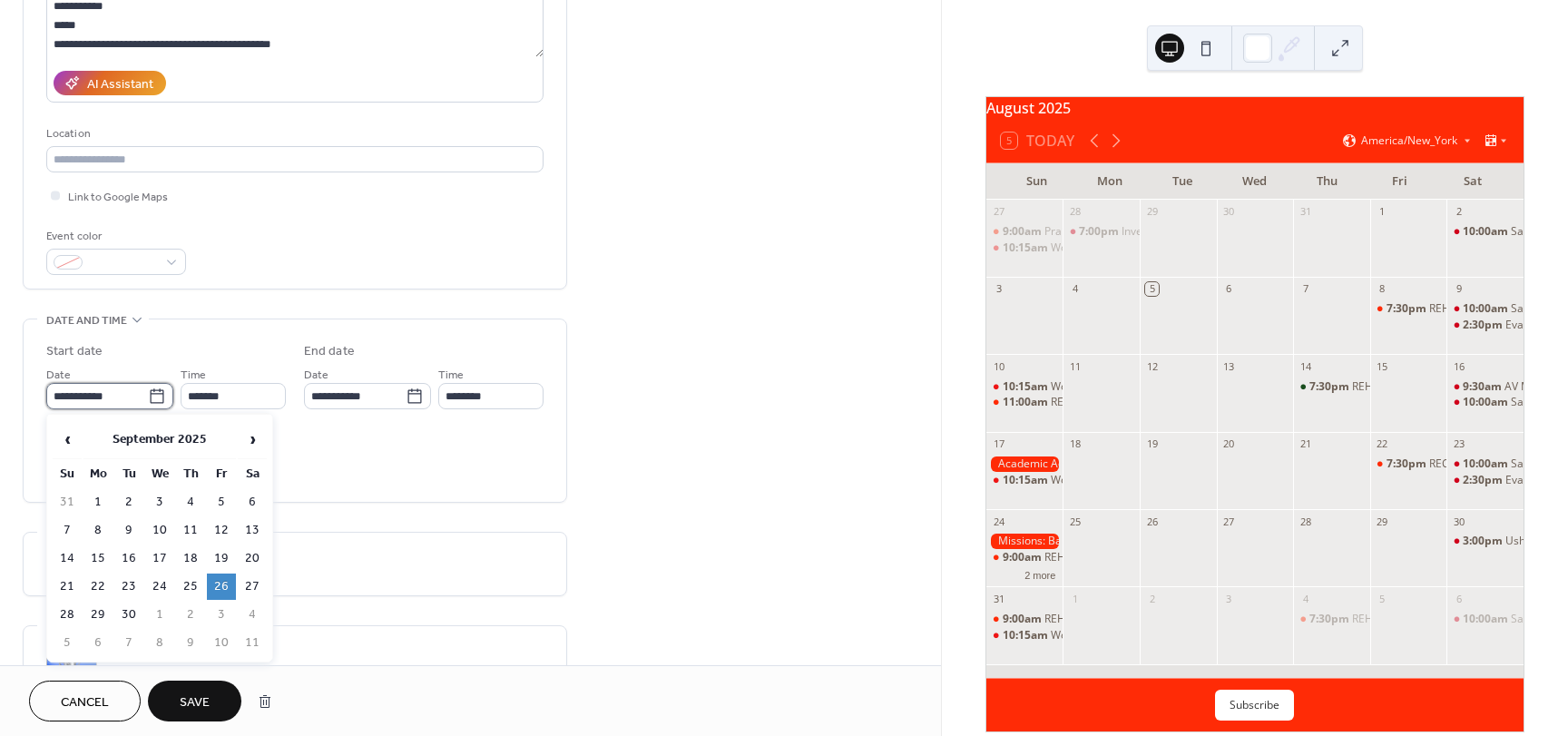 click on "**********" at bounding box center [97, 396] 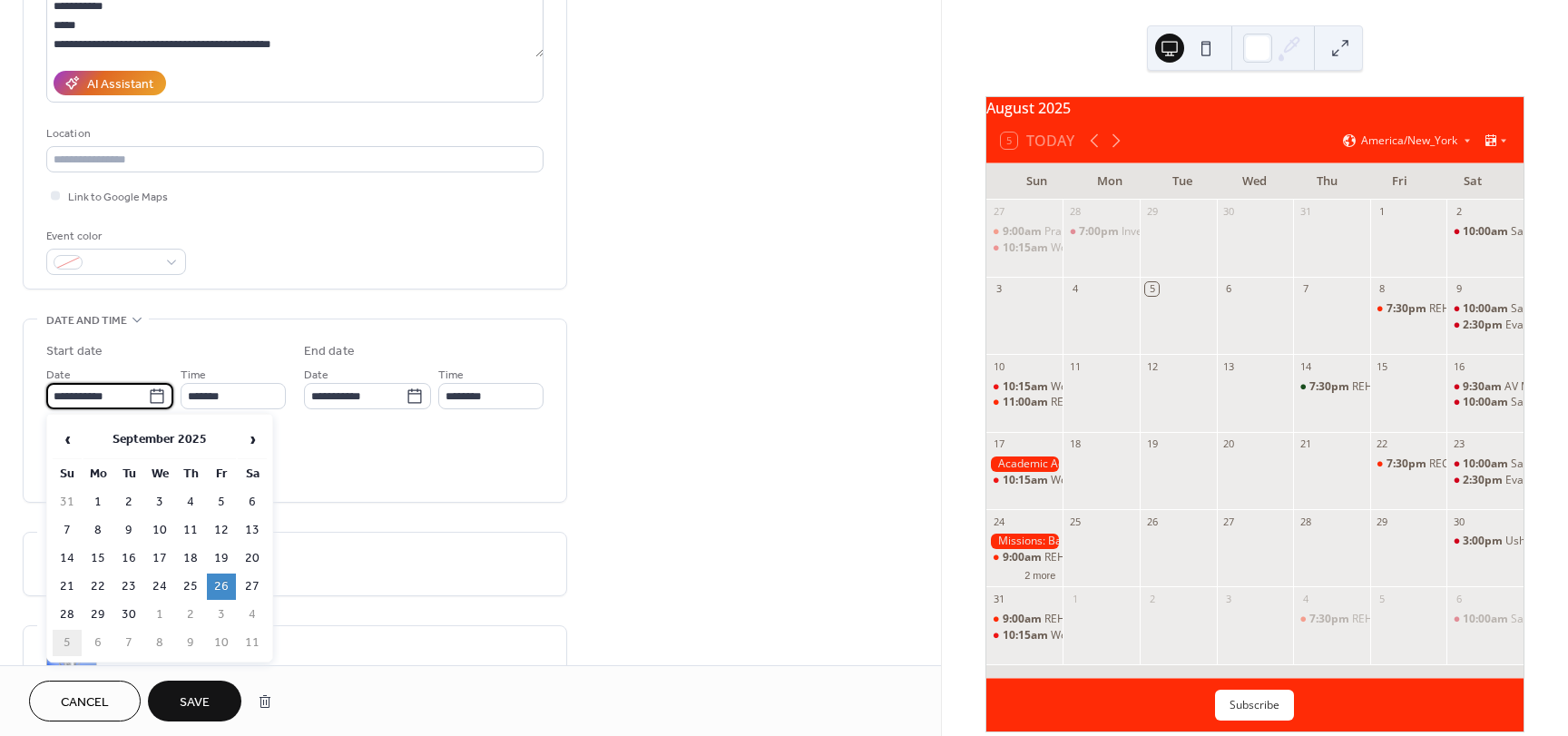 click on "5" at bounding box center (67, 643) 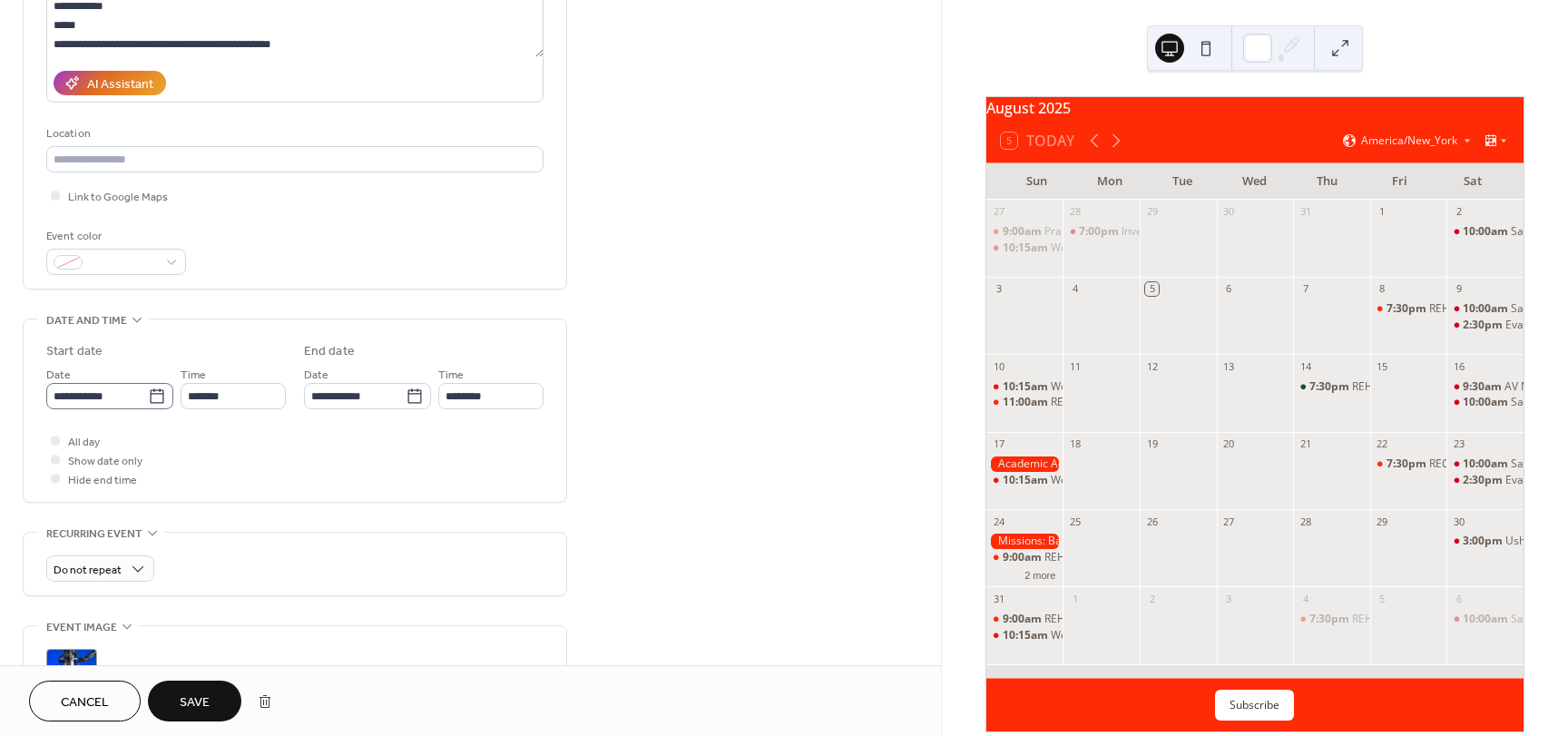 click 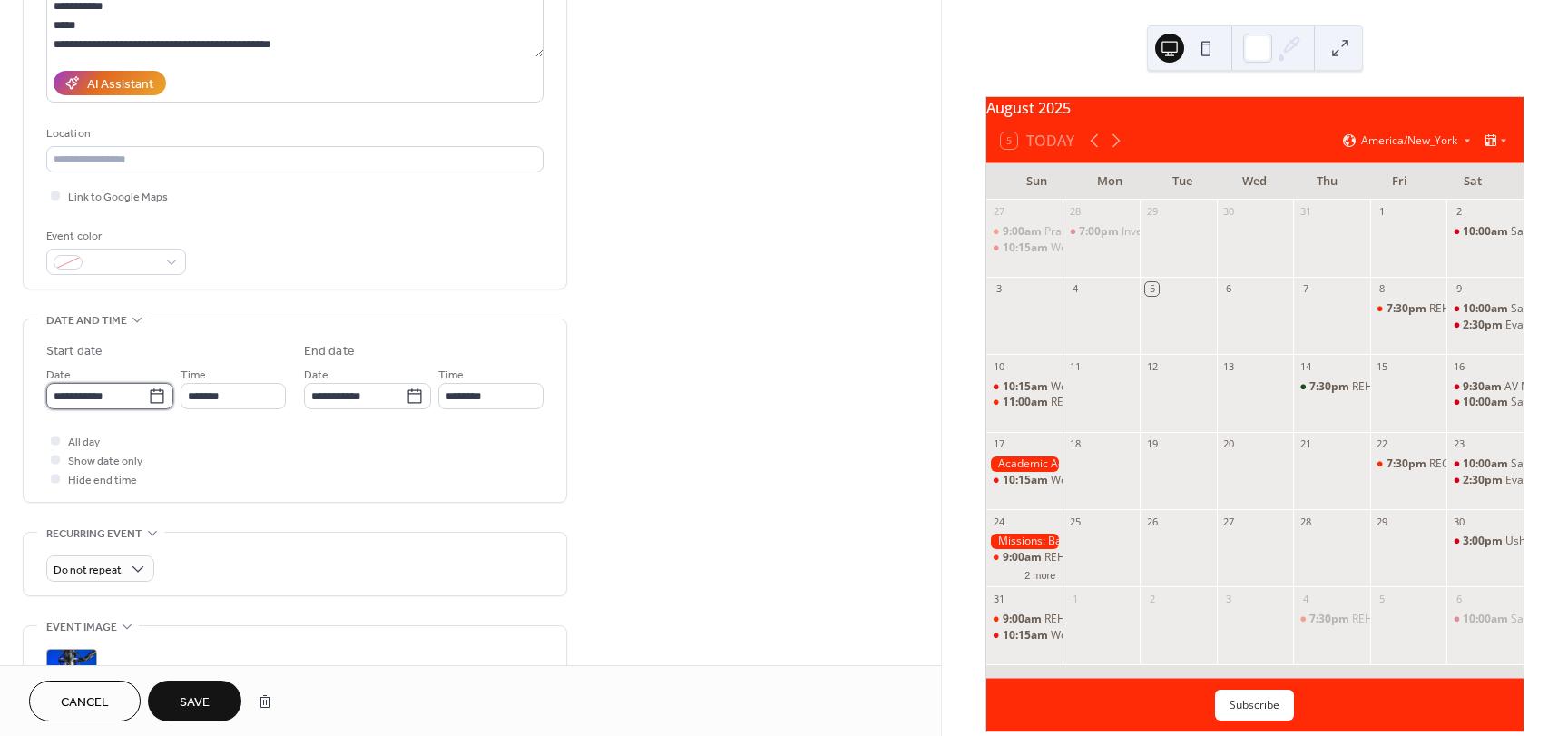 click on "**********" at bounding box center [97, 396] 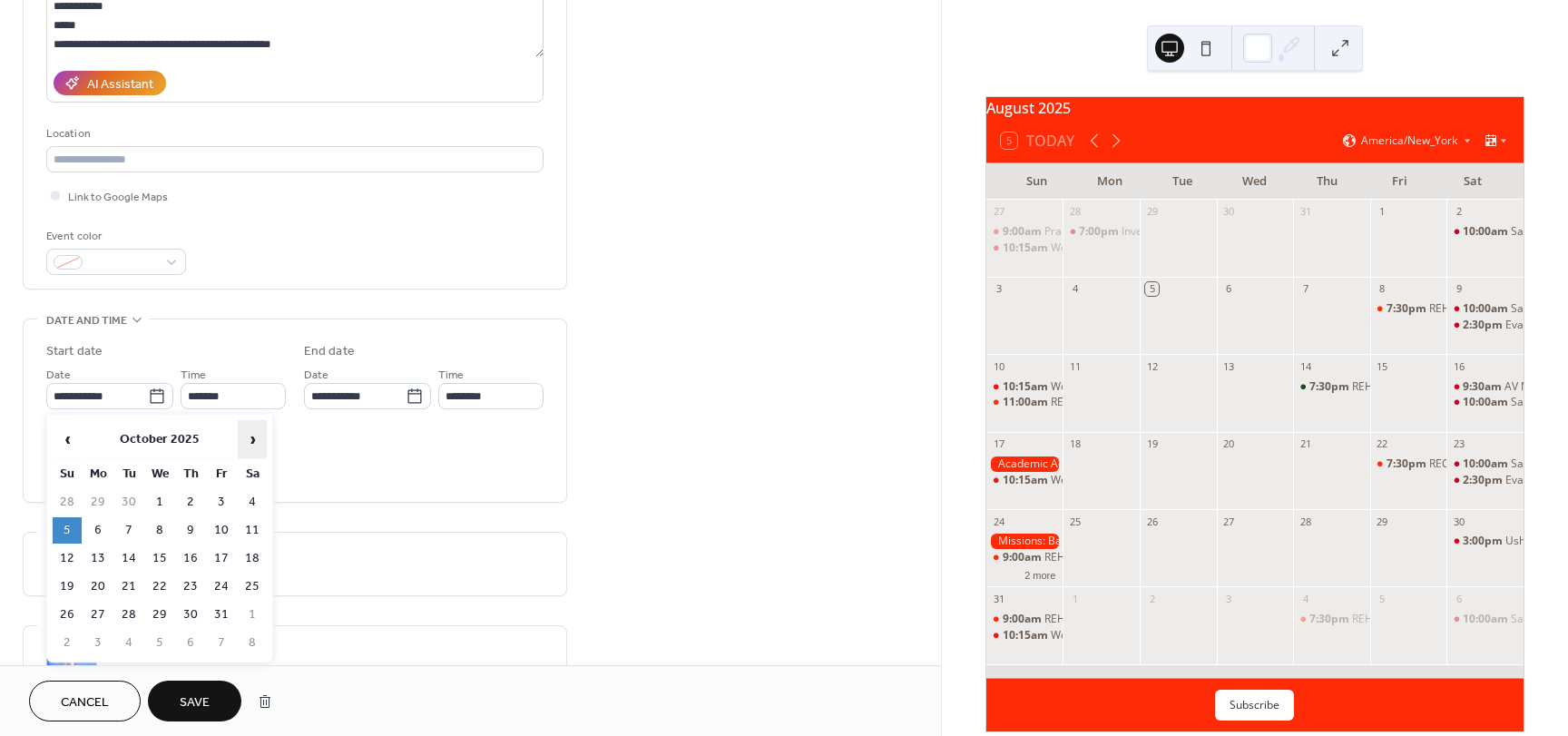 click on "›" at bounding box center [252, 439] 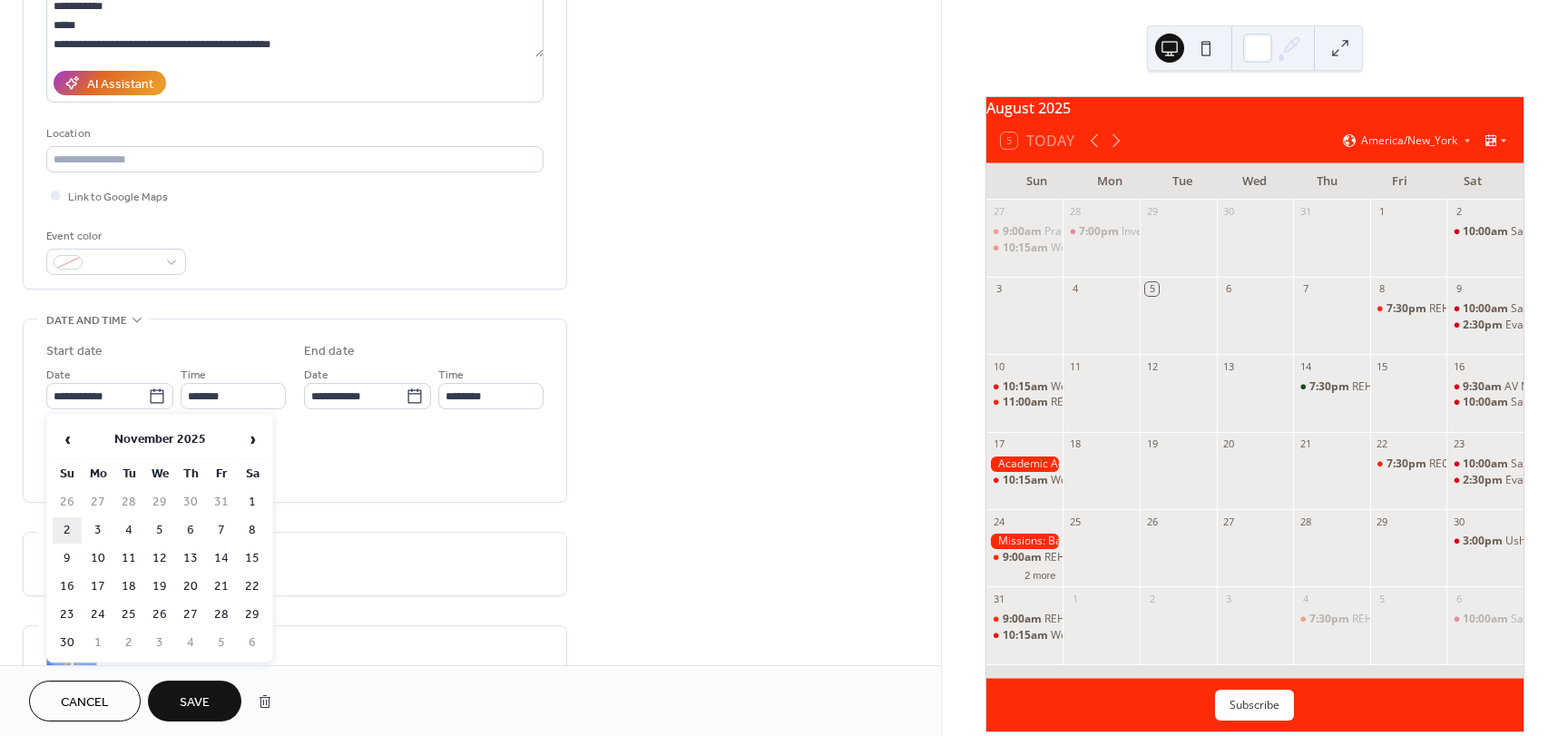 click on "2" at bounding box center (67, 530) 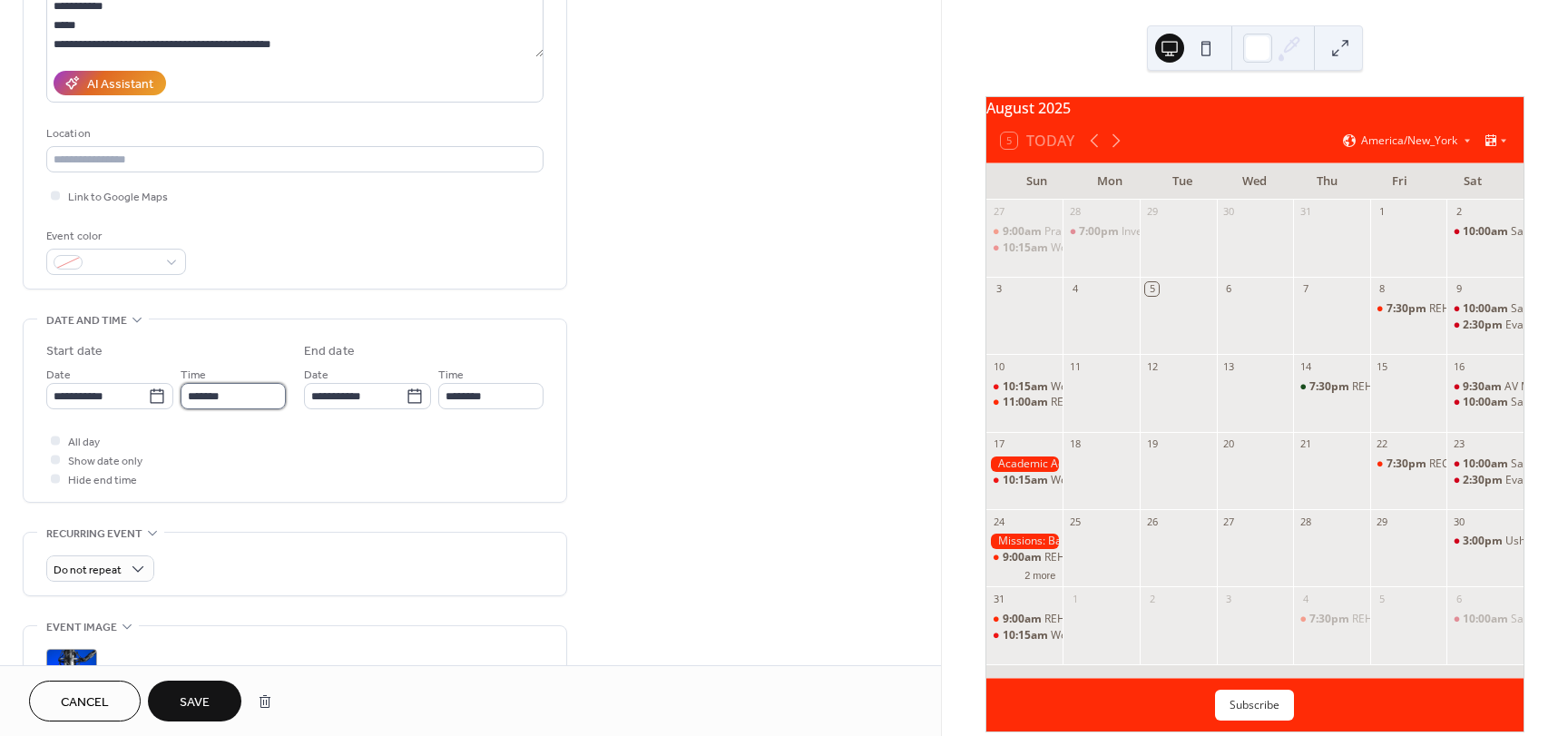 click on "*******" at bounding box center [233, 396] 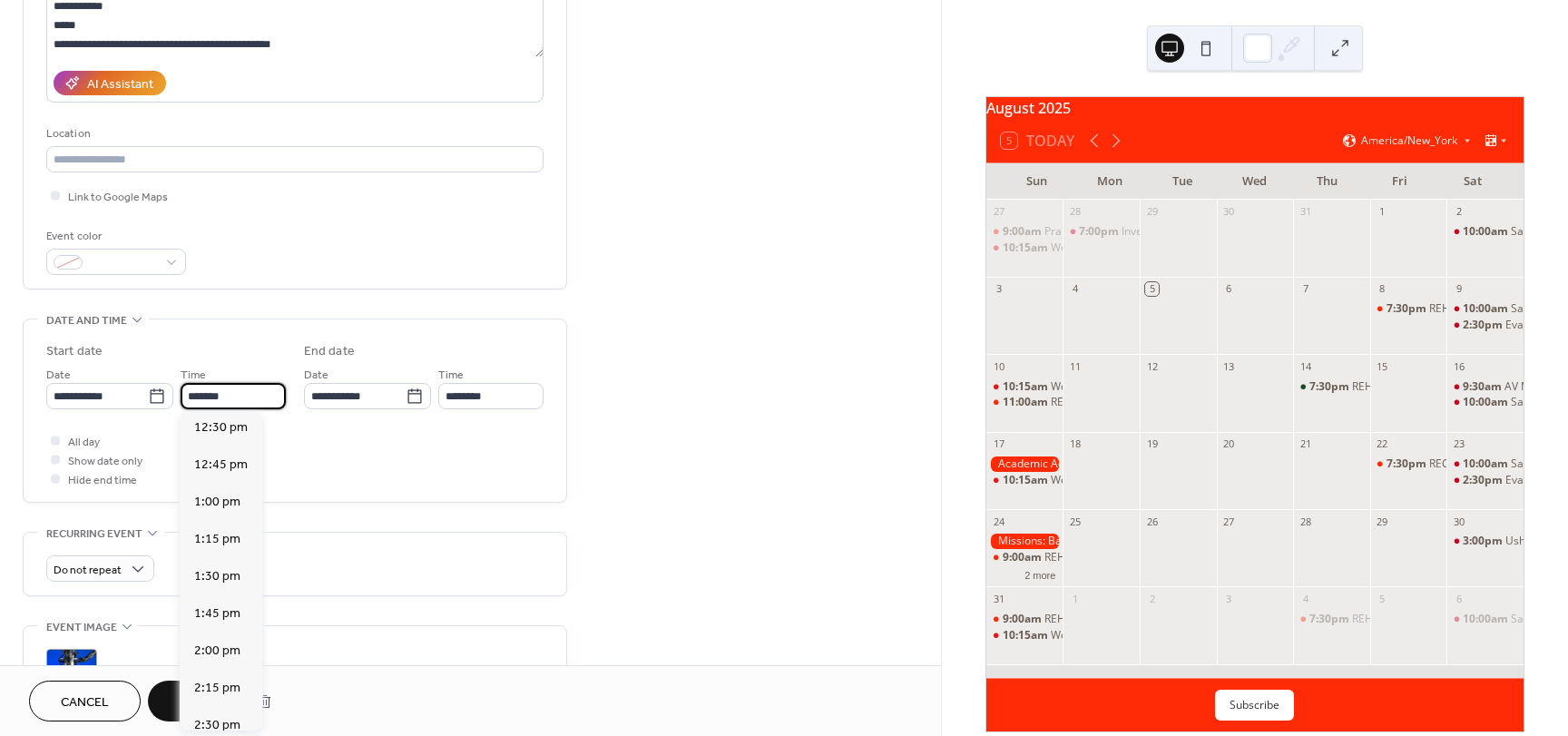 scroll, scrollTop: 1830, scrollLeft: 0, axis: vertical 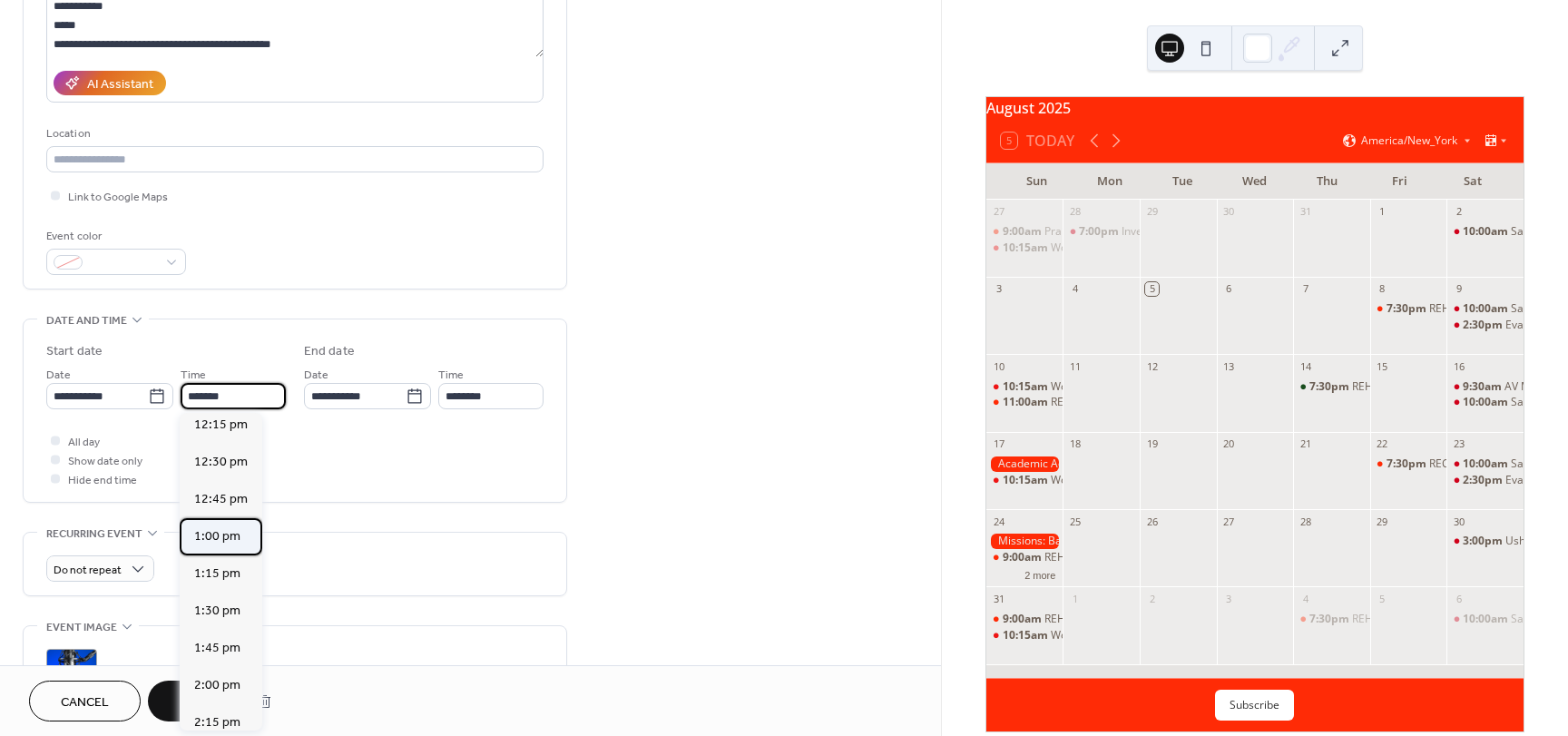 click on "1:00 pm" at bounding box center [217, 536] 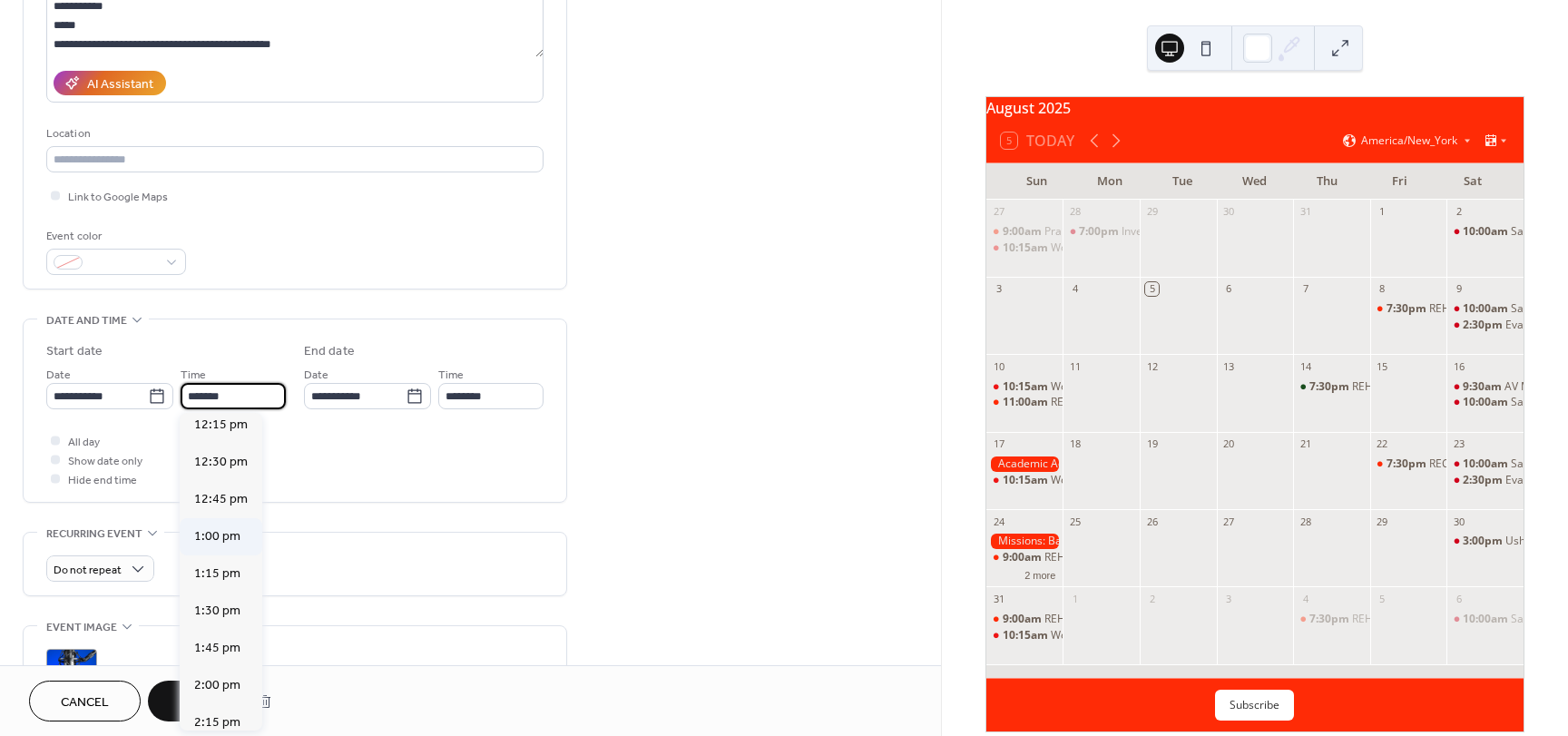 type on "*******" 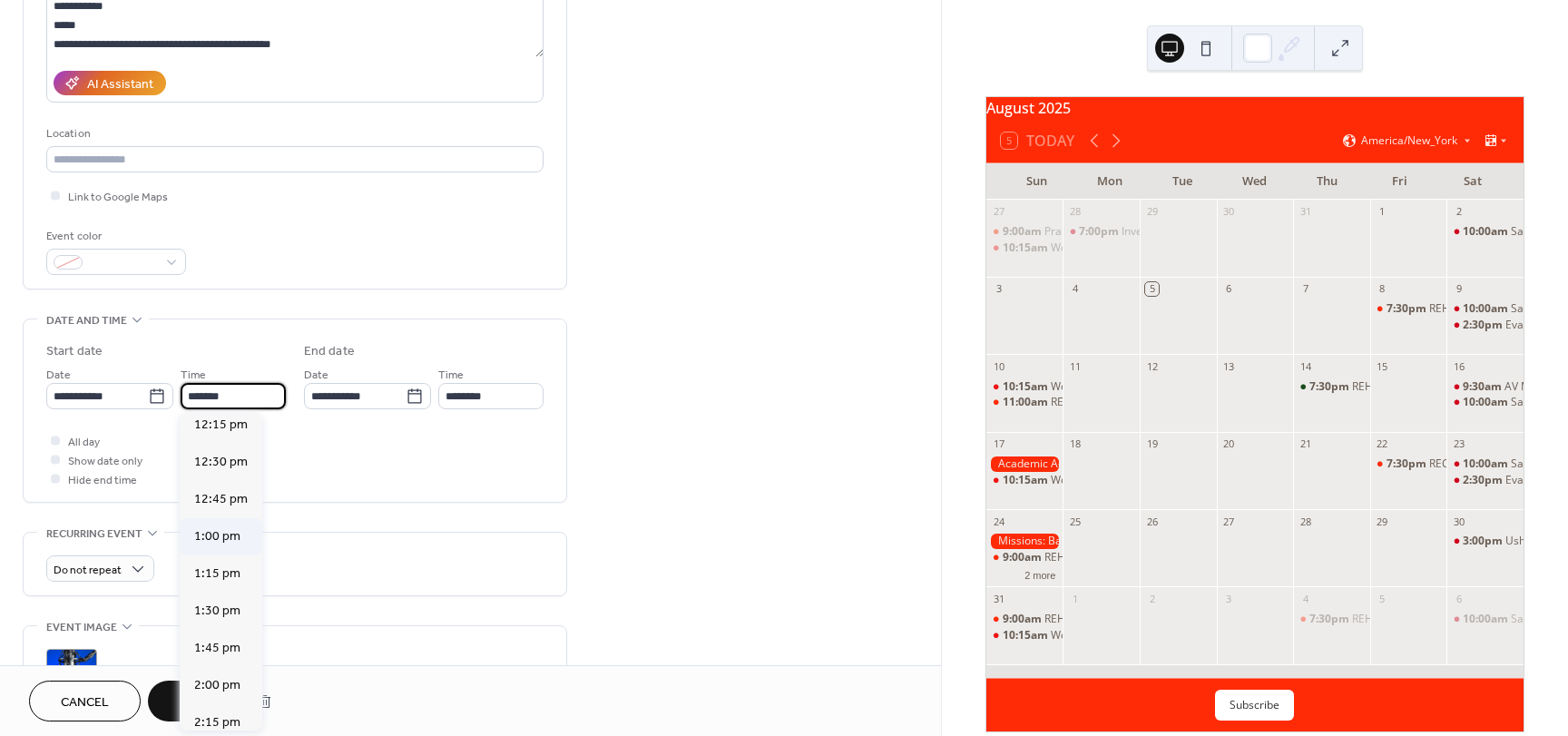 type on "*******" 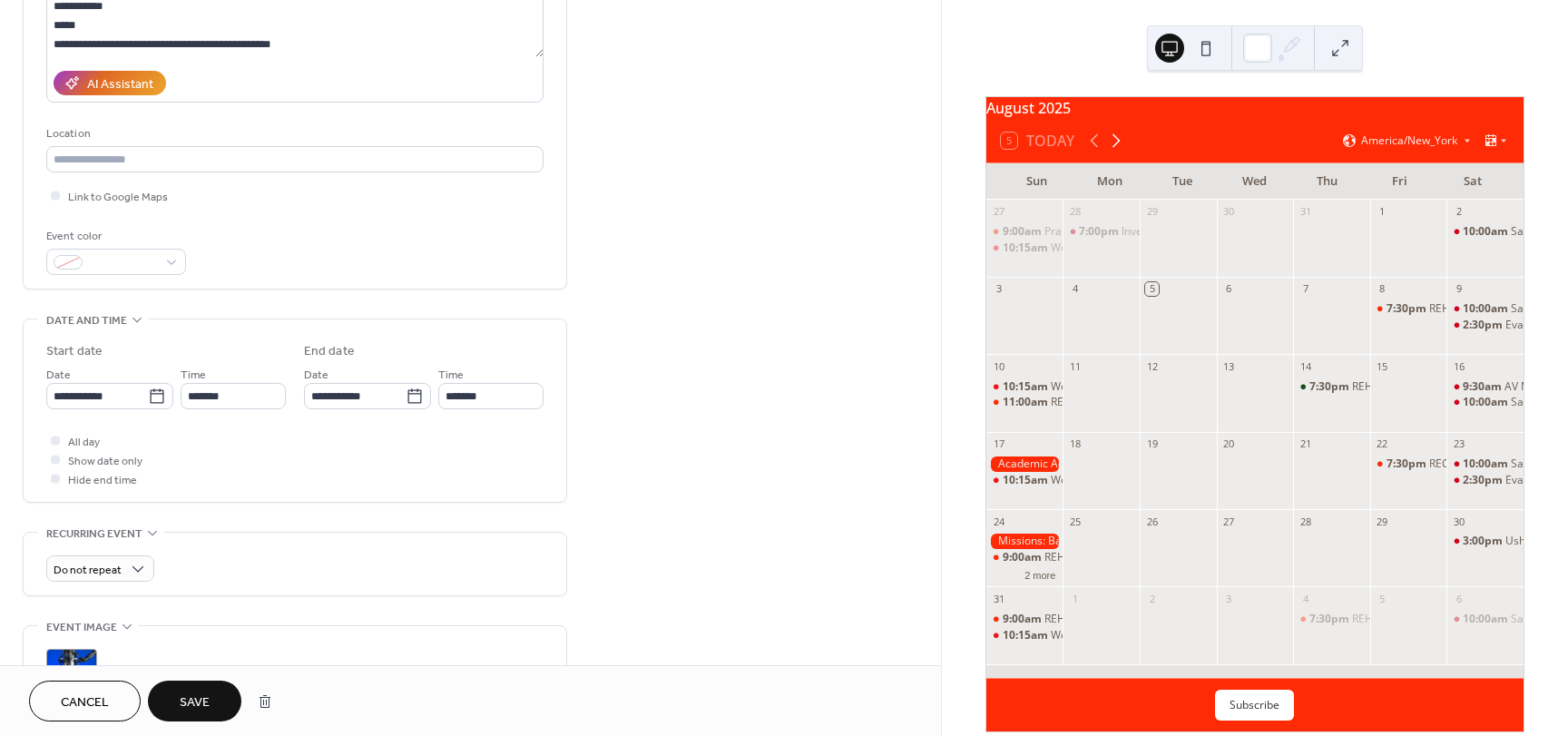 click 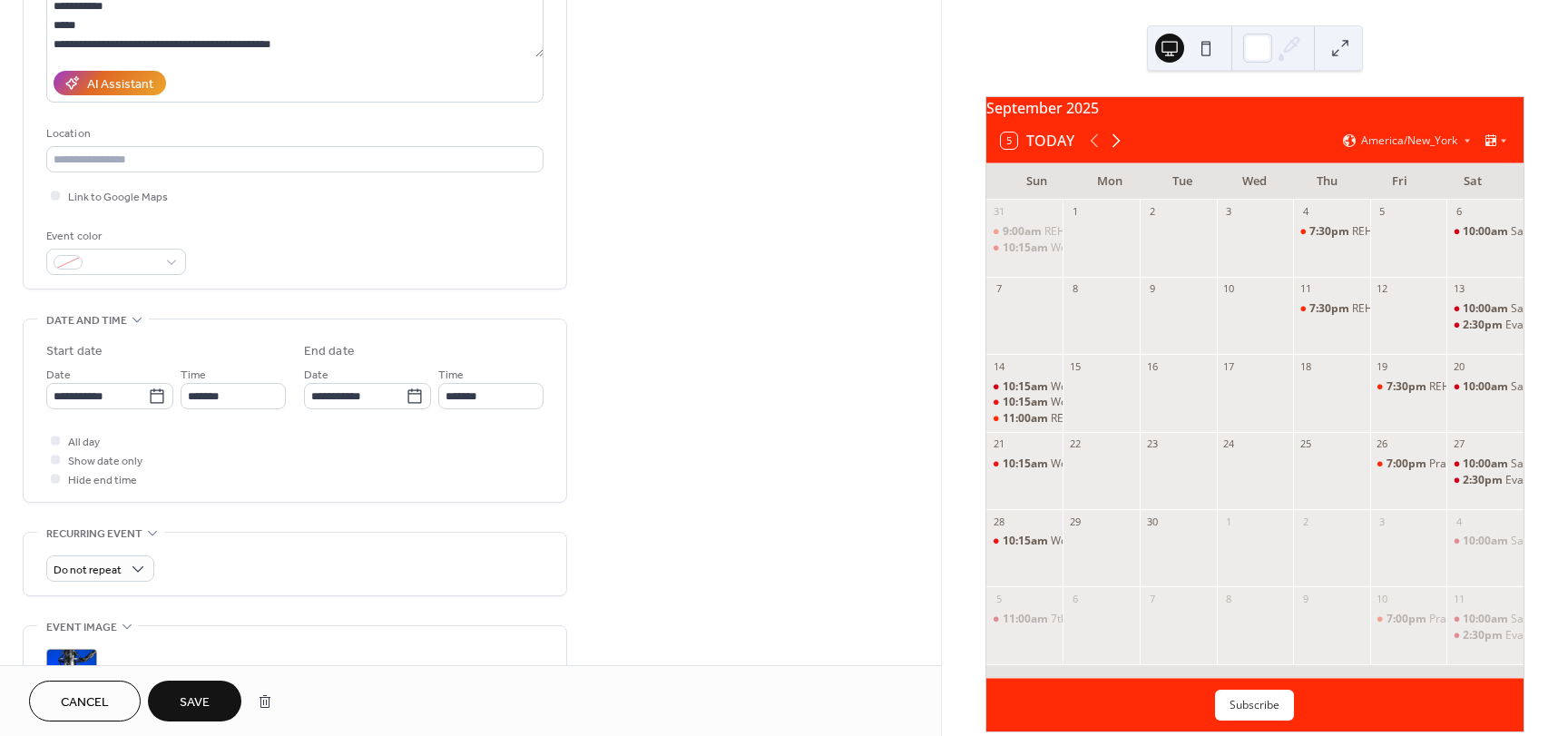 click 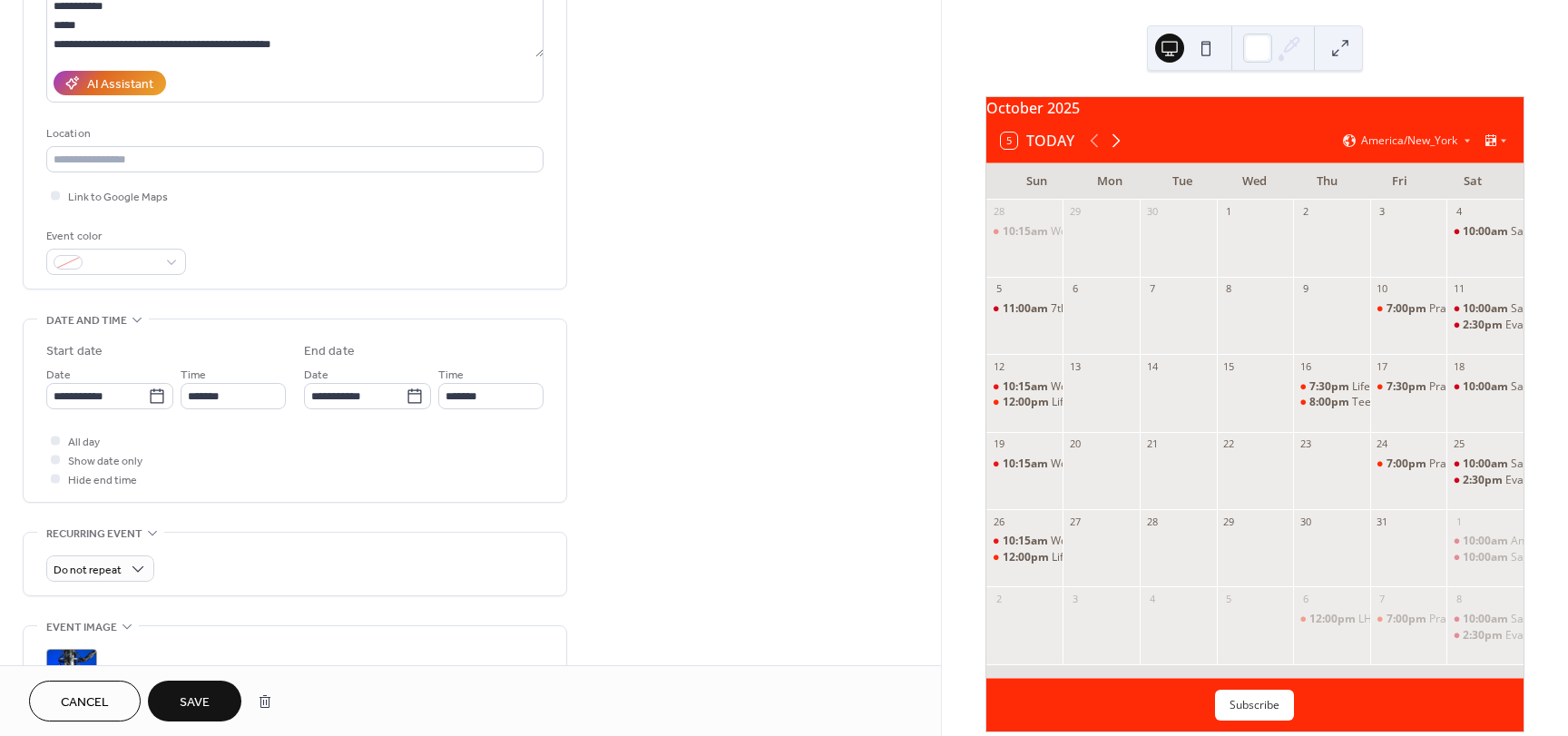 click 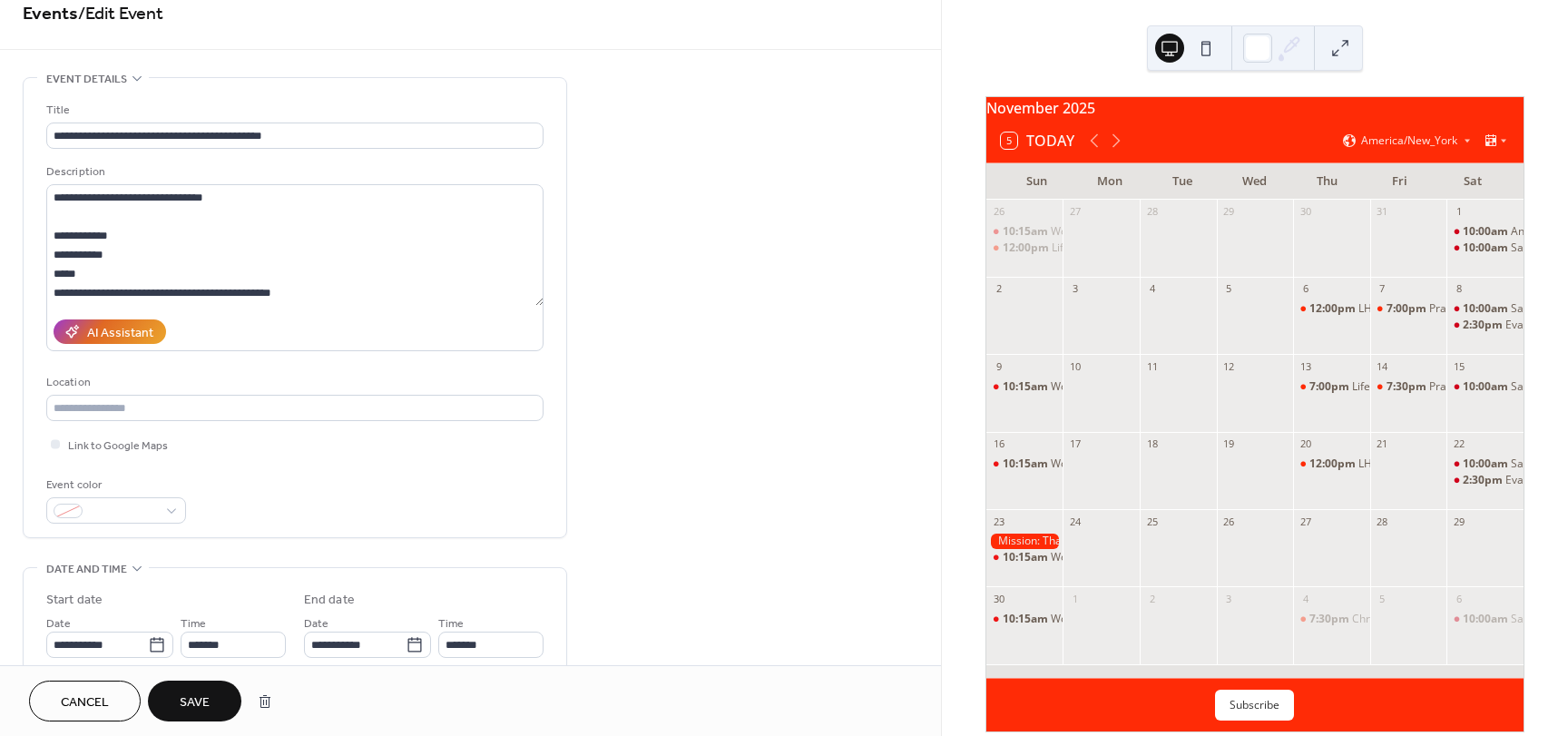 scroll, scrollTop: 91, scrollLeft: 0, axis: vertical 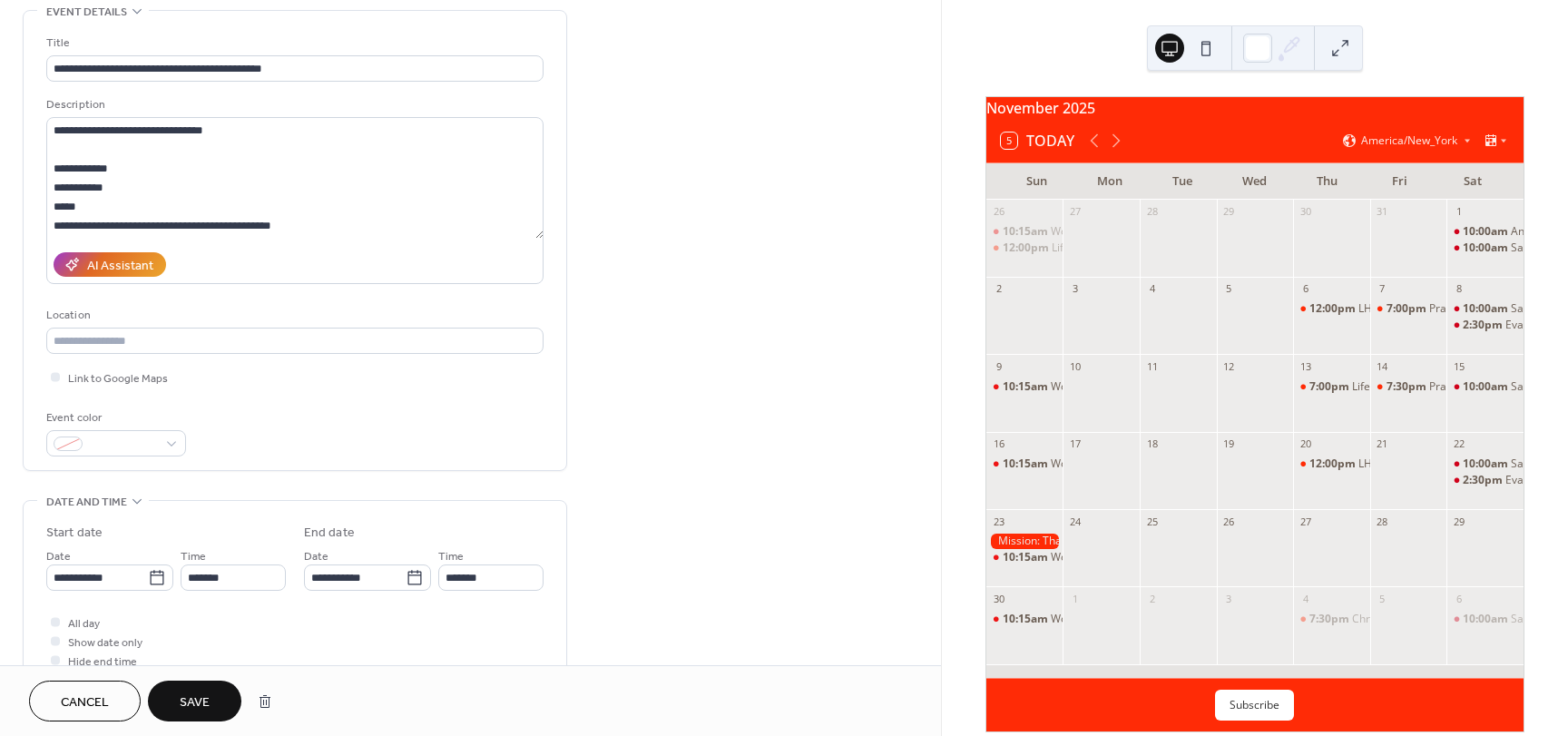 click on "Cancel" at bounding box center (84, 702) 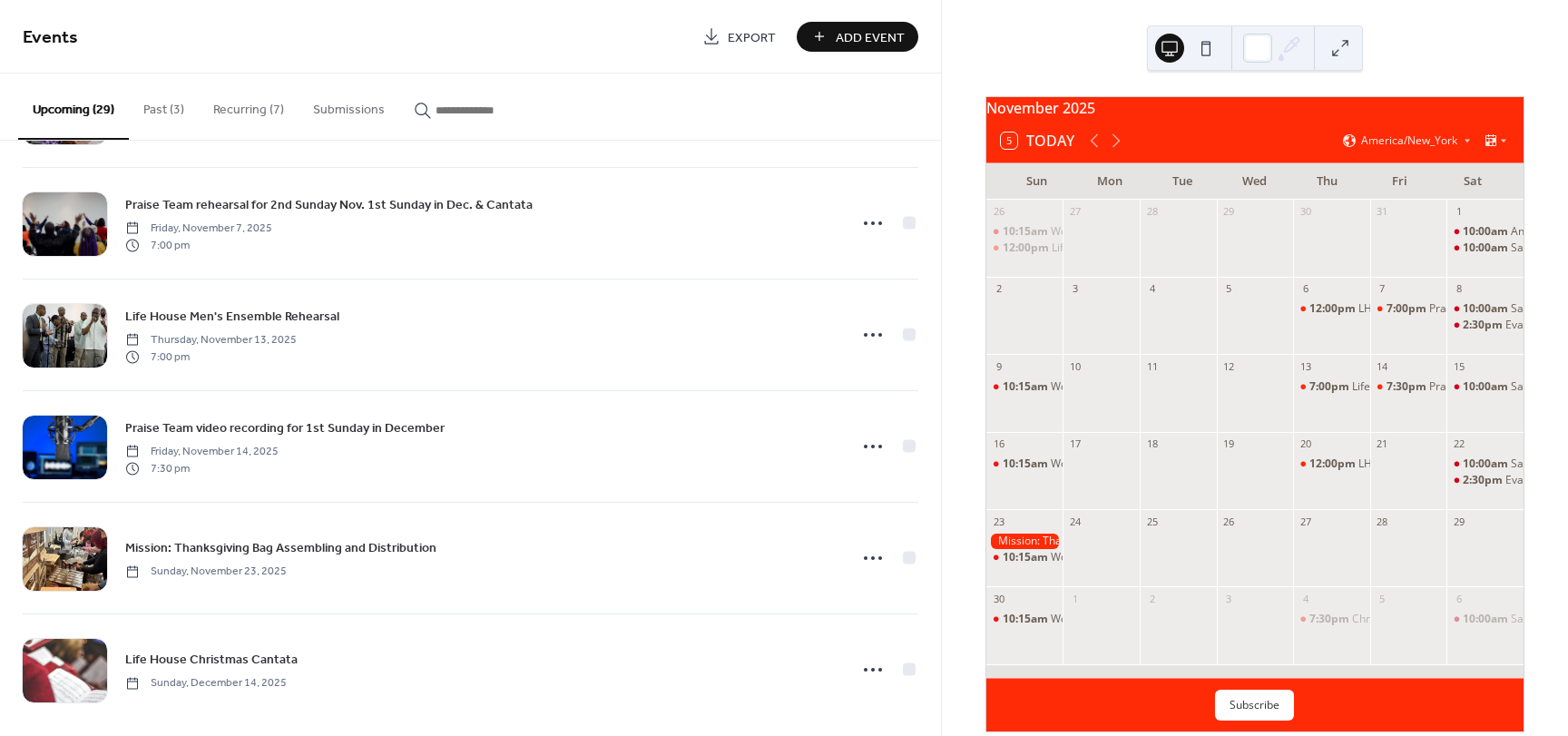 scroll, scrollTop: 2695, scrollLeft: 0, axis: vertical 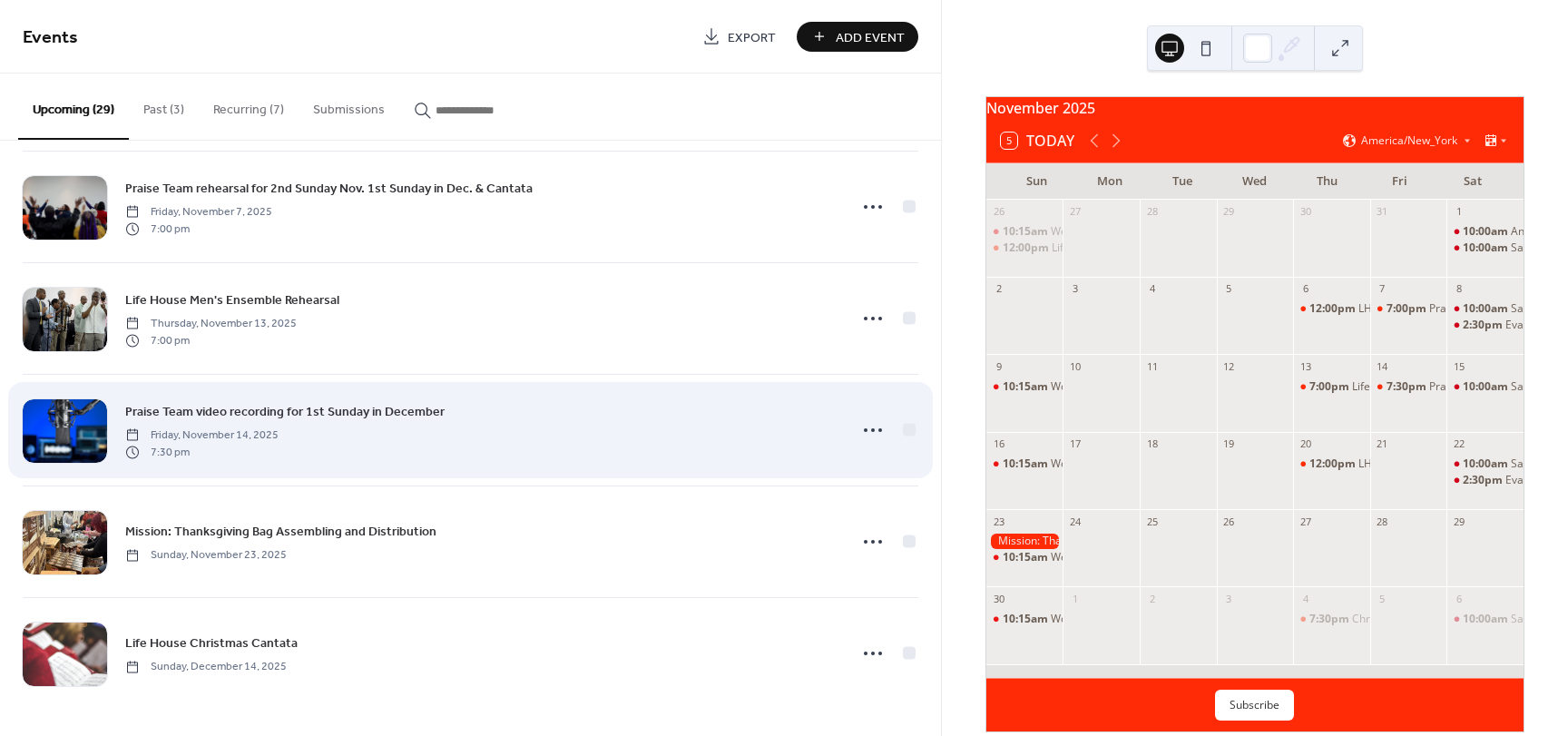 click on "Praise Team video recording for 1st Sunday in December" at bounding box center [285, 412] 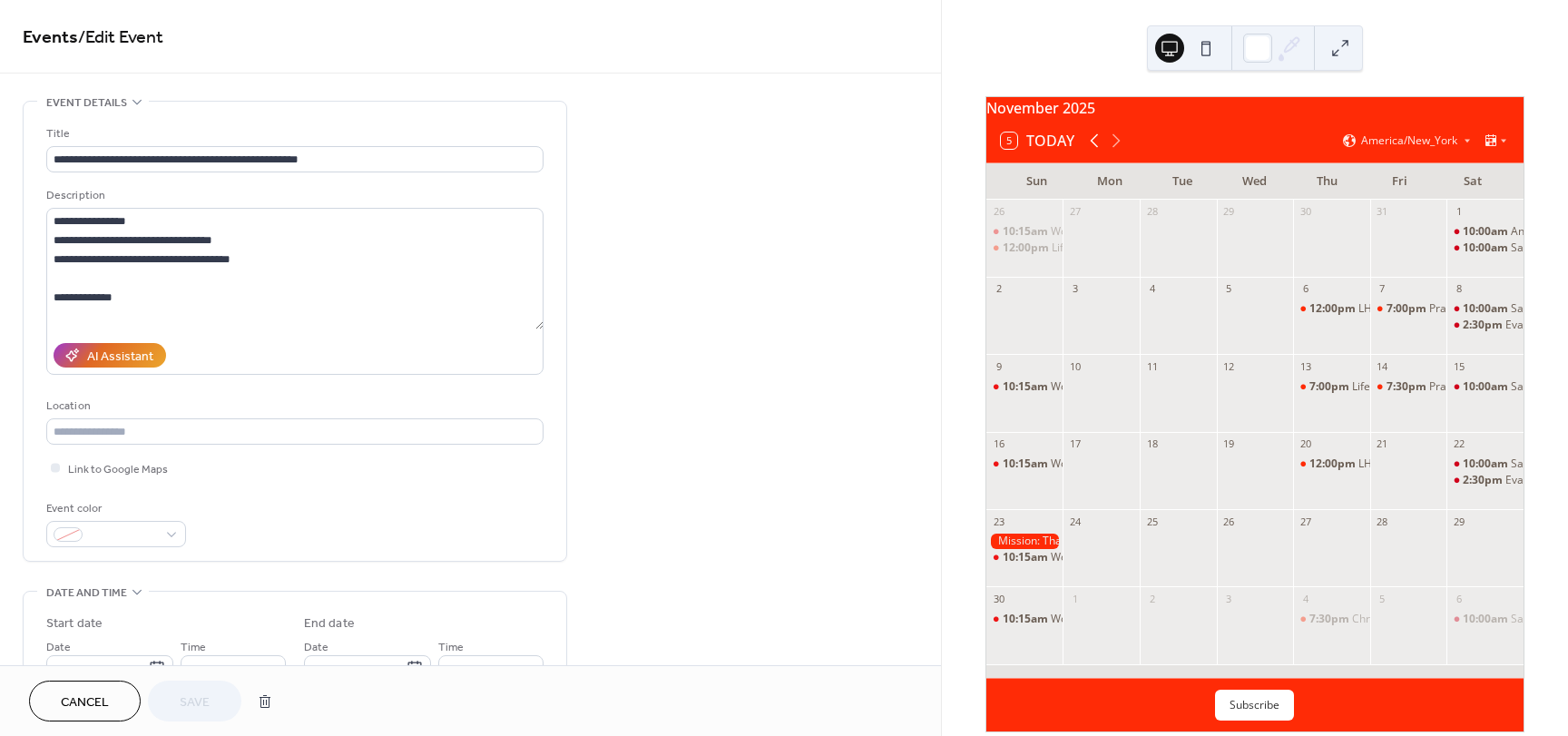 click 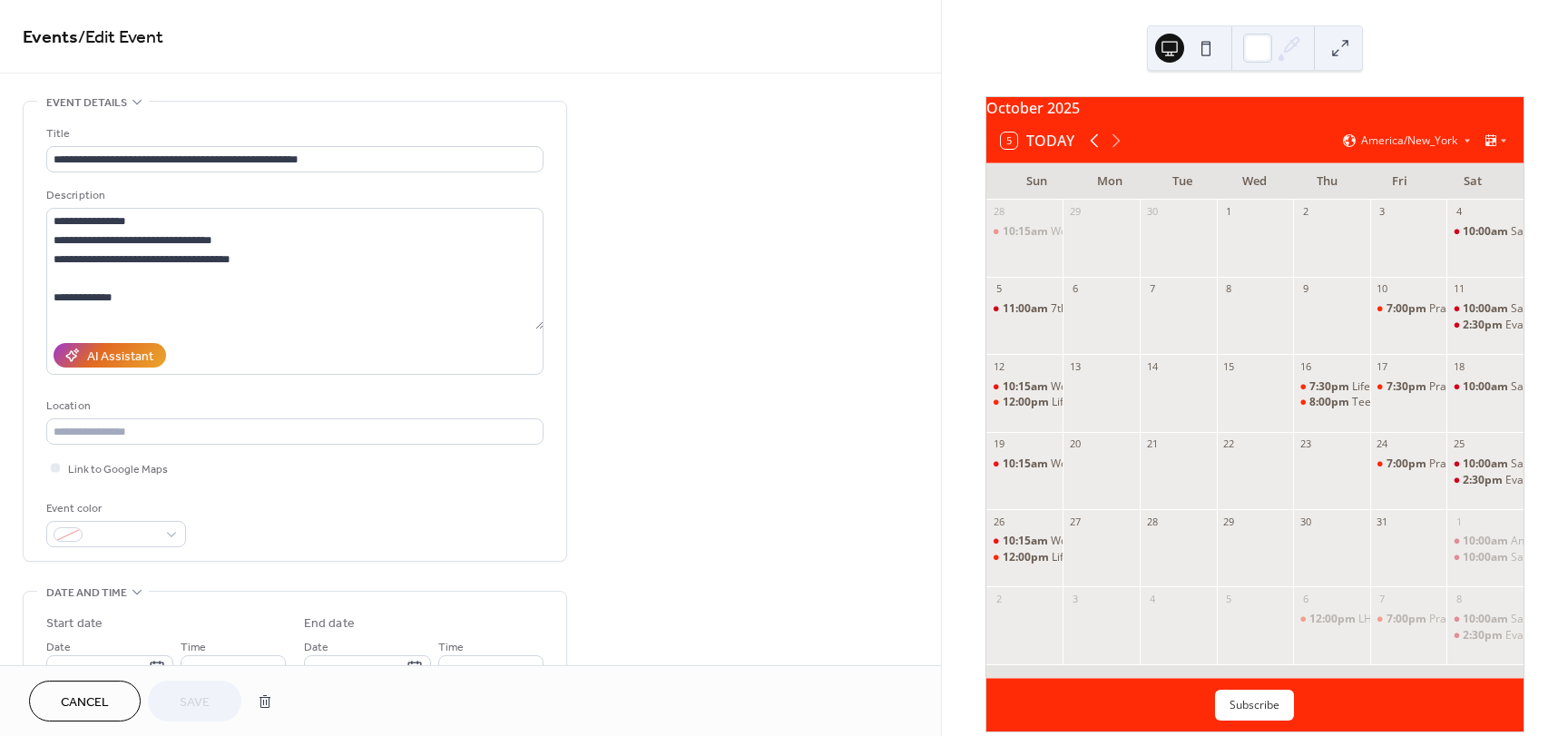 click 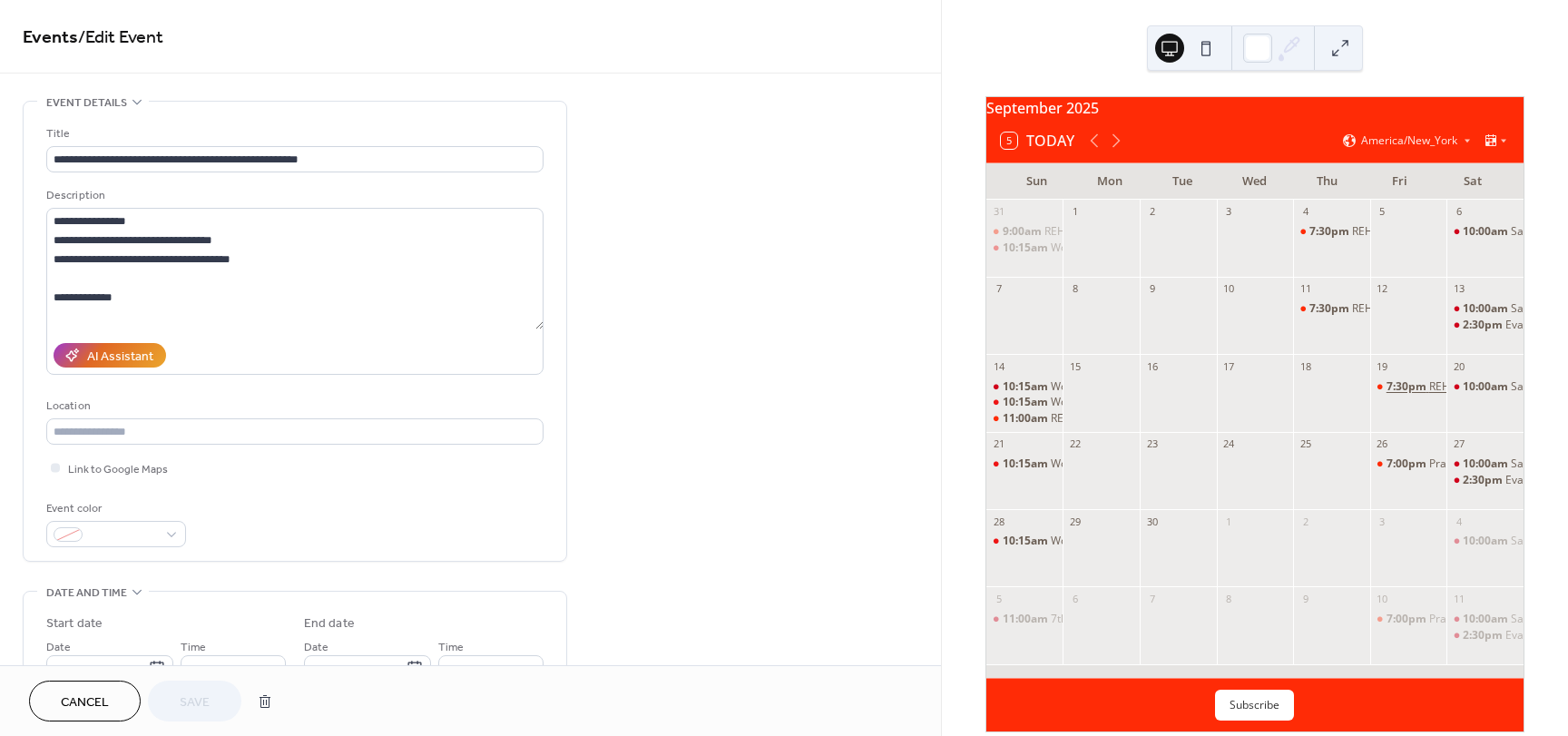 click on "7:30pm" at bounding box center [1407, 387] 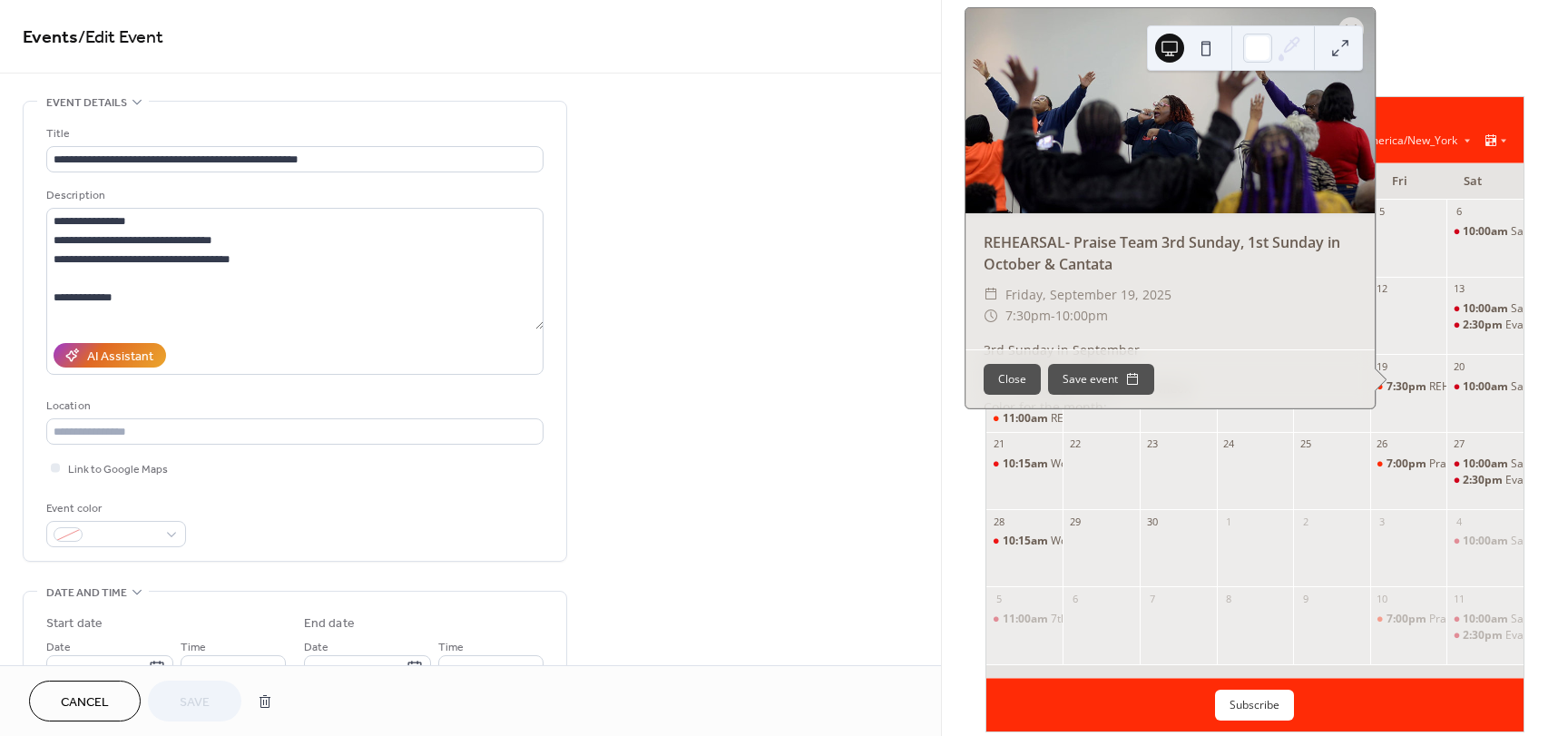 click on "**********" at bounding box center (470, 762) 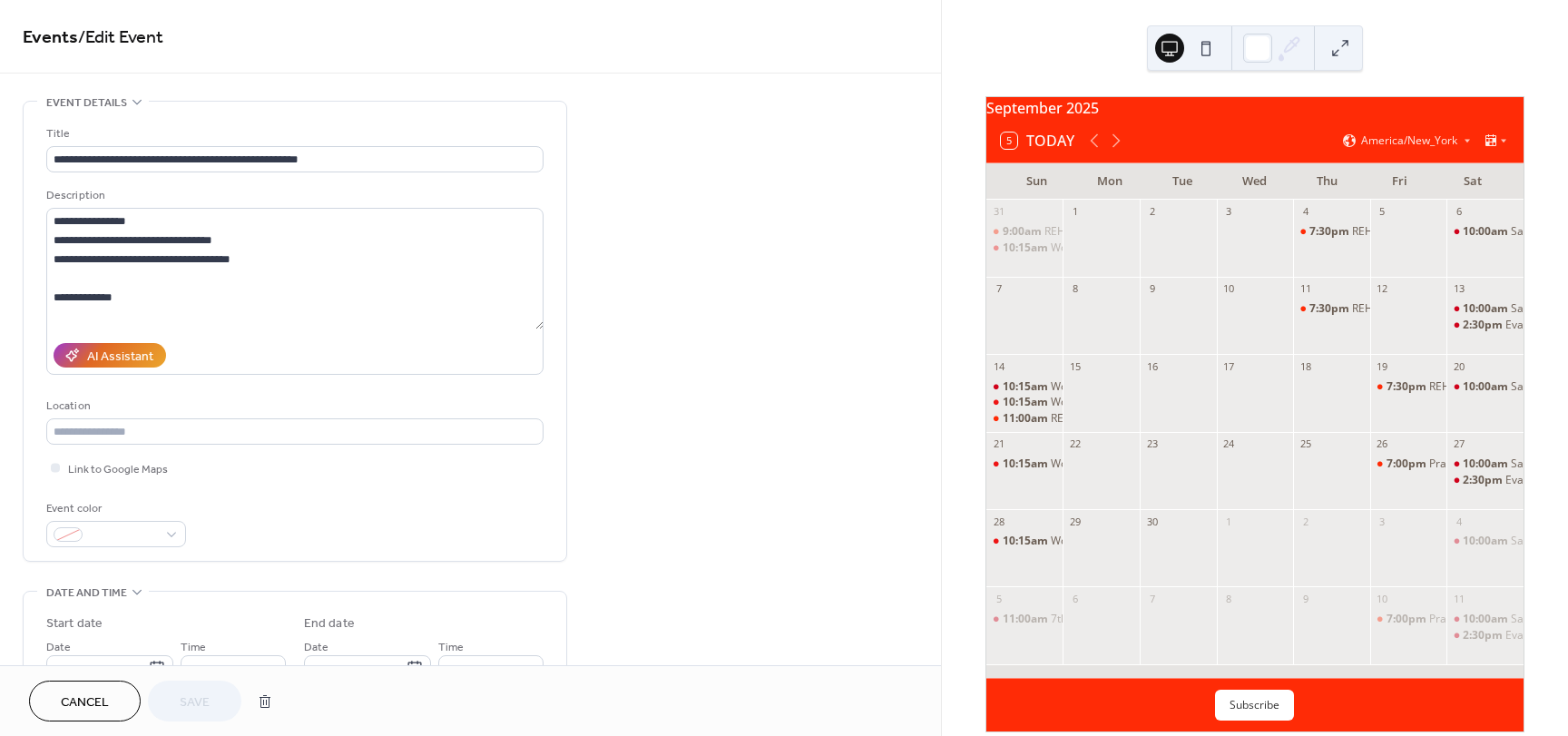click on "Cancel" at bounding box center [84, 702] 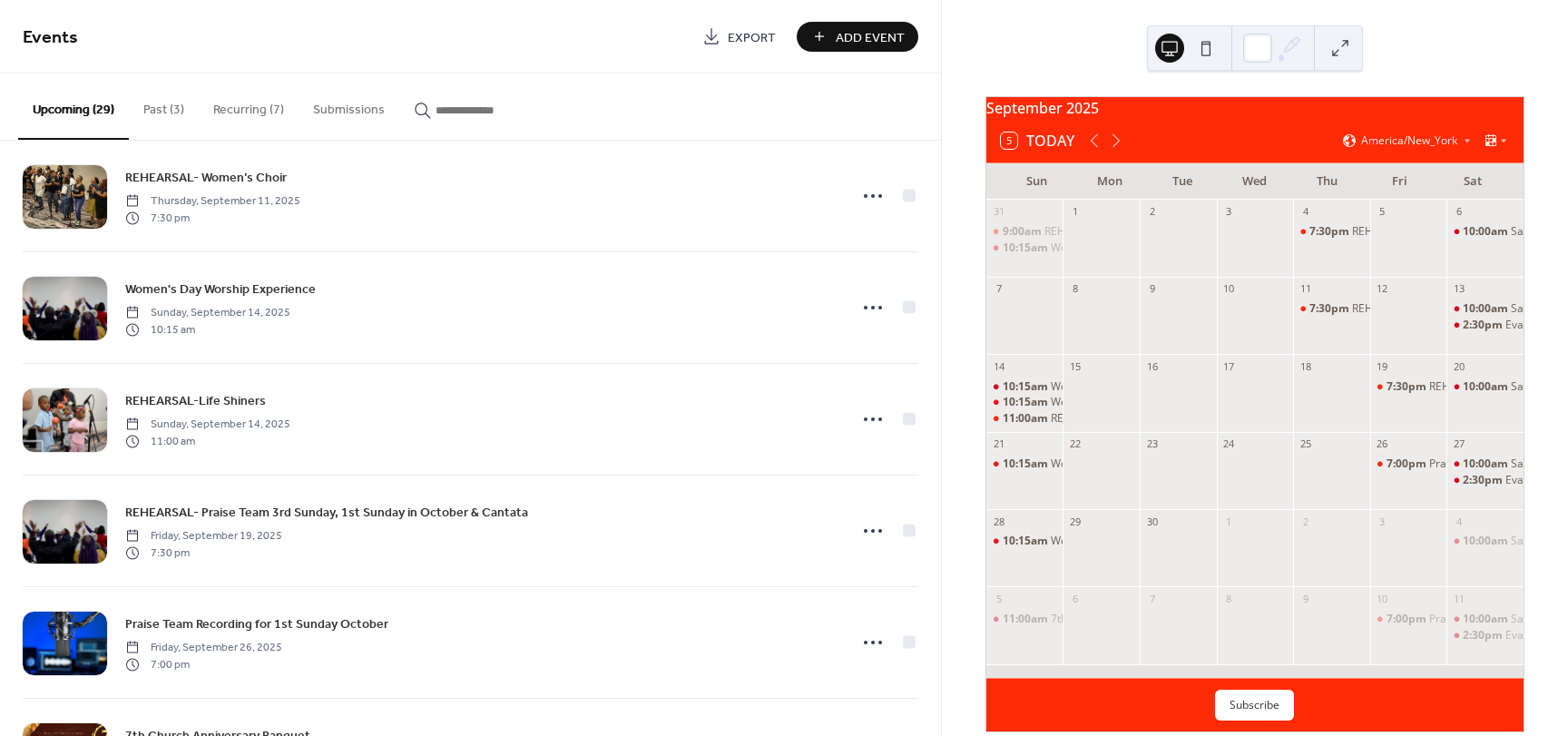 scroll, scrollTop: 1452, scrollLeft: 0, axis: vertical 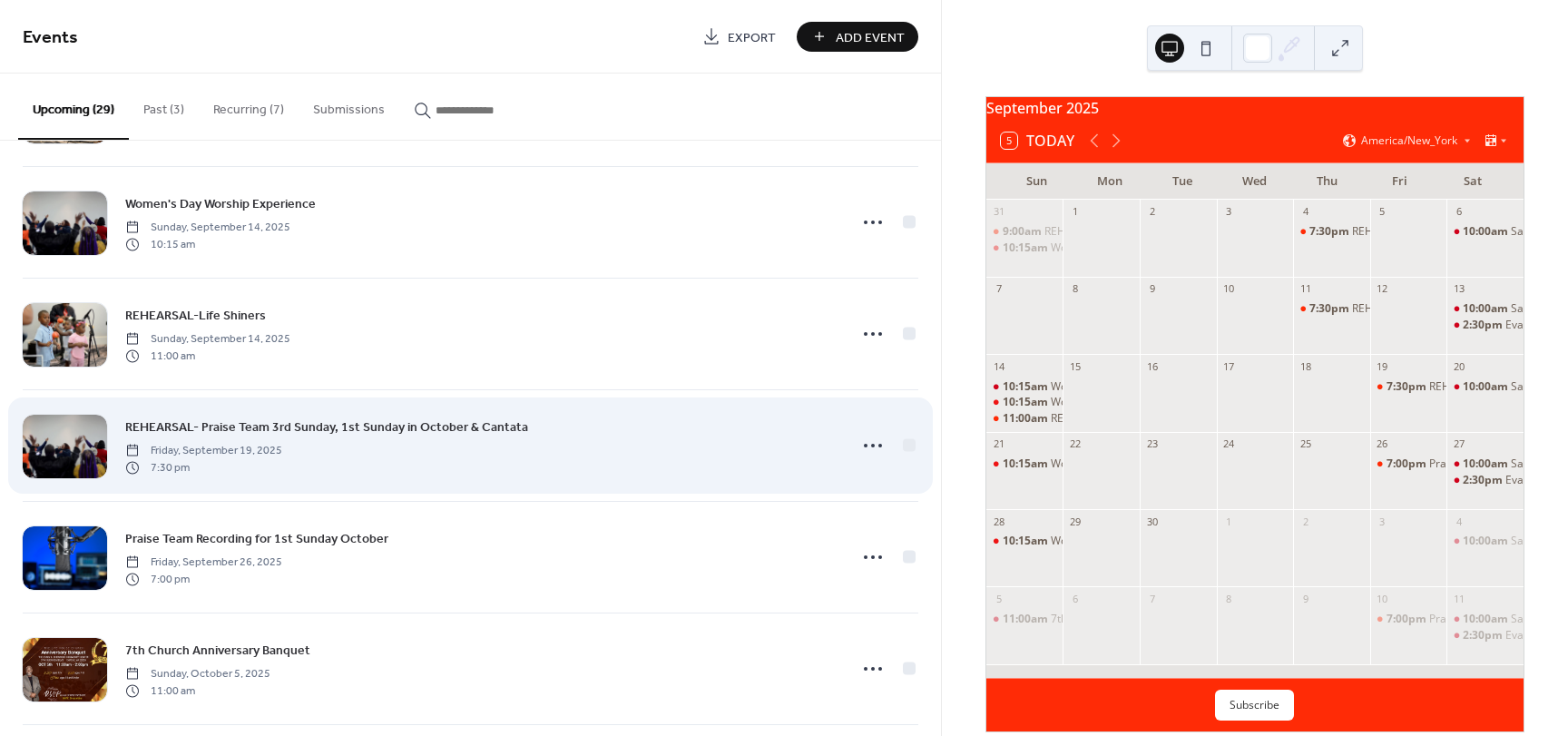click on "REHEARSAL- Praise Team  3rd Sunday, 1st Sunday in October & Cantata" at bounding box center (327, 427) 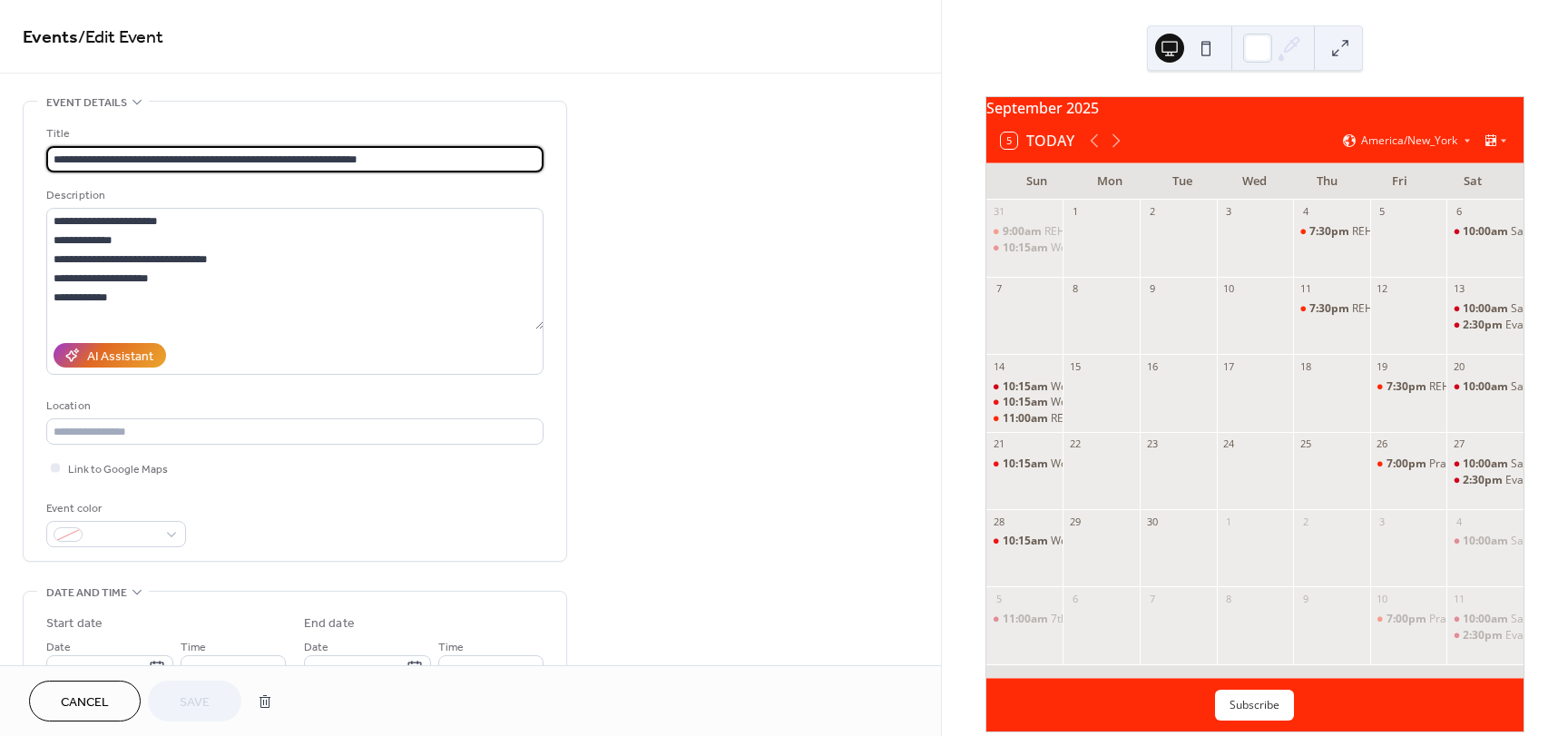 click on "**********" at bounding box center [295, 159] 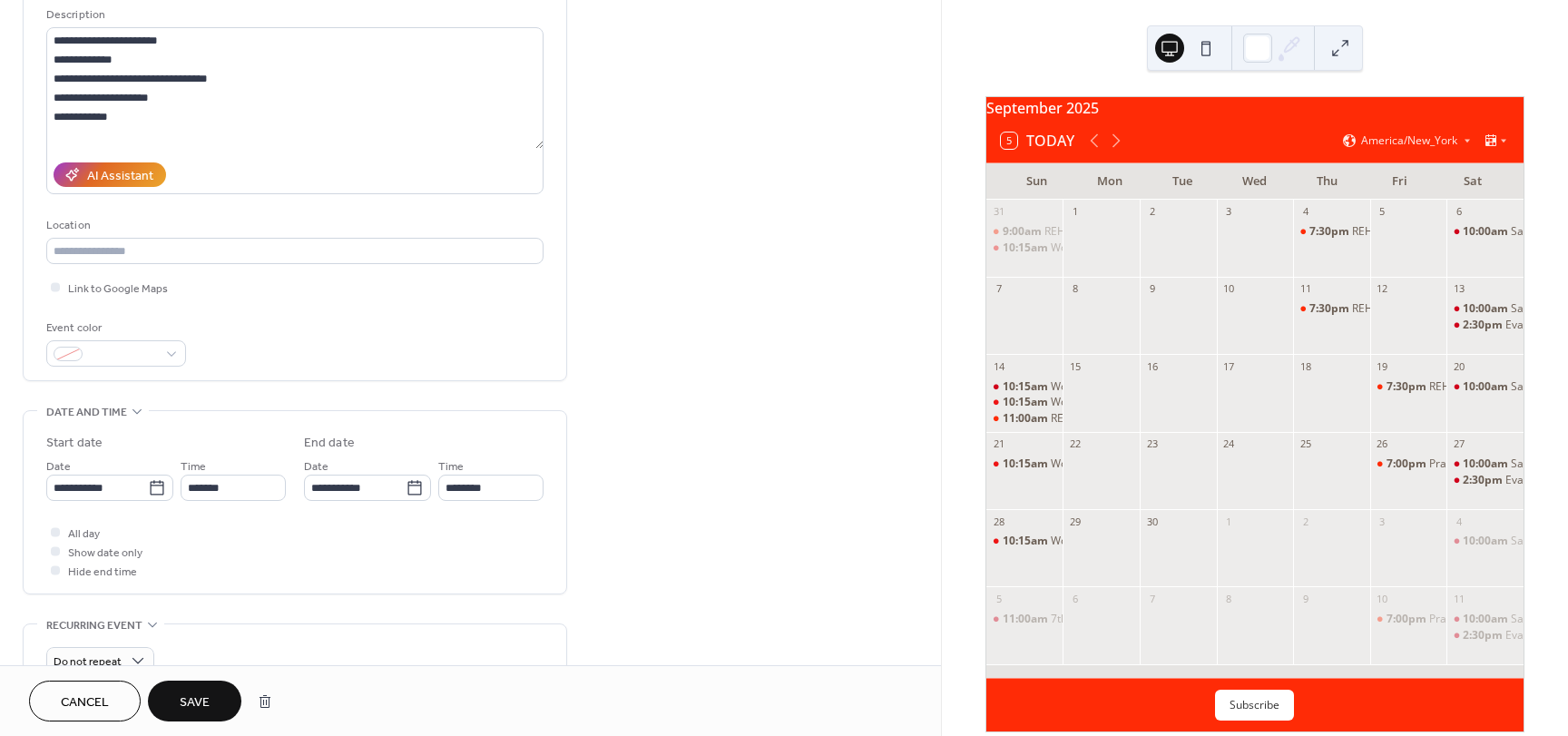 scroll, scrollTop: 182, scrollLeft: 0, axis: vertical 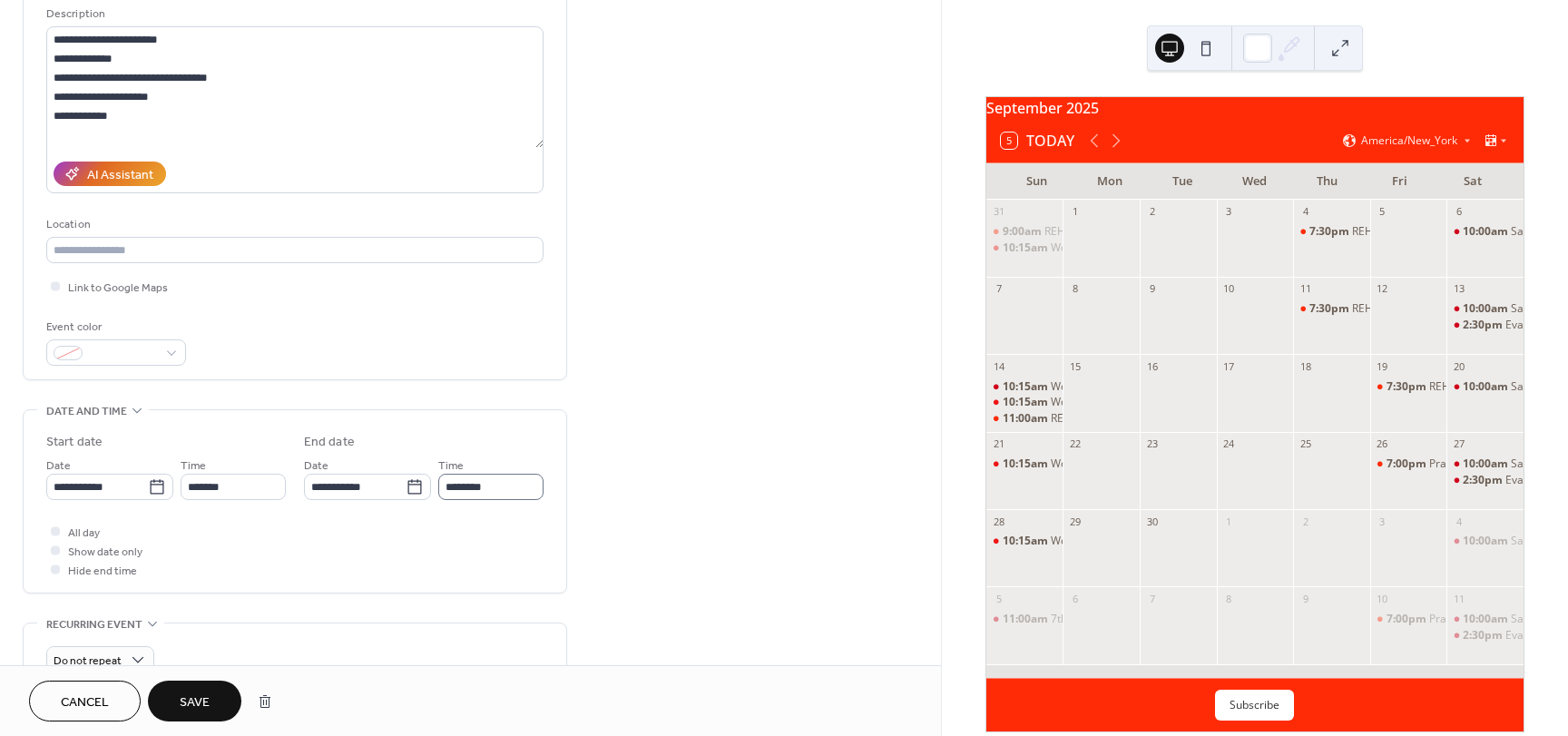 type on "**********" 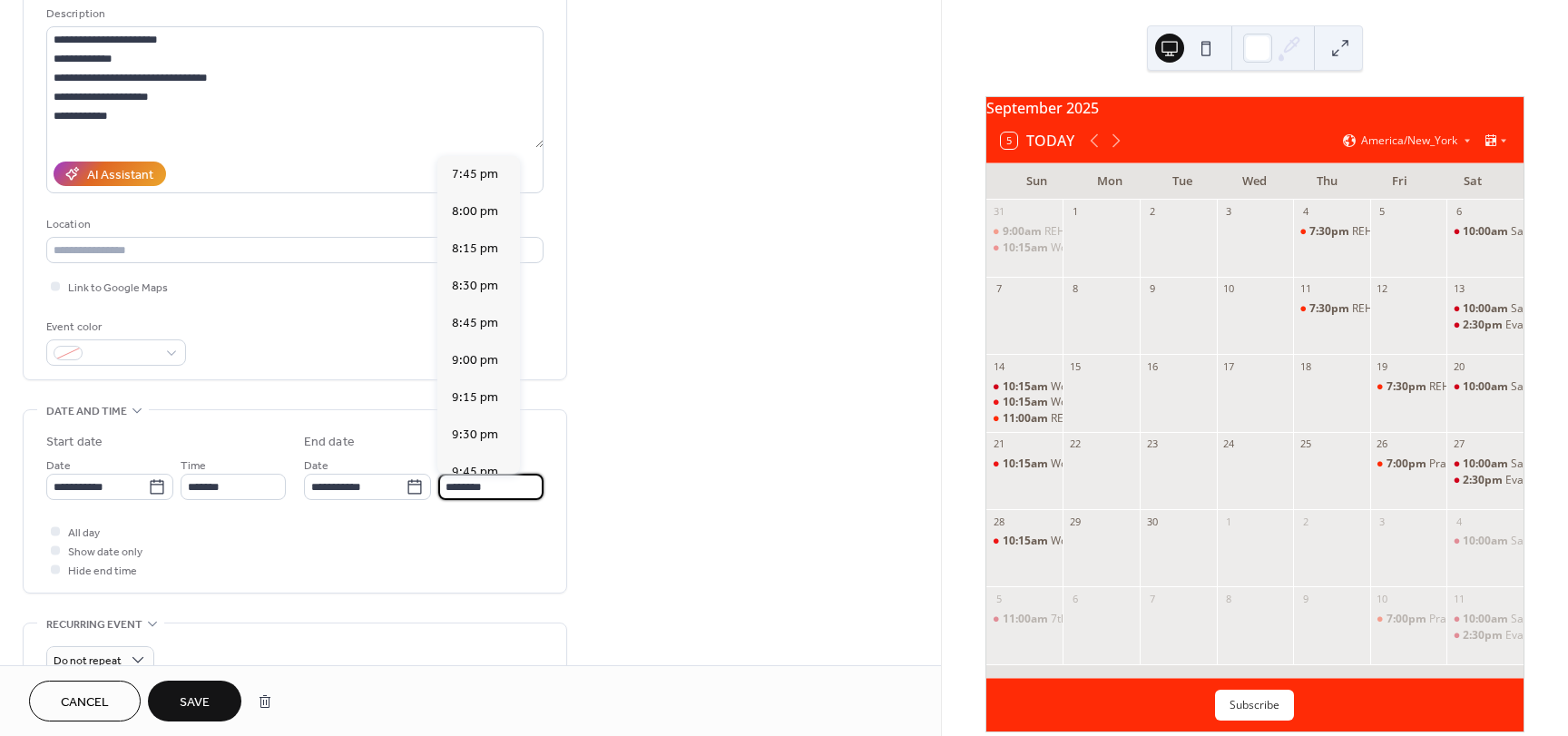 click on "********" at bounding box center [491, 486] 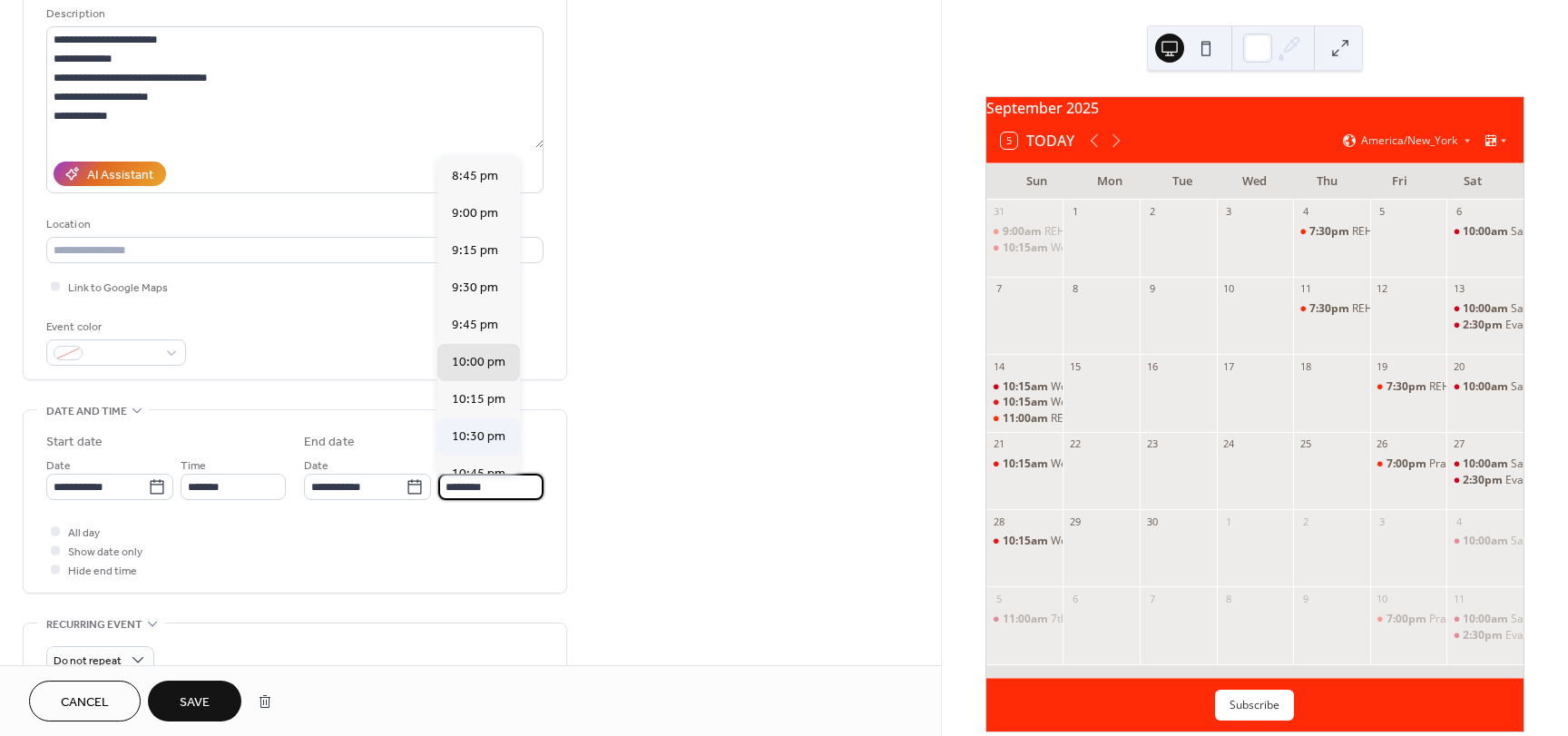 scroll, scrollTop: 133, scrollLeft: 0, axis: vertical 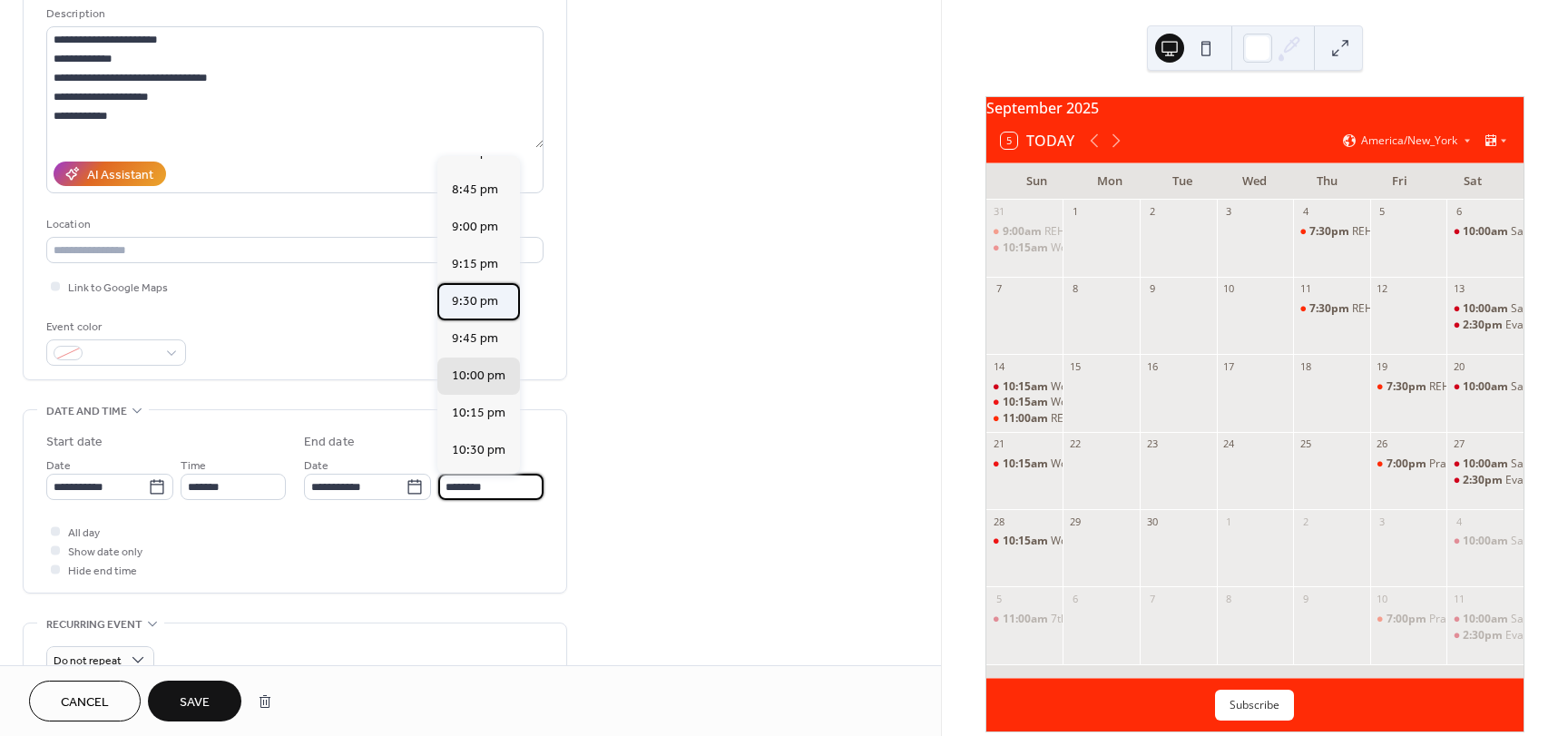 click on "9:30 pm" at bounding box center [475, 301] 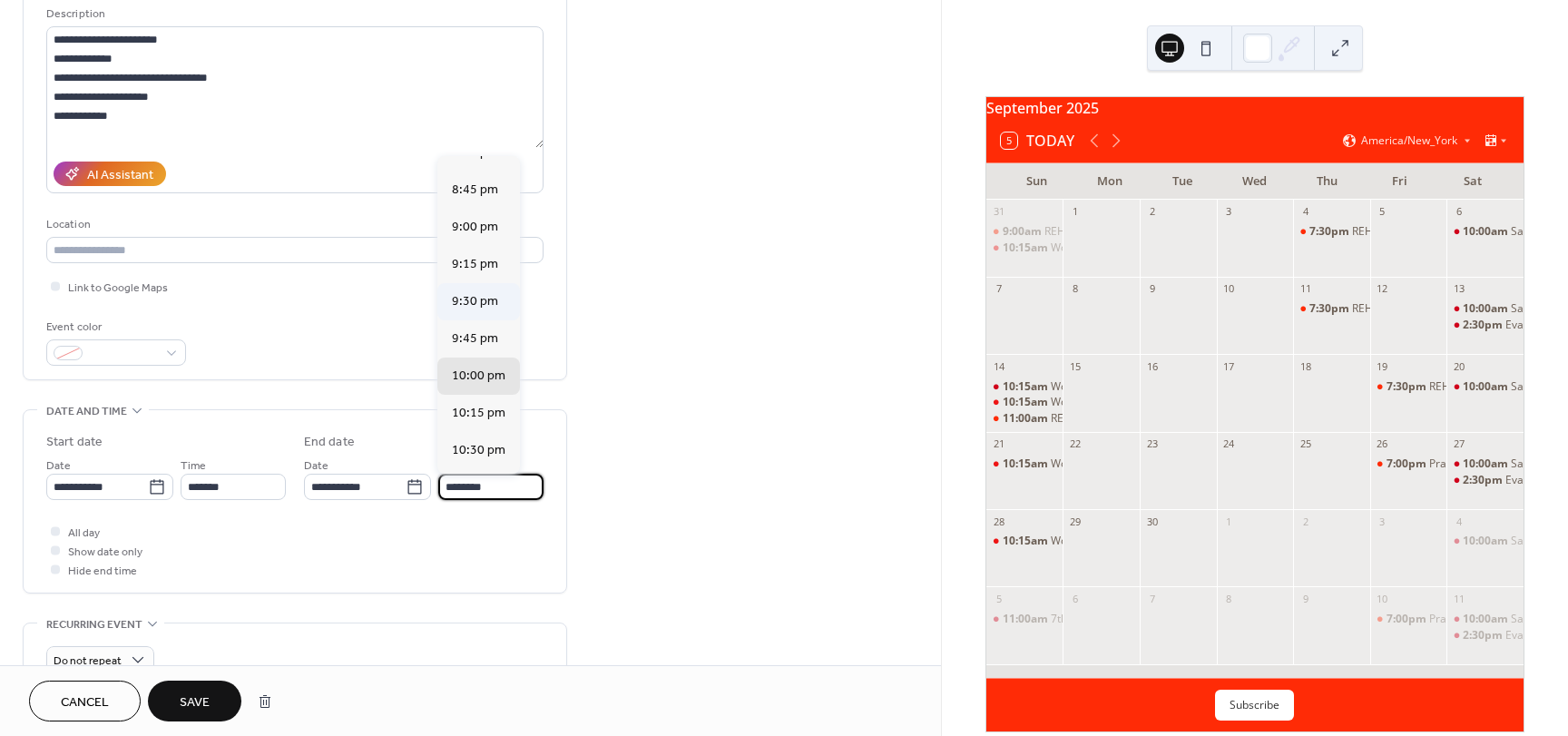 type on "*******" 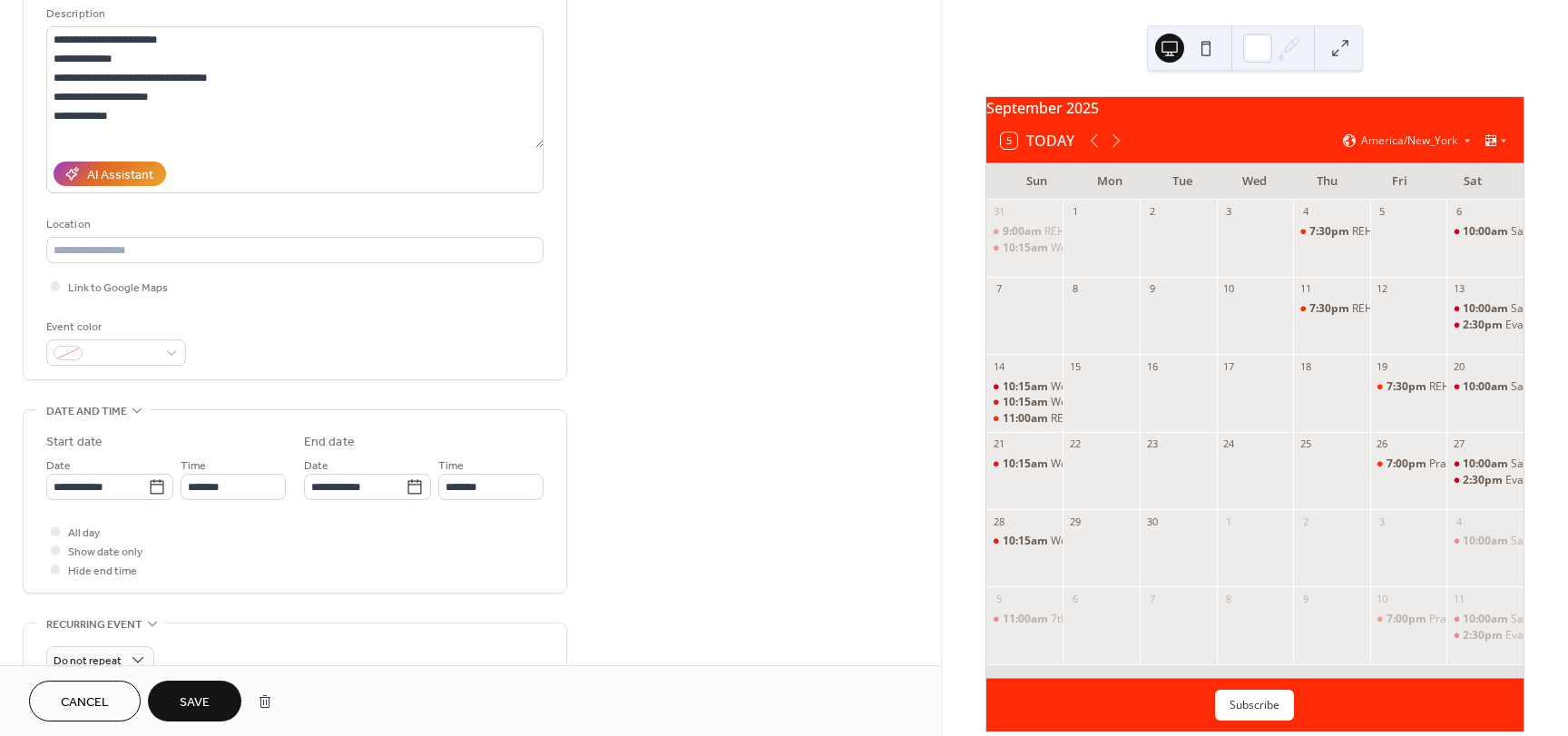 click on "Save" at bounding box center [194, 702] 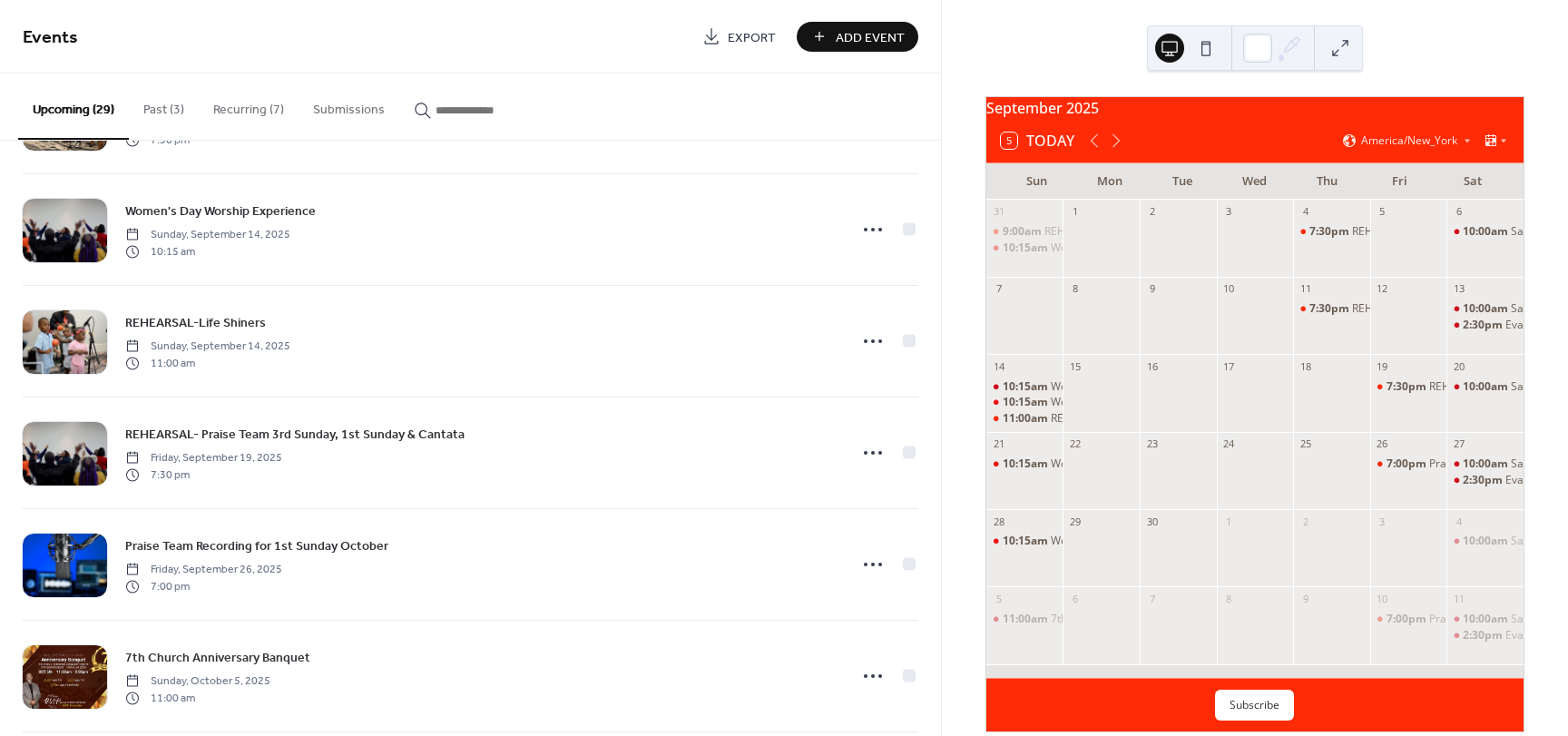 scroll, scrollTop: 1452, scrollLeft: 0, axis: vertical 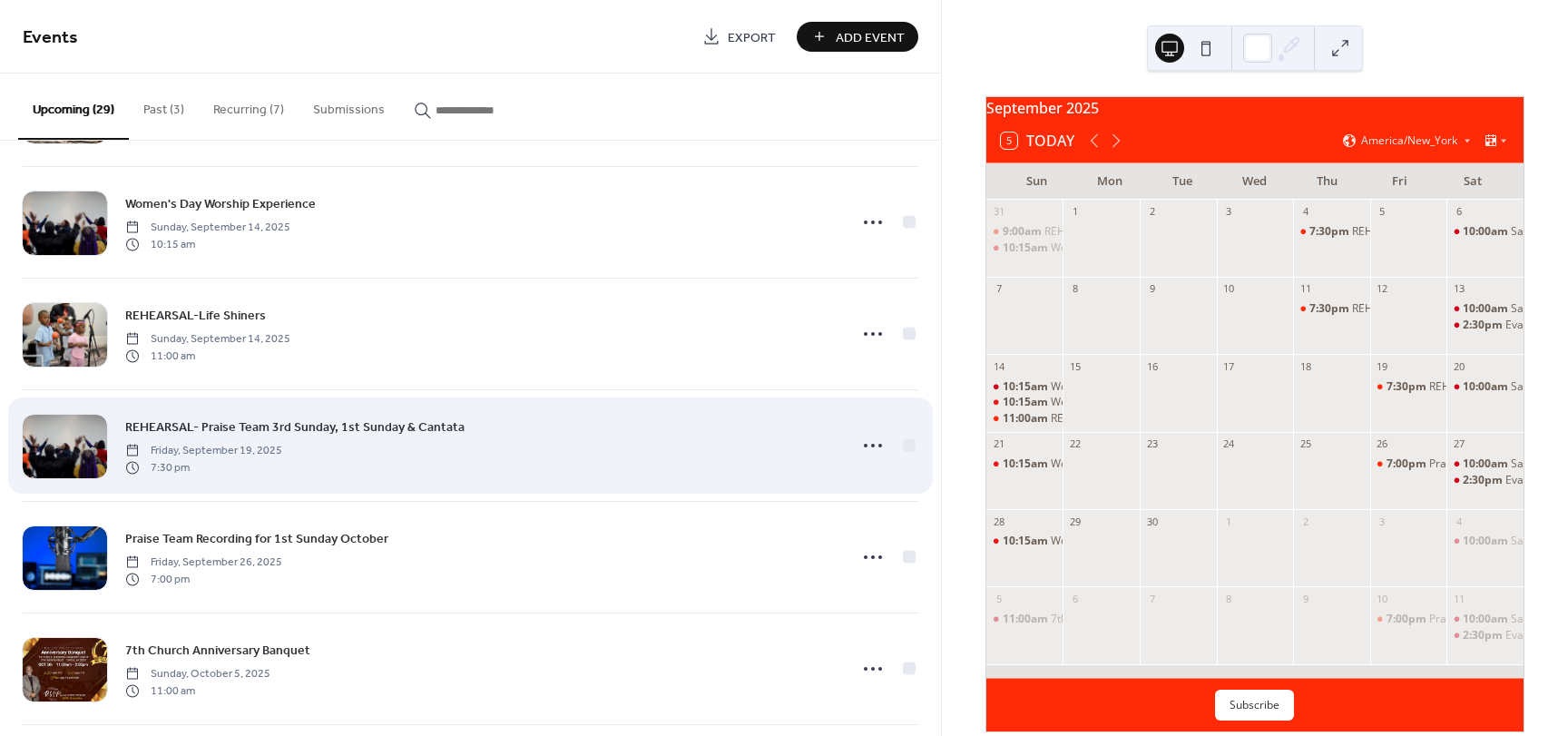 click on "REHEARSAL- Praise Team  3rd Sunday, 1st Sunday  & Cantata" at bounding box center (295, 427) 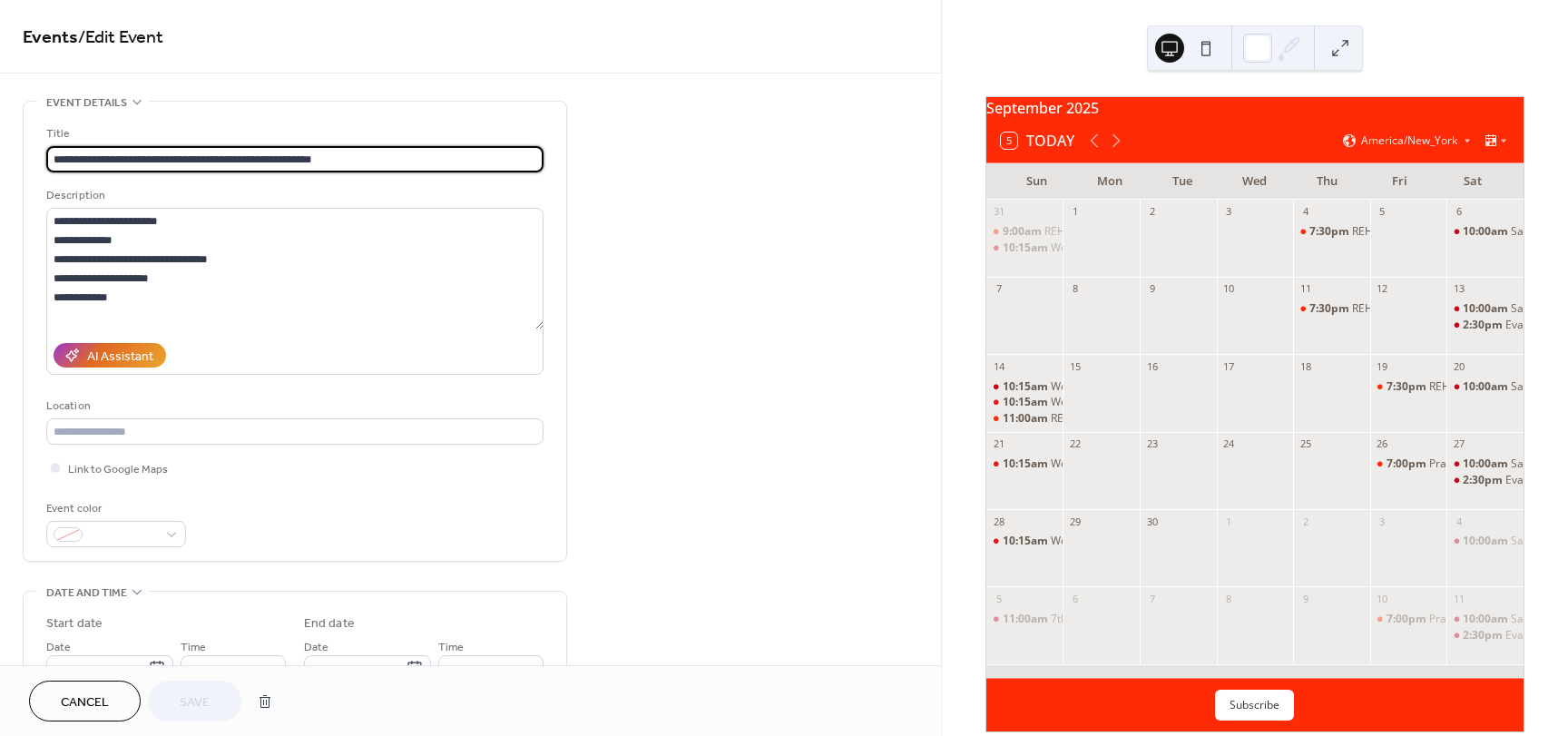 click on "**********" at bounding box center (295, 159) 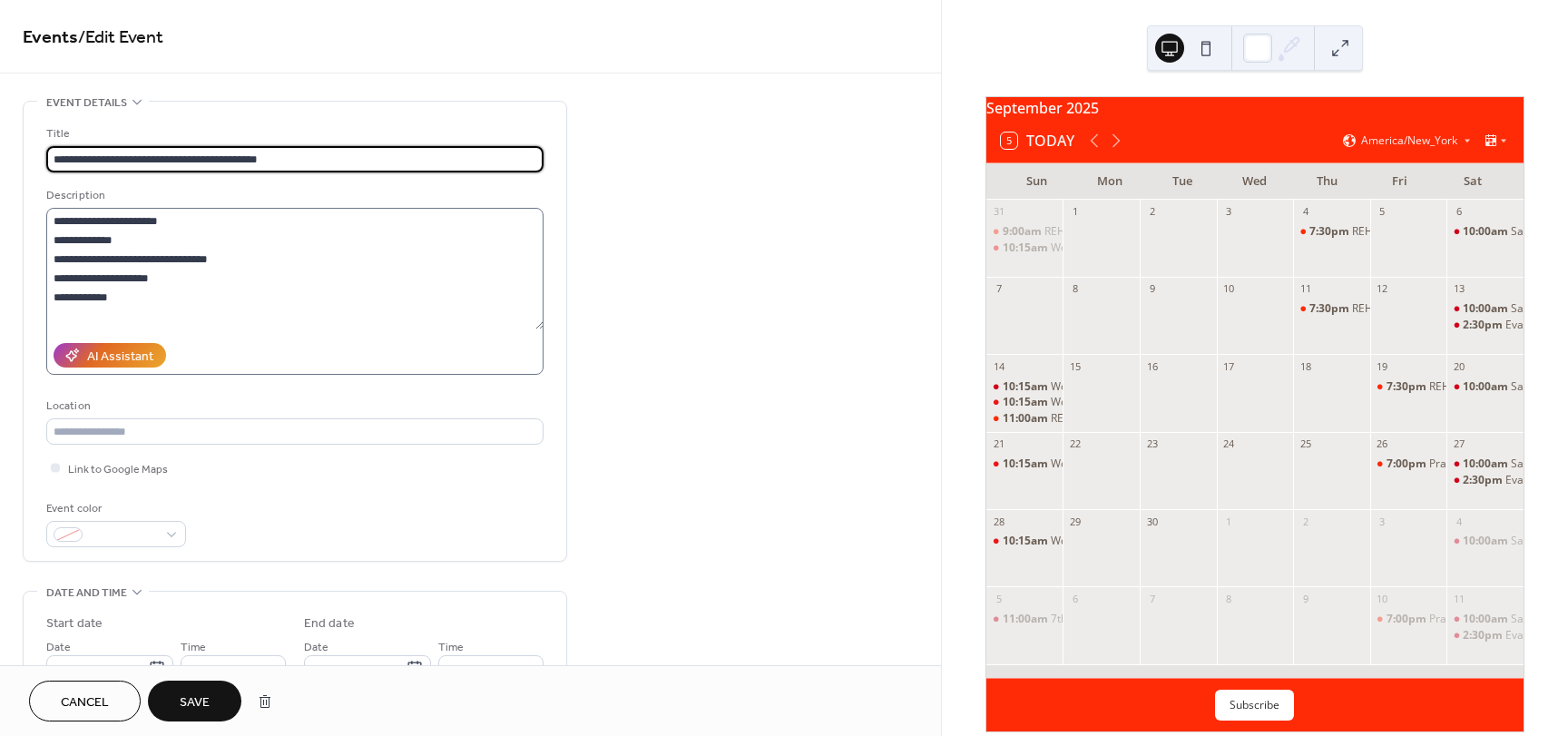 type on "**********" 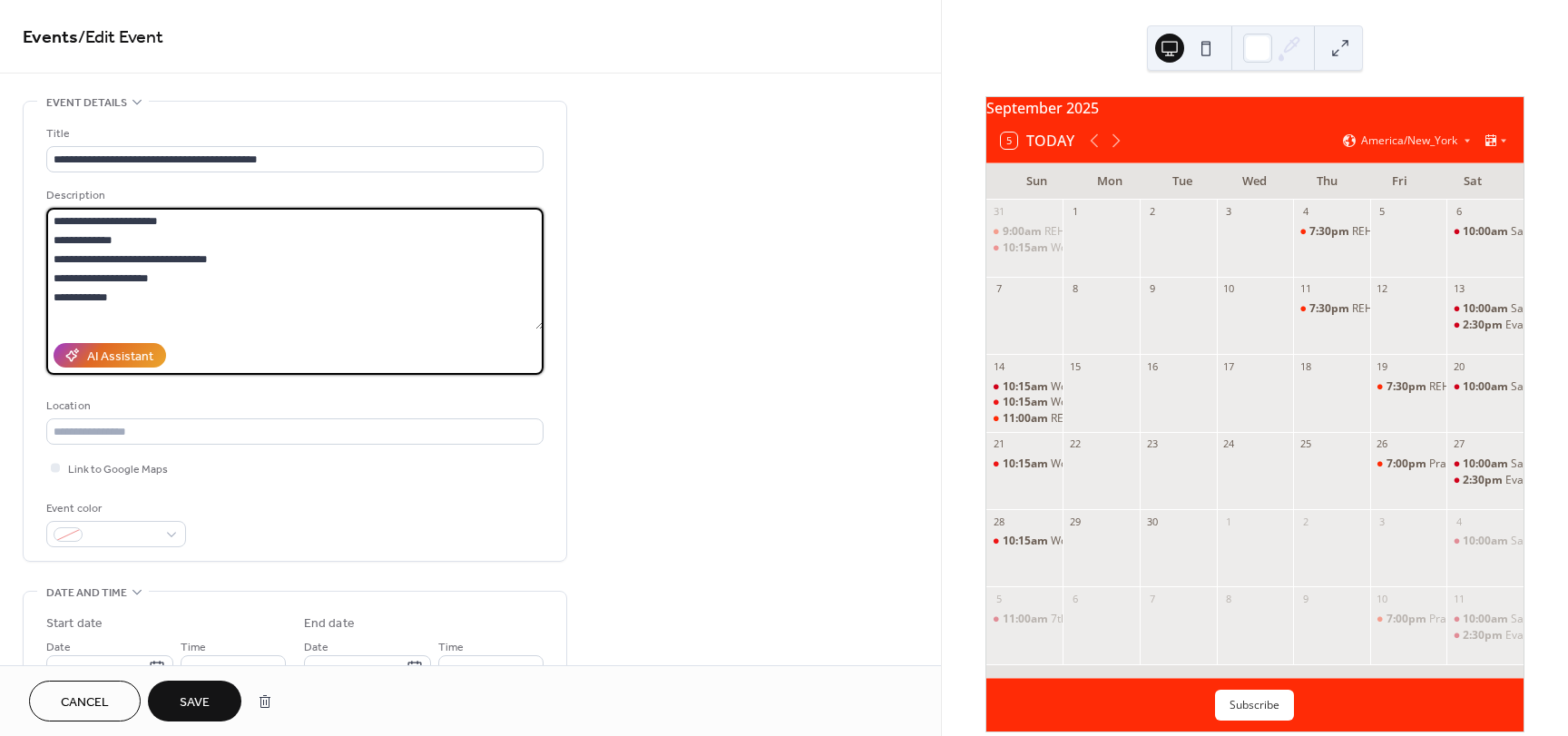 click at bounding box center (295, 269) 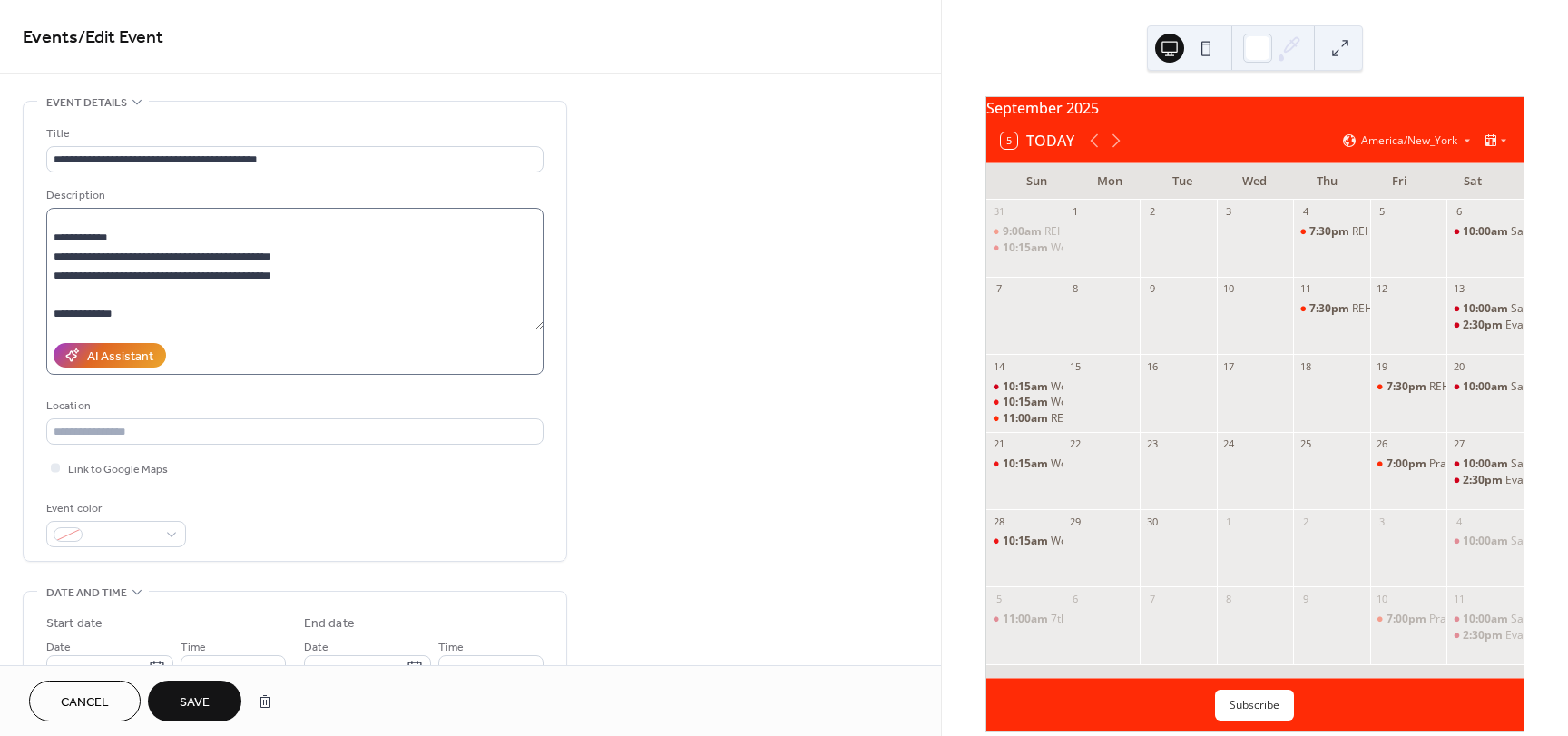 scroll, scrollTop: 272, scrollLeft: 0, axis: vertical 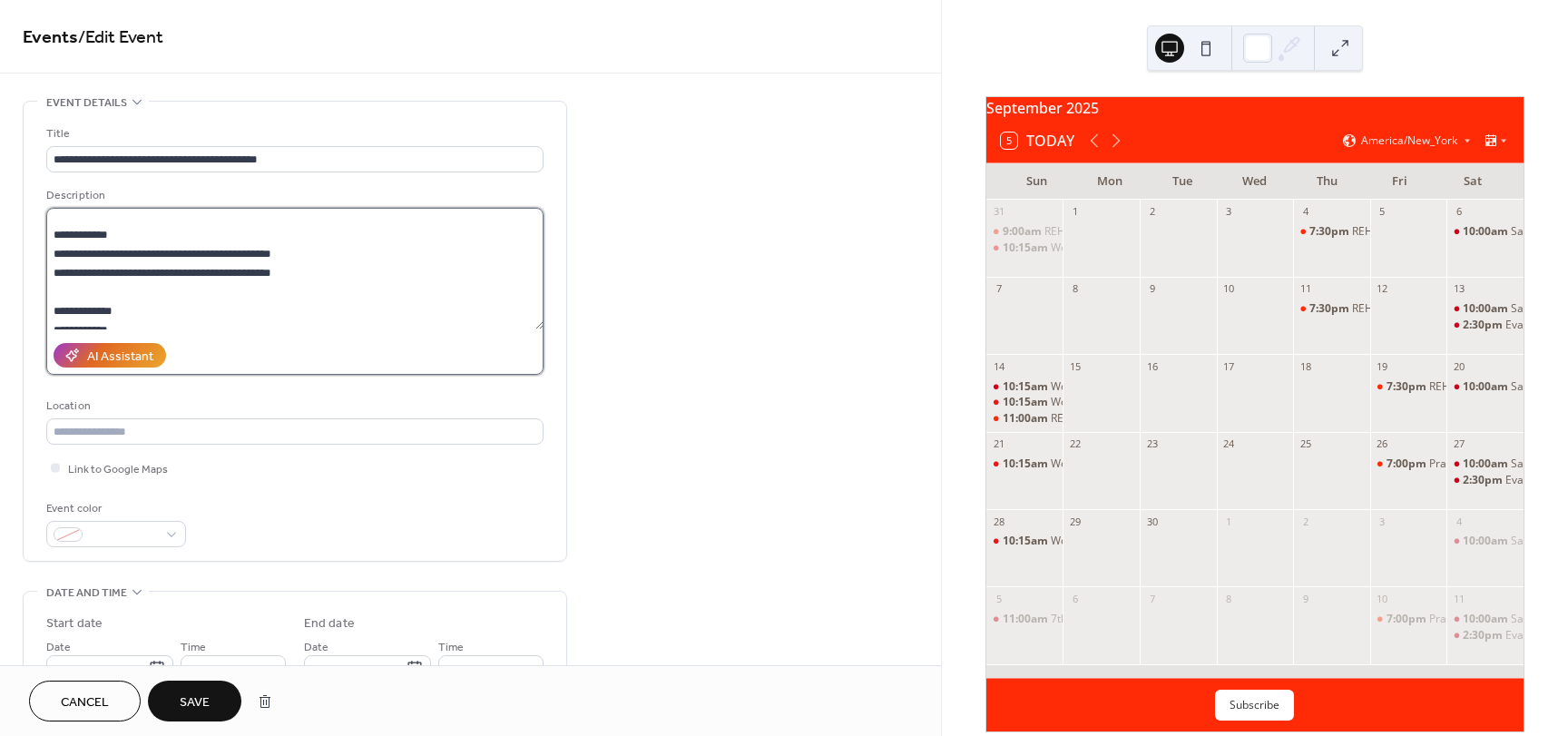 click at bounding box center [295, 269] 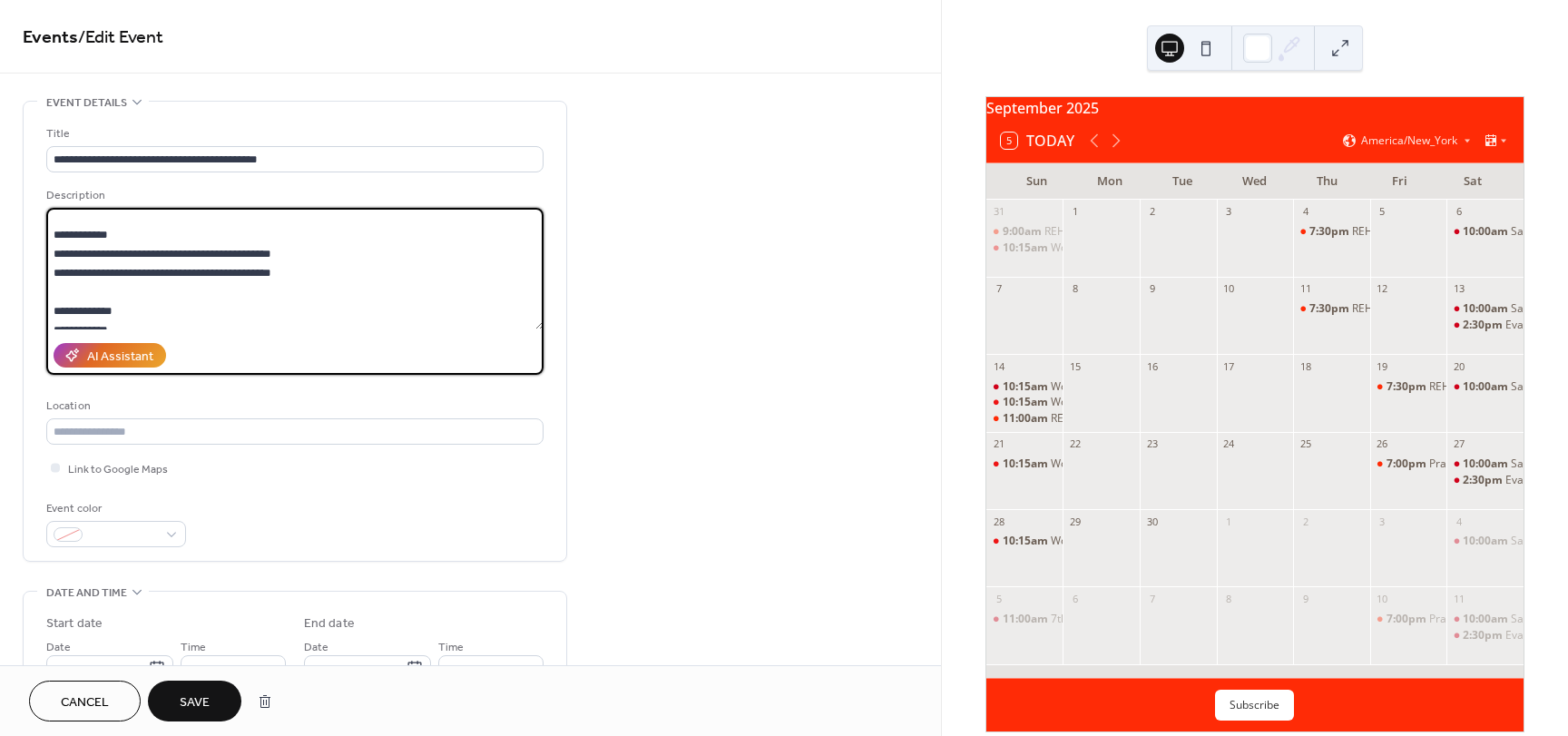 drag, startPoint x: 347, startPoint y: 276, endPoint x: 39, endPoint y: 235, distance: 310.7169 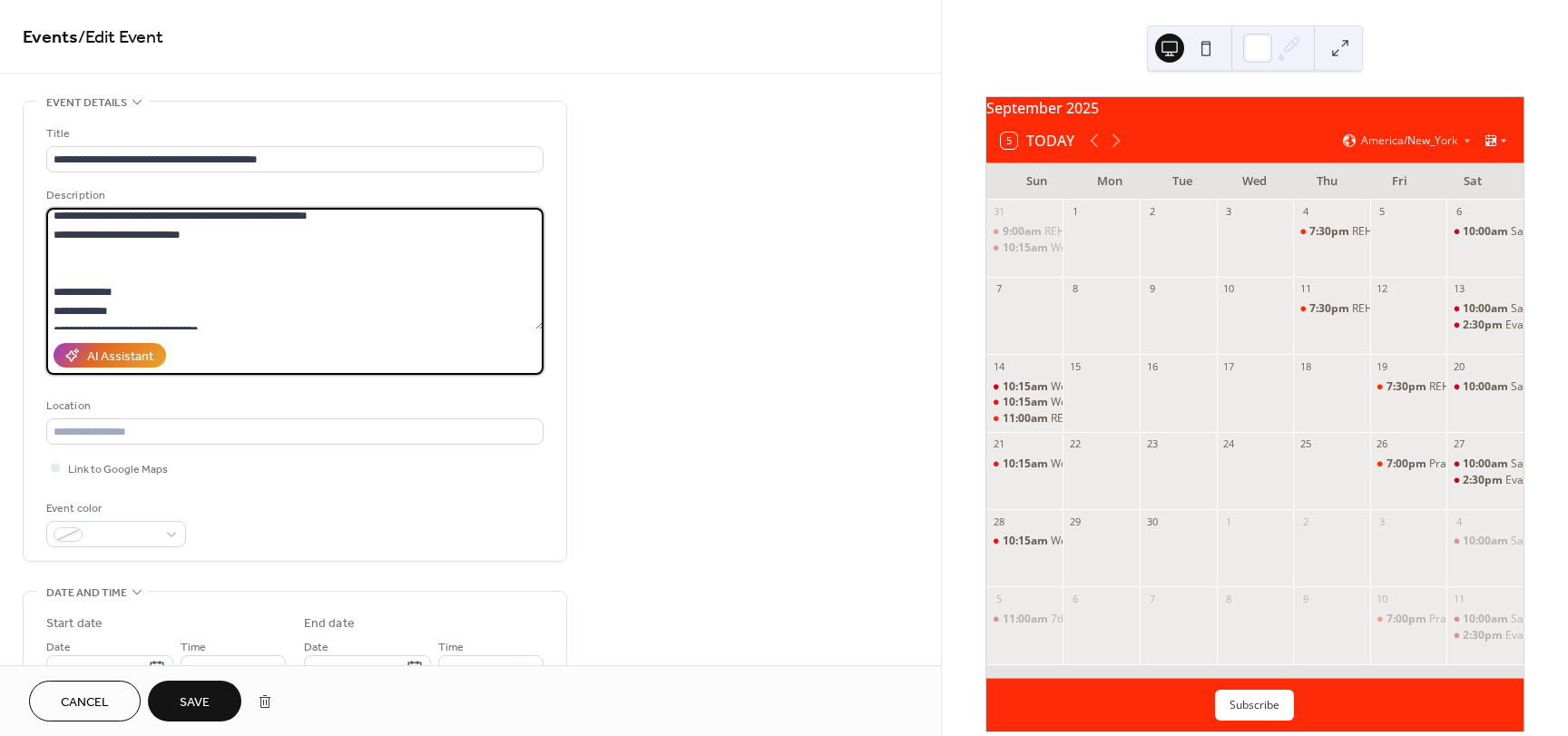 scroll, scrollTop: 215, scrollLeft: 0, axis: vertical 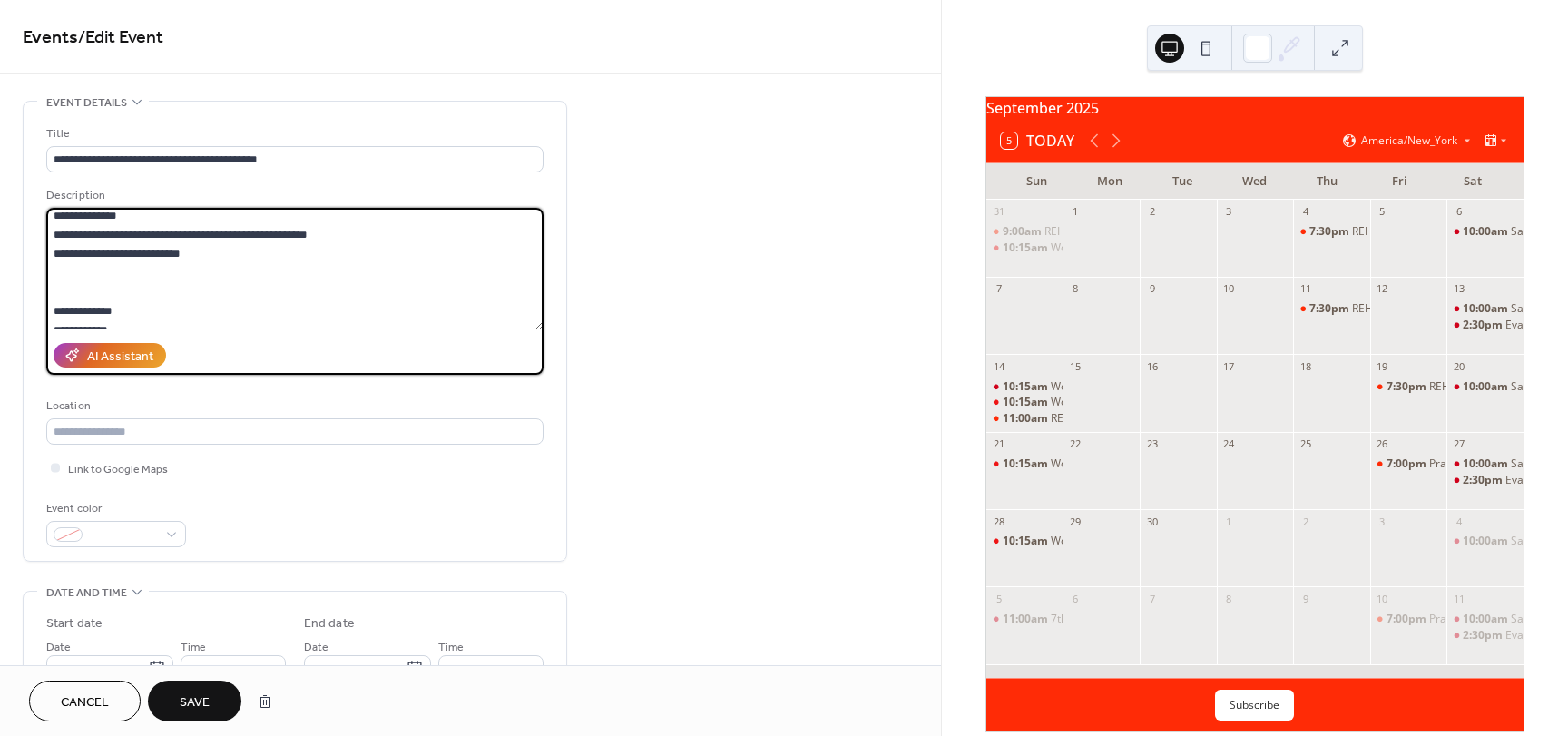 click at bounding box center (295, 269) 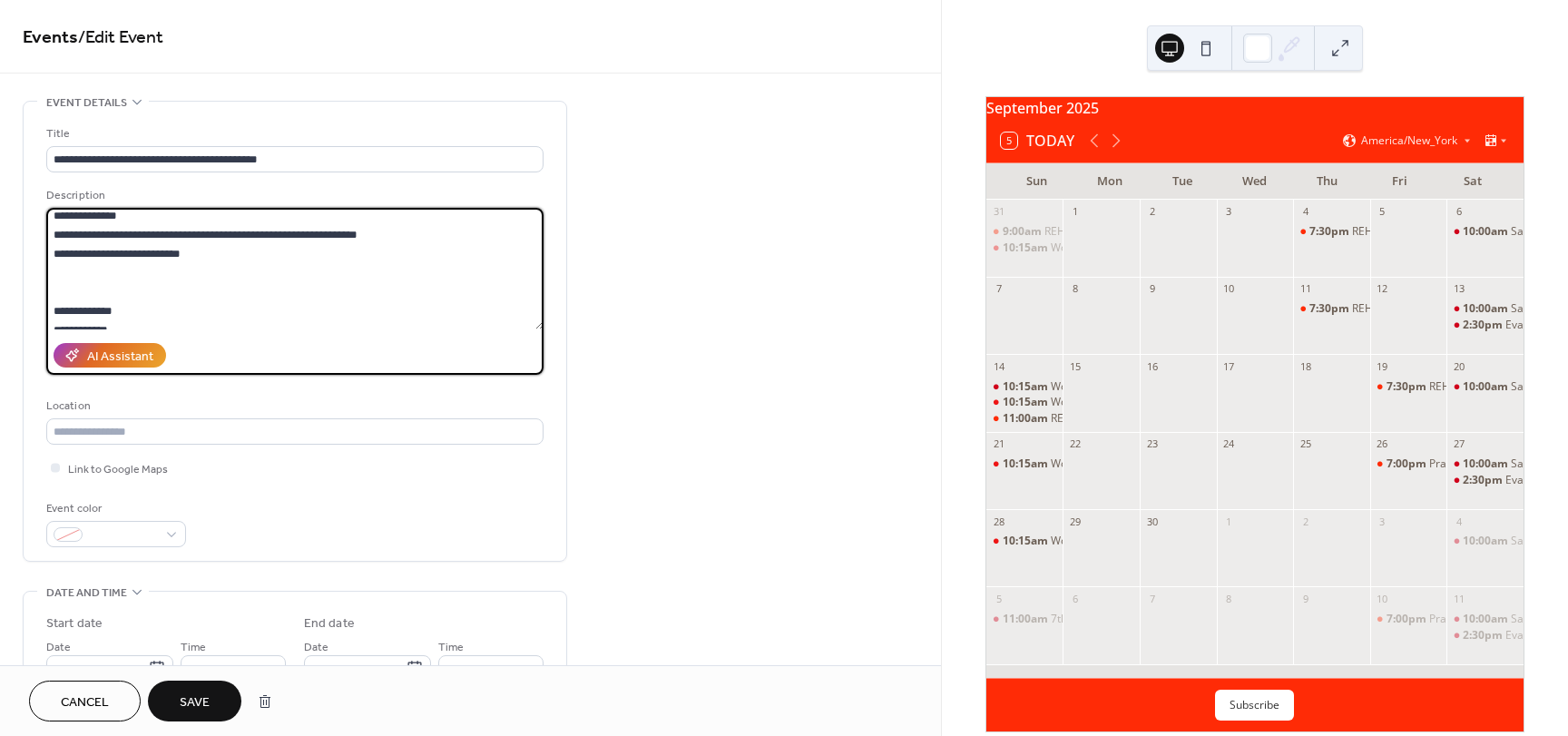 drag, startPoint x: 388, startPoint y: 233, endPoint x: 52, endPoint y: 231, distance: 336.00595 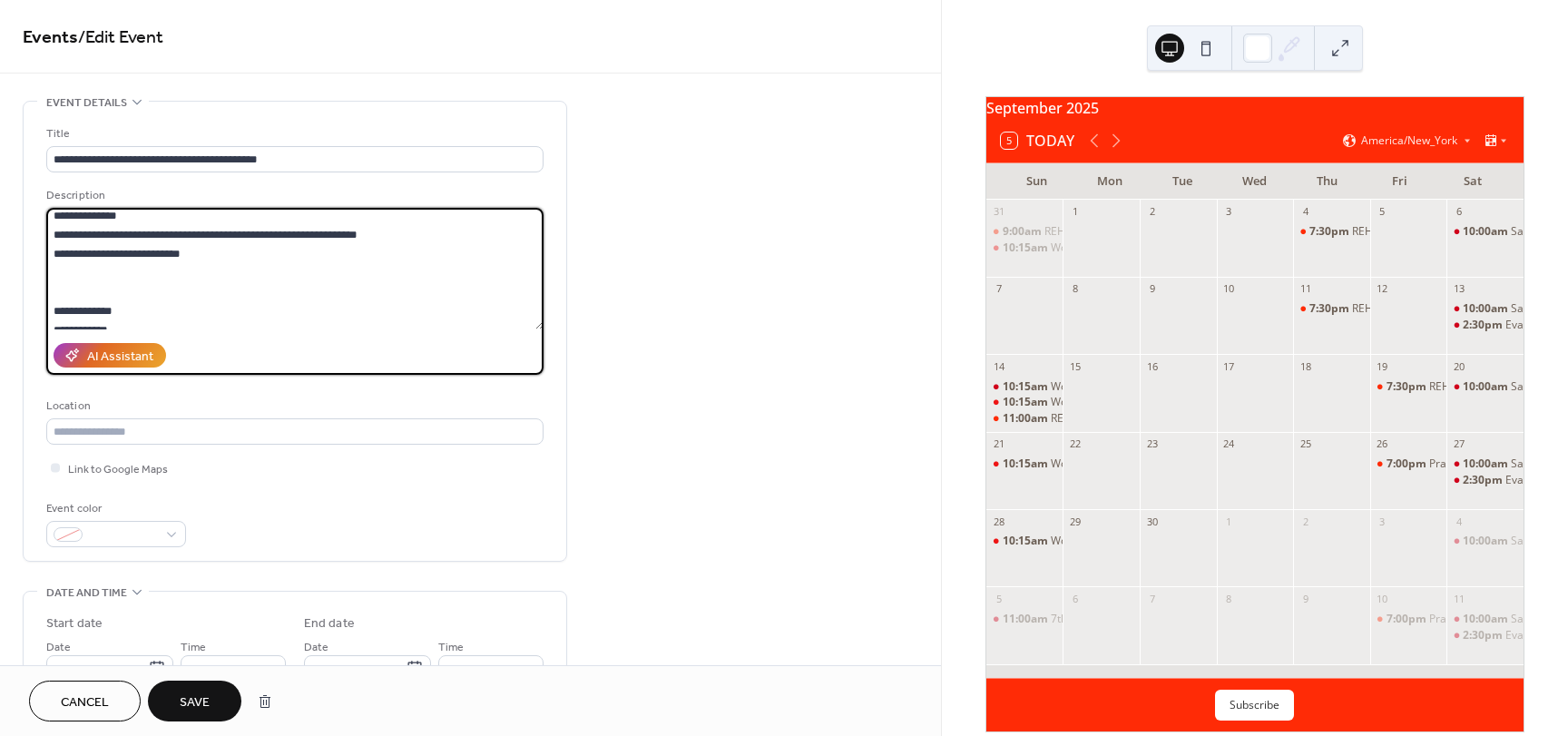 click at bounding box center (295, 269) 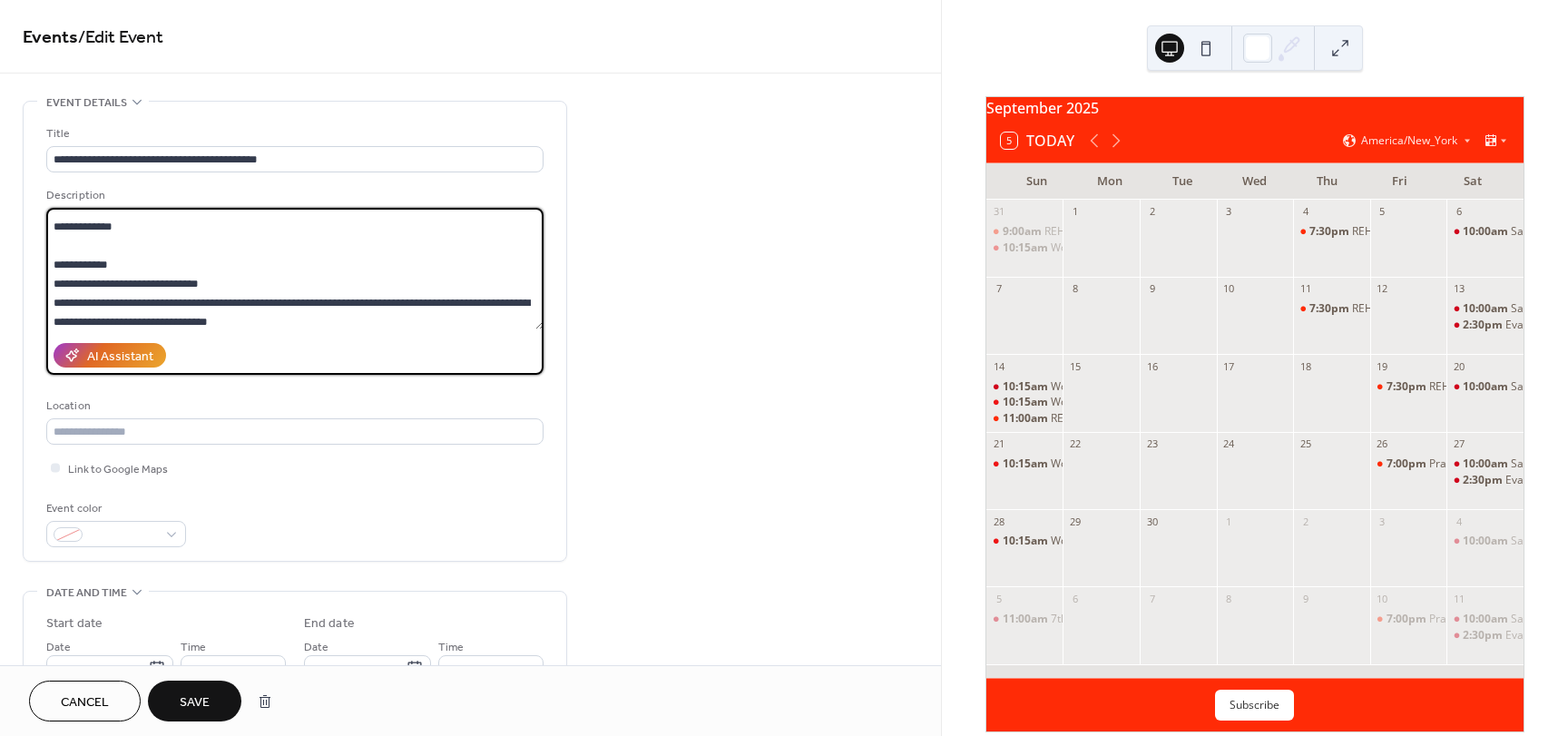 scroll, scrollTop: 317, scrollLeft: 0, axis: vertical 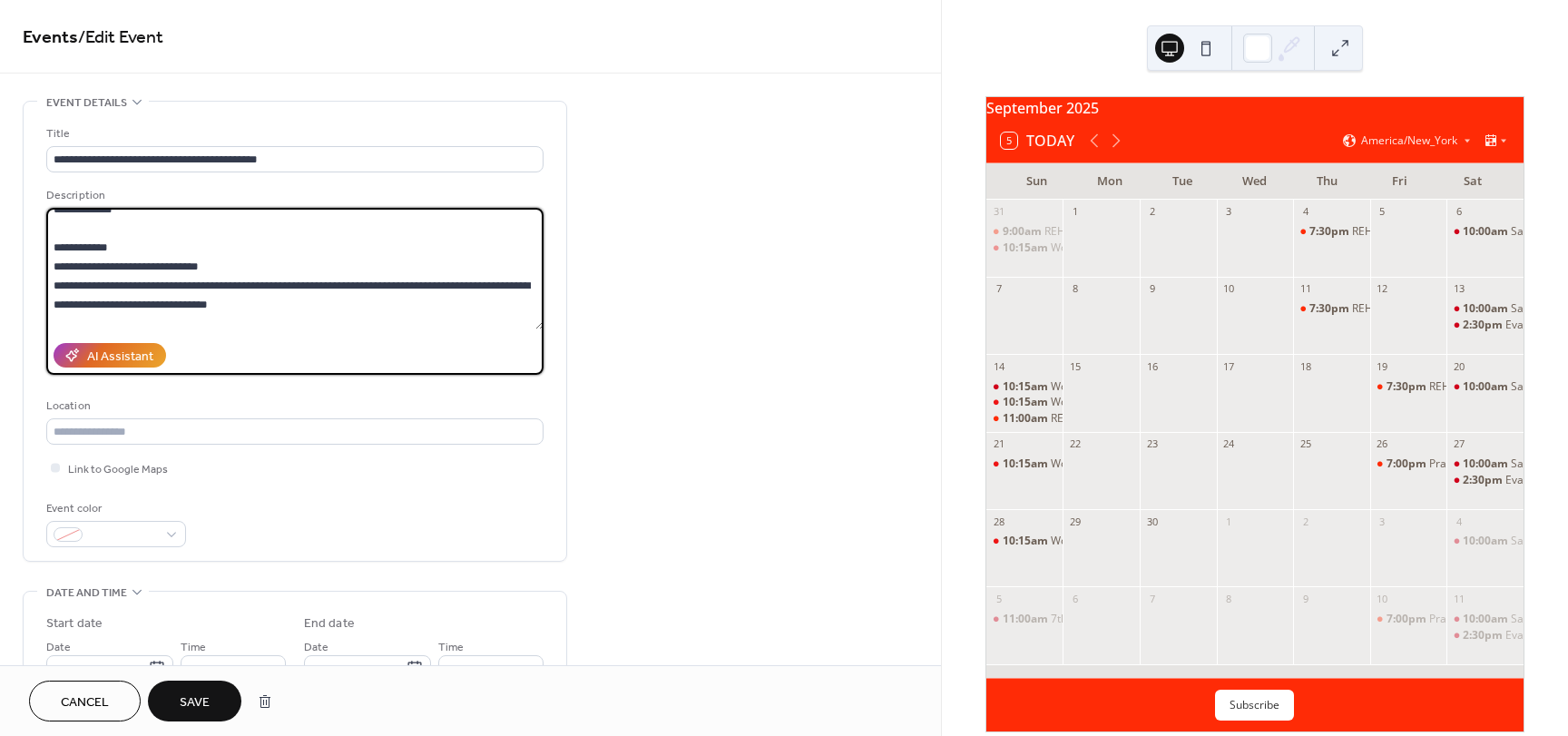 paste on "**********" 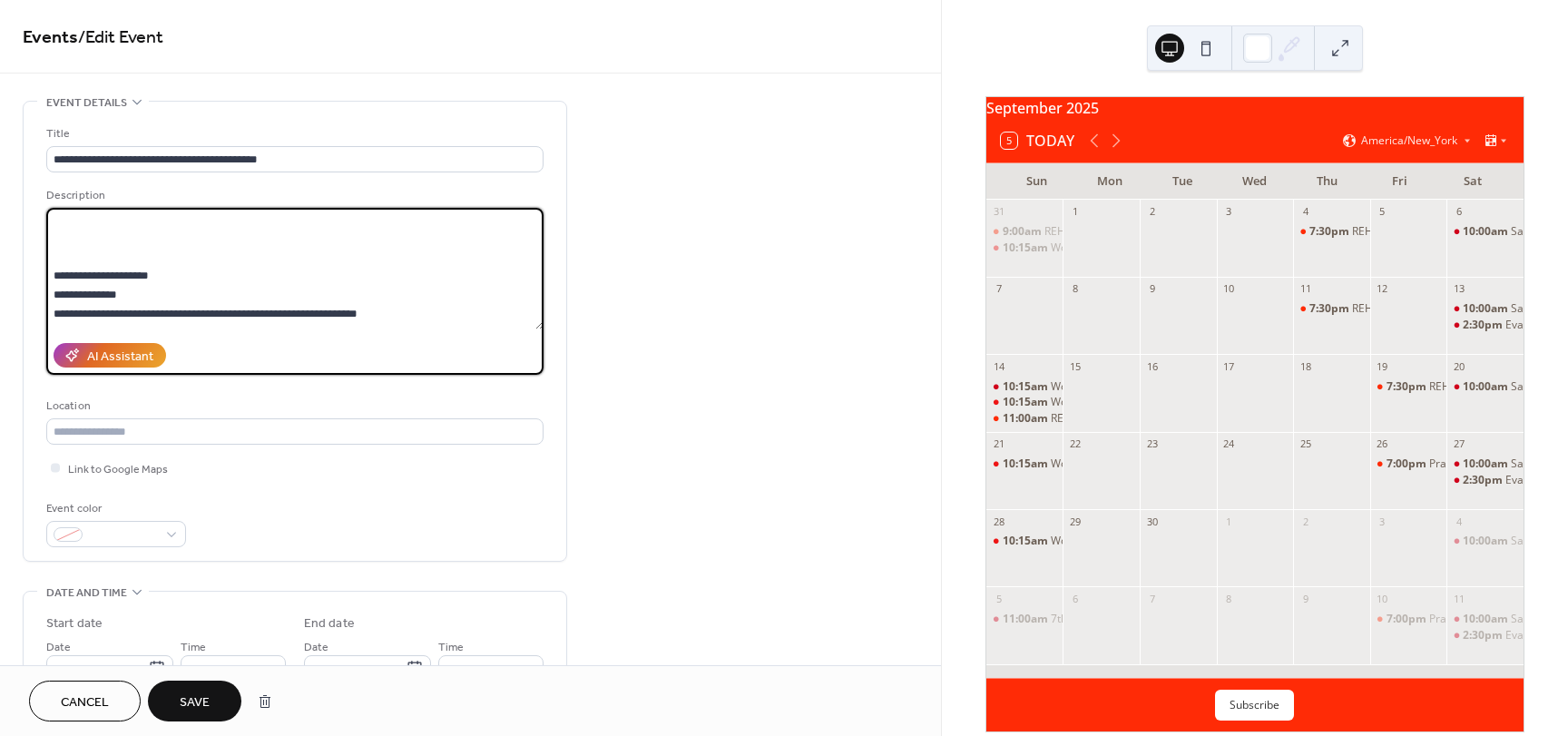 scroll, scrollTop: 135, scrollLeft: 0, axis: vertical 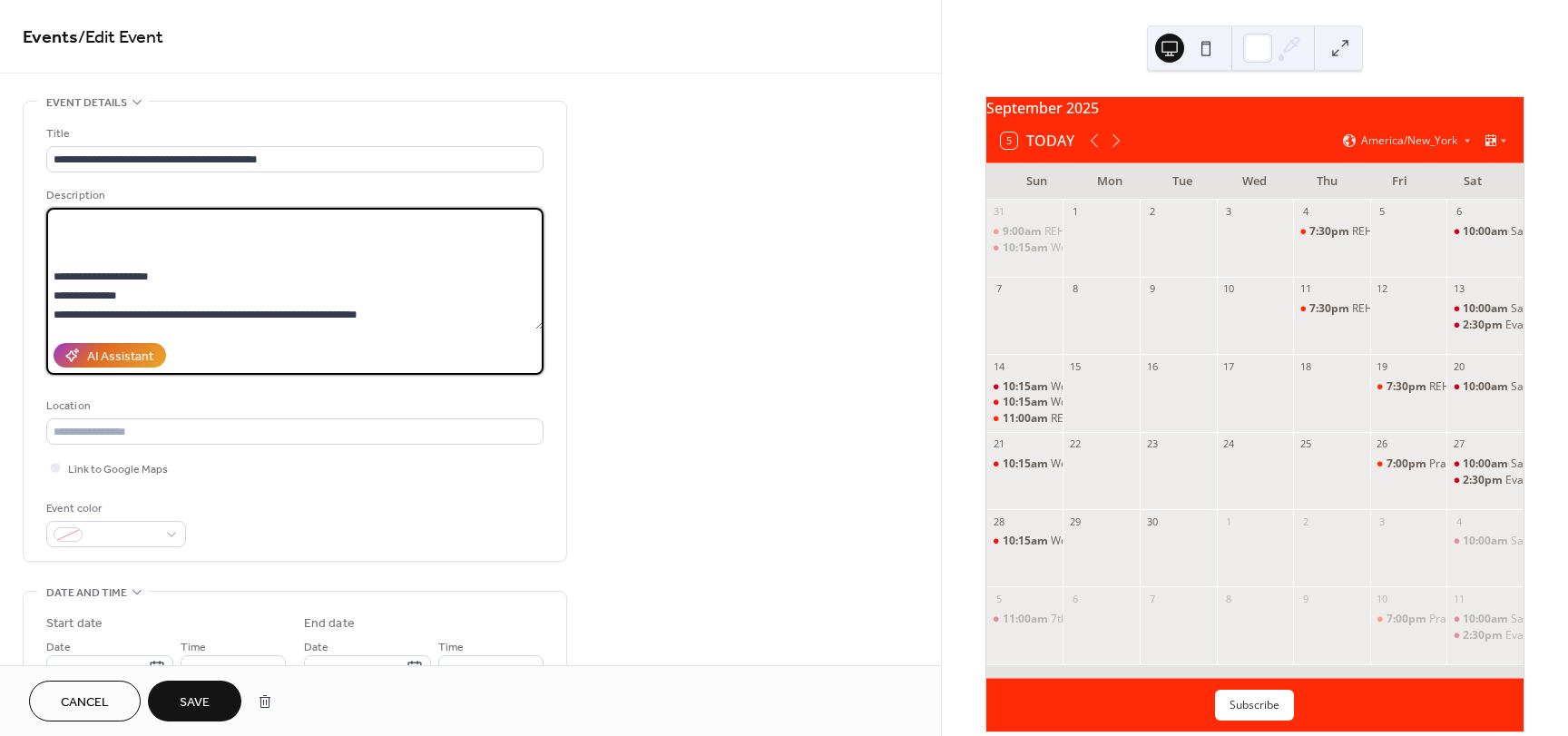 click at bounding box center (295, 269) 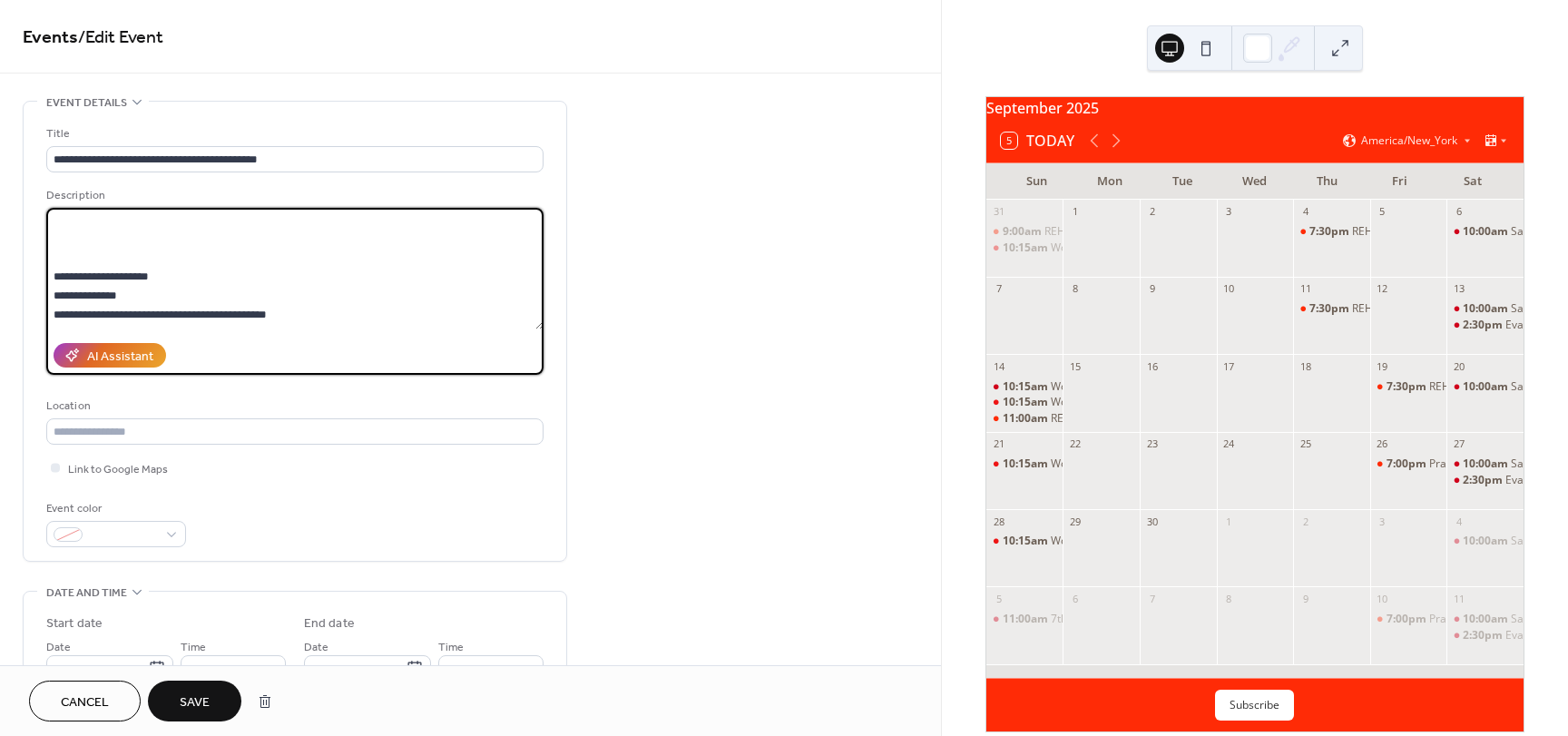scroll, scrollTop: 297, scrollLeft: 0, axis: vertical 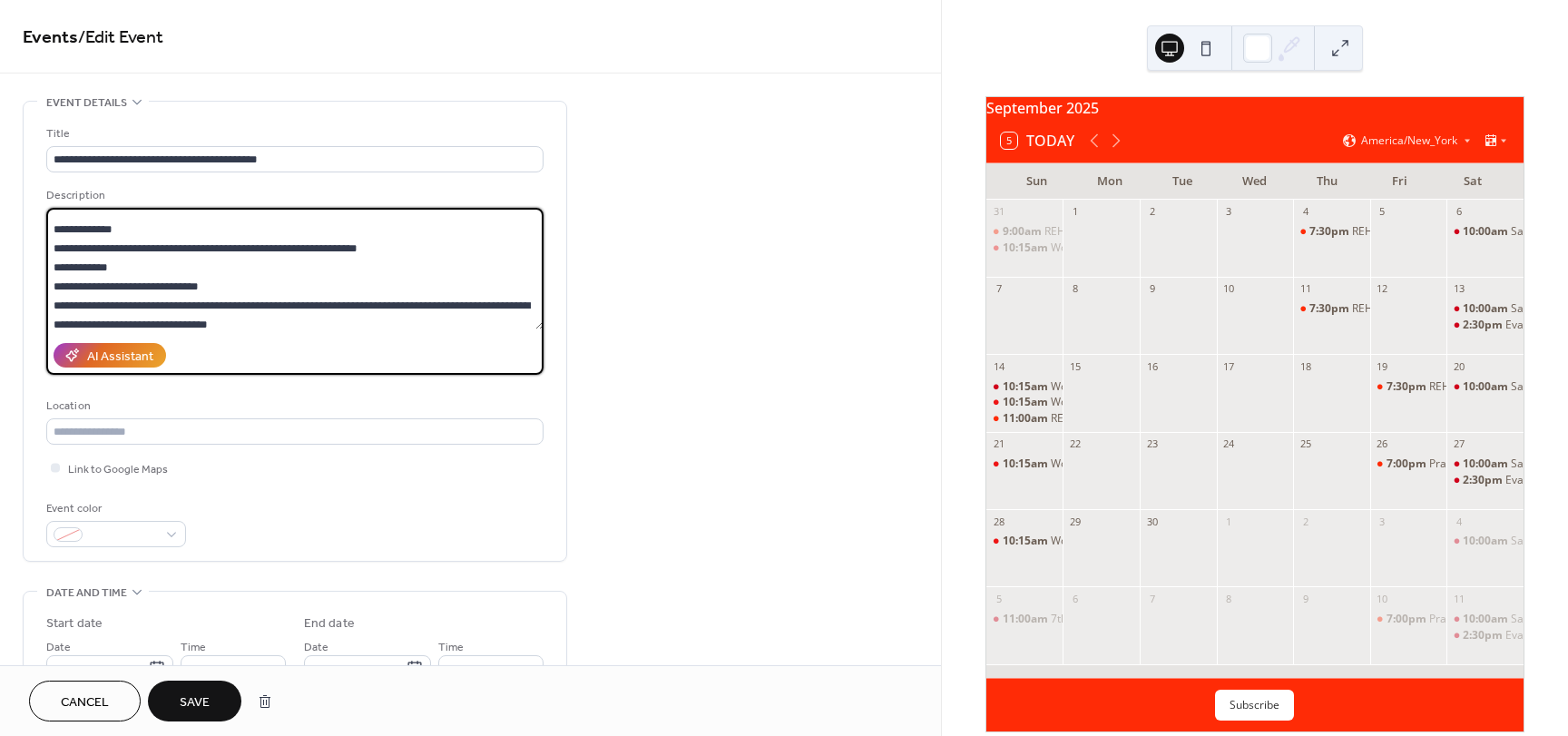 drag, startPoint x: 306, startPoint y: 316, endPoint x: 73, endPoint y: 284, distance: 235.1872 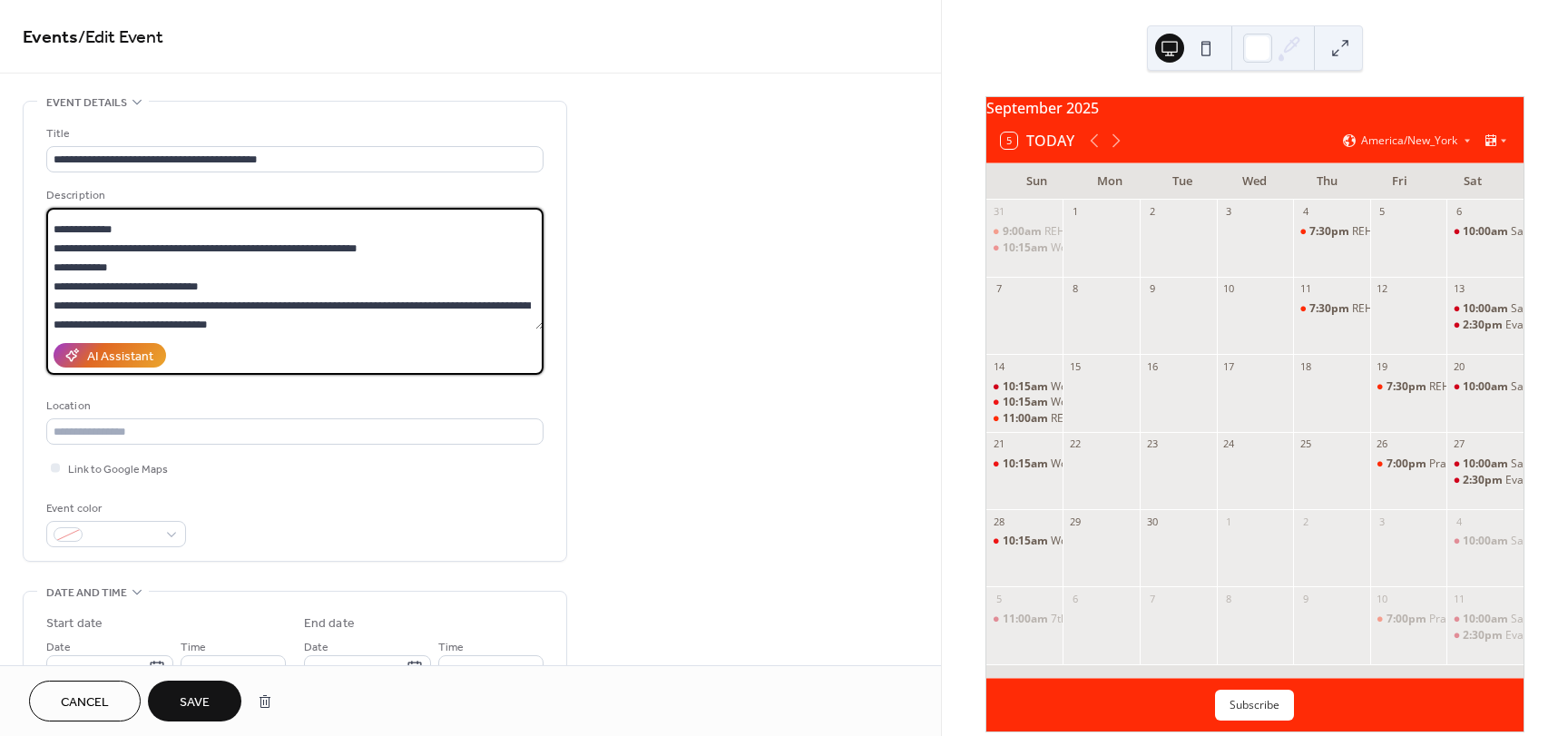 click at bounding box center [295, 269] 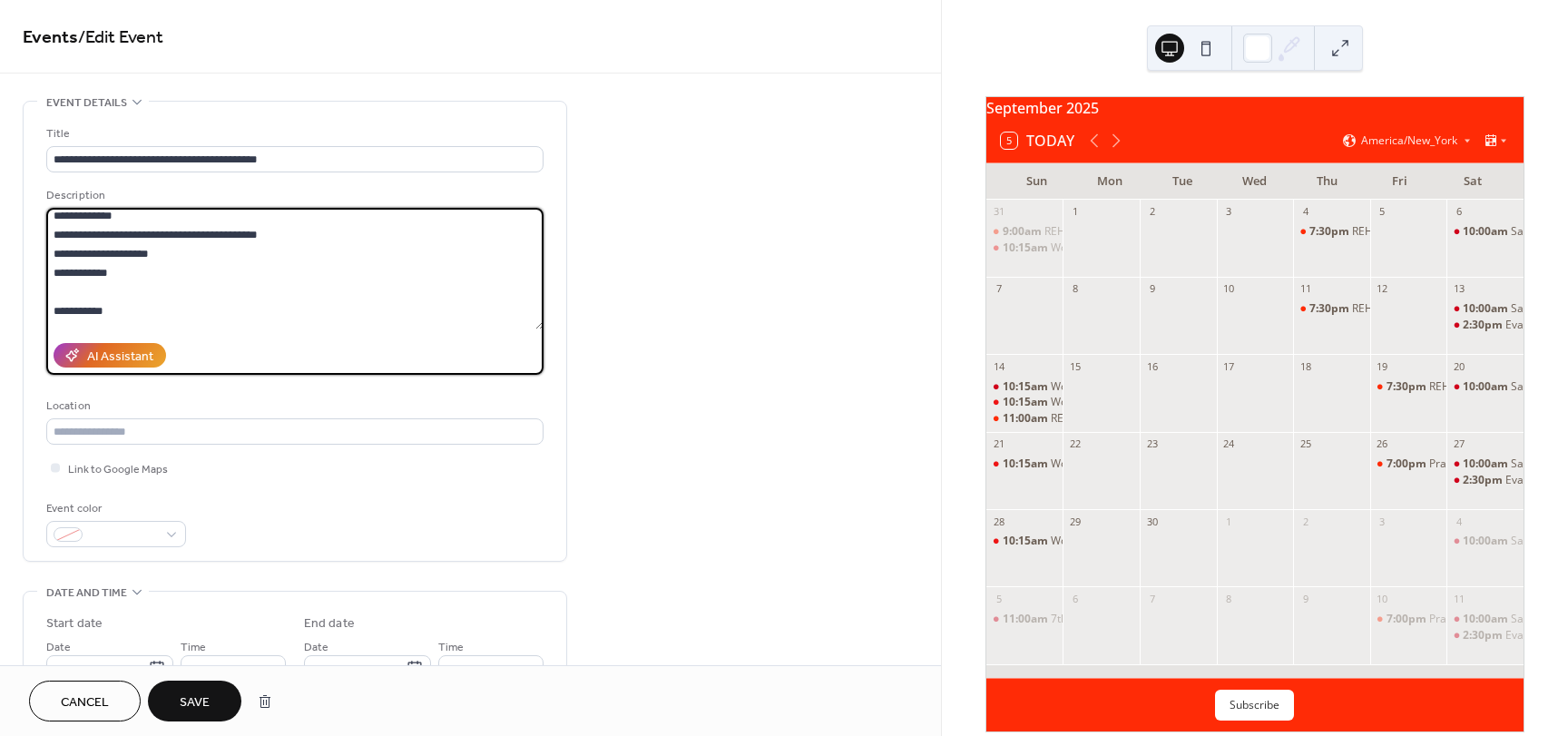 scroll, scrollTop: 115, scrollLeft: 0, axis: vertical 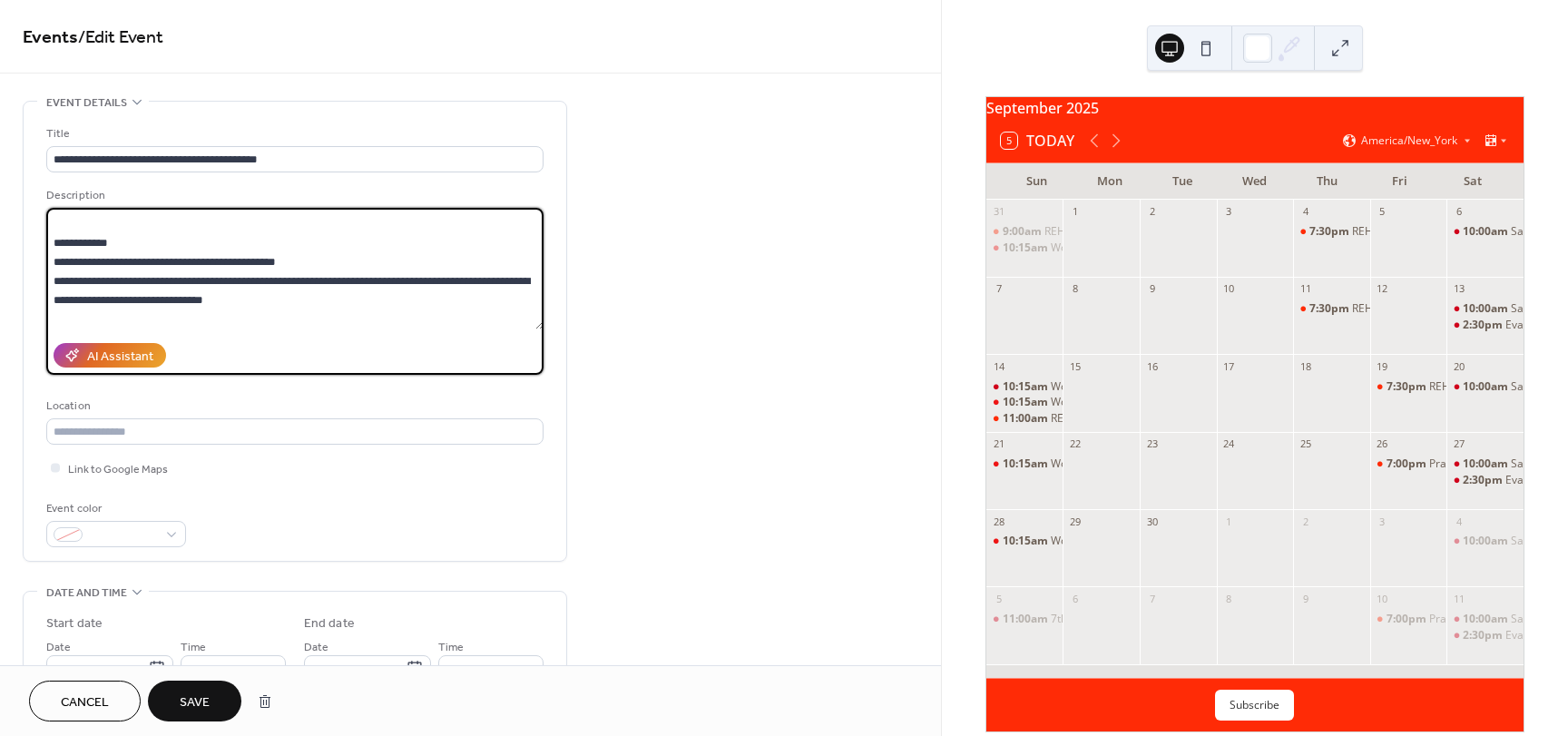 drag, startPoint x: 71, startPoint y: 250, endPoint x: 178, endPoint y: 204, distance: 116.4689 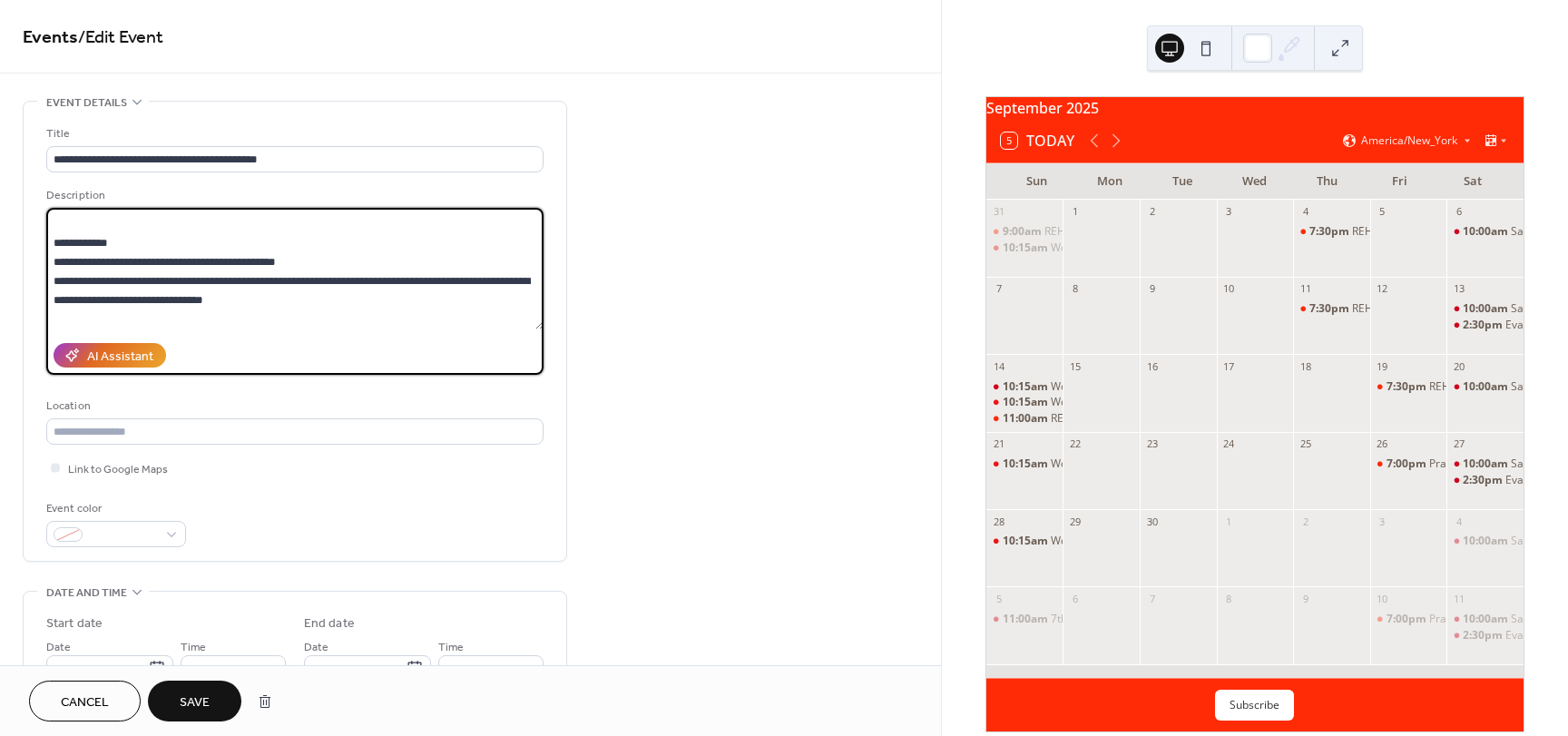 click on "Description" at bounding box center [295, 280] 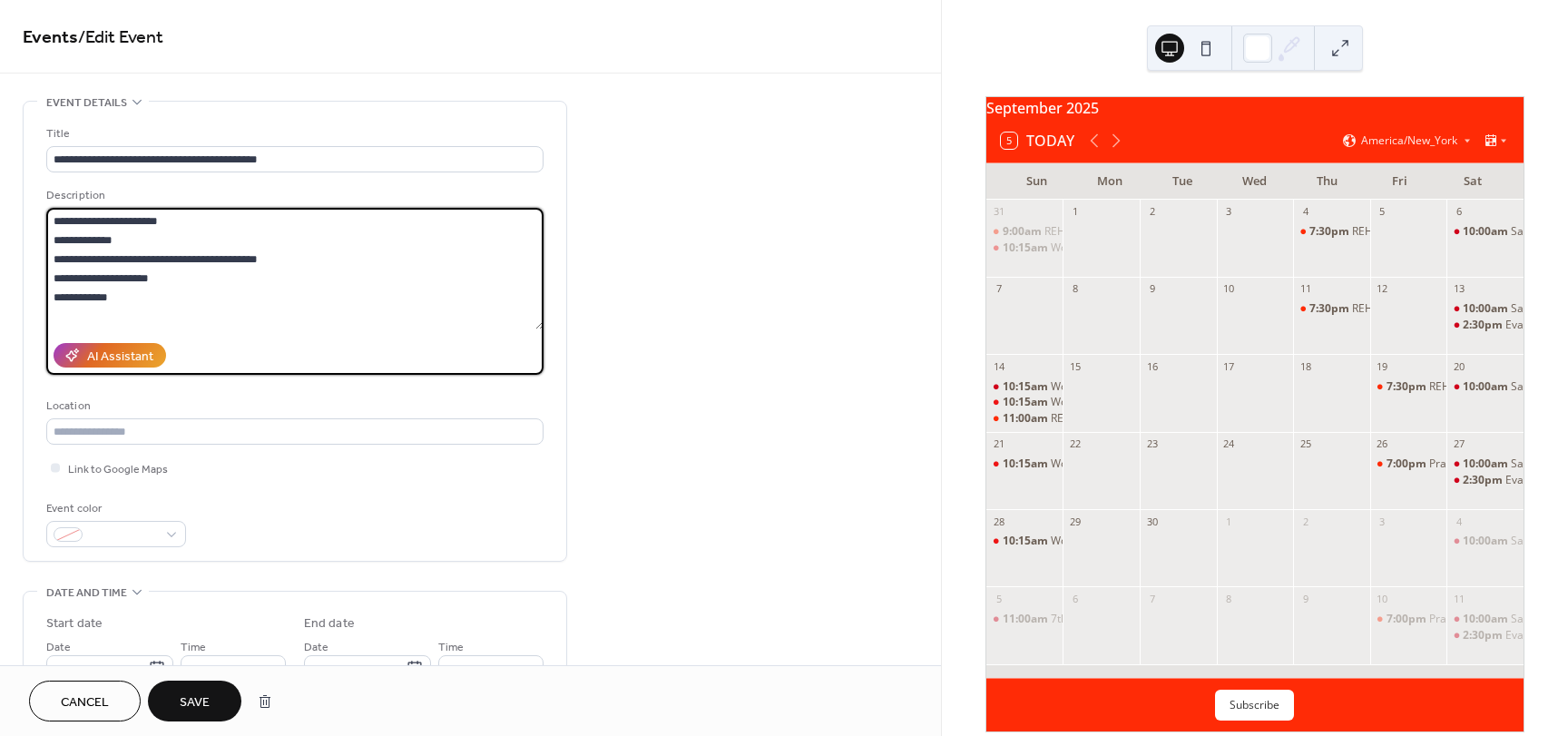 click at bounding box center (295, 269) 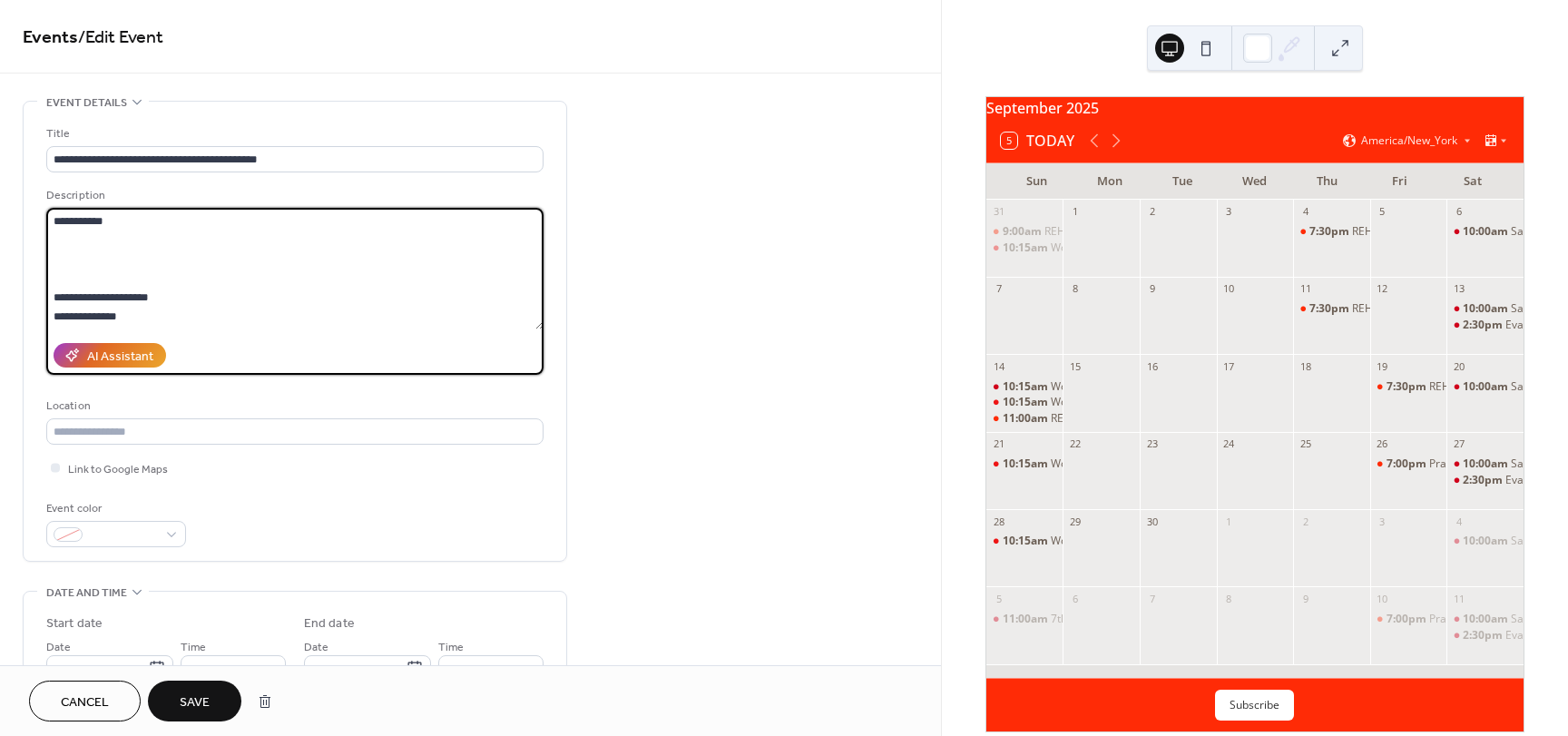 scroll, scrollTop: 182, scrollLeft: 0, axis: vertical 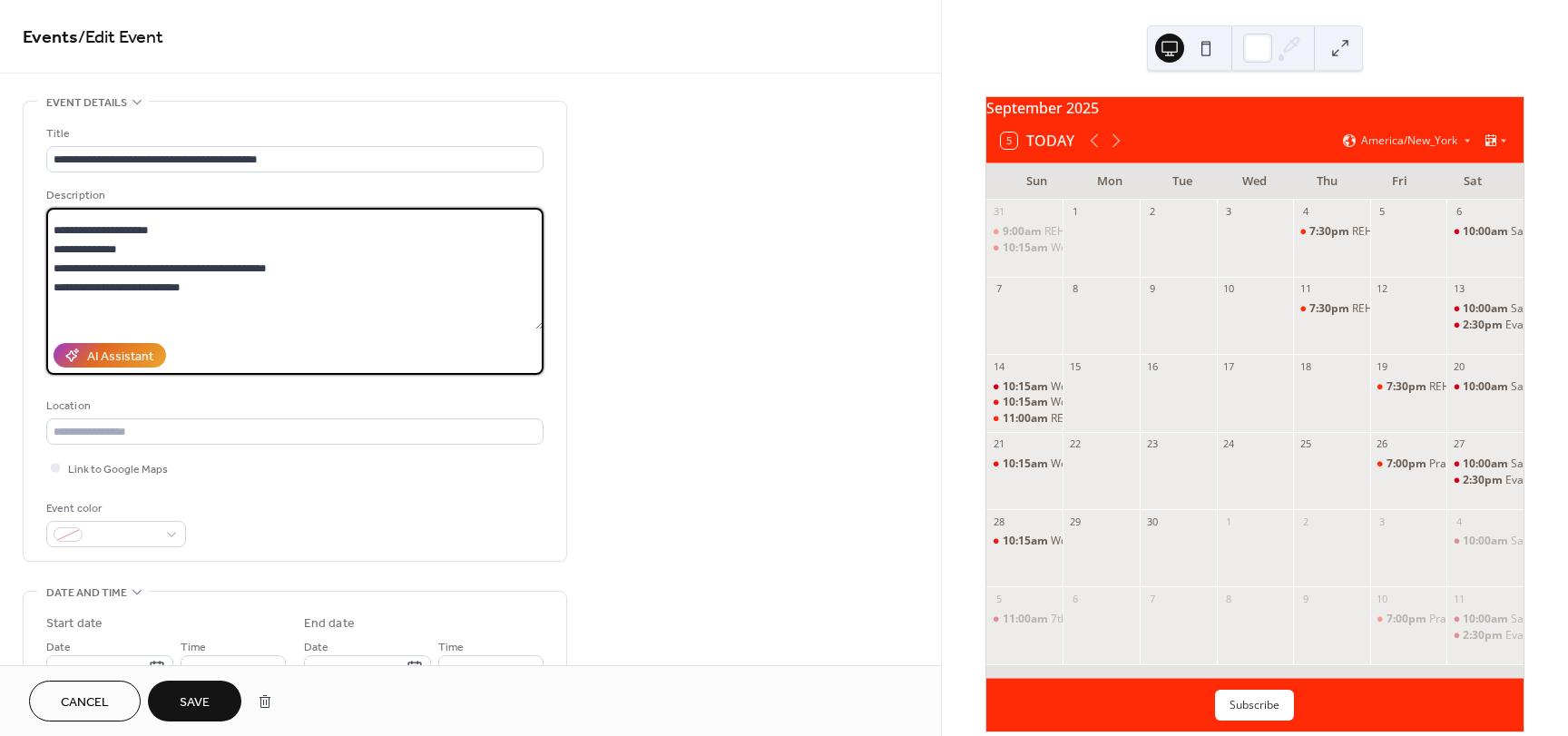 drag, startPoint x: 184, startPoint y: 288, endPoint x: 78, endPoint y: 257, distance: 110.44003 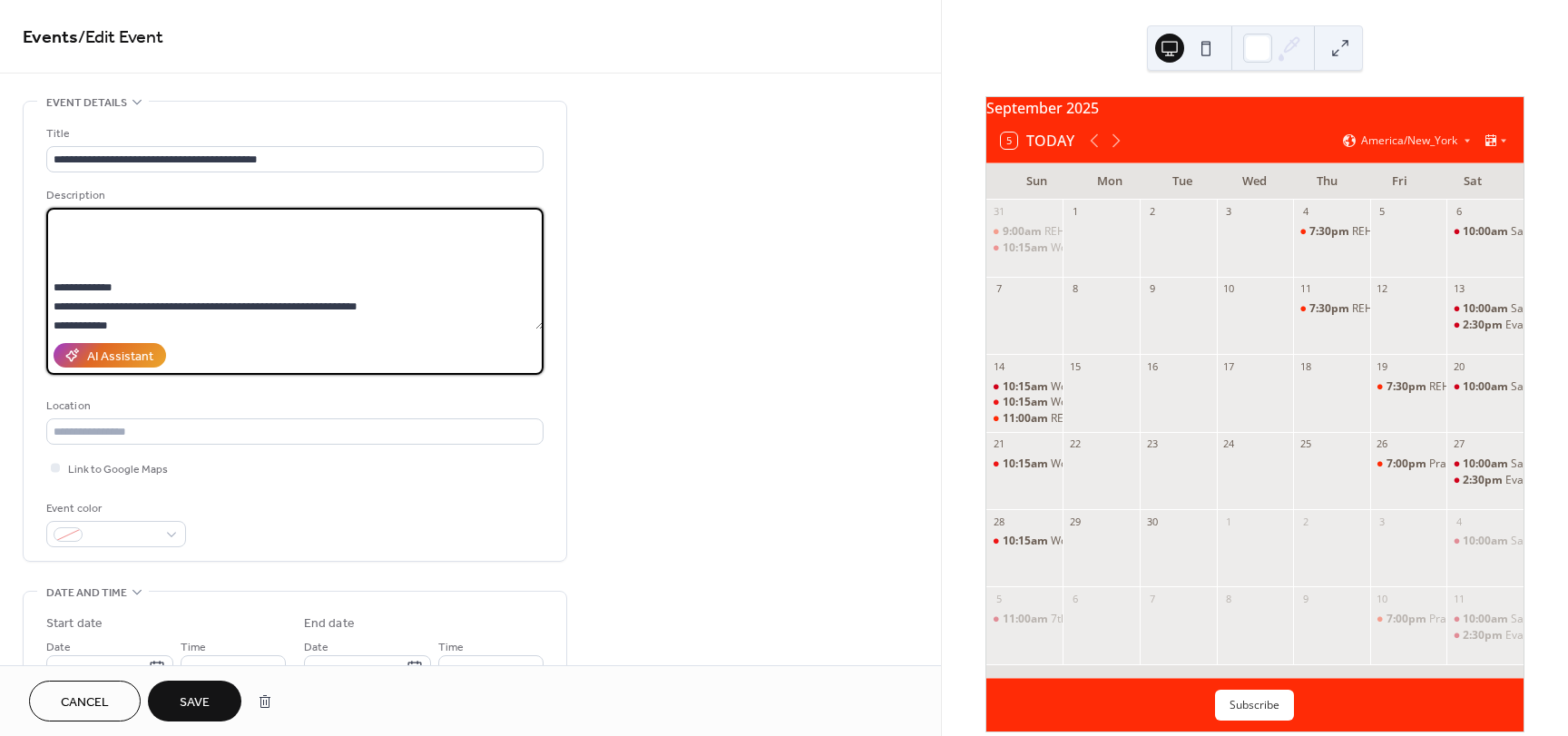 scroll, scrollTop: 124, scrollLeft: 0, axis: vertical 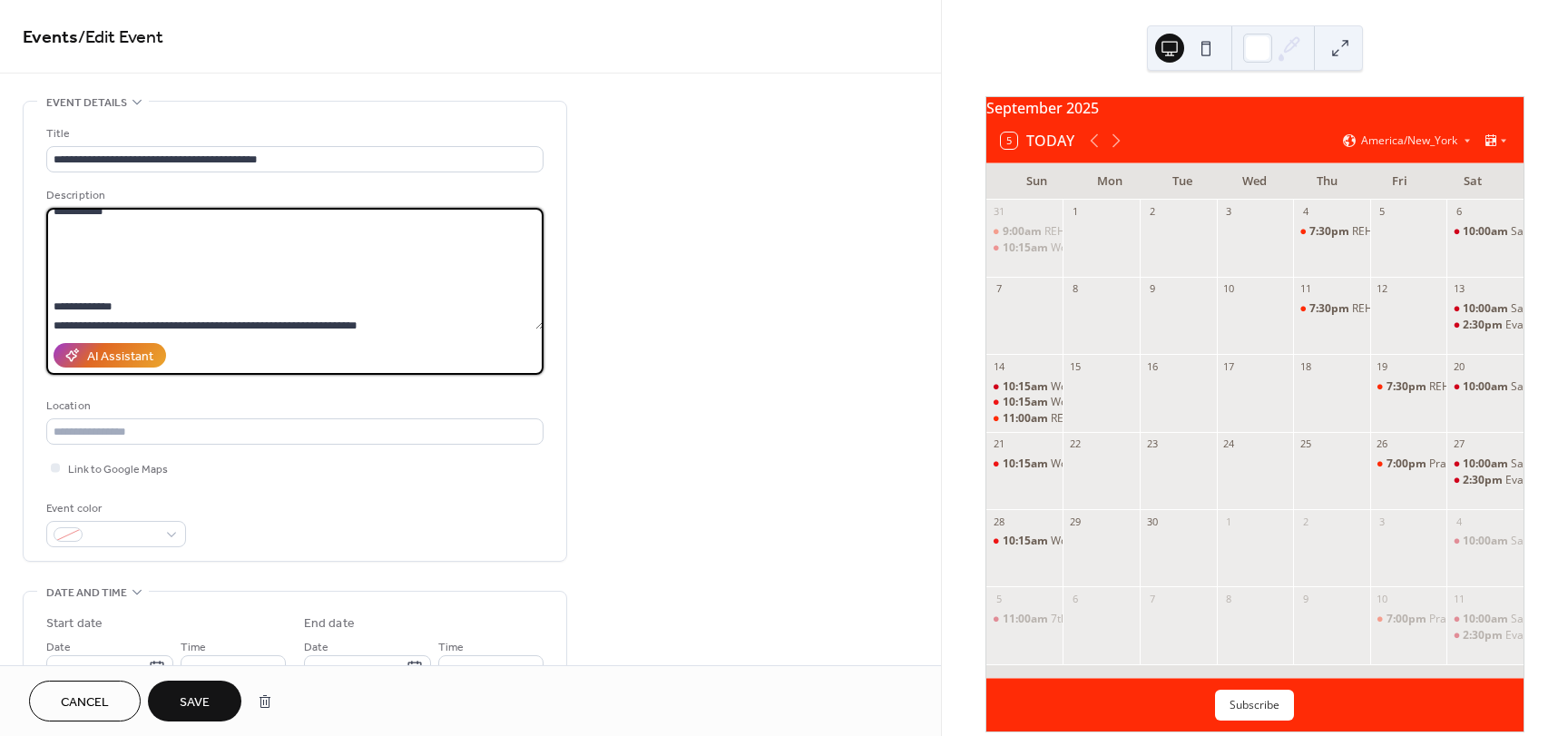 click at bounding box center [295, 269] 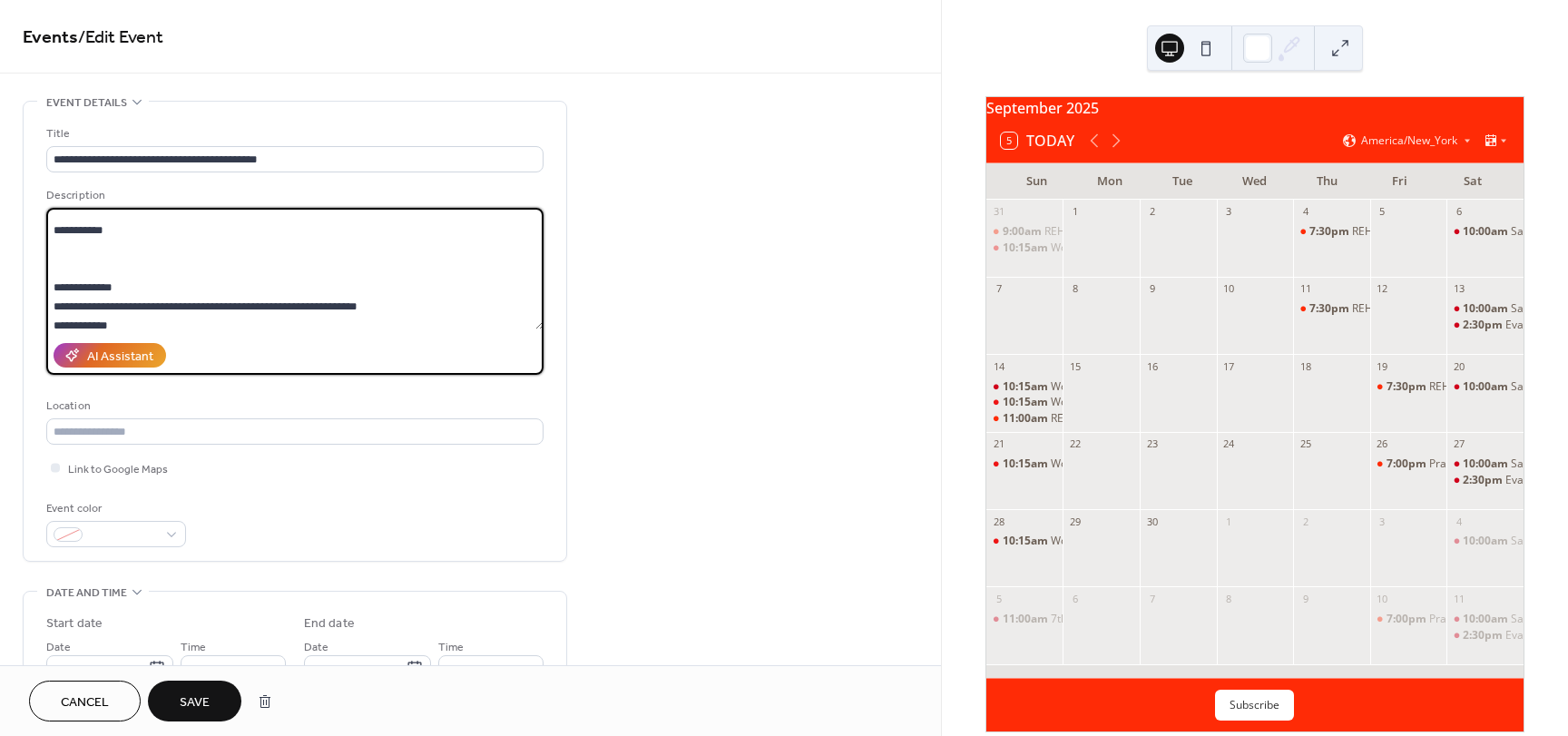 scroll, scrollTop: 86, scrollLeft: 0, axis: vertical 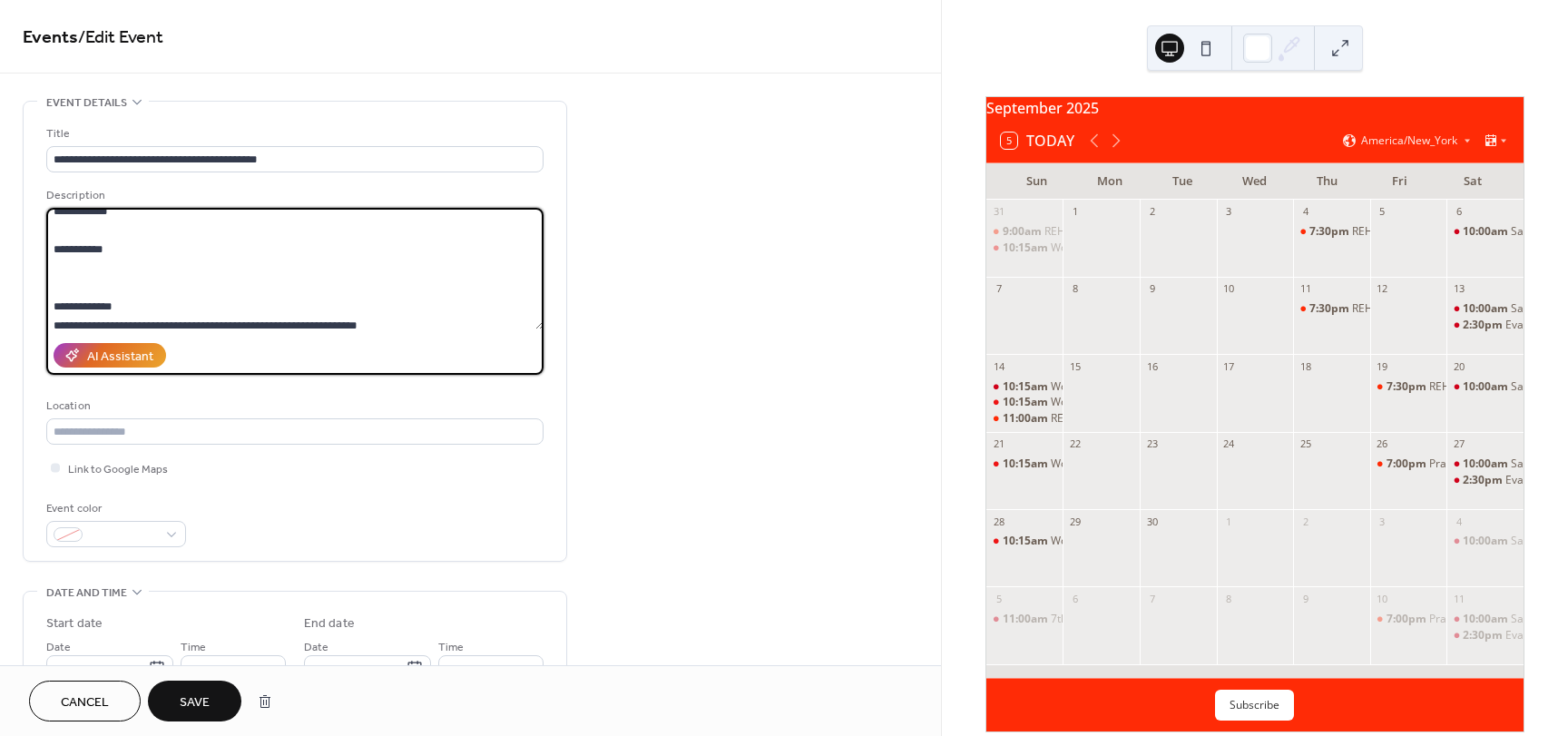 type on "**********" 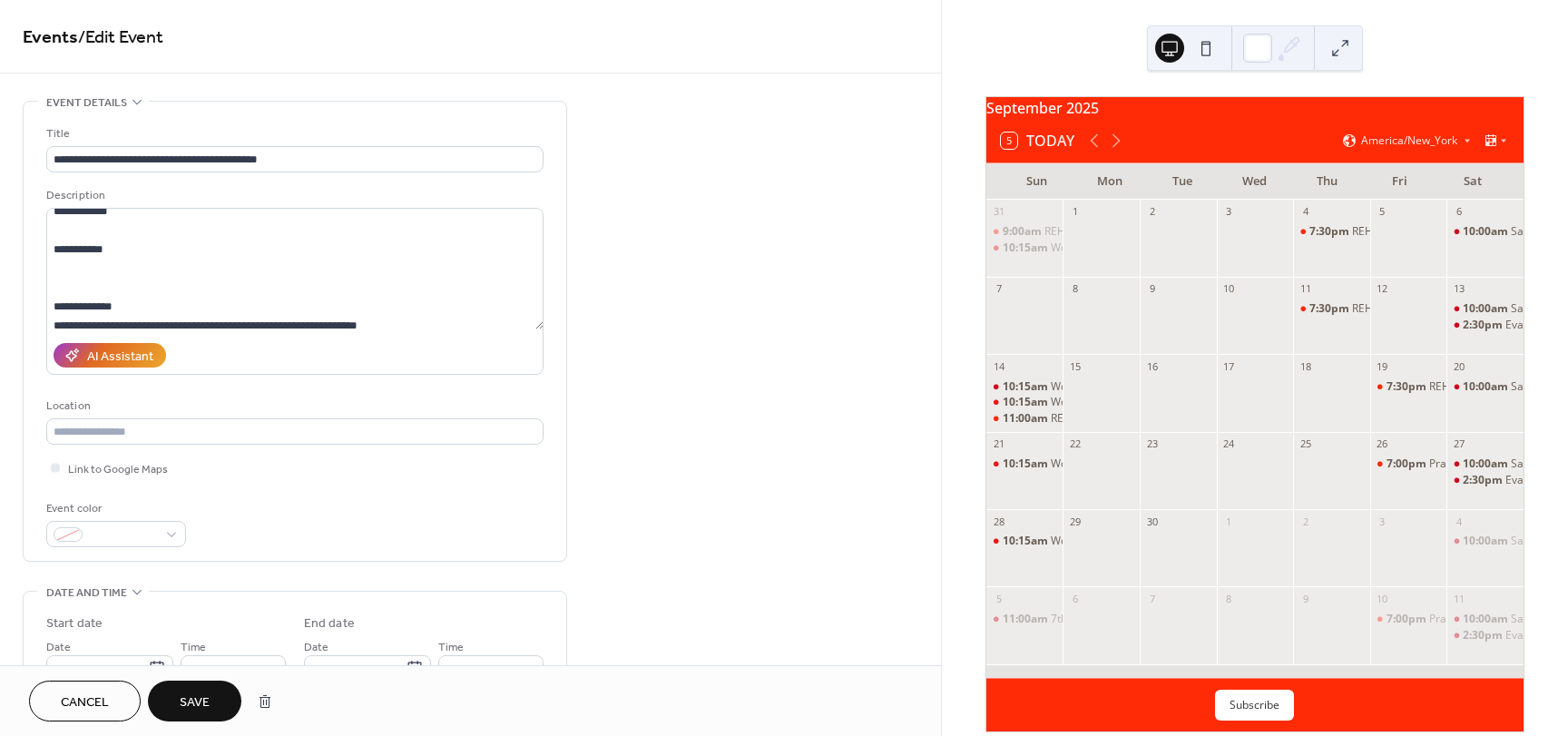 click on "Save" at bounding box center [194, 702] 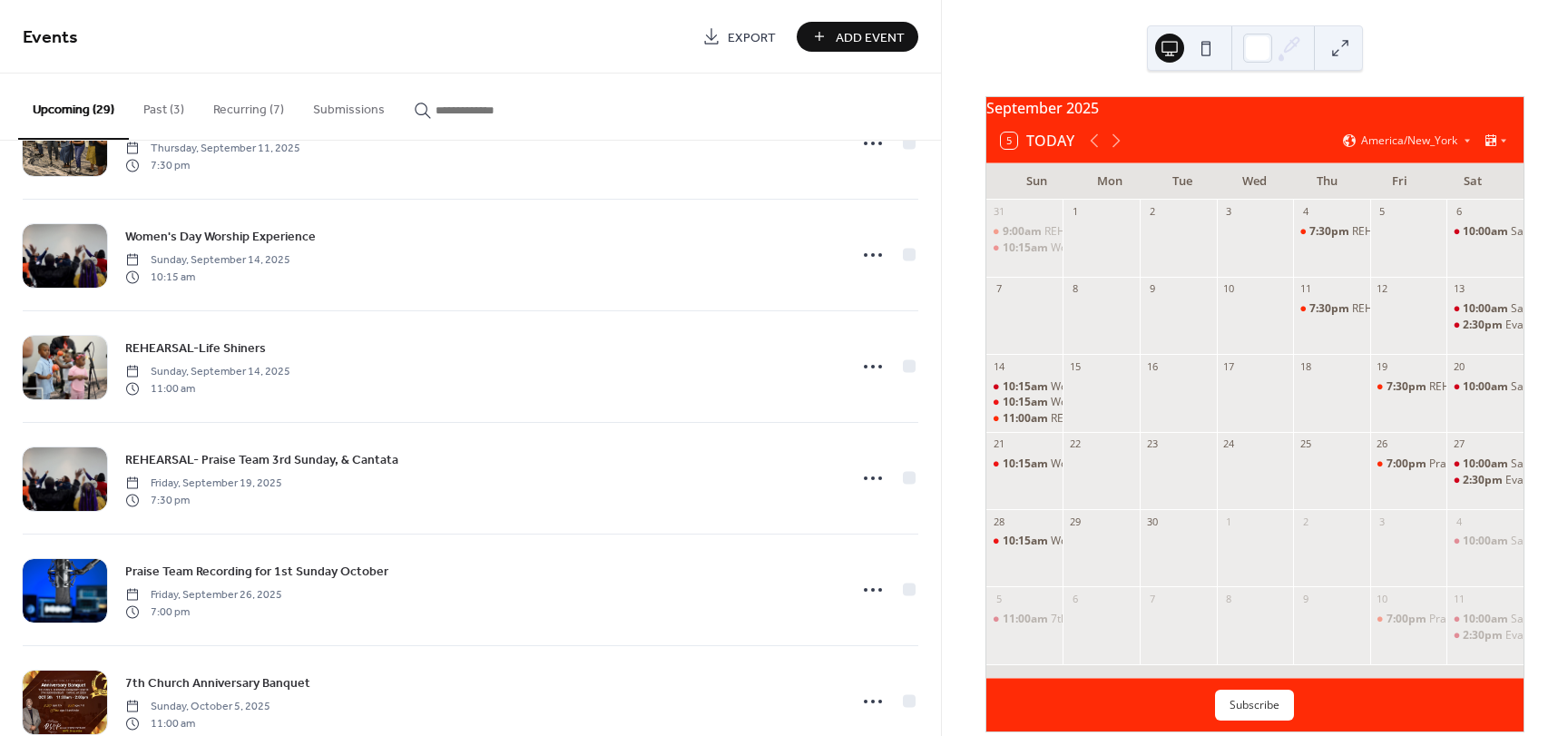 scroll, scrollTop: 1452, scrollLeft: 0, axis: vertical 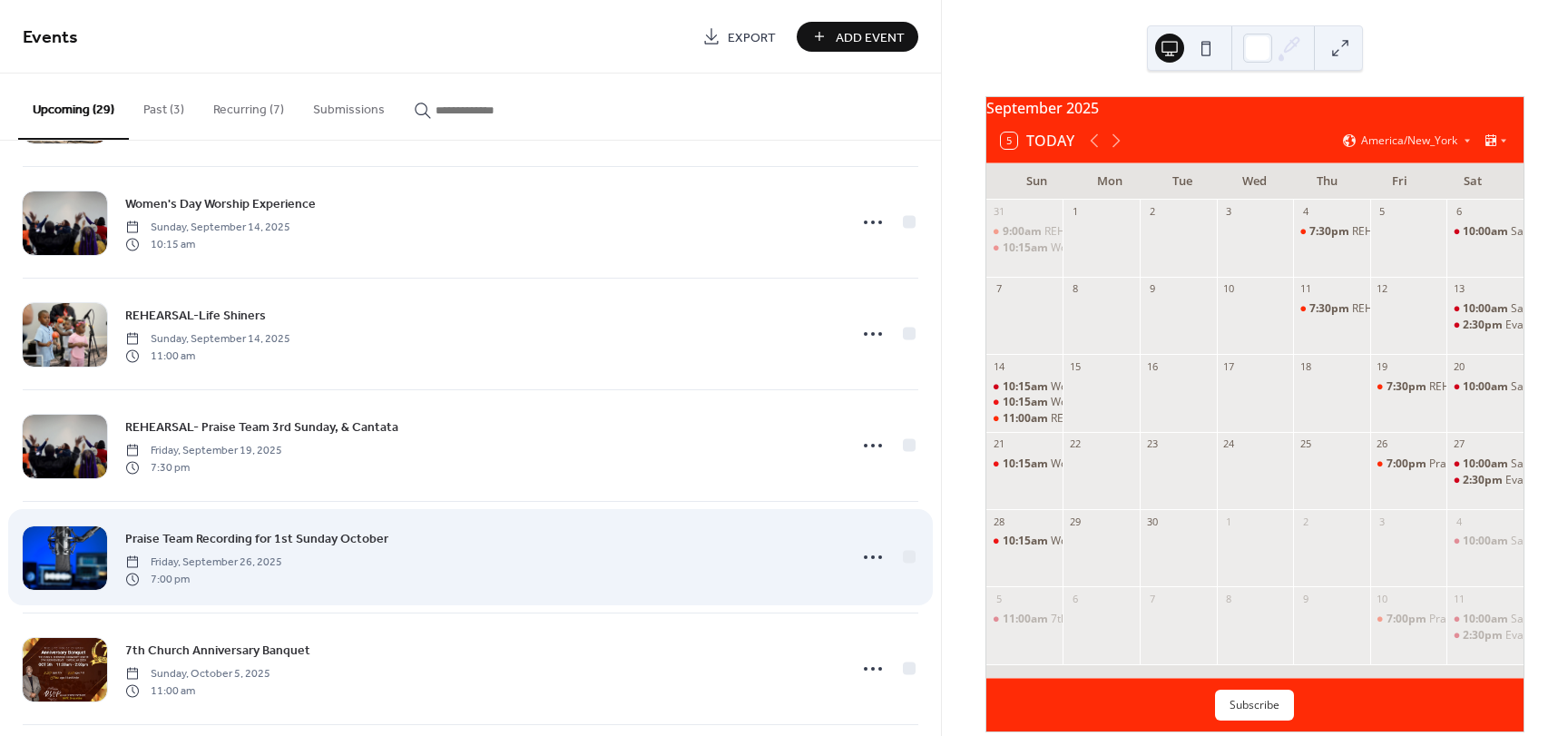 click on "Praise Team Recording for 1st Sunday October" at bounding box center [257, 539] 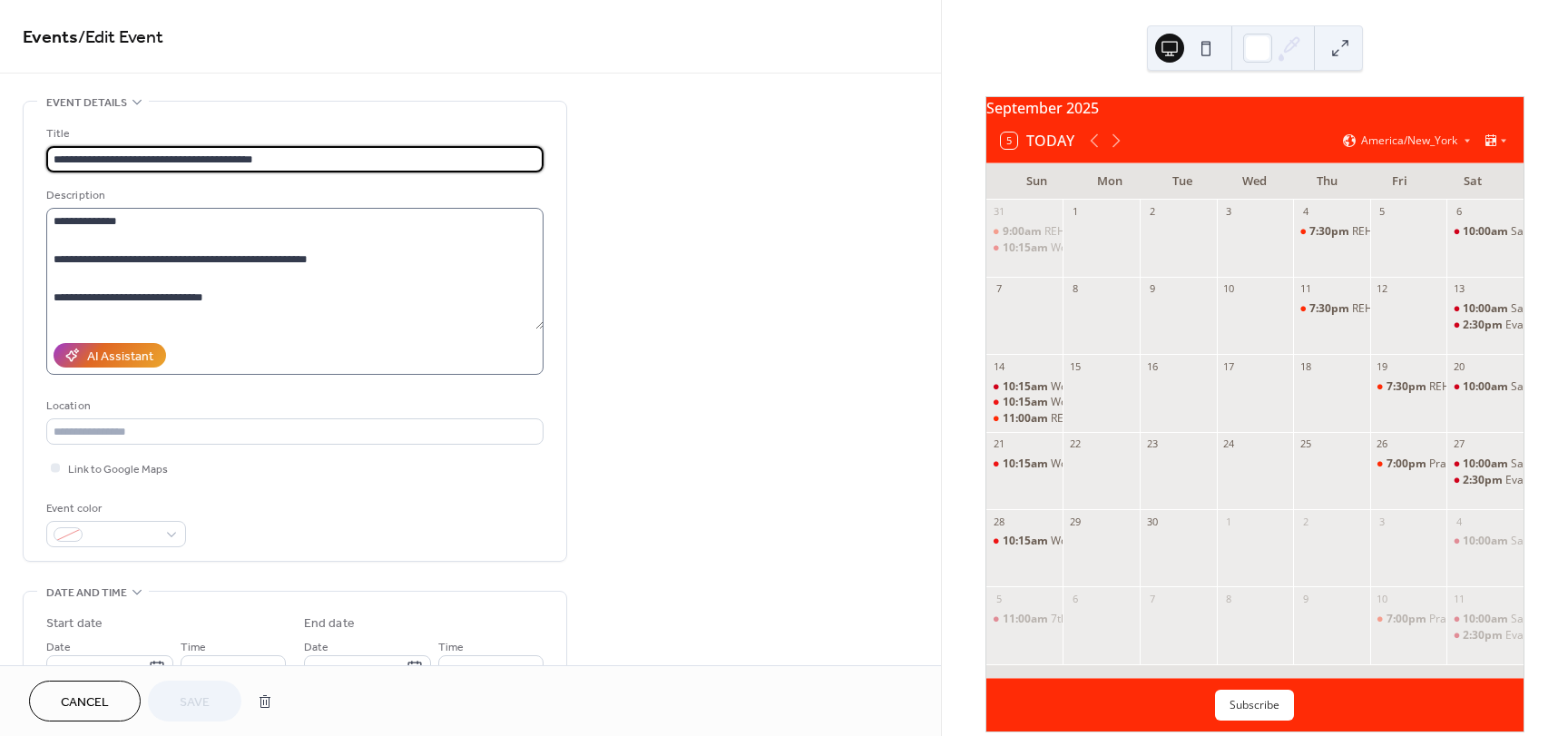 scroll, scrollTop: 76, scrollLeft: 0, axis: vertical 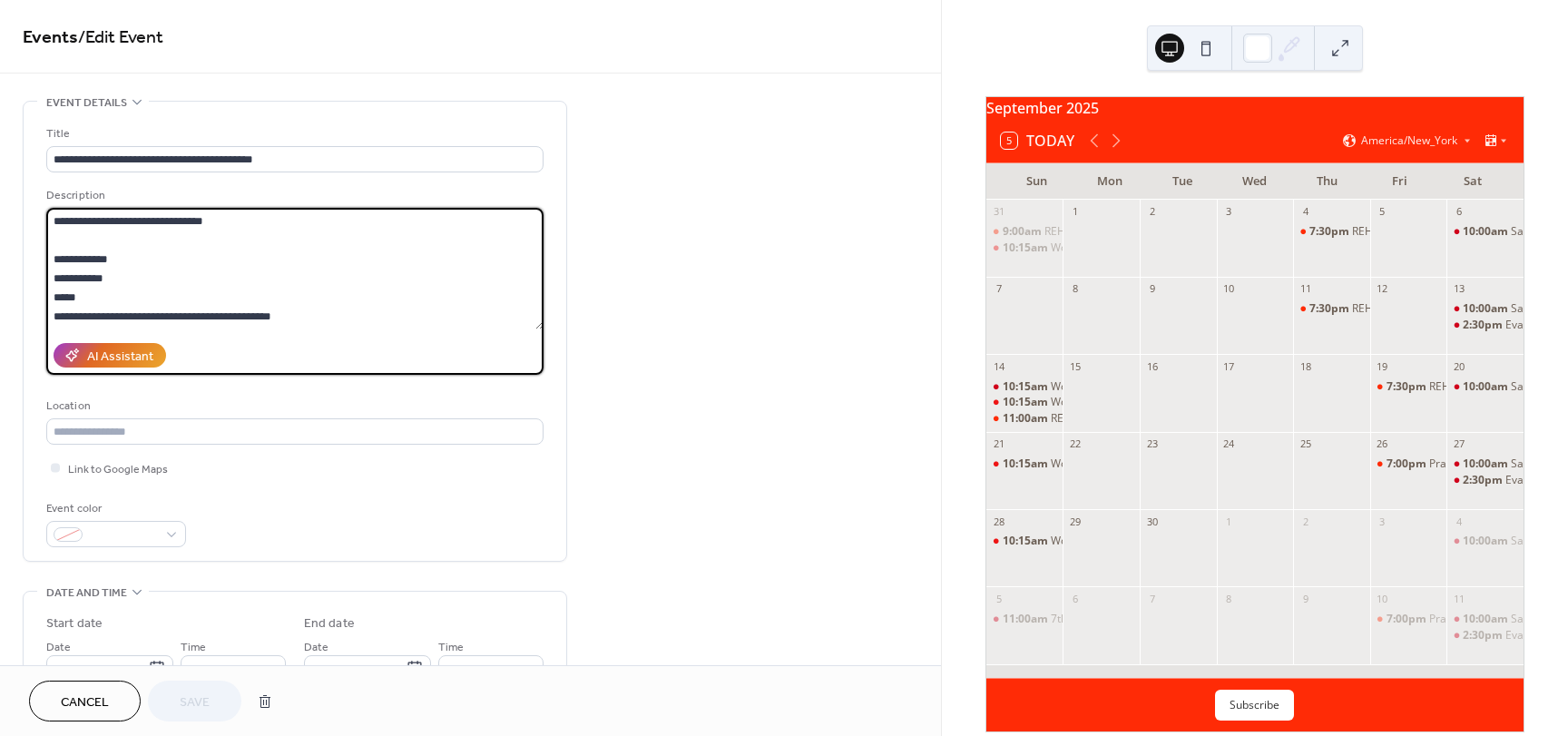 drag, startPoint x: 360, startPoint y: 316, endPoint x: 49, endPoint y: 233, distance: 321.88507 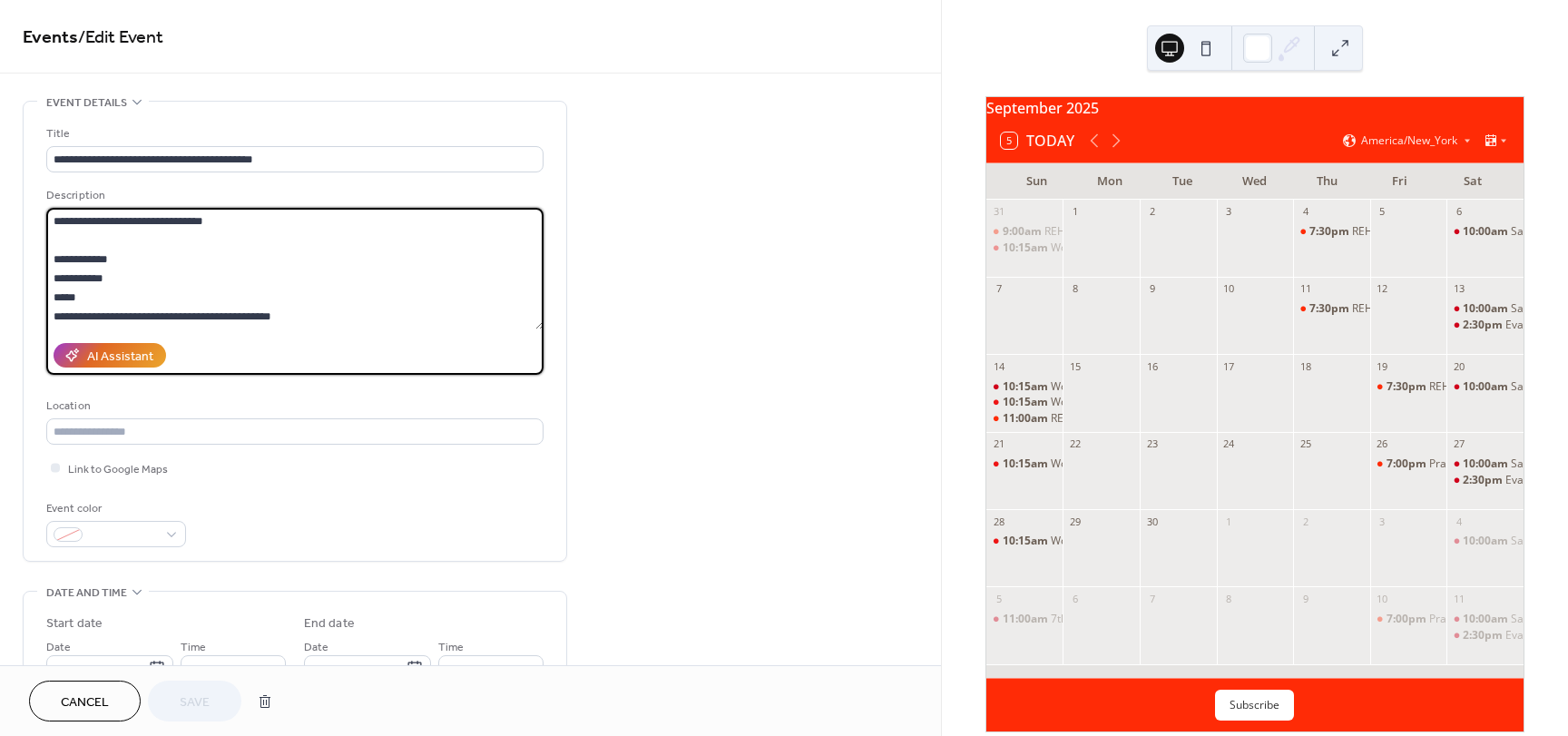 click on "**********" at bounding box center (295, 269) 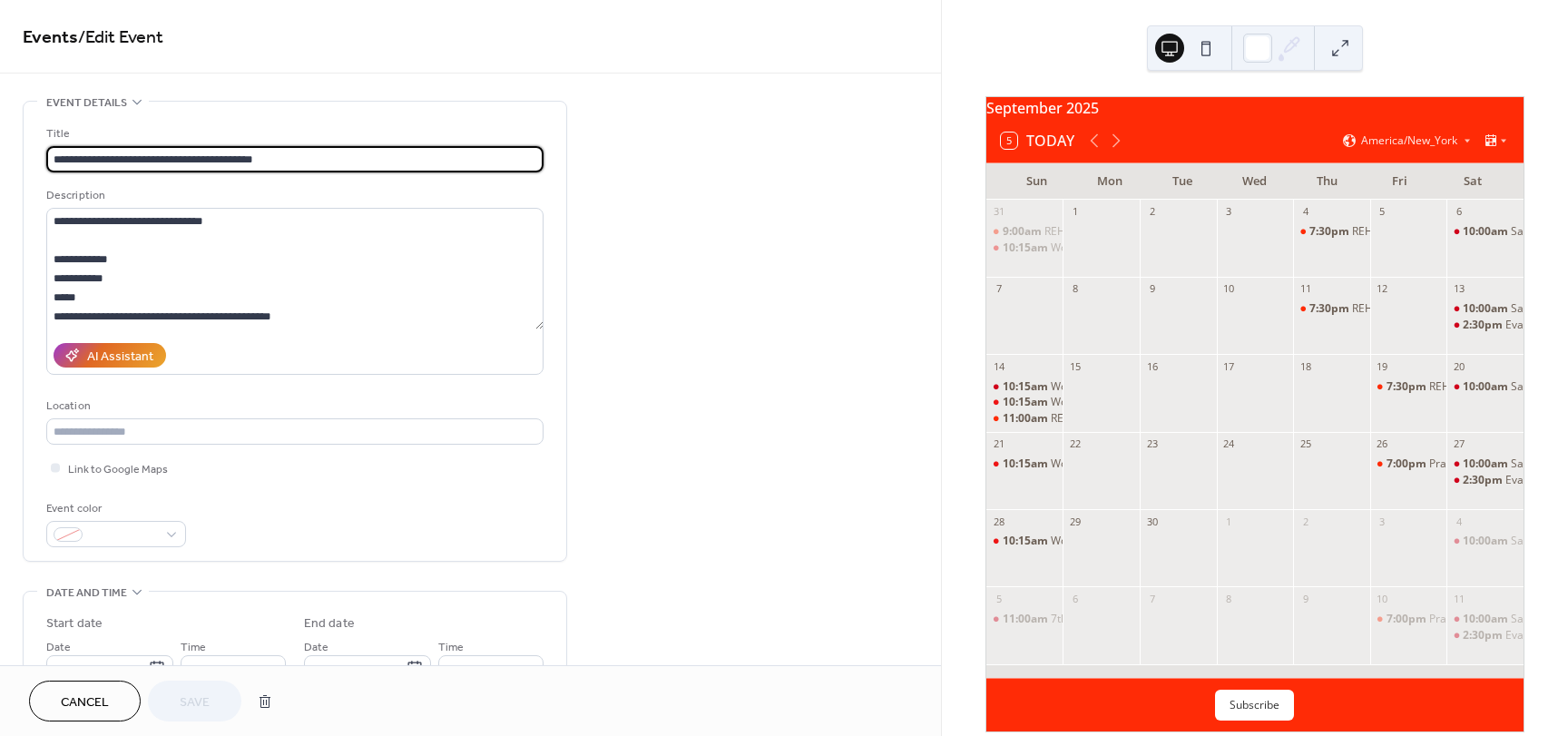 click on "**********" at bounding box center [295, 159] 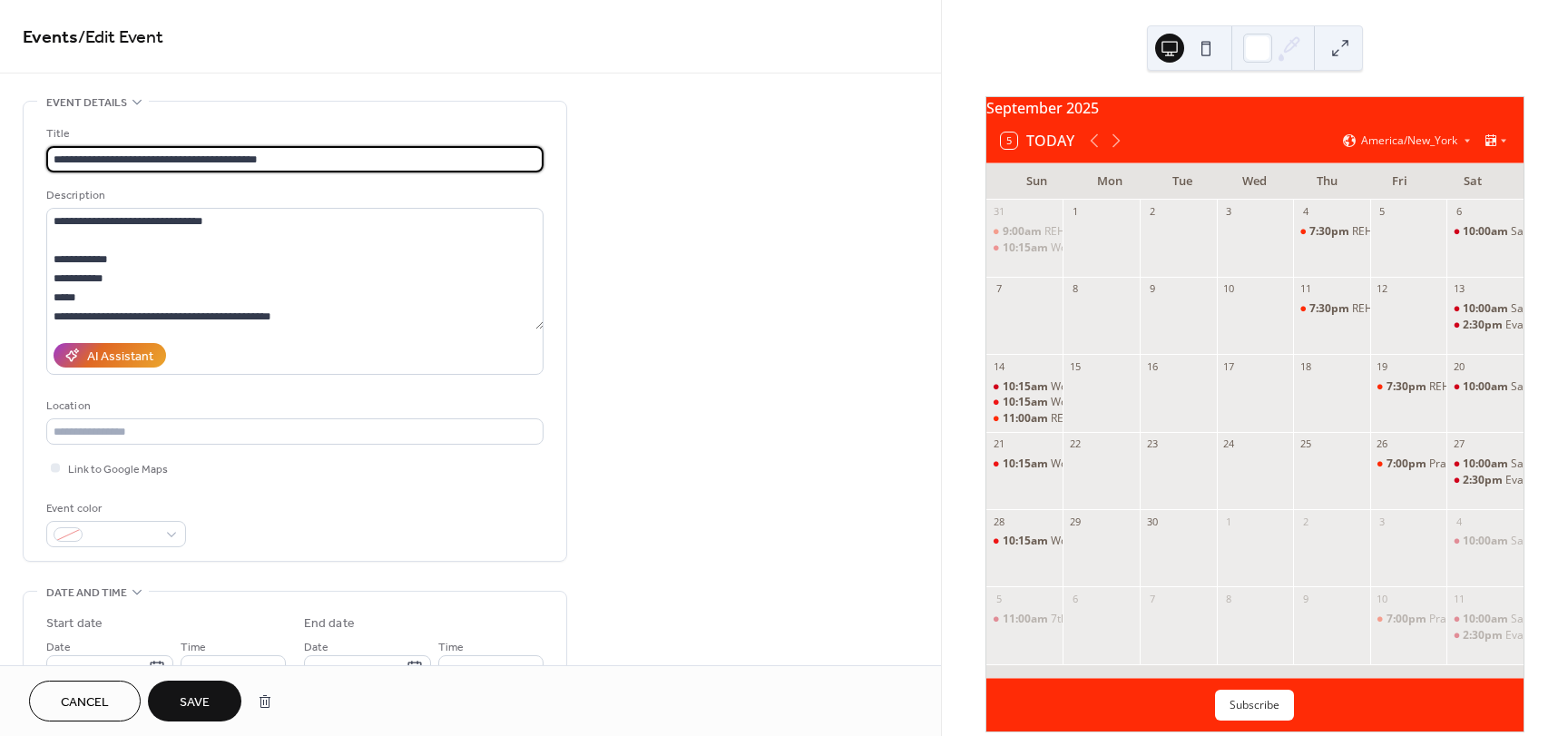 type on "**********" 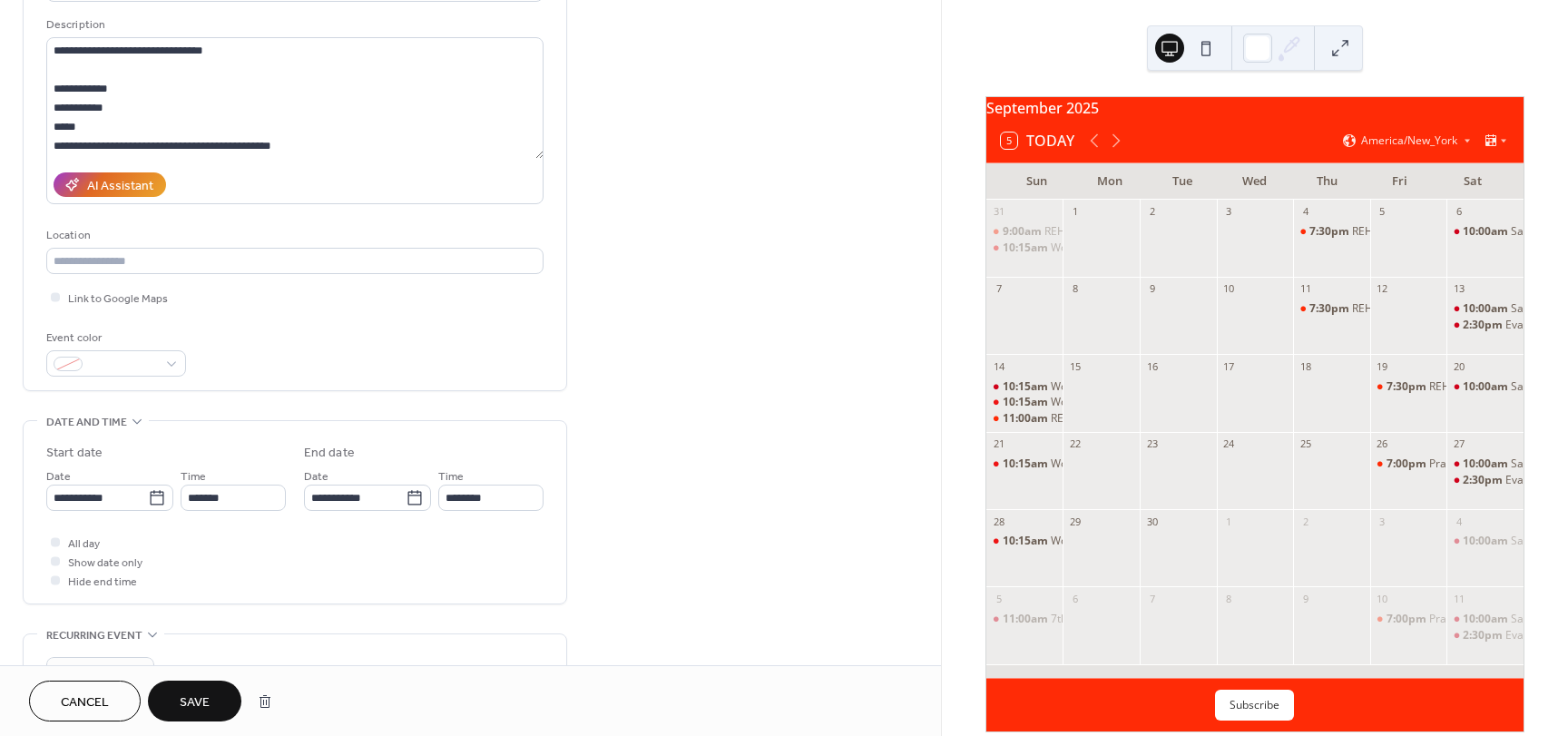 scroll, scrollTop: 182, scrollLeft: 0, axis: vertical 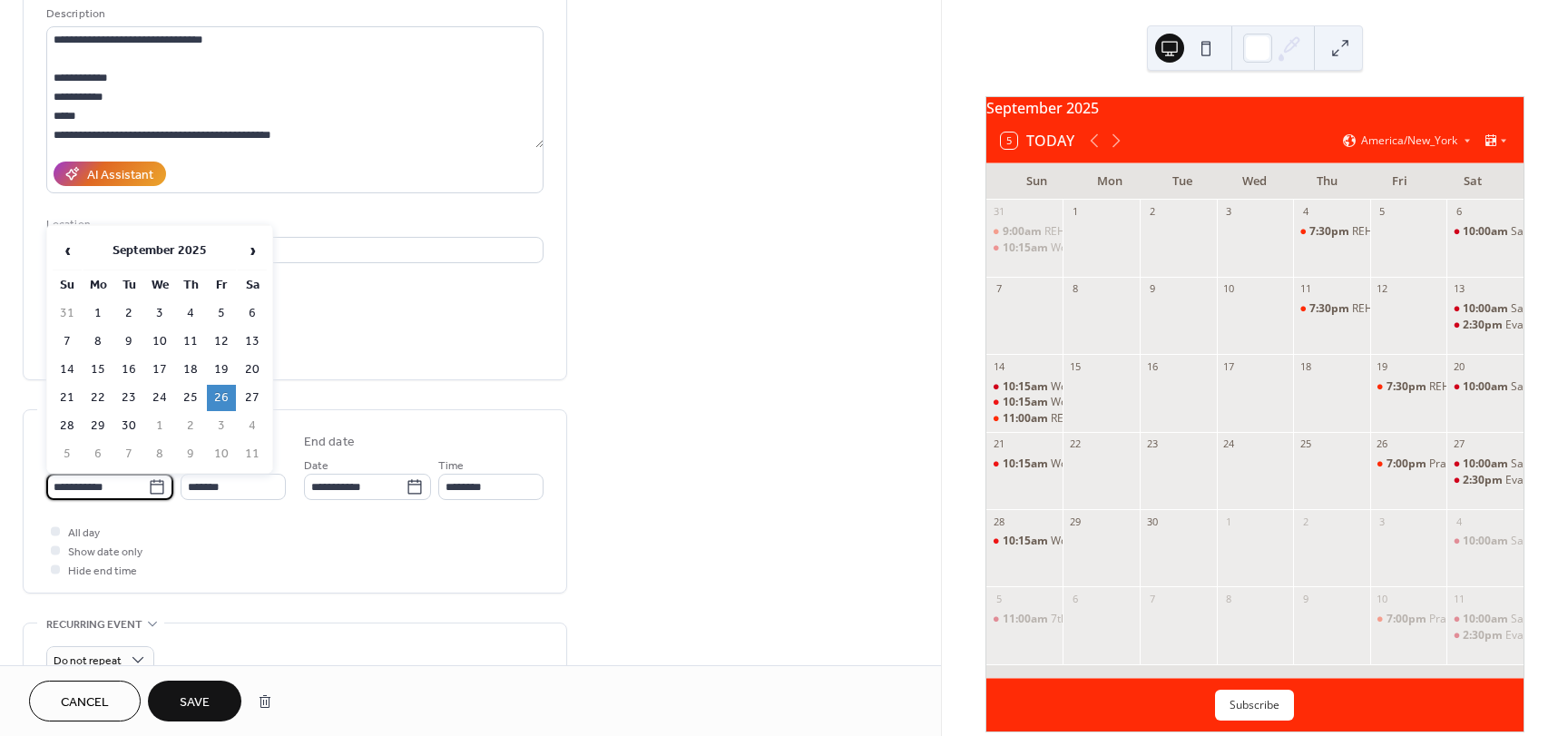 click on "**********" at bounding box center (97, 486) 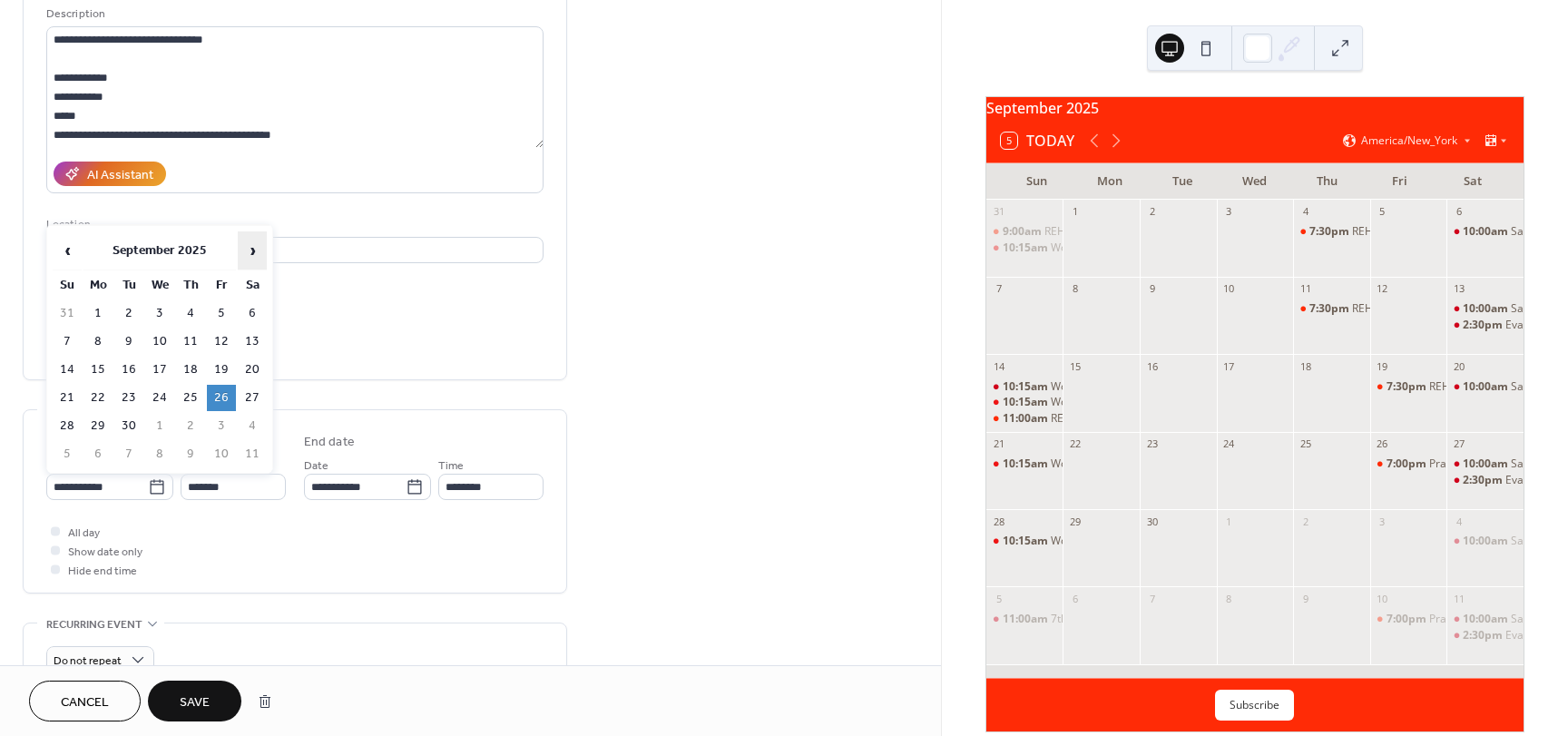 click on "›" at bounding box center [252, 250] 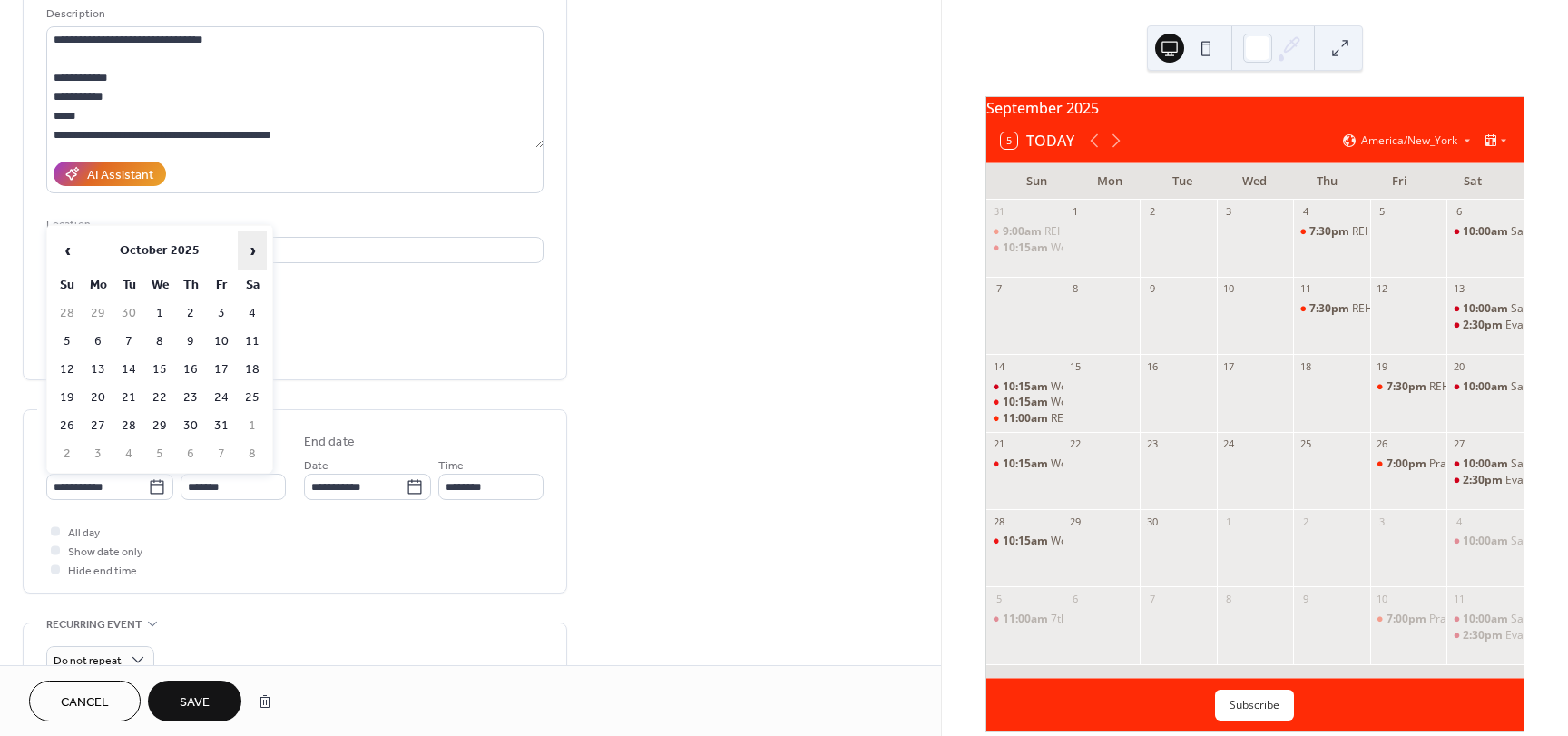 click on "›" at bounding box center (252, 250) 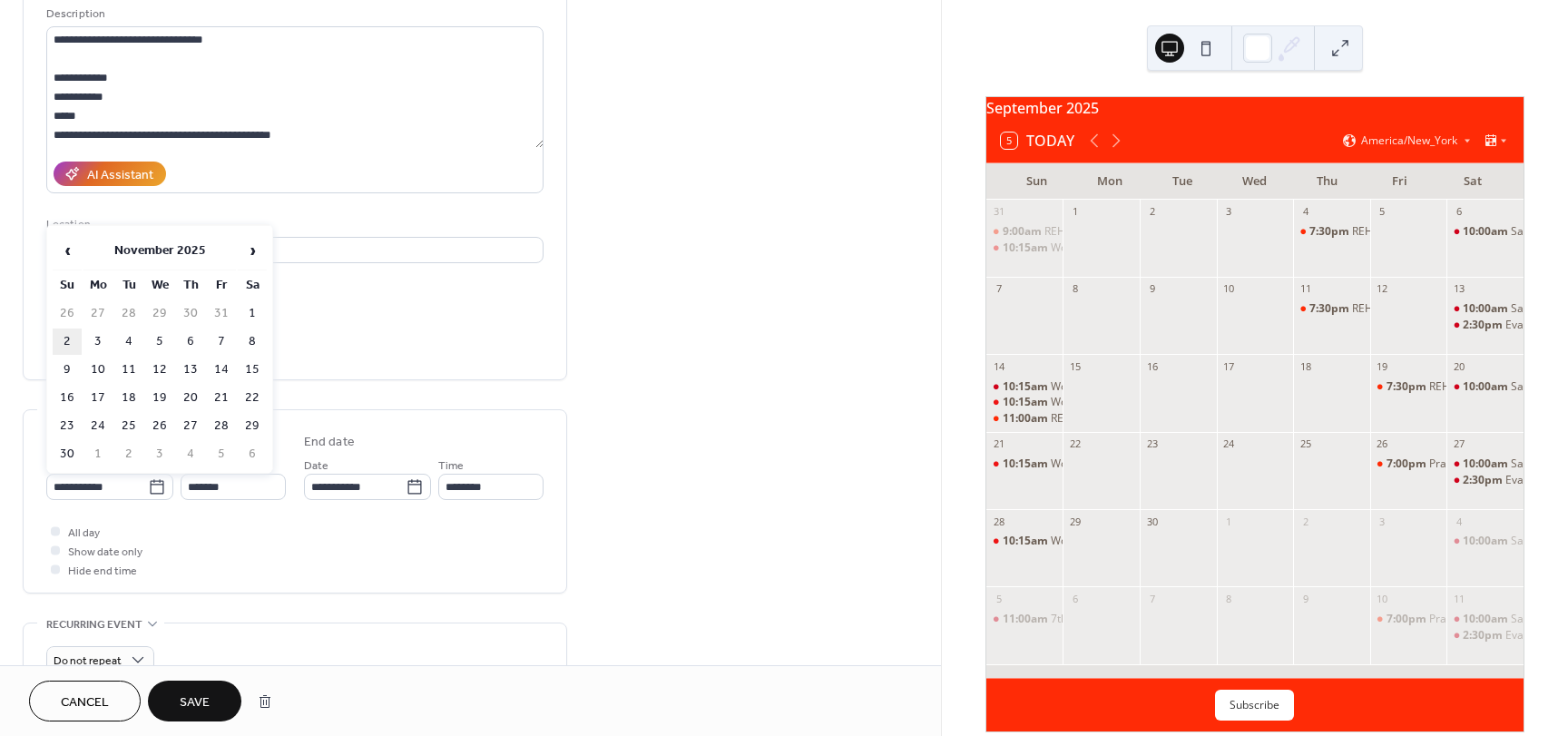 click on "2" at bounding box center [67, 341] 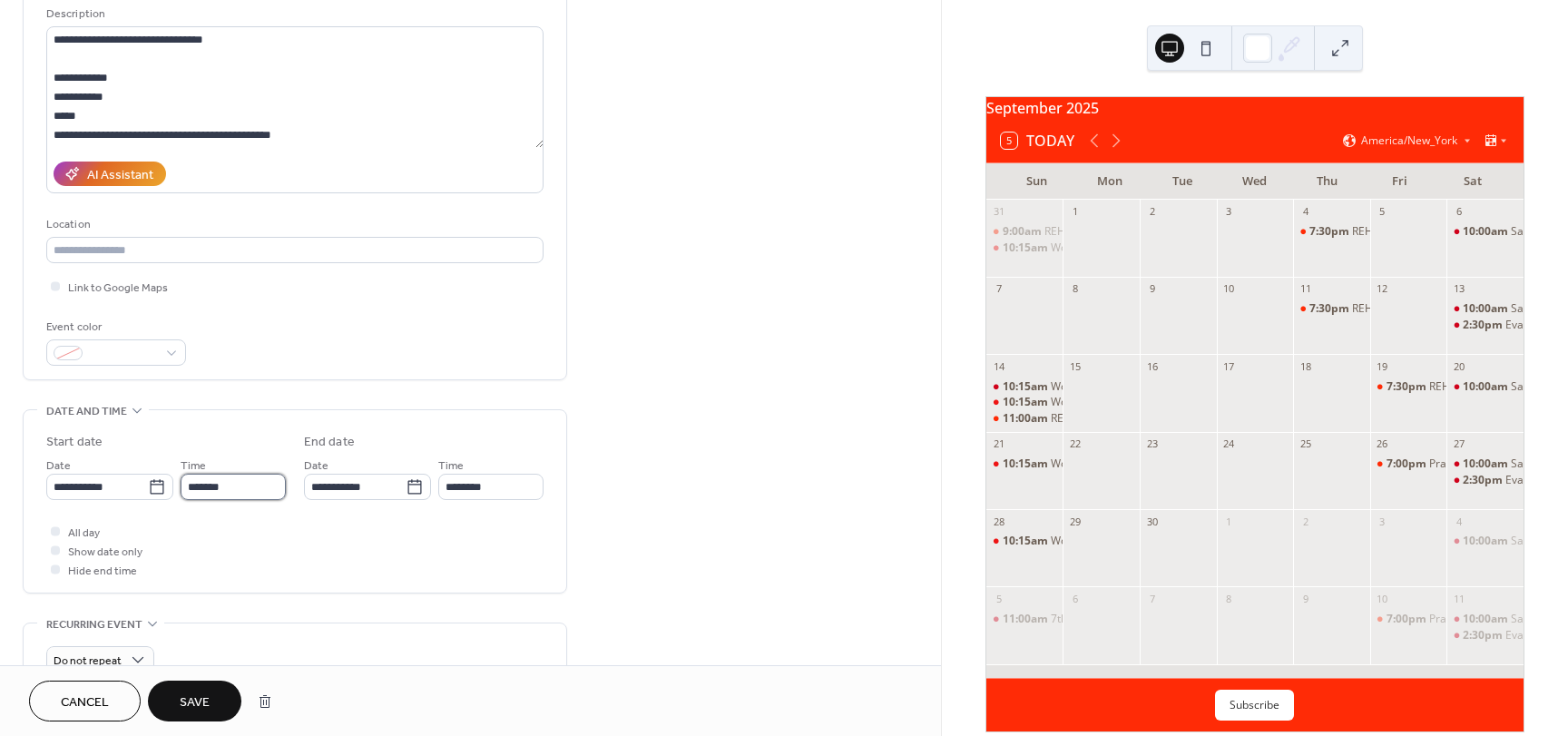 click on "*******" at bounding box center (233, 486) 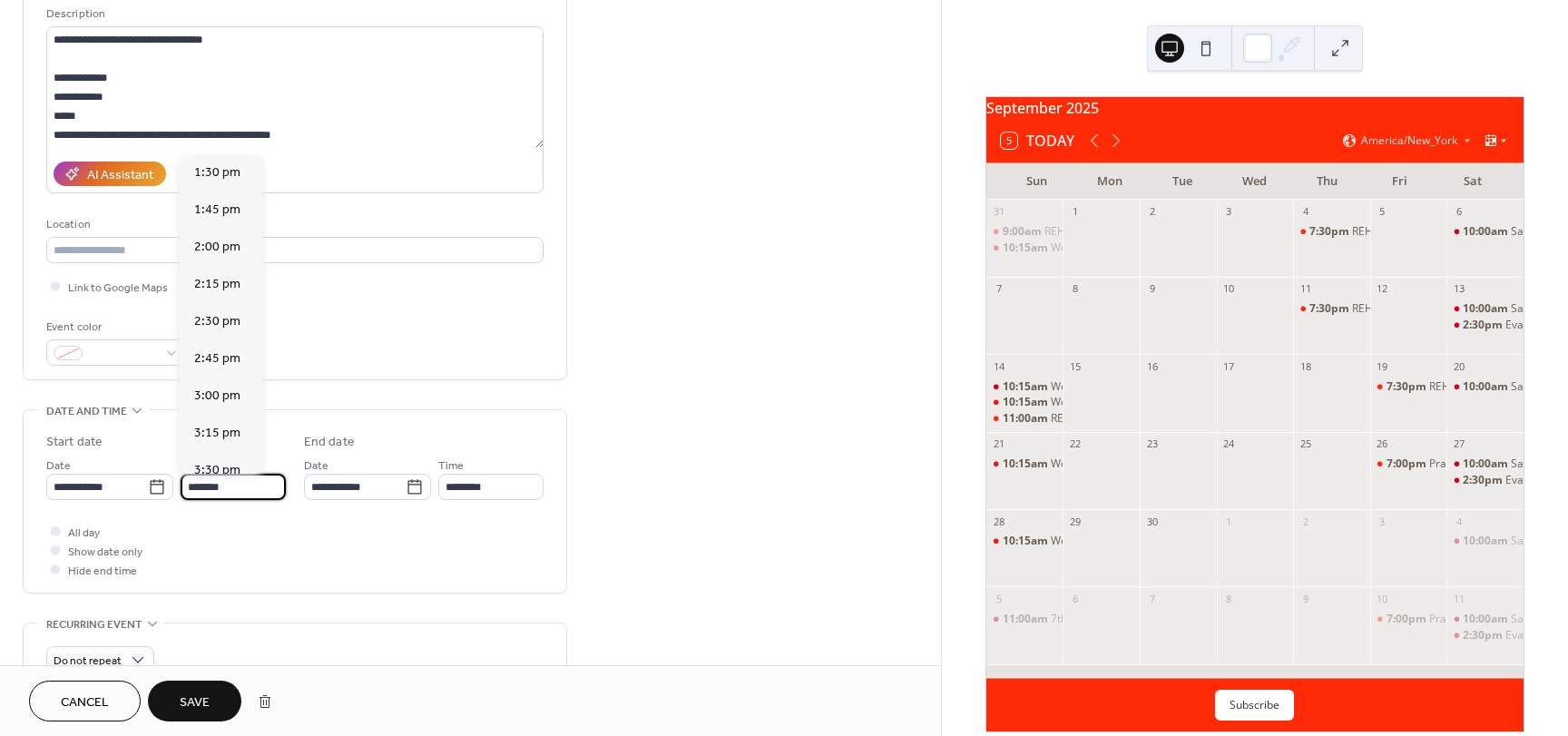 scroll, scrollTop: 1920, scrollLeft: 0, axis: vertical 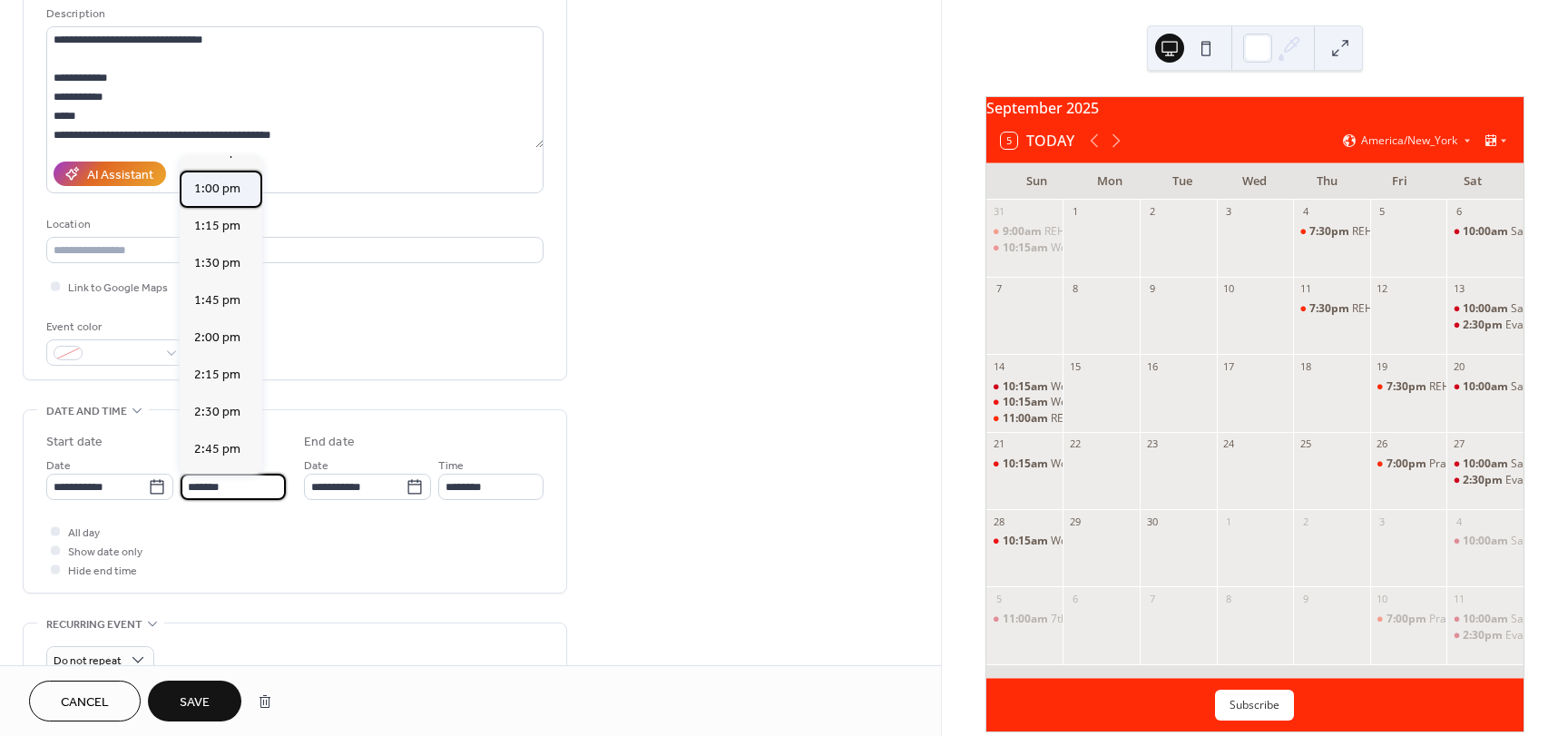 click on "1:00 pm" at bounding box center [217, 189] 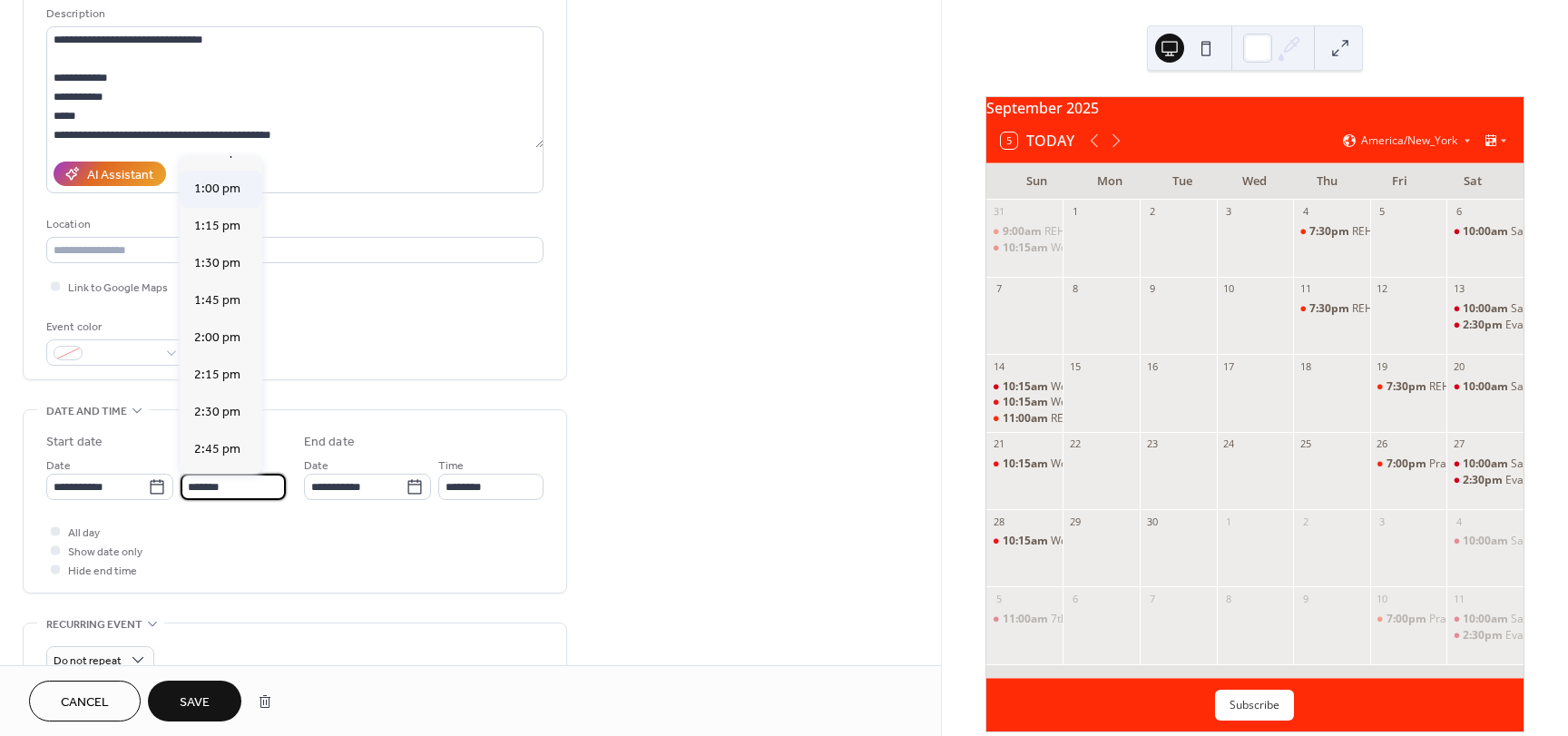 type on "*******" 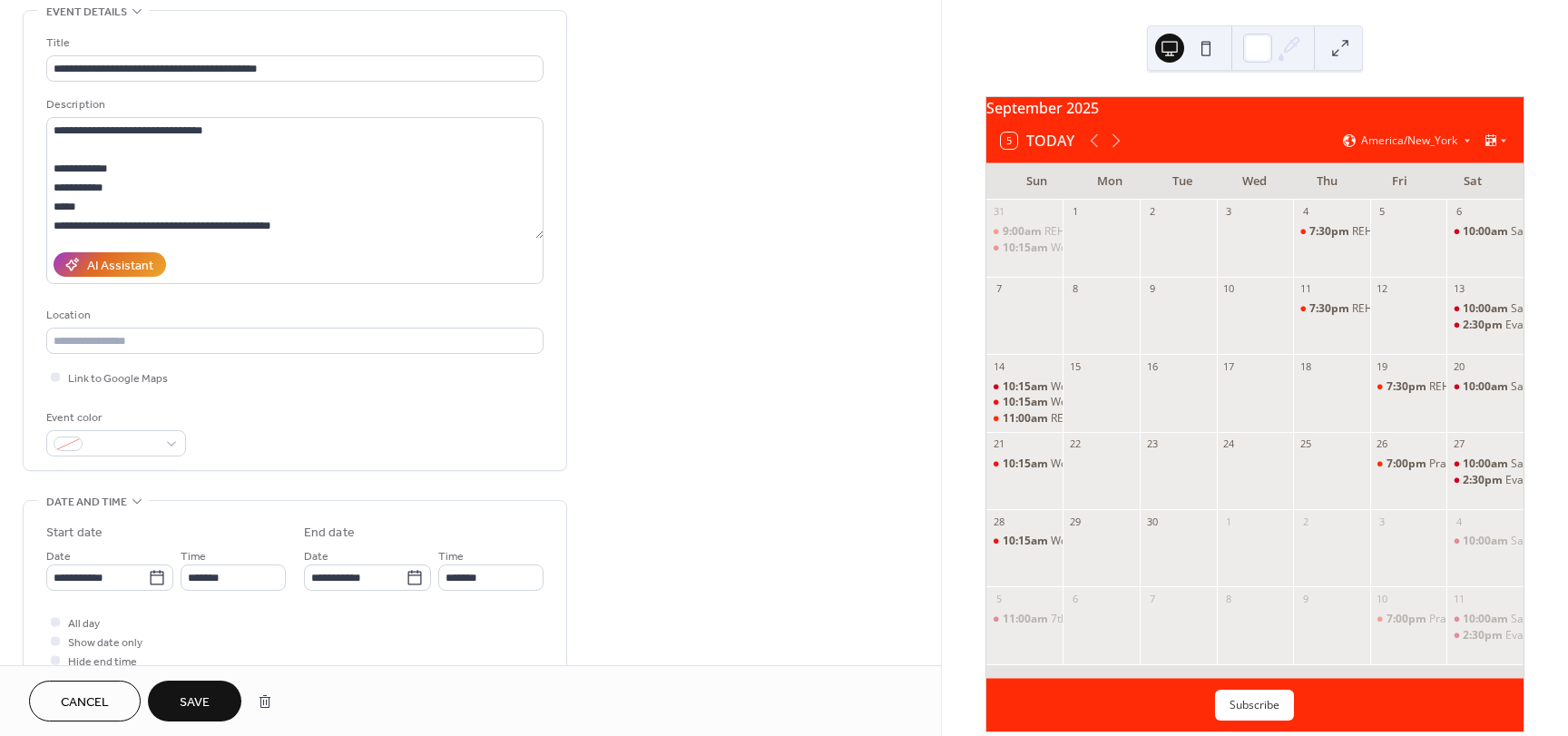 scroll, scrollTop: 0, scrollLeft: 0, axis: both 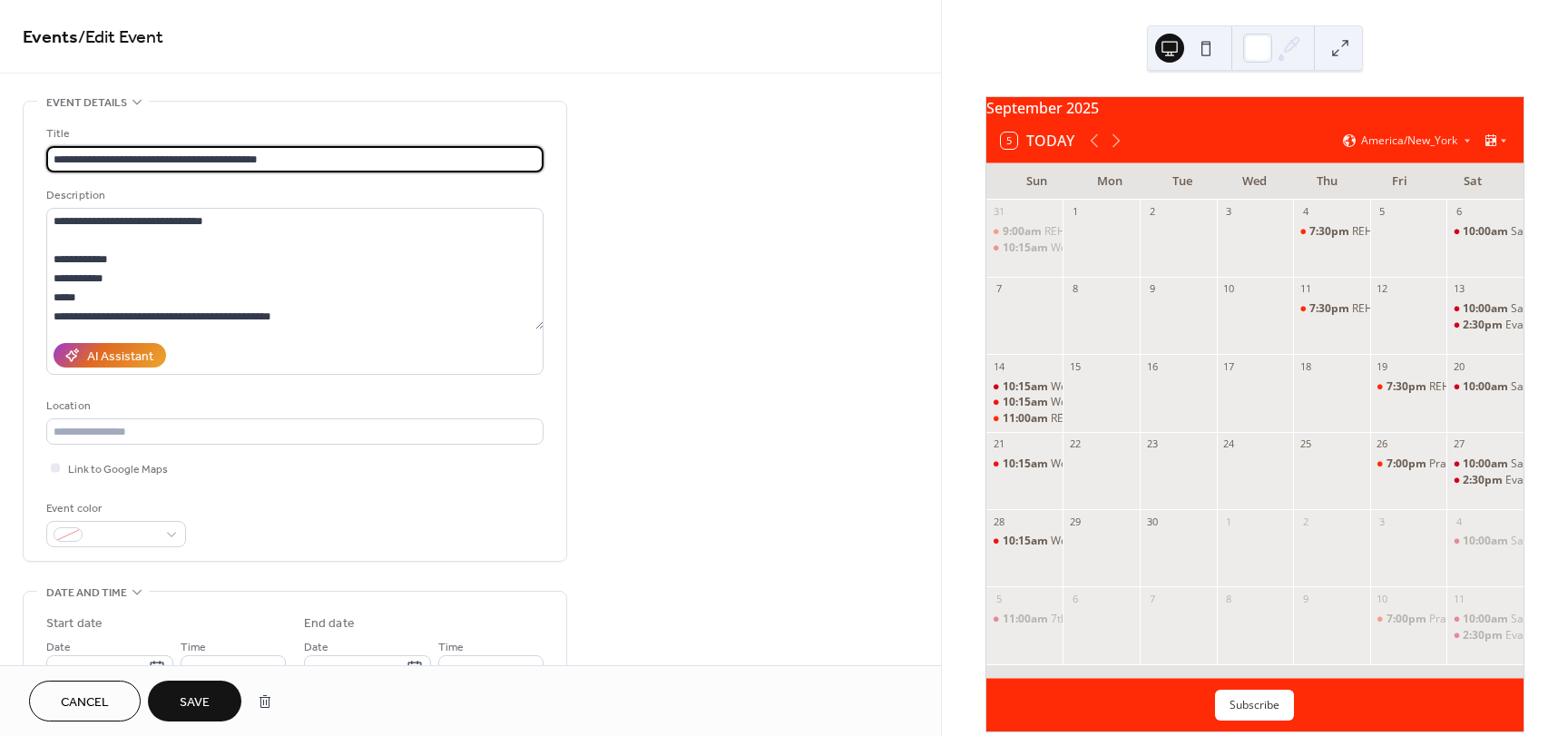 drag, startPoint x: 159, startPoint y: 156, endPoint x: 111, endPoint y: 159, distance: 48.09366 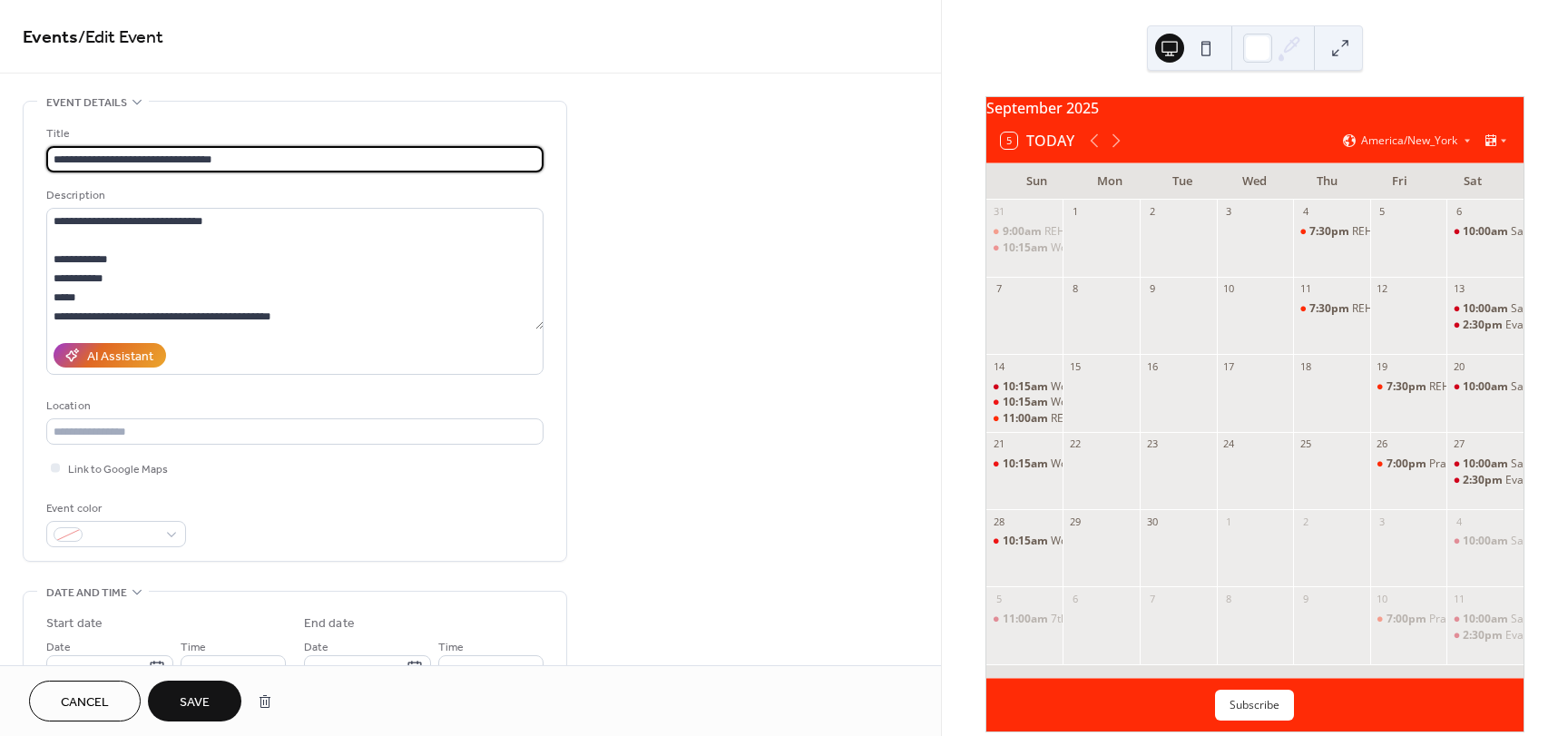click on "**********" at bounding box center (295, 159) 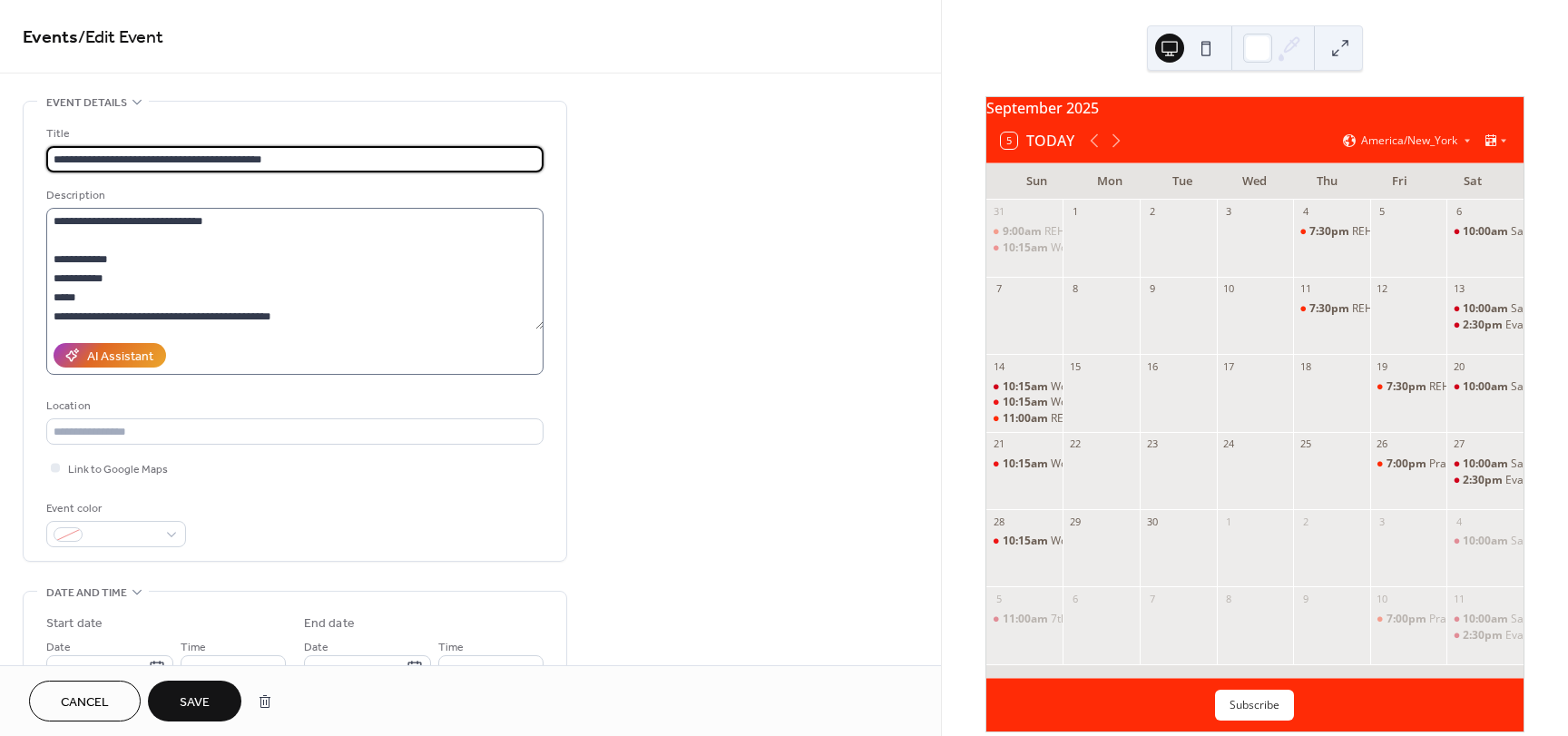 type on "**********" 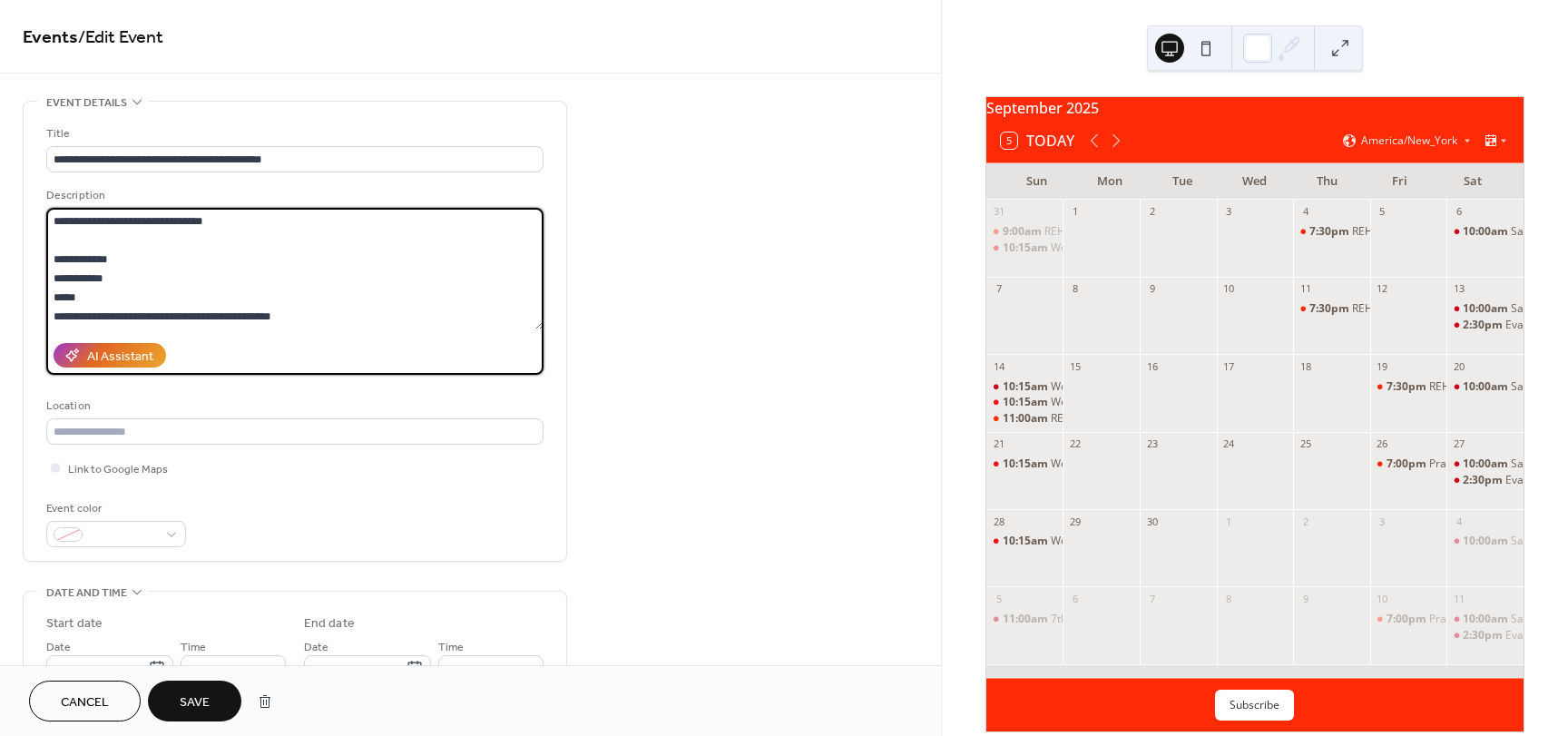 scroll, scrollTop: 0, scrollLeft: 0, axis: both 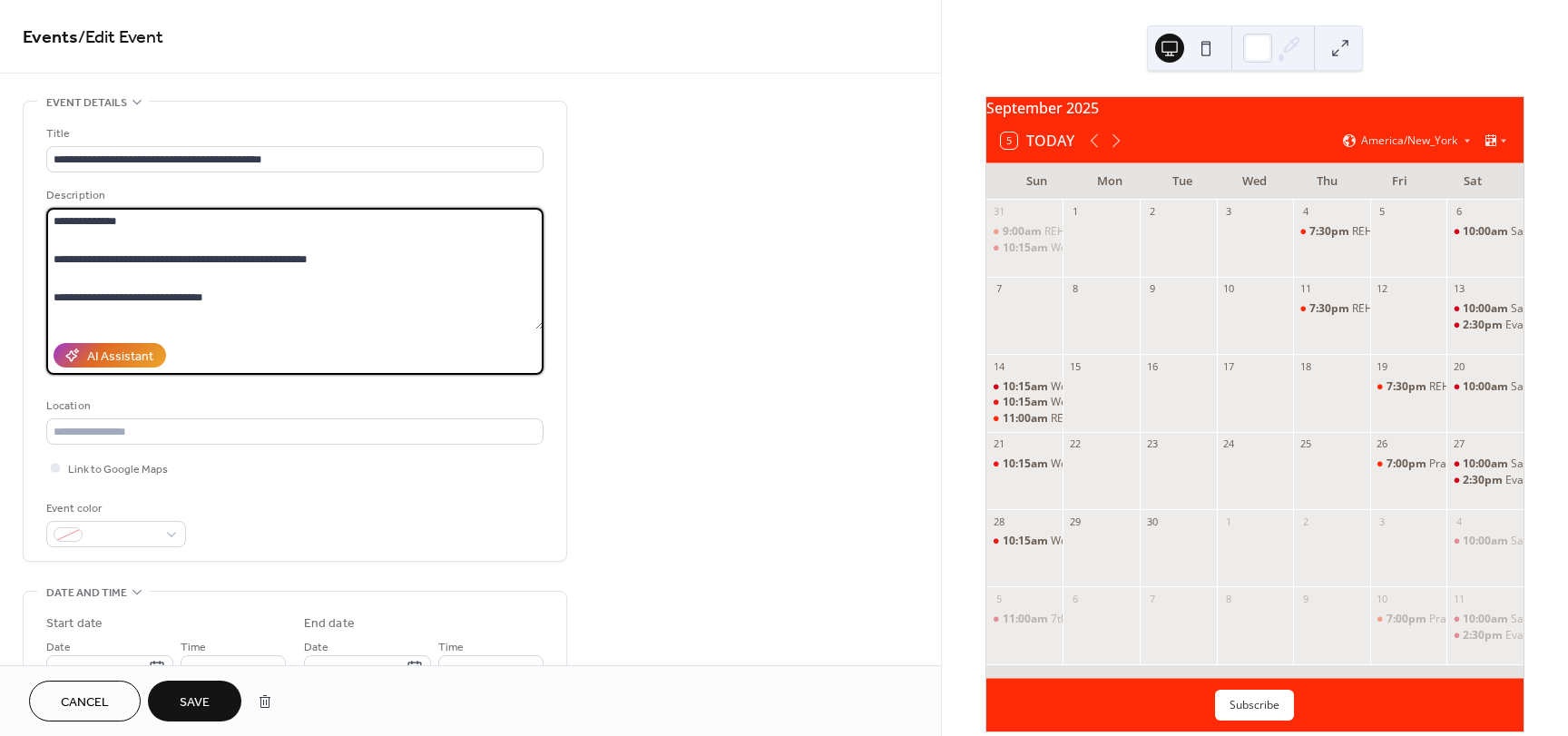 drag, startPoint x: 234, startPoint y: 220, endPoint x: 190, endPoint y: 220, distance: 44 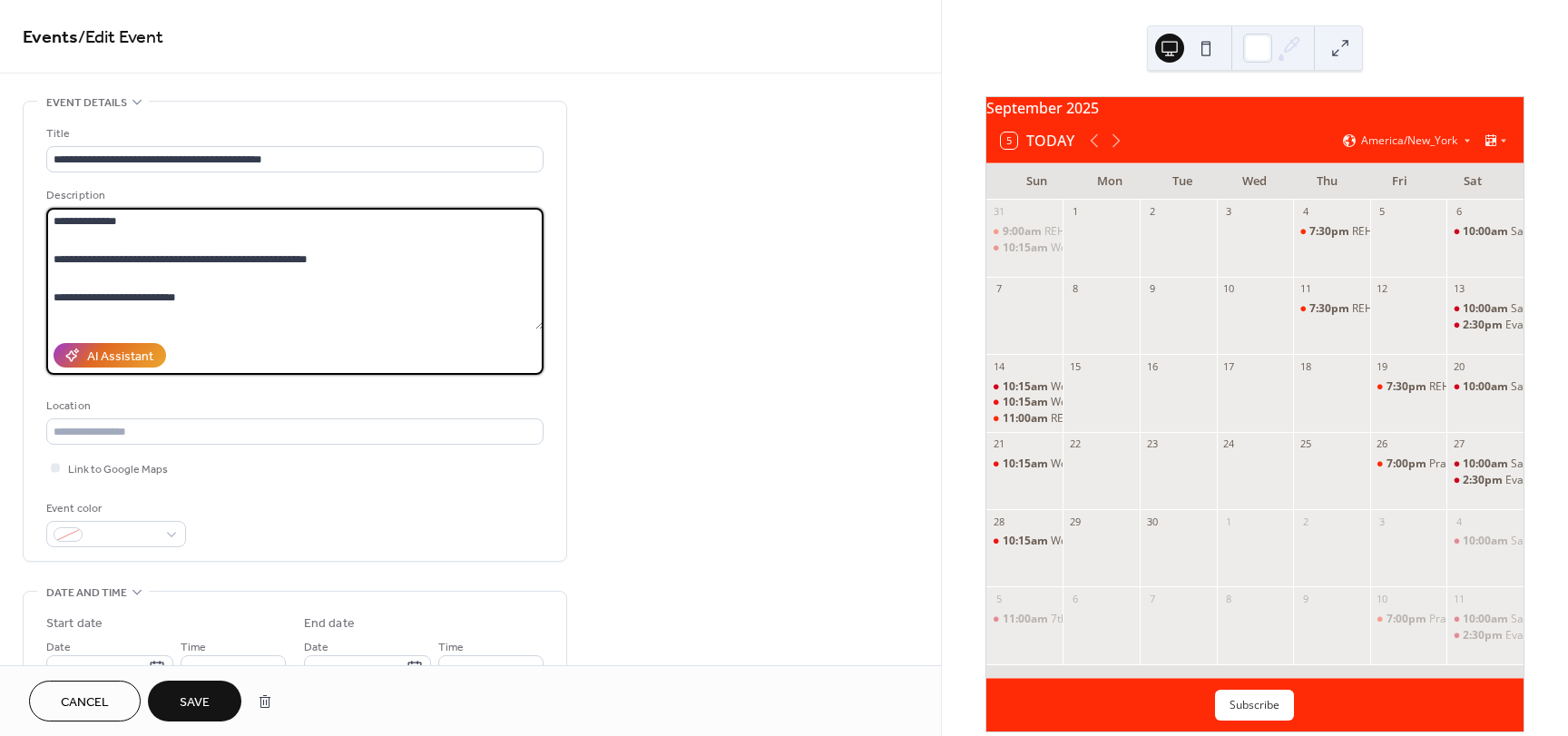 click on "**********" at bounding box center [295, 269] 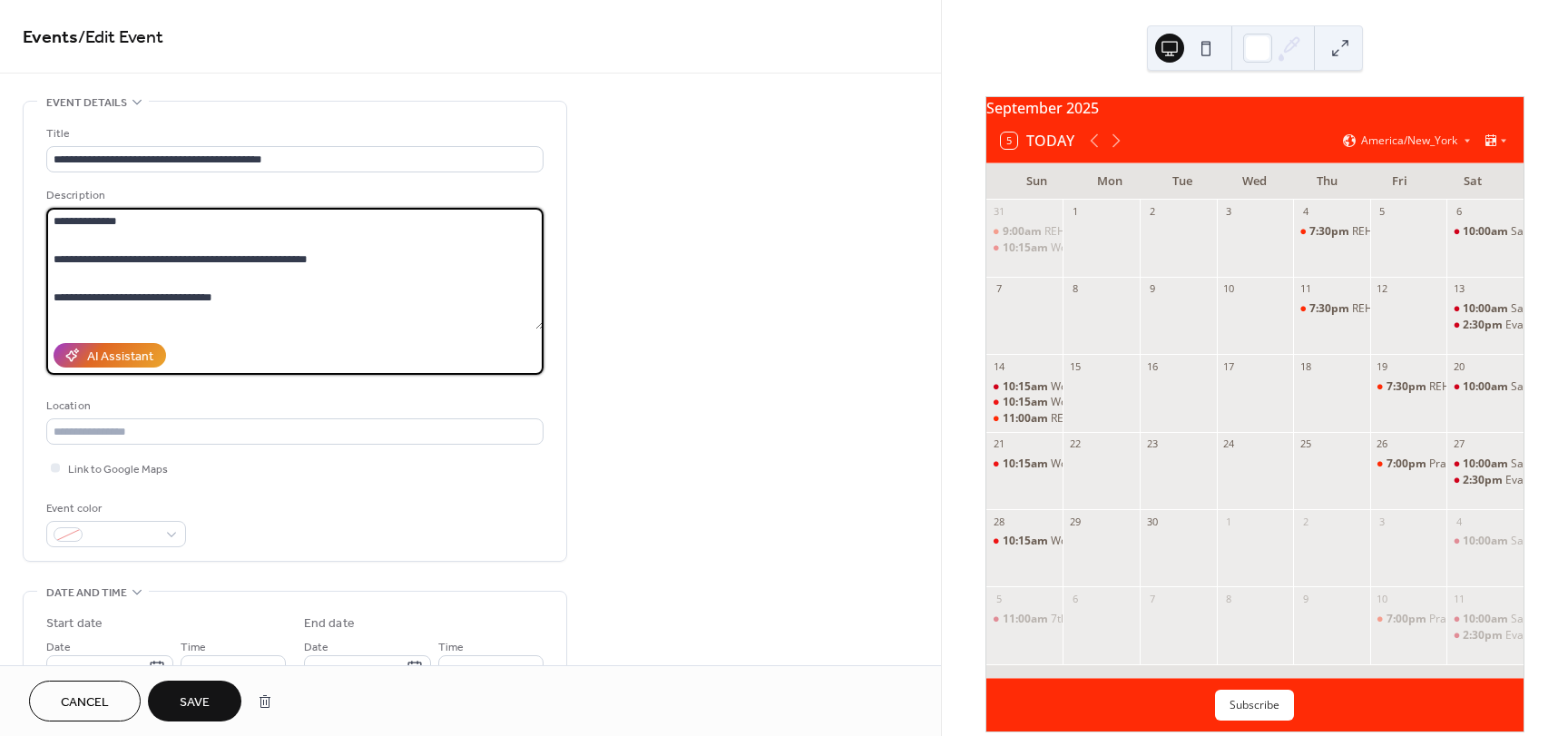 type on "**********" 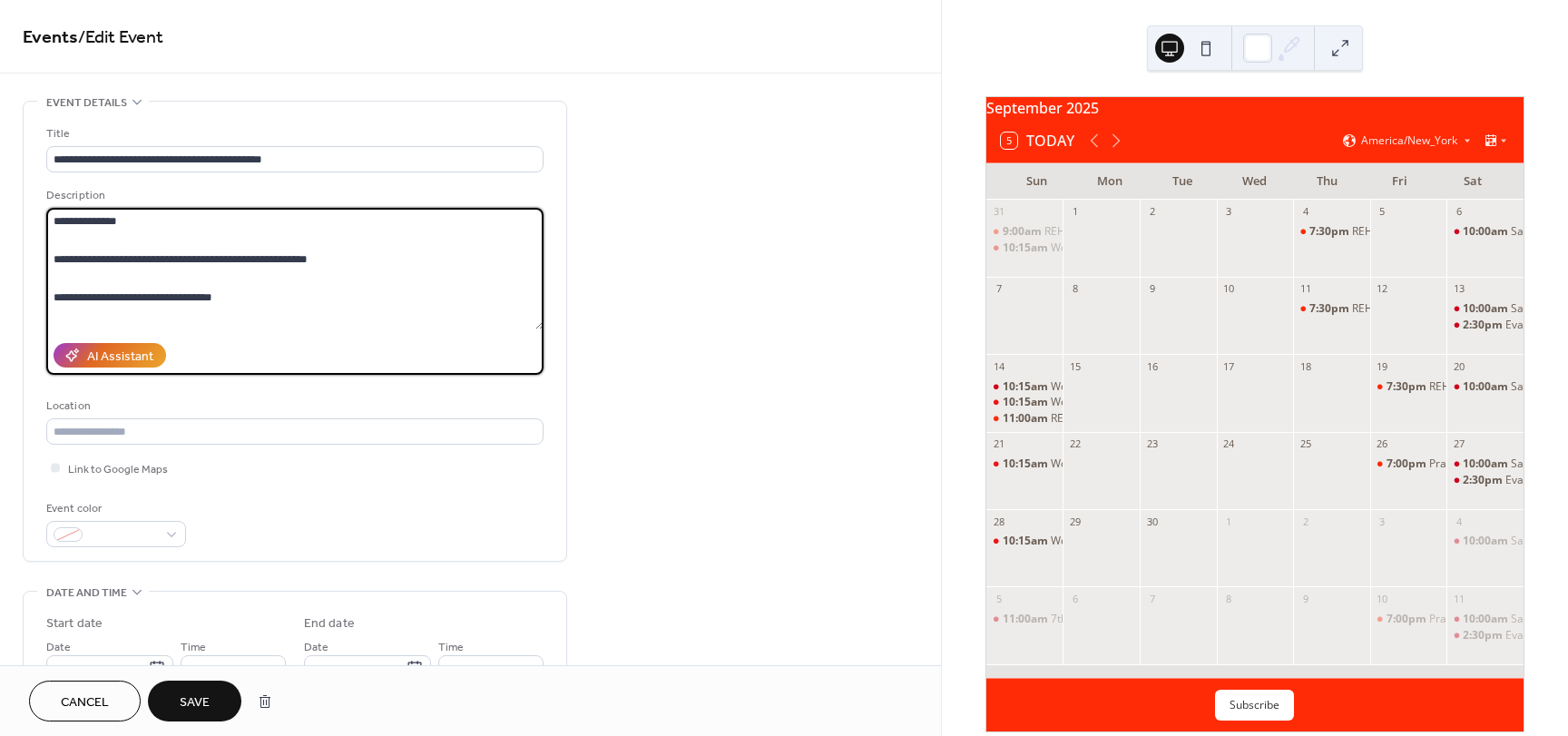 type 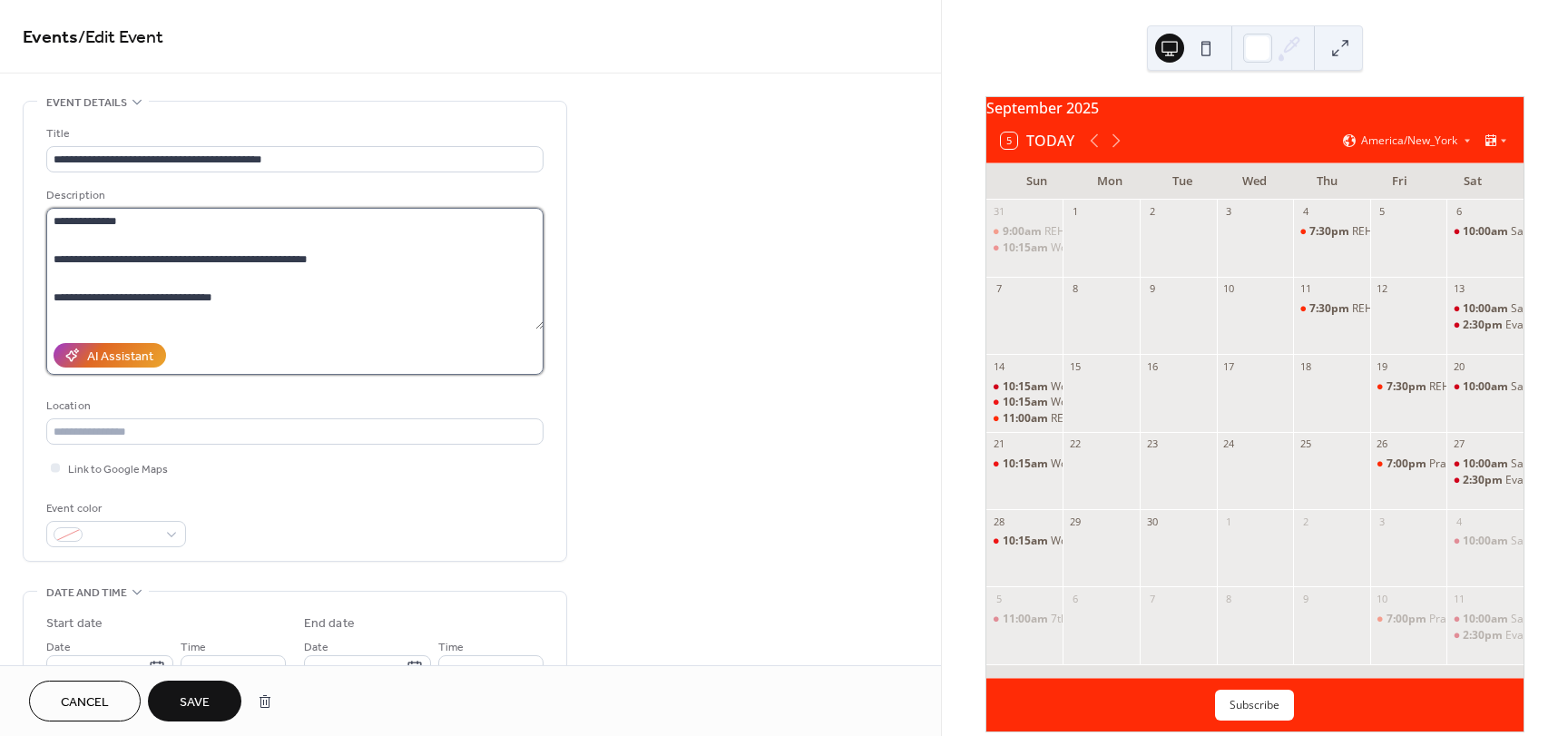 click on "**********" at bounding box center (295, 269) 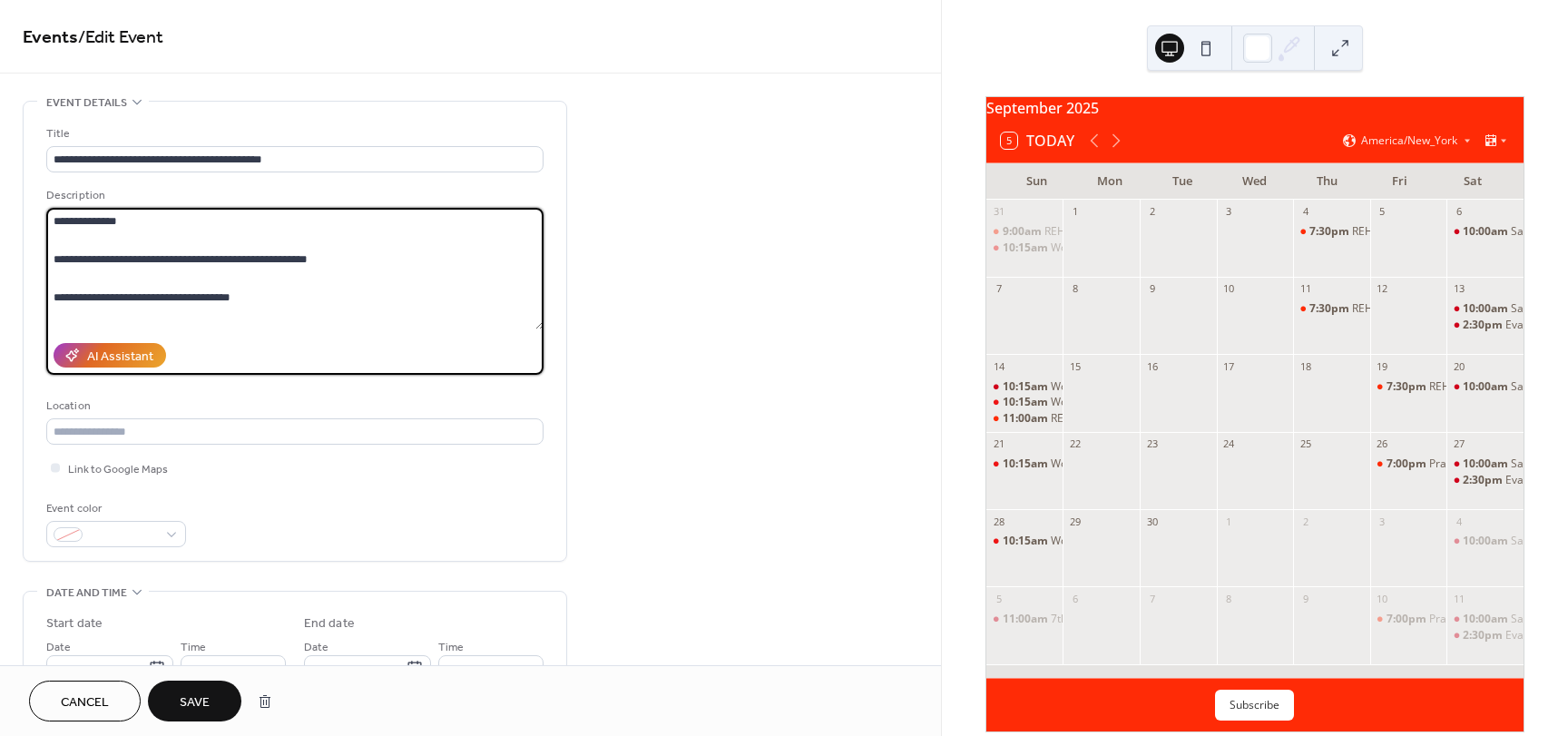 click on "**********" at bounding box center [295, 269] 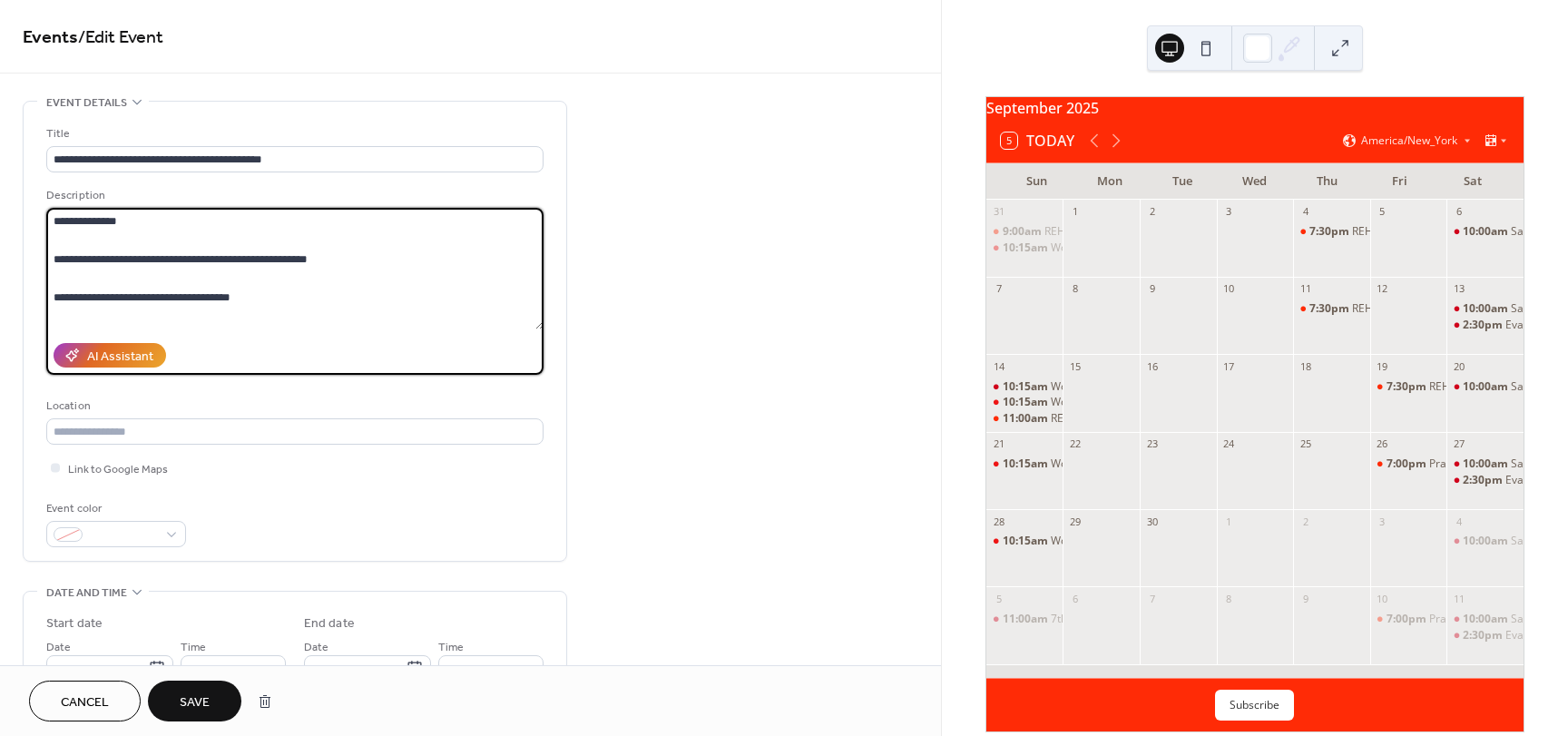 scroll, scrollTop: 76, scrollLeft: 0, axis: vertical 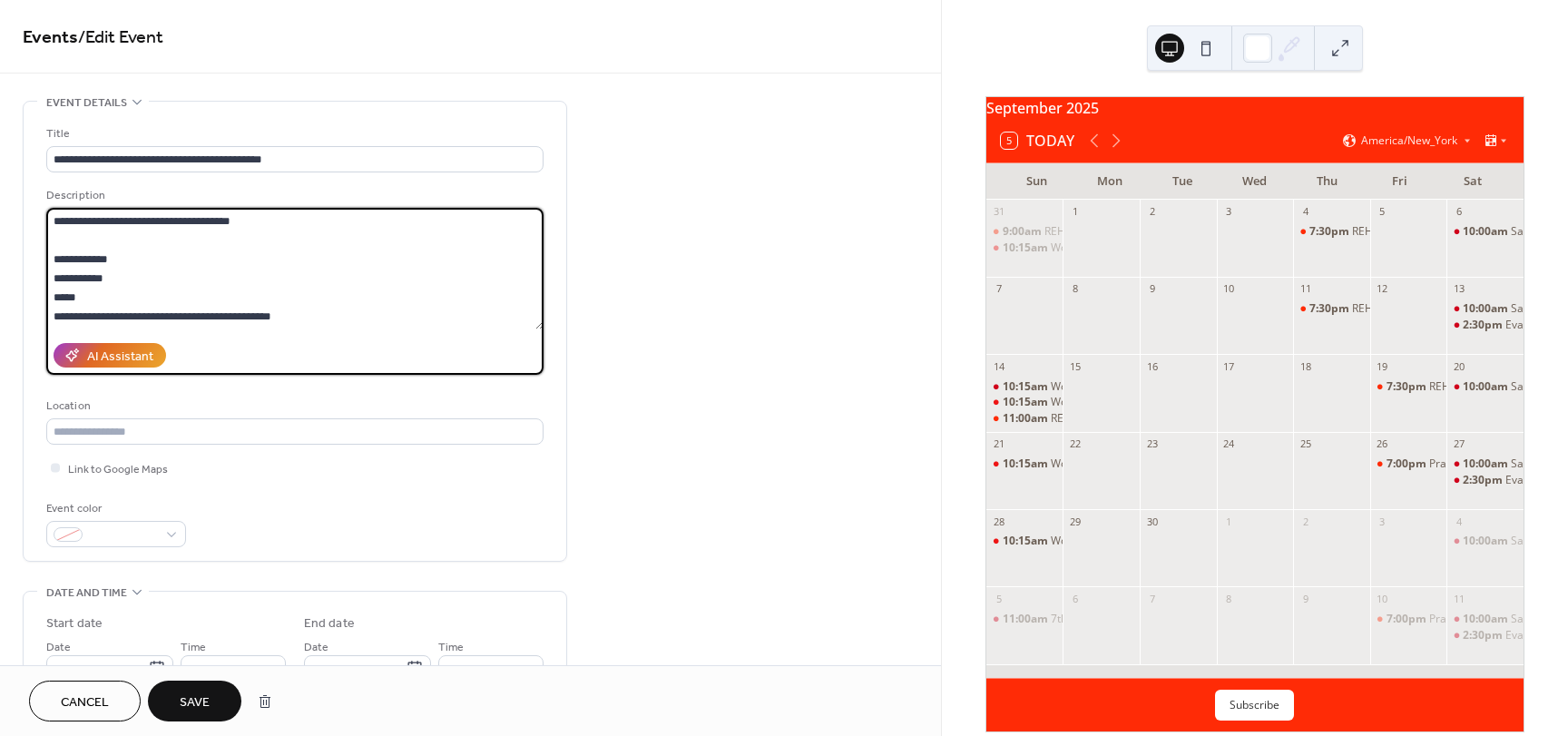 drag, startPoint x: 322, startPoint y: 319, endPoint x: 34, endPoint y: 319, distance: 288 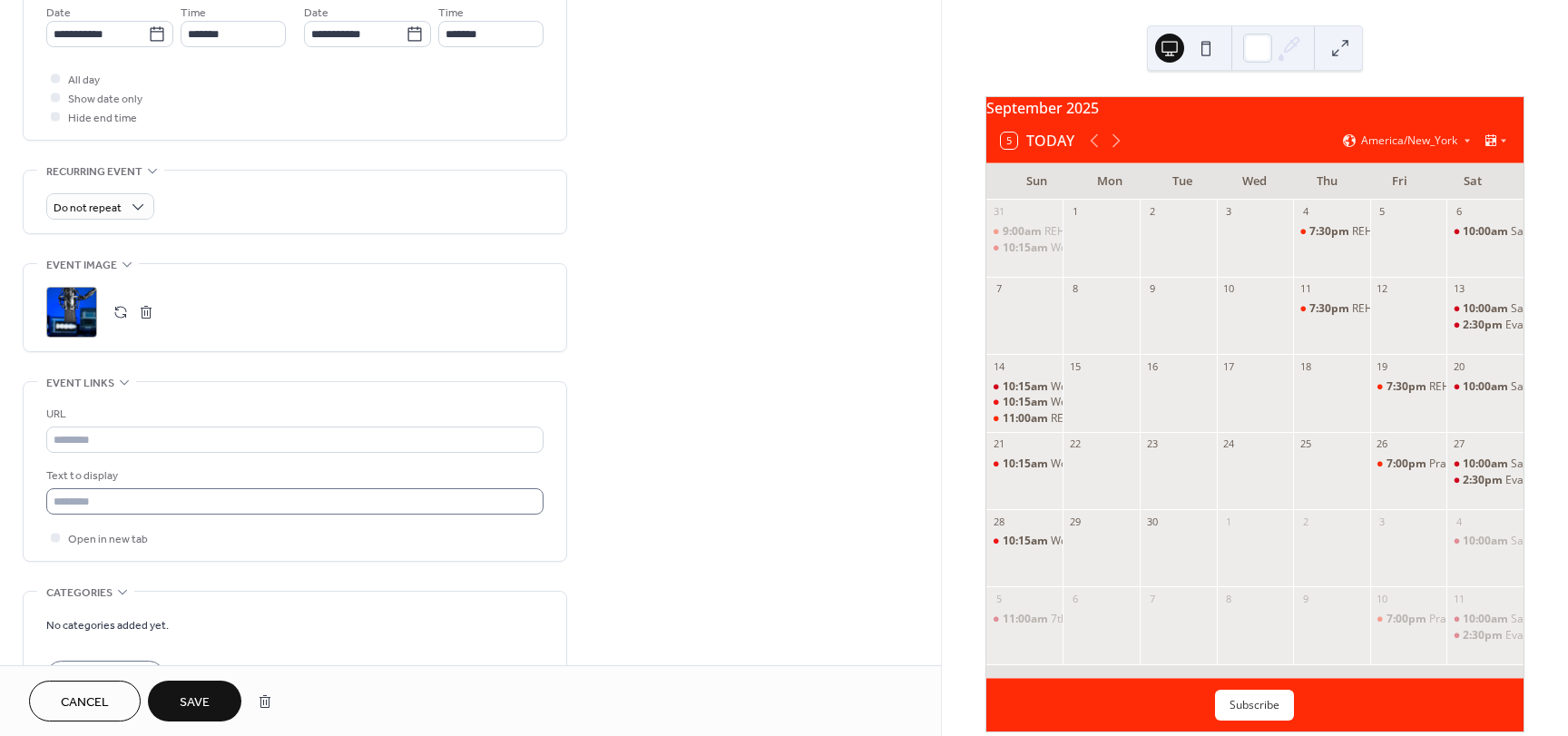 scroll, scrollTop: 635, scrollLeft: 0, axis: vertical 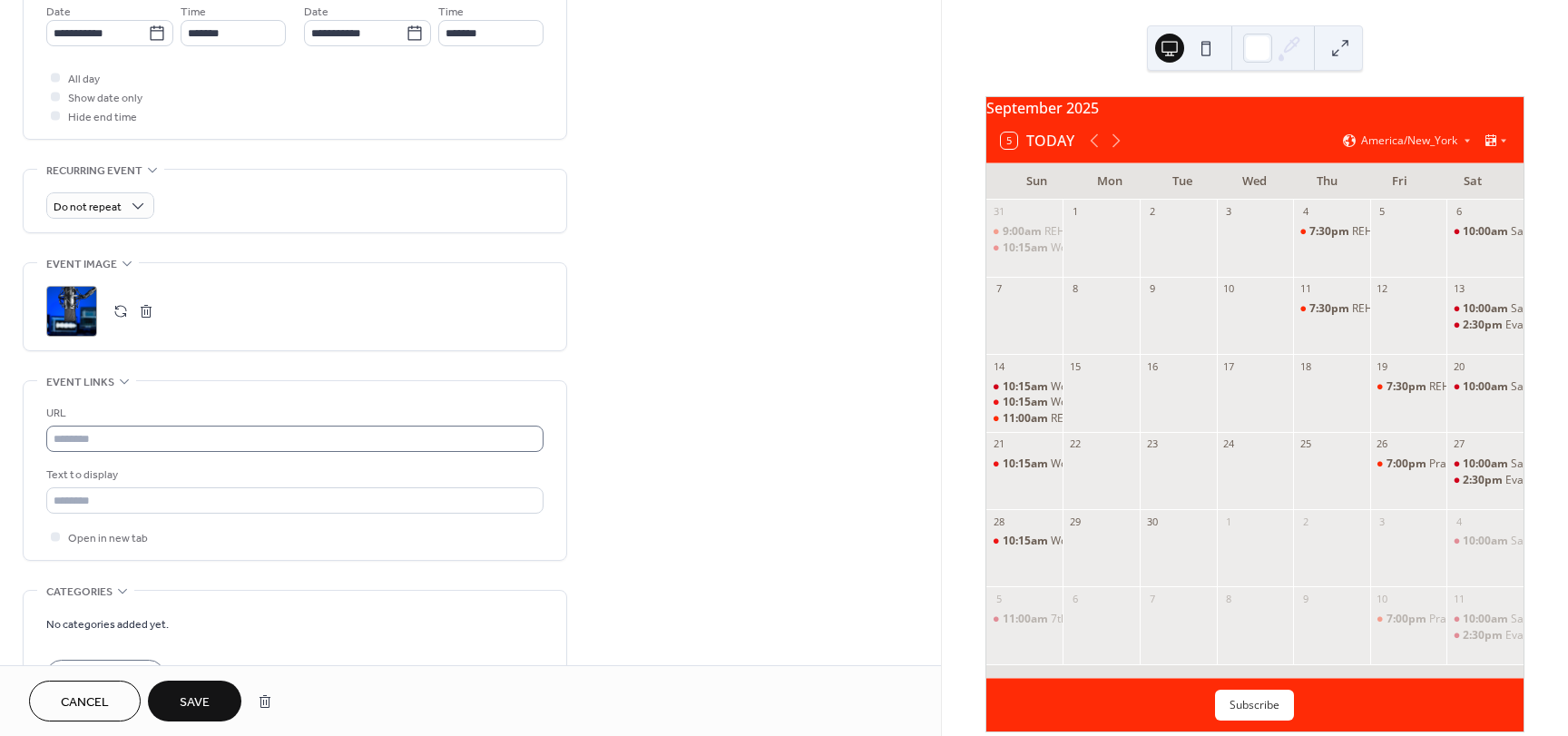 type on "**********" 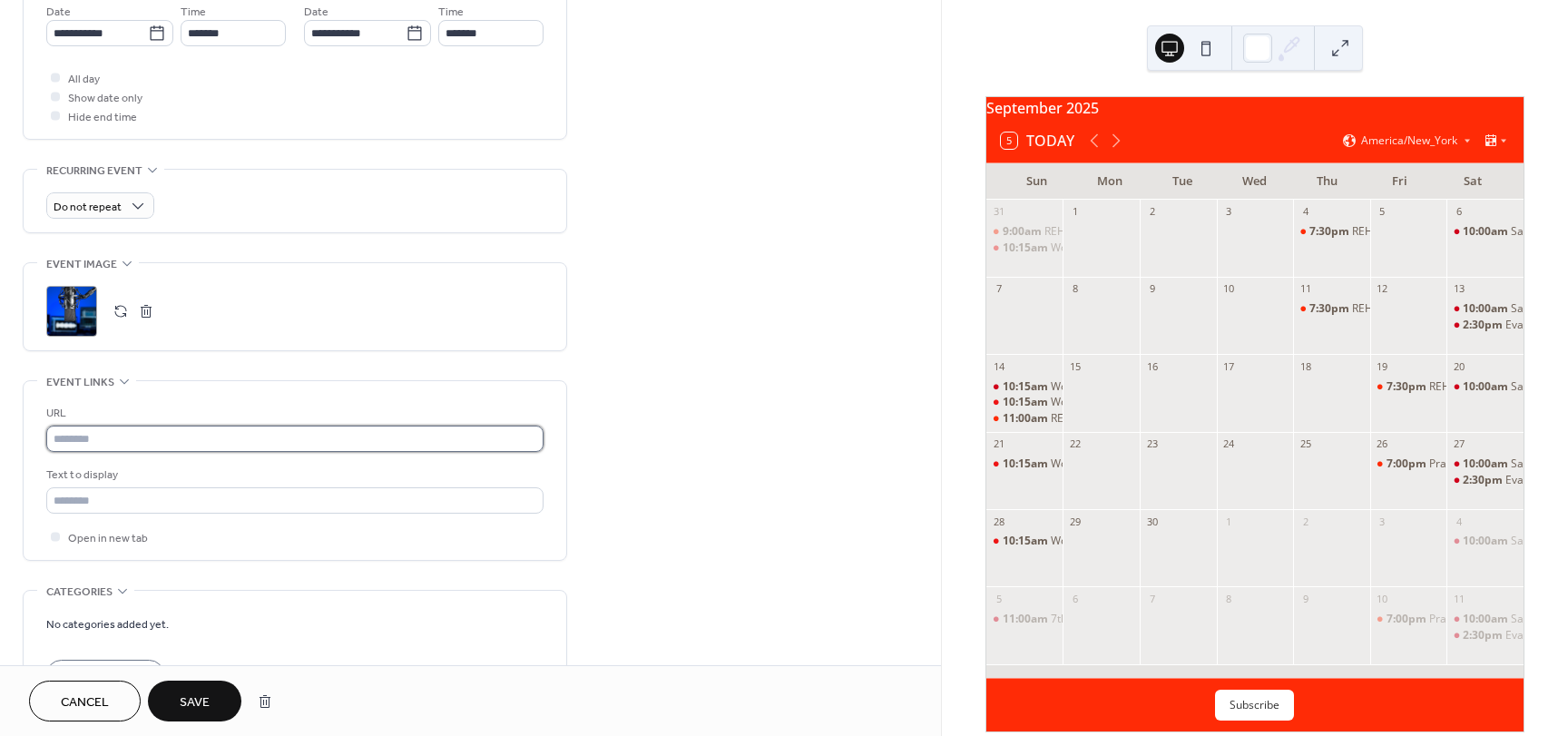 click at bounding box center [295, 438] 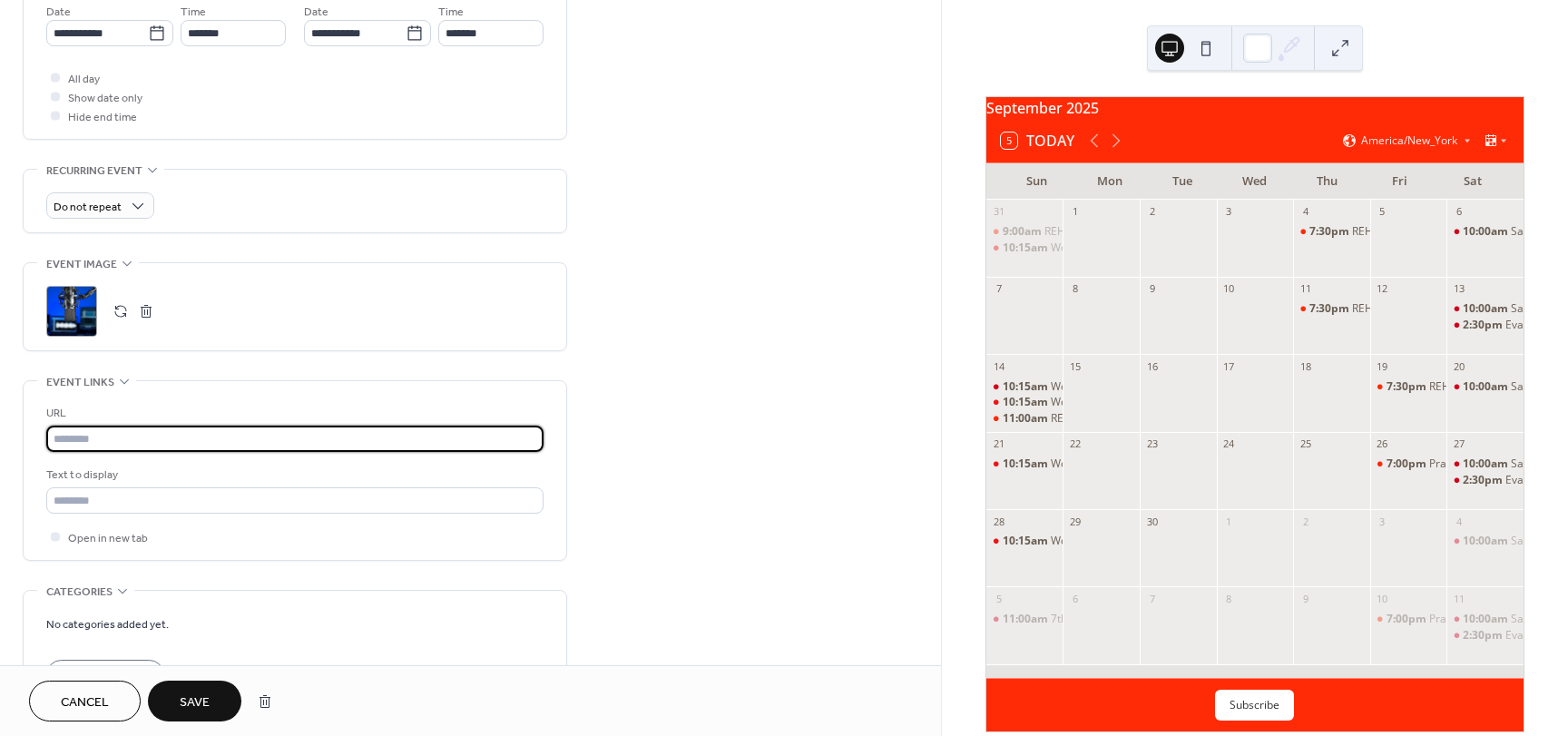 paste on "**********" 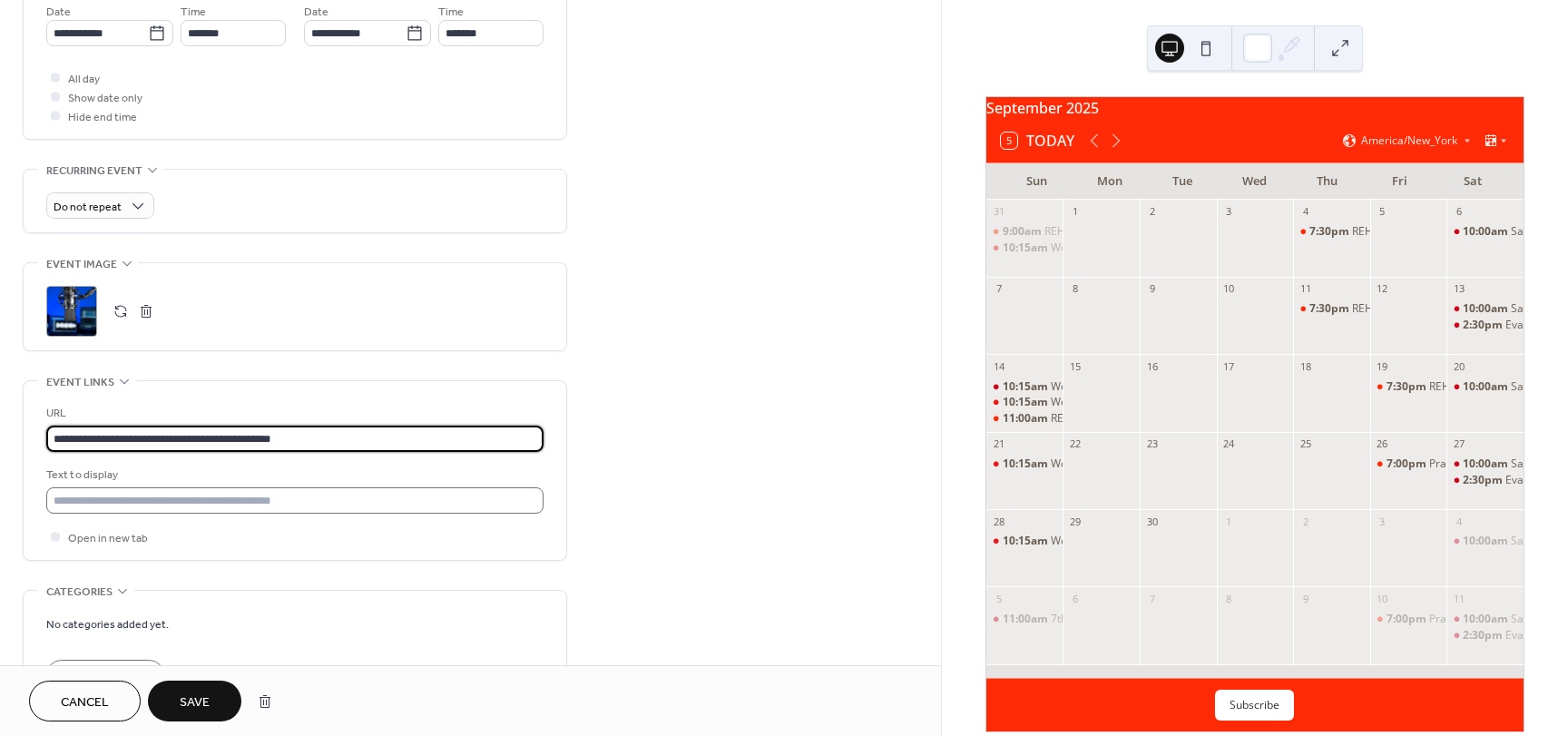 type on "**********" 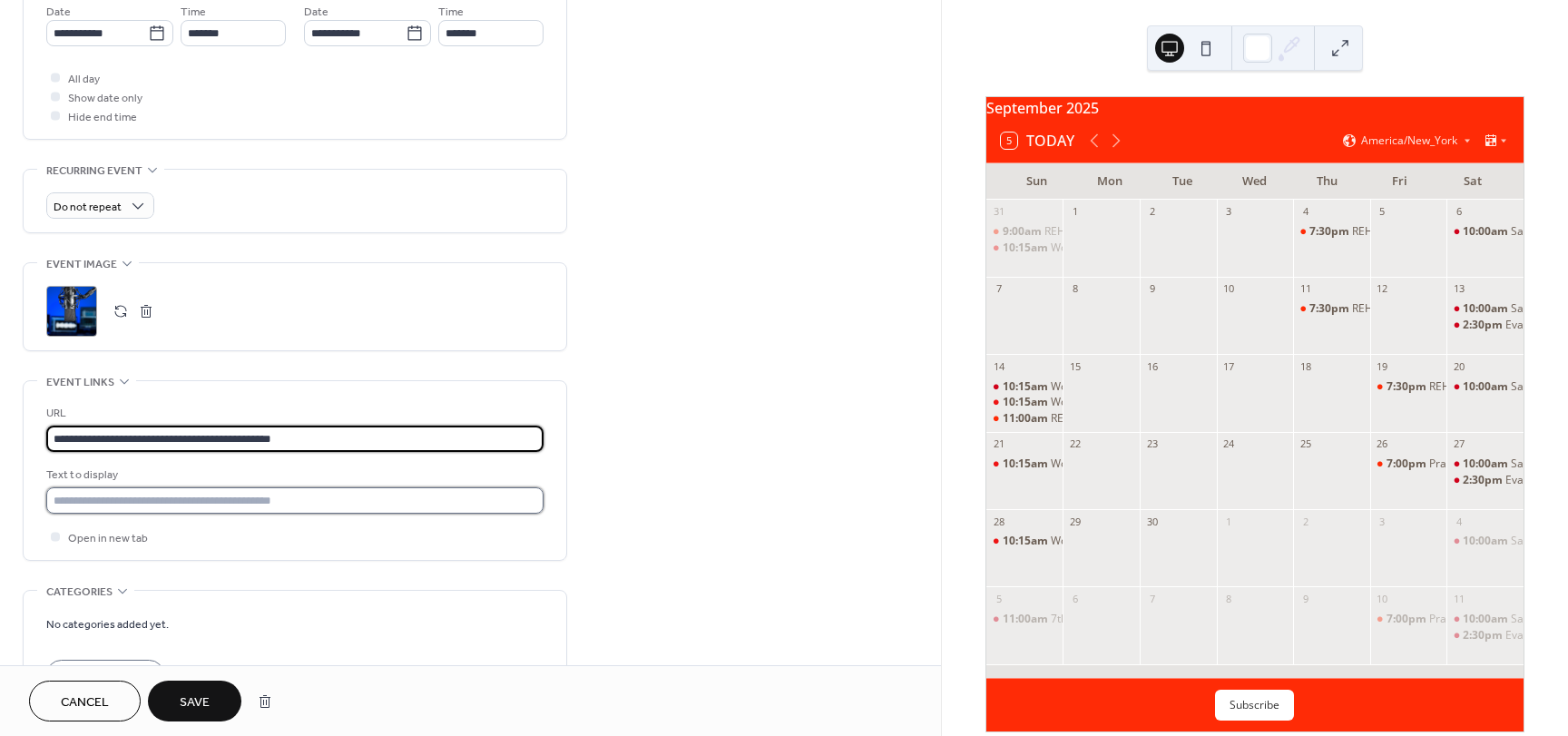 click at bounding box center (295, 500) 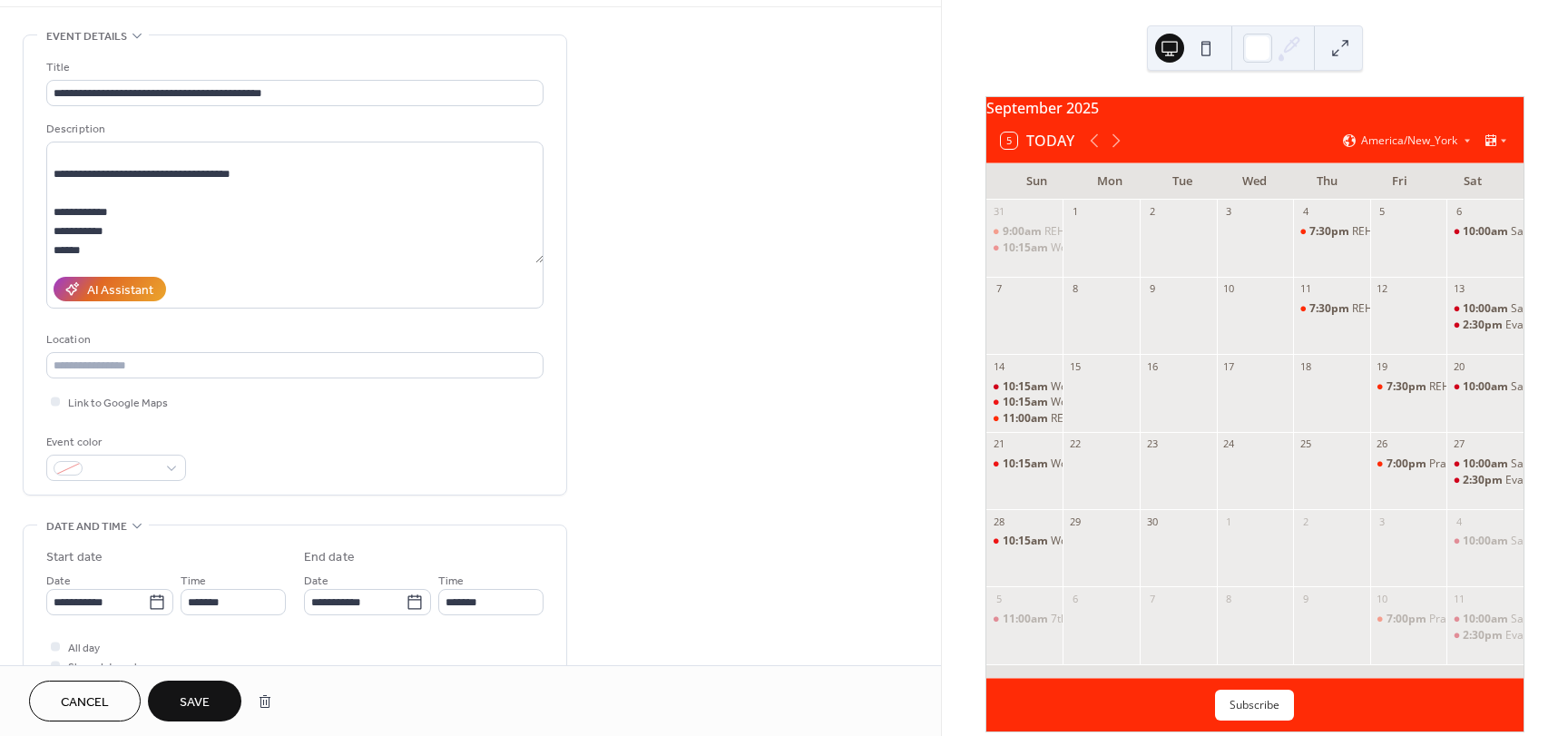 scroll, scrollTop: 34, scrollLeft: 0, axis: vertical 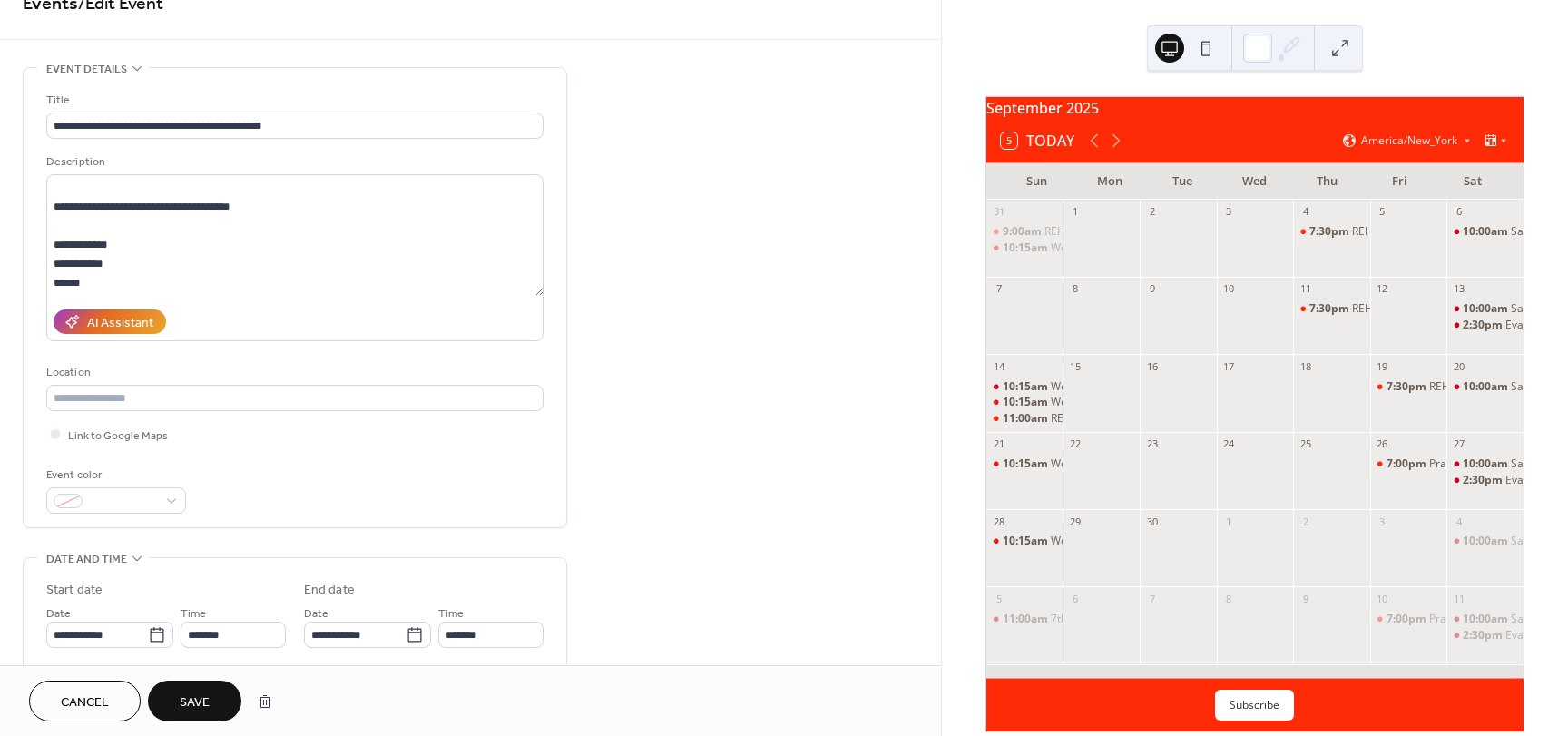 type on "**********" 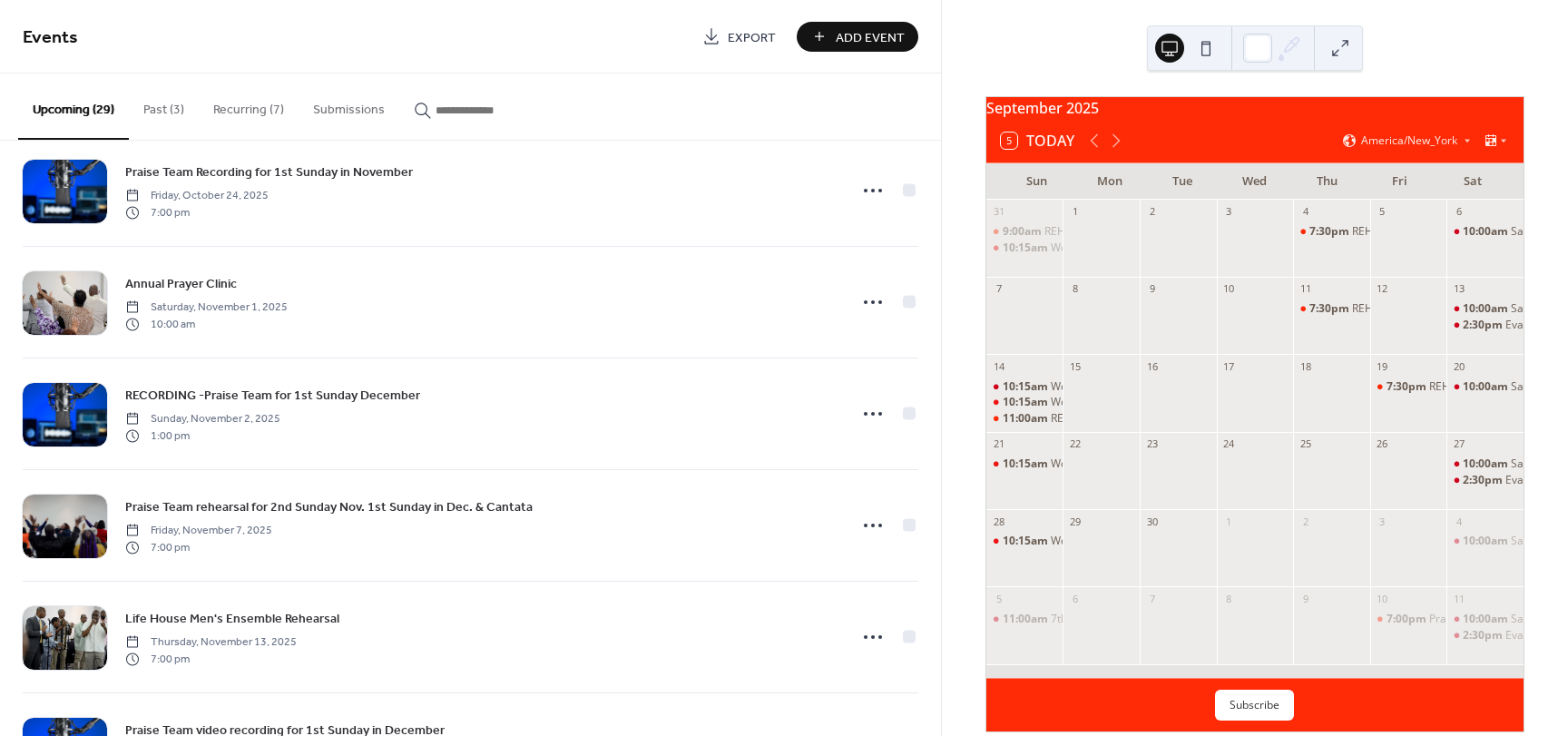 scroll, scrollTop: 2332, scrollLeft: 0, axis: vertical 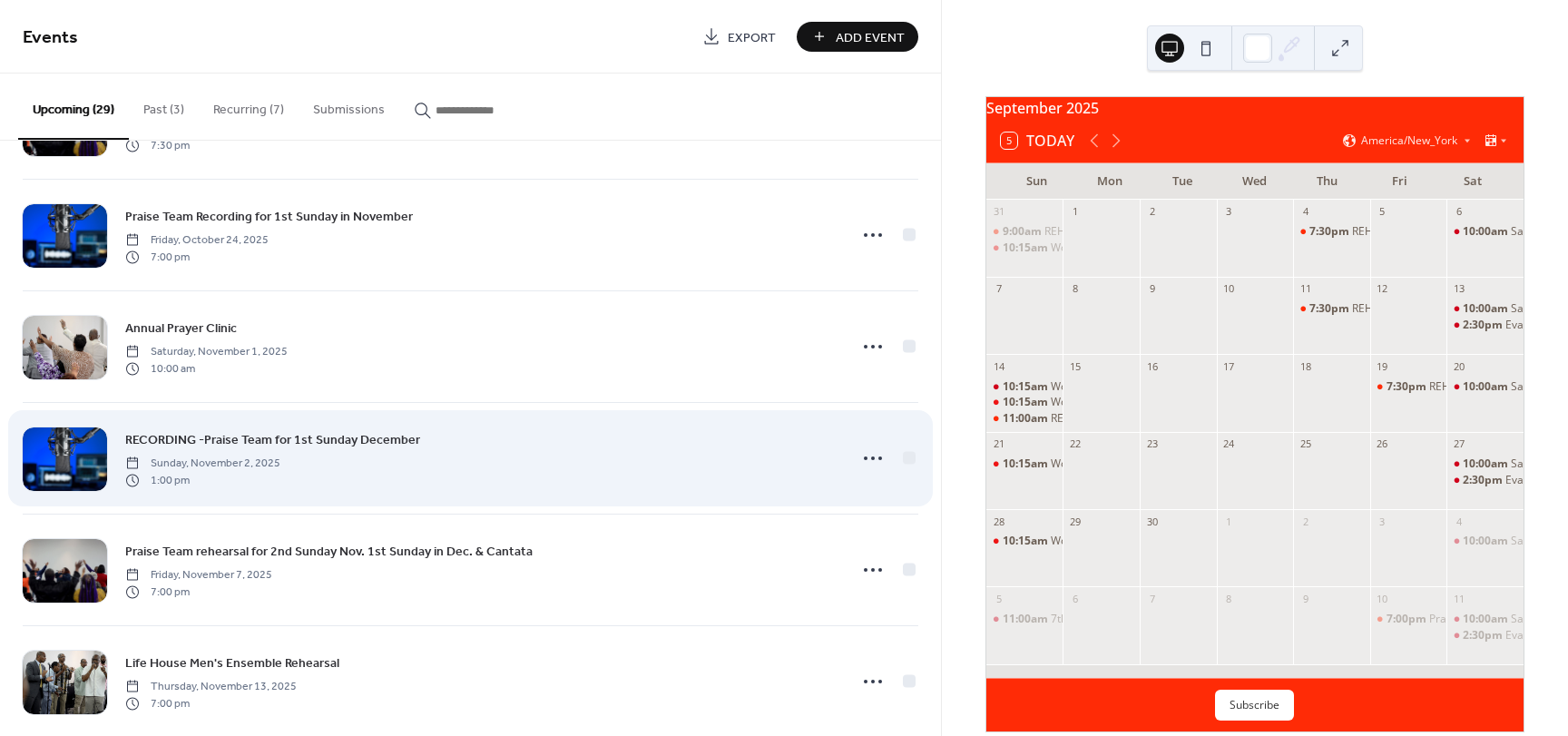 click on "RECORDING -Praise Team for 1st Sunday December" at bounding box center [272, 440] 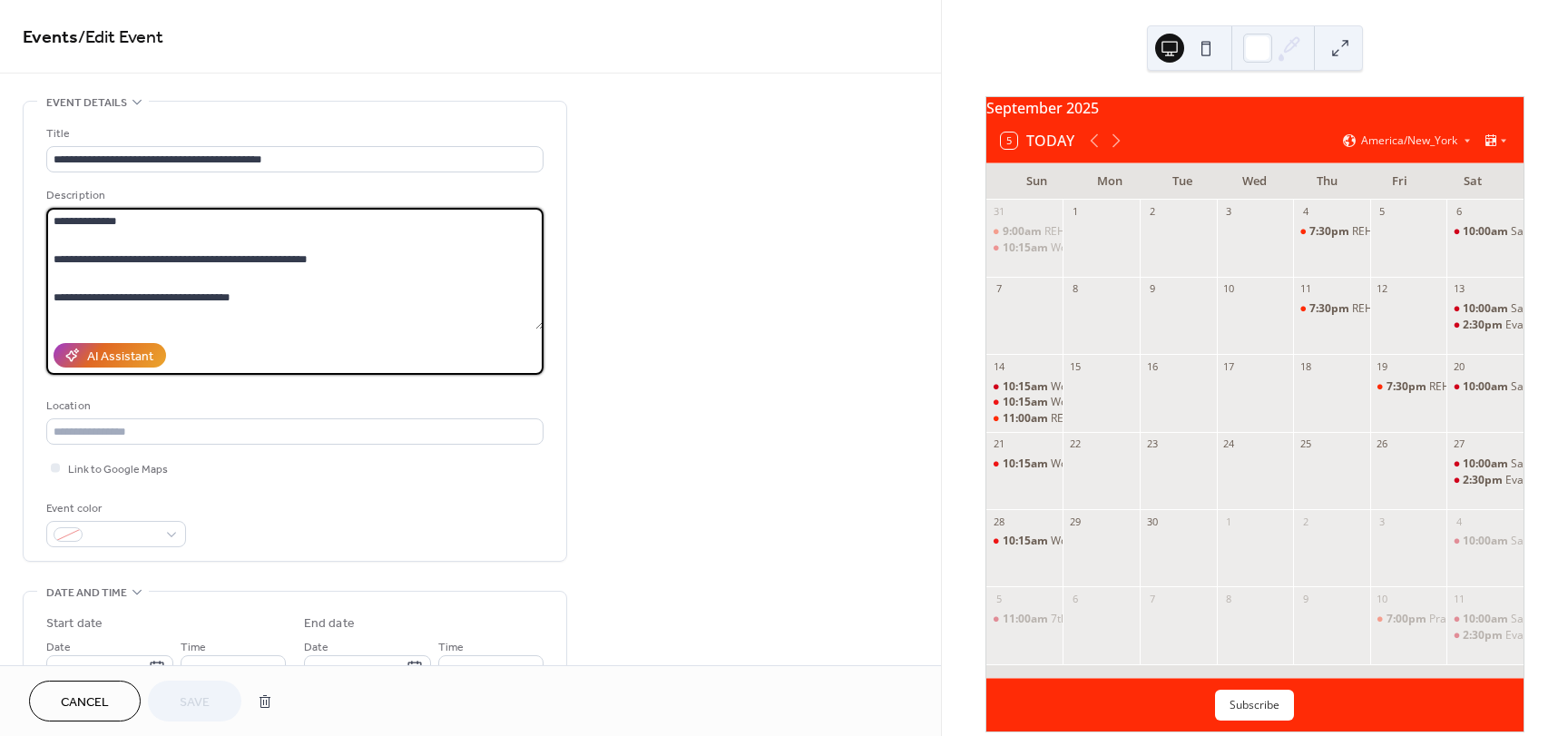 drag, startPoint x: 260, startPoint y: 295, endPoint x: 158, endPoint y: 293, distance: 102.0196 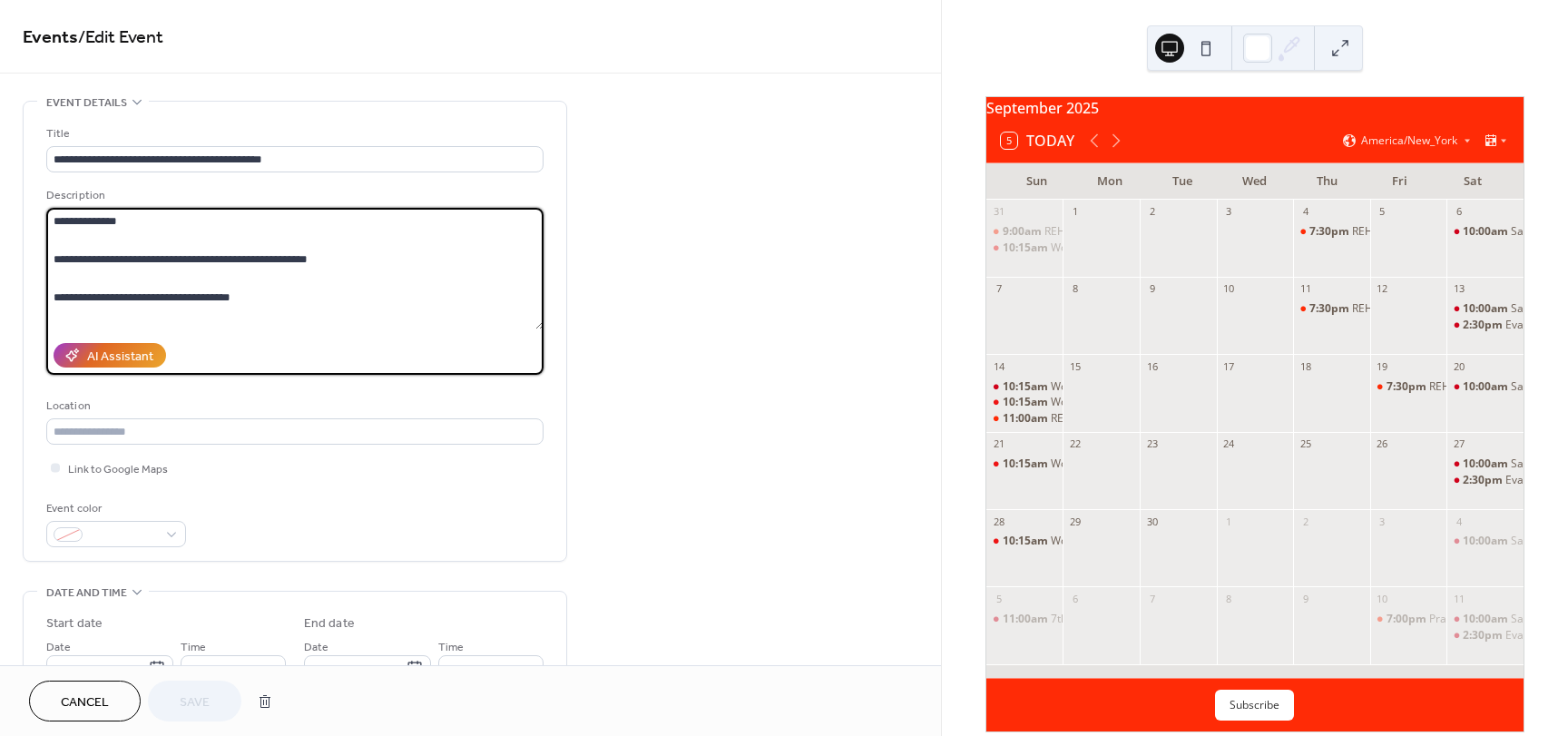 click on "**********" at bounding box center (295, 269) 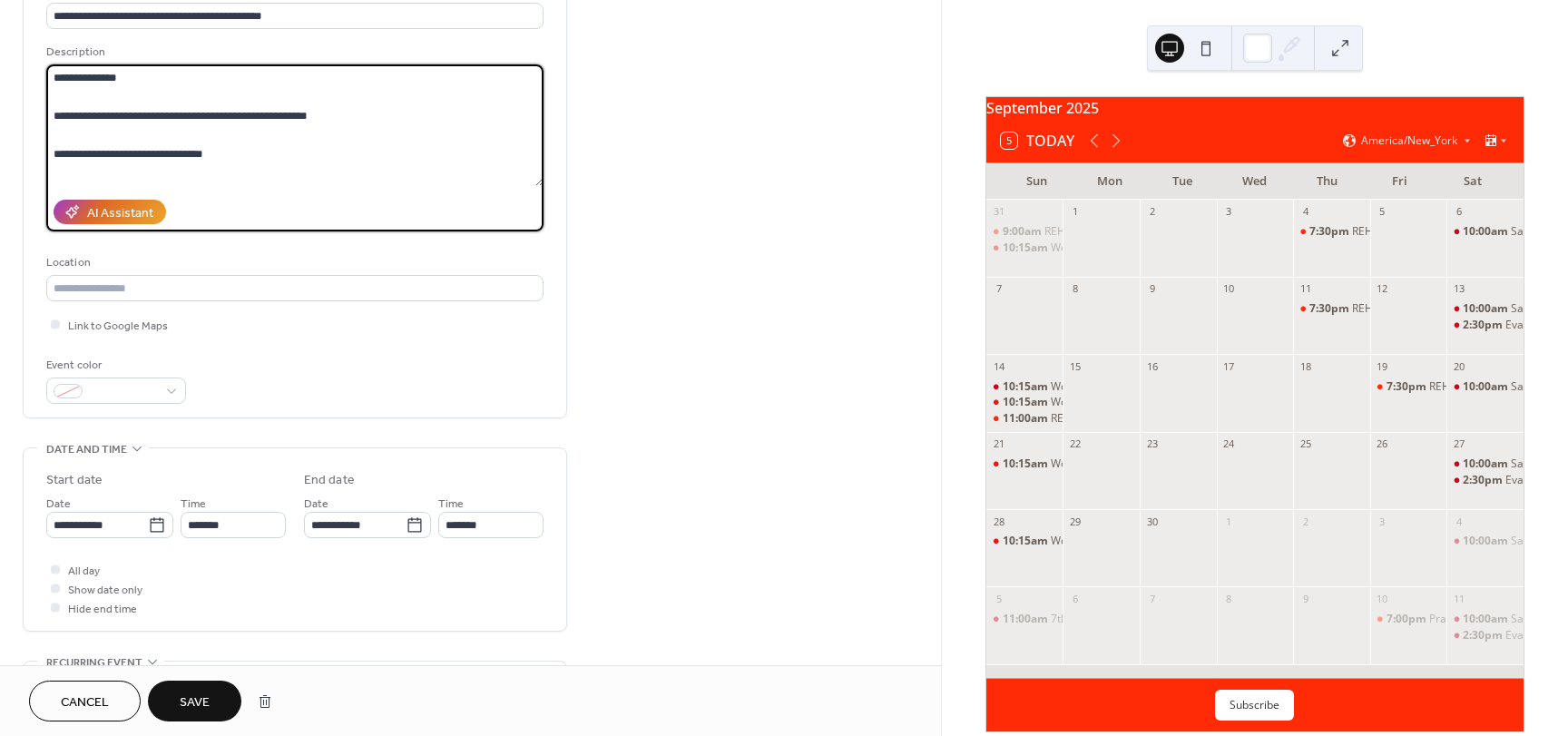 scroll, scrollTop: 182, scrollLeft: 0, axis: vertical 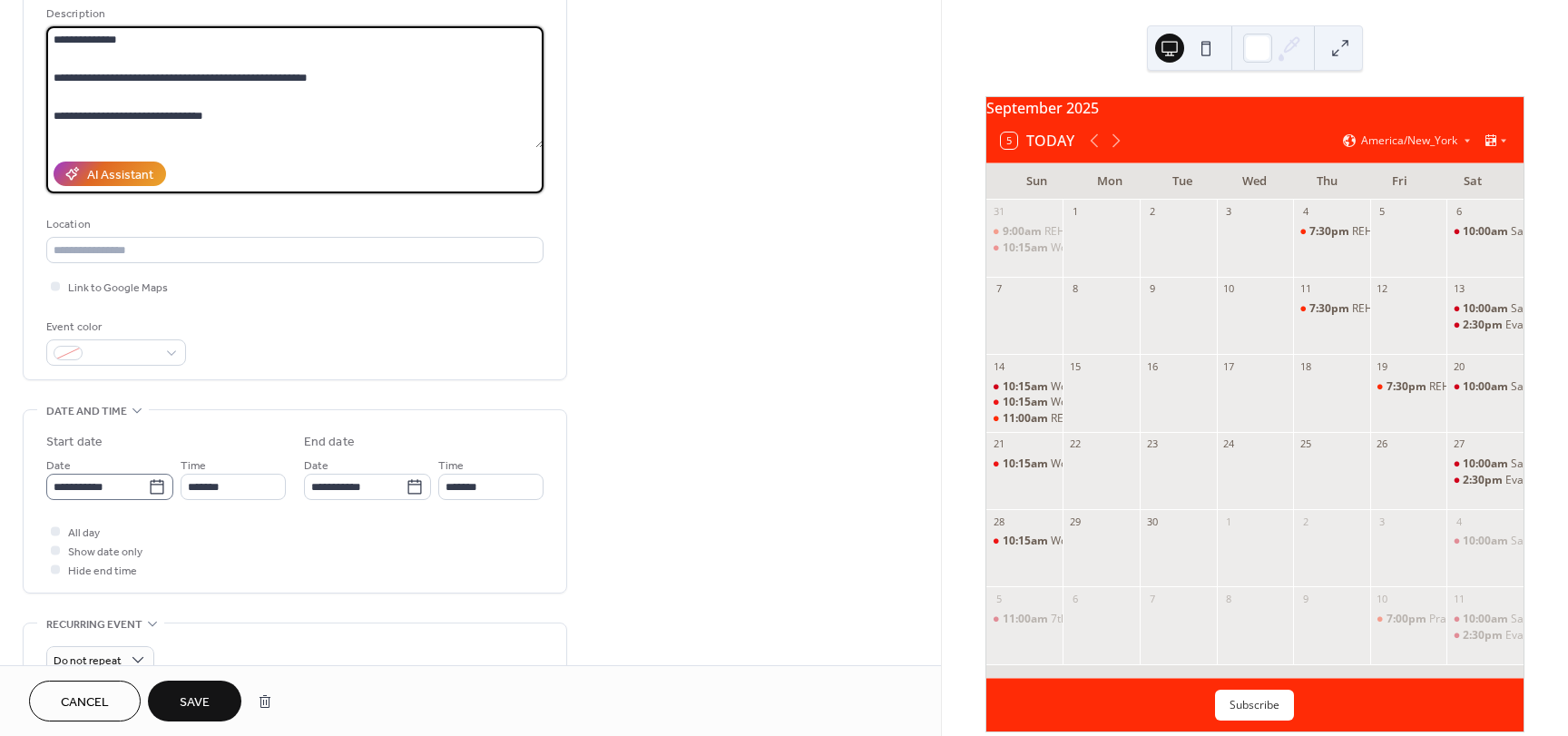 type on "**********" 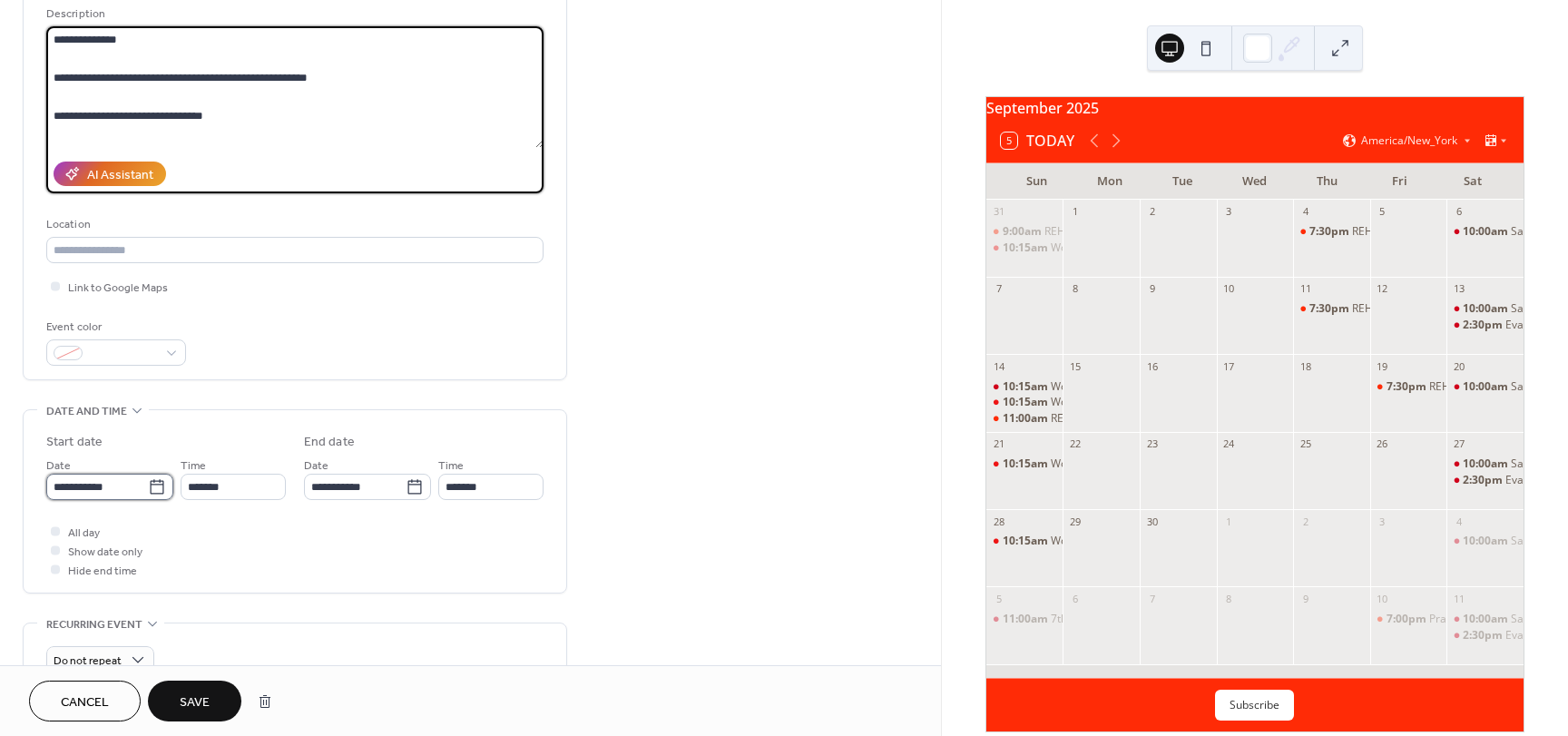 click on "**********" at bounding box center [97, 486] 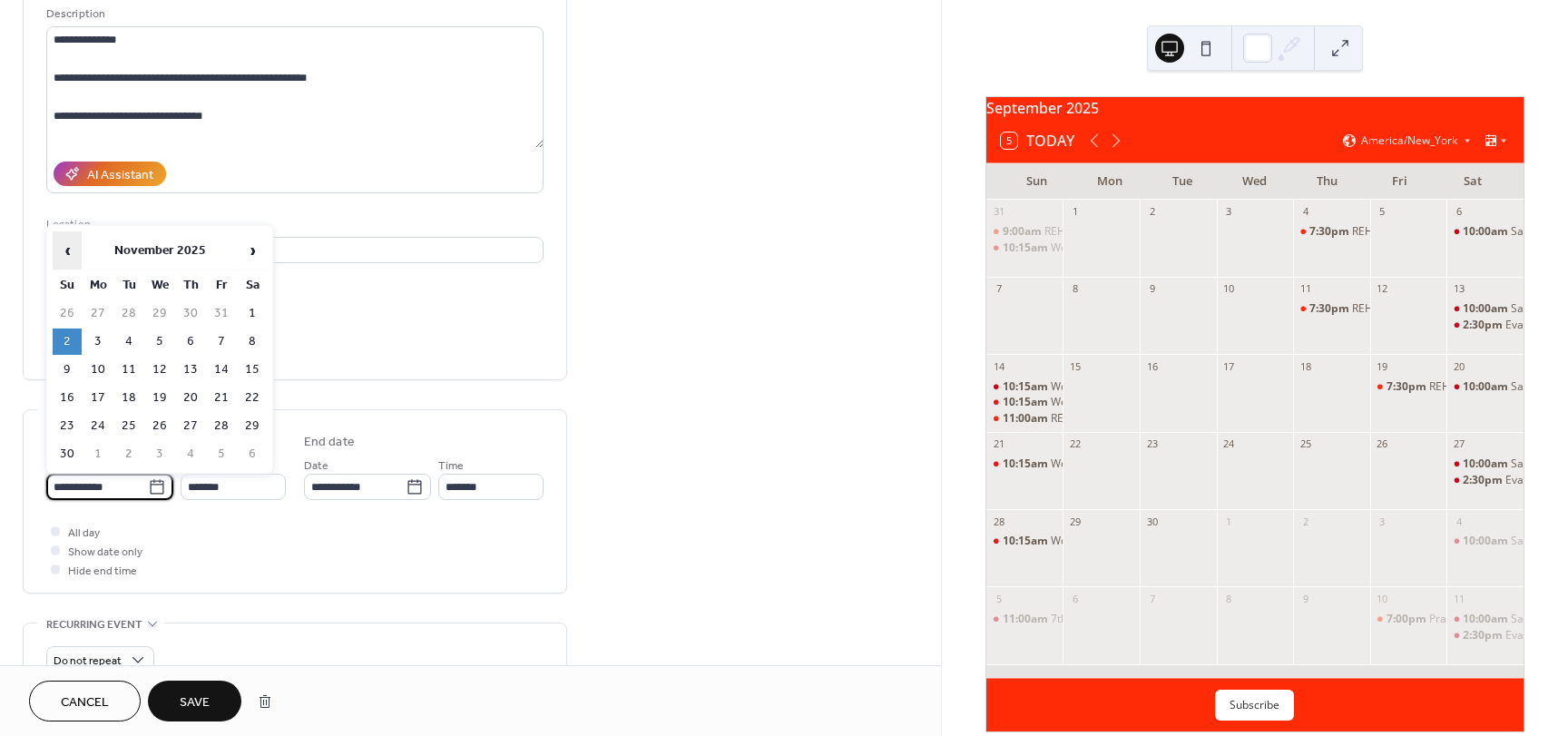 click on "‹" at bounding box center [67, 250] 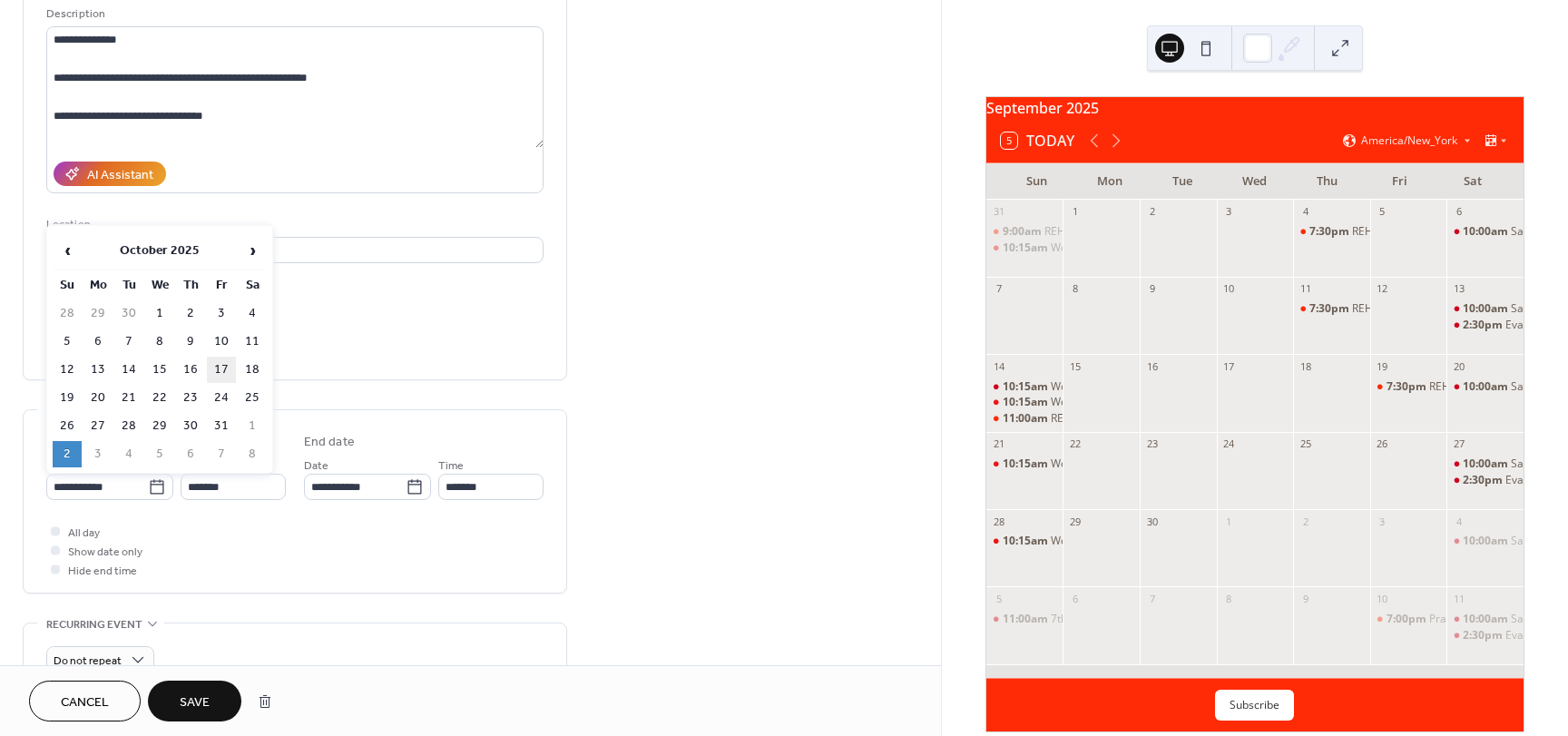 click on "17" at bounding box center (221, 369) 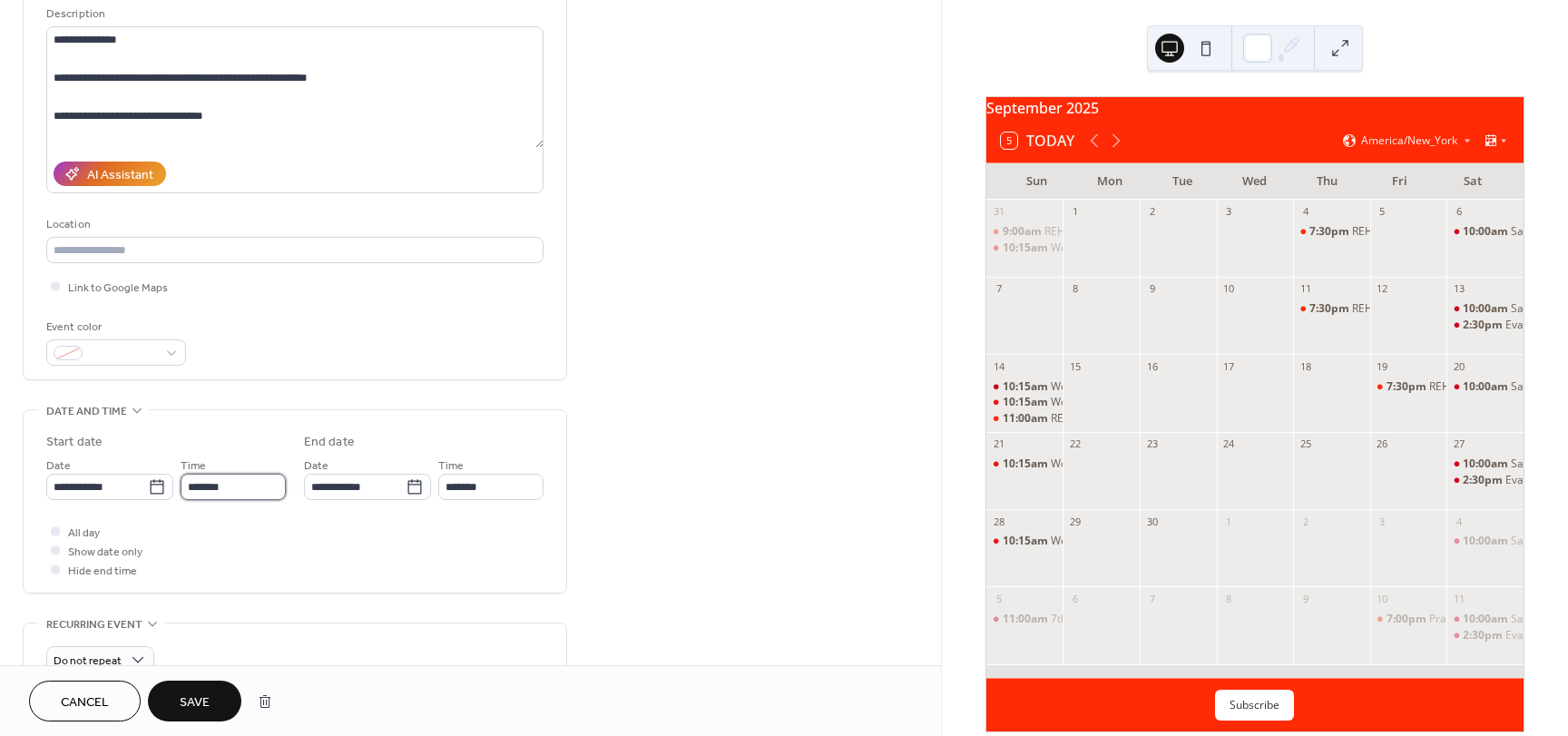 click on "*******" at bounding box center (233, 486) 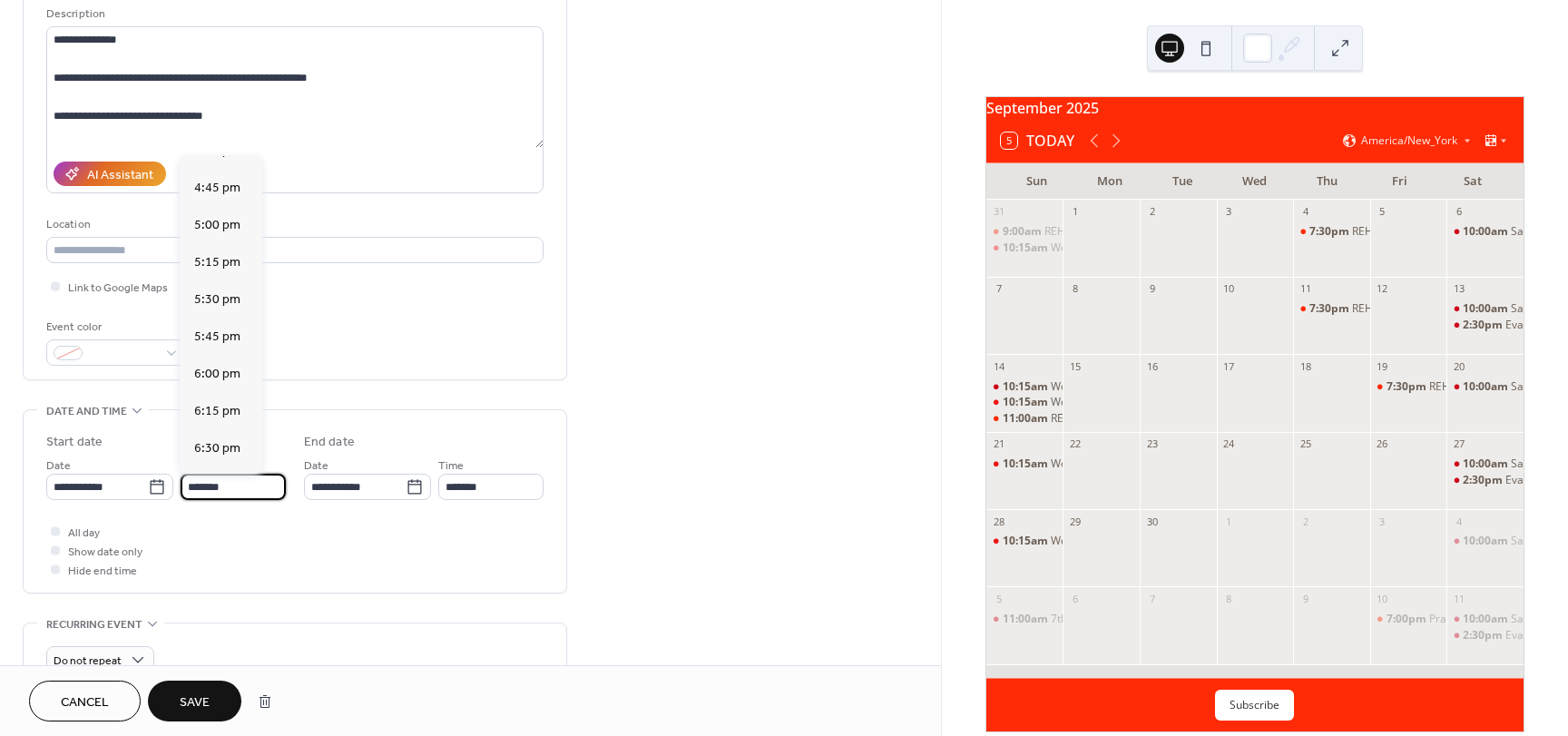 scroll, scrollTop: 2570, scrollLeft: 0, axis: vertical 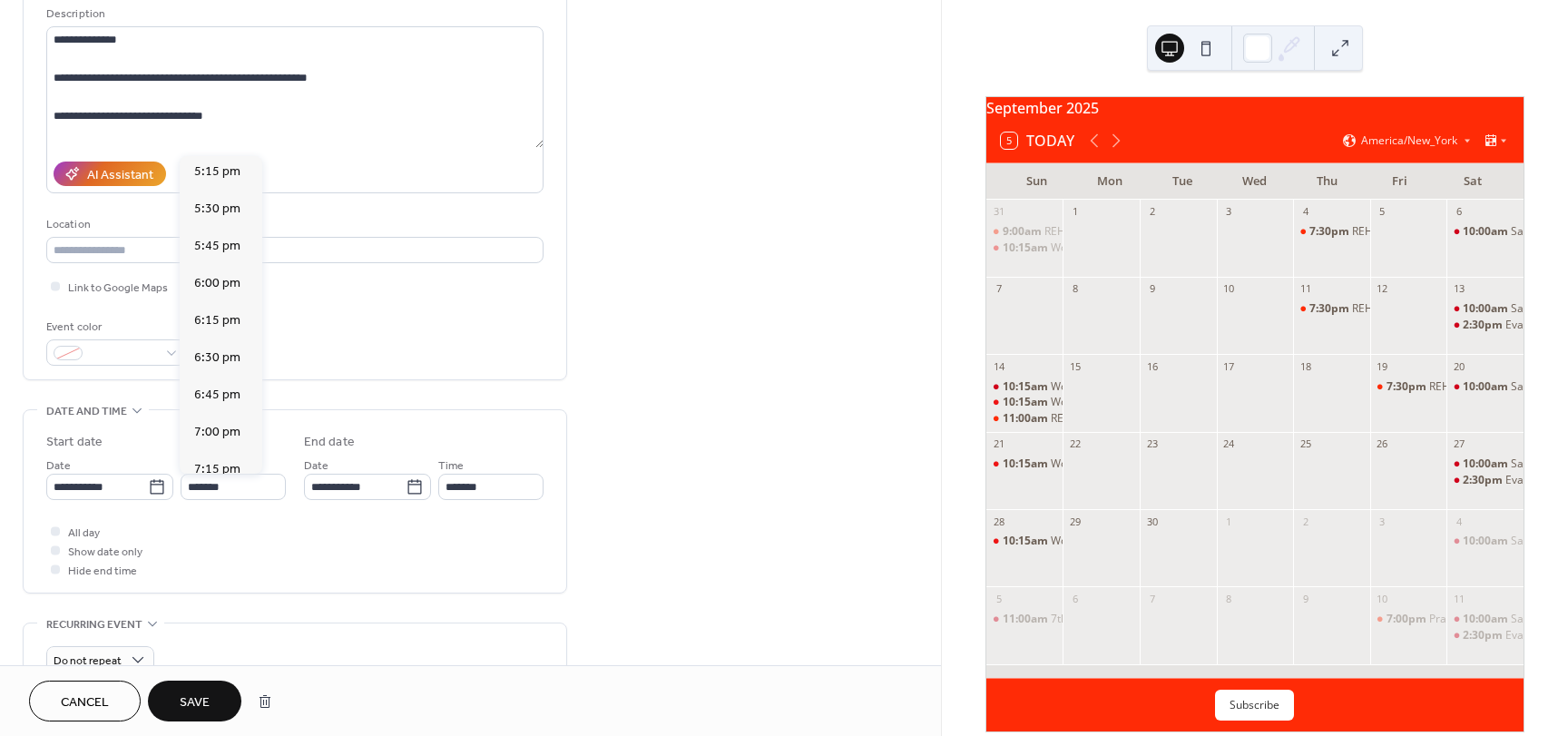 click on "12:00 am 12:15 am 12:30 am 12:45 am 1:00 am 1:15 am 1:30 am 1:45 am 2:00 am 2:15 am 2:30 am 2:45 am 3:00 am 3:15 am 3:30 am 3:45 am 4:00 am 4:15 am 4:30 am 4:45 am 5:00 am 5:15 am 5:30 am 5:45 am 6:00 am 6:15 am 6:30 am 6:45 am 7:00 am 7:15 am 7:30 am 7:45 am 8:00 am 8:15 am 8:30 am 8:45 am 9:00 am 9:15 am 9:30 am 9:45 am 10:00 am 10:15 am 10:30 am 10:45 am 11:00 am 11:15 am 11:30 am 11:45 am 12:00 pm 12:15 pm 12:30 pm 12:45 pm 1:00 pm 1:15 pm 1:30 pm 1:45 pm 2:00 pm 2:15 pm 2:30 pm 2:45 pm 3:00 pm 3:15 pm 3:30 pm 3:45 pm 4:00 pm 4:15 pm 4:30 pm 4:45 pm 5:00 pm 5:15 pm 5:30 pm 5:45 pm 6:00 pm 6:15 pm 6:30 pm 6:45 pm 7:00 pm 7:15 pm 7:30 pm 7:45 pm 8:00 pm 8:15 pm 8:30 pm 8:45 pm 9:00 pm 9:15 pm 9:30 pm 9:45 pm 10:00 pm 10:15 pm 10:30 pm 10:45 pm 11:00 pm 11:15 pm 11:30 pm 11:45 pm" at bounding box center [220, 315] 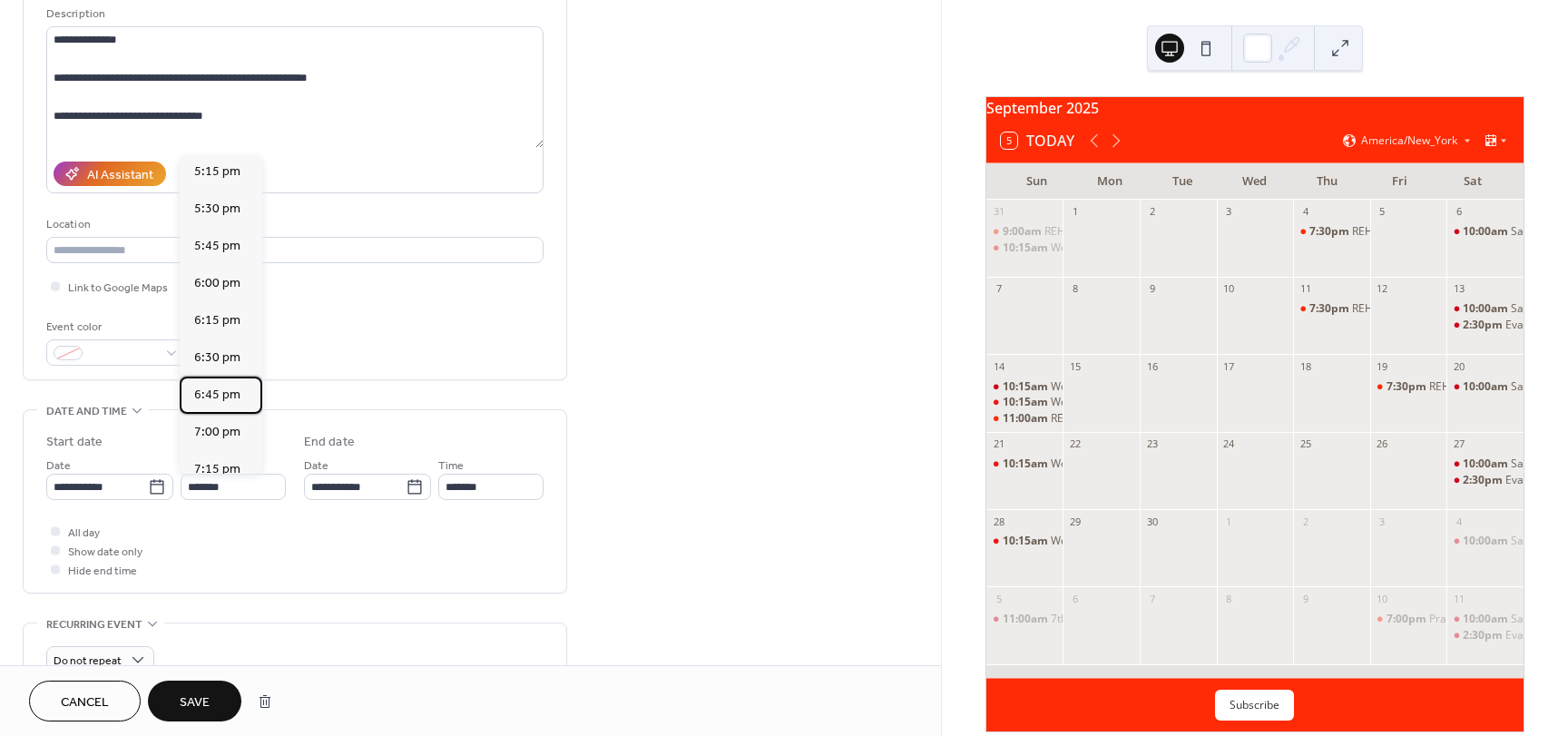 click on "12:00 am 12:15 am 12:30 am 12:45 am 1:00 am 1:15 am 1:30 am 1:45 am 2:00 am 2:15 am 2:30 am 2:45 am 3:00 am 3:15 am 3:30 am 3:45 am 4:00 am 4:15 am 4:30 am 4:45 am 5:00 am 5:15 am 5:30 am 5:45 am 6:00 am 6:15 am 6:30 am 6:45 am 7:00 am 7:15 am 7:30 am 7:45 am 8:00 am 8:15 am 8:30 am 8:45 am 9:00 am 9:15 am 9:30 am 9:45 am 10:00 am 10:15 am 10:30 am 10:45 am 11:00 am 11:15 am 11:30 am 11:45 am 12:00 pm 12:15 pm 12:30 pm 12:45 pm 1:00 pm 1:15 pm 1:30 pm 1:45 pm 2:00 pm 2:15 pm 2:30 pm 2:45 pm 3:00 pm 3:15 pm 3:30 pm 3:45 pm 4:00 pm 4:15 pm 4:30 pm 4:45 pm 5:00 pm 5:15 pm 5:30 pm 5:45 pm 6:00 pm 6:15 pm 6:30 pm 6:45 pm 7:00 pm 7:15 pm 7:30 pm 7:45 pm 8:00 pm 8:15 pm 8:30 pm 8:45 pm 9:00 pm 9:15 pm 9:30 pm 9:45 pm 10:00 pm 10:15 pm 10:30 pm 10:45 pm 11:00 pm 11:15 pm 11:30 pm 11:45 pm" at bounding box center [220, 315] 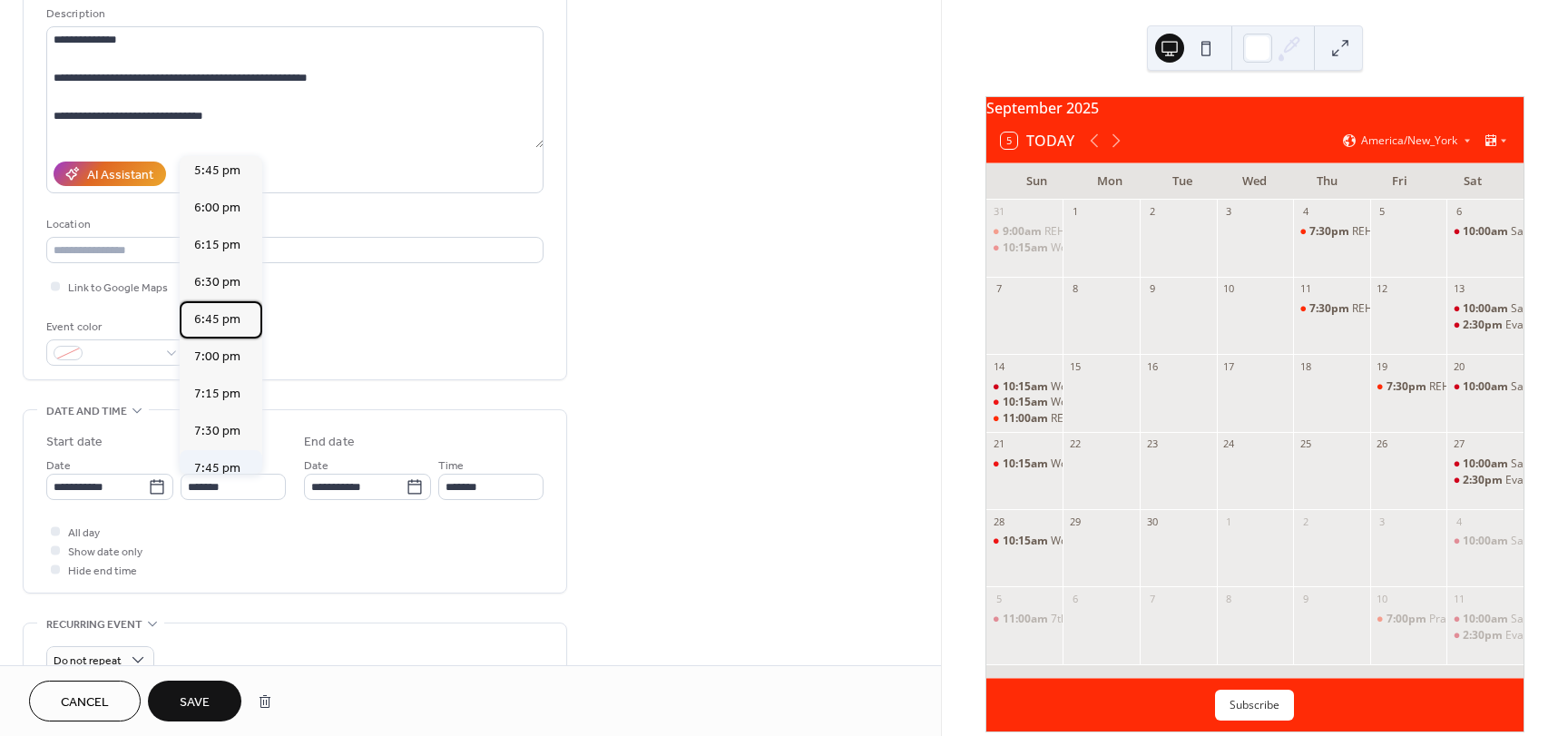 scroll, scrollTop: 2661, scrollLeft: 0, axis: vertical 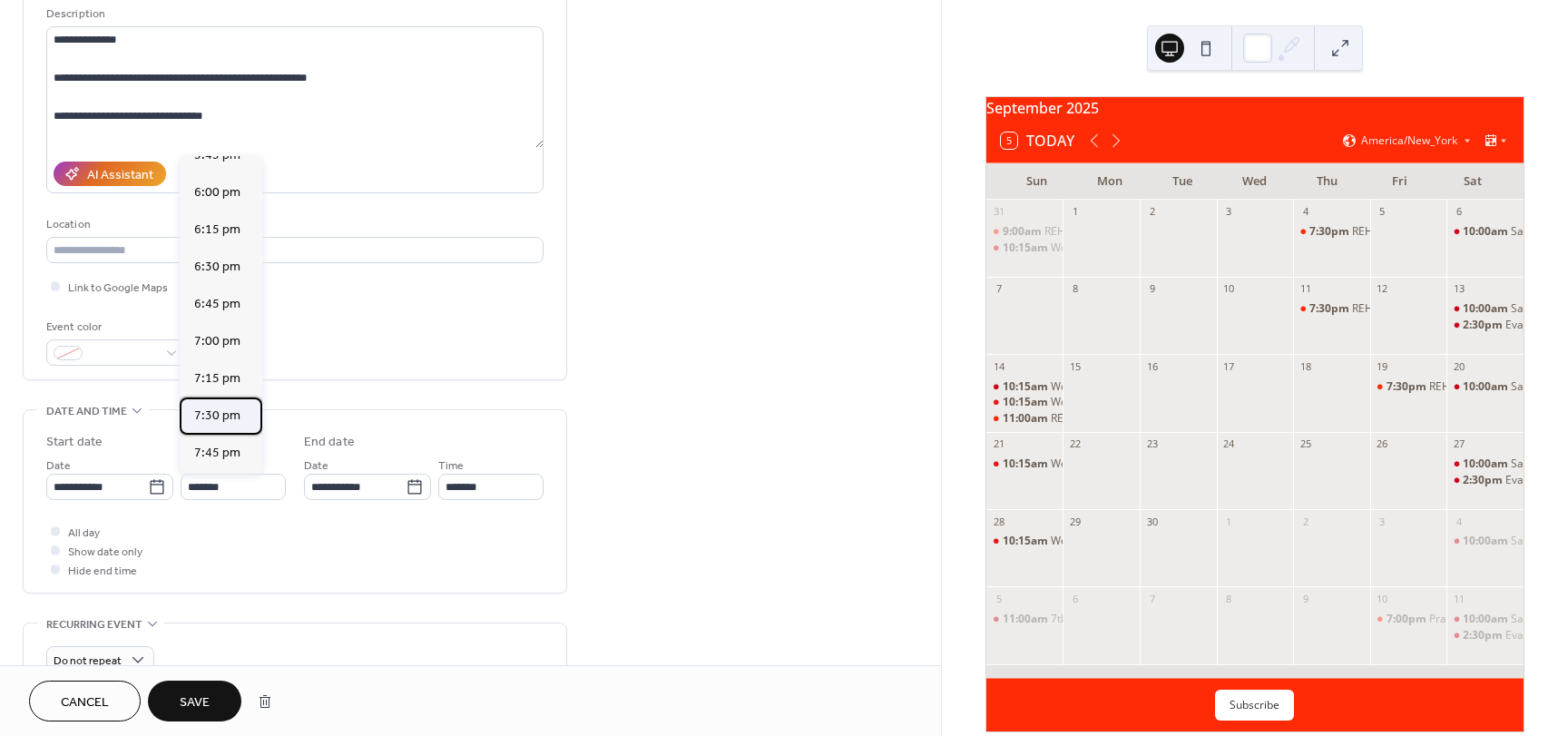 click on "7:30 pm" at bounding box center (217, 416) 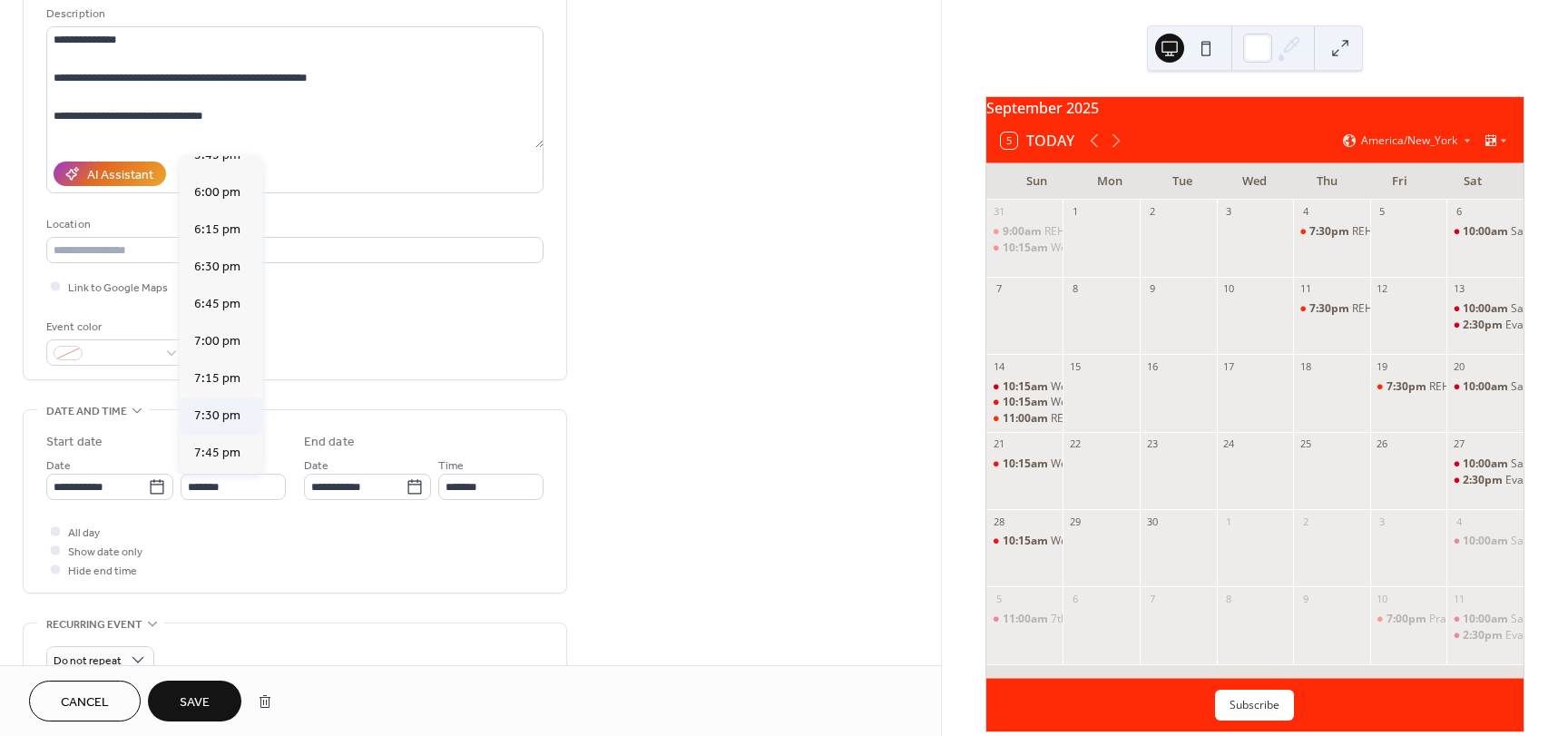 type on "*******" 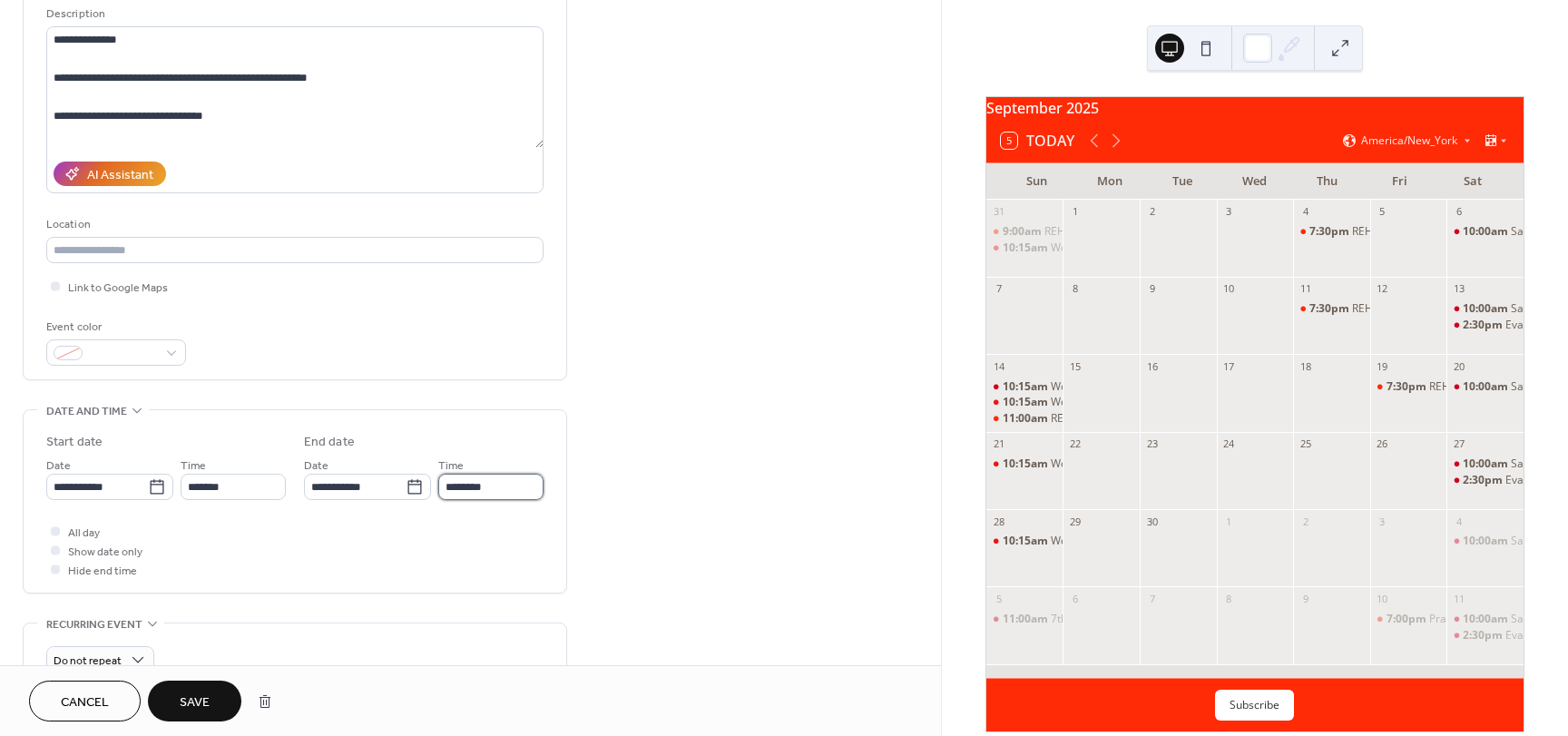 click on "********" at bounding box center [491, 486] 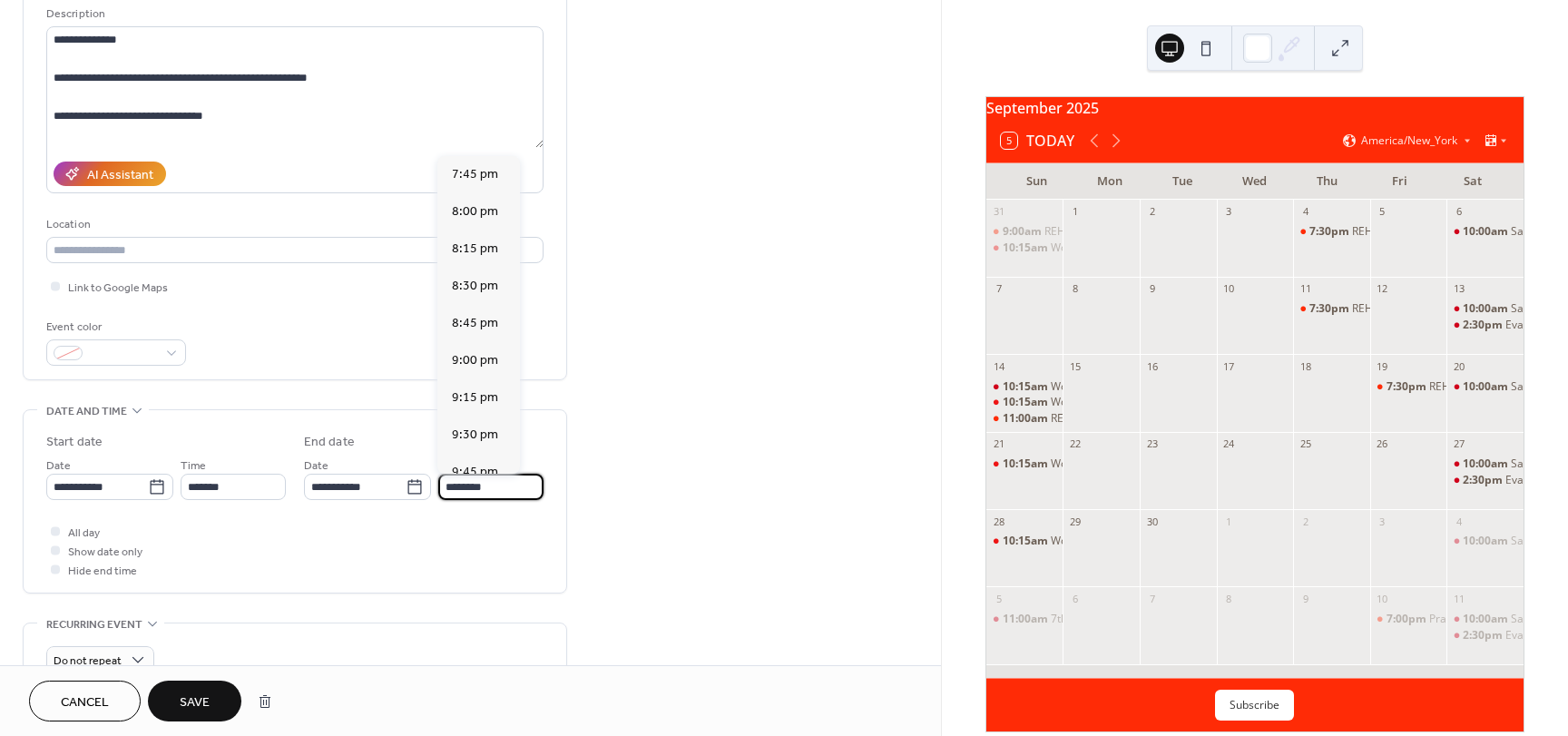 scroll, scrollTop: 315, scrollLeft: 0, axis: vertical 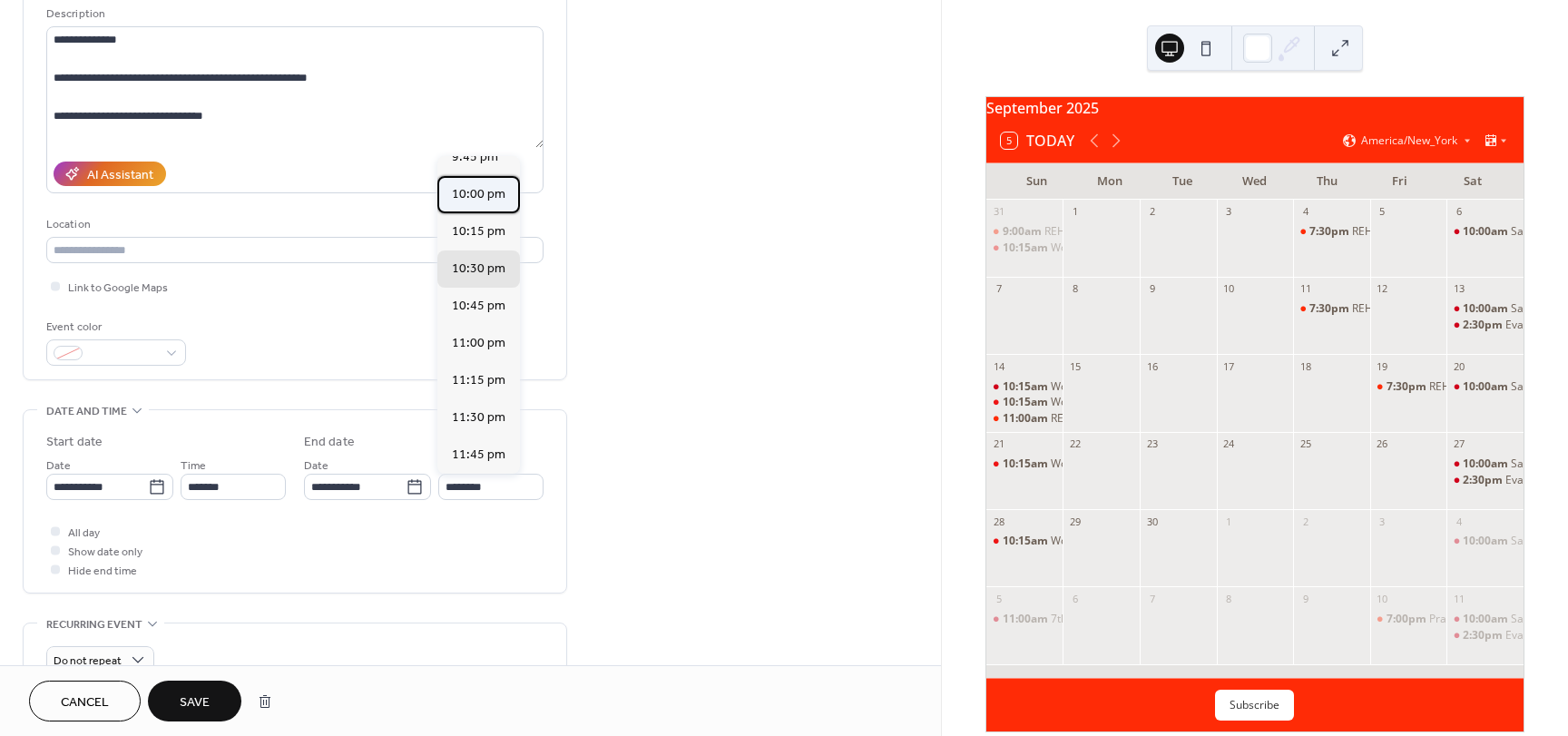 click on "10:00 pm" at bounding box center [478, 194] 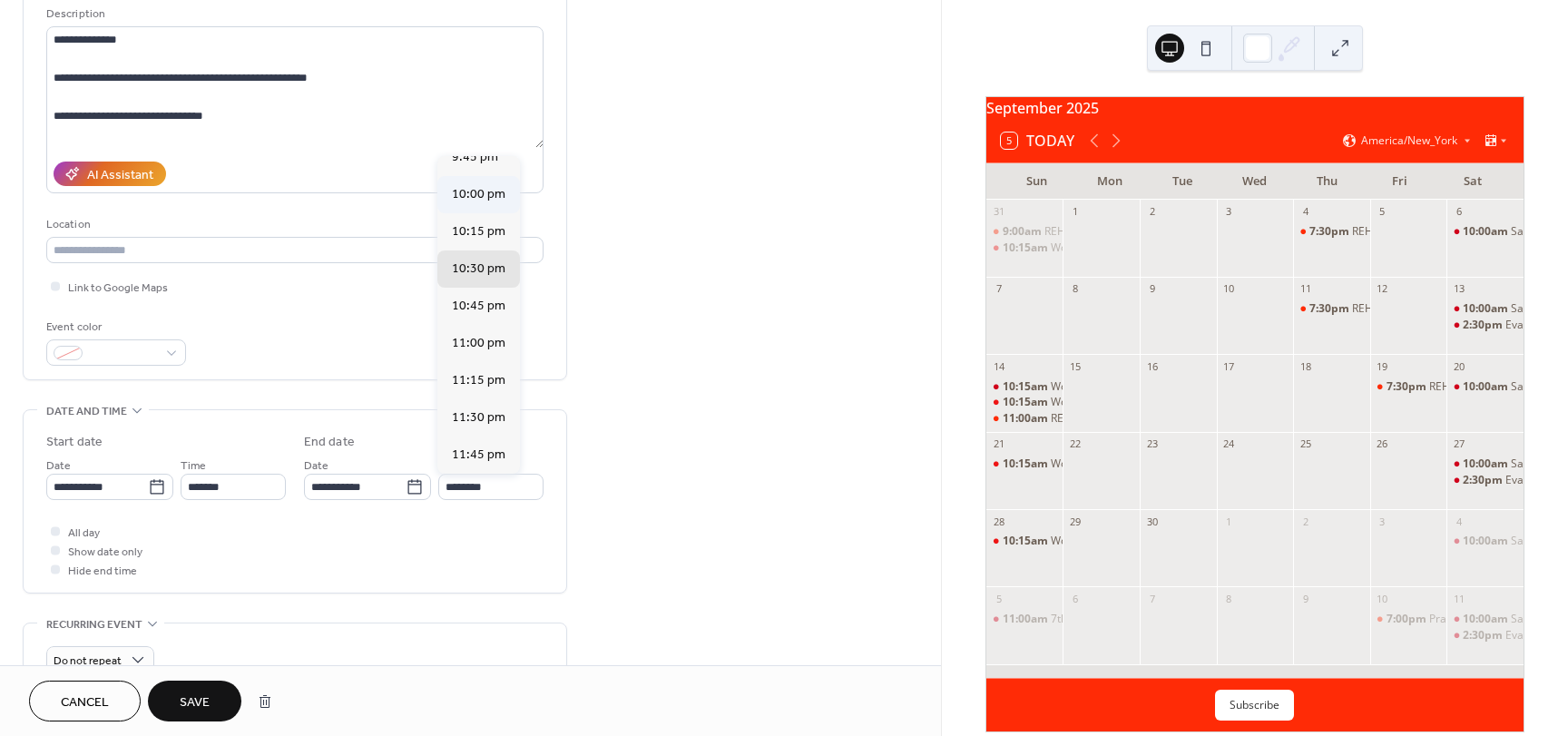 type on "********" 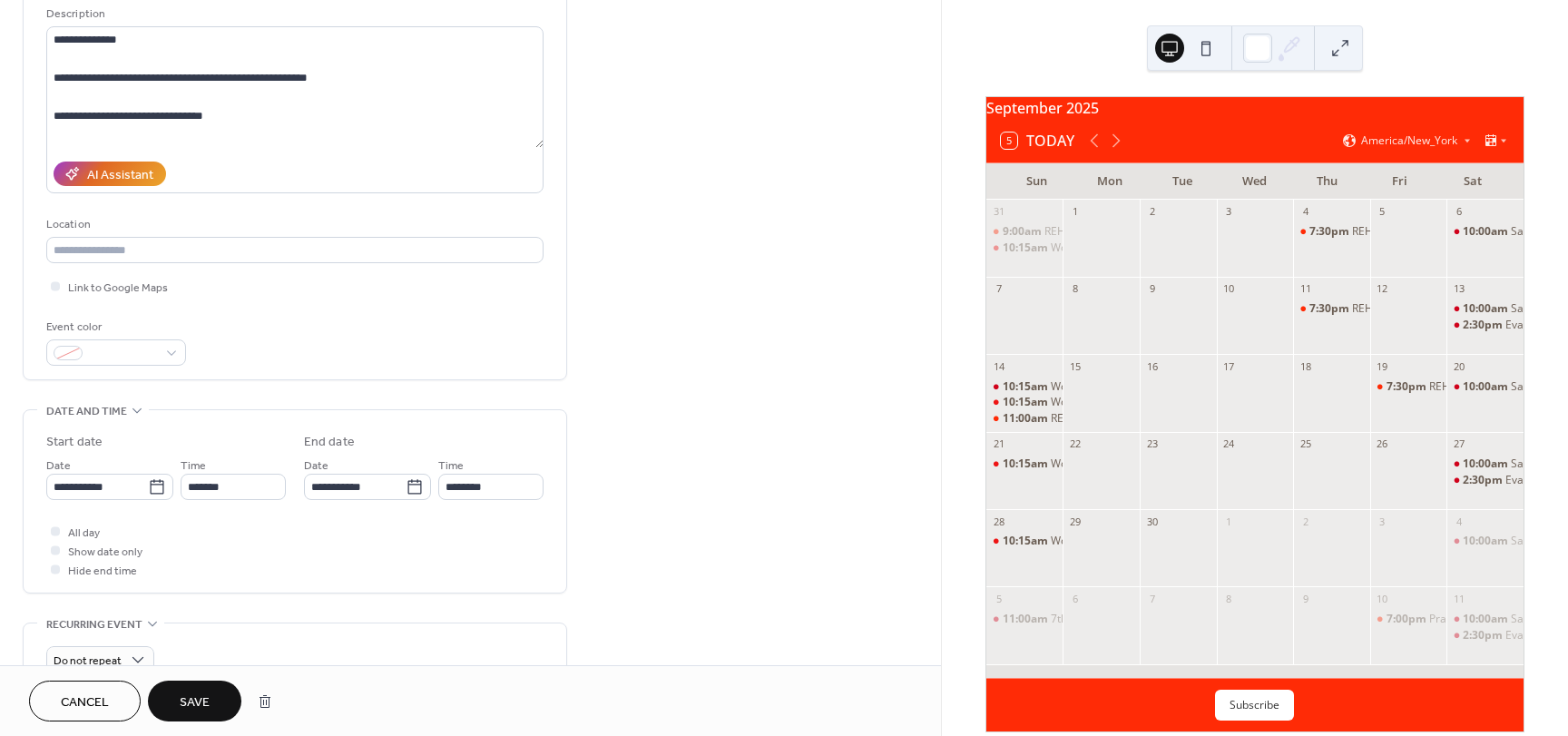 click on "Save" at bounding box center (194, 702) 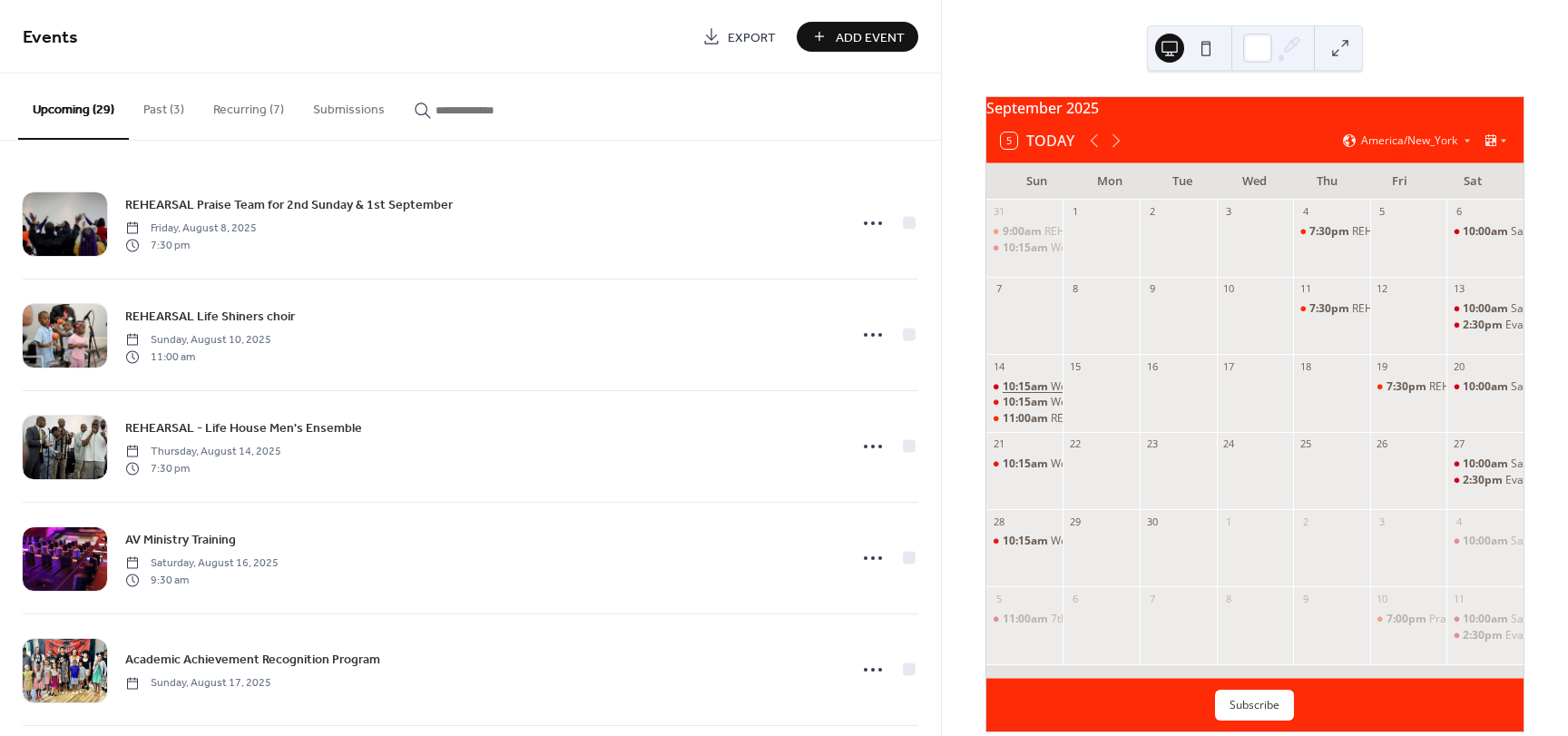 click on "10:15am" at bounding box center [1026, 387] 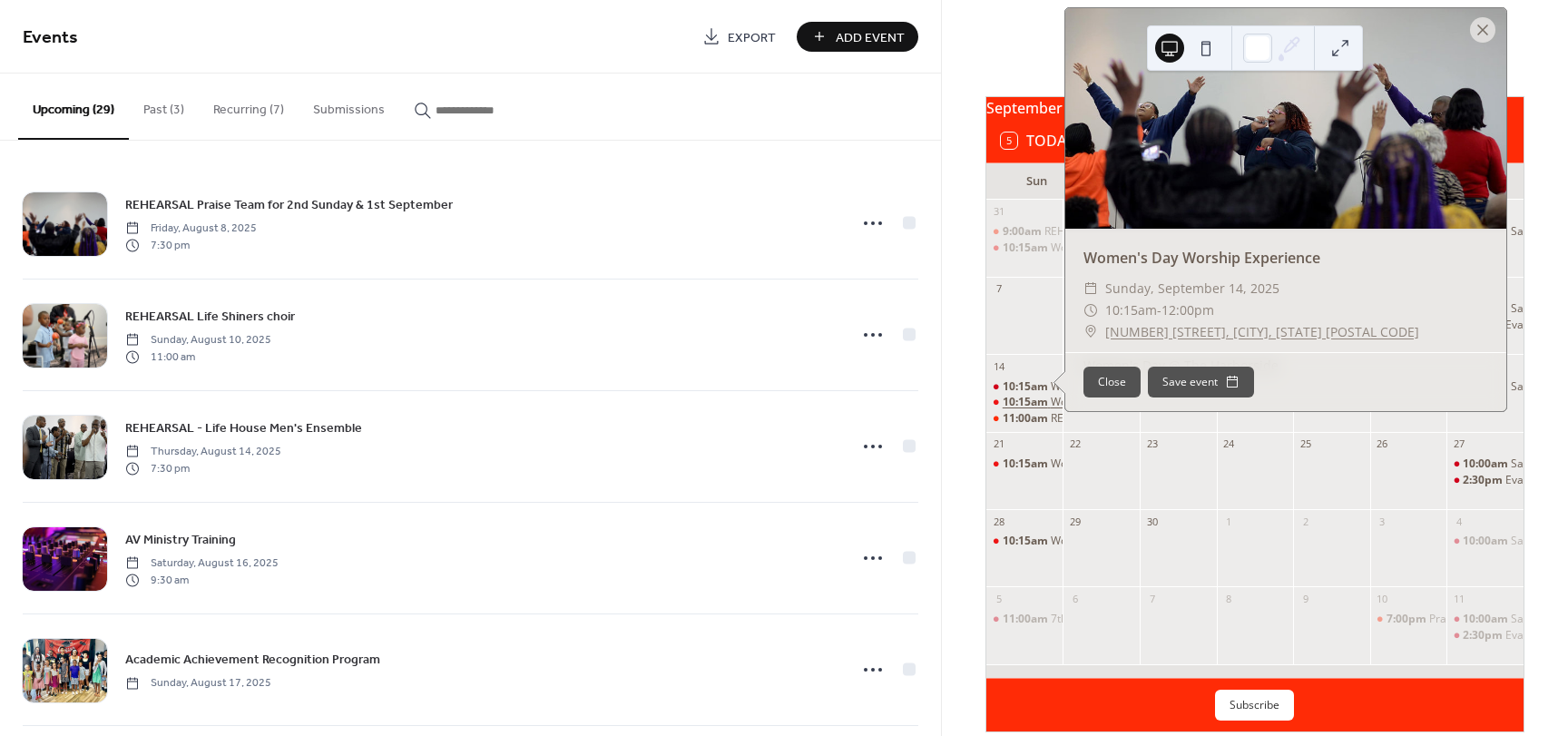 click on "10:15am" at bounding box center [1026, 402] 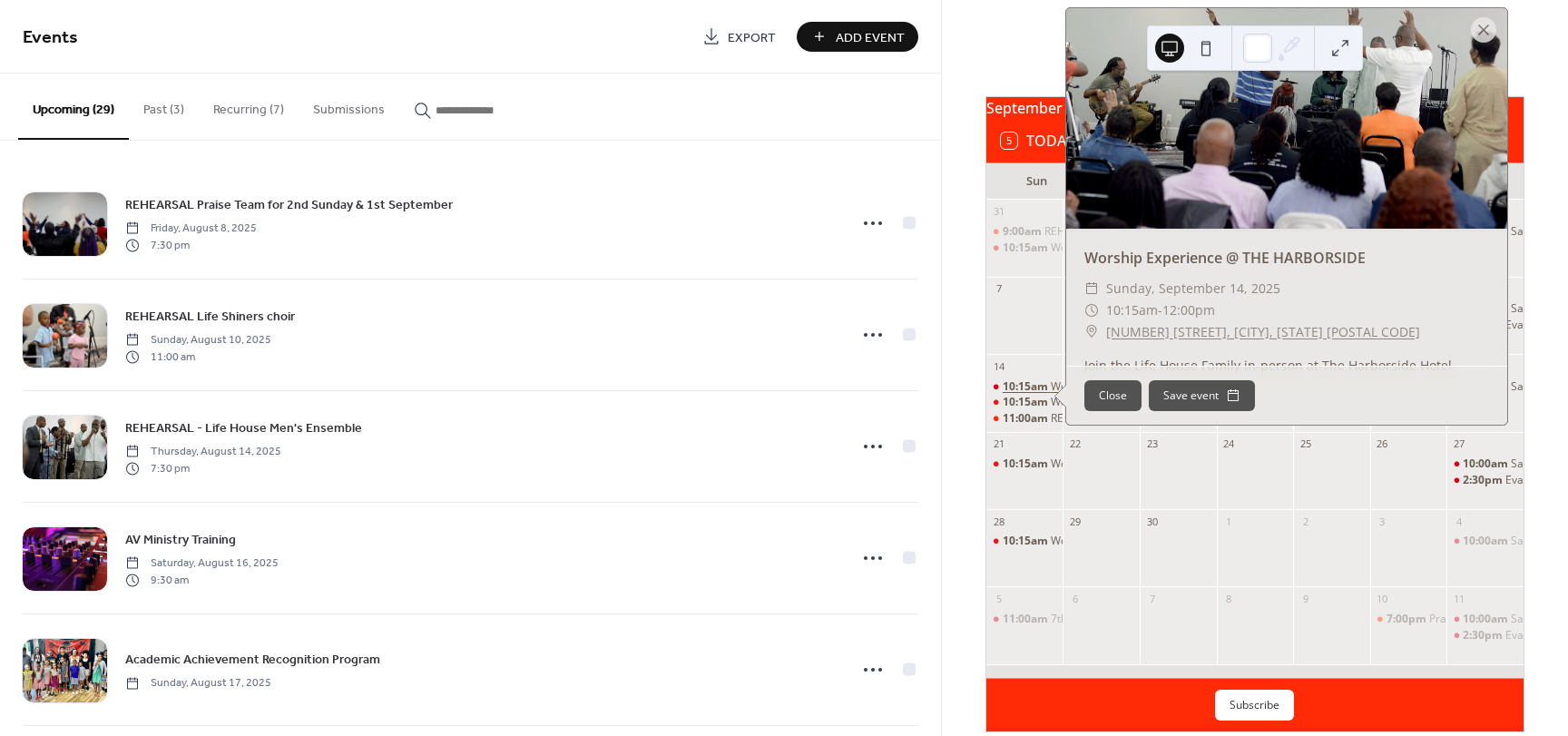 click on "10:15am" at bounding box center (1026, 387) 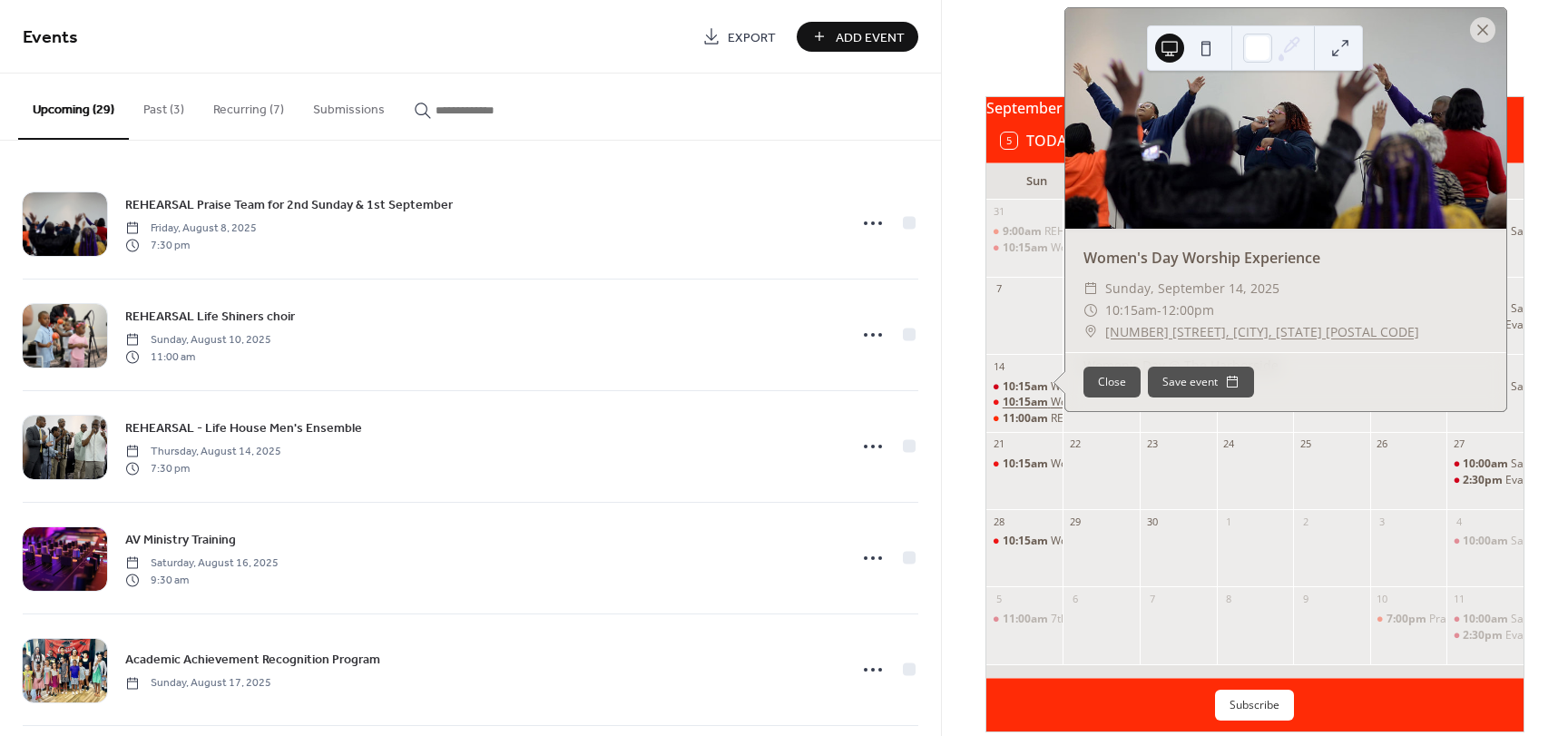 click on "10:15am" at bounding box center (1026, 402) 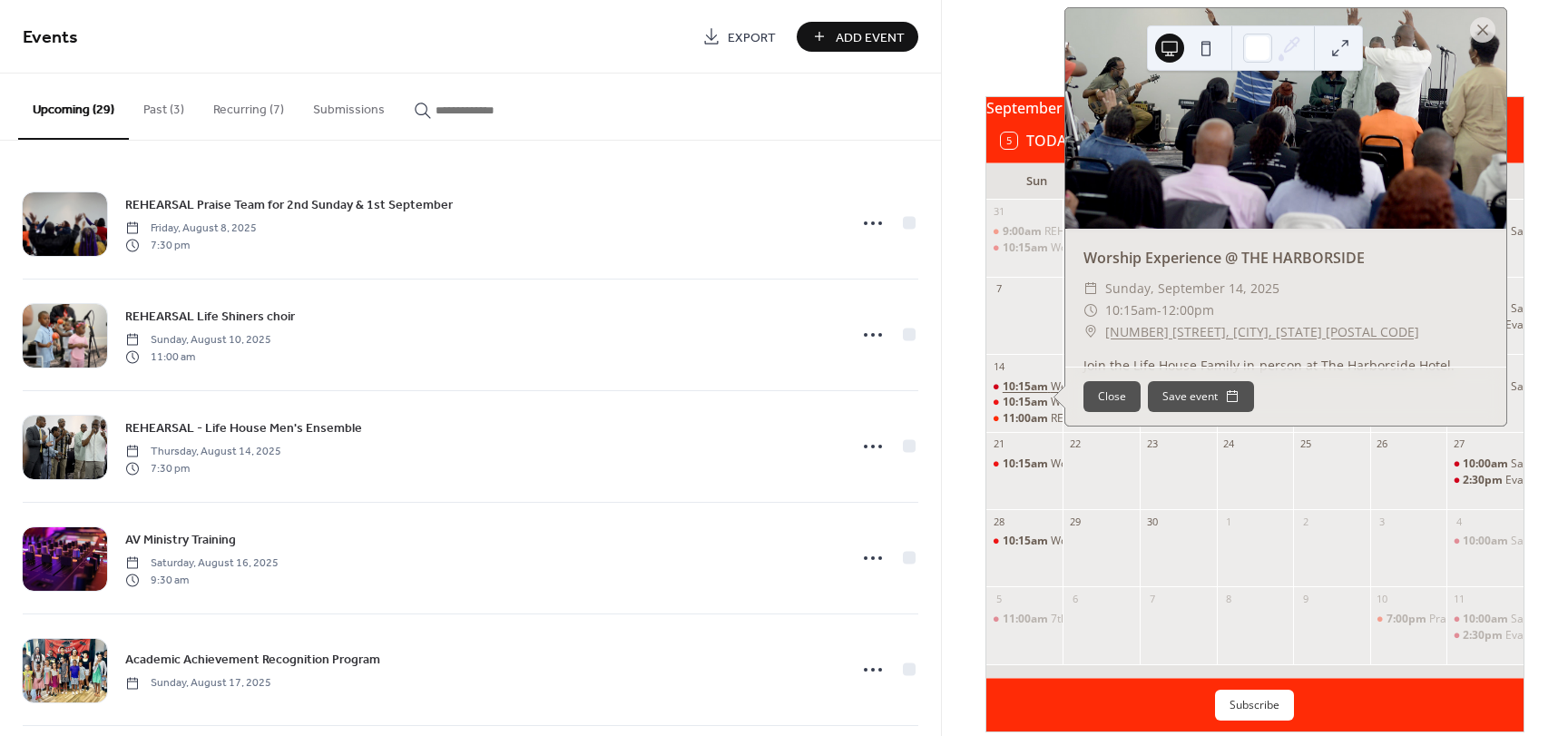 click on "10:15am" at bounding box center (1026, 387) 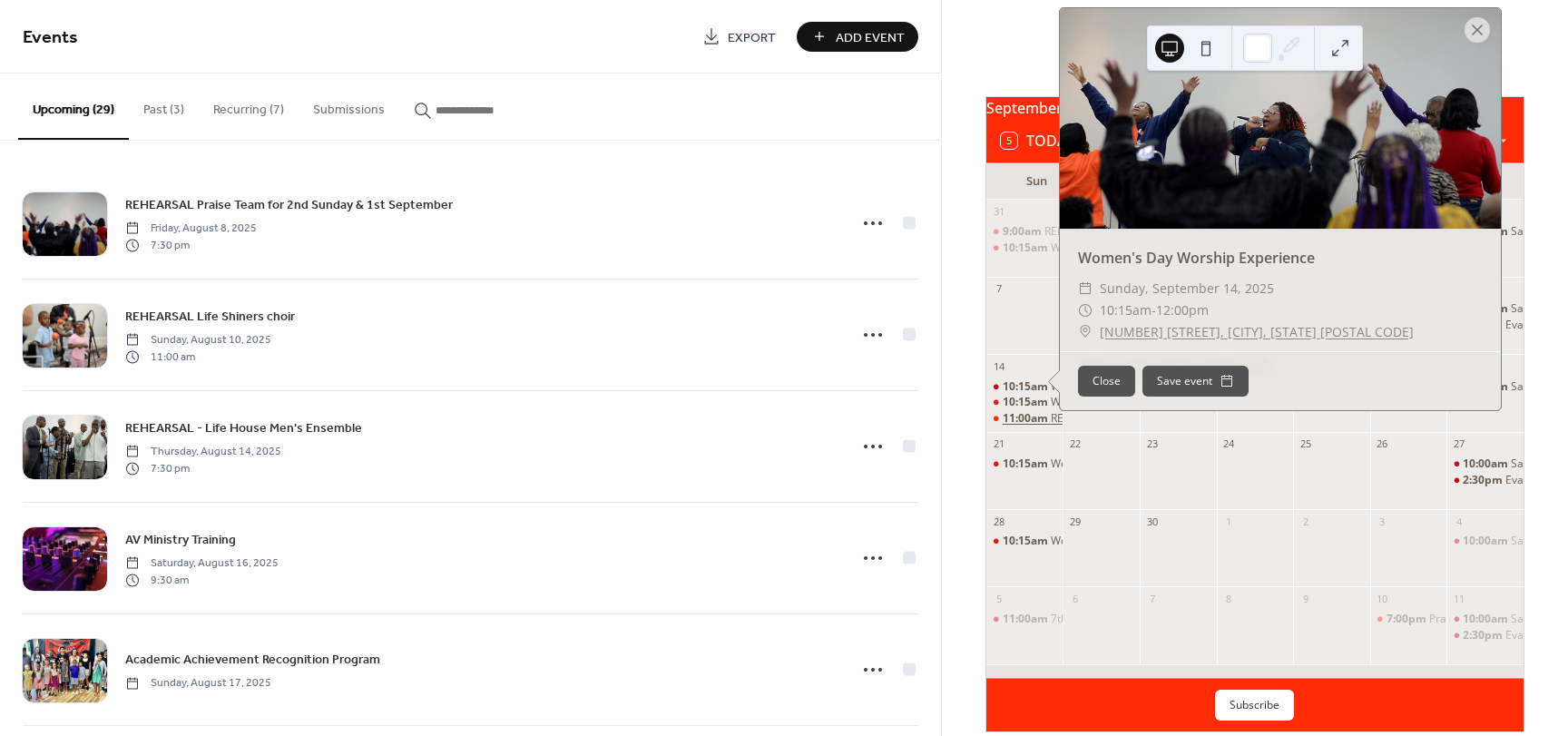 click on "11:00am" at bounding box center [1026, 418] 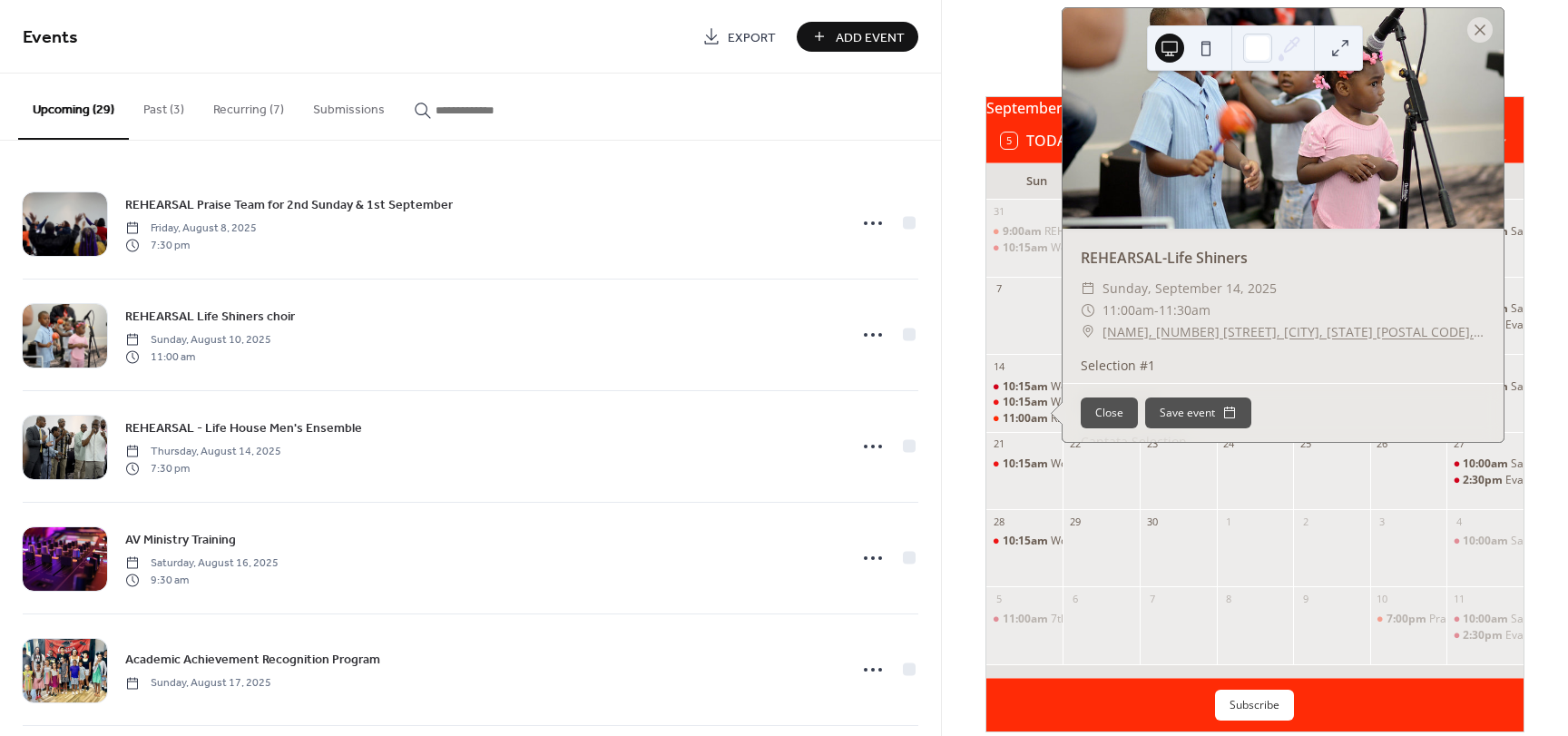 click at bounding box center (1408, 479) 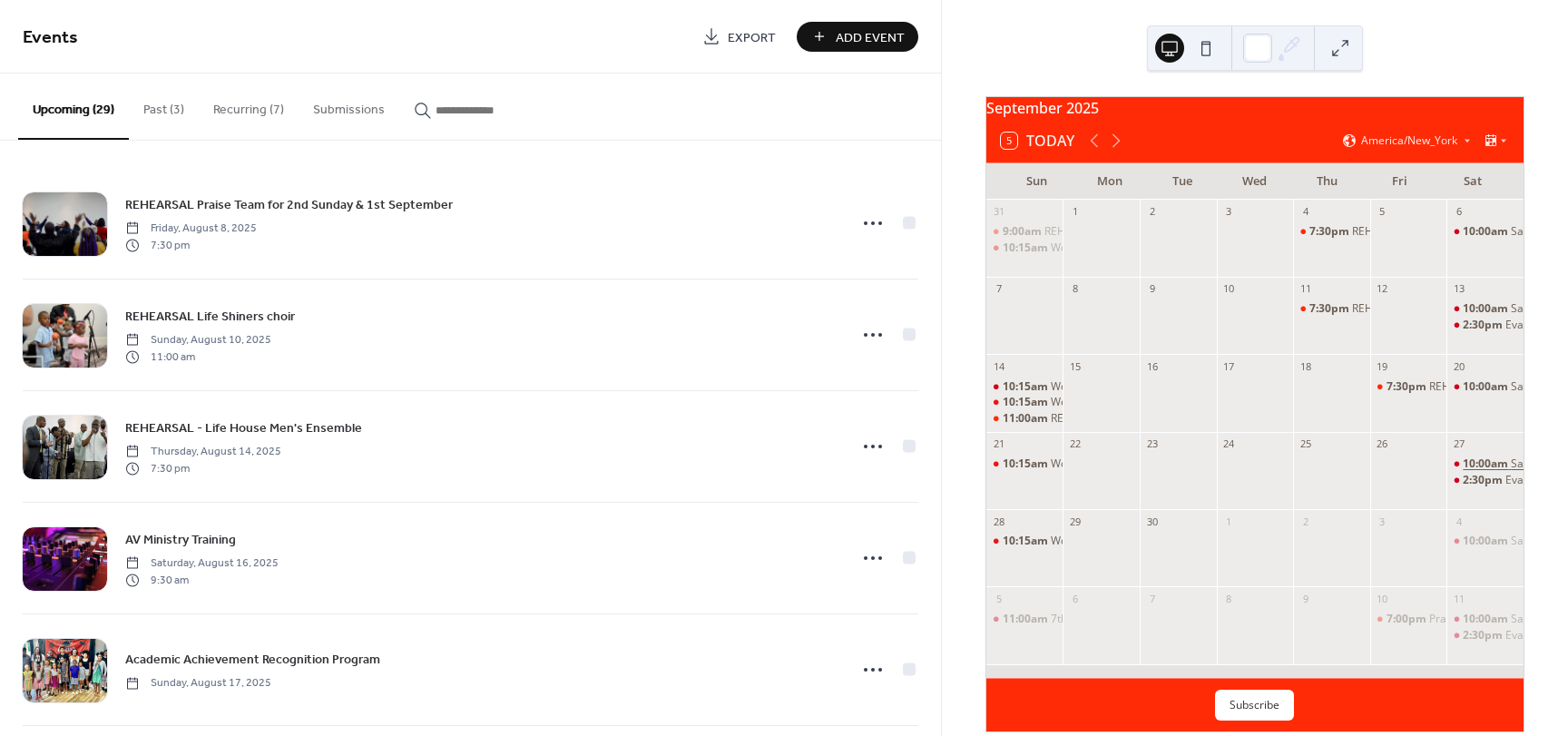 click on "10:00am" at bounding box center [1486, 464] 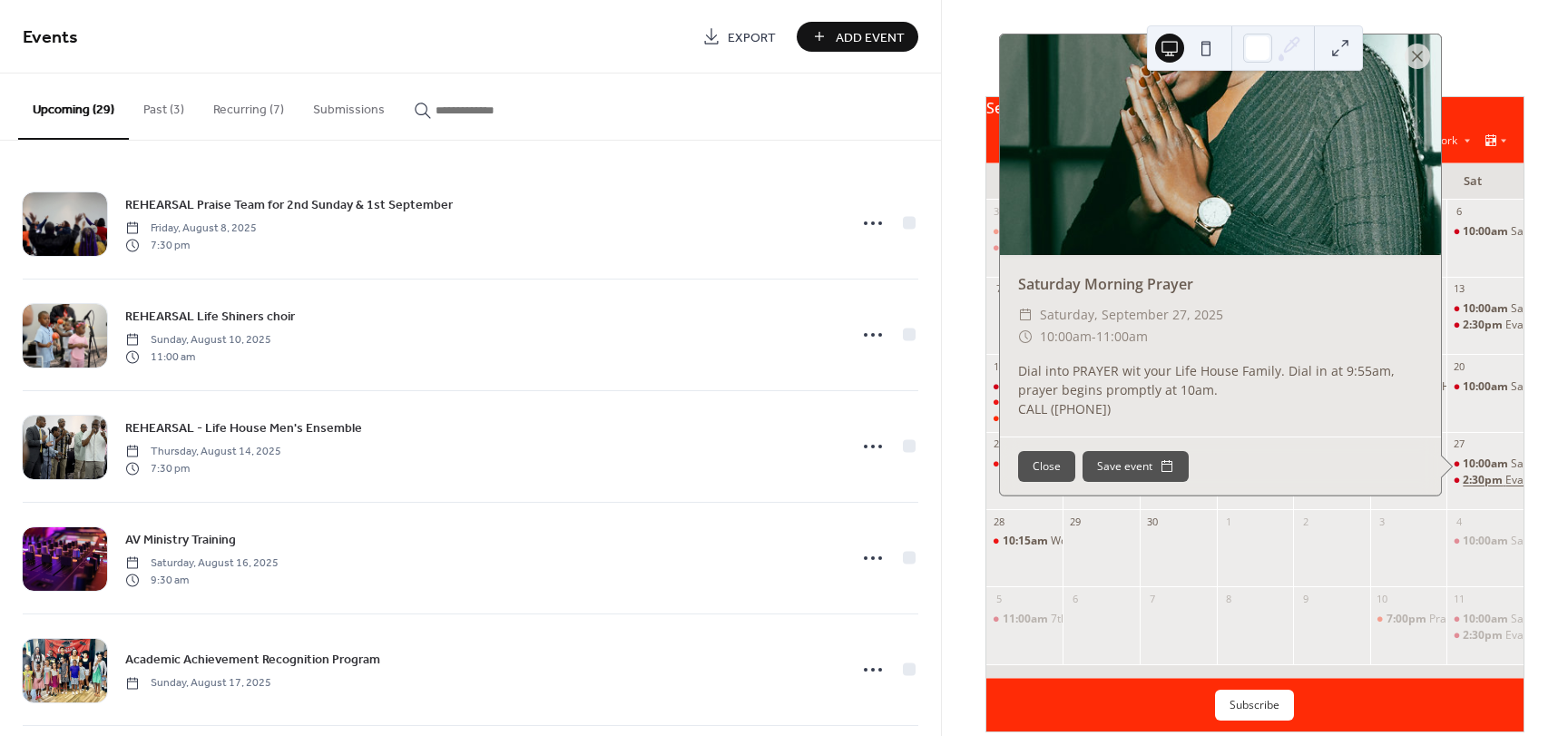 click on "2:30pm" at bounding box center (1484, 480) 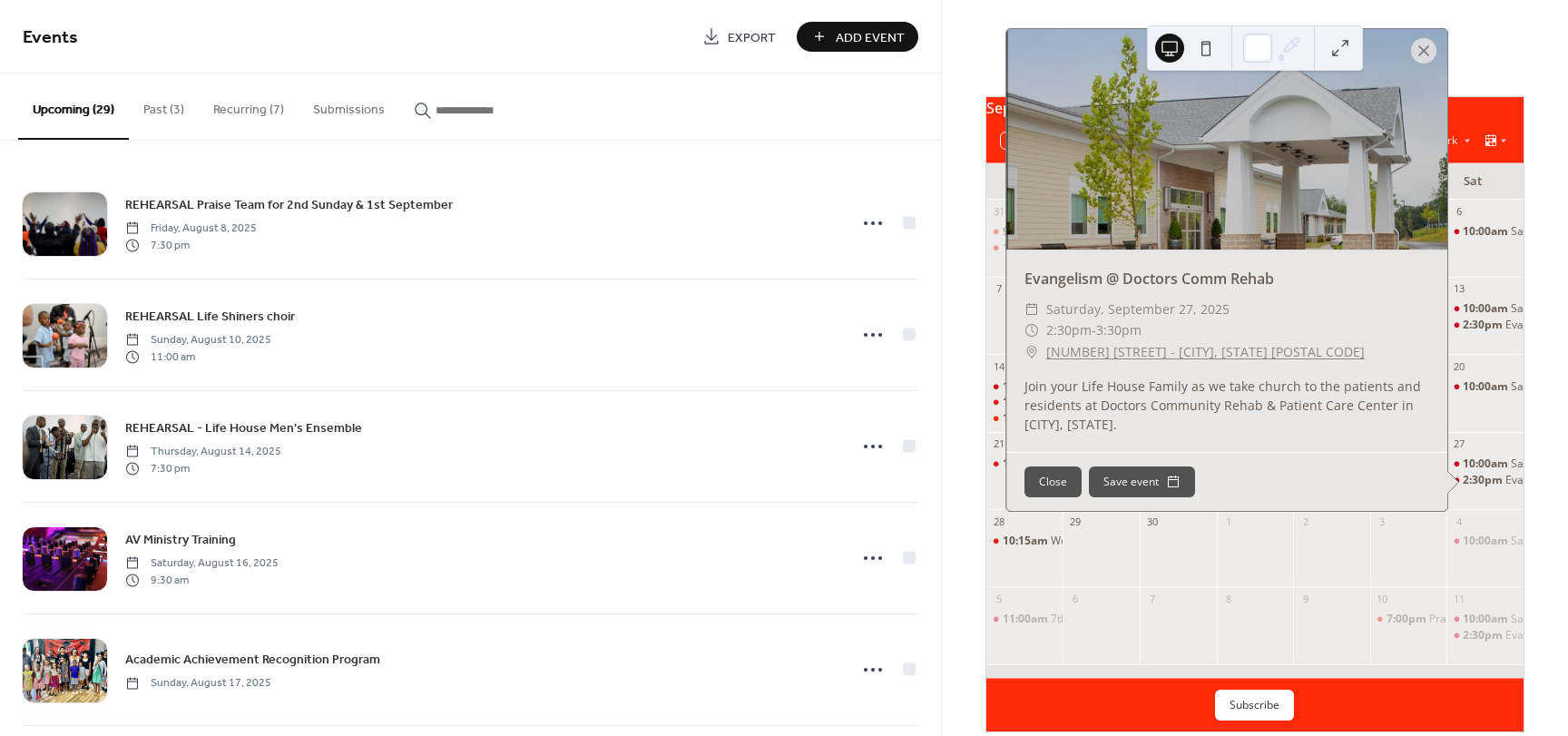 click at bounding box center [1331, 556] 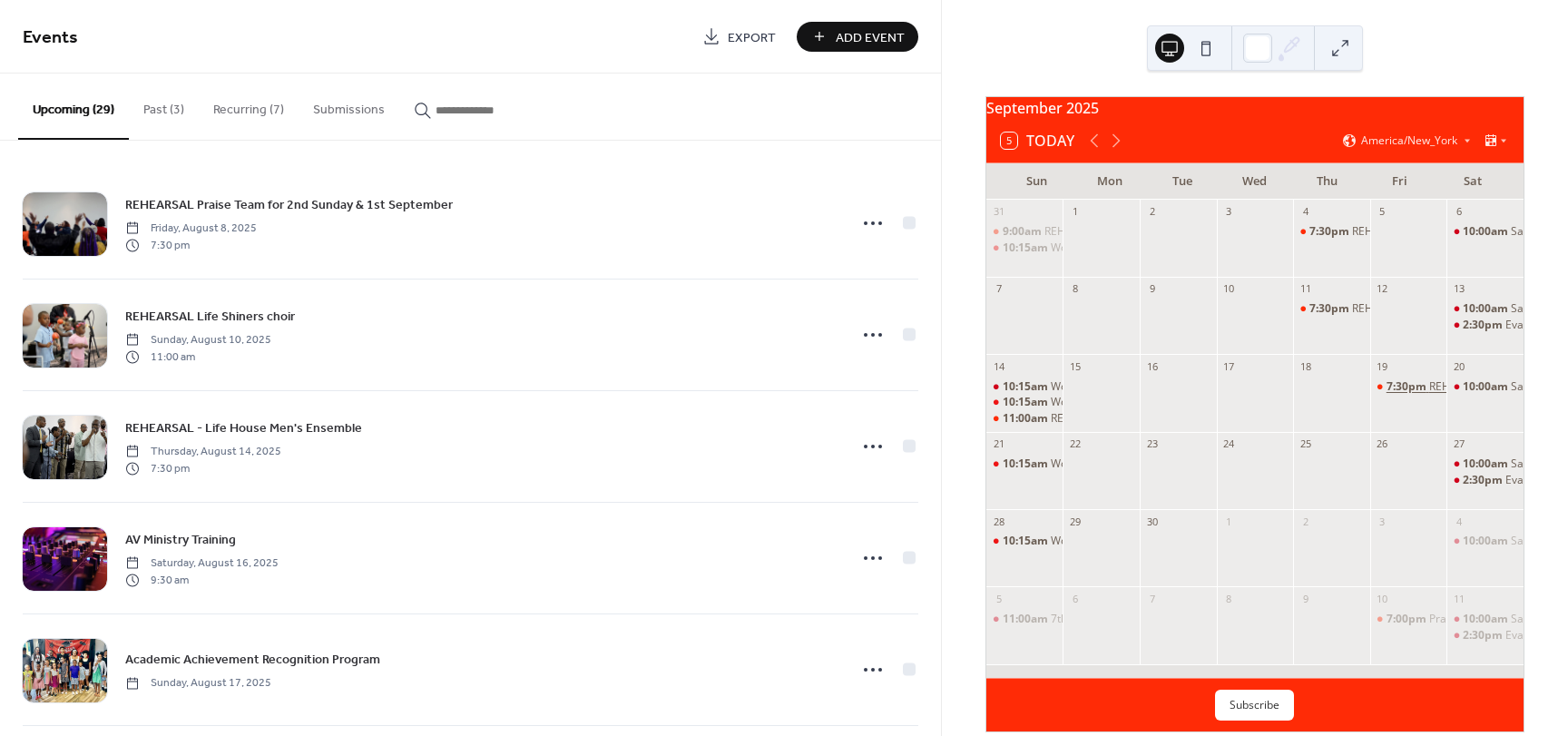 click on "7:30pm" at bounding box center (1407, 387) 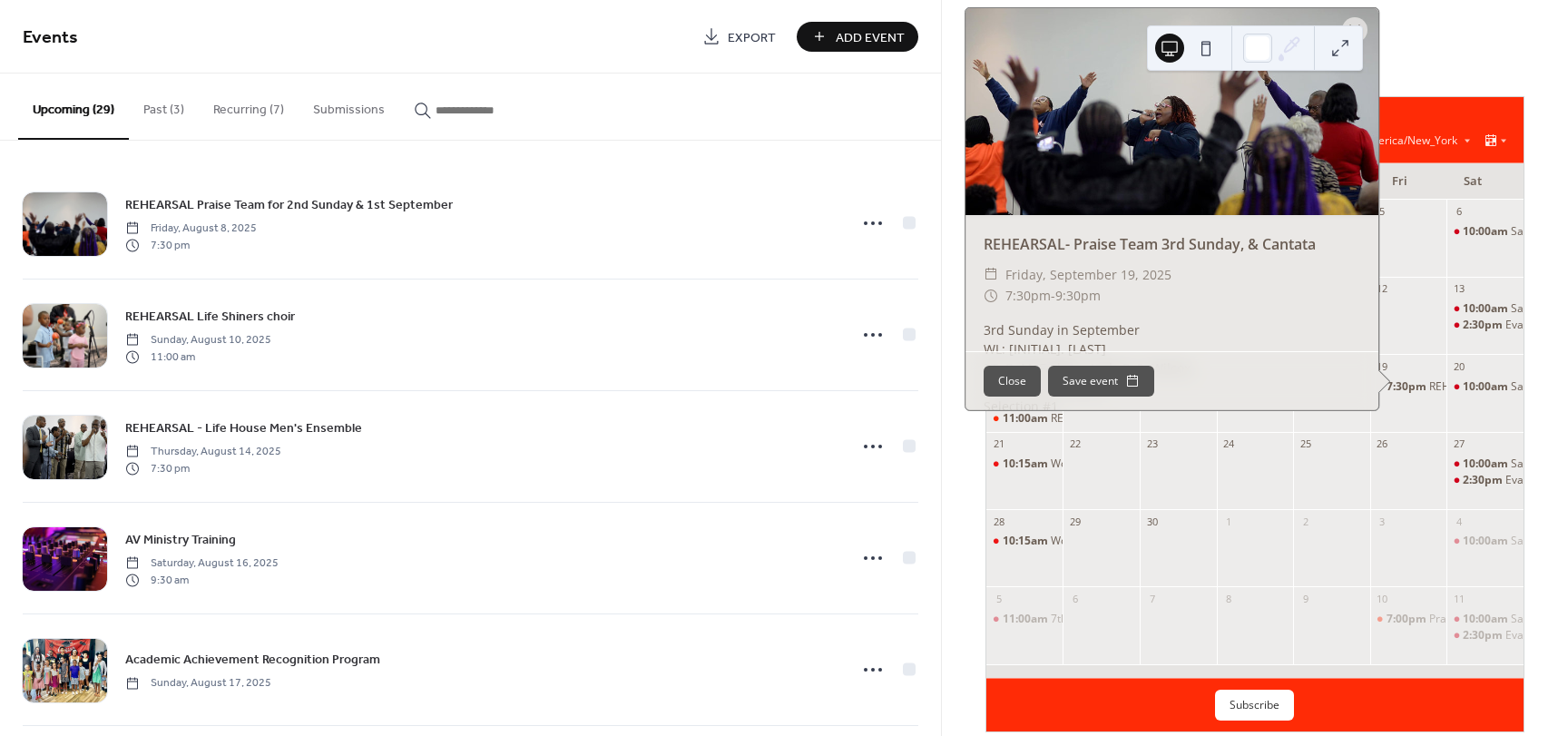click at bounding box center [1331, 479] 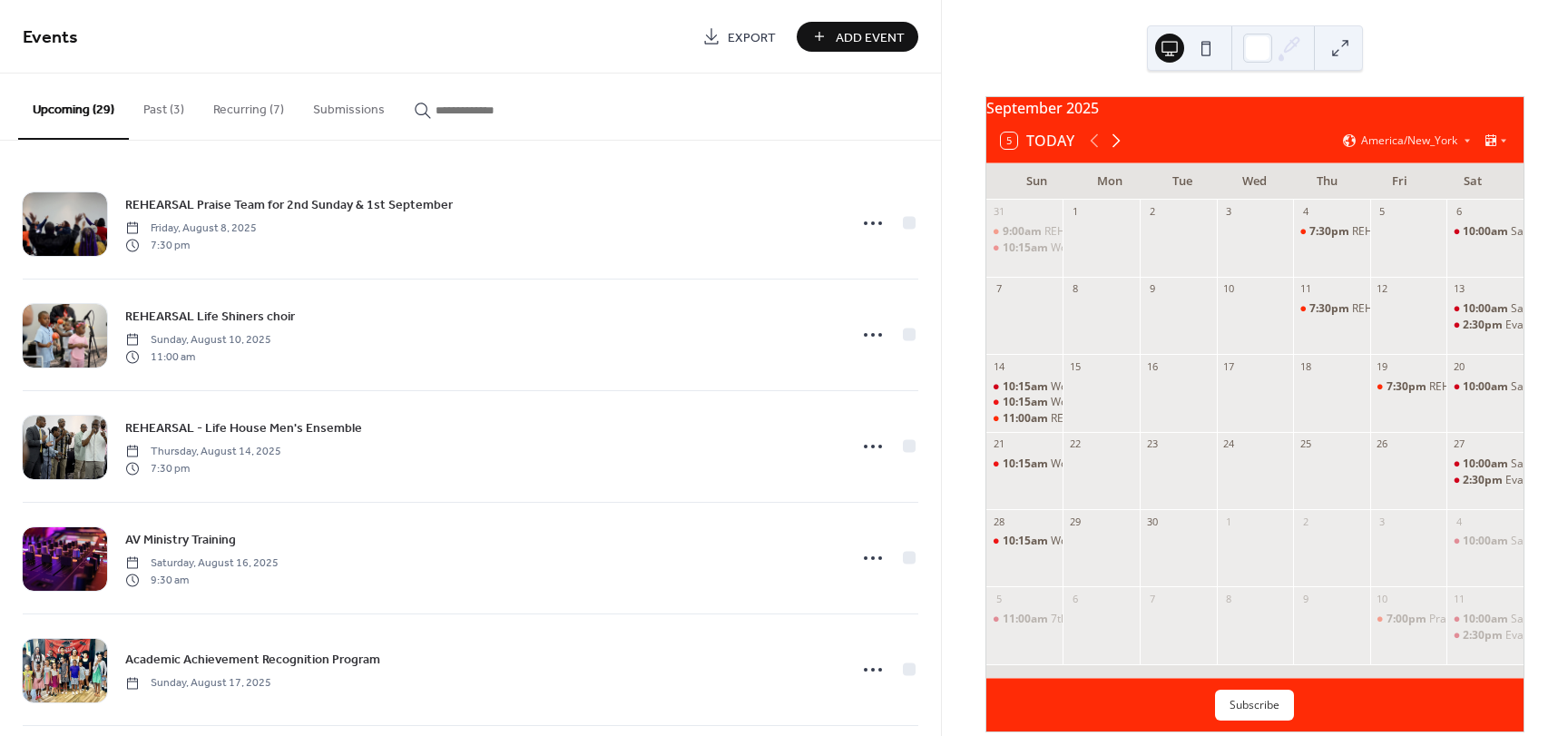 click 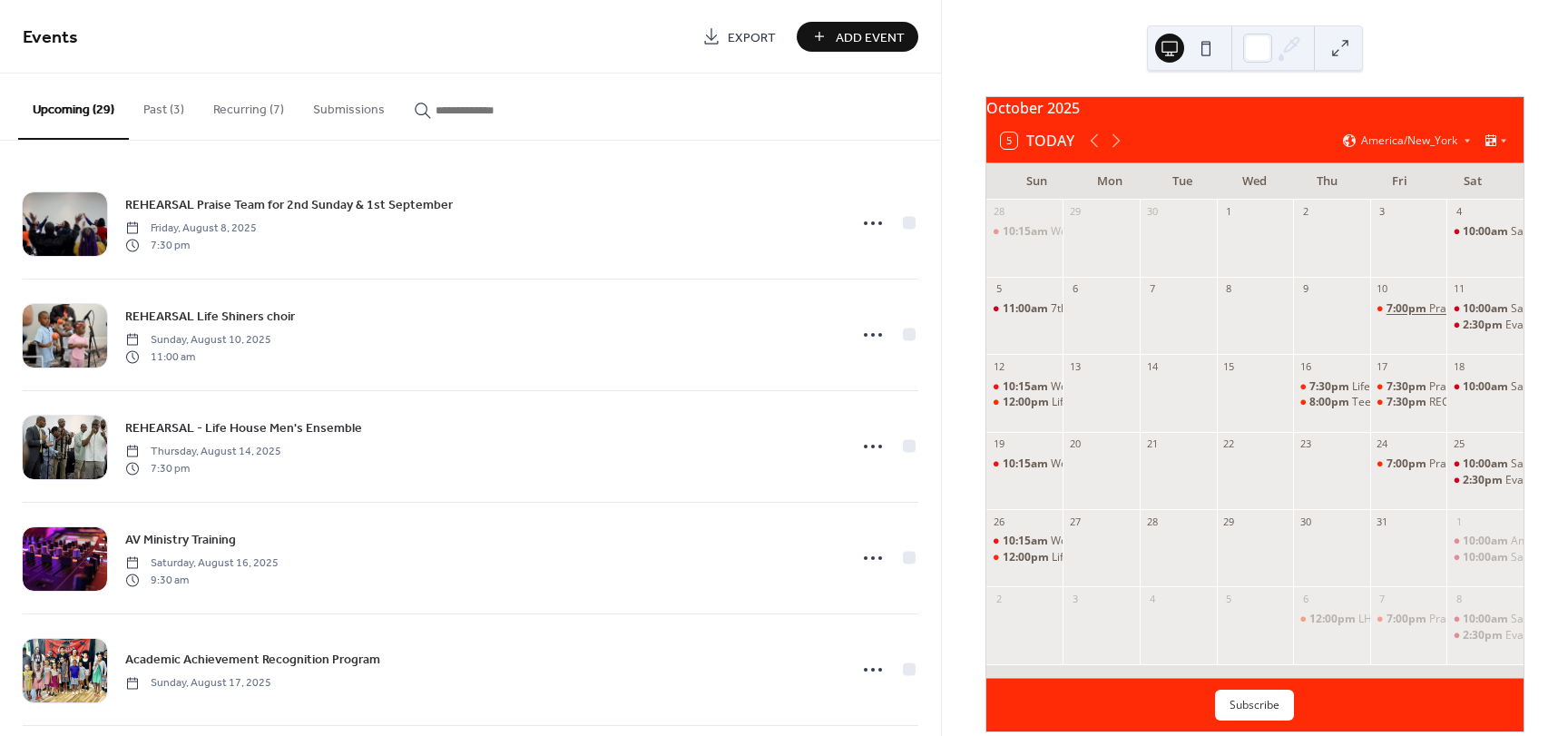 click on "7:00pm" at bounding box center [1407, 309] 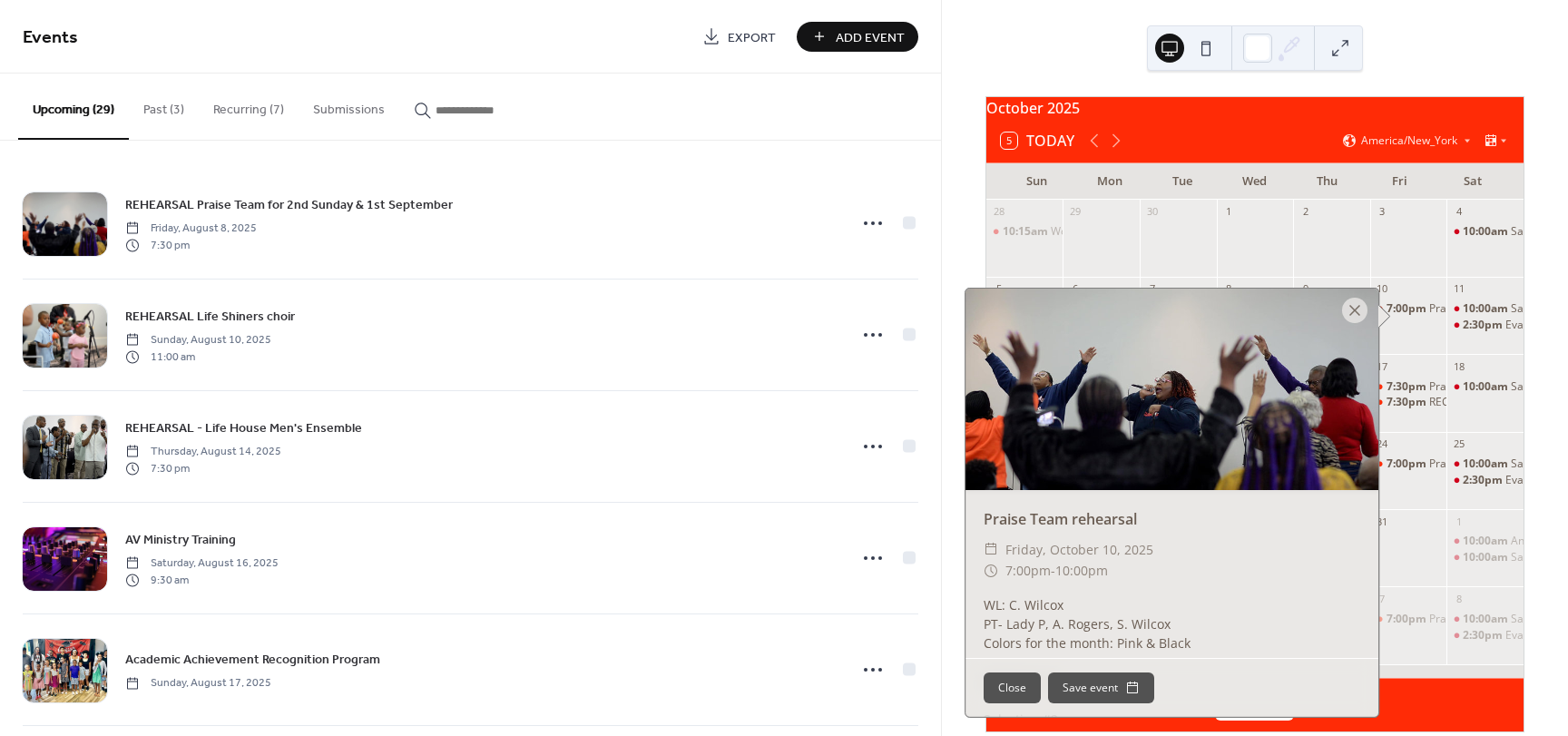 scroll, scrollTop: 0, scrollLeft: 0, axis: both 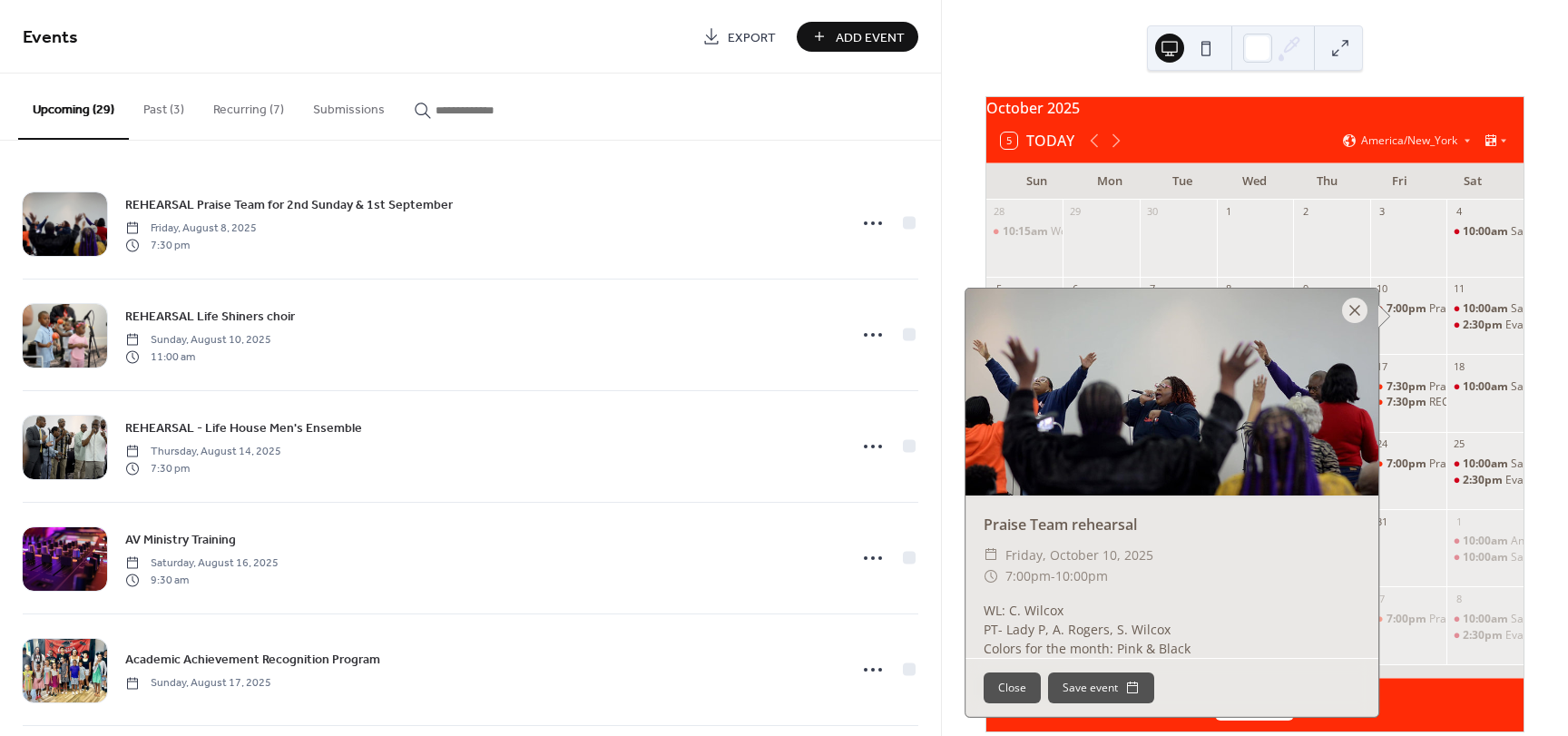 click at bounding box center [1355, 310] 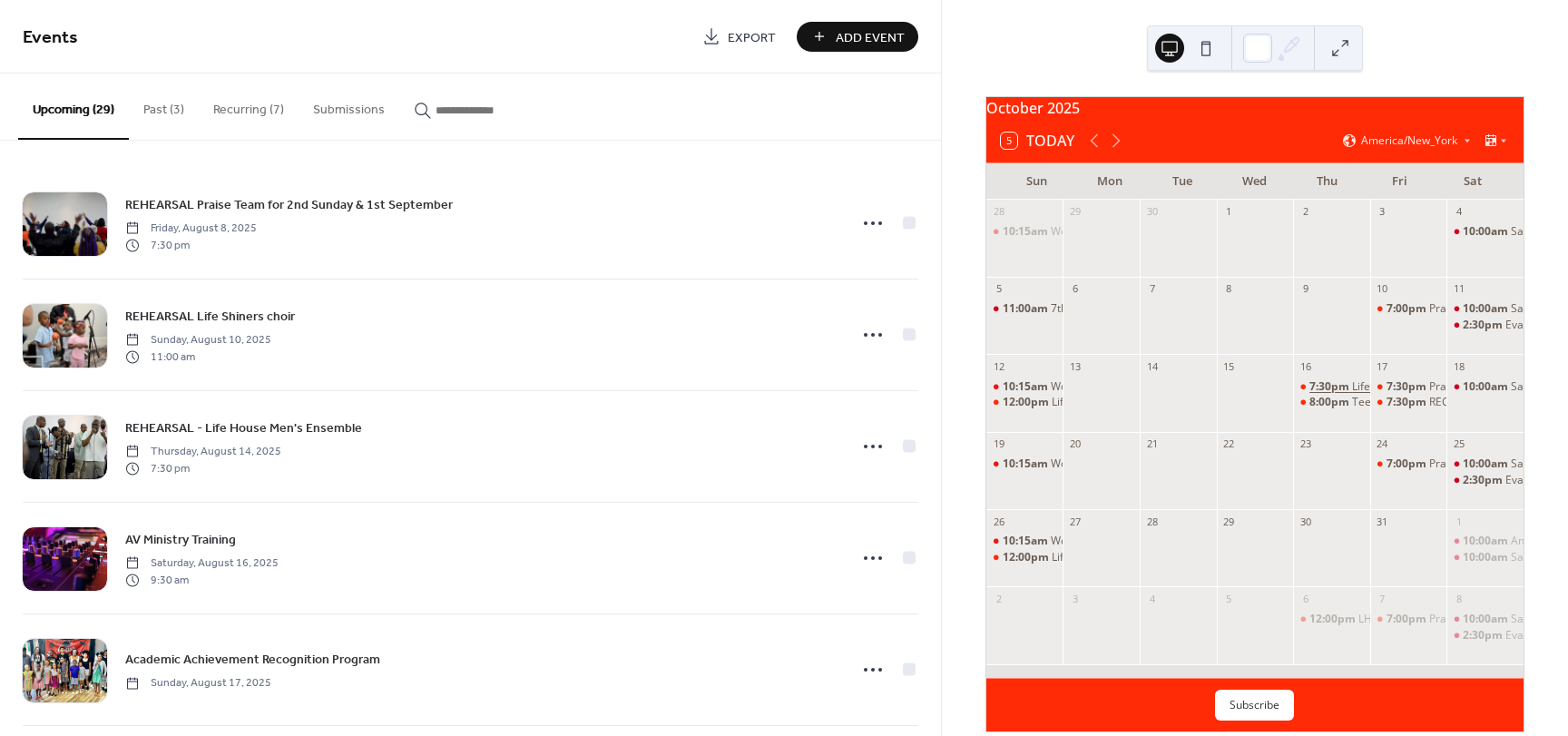 click on "7:30pm" at bounding box center (1330, 387) 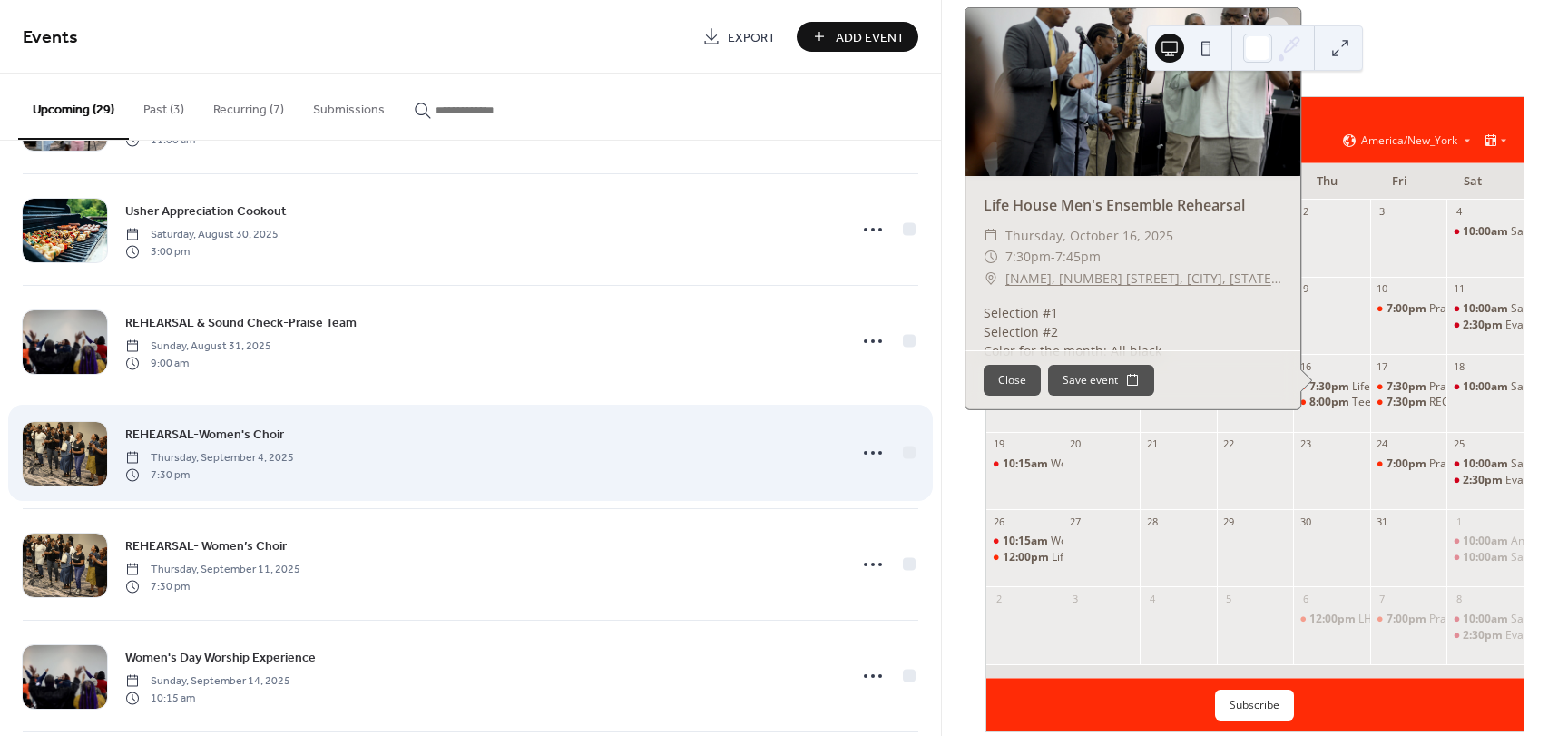 scroll, scrollTop: 1089, scrollLeft: 0, axis: vertical 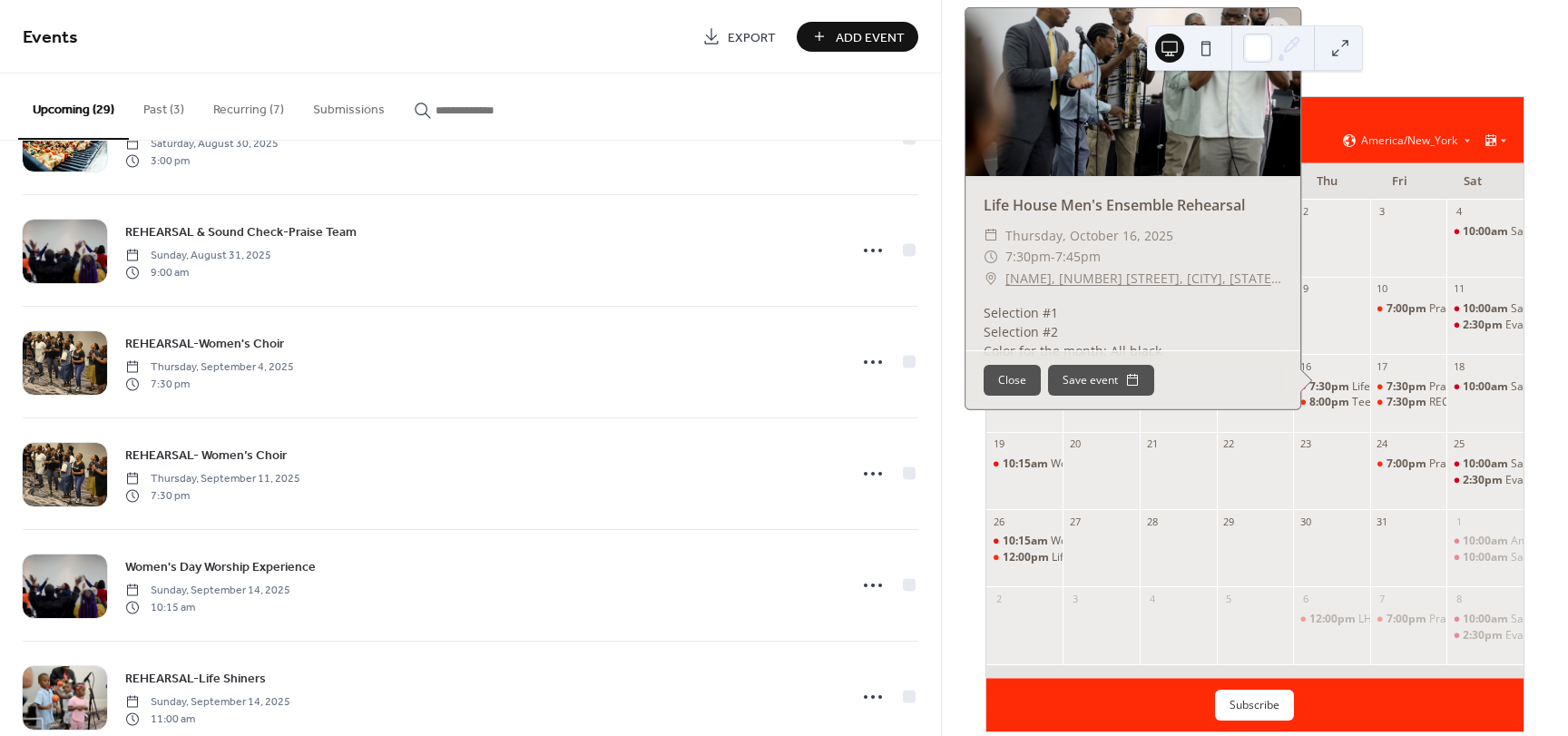 click at bounding box center (1101, 556) 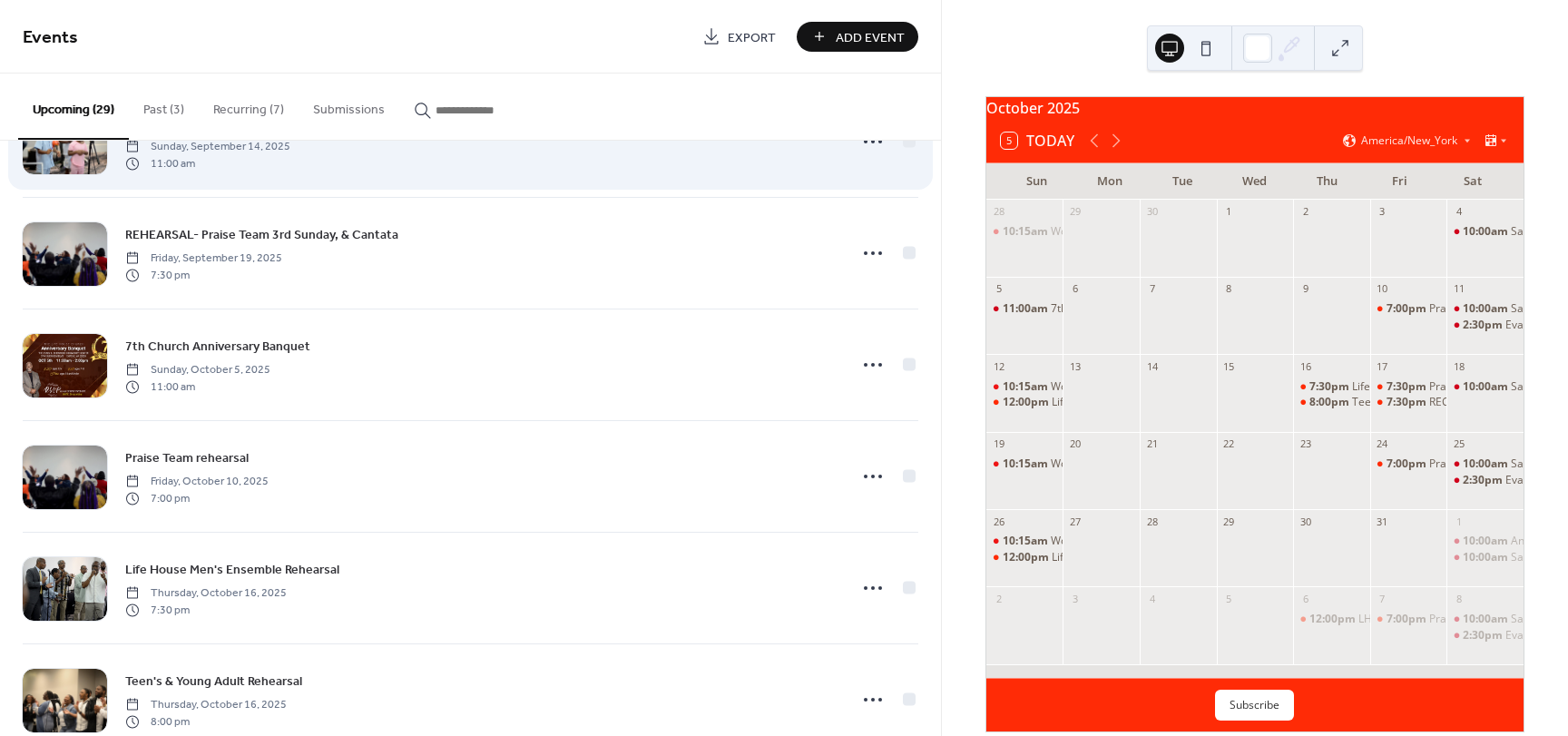 scroll, scrollTop: 1724, scrollLeft: 0, axis: vertical 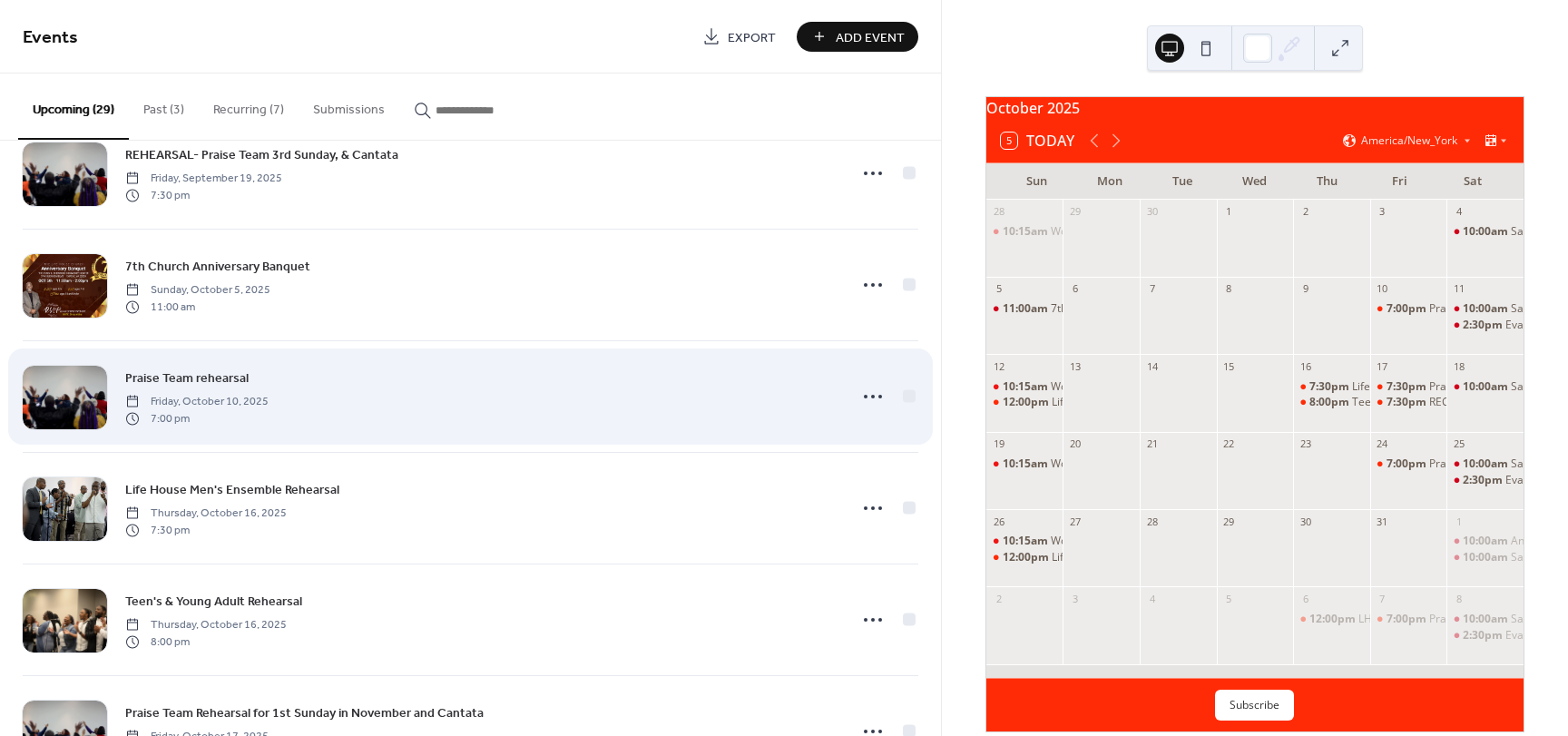 click on "Praise Team rehearsal" at bounding box center (187, 378) 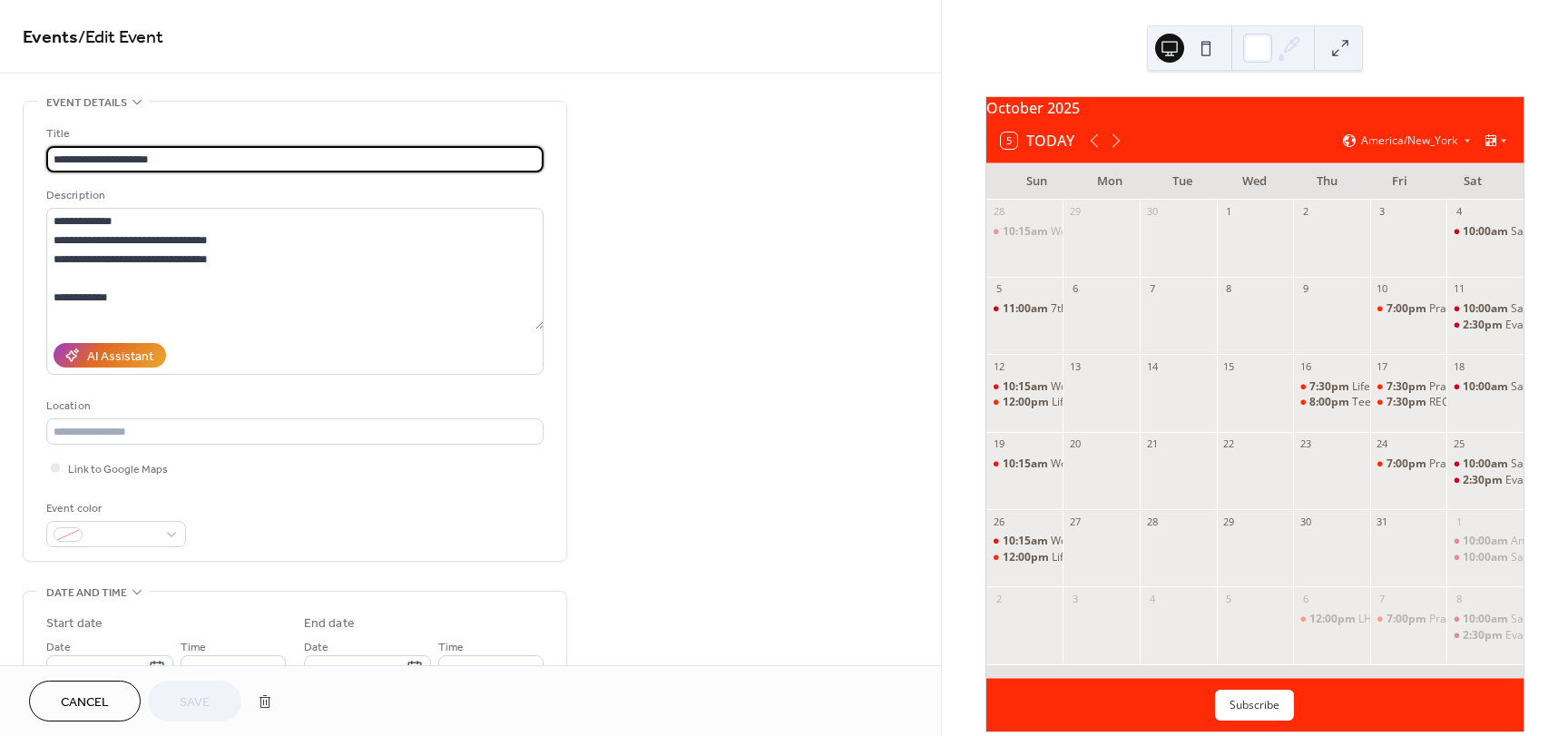 scroll, scrollTop: 91, scrollLeft: 0, axis: vertical 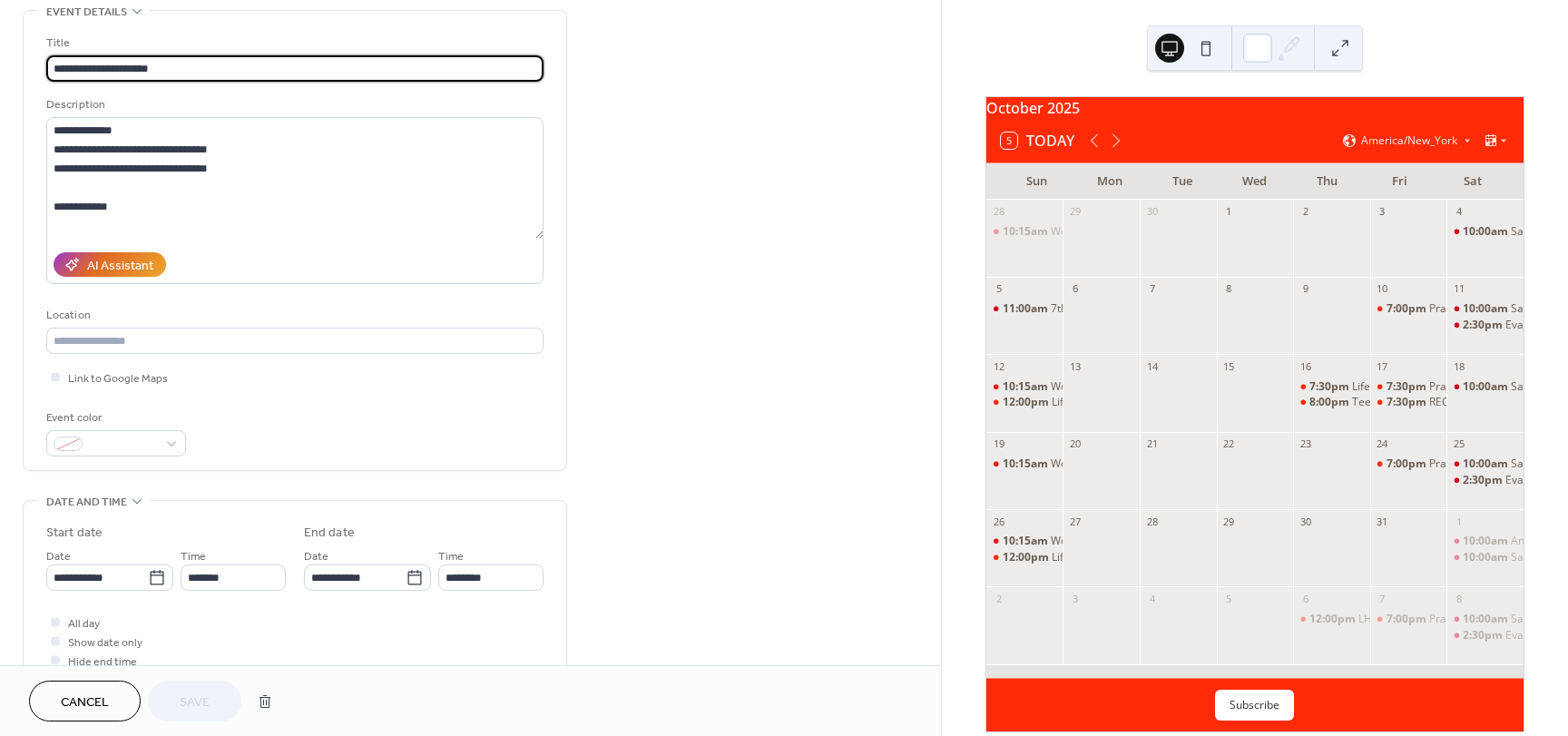 drag, startPoint x: 171, startPoint y: 63, endPoint x: 111, endPoint y: 64, distance: 60.008333 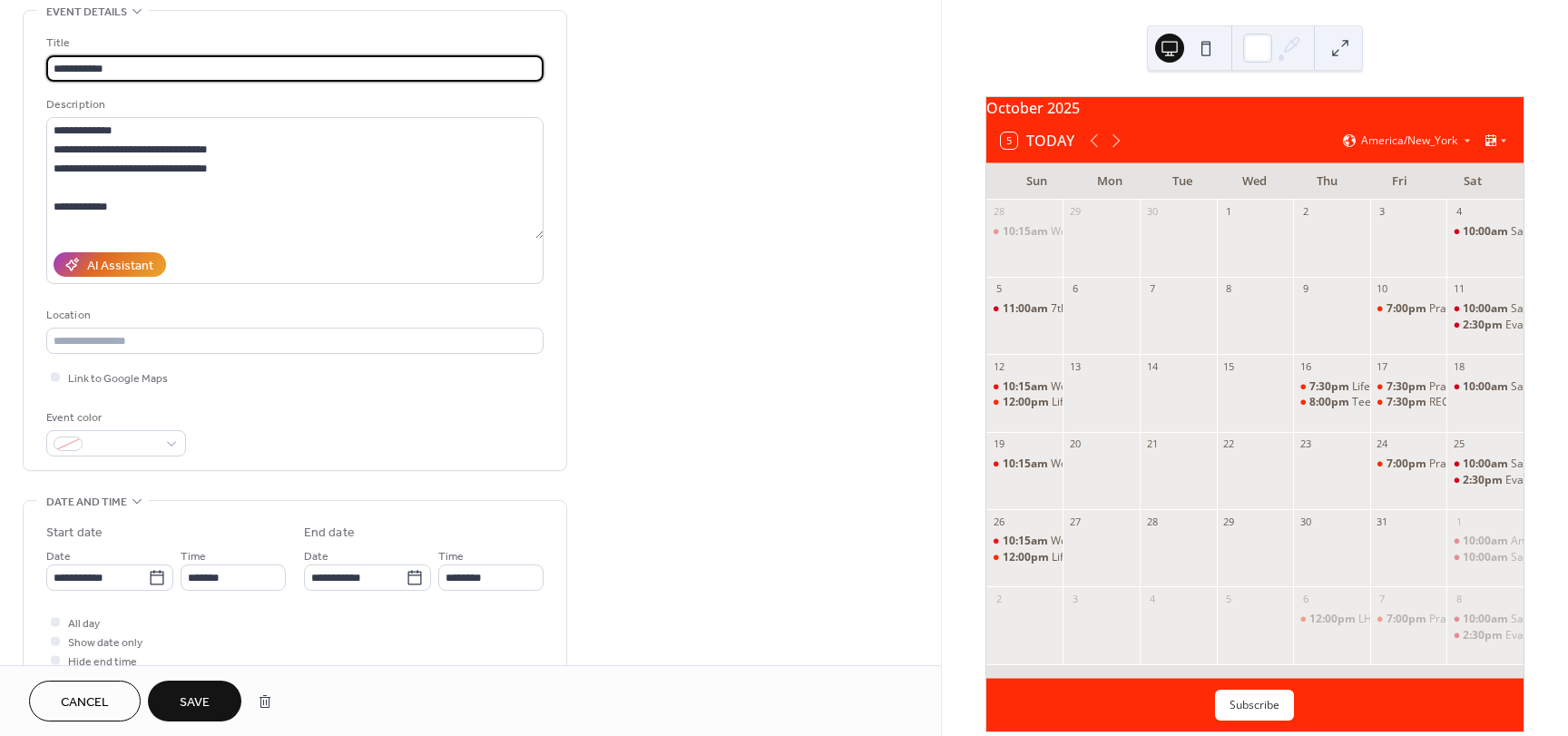 click on "**********" at bounding box center [295, 68] 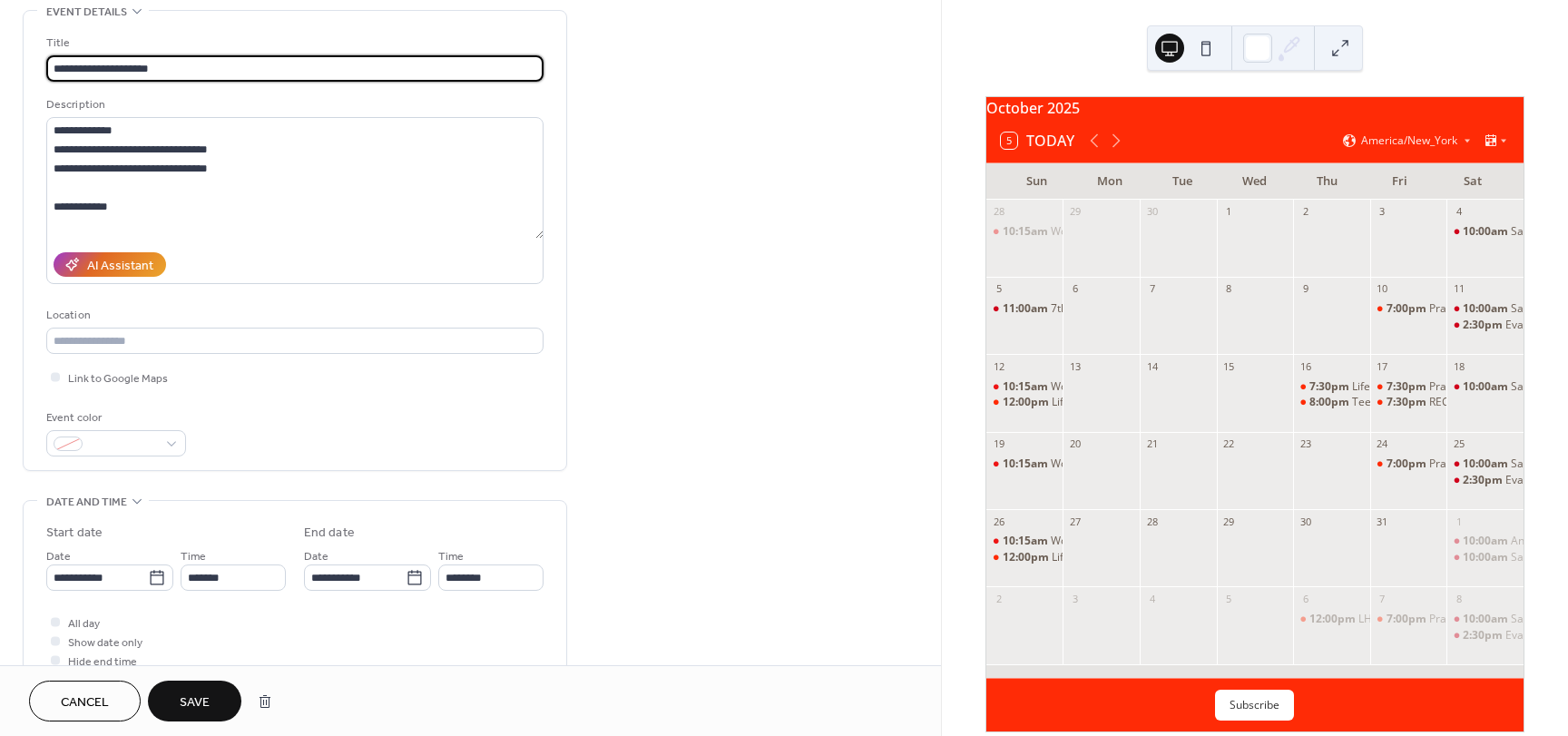 click on "**********" at bounding box center (295, 68) 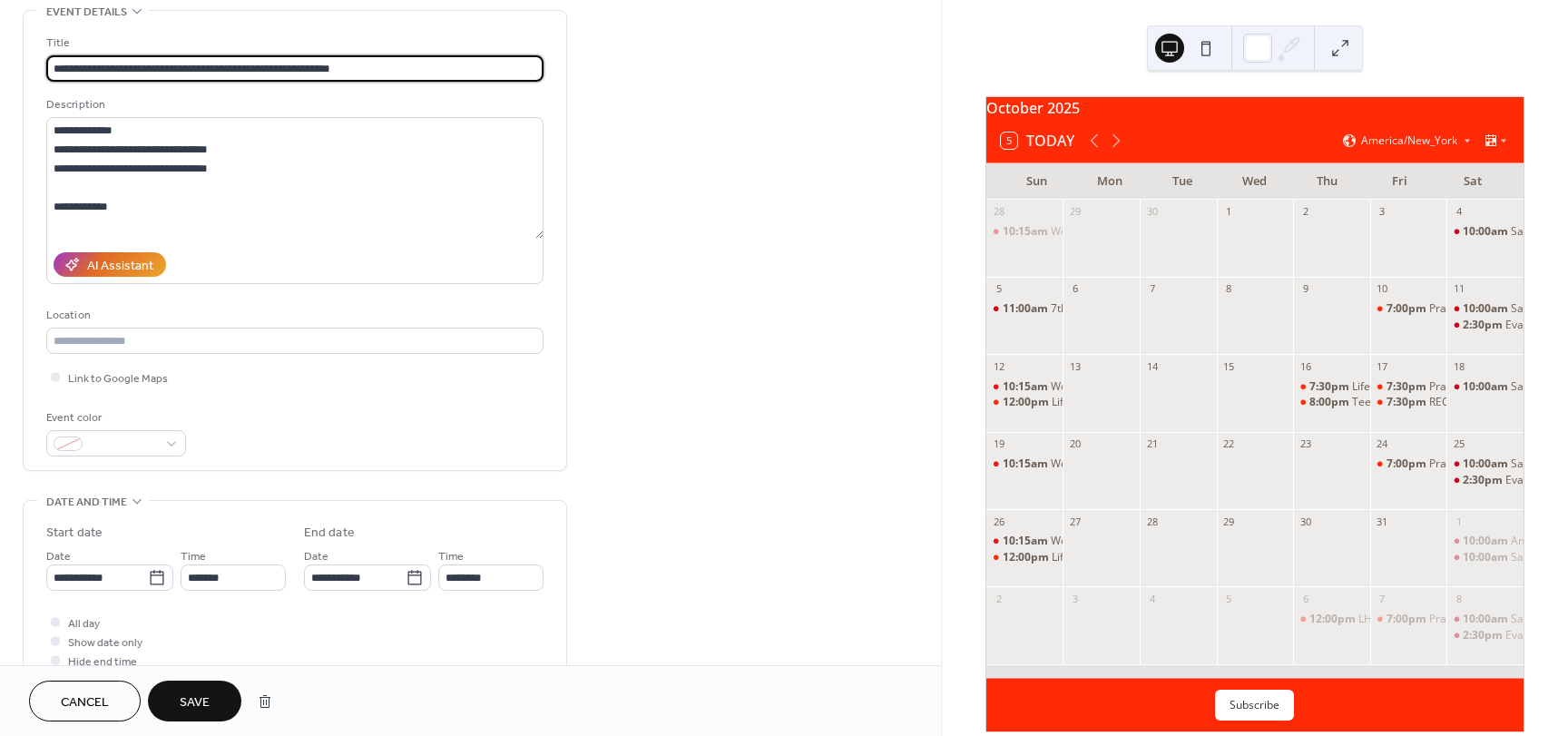 click on "**********" at bounding box center (295, 68) 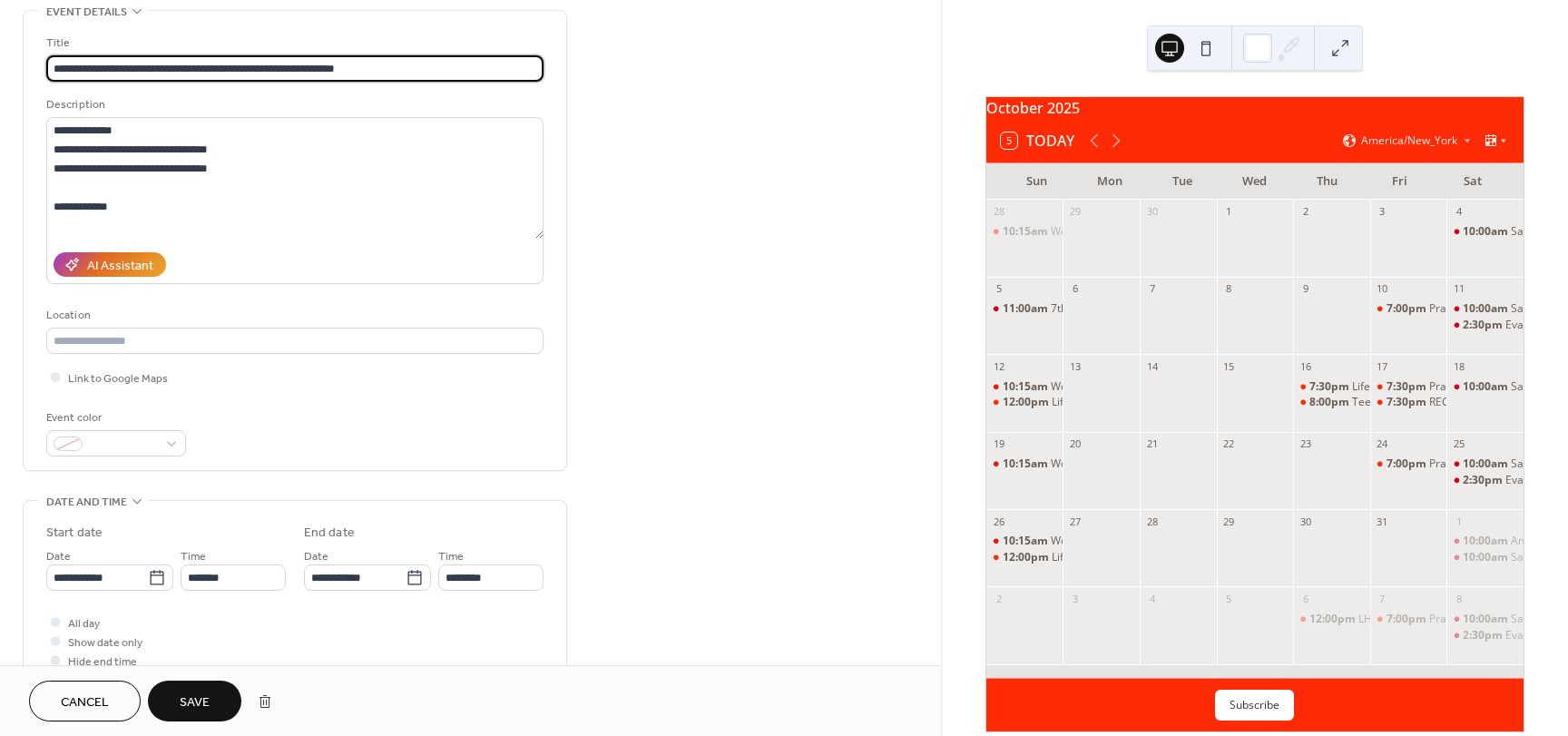 click on "**********" at bounding box center [295, 68] 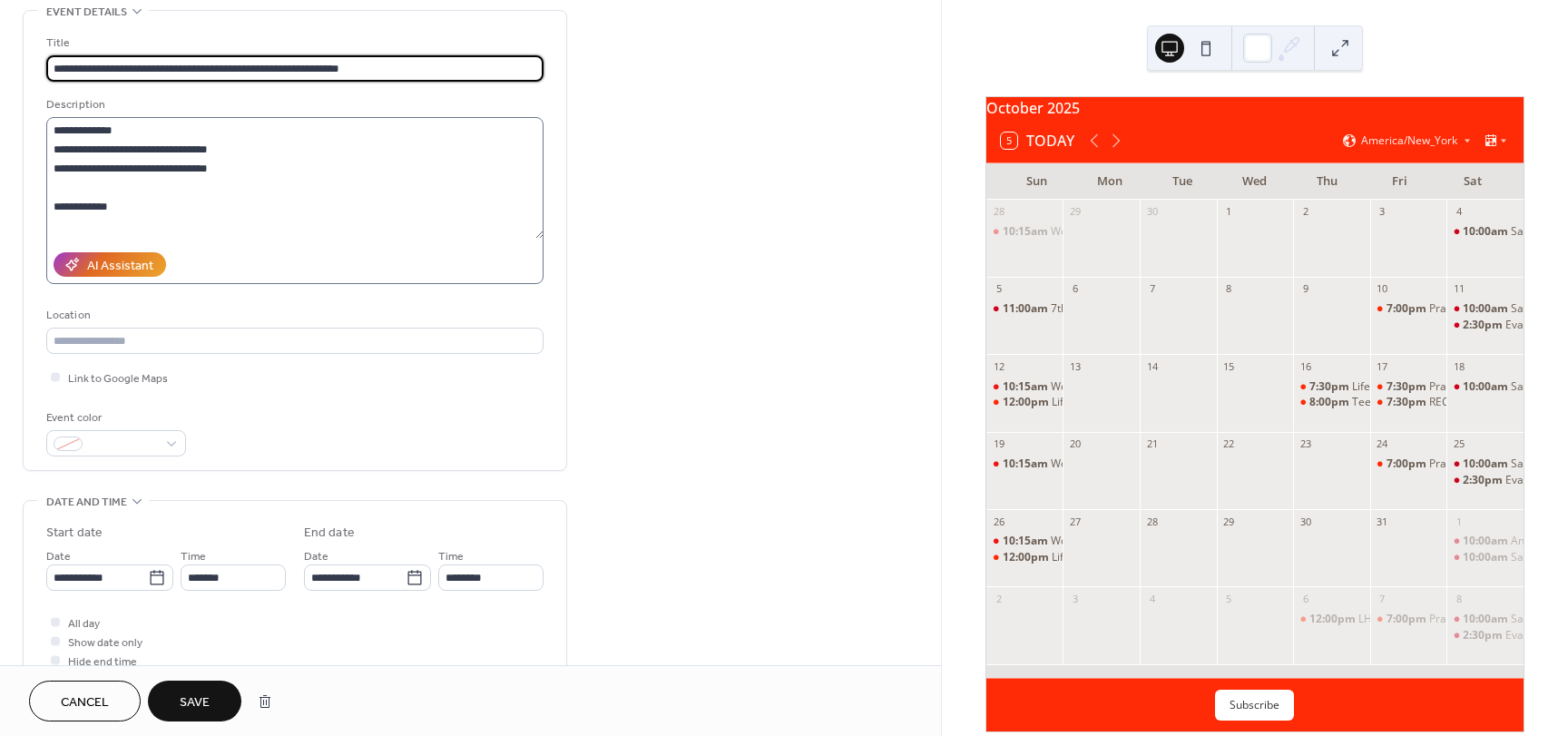 type on "**********" 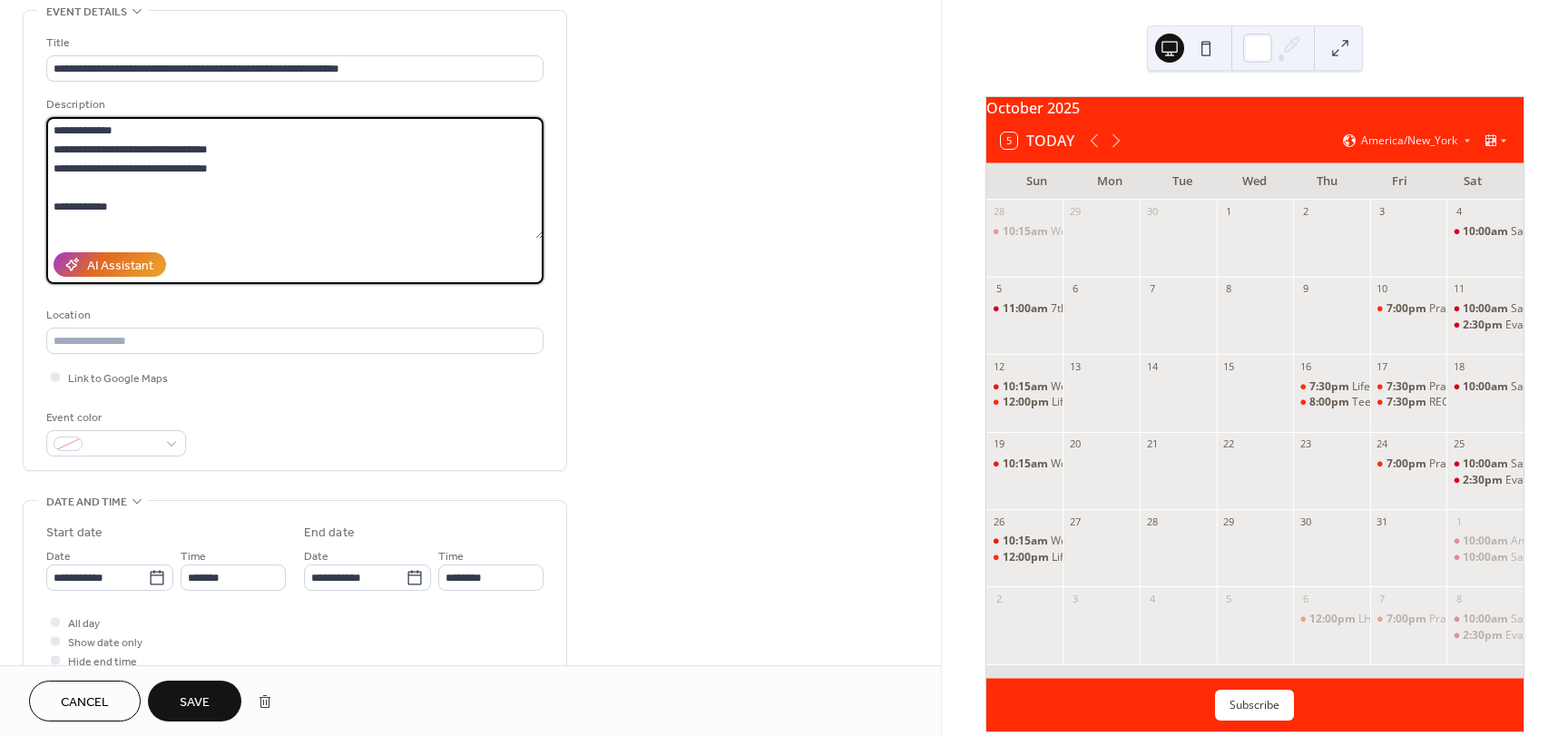 click on "**********" at bounding box center [295, 178] 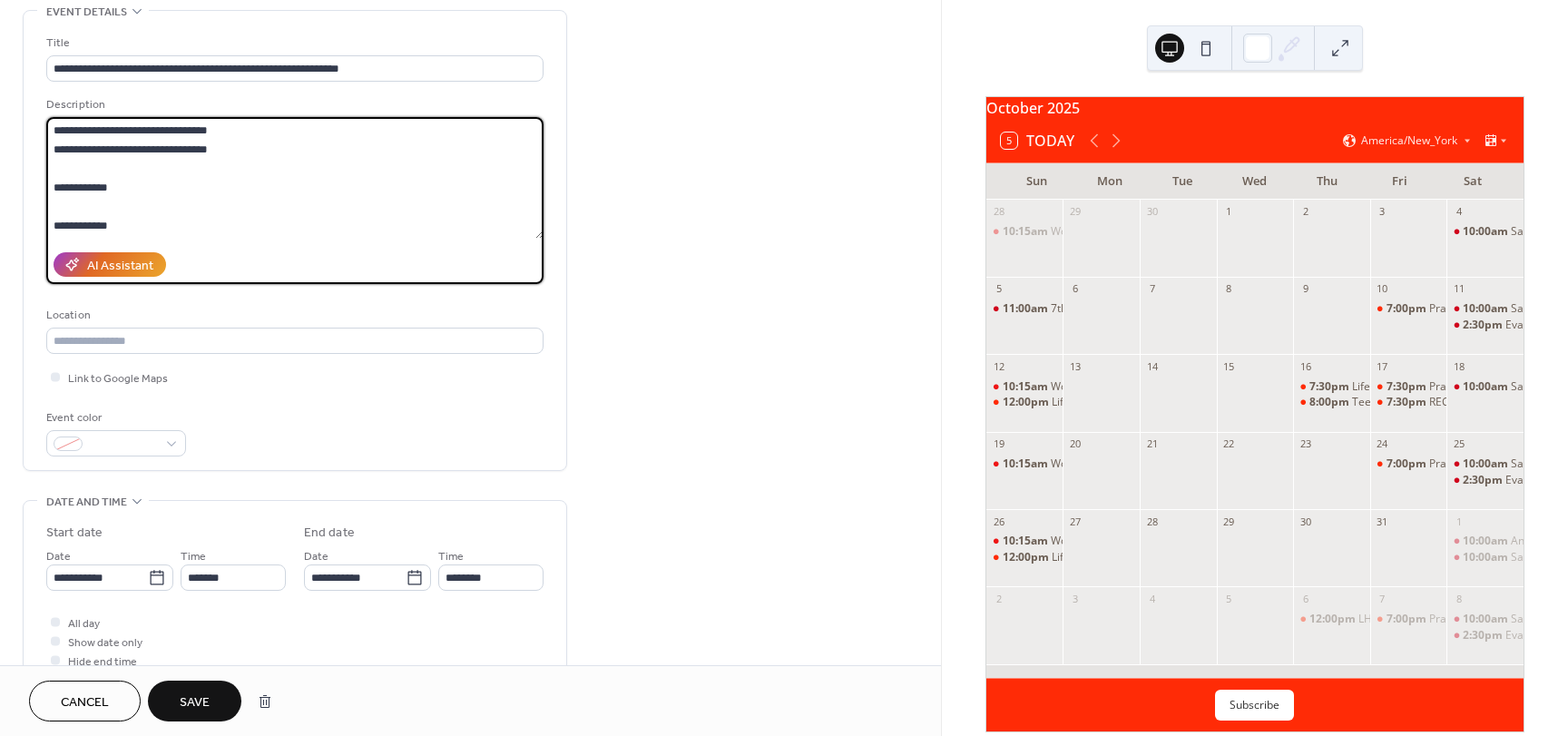 scroll, scrollTop: 0, scrollLeft: 0, axis: both 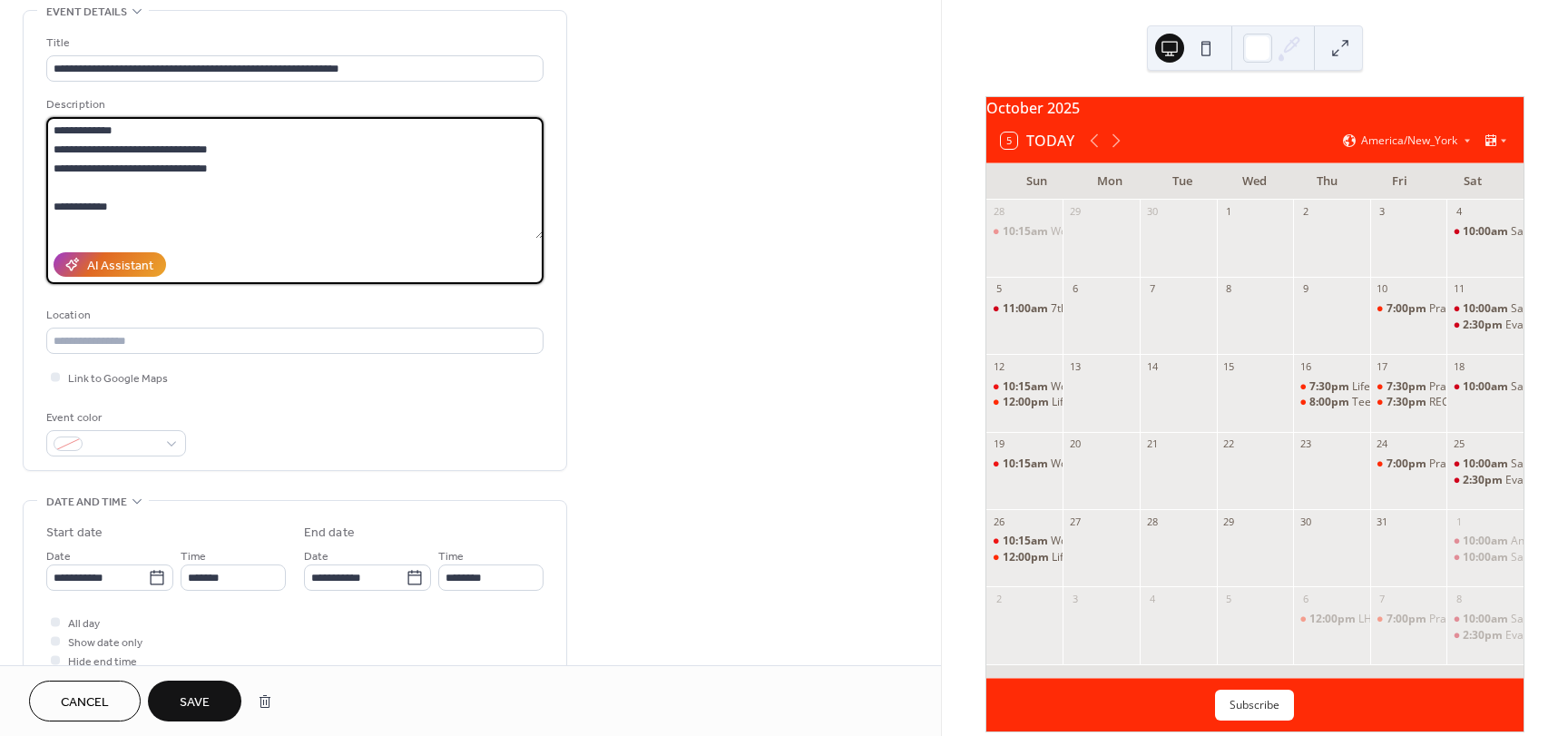 click on "**********" at bounding box center (295, 178) 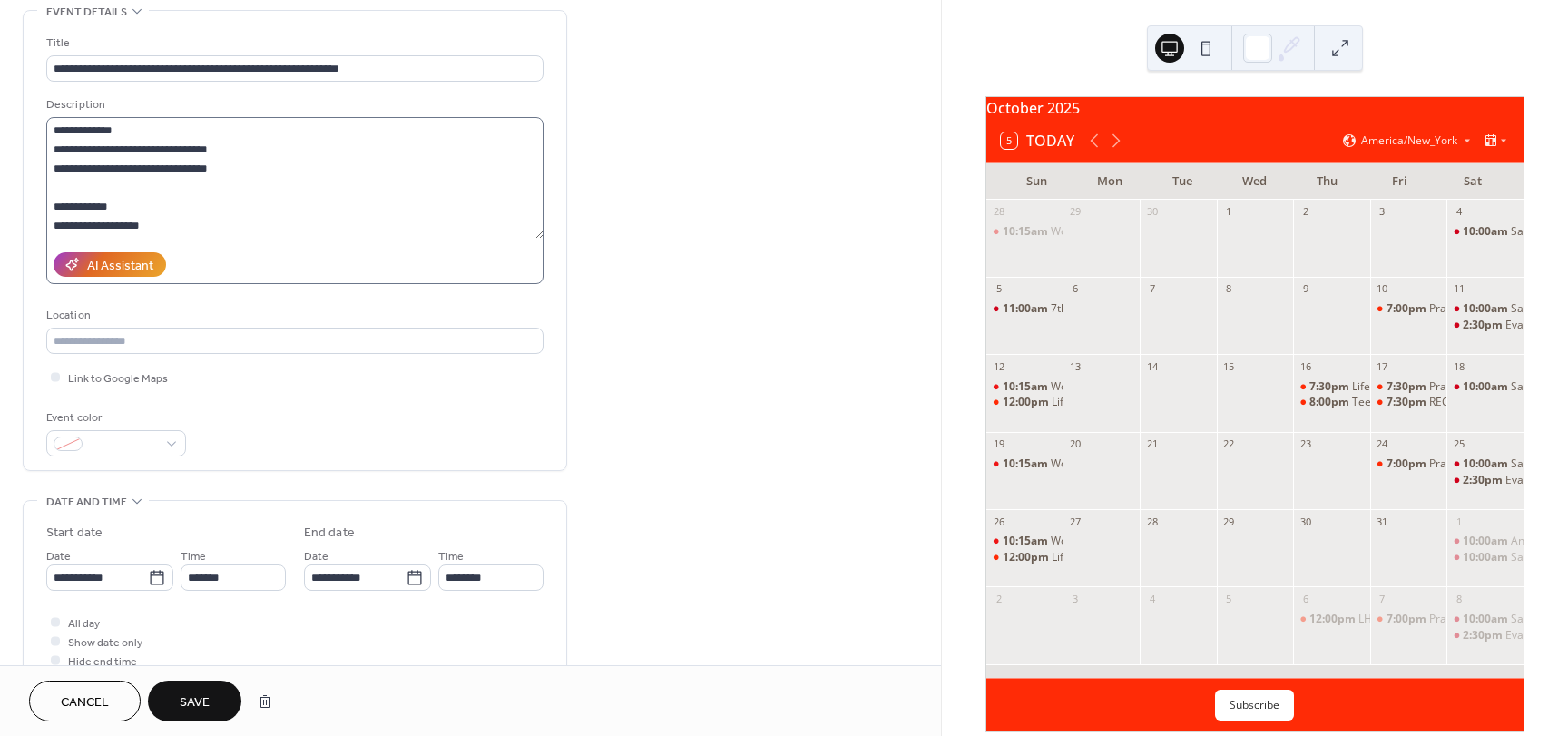 scroll, scrollTop: 38, scrollLeft: 0, axis: vertical 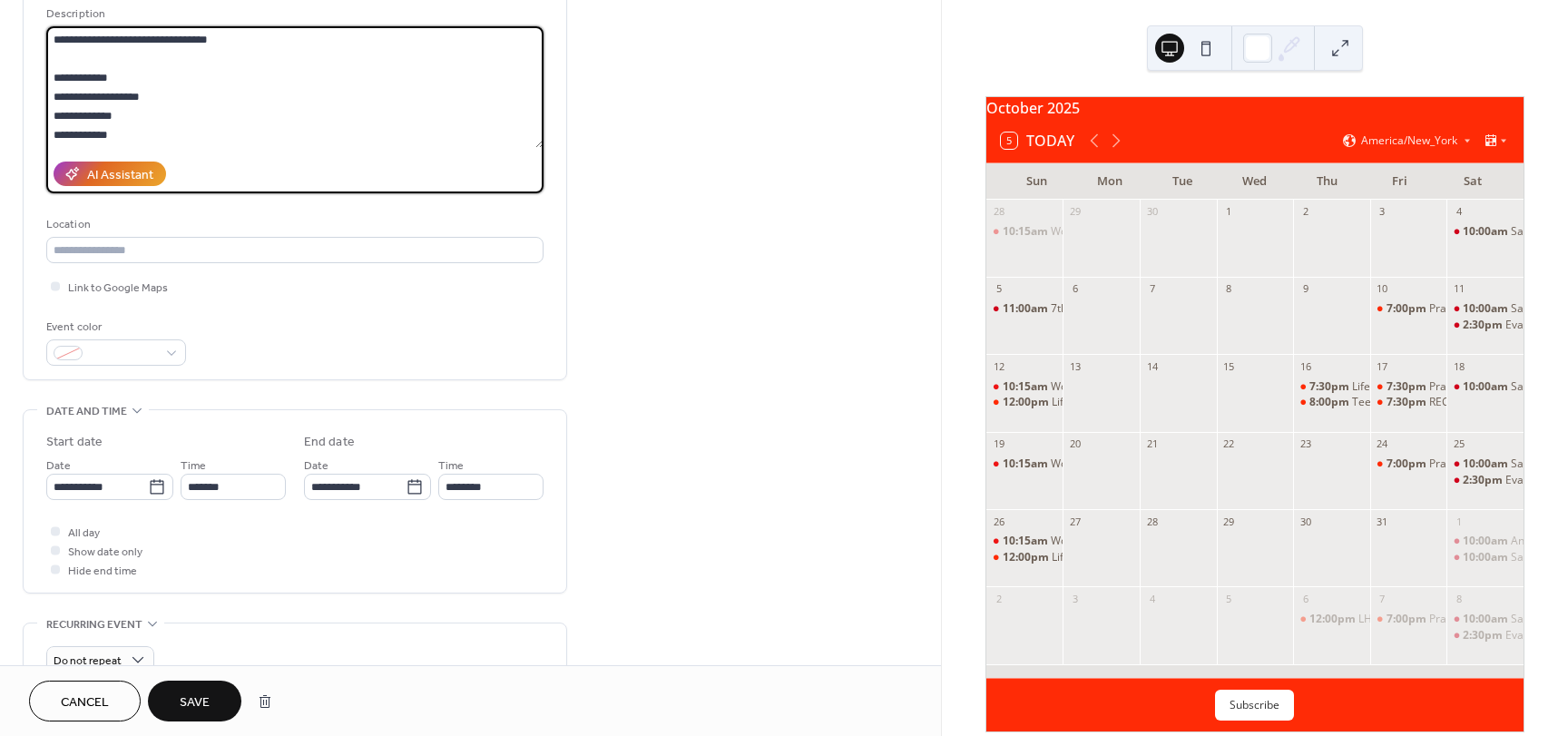 drag, startPoint x: 137, startPoint y: 132, endPoint x: 15, endPoint y: 129, distance: 122.03688 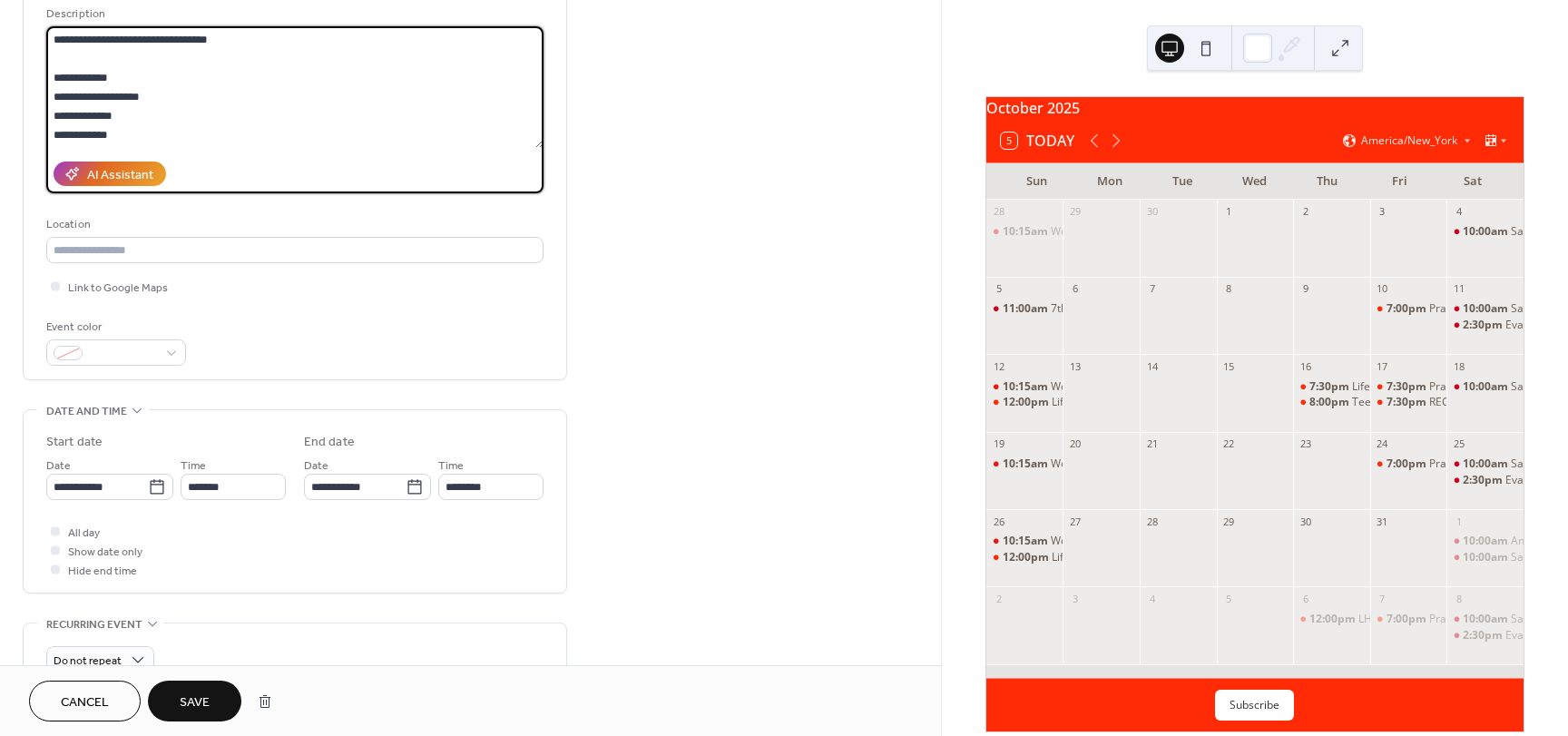 click on "**********" at bounding box center [470, 581] 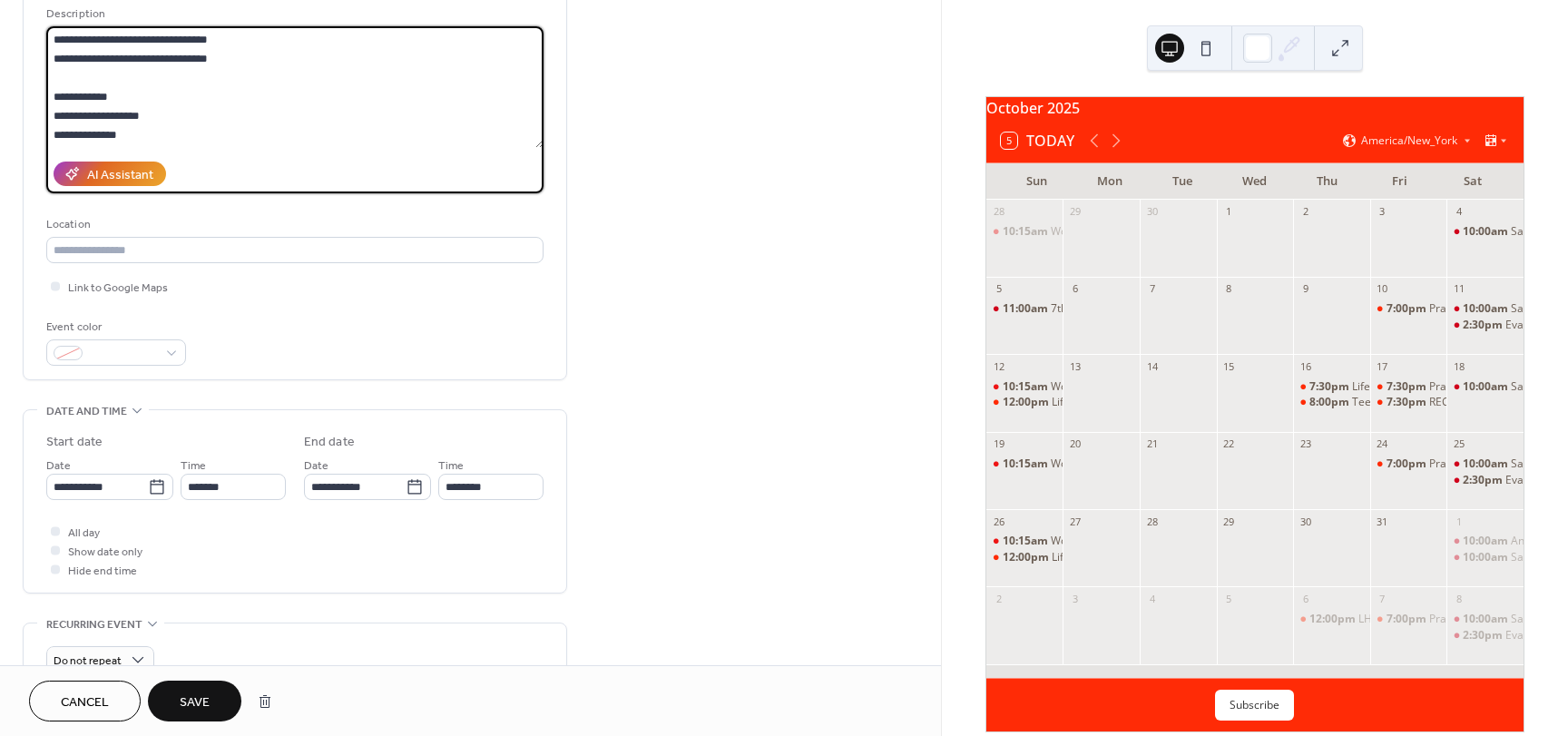 click on "**********" at bounding box center (295, 87) 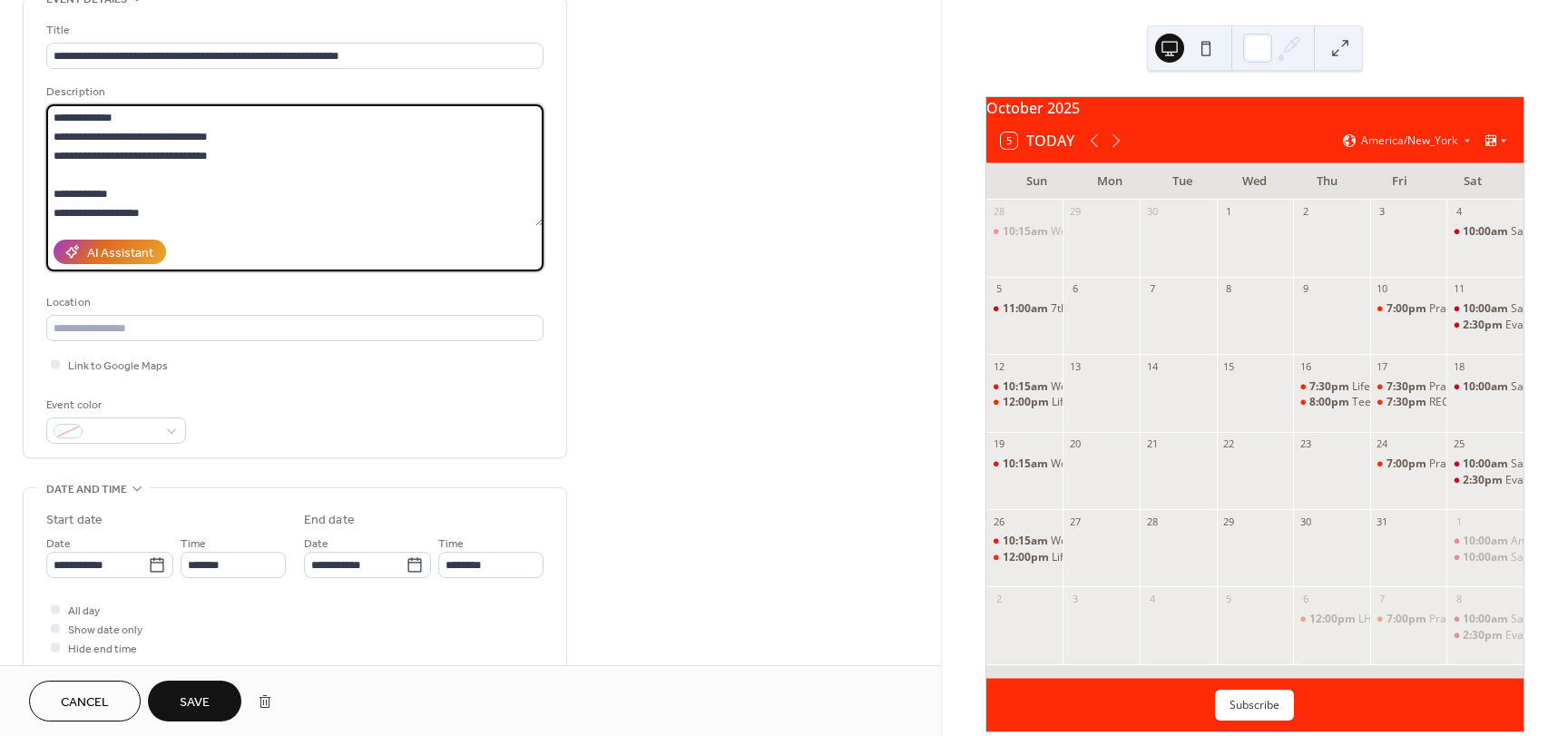 scroll, scrollTop: 0, scrollLeft: 0, axis: both 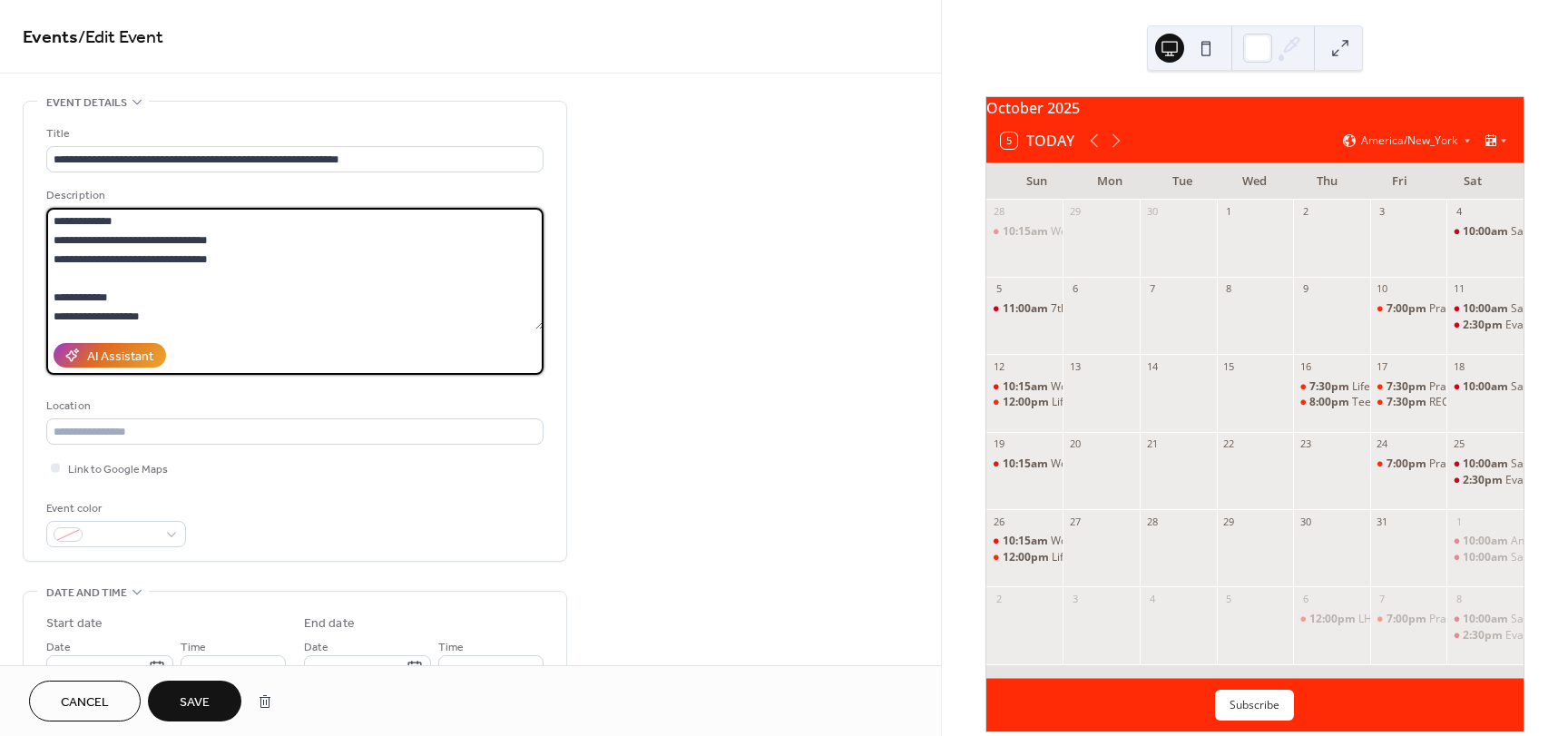 drag, startPoint x: 137, startPoint y: 116, endPoint x: 24, endPoint y: 220, distance: 153.5741 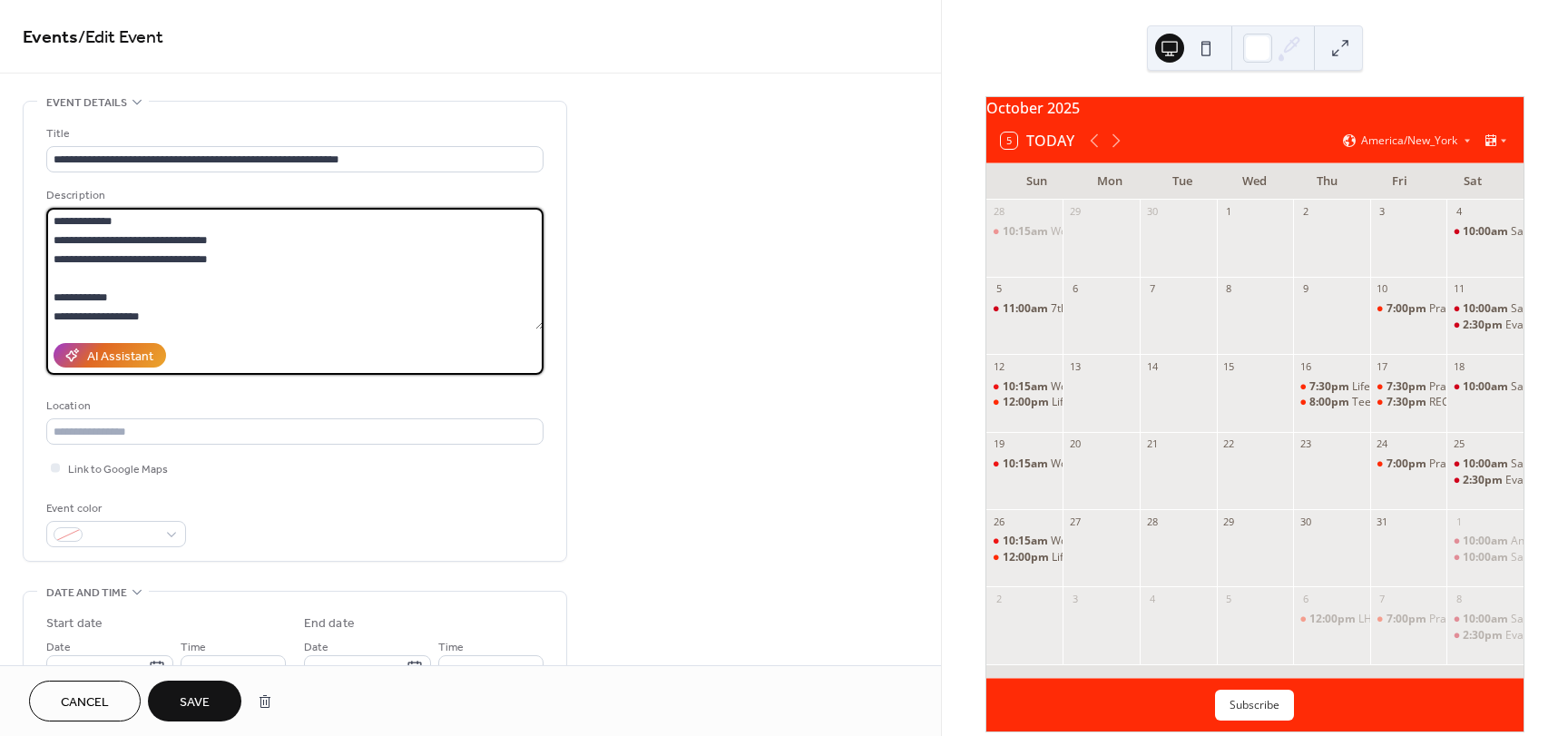 click on "**********" at bounding box center (295, 331) 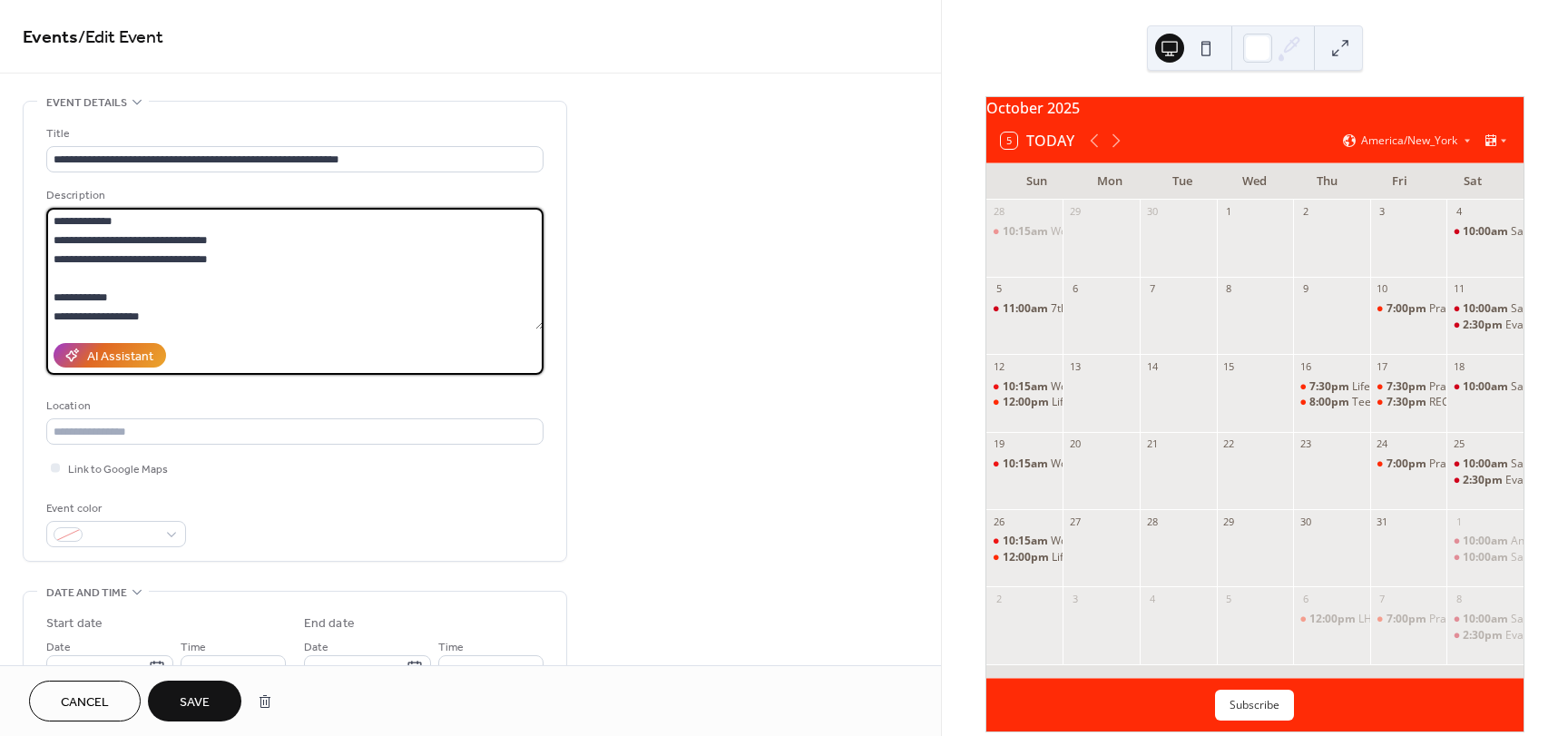 type on "**********" 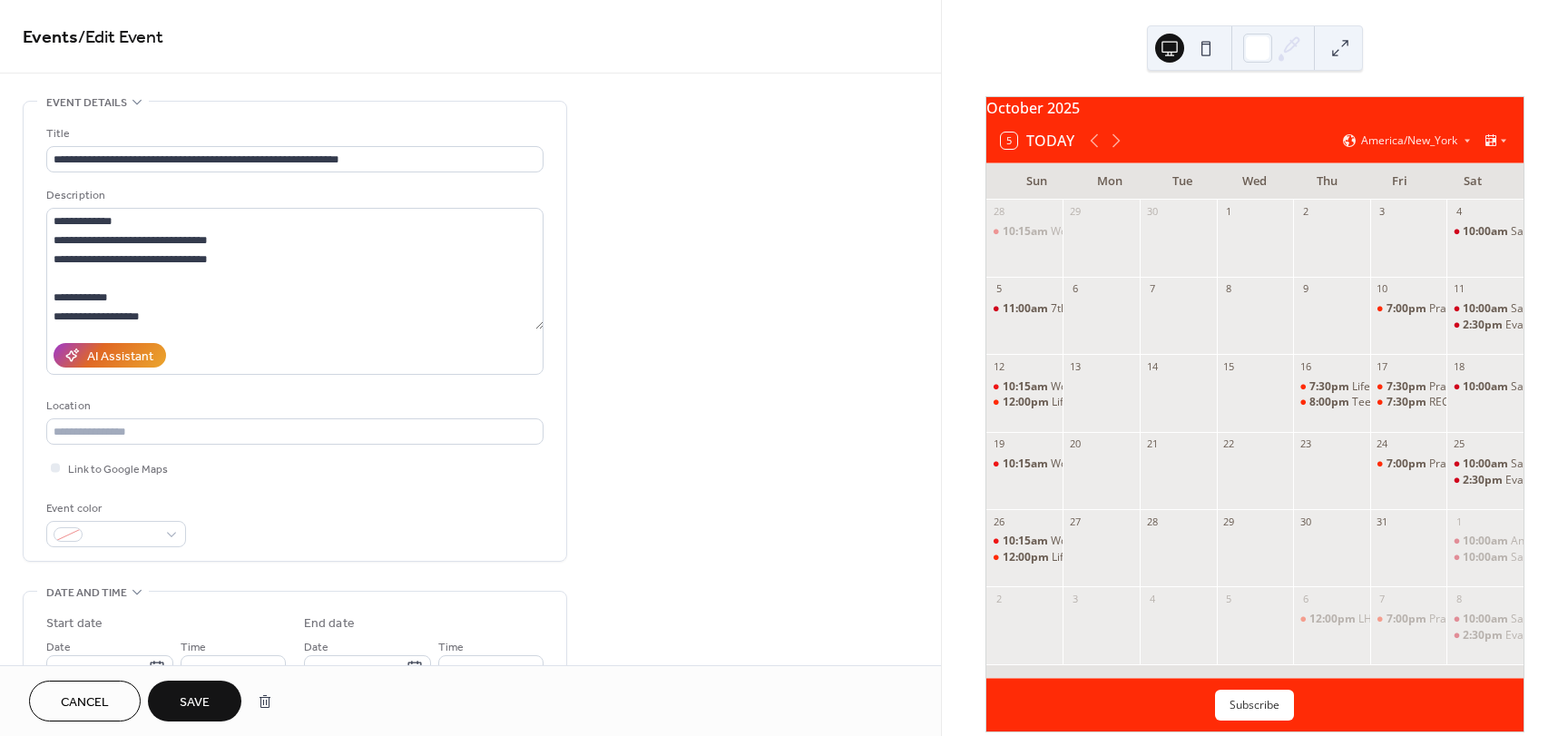 scroll, scrollTop: 91, scrollLeft: 0, axis: vertical 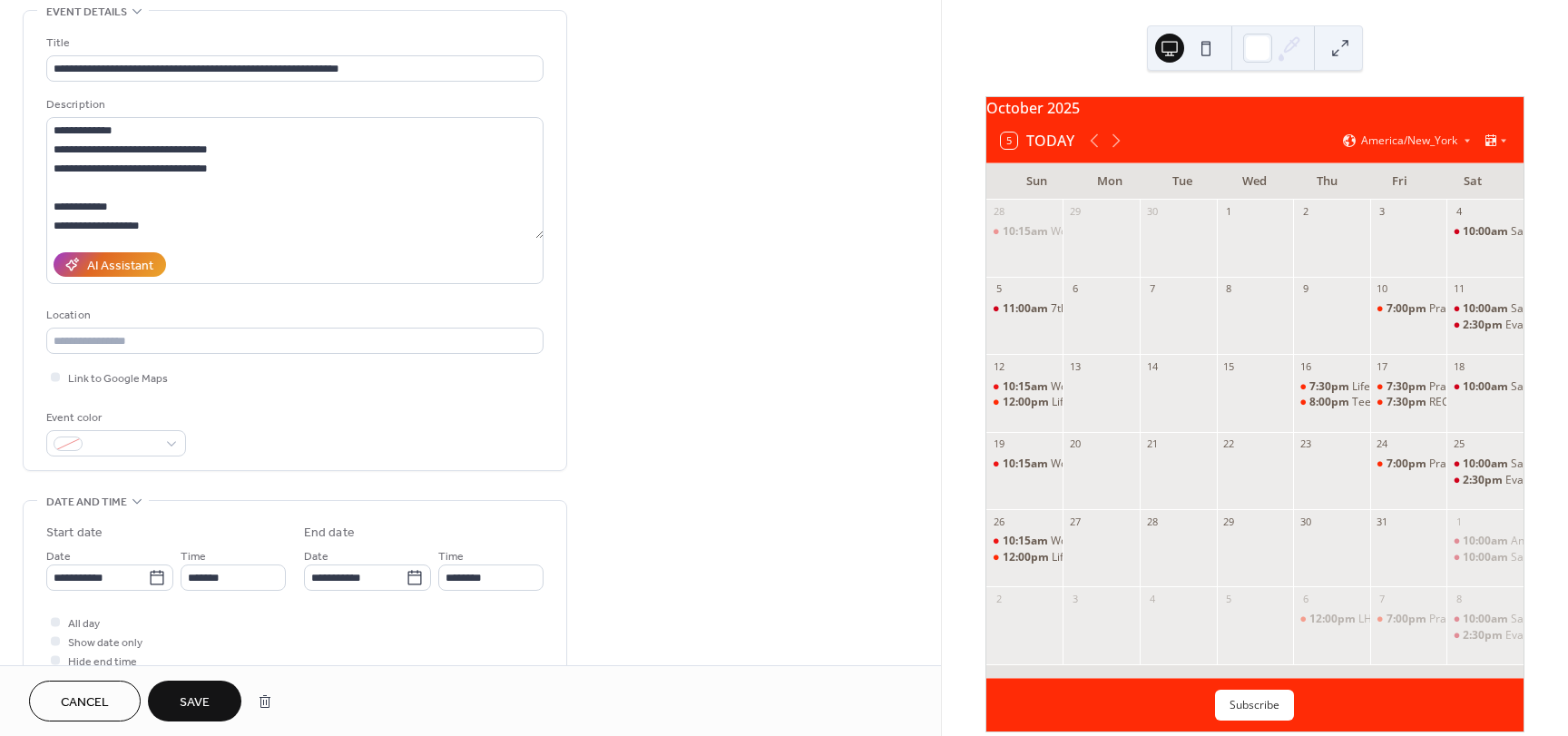 click on "Save" at bounding box center (194, 702) 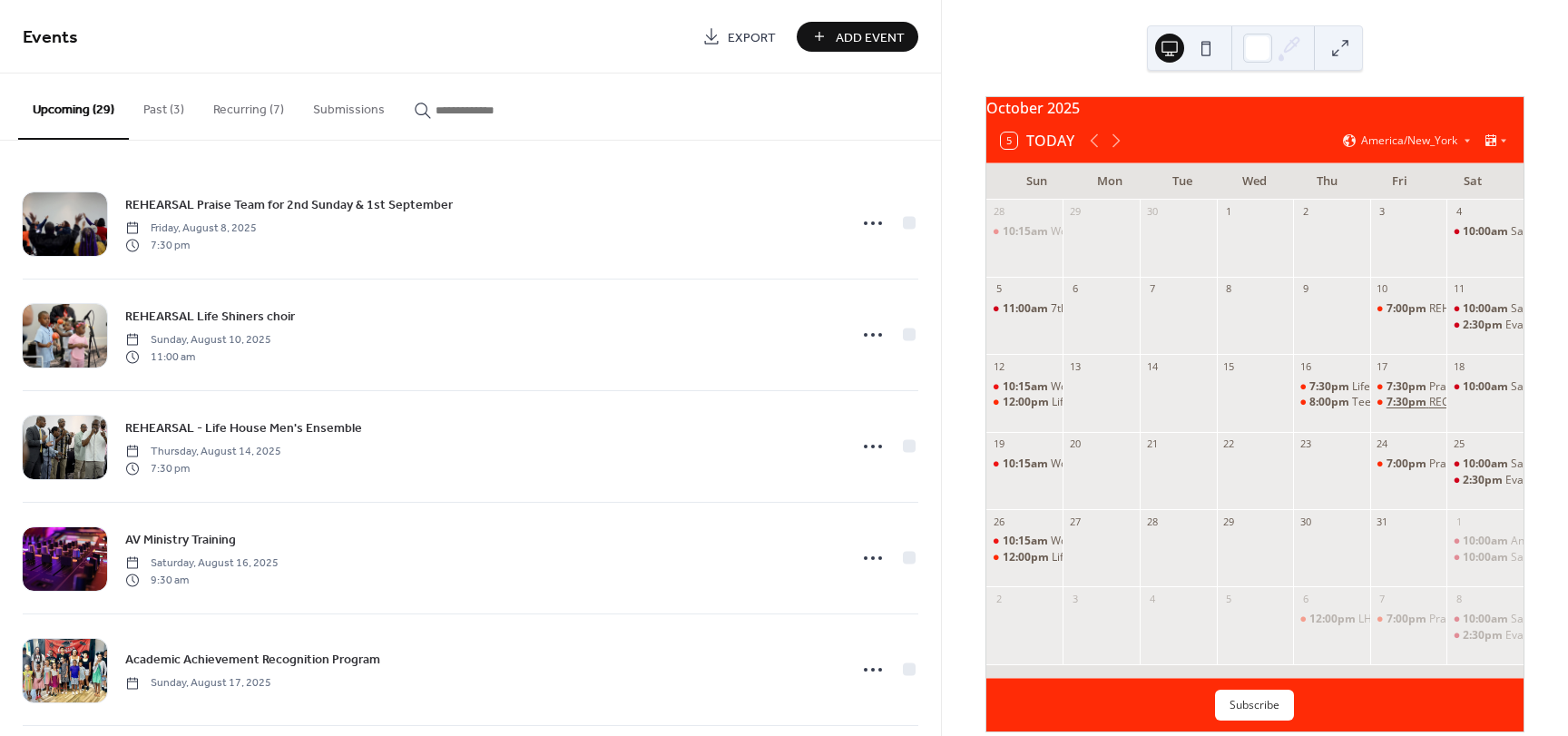 click on "7:30pm" at bounding box center (1407, 402) 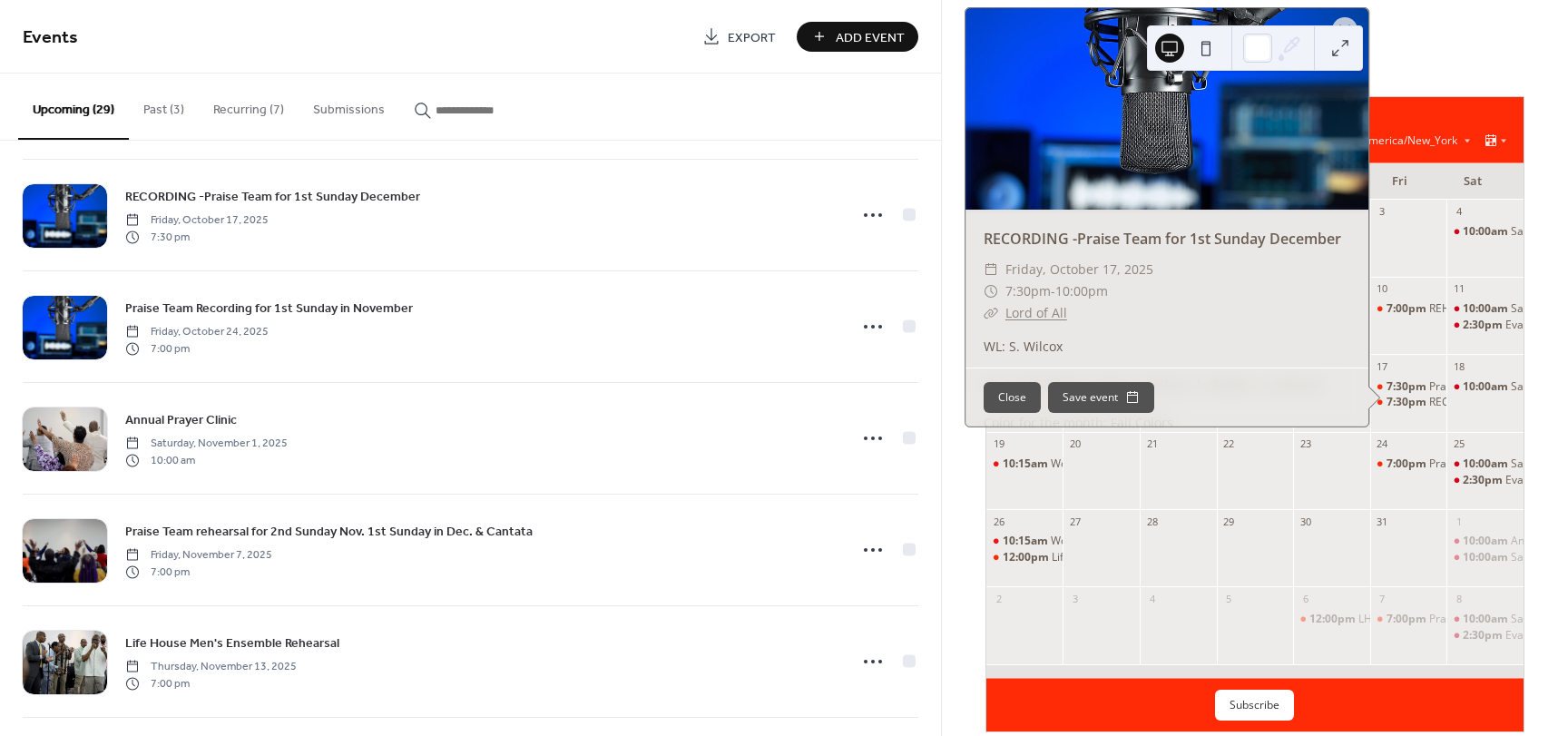 scroll, scrollTop: 2332, scrollLeft: 0, axis: vertical 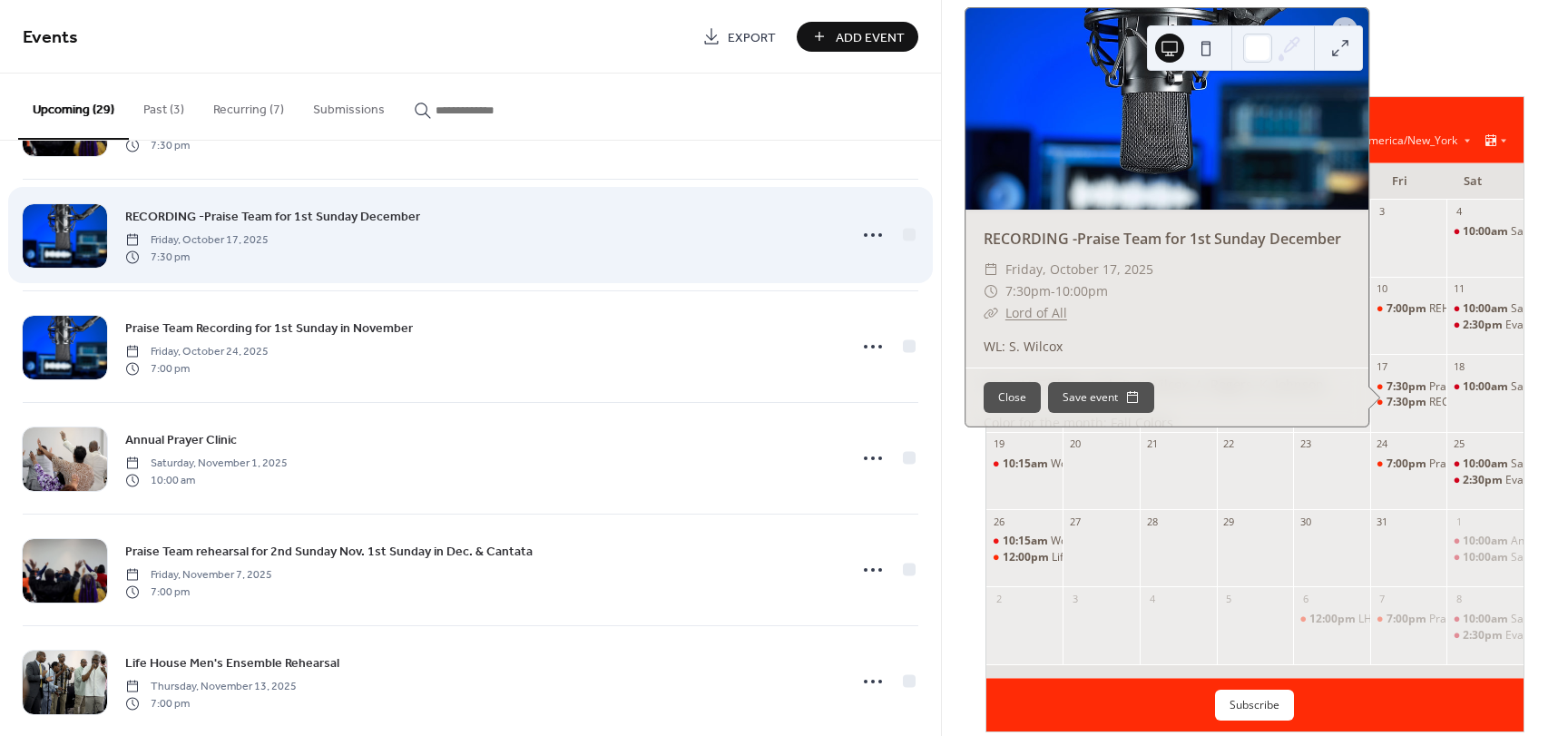click on "RECORDING -Praise Team for 1st Sunday December" at bounding box center [272, 217] 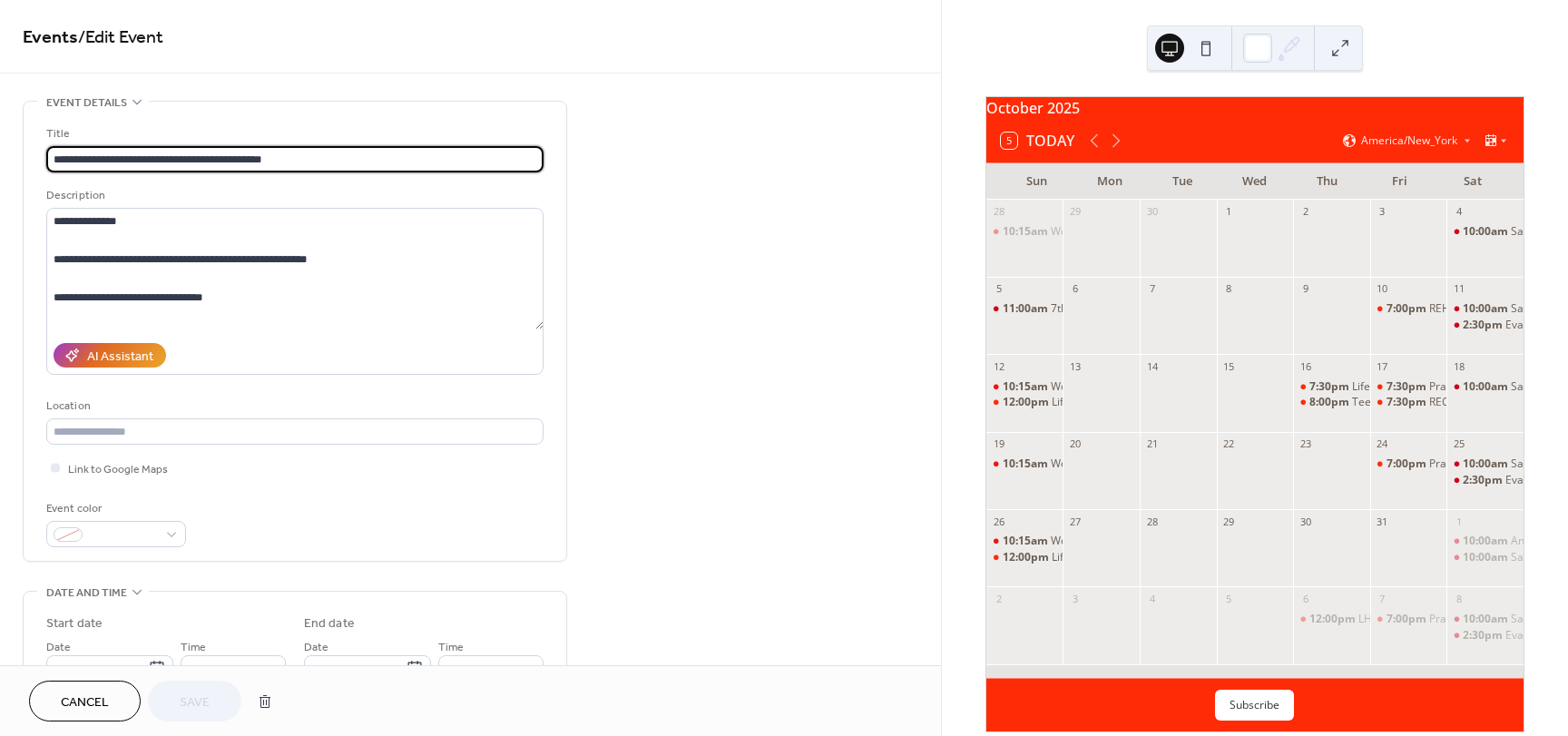 scroll, scrollTop: 91, scrollLeft: 0, axis: vertical 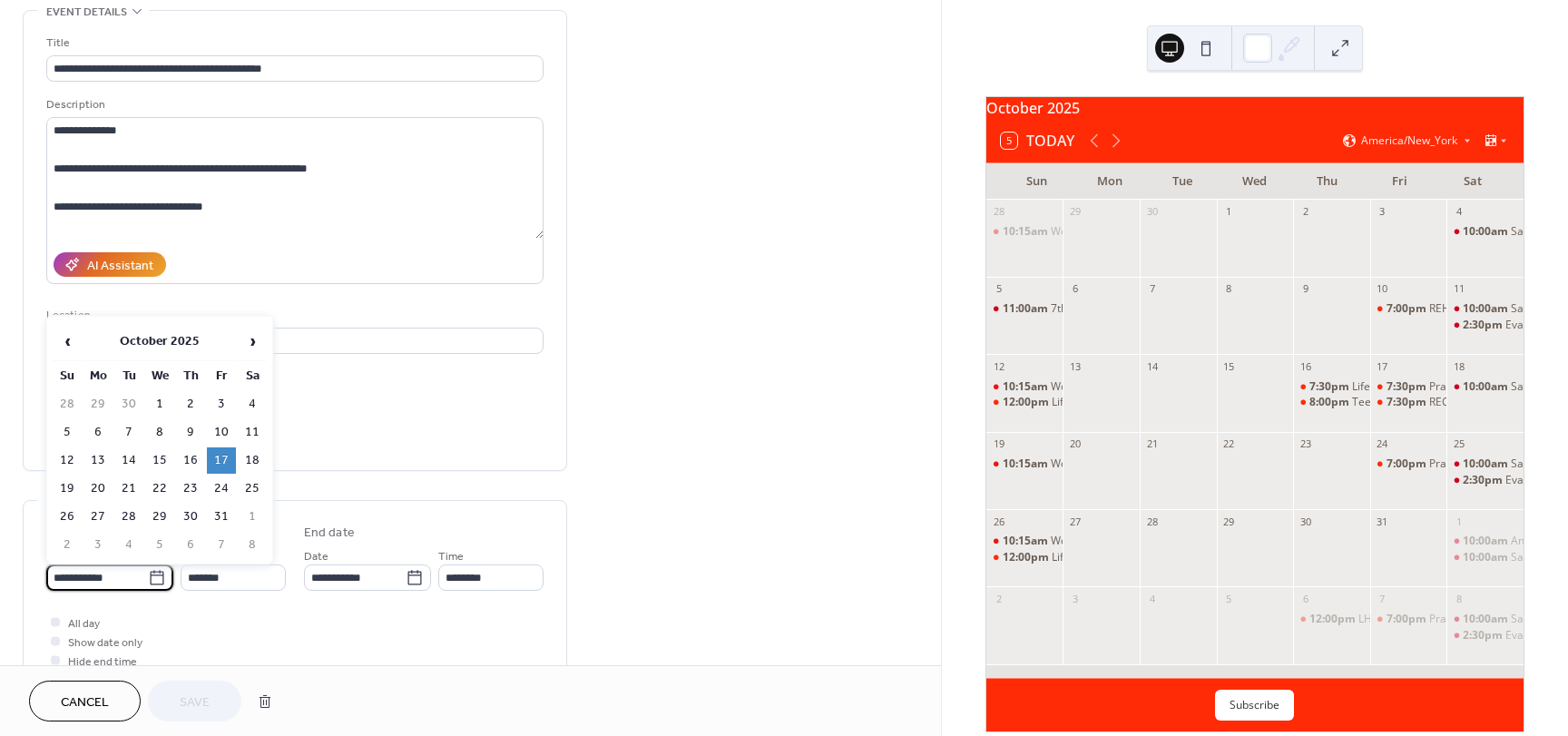 drag, startPoint x: 87, startPoint y: 579, endPoint x: 110, endPoint y: 584, distance: 23.537205 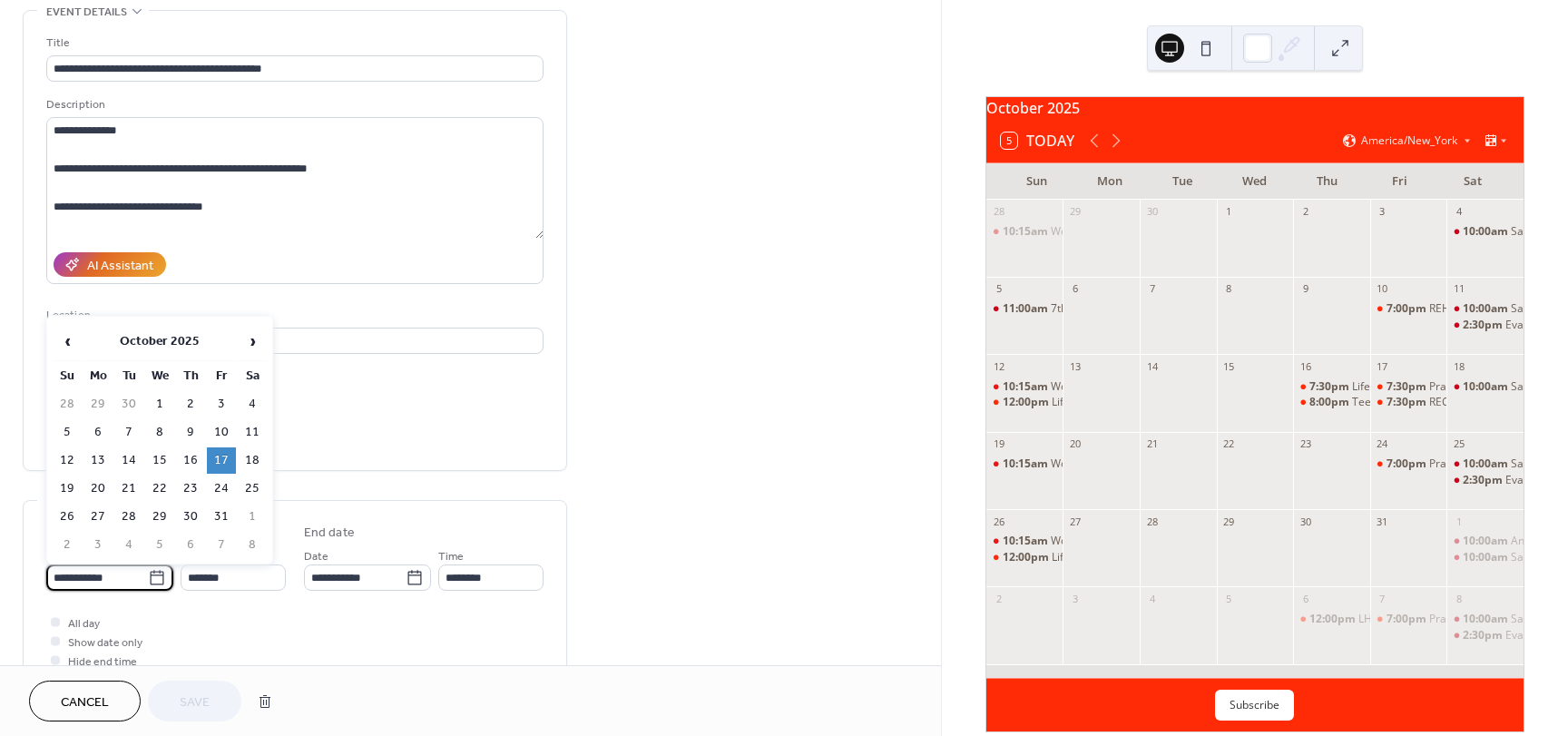 click on "**********" at bounding box center (97, 577) 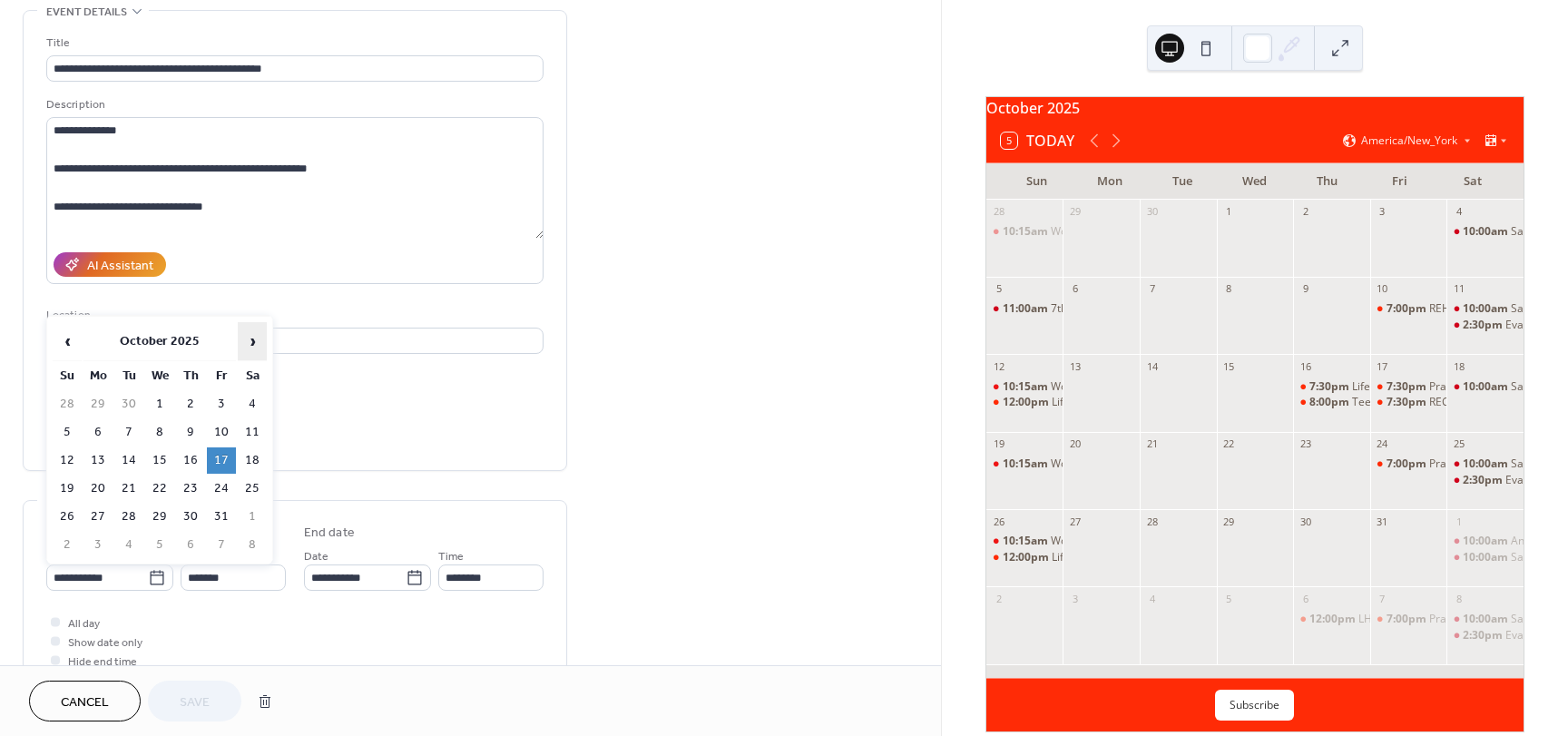 click on "›" at bounding box center (252, 341) 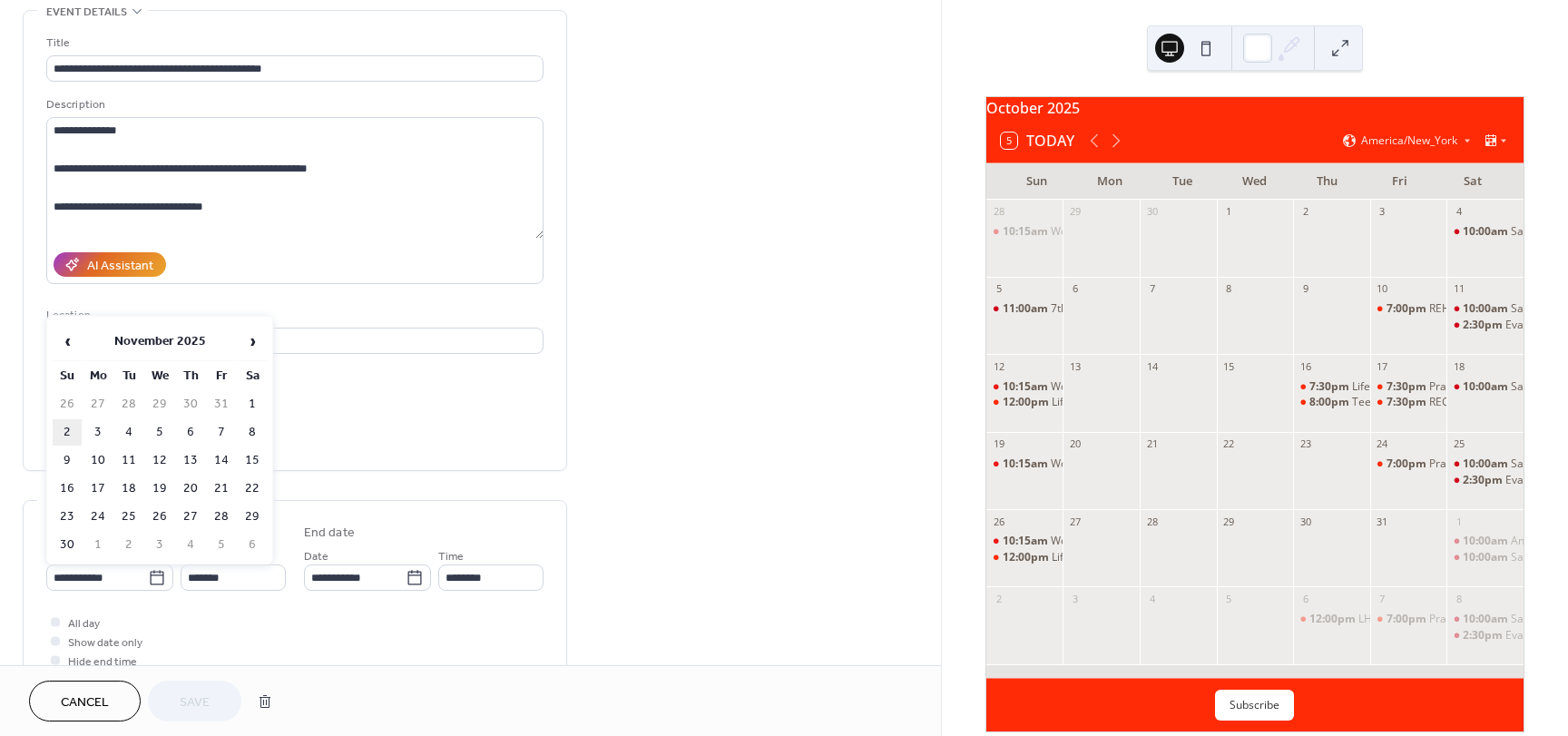 click on "2" at bounding box center (67, 432) 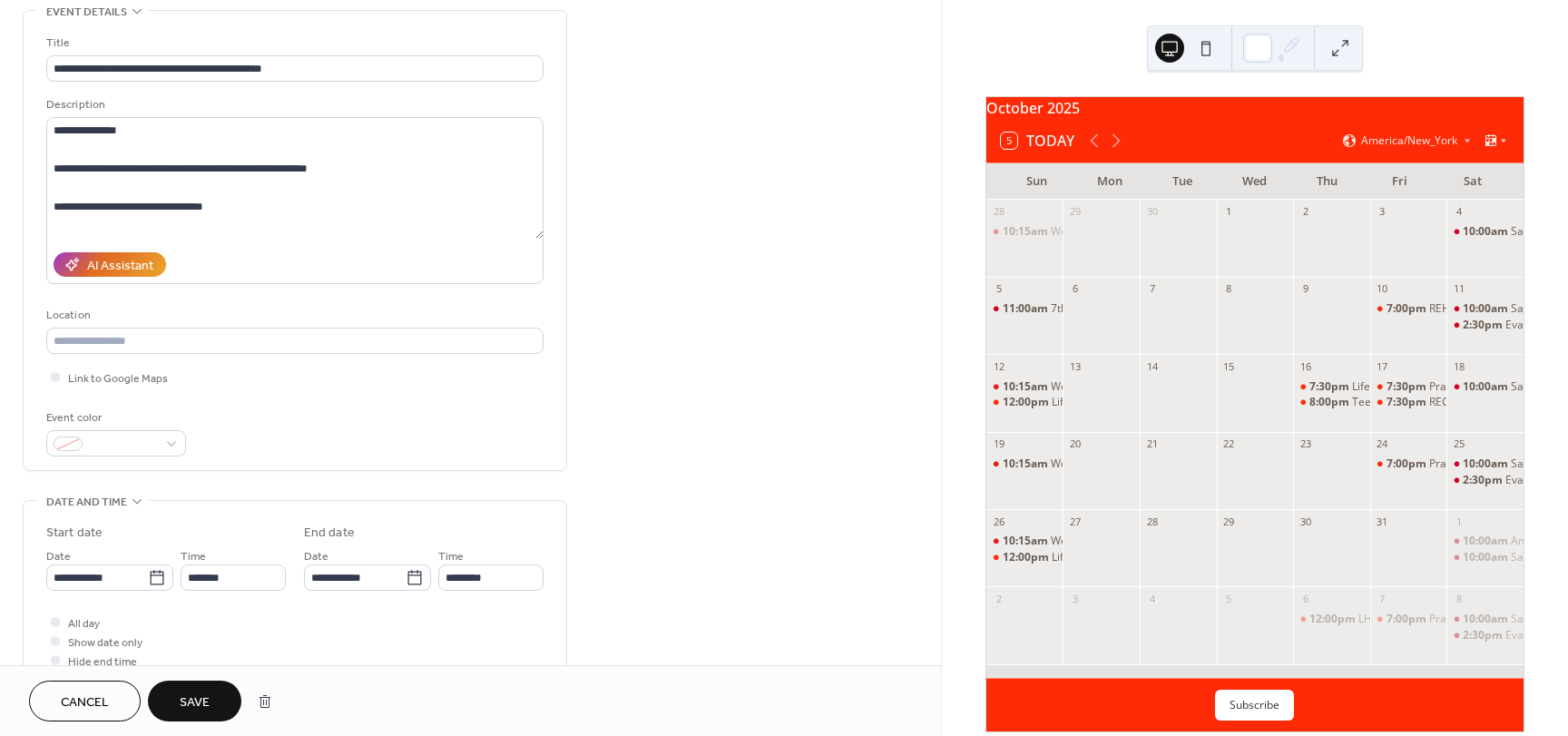 type on "**********" 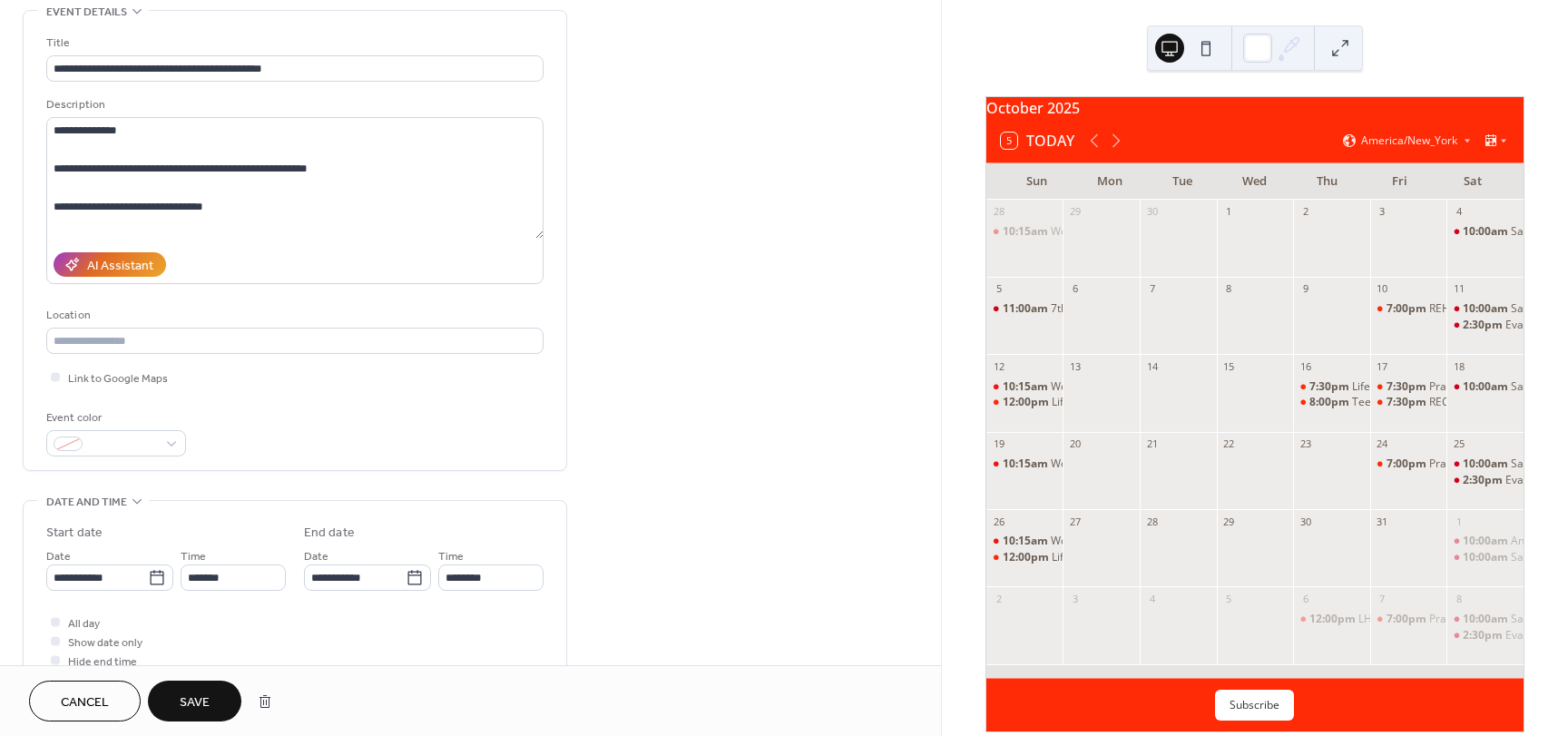 type on "**********" 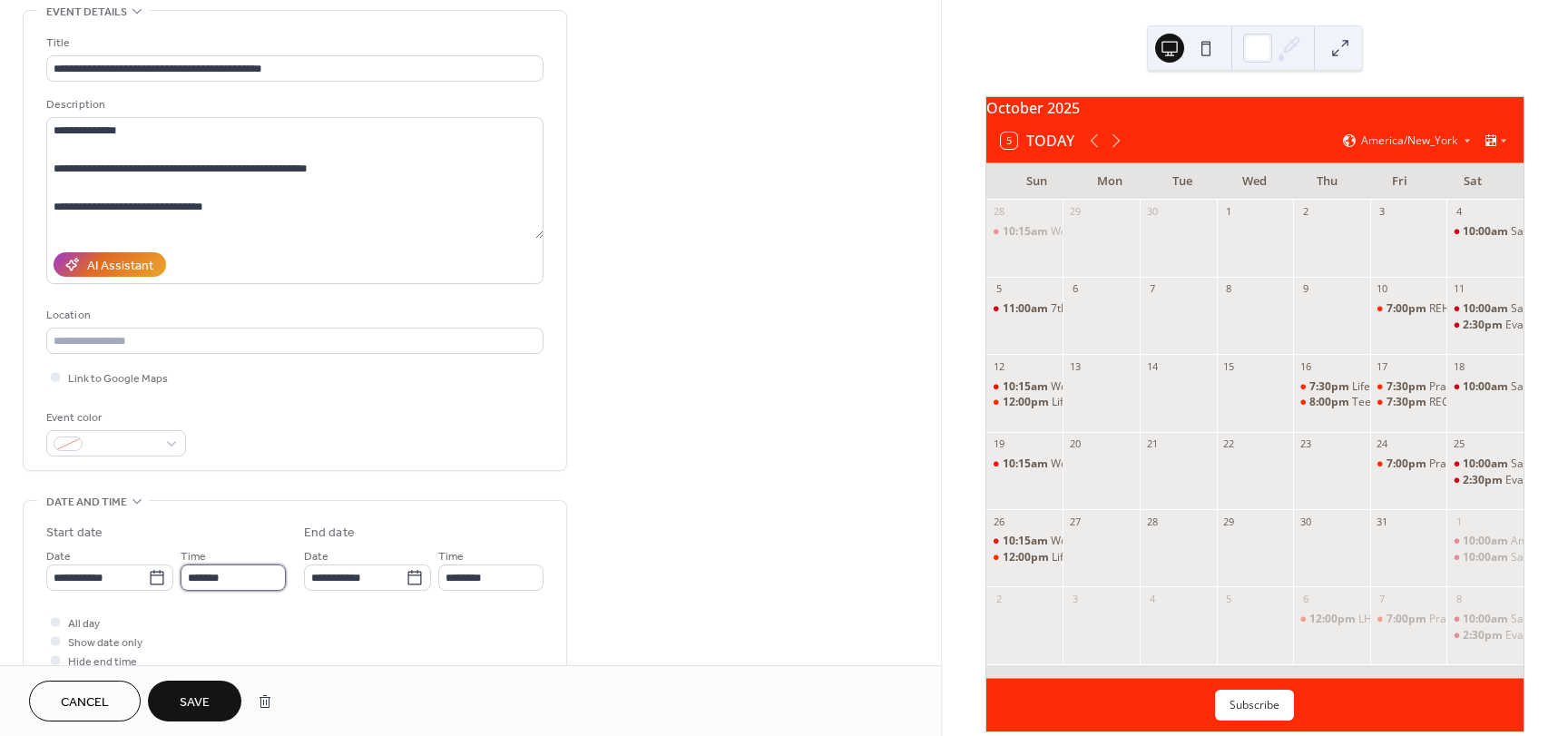 click on "*******" at bounding box center [233, 577] 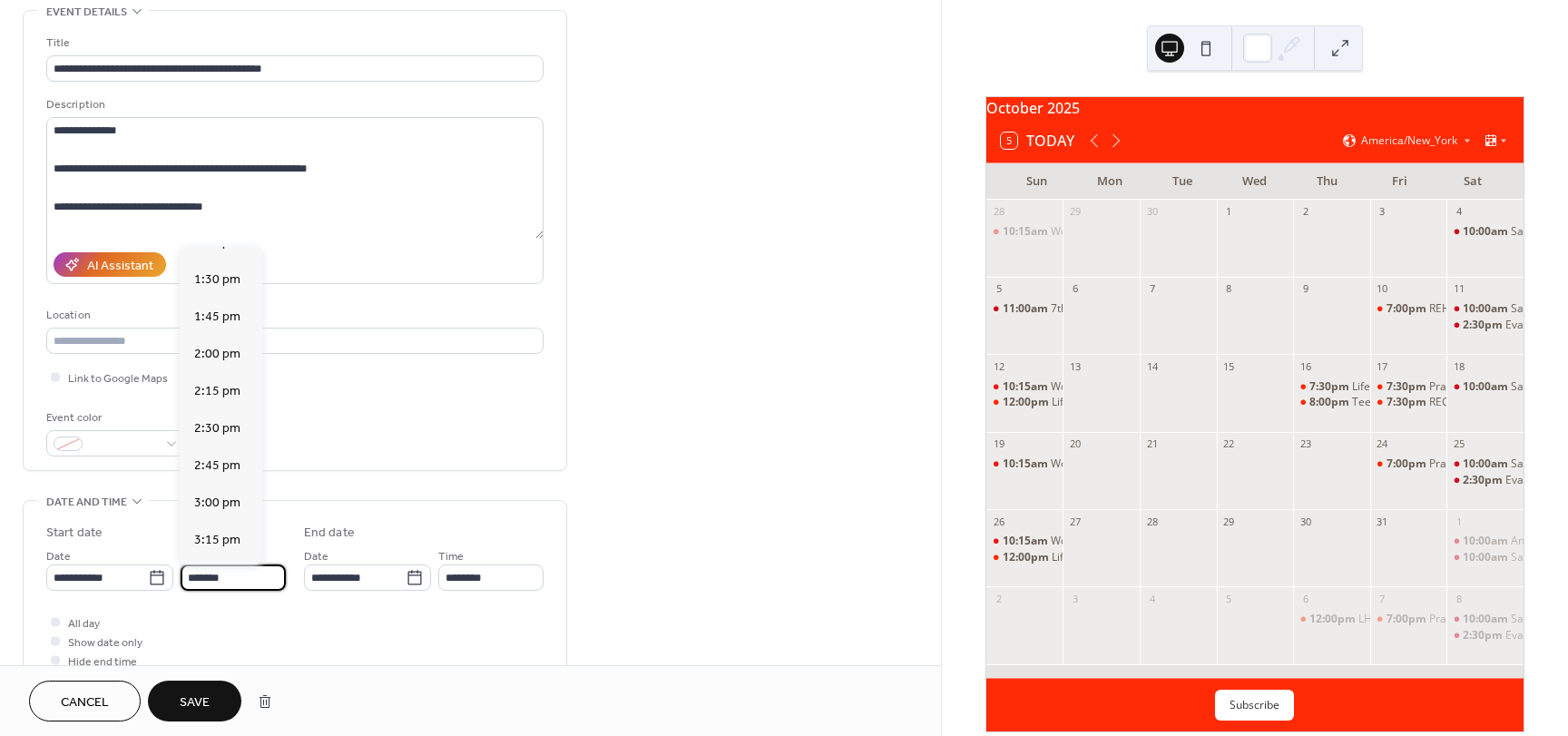scroll, scrollTop: 1904, scrollLeft: 0, axis: vertical 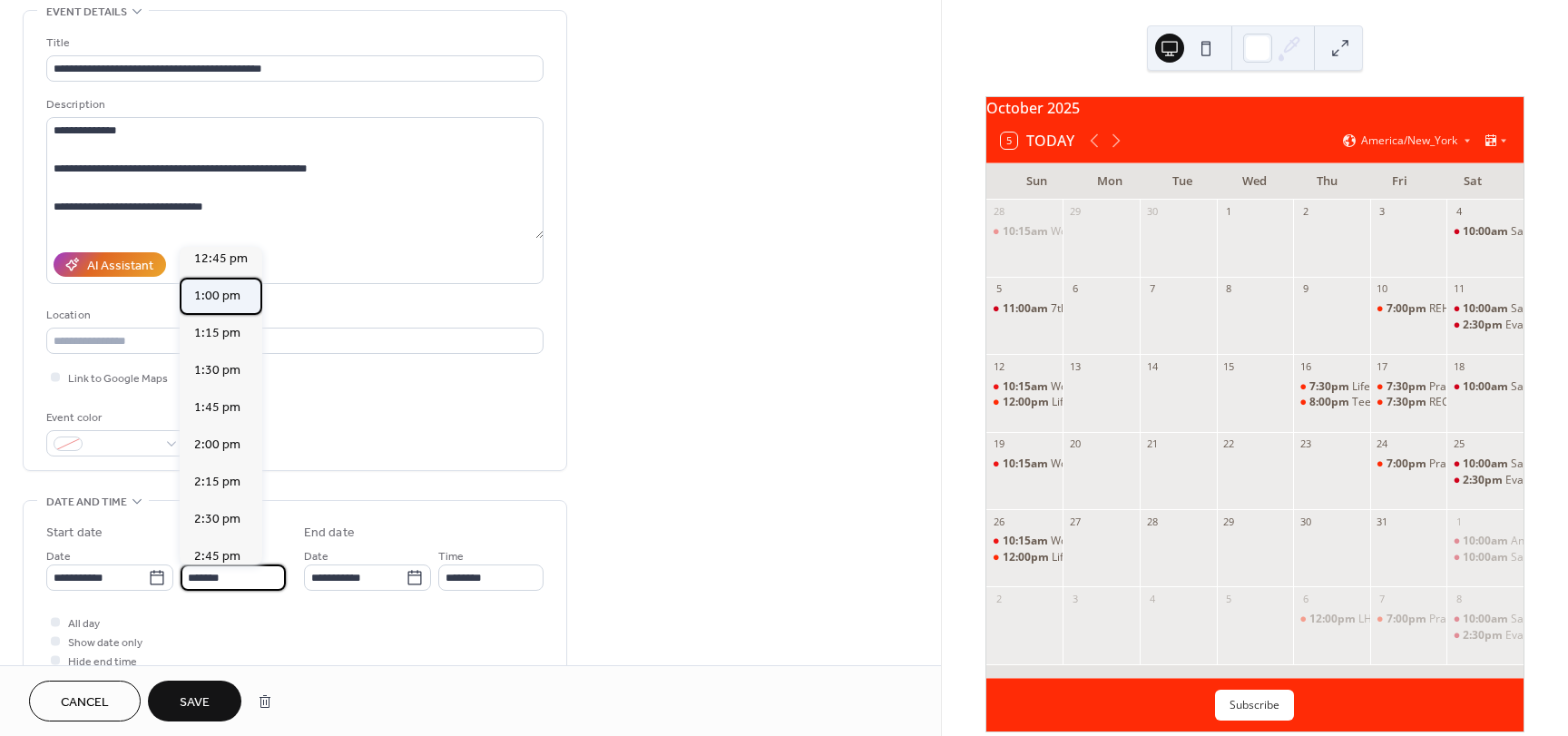 click on "1:00 pm" at bounding box center [217, 296] 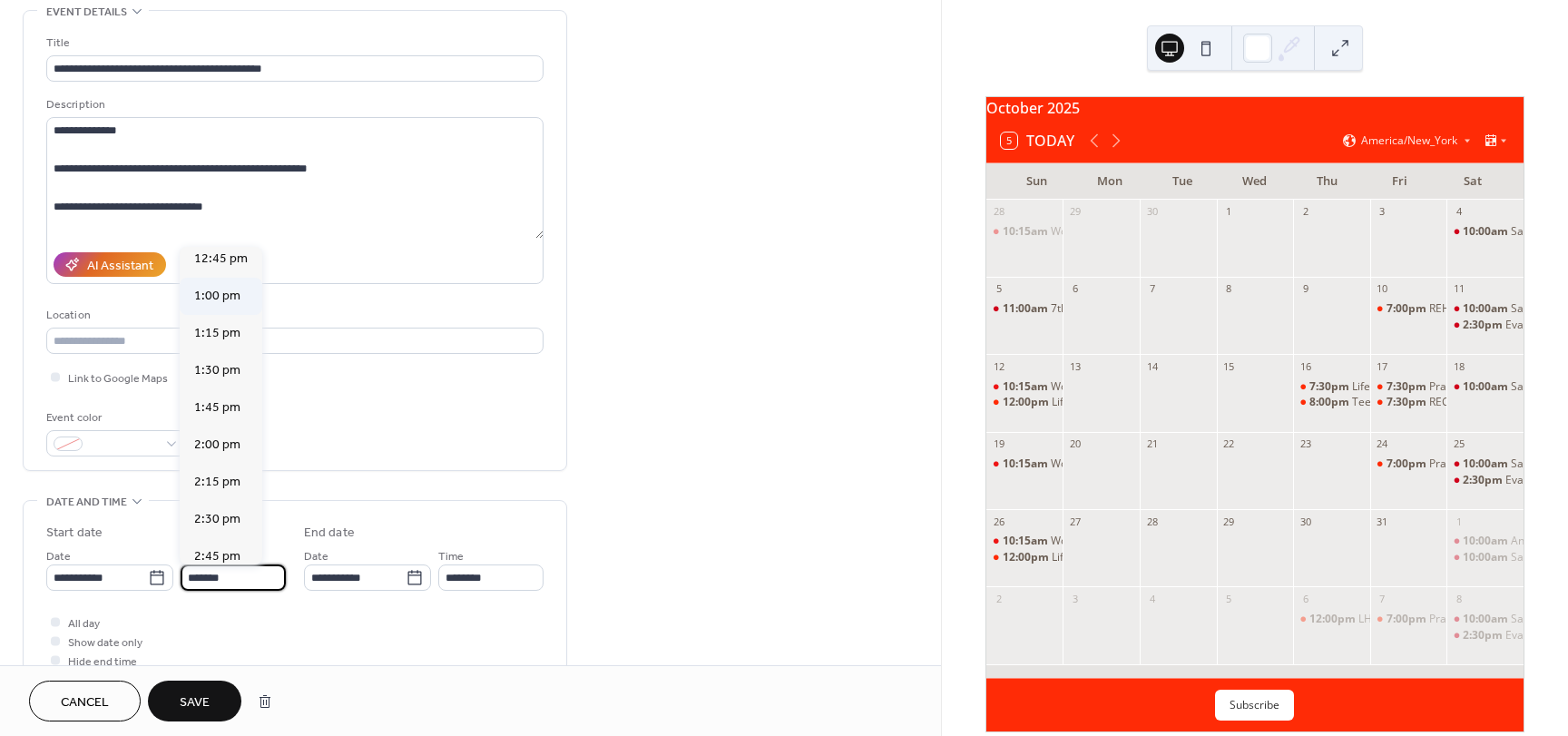 type on "*******" 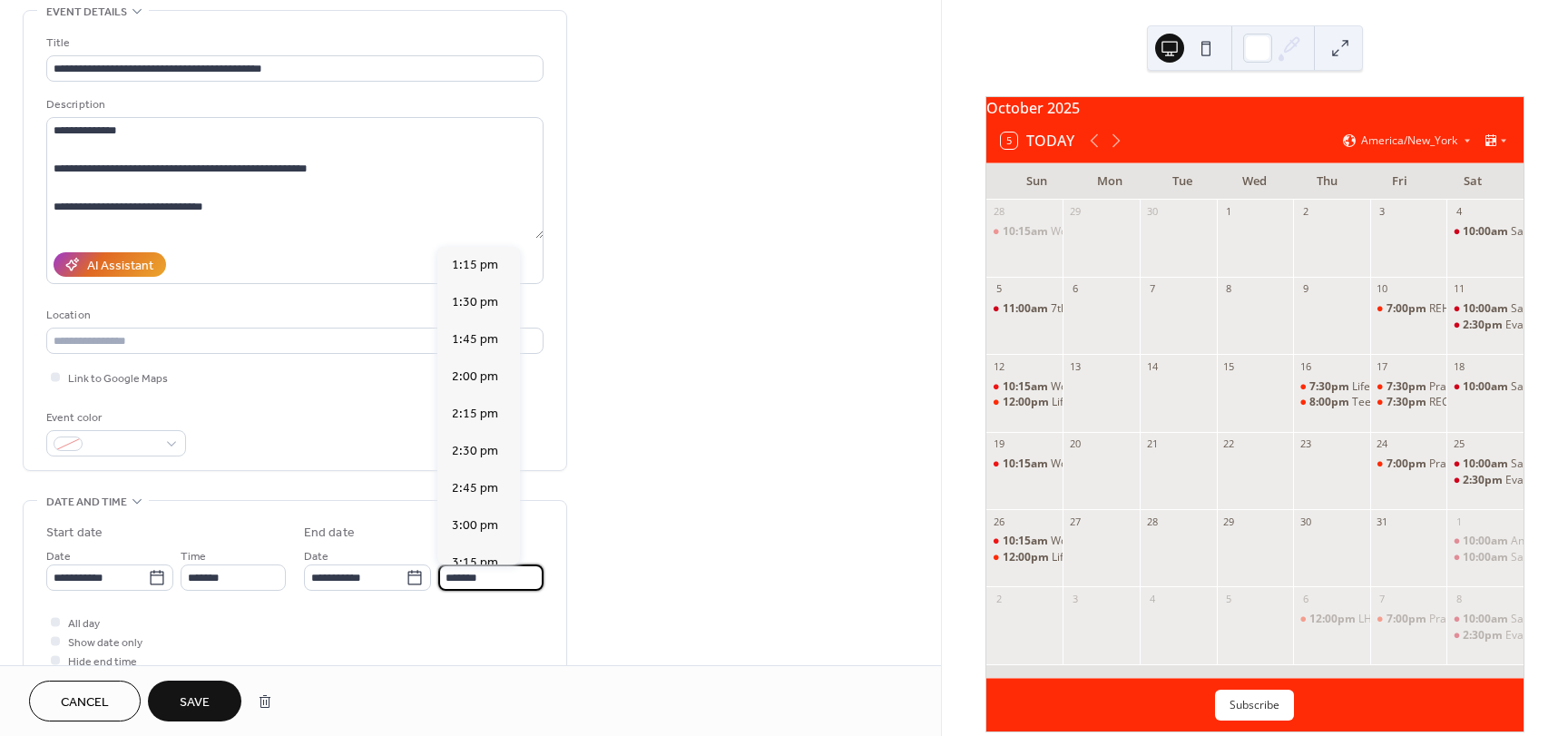 click on "*******" at bounding box center [491, 577] 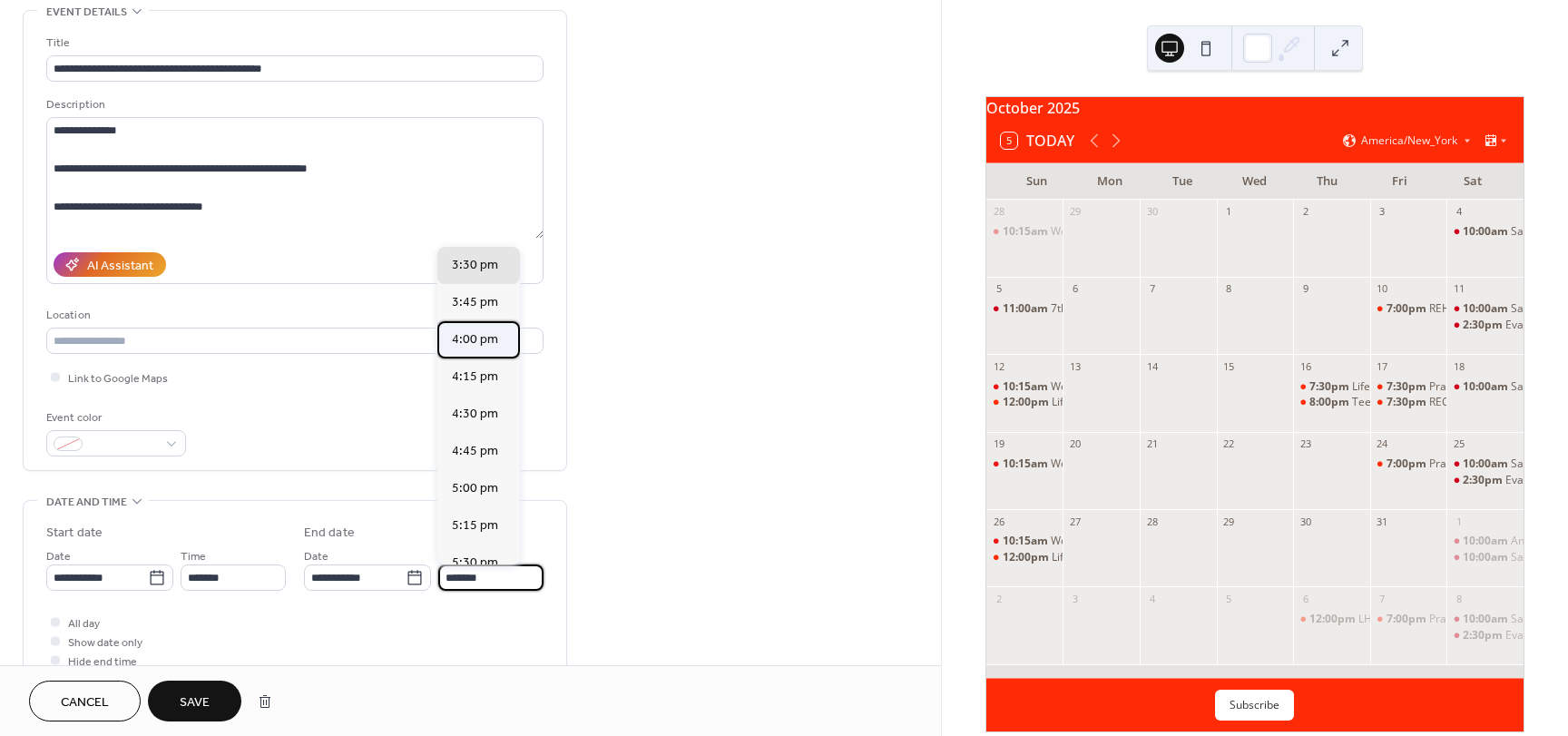 click on "4:00 pm" at bounding box center [475, 339] 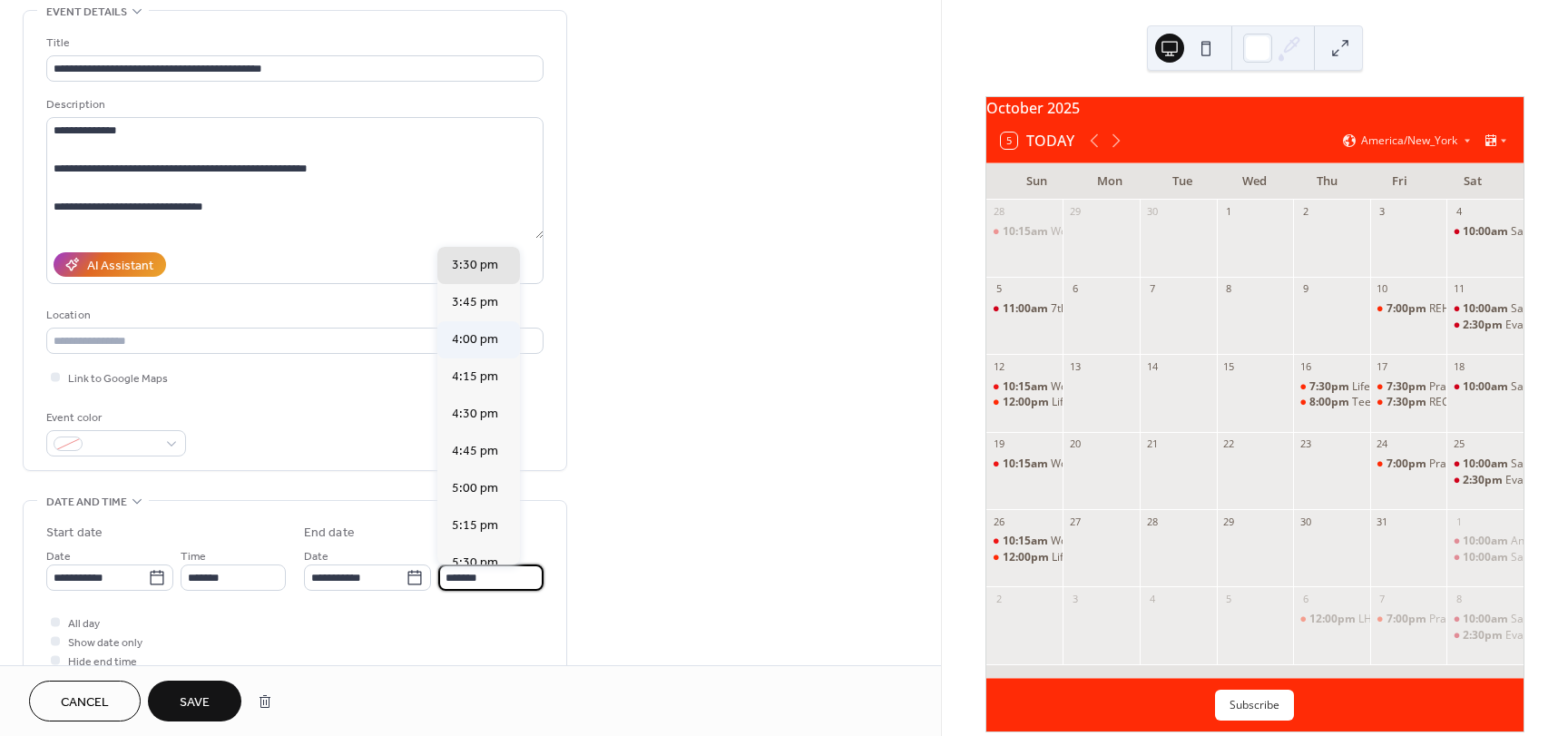 type on "*******" 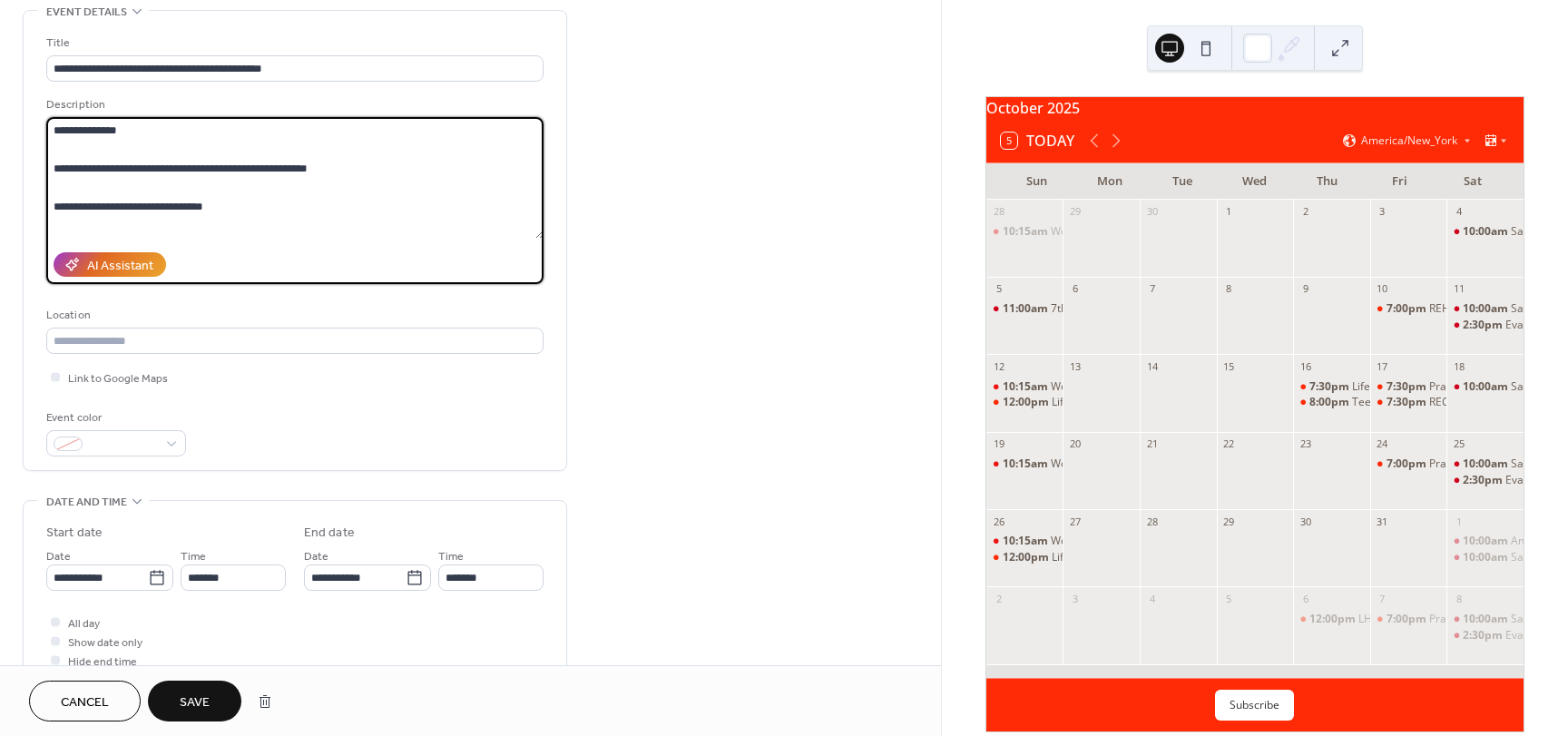drag, startPoint x: 128, startPoint y: 132, endPoint x: 70, endPoint y: 125, distance: 58.420887 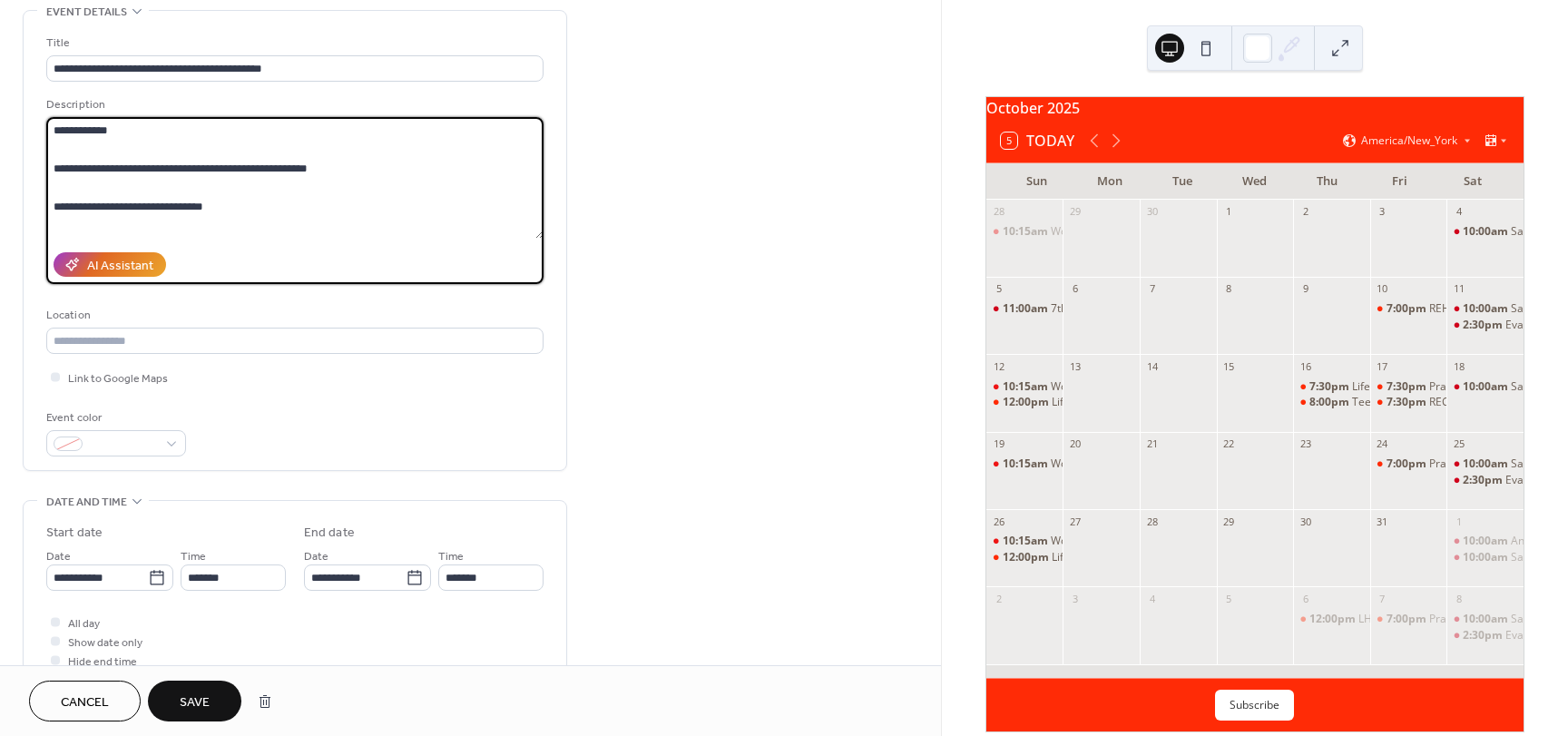 click on "**********" at bounding box center (295, 178) 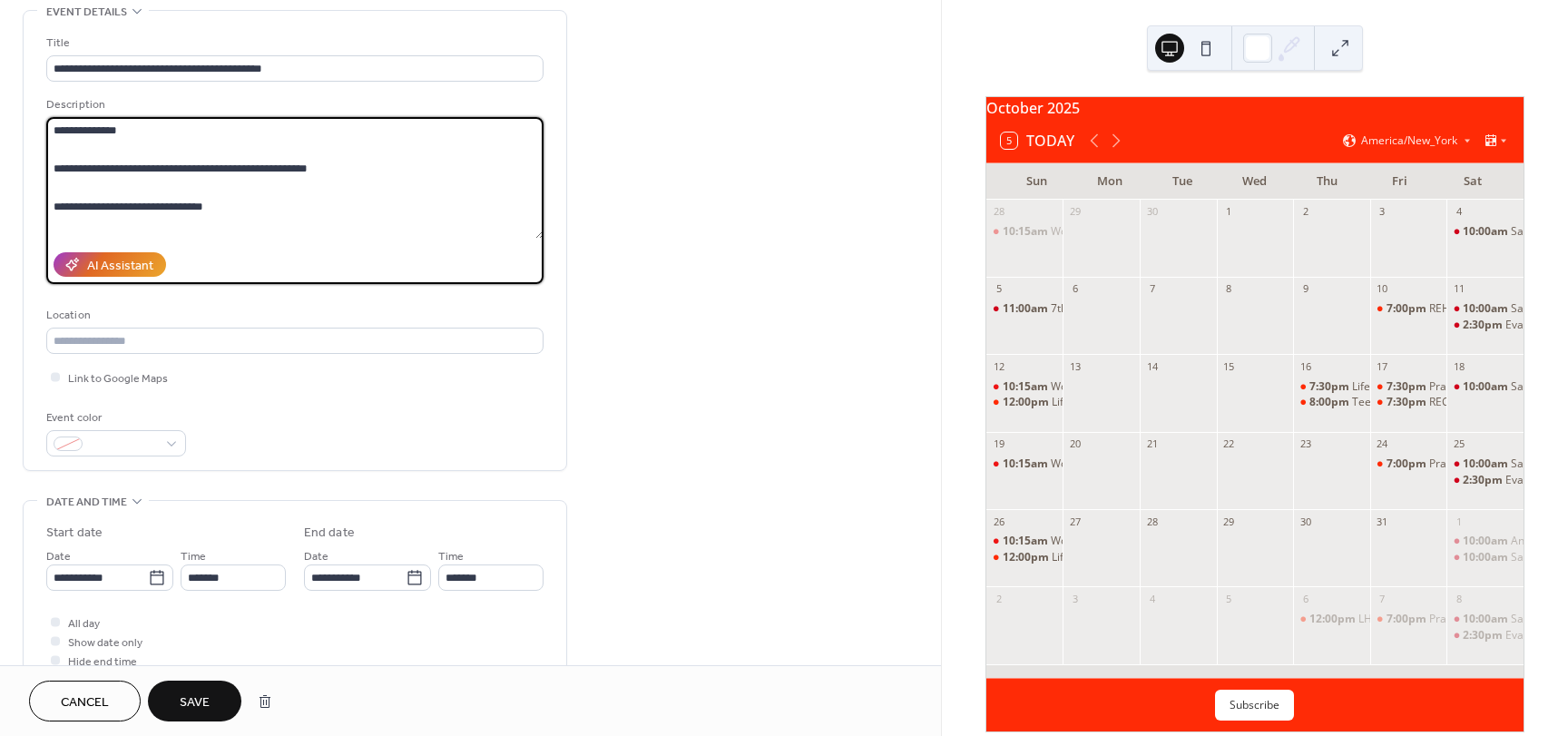 click on "**********" at bounding box center (295, 178) 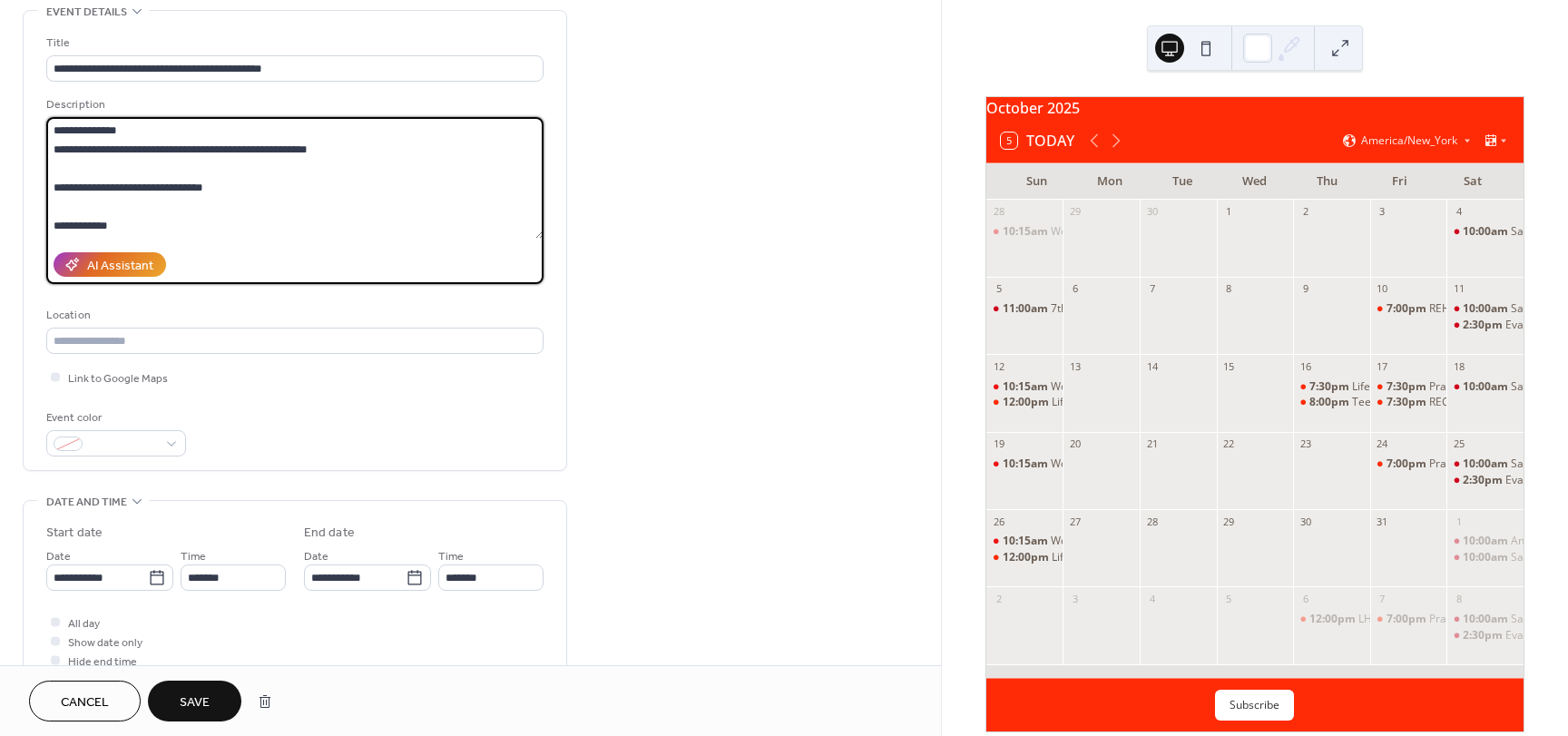 click on "**********" at bounding box center [295, 178] 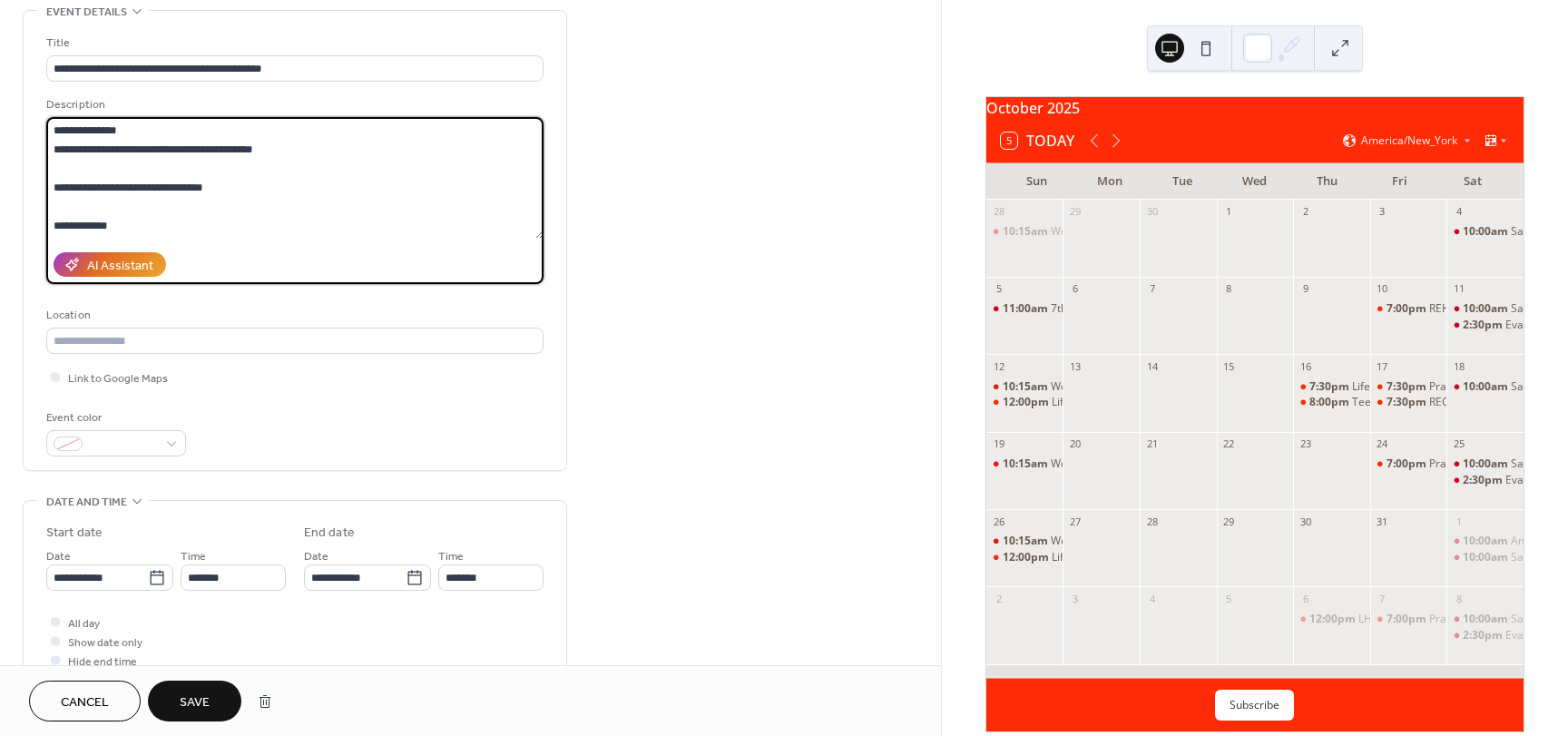 drag, startPoint x: 291, startPoint y: 150, endPoint x: 153, endPoint y: 146, distance: 138.05796 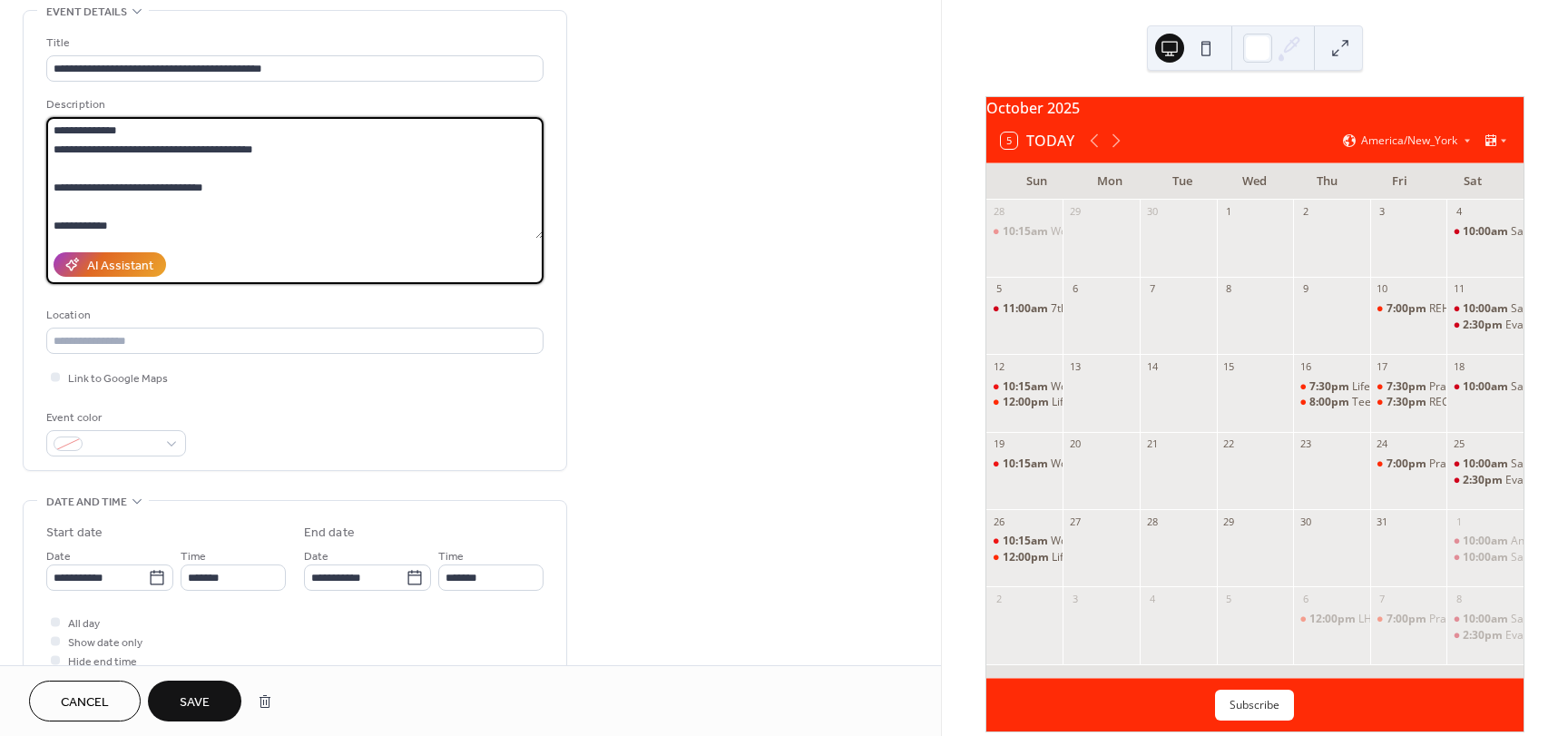 click on "**********" at bounding box center (295, 178) 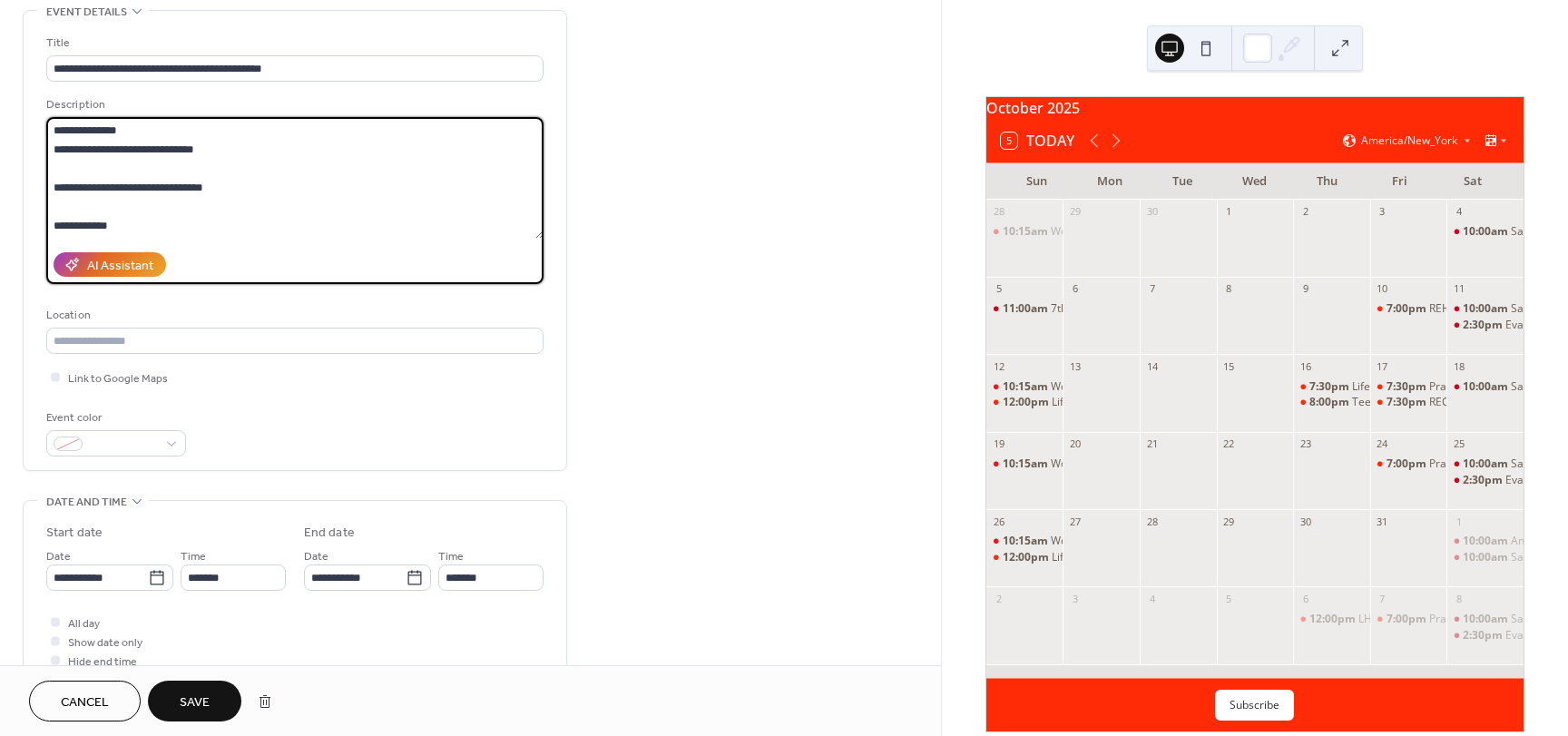 click on "**********" at bounding box center [295, 178] 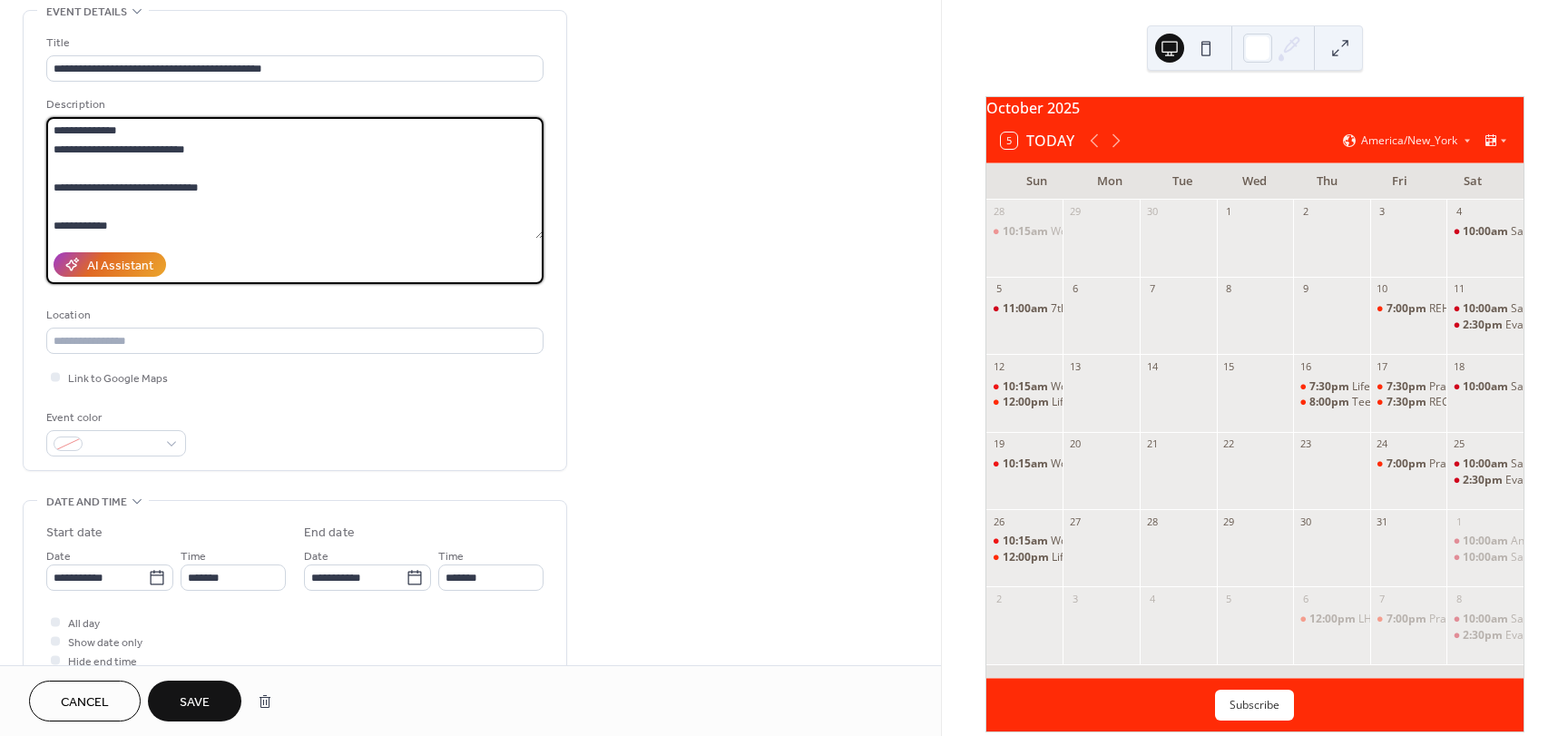 click on "**********" at bounding box center (295, 178) 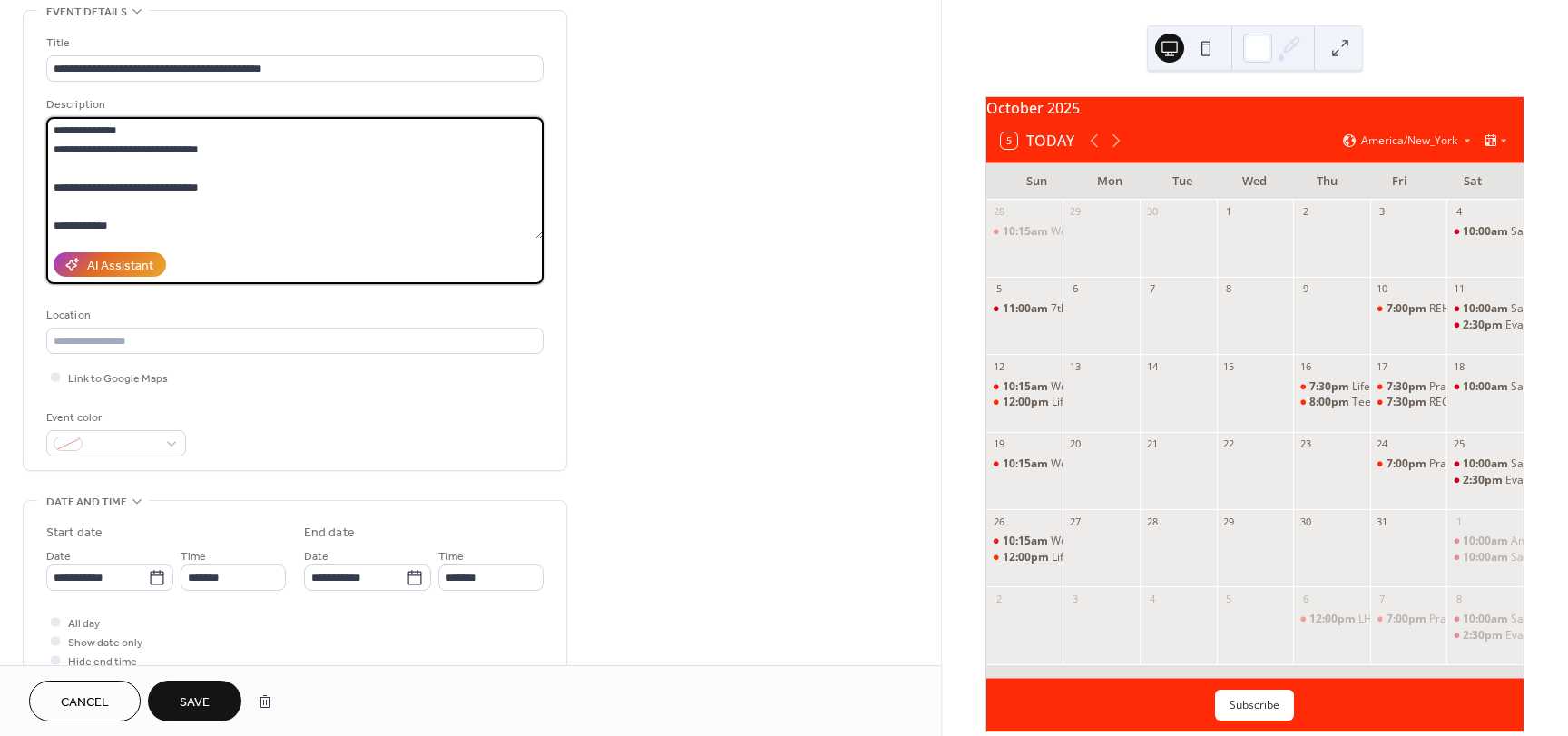 click on "**********" at bounding box center (295, 178) 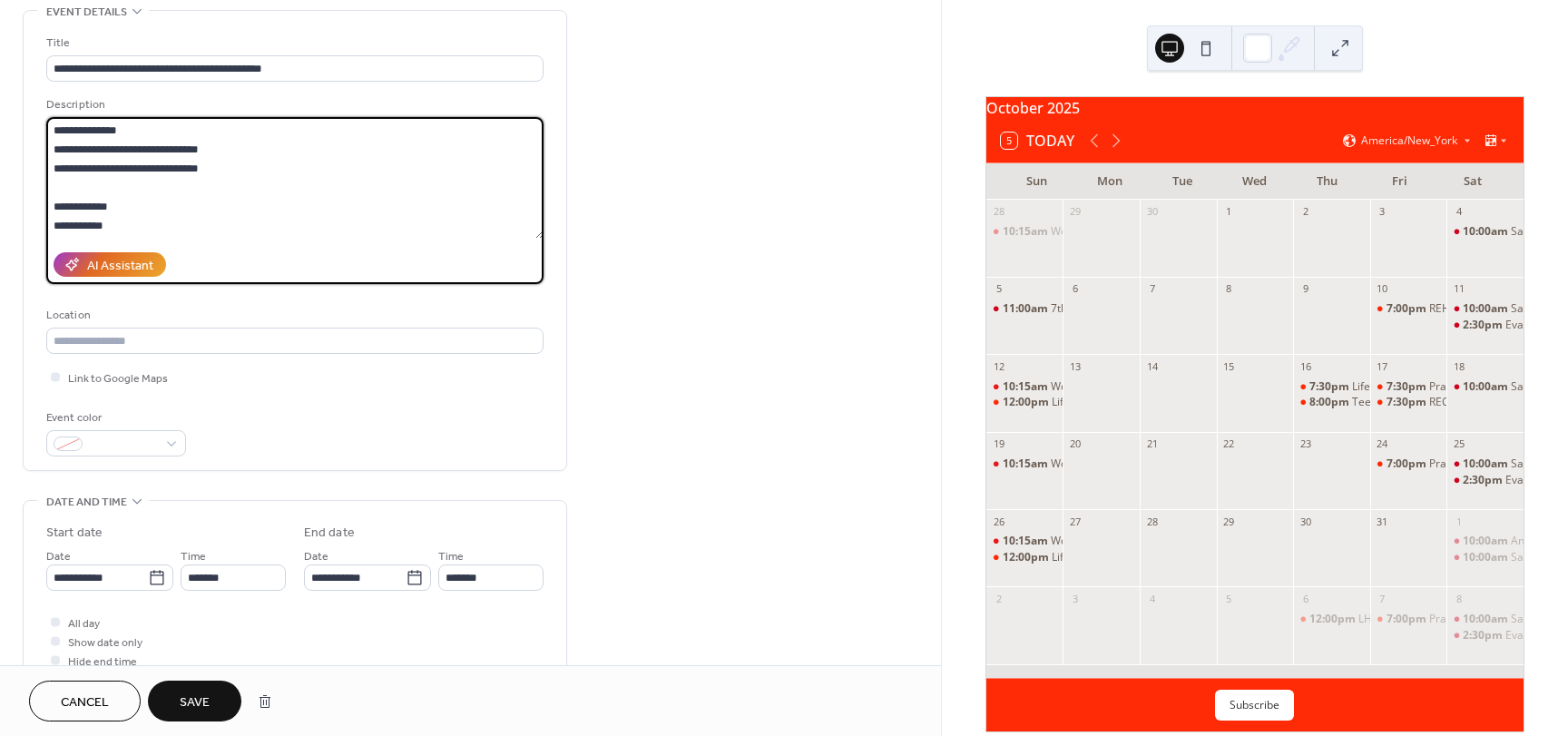 click on "**********" at bounding box center (295, 178) 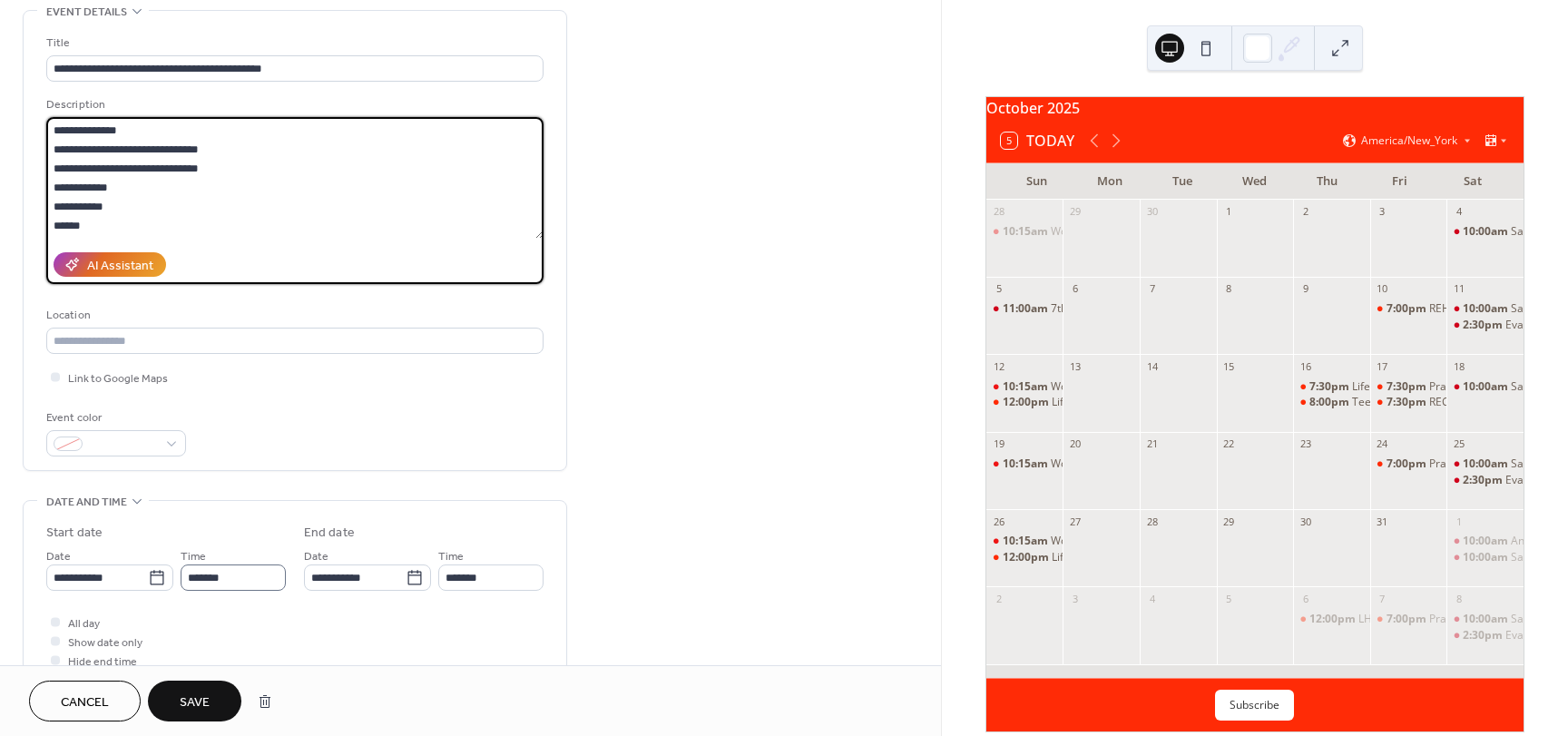 scroll, scrollTop: 1, scrollLeft: 0, axis: vertical 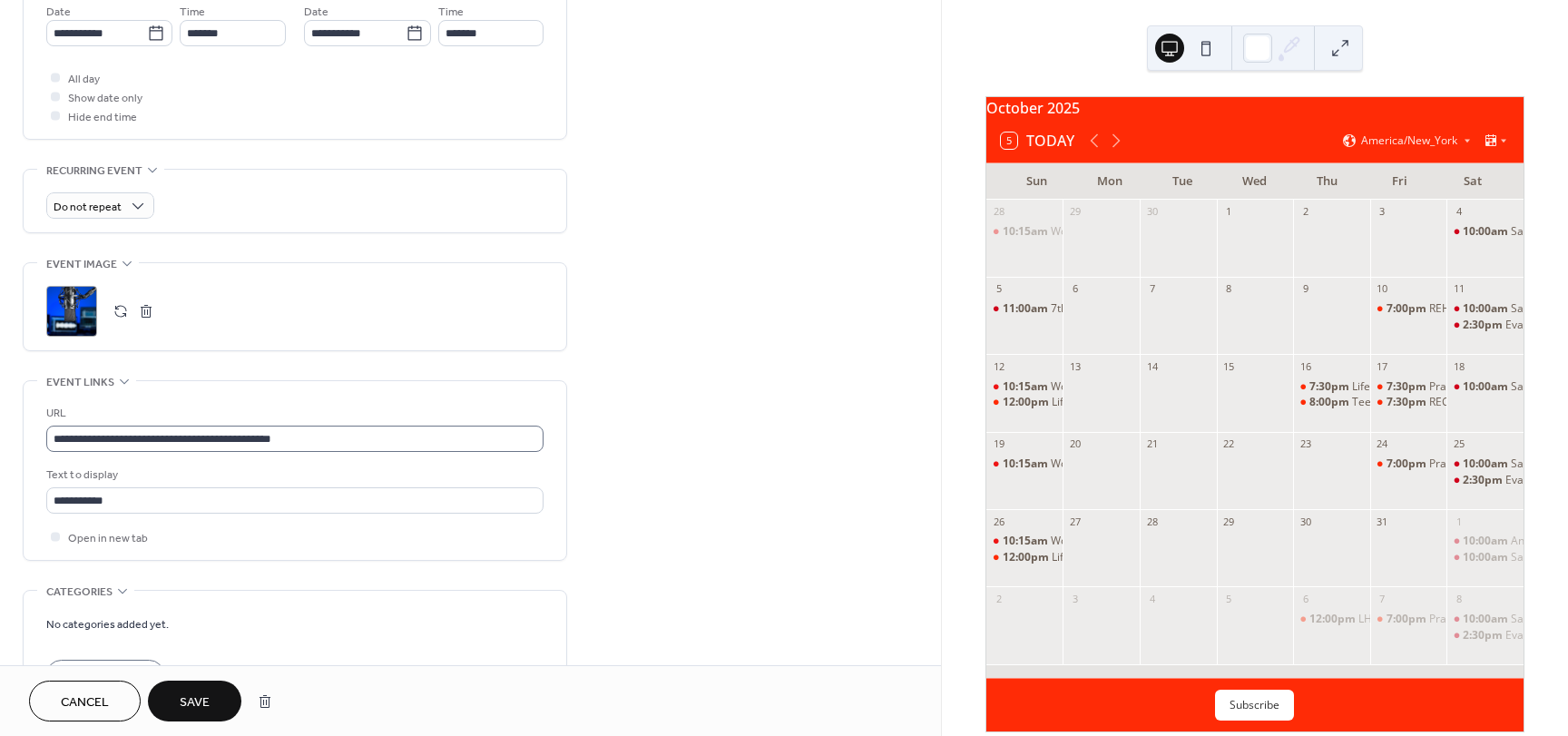 type on "**********" 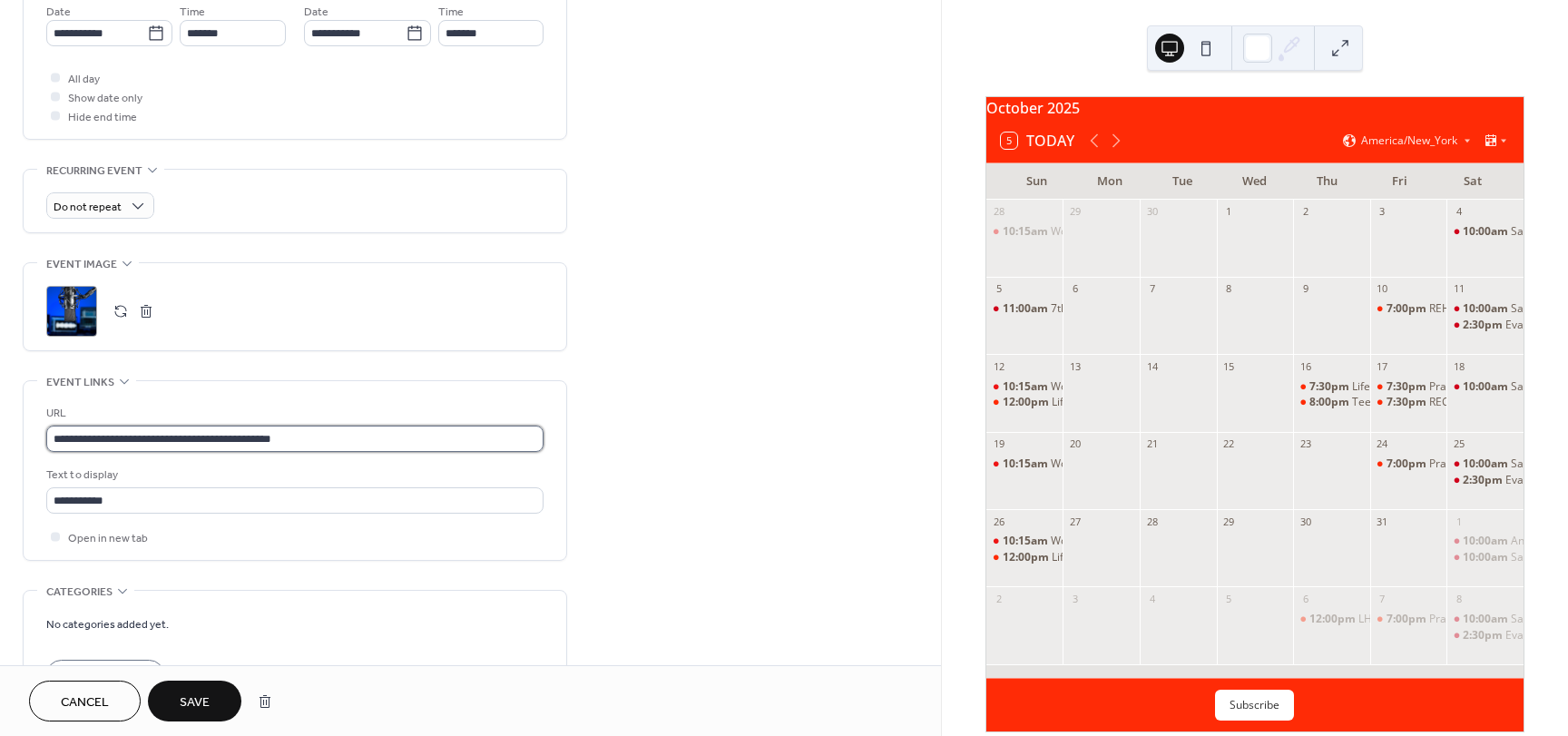click on "**********" at bounding box center [295, 438] 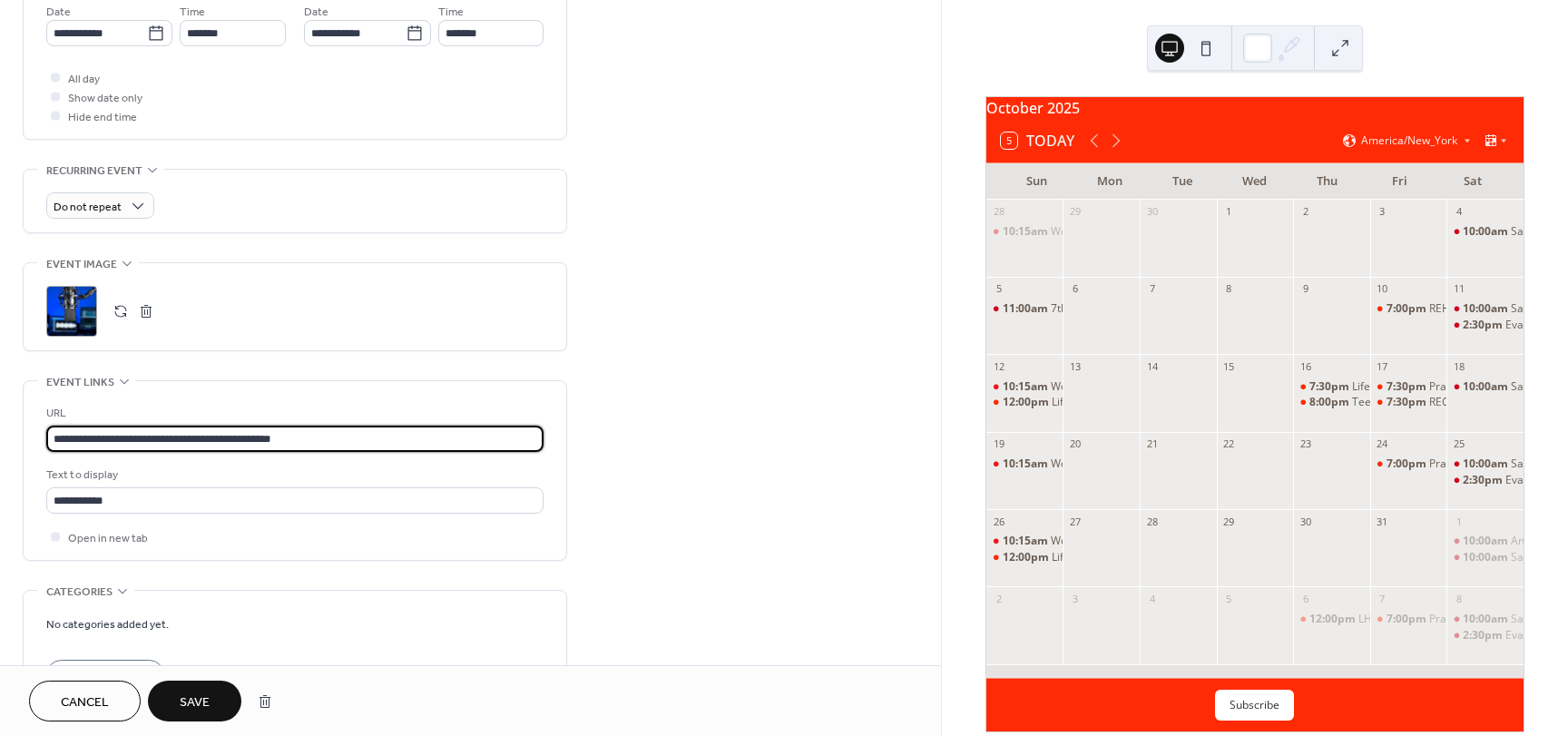 drag, startPoint x: 362, startPoint y: 437, endPoint x: -87, endPoint y: 434, distance: 449.01 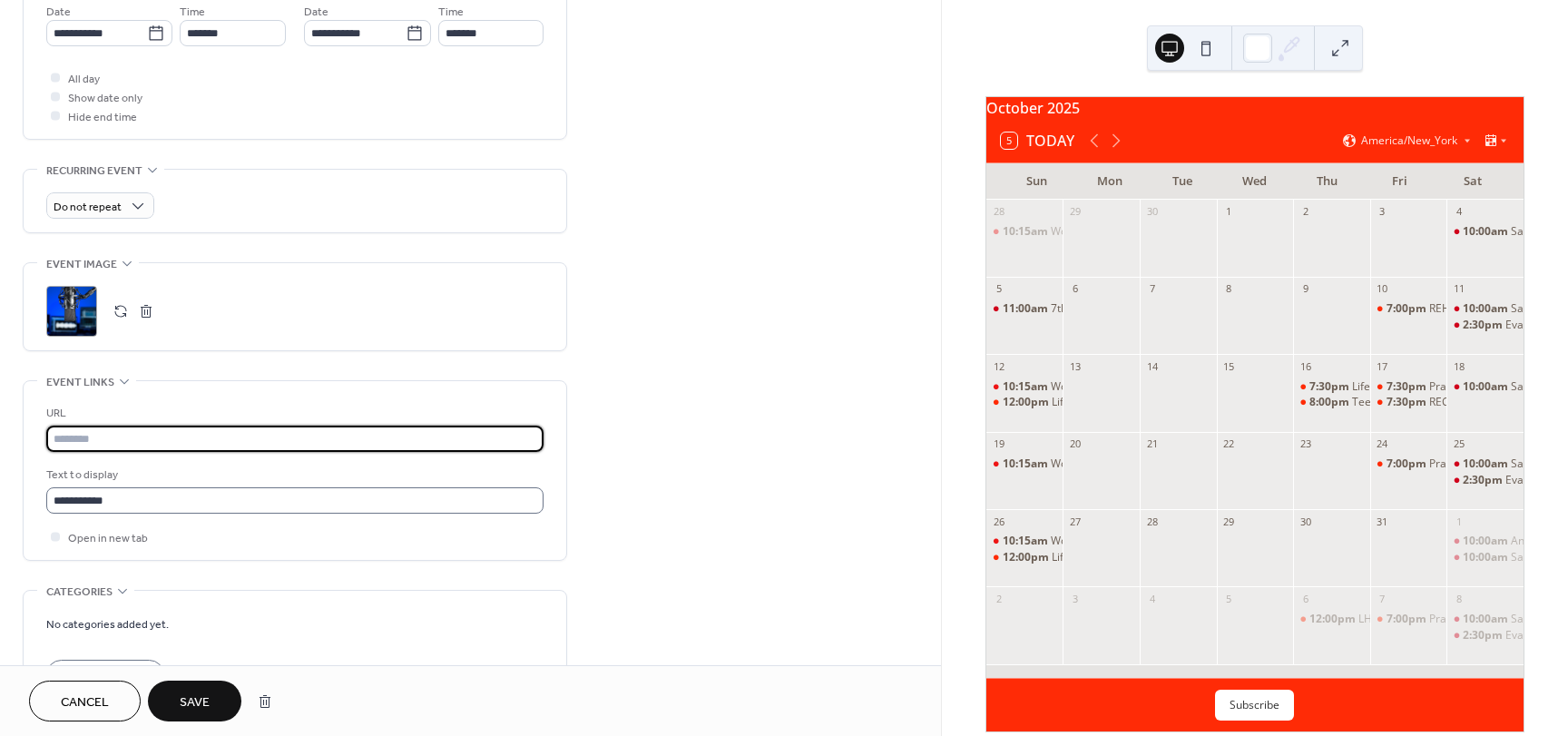 type 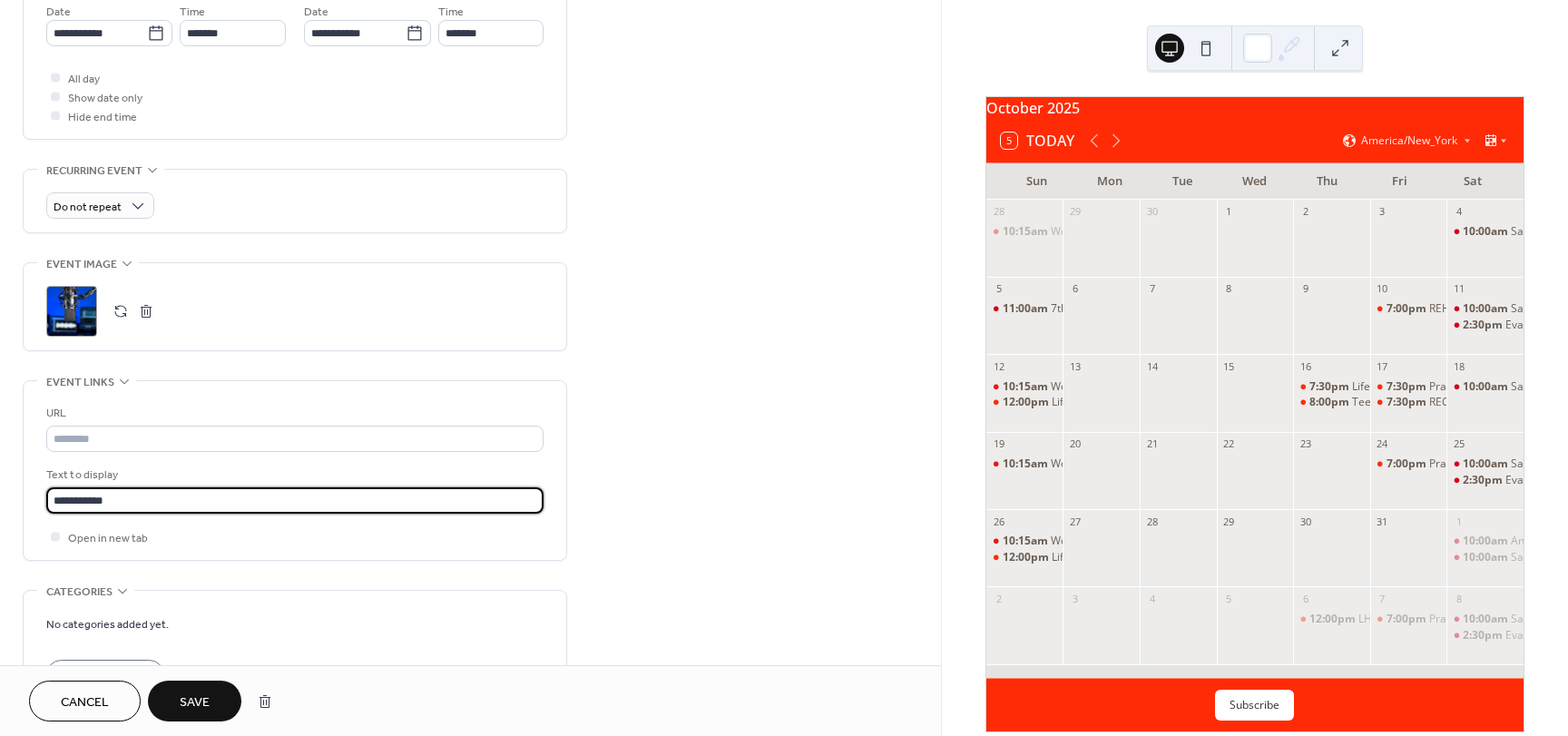 drag, startPoint x: 106, startPoint y: 498, endPoint x: 18, endPoint y: 495, distance: 88.051122 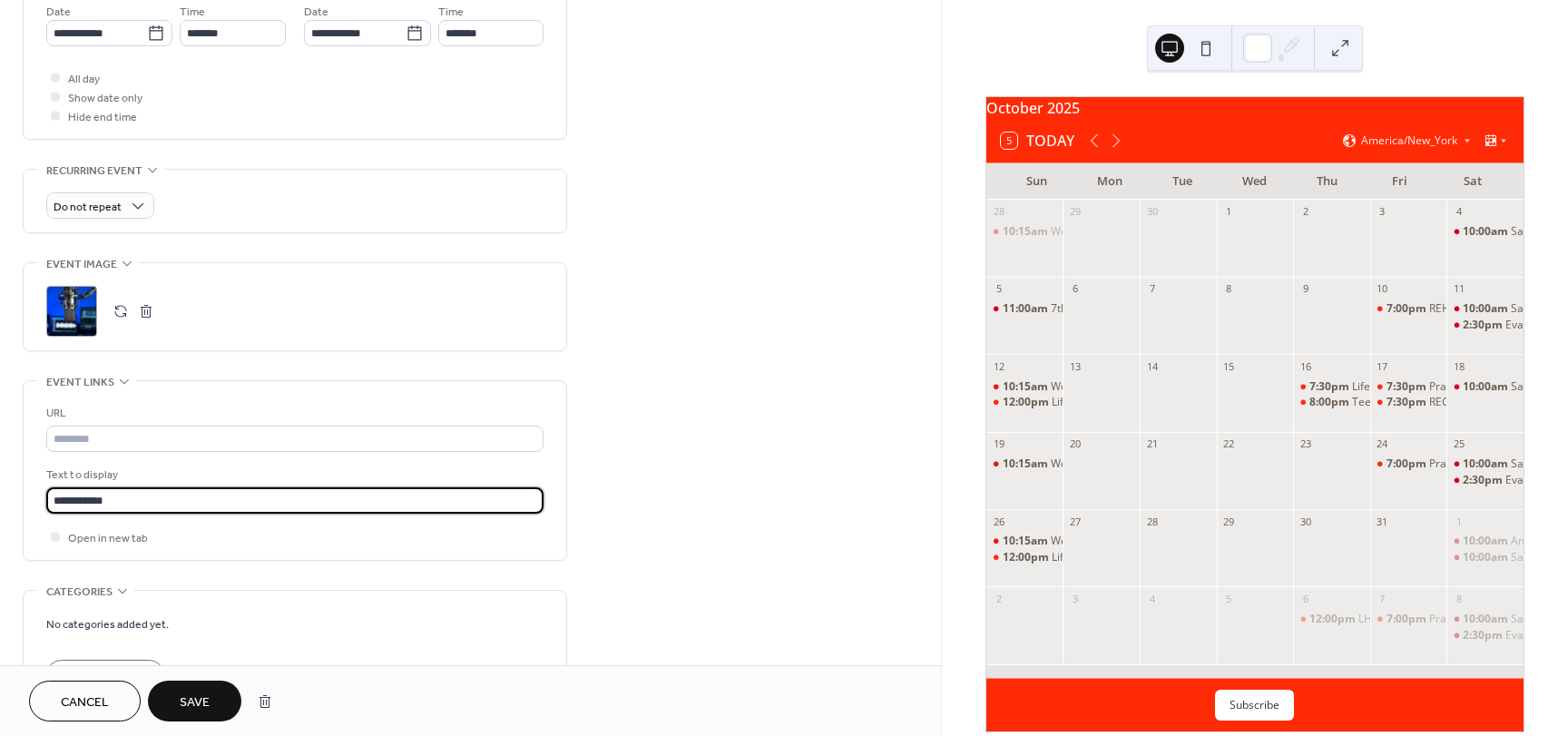 click on "**********" at bounding box center (470, 127) 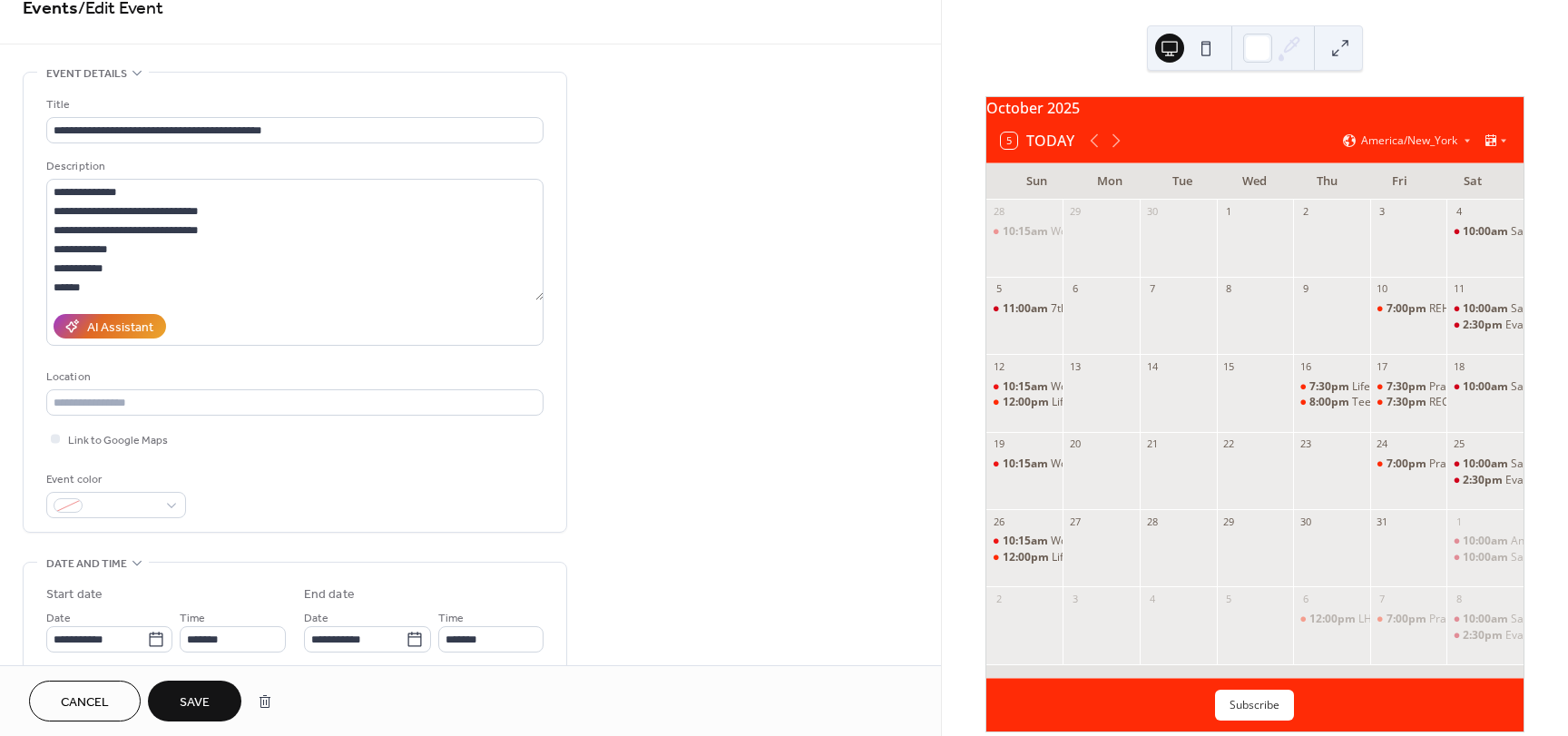 scroll, scrollTop: 0, scrollLeft: 0, axis: both 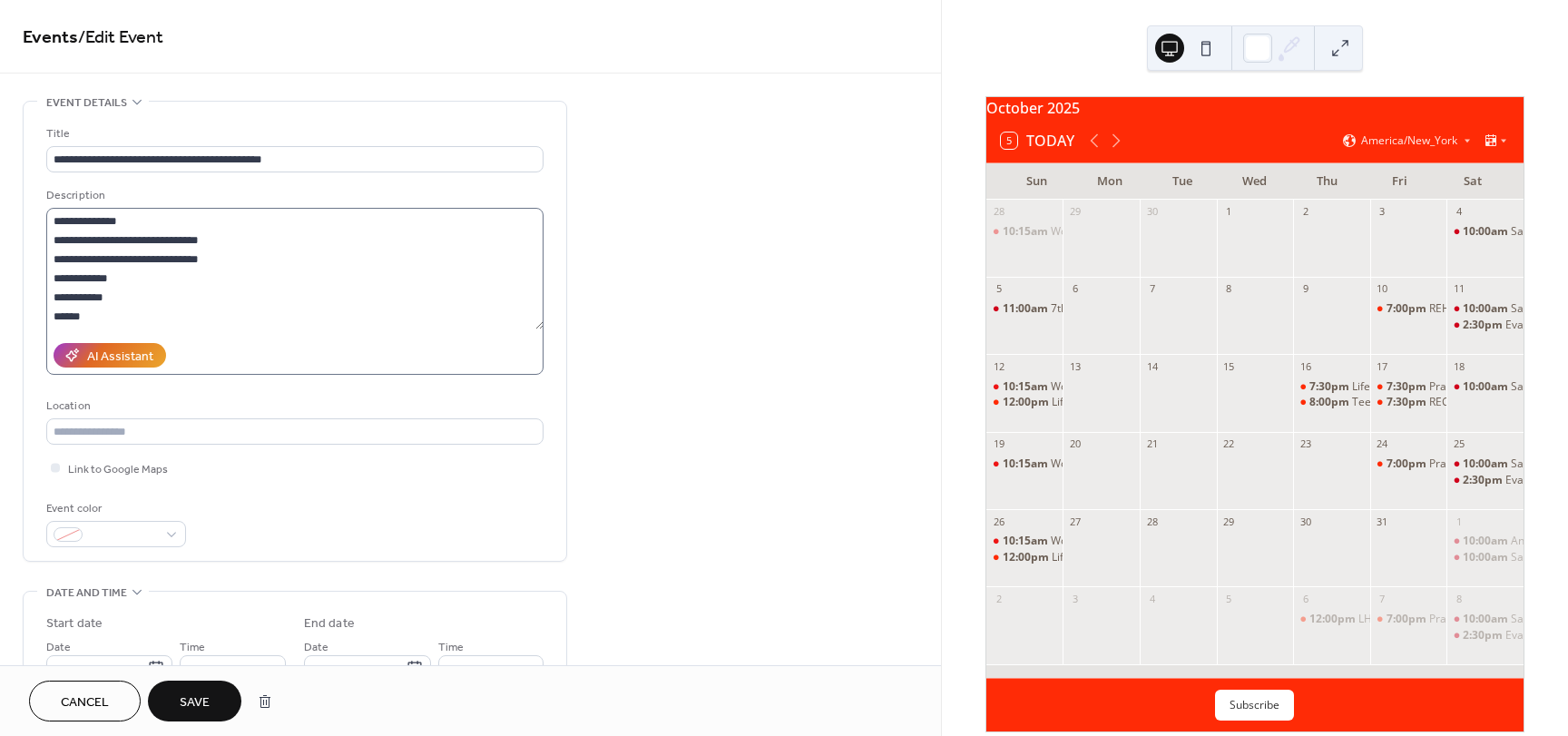 type 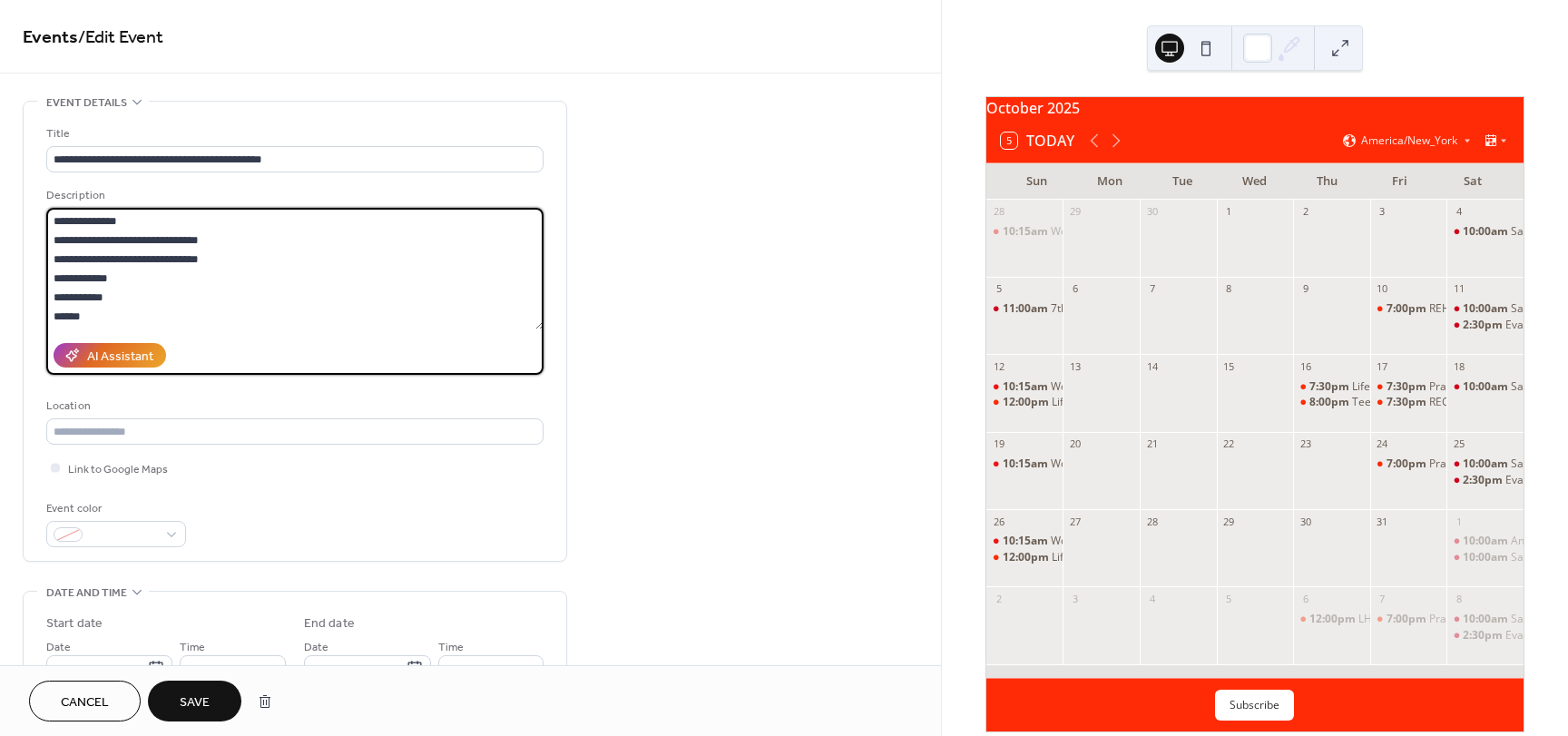 drag, startPoint x: 84, startPoint y: 312, endPoint x: 47, endPoint y: 295, distance: 40.718546 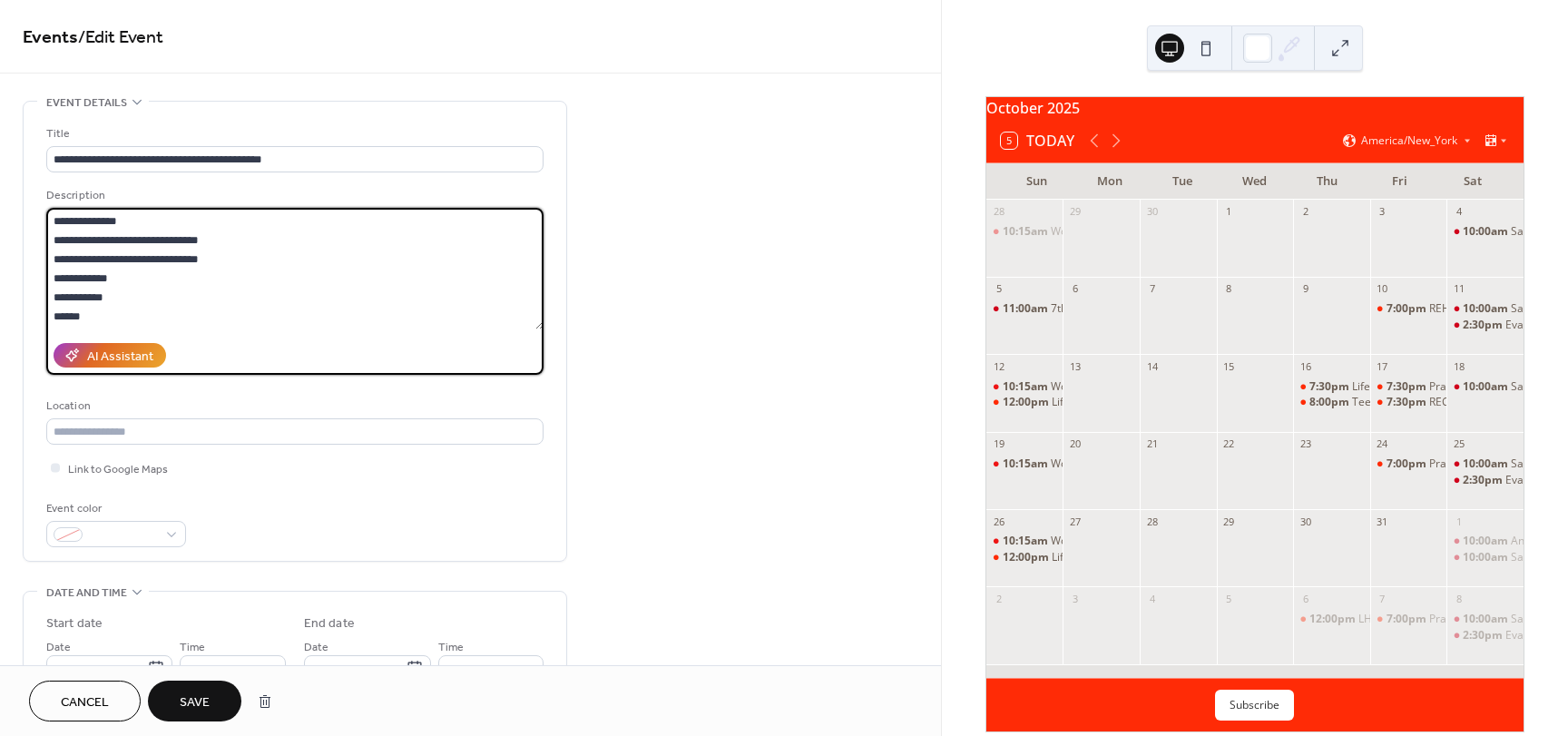 click on "**********" at bounding box center [295, 269] 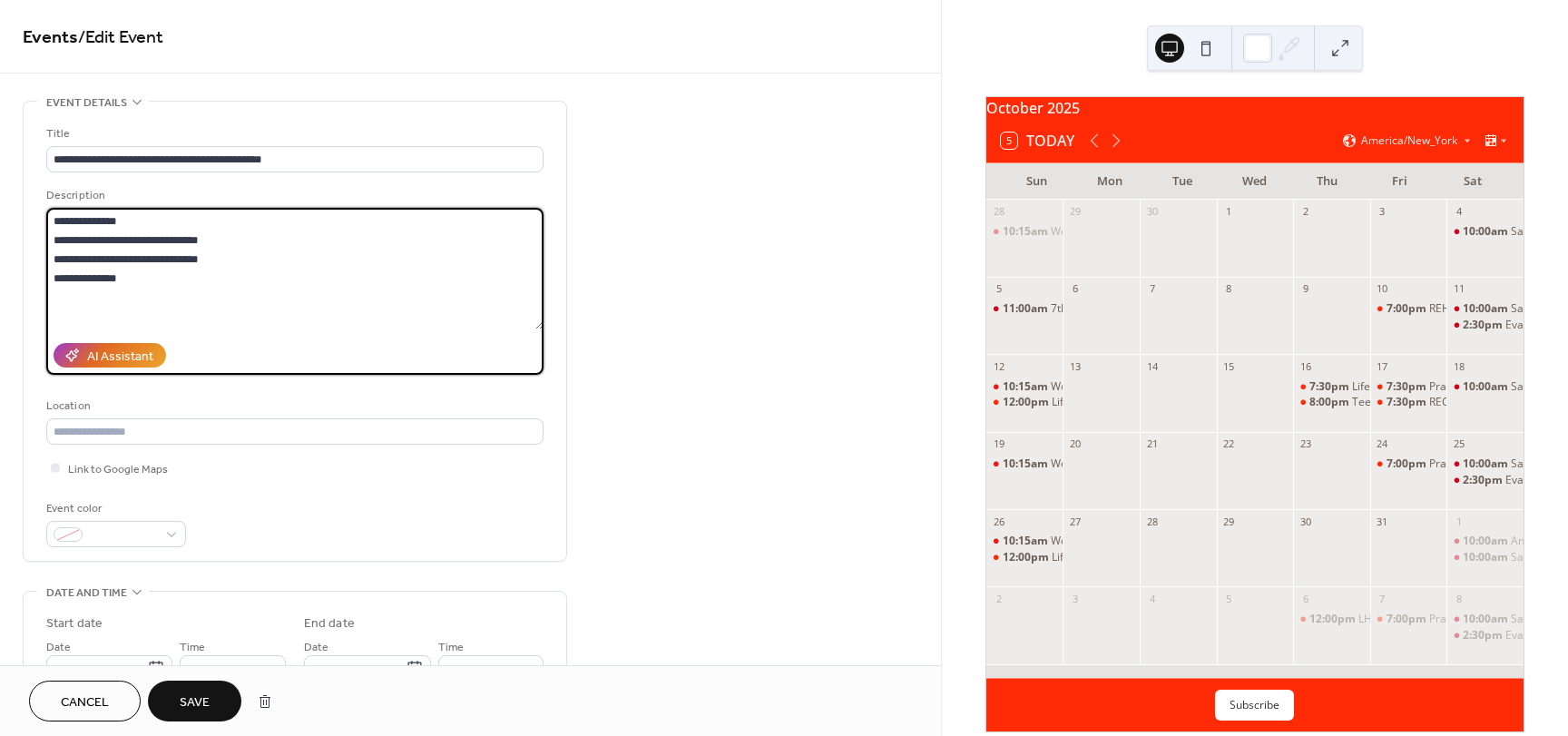 click on "**********" at bounding box center [295, 269] 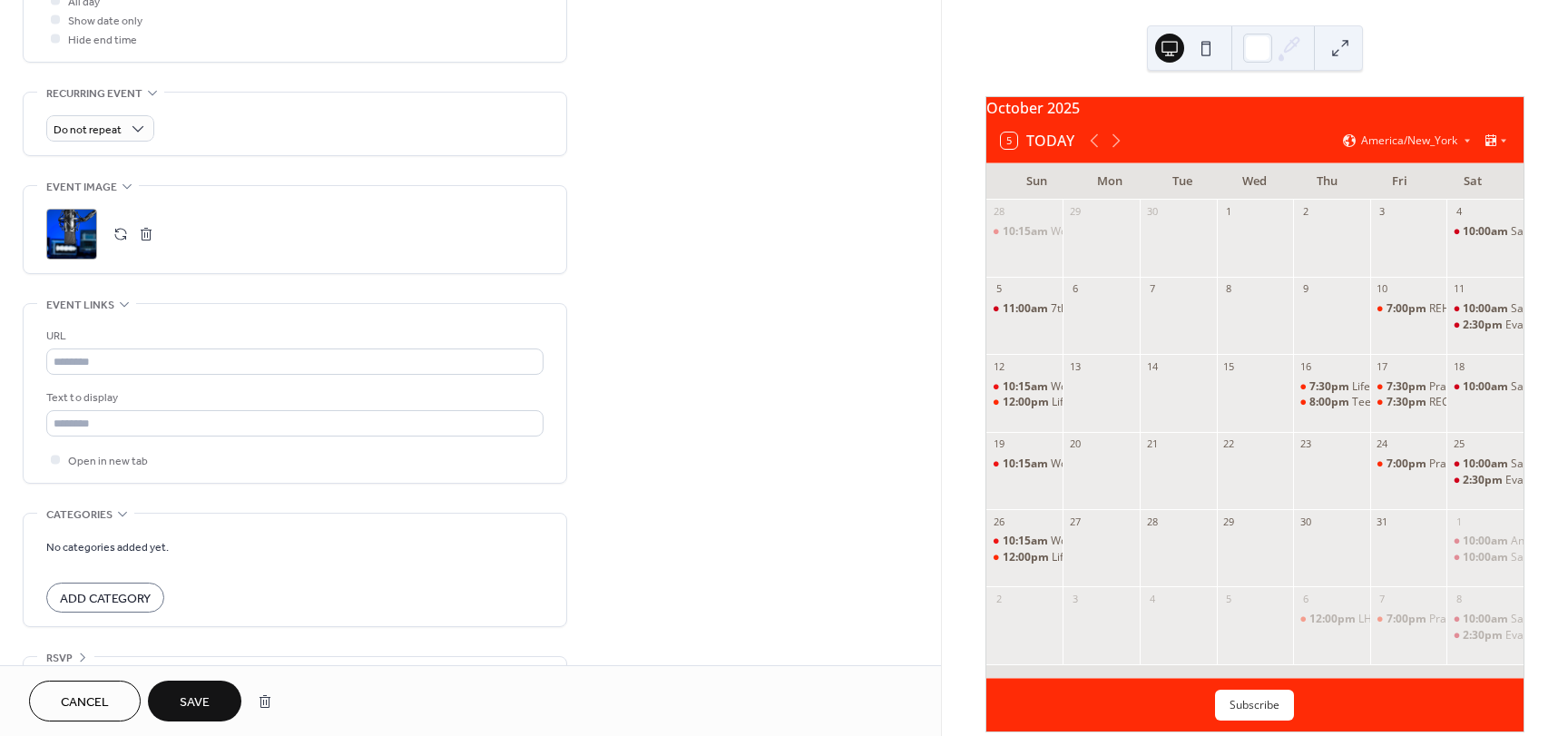scroll, scrollTop: 760, scrollLeft: 0, axis: vertical 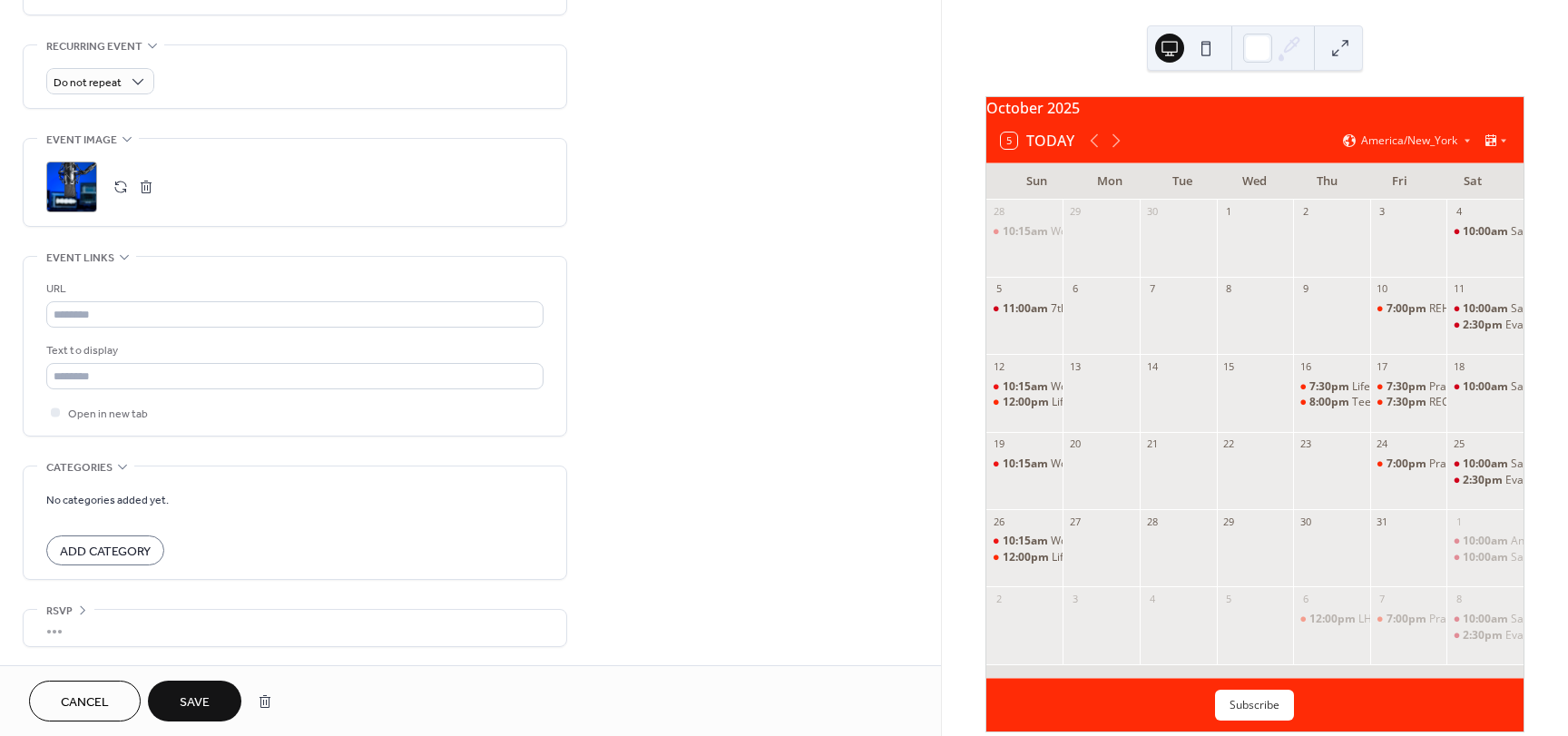 type on "**********" 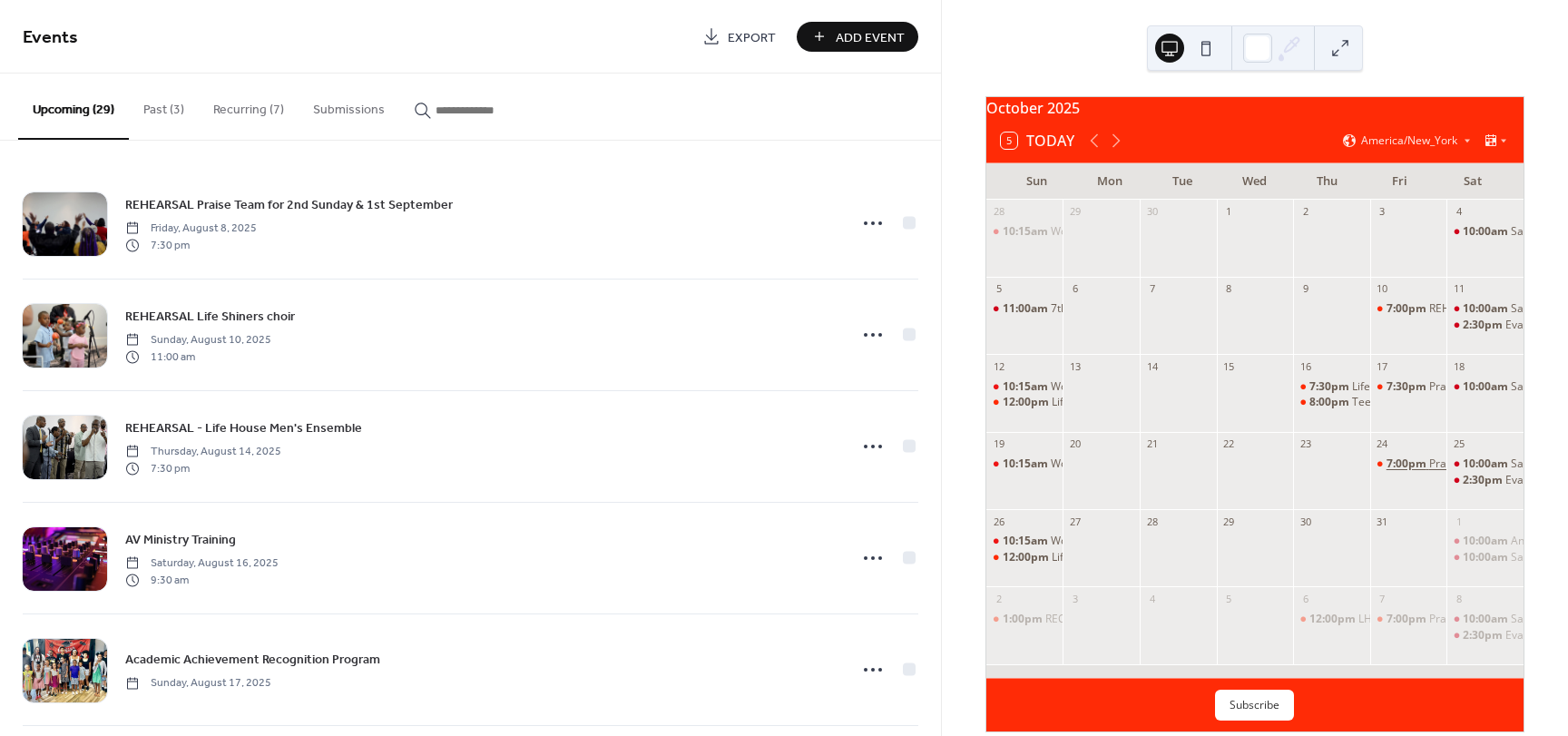 click on "7:00pm" at bounding box center (1407, 464) 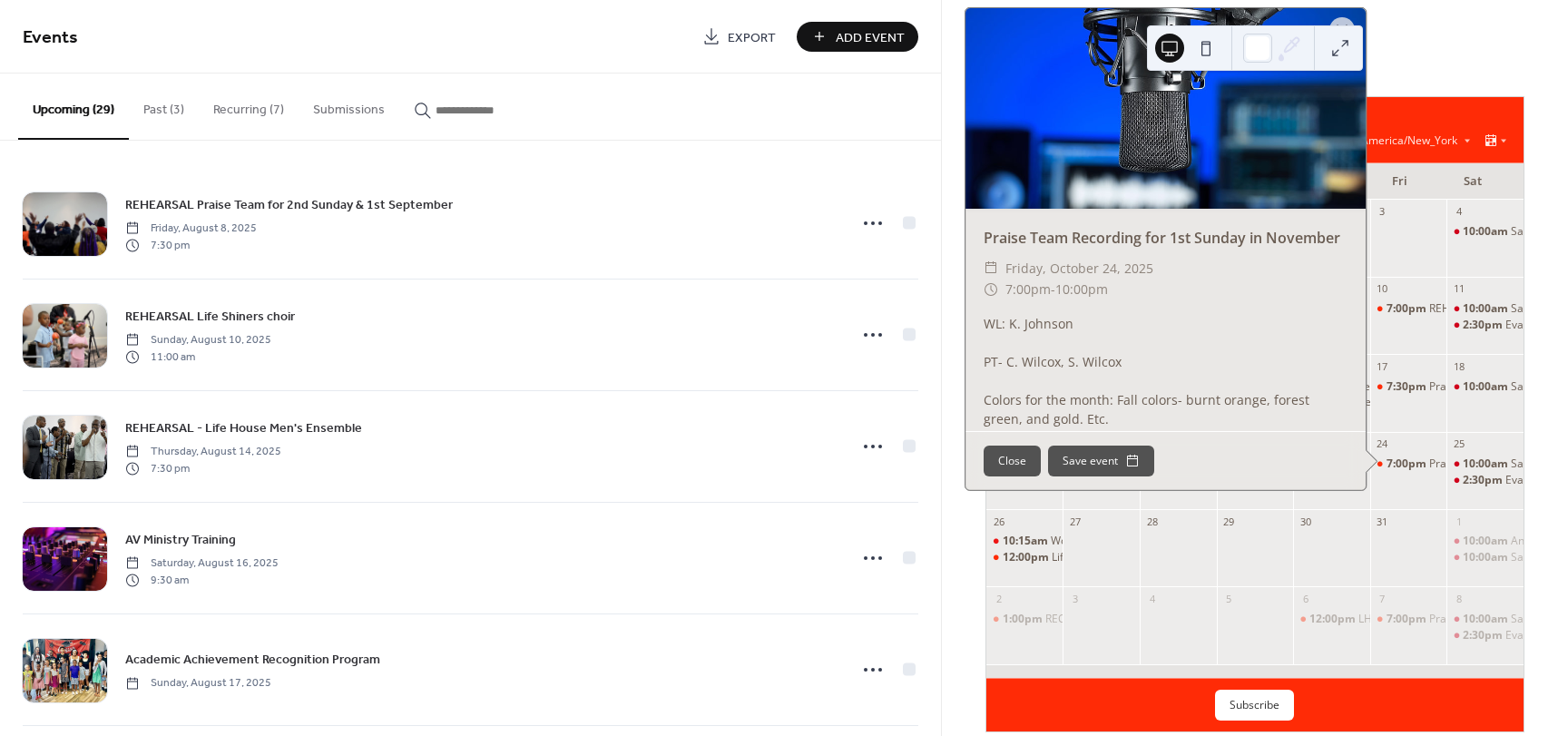 click on "Close" at bounding box center (1012, 461) 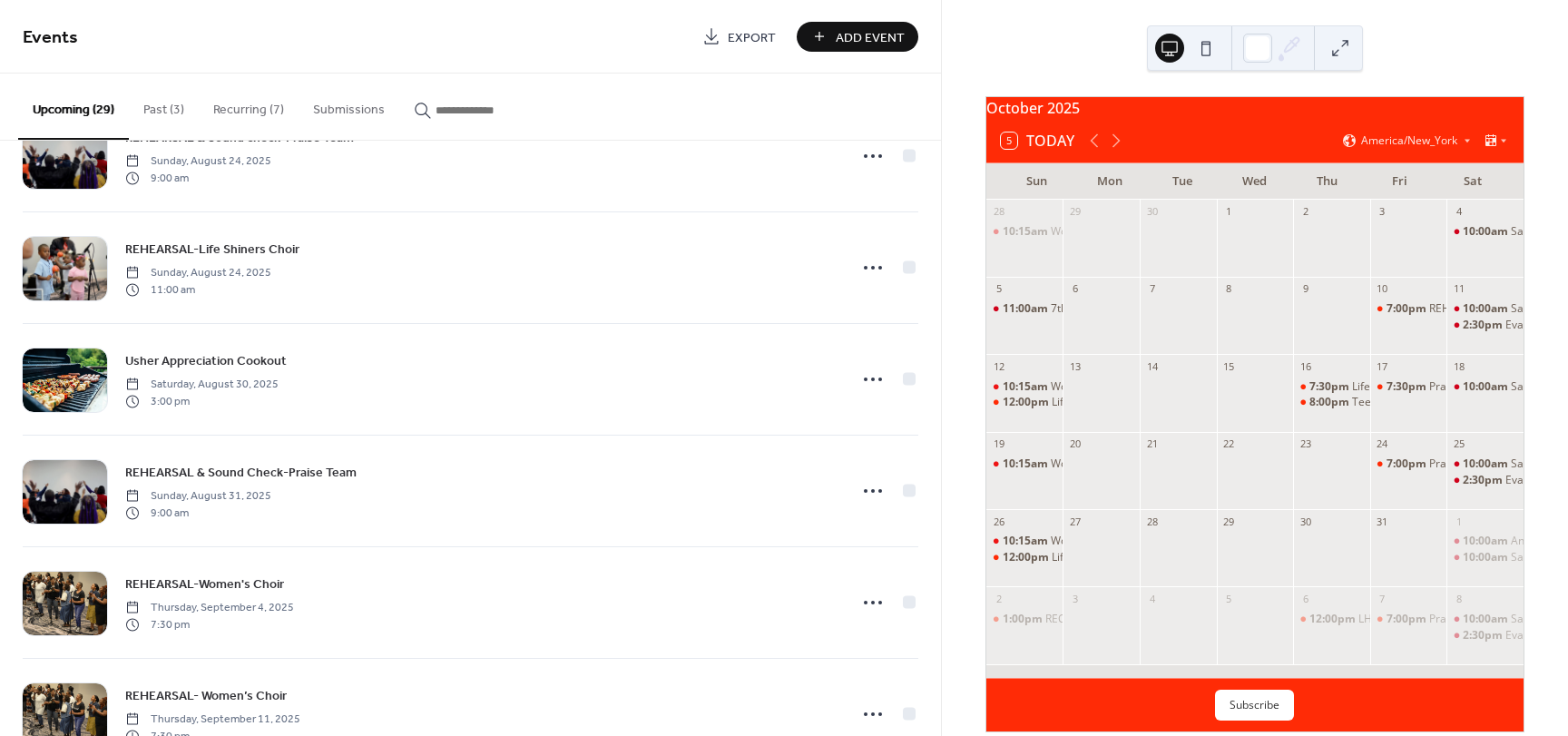 scroll, scrollTop: 908, scrollLeft: 0, axis: vertical 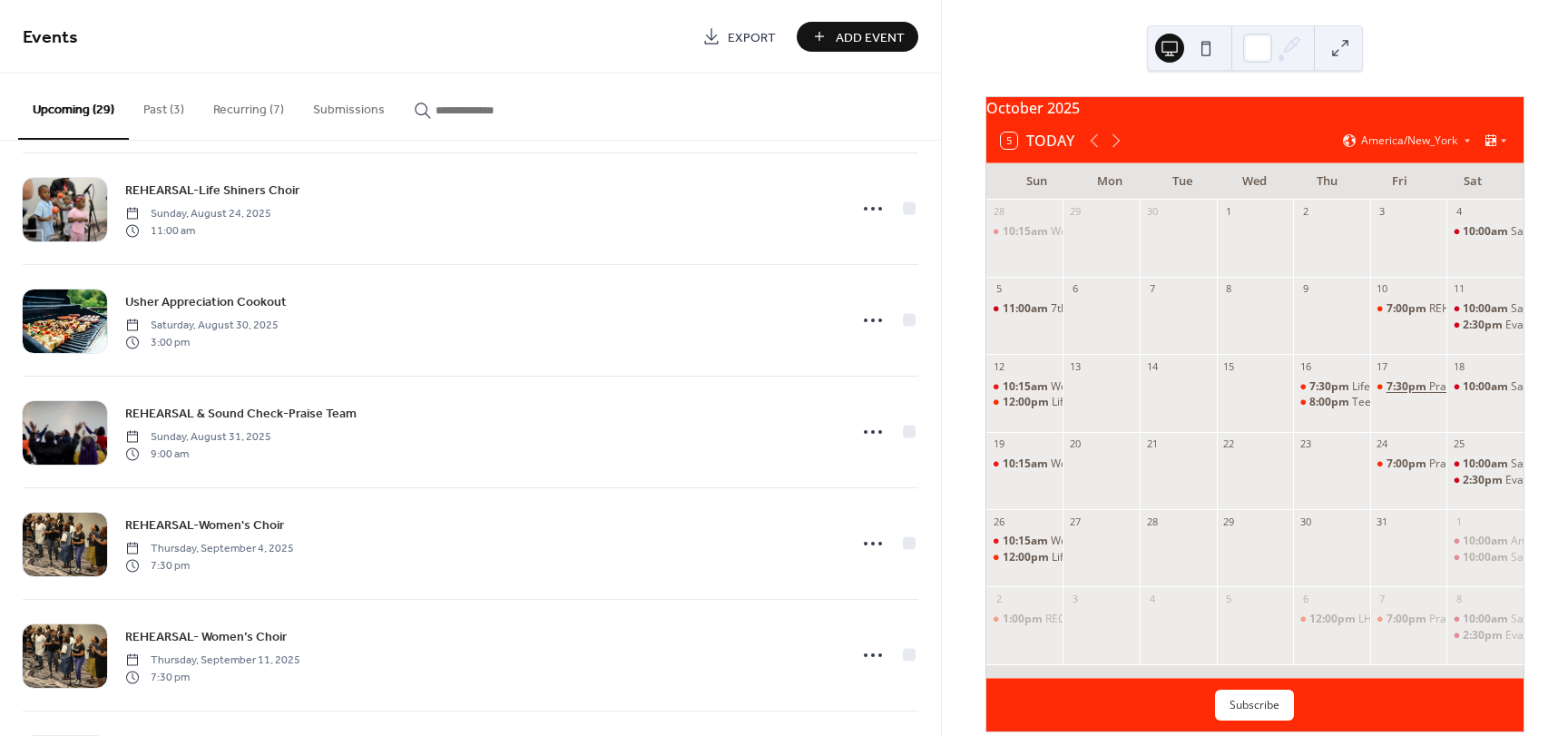 click on "7:30pm" at bounding box center (1407, 387) 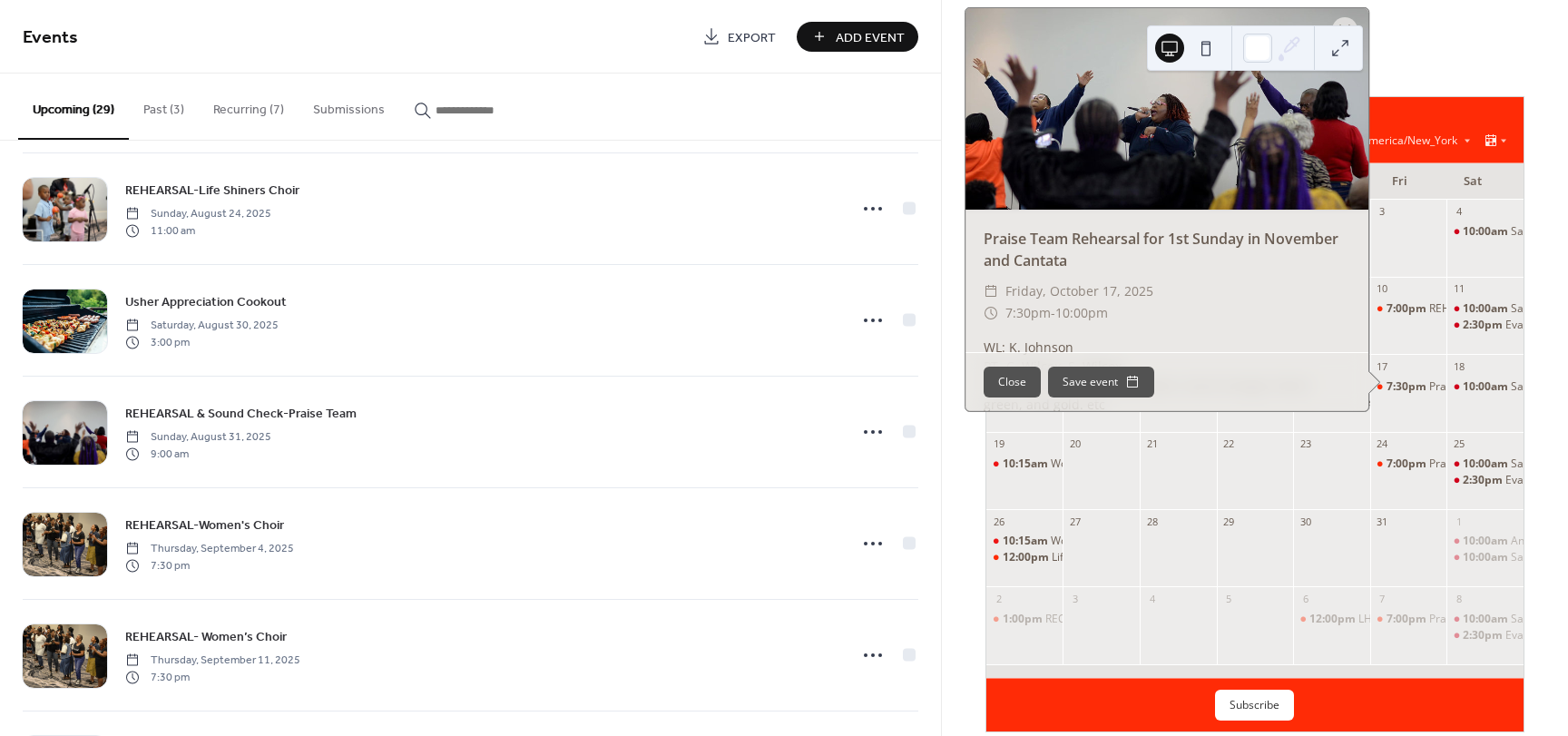 click on "[MONTH] 2025 5 Today America/New_York Sun Mon Tue Wed Thu Fri Sat 28 10:15am Worship Experience @ THE HARBORSIDE 29 30 1 2 3 4 10:00am Saturday Morning Prayer 5 11:00am 7th Church Anniversary Banquet 6 7 8 9 10 7:00pm REHEARSAL-Praise Team 2nd Sunday ,1st Sunday November , Cantata 11 10:00am Saturday Morning Prayer 2:30pm Evangelism @ Larkin Chase in [CITY], [STATE] 12 10:15am Worship Experience @ THE HARBORSIDE 12:00pm Life Shiners Choir Rehearsal 13 14 15 16 7:30pm Life House Men's Ensemble Rehearsal 8:00pm Teen's & Young Adult Rehearsal 17 7:30pm Praise Team Rehearsal for 1st Sunday in November and Cantata 18 10:00am Saturday Morning Prayer 19 10:15am Worship Experience @ THE HARBORSIDE 20 21 22 23 24 7:00pm Praise Team Recording for 1st Sunday in November 25 10:00am Saturday Morning Prayer 2:30pm Evangelism @ Doctors Comm Rehab in [CITY], [STATE] 26 10:15am Worship Experience @ THE HARBORSIDE 12:00pm Life Shiners Choir Rehearsal 27 28 29 30 31 1 10:00am Annual Prayer Clinic 10:00am Saturday Morning Prayer 2 1:00pm 3 4 5 6 7 8" at bounding box center (1255, 368) 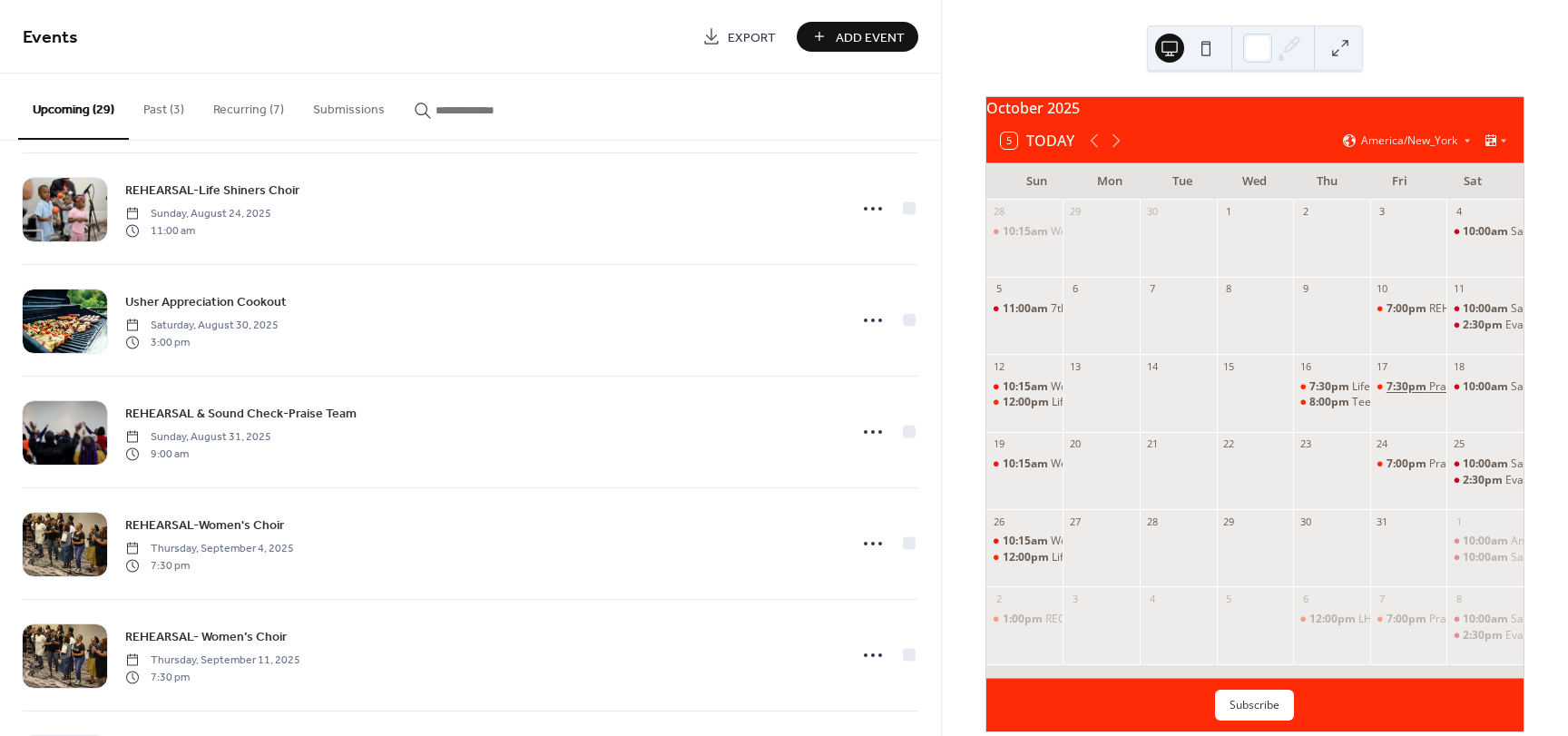 click on "7:30pm" at bounding box center (1407, 387) 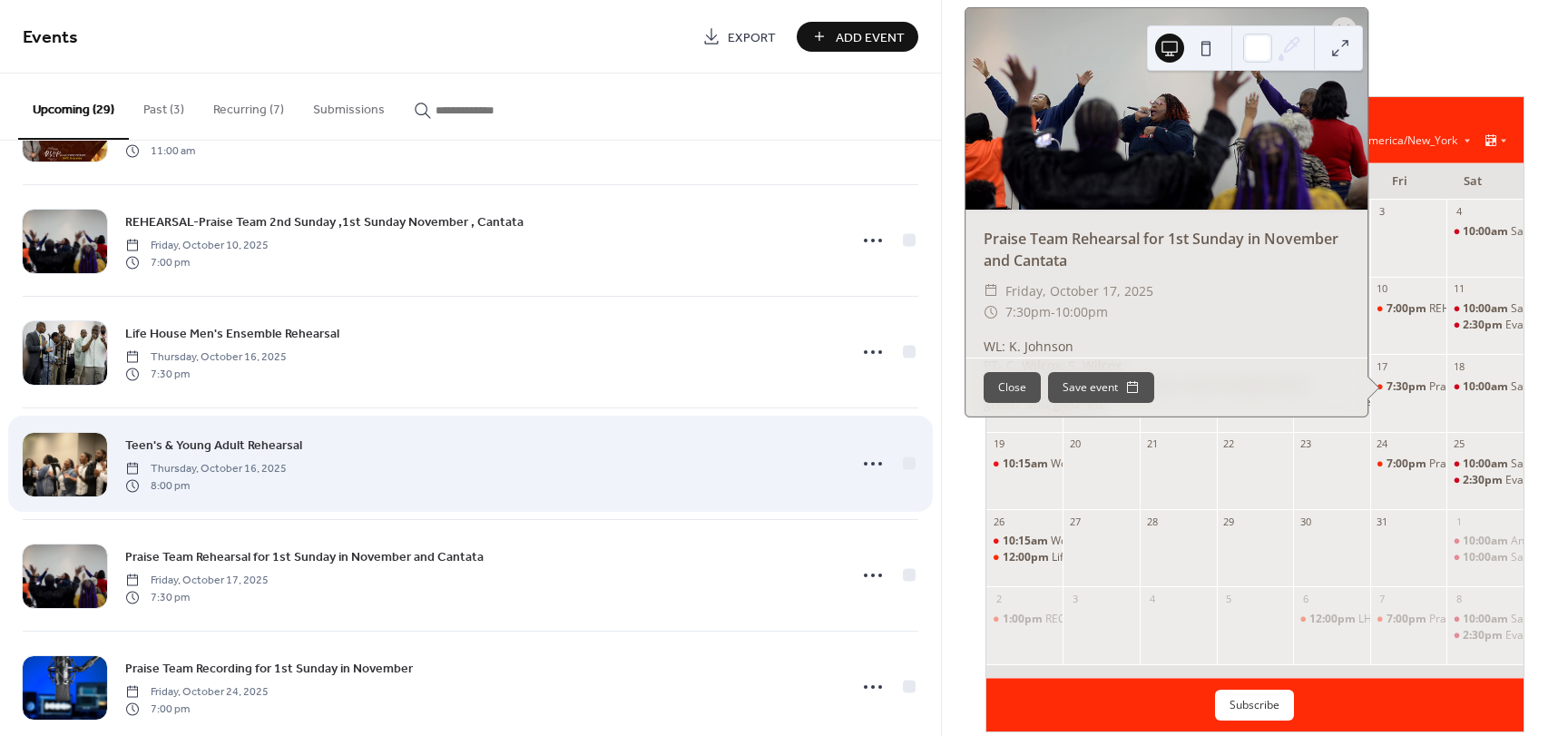 scroll, scrollTop: 1906, scrollLeft: 0, axis: vertical 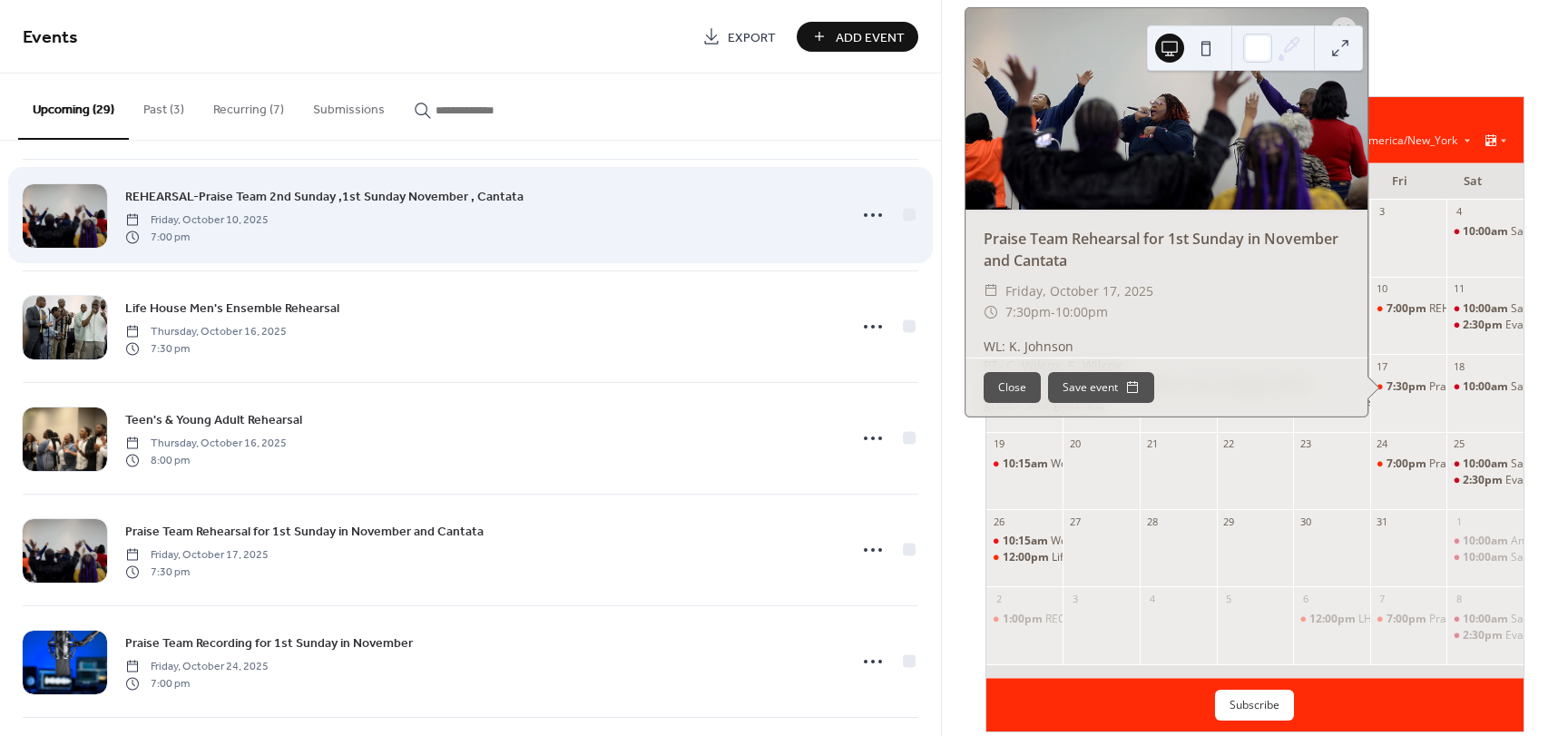 click on "REHEARSAL-Praise Team 2nd Sunday ,1st Sunday November , Cantata" at bounding box center (324, 197) 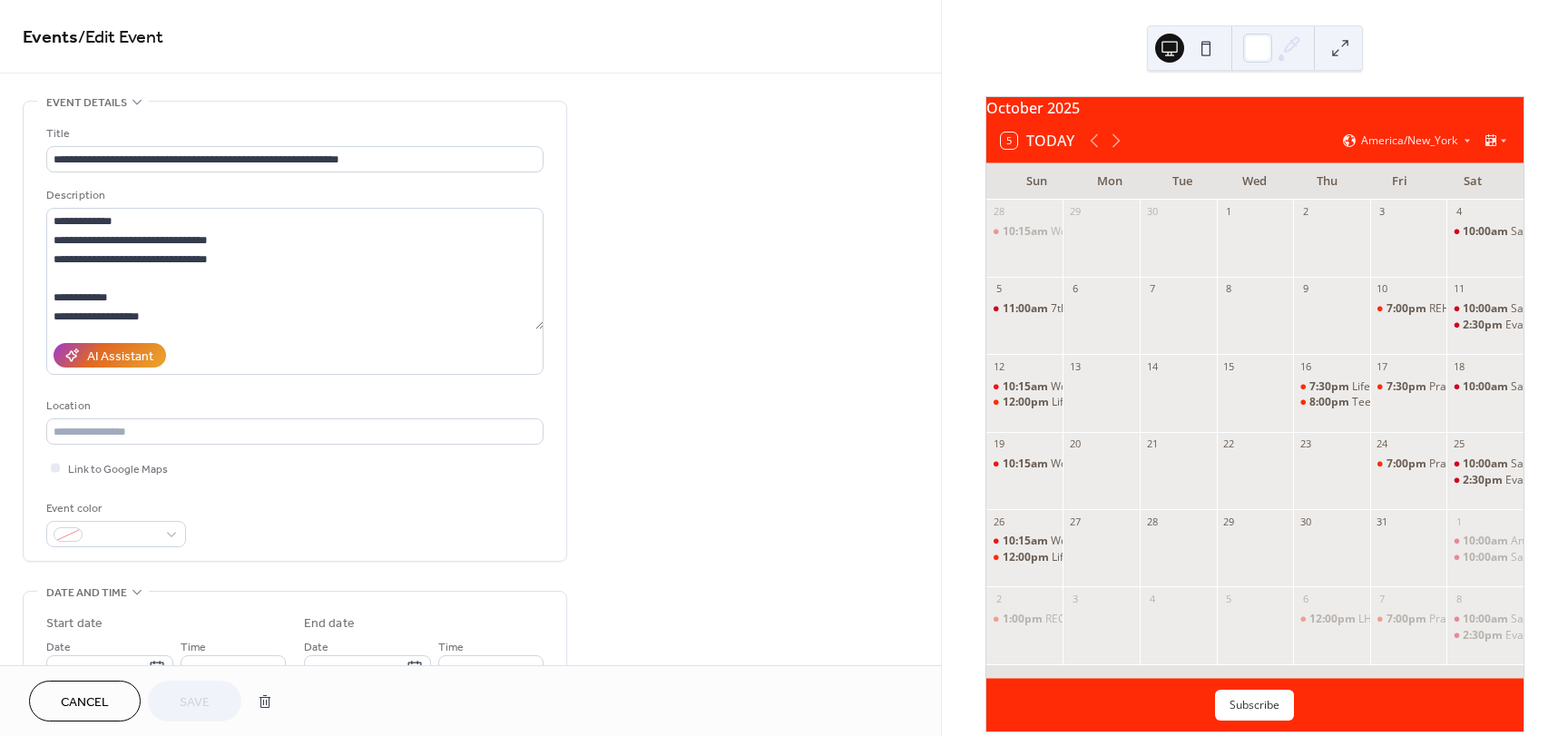 click on "**********" at bounding box center (470, 762) 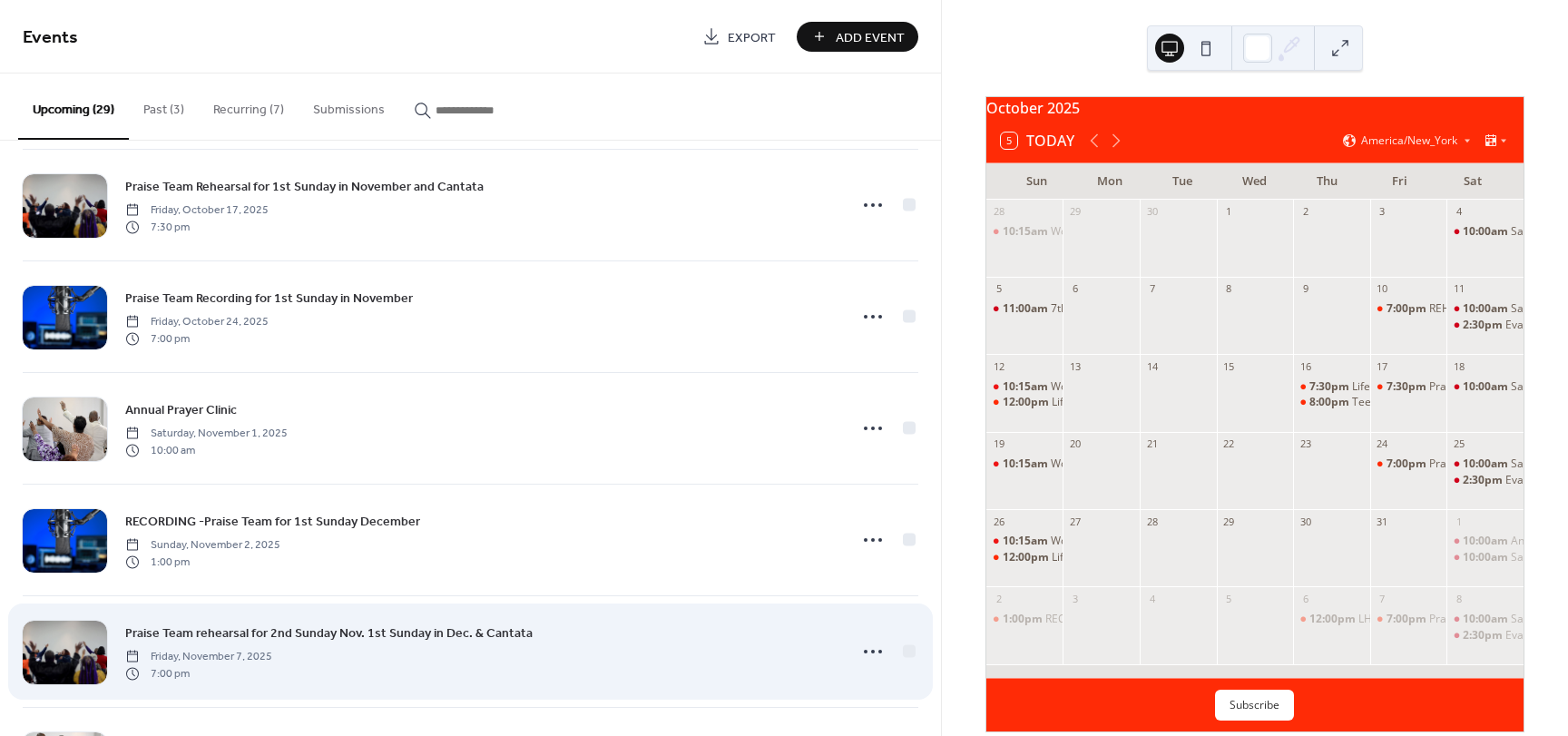 scroll, scrollTop: 2242, scrollLeft: 0, axis: vertical 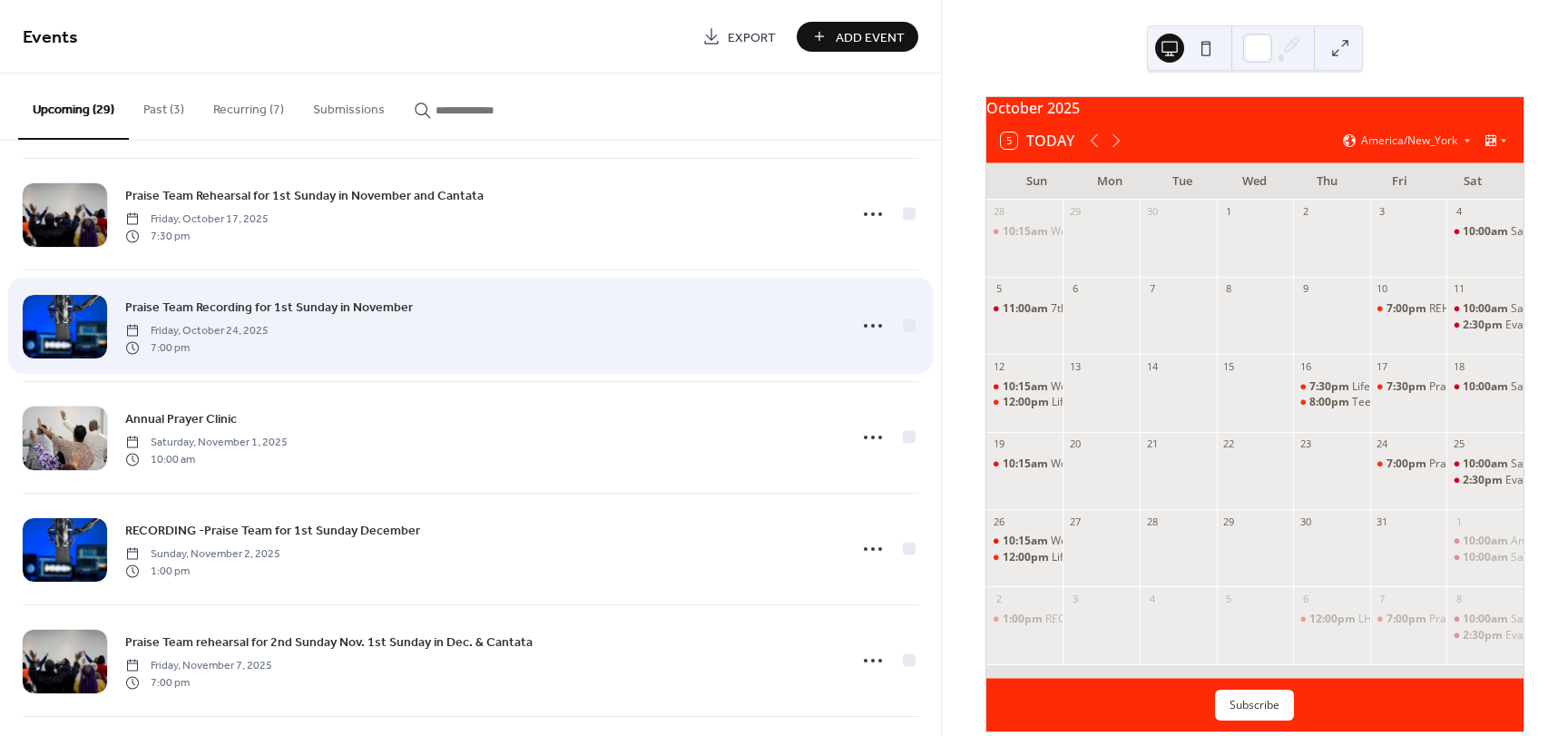 click on "Praise Team Recording for 1st Sunday in November" at bounding box center [269, 308] 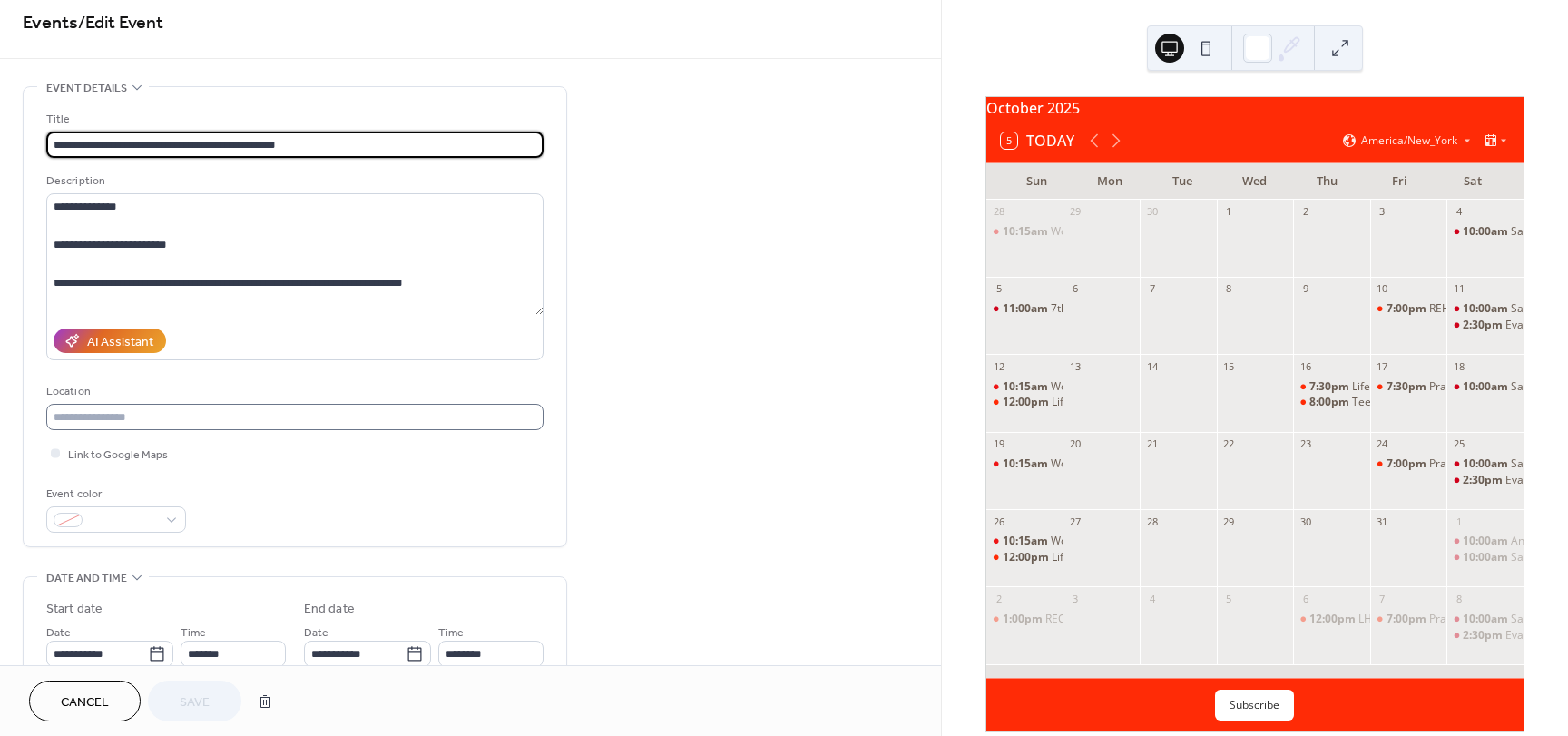scroll, scrollTop: 0, scrollLeft: 0, axis: both 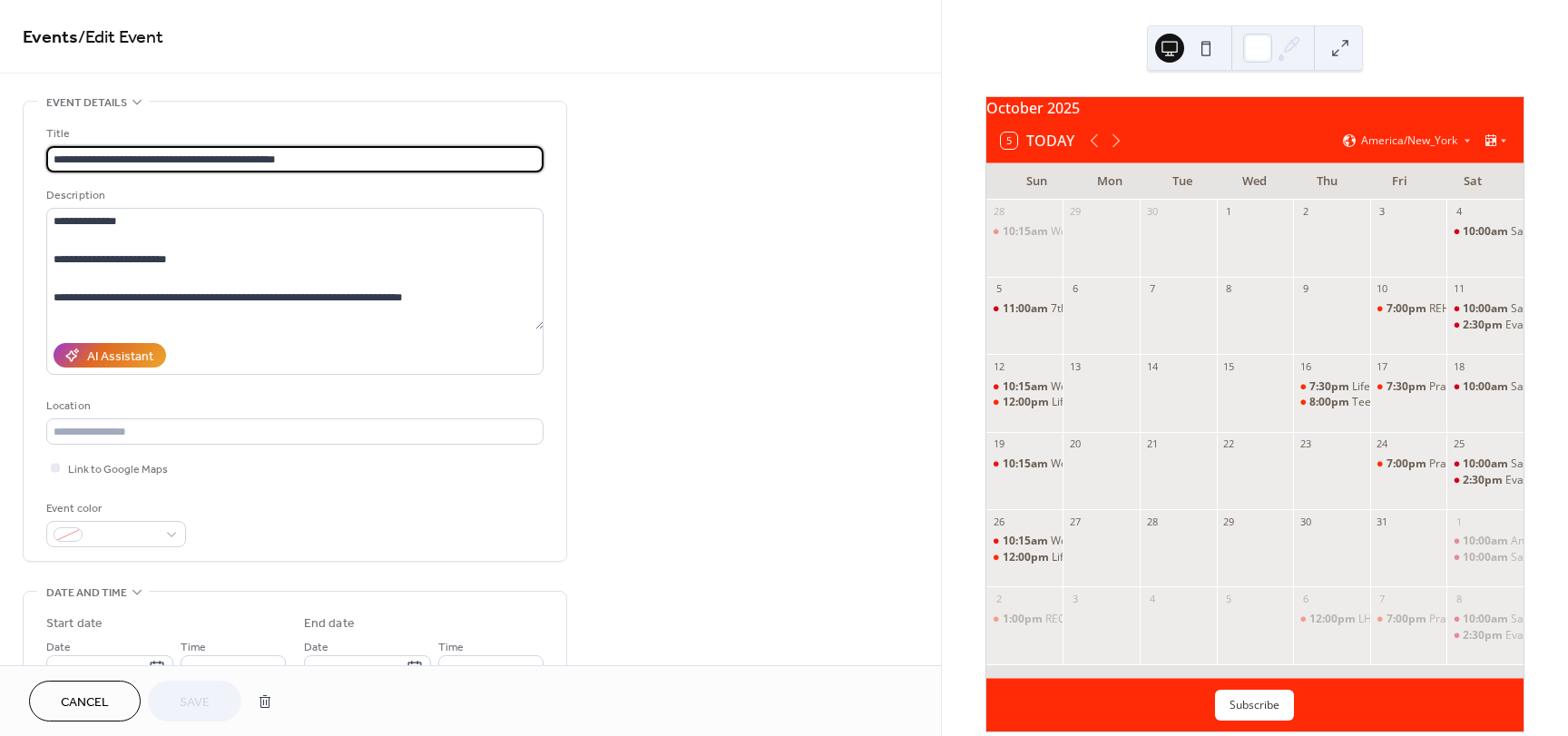 click on "Cancel" at bounding box center [84, 702] 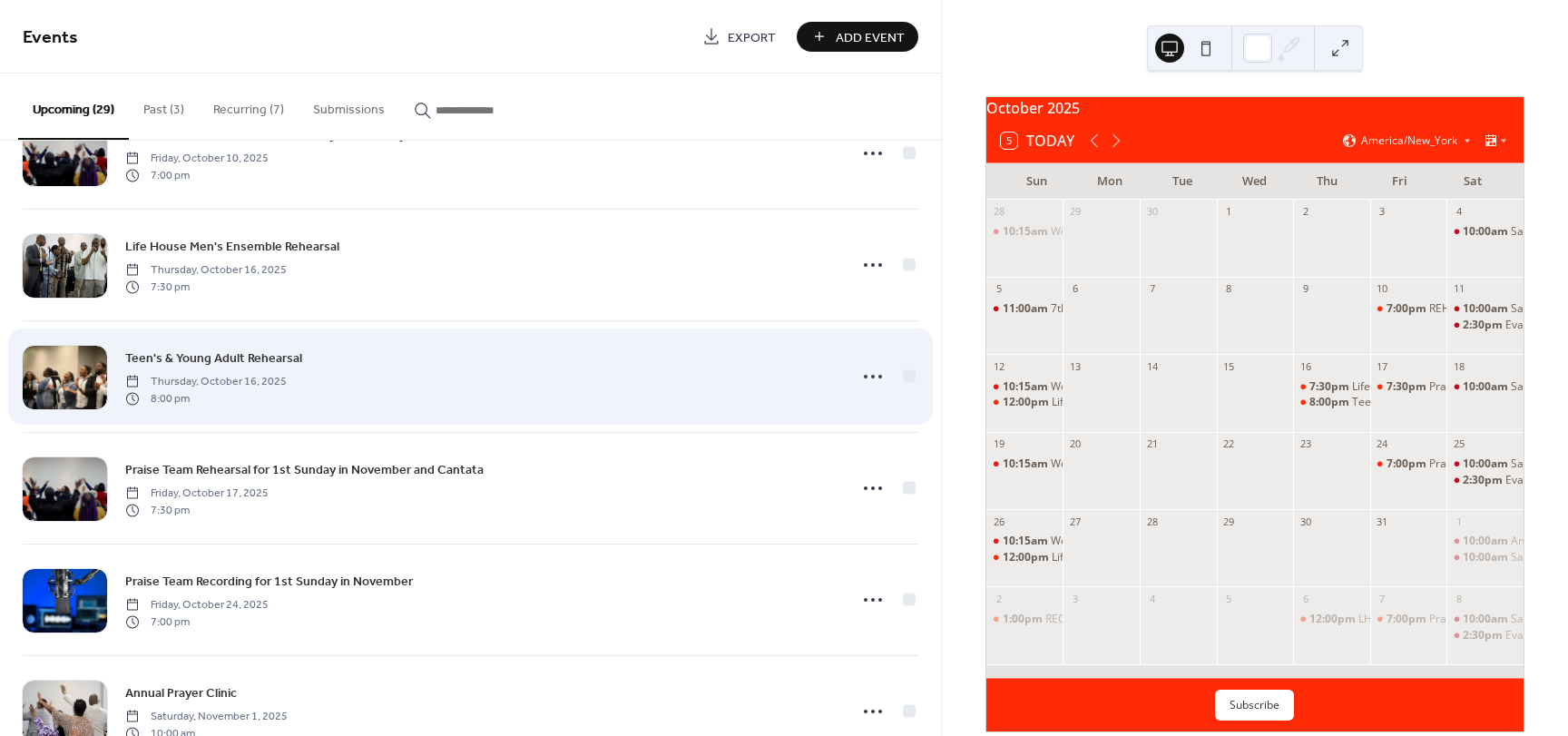 scroll, scrollTop: 1906, scrollLeft: 0, axis: vertical 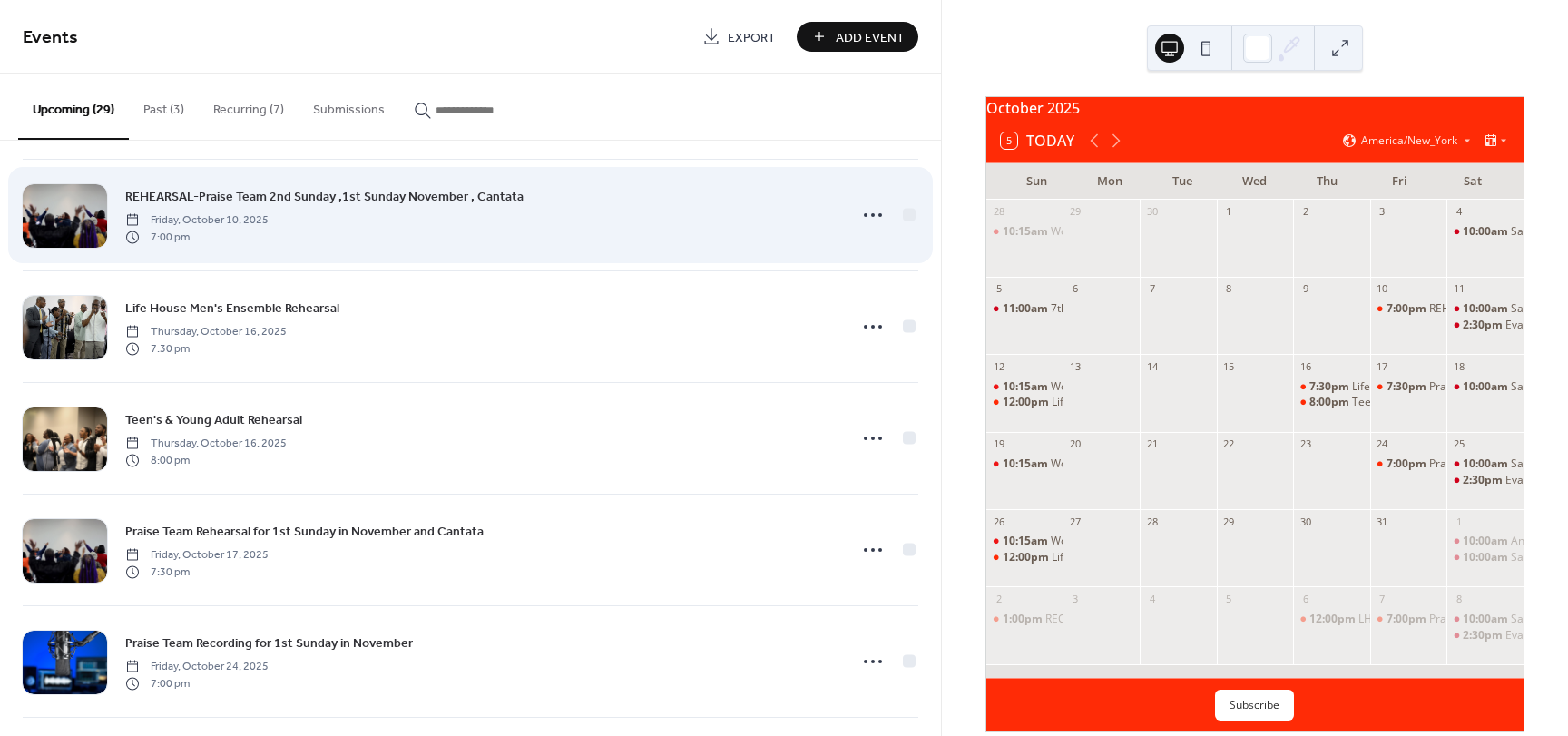 click on "REHEARSAL-Praise Team 2nd Sunday ,1st Sunday November , Cantata" at bounding box center [324, 197] 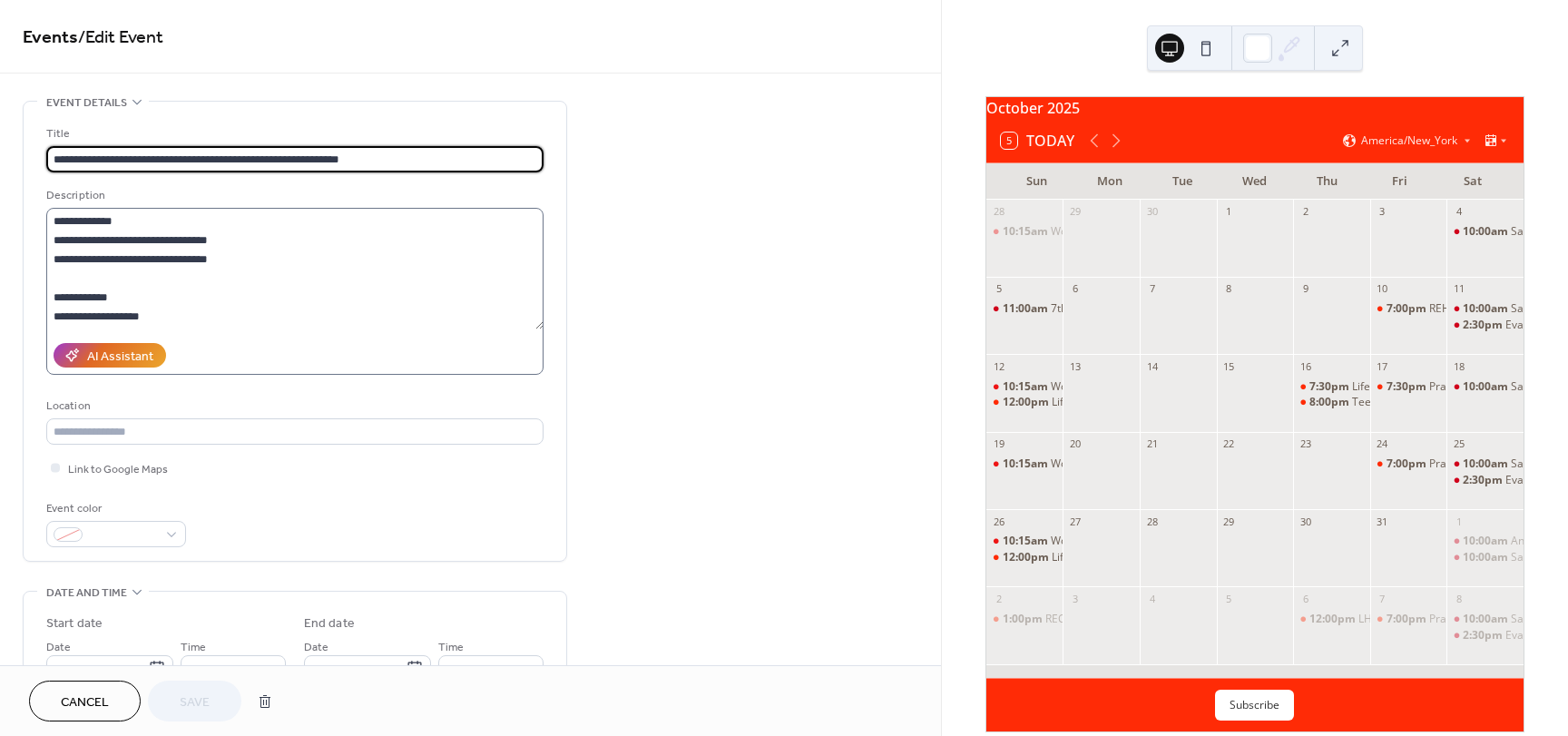 scroll, scrollTop: 38, scrollLeft: 0, axis: vertical 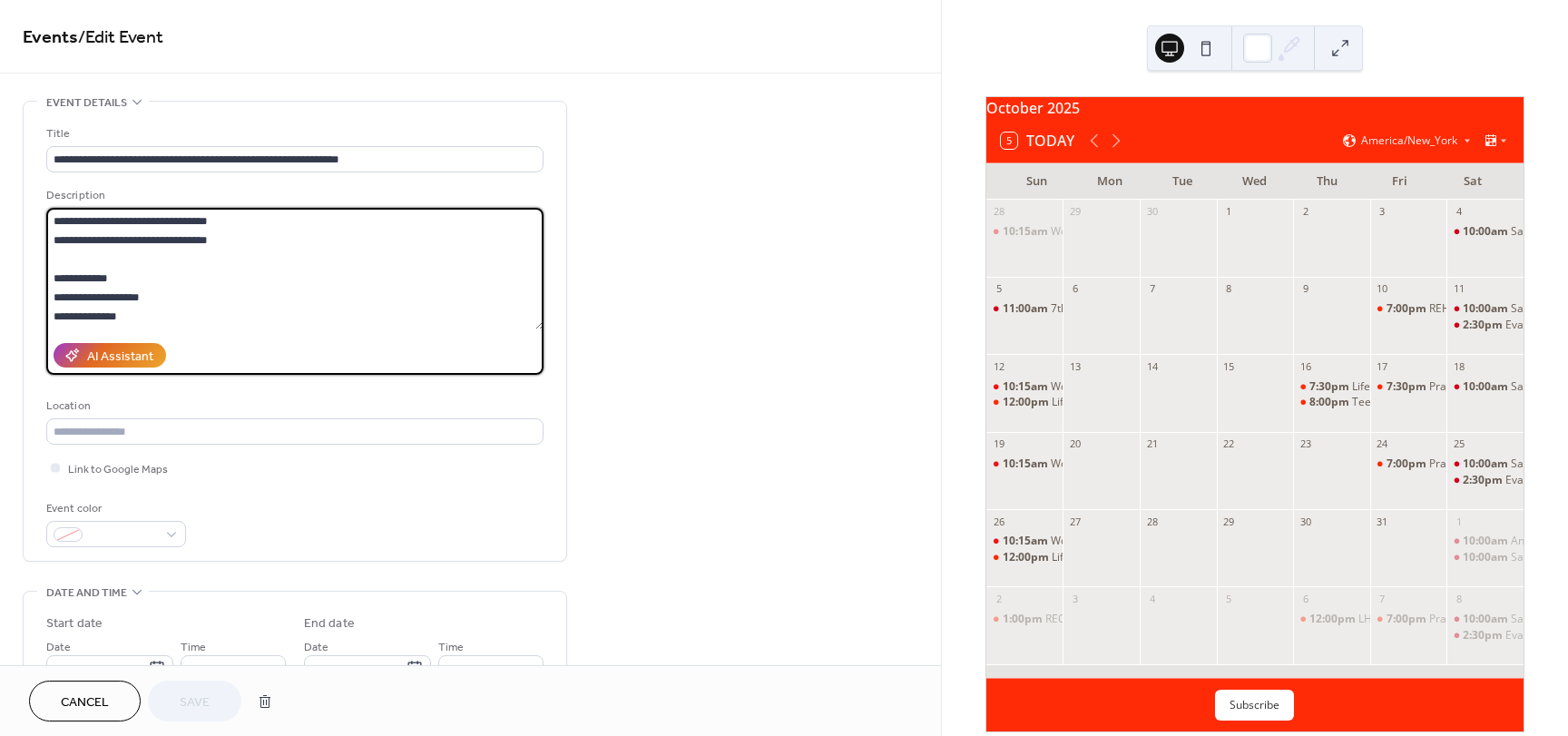 drag, startPoint x: 142, startPoint y: 293, endPoint x: 44, endPoint y: 293, distance: 98 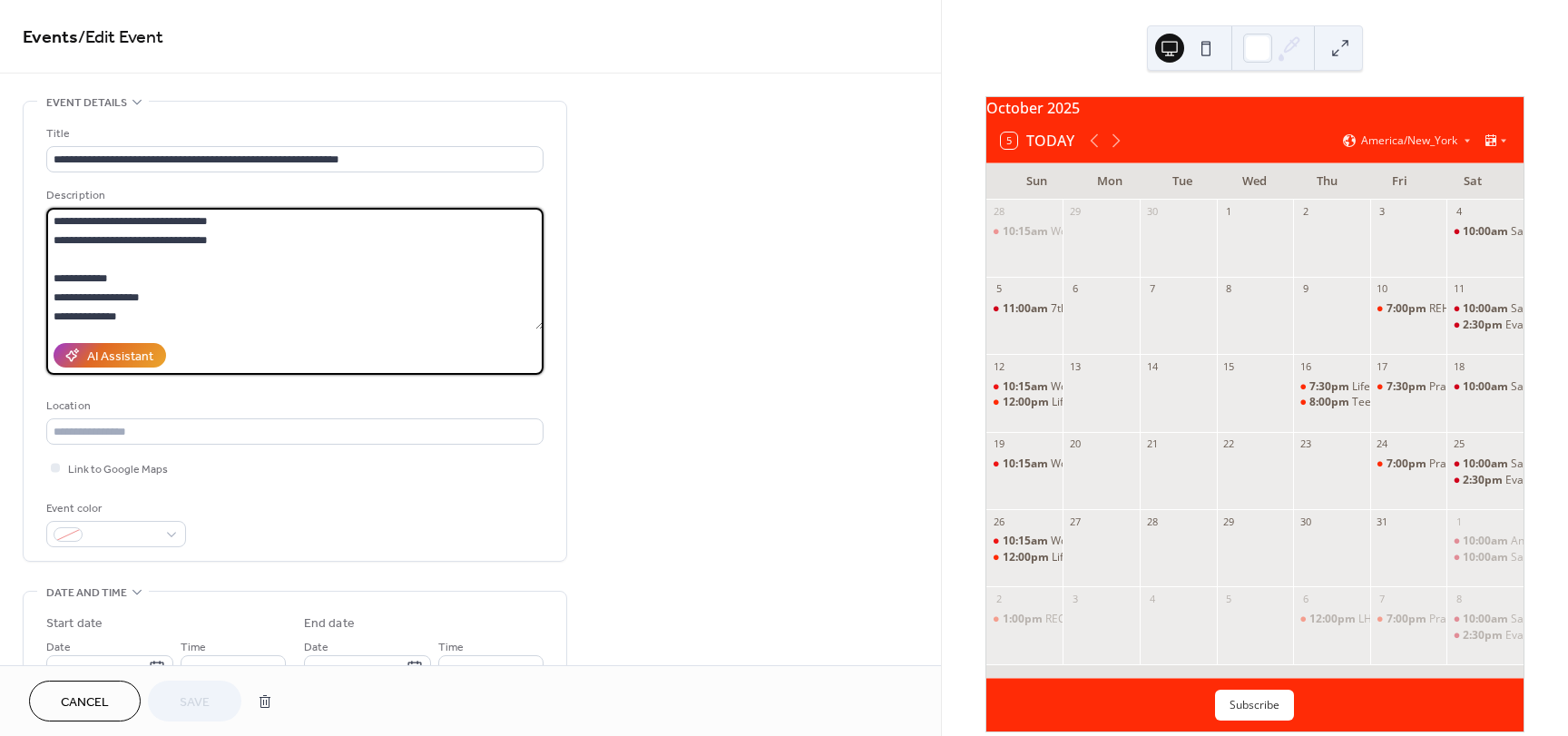 click on "**********" at bounding box center [295, 331] 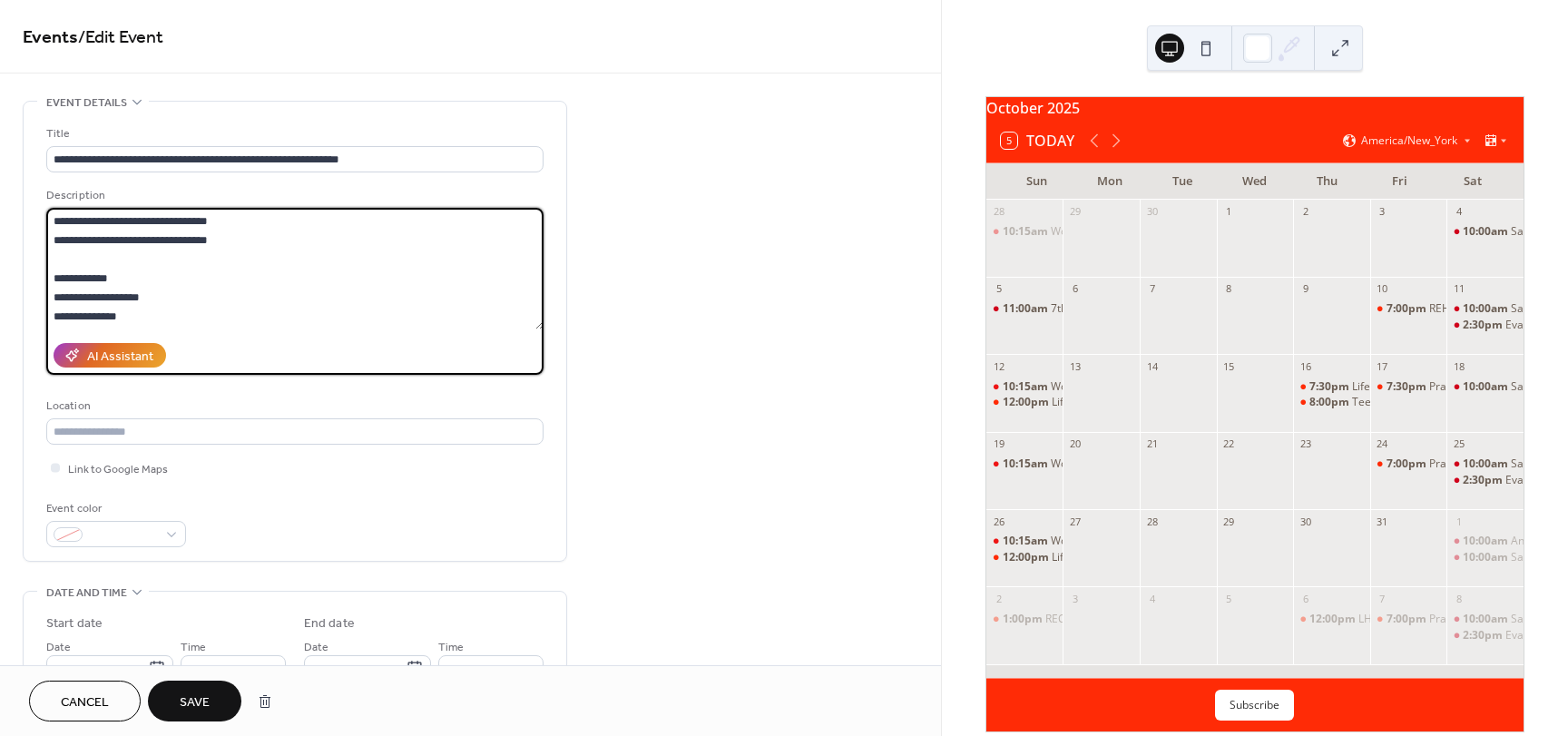 scroll, scrollTop: 0, scrollLeft: 0, axis: both 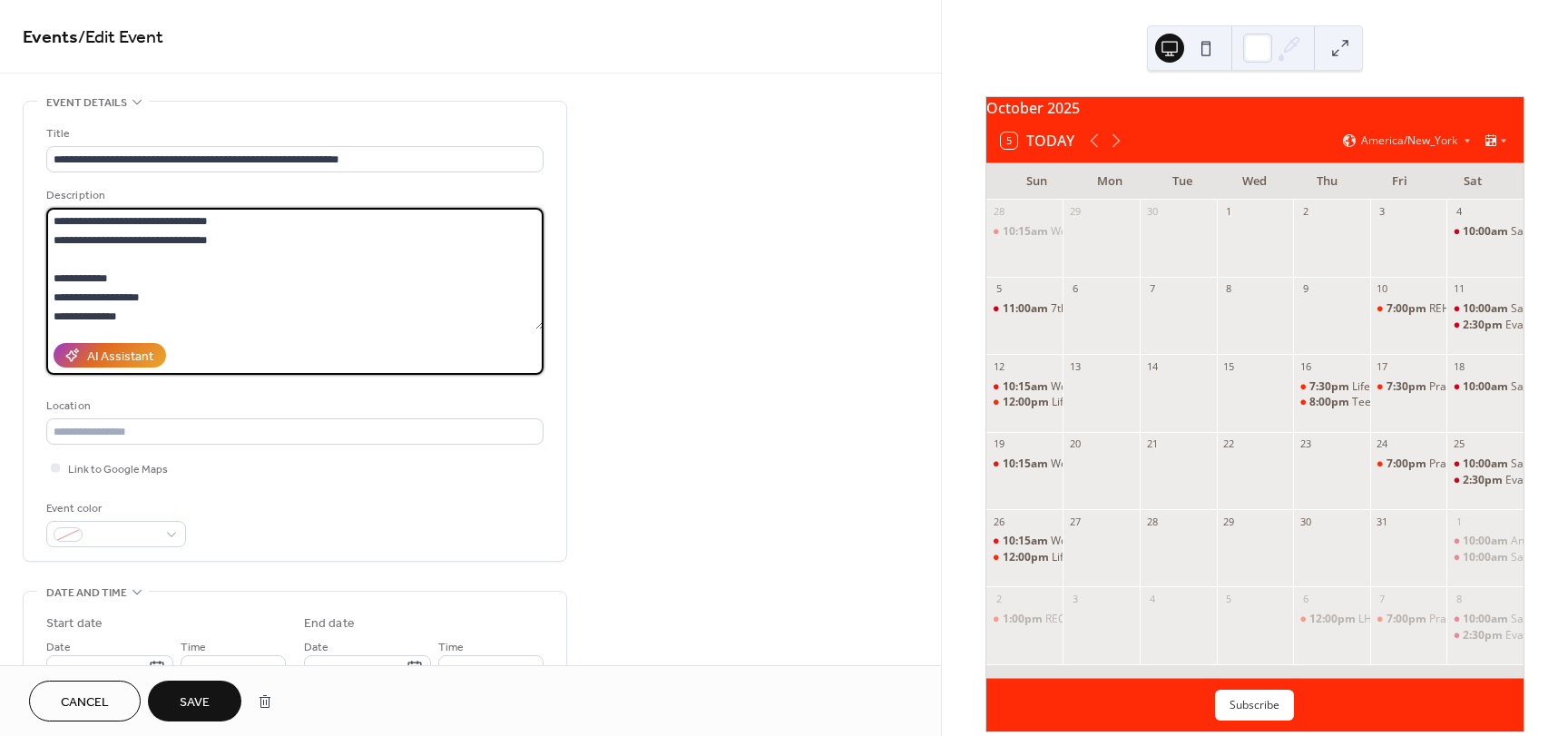 drag, startPoint x: 182, startPoint y: 313, endPoint x: 39, endPoint y: 243, distance: 159.21369 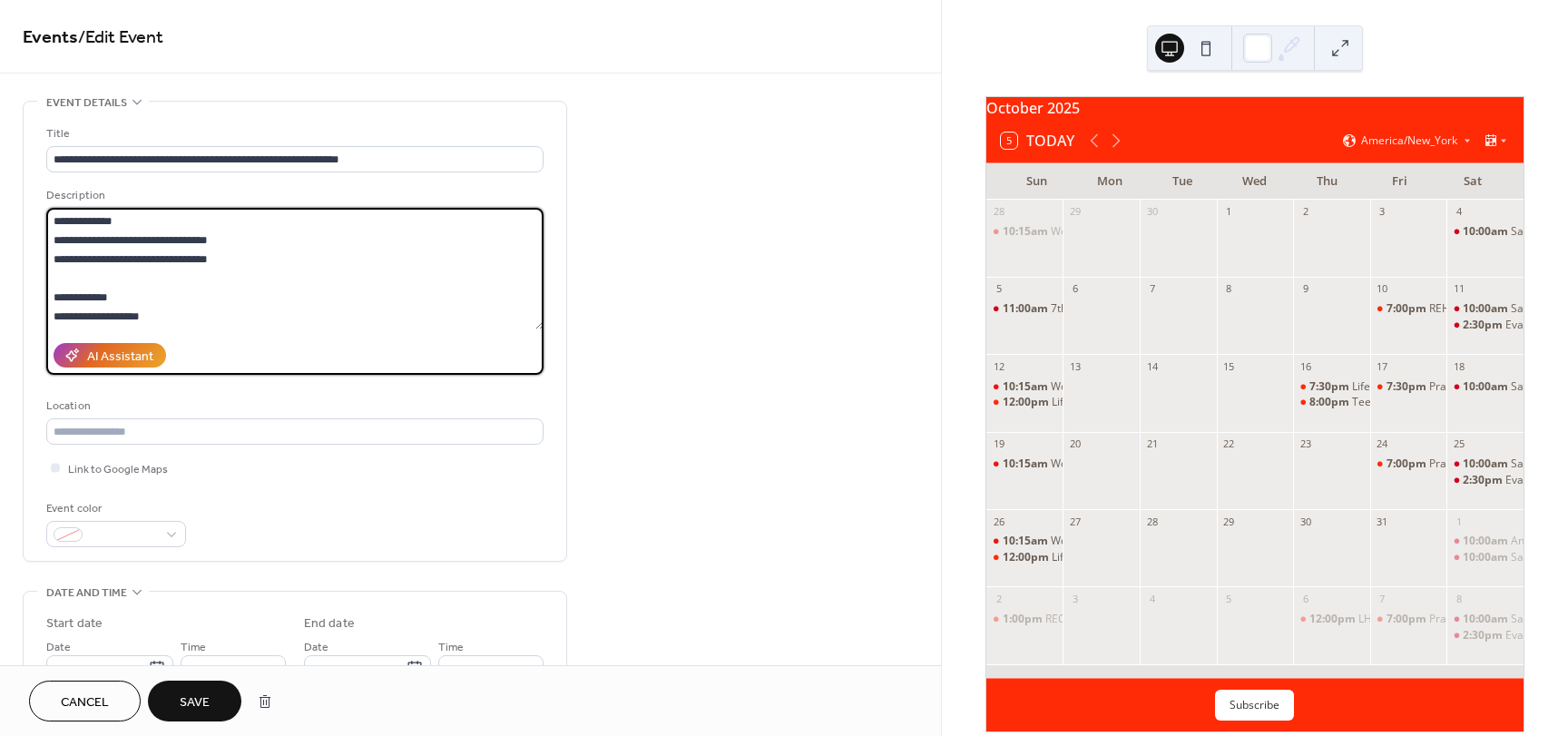 drag, startPoint x: 135, startPoint y: 306, endPoint x: 4, endPoint y: 205, distance: 165.41463 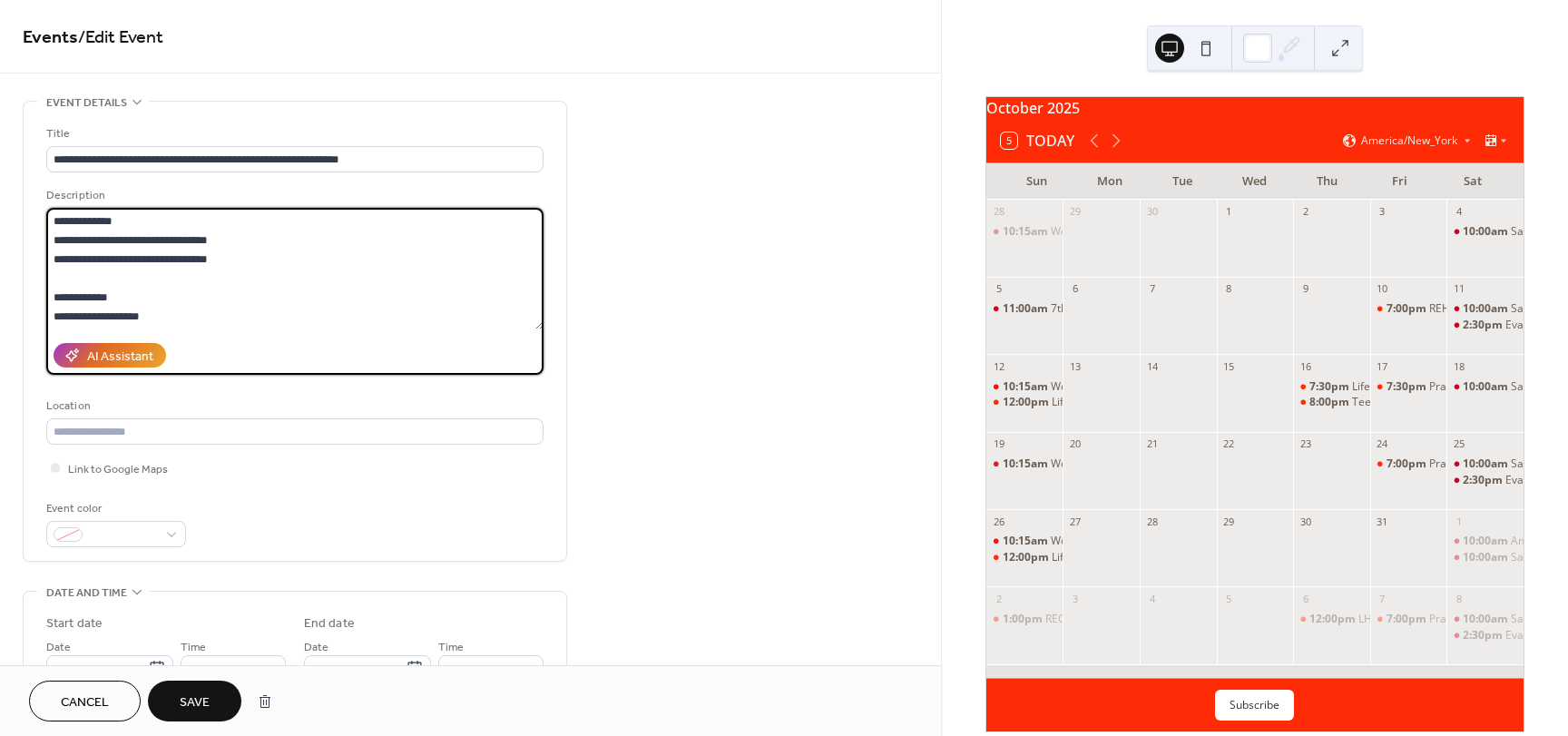 paste on "**********" 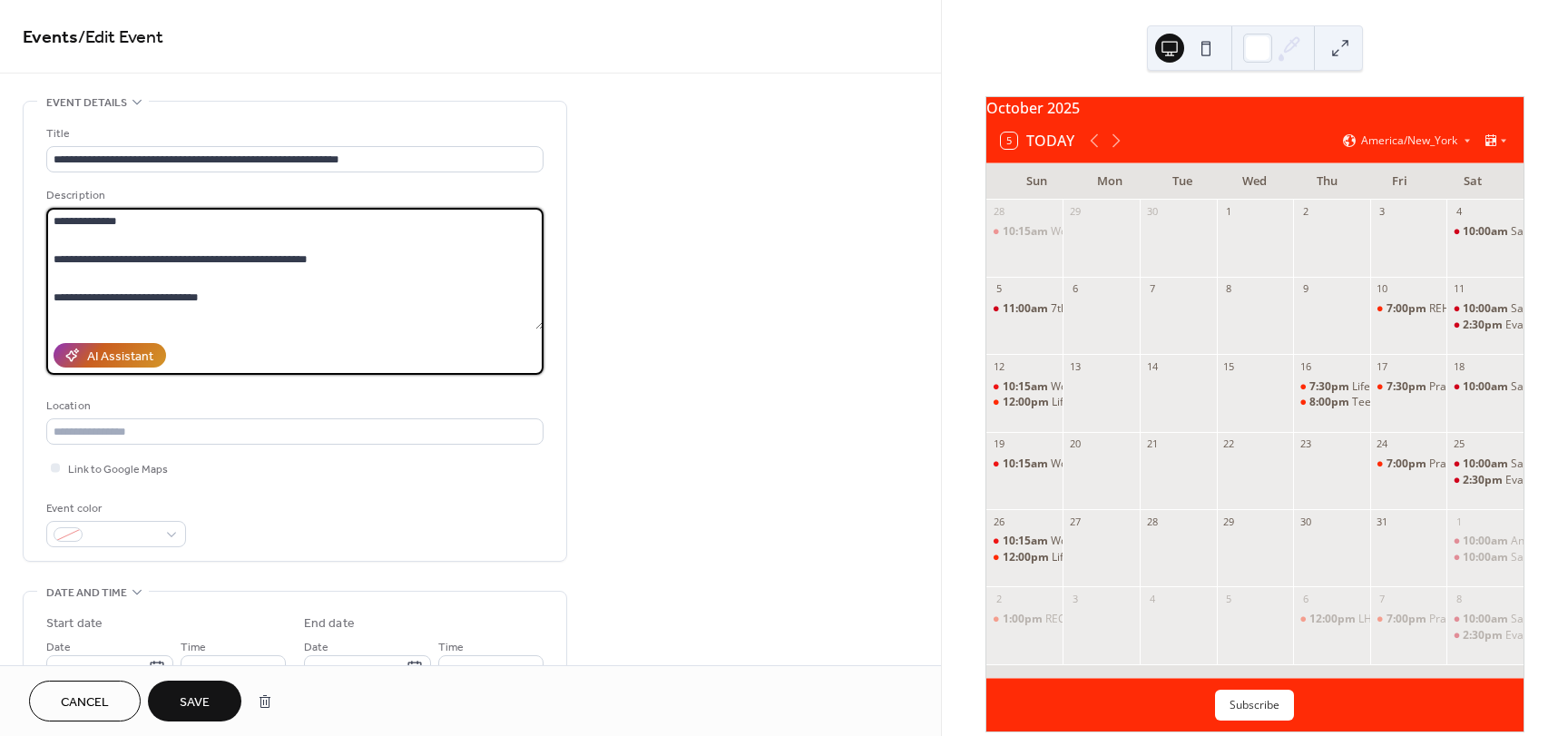 scroll, scrollTop: 131, scrollLeft: 0, axis: vertical 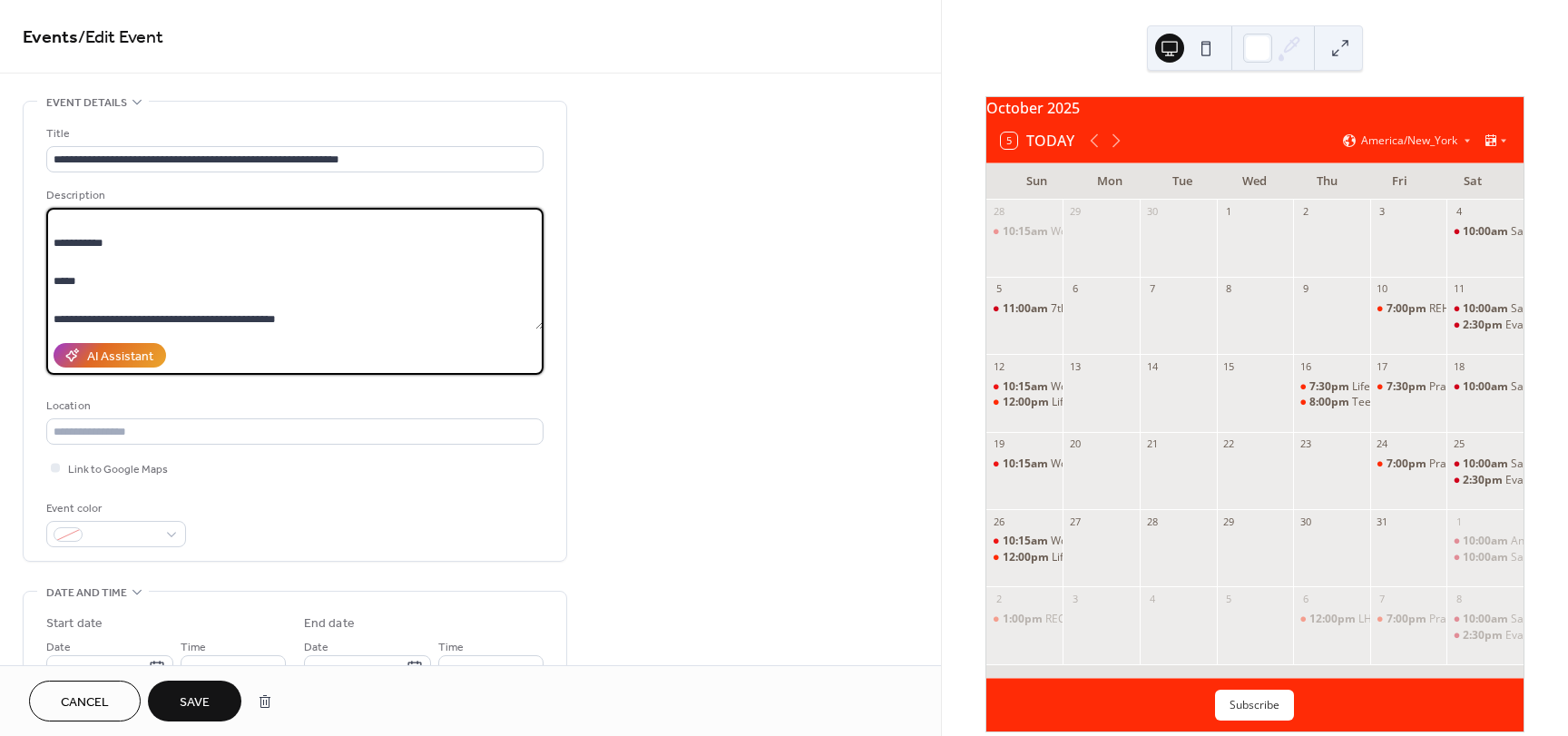 click on "**********" at bounding box center (295, 269) 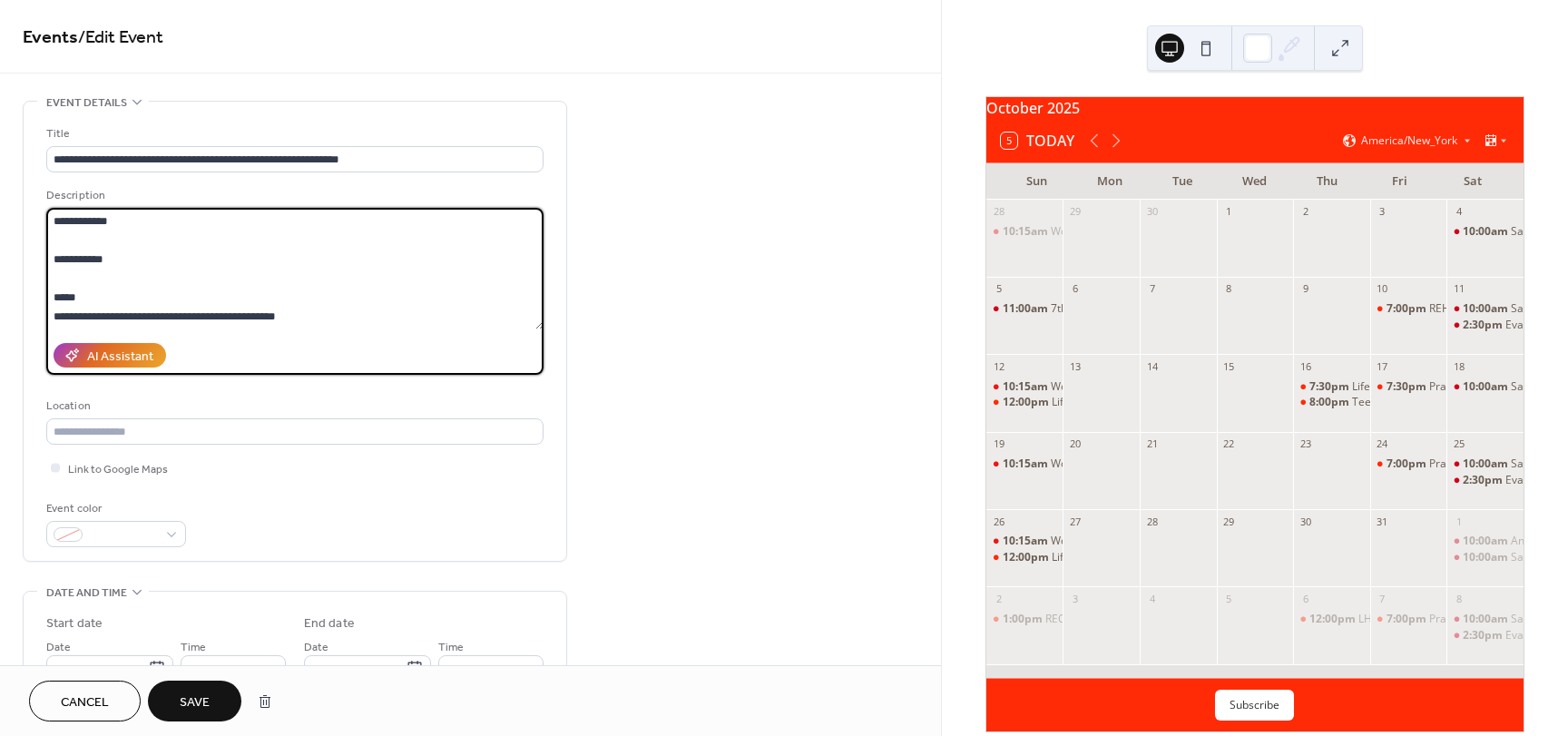 click on "**********" at bounding box center (295, 269) 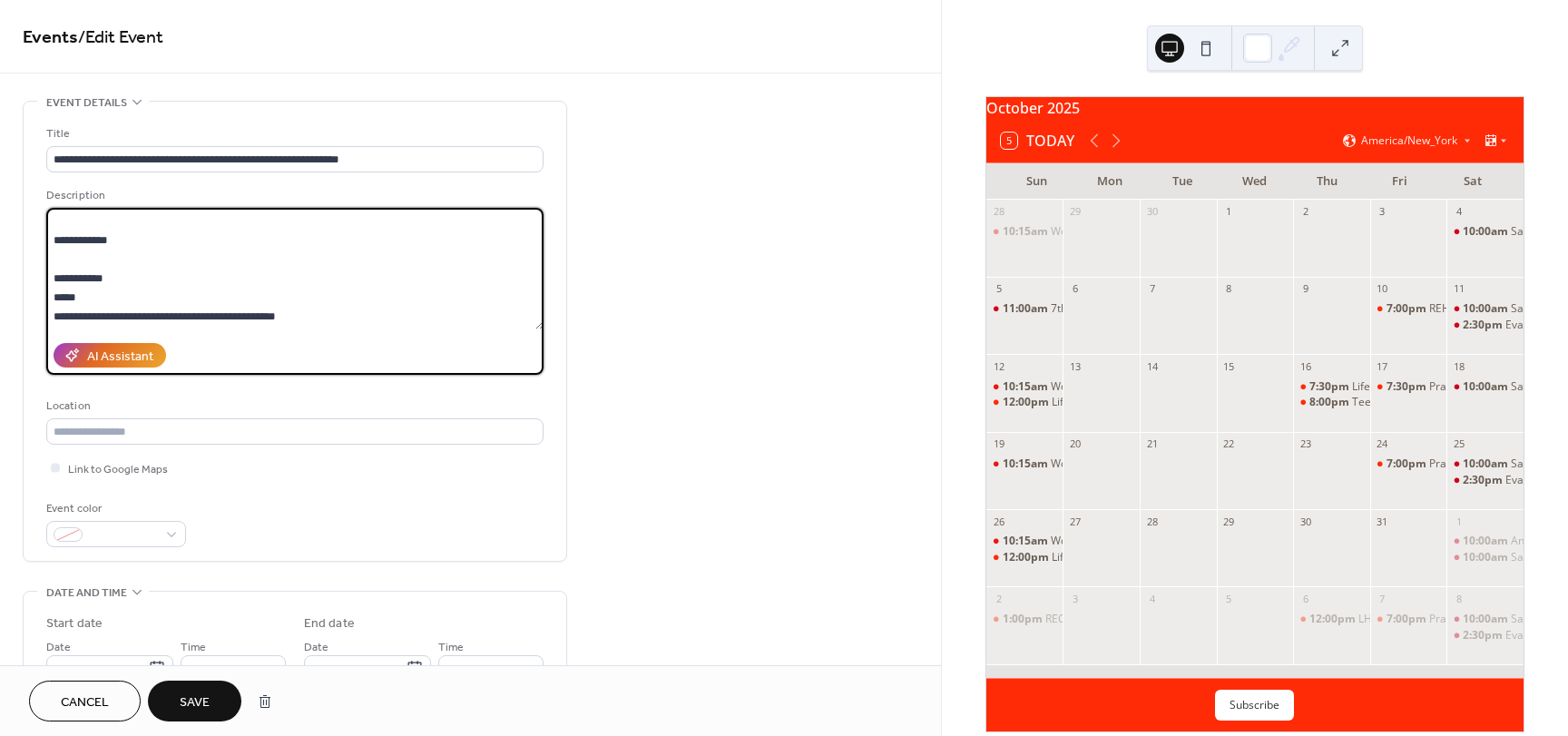 scroll, scrollTop: 114, scrollLeft: 0, axis: vertical 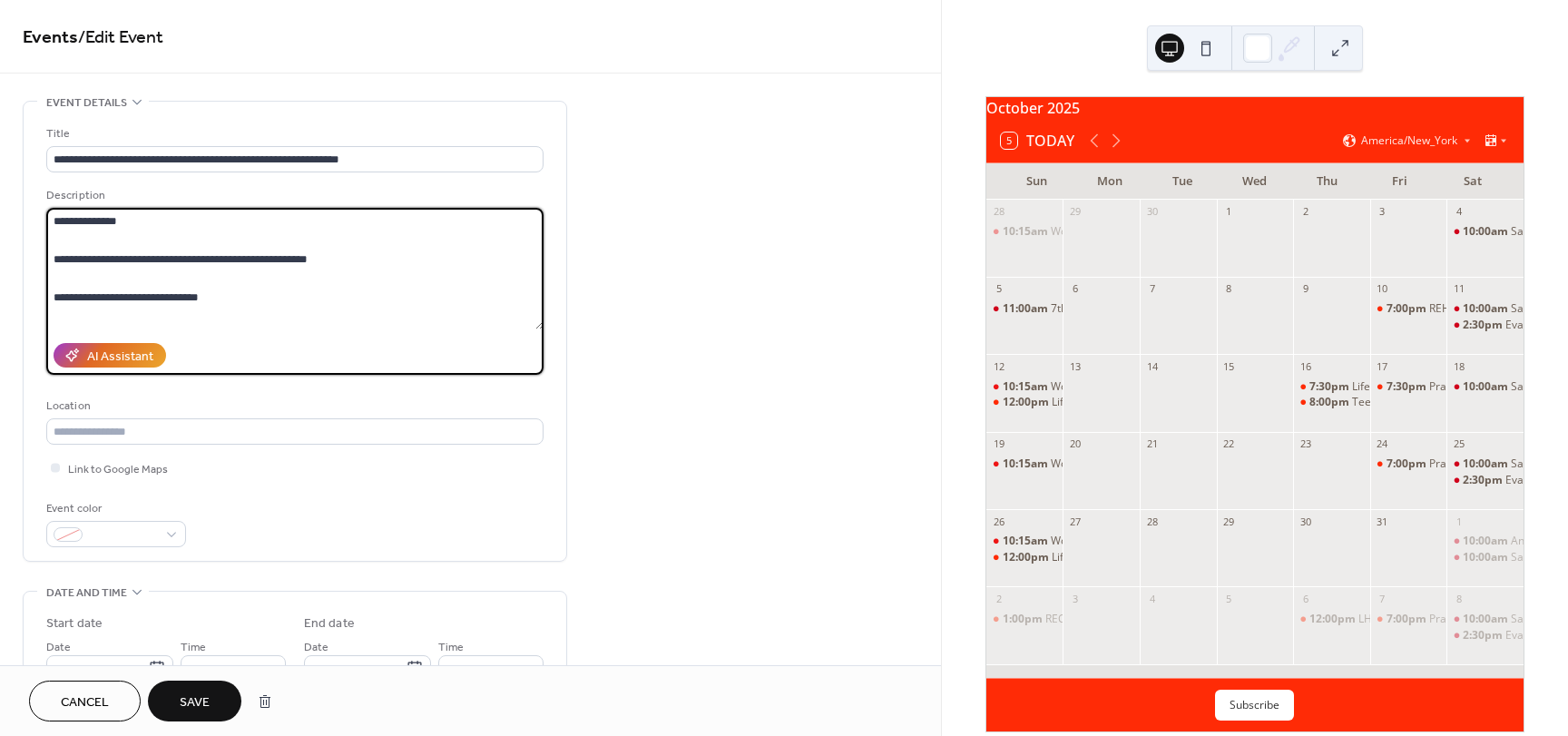 click on "**********" at bounding box center [295, 269] 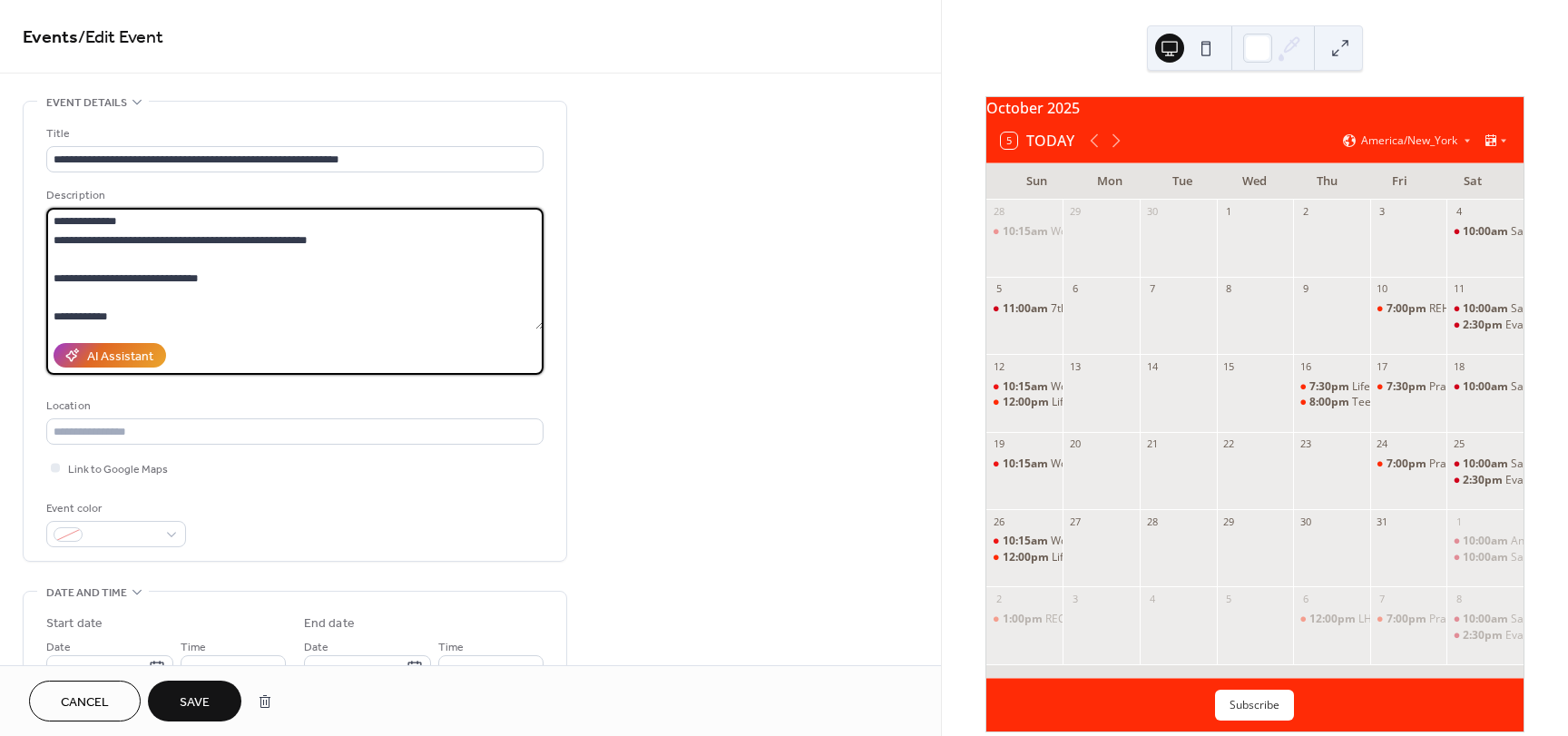 click on "**********" at bounding box center [295, 269] 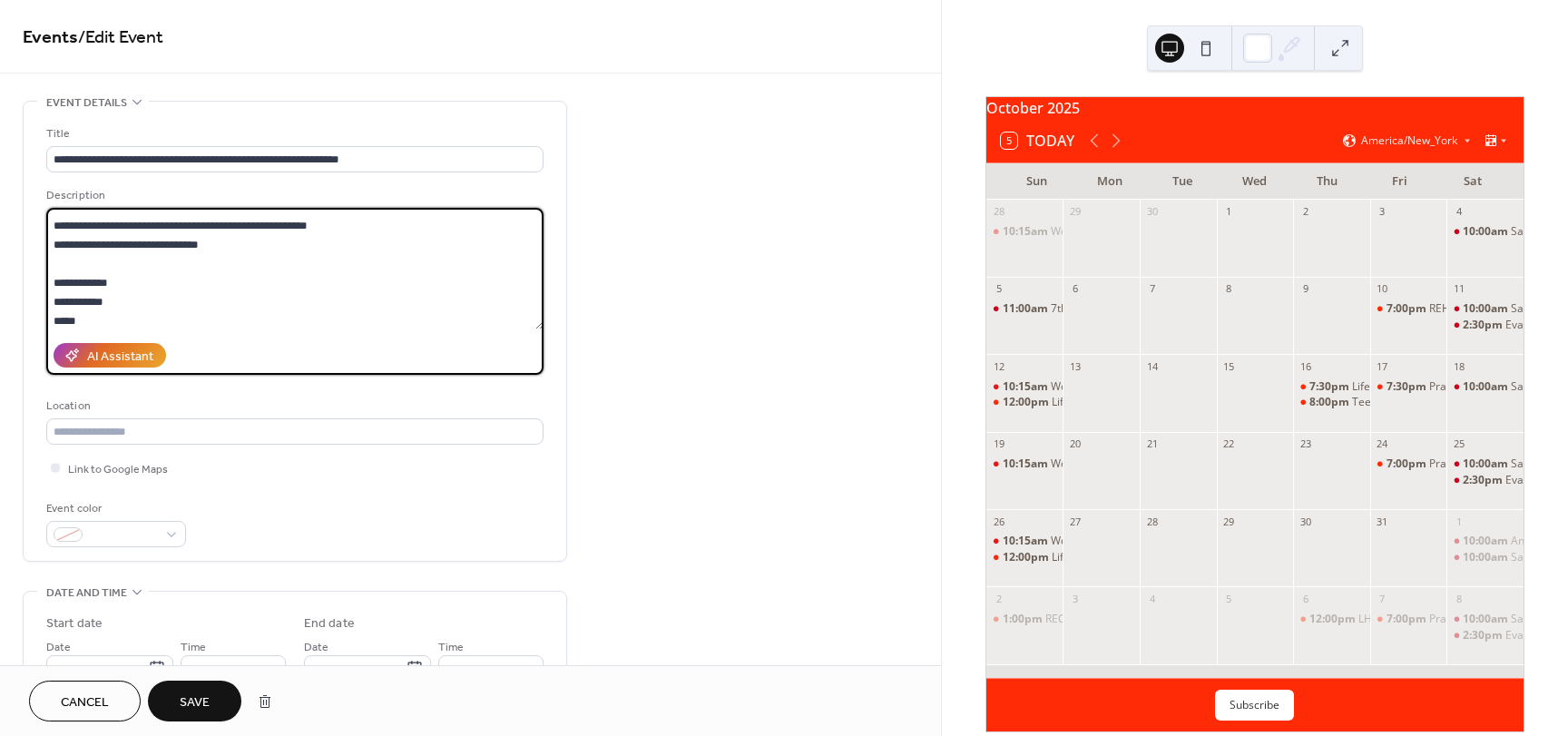 scroll, scrollTop: 57, scrollLeft: 0, axis: vertical 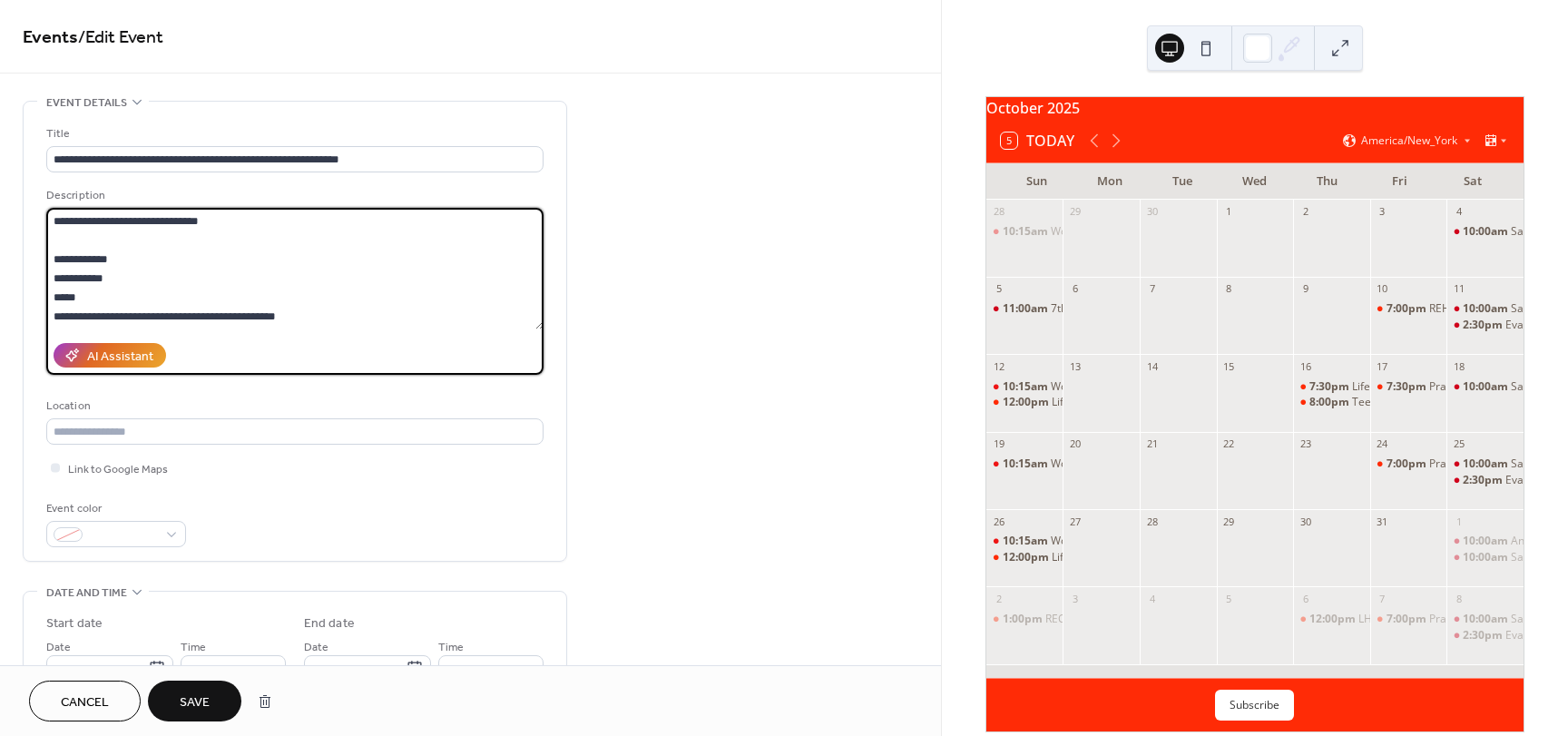 drag, startPoint x: 338, startPoint y: 297, endPoint x: 24, endPoint y: 297, distance: 314 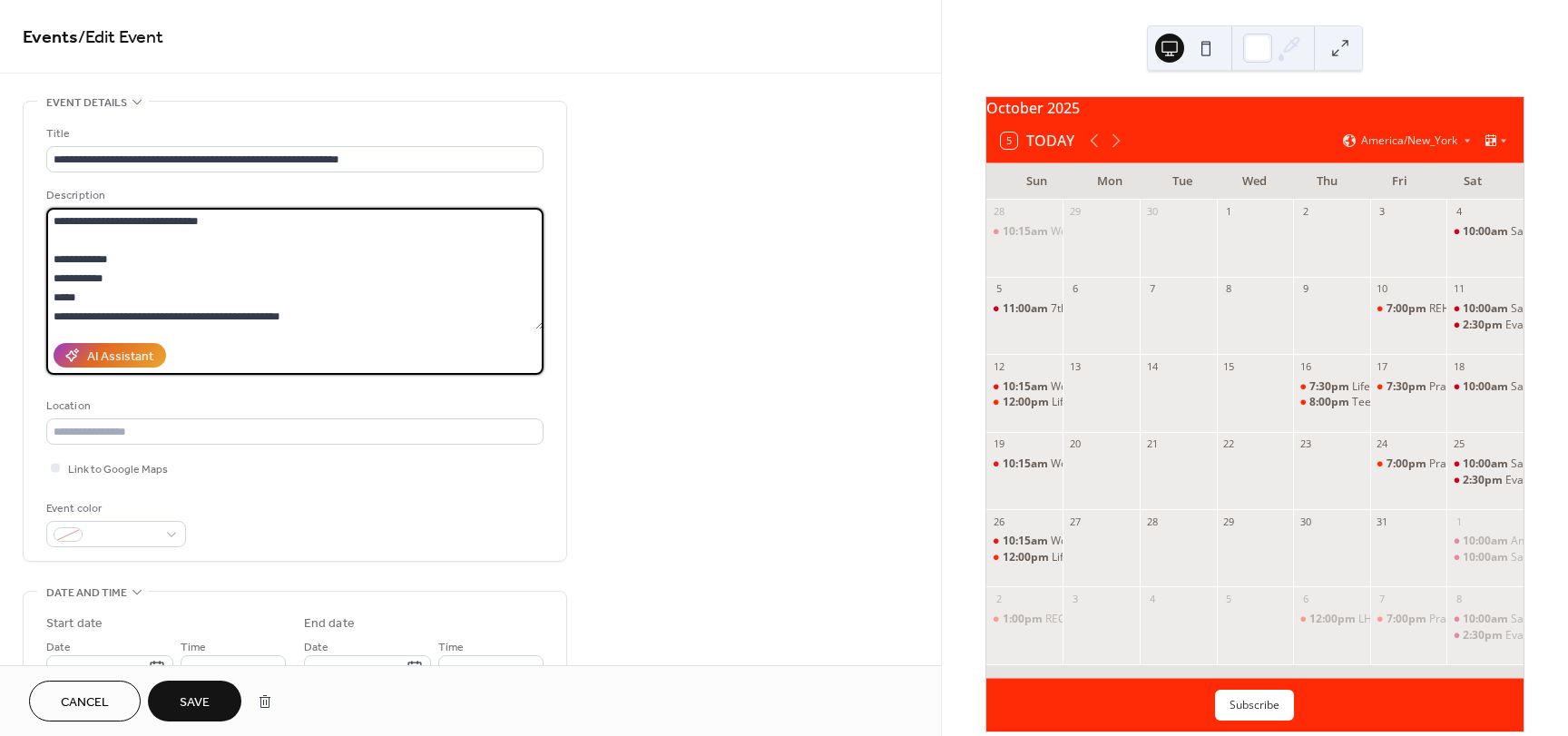 scroll, scrollTop: 0, scrollLeft: 0, axis: both 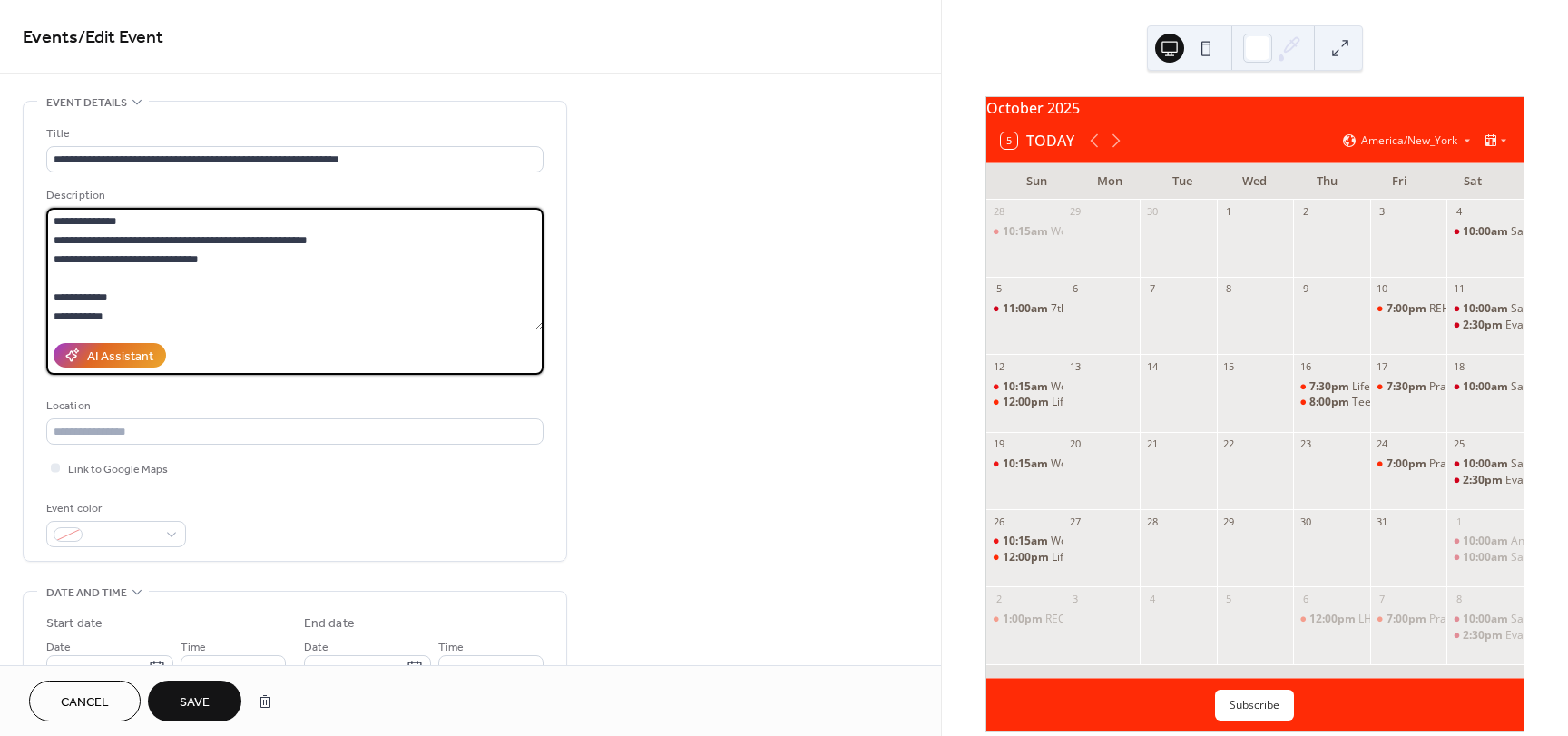 click on "**********" at bounding box center (295, 269) 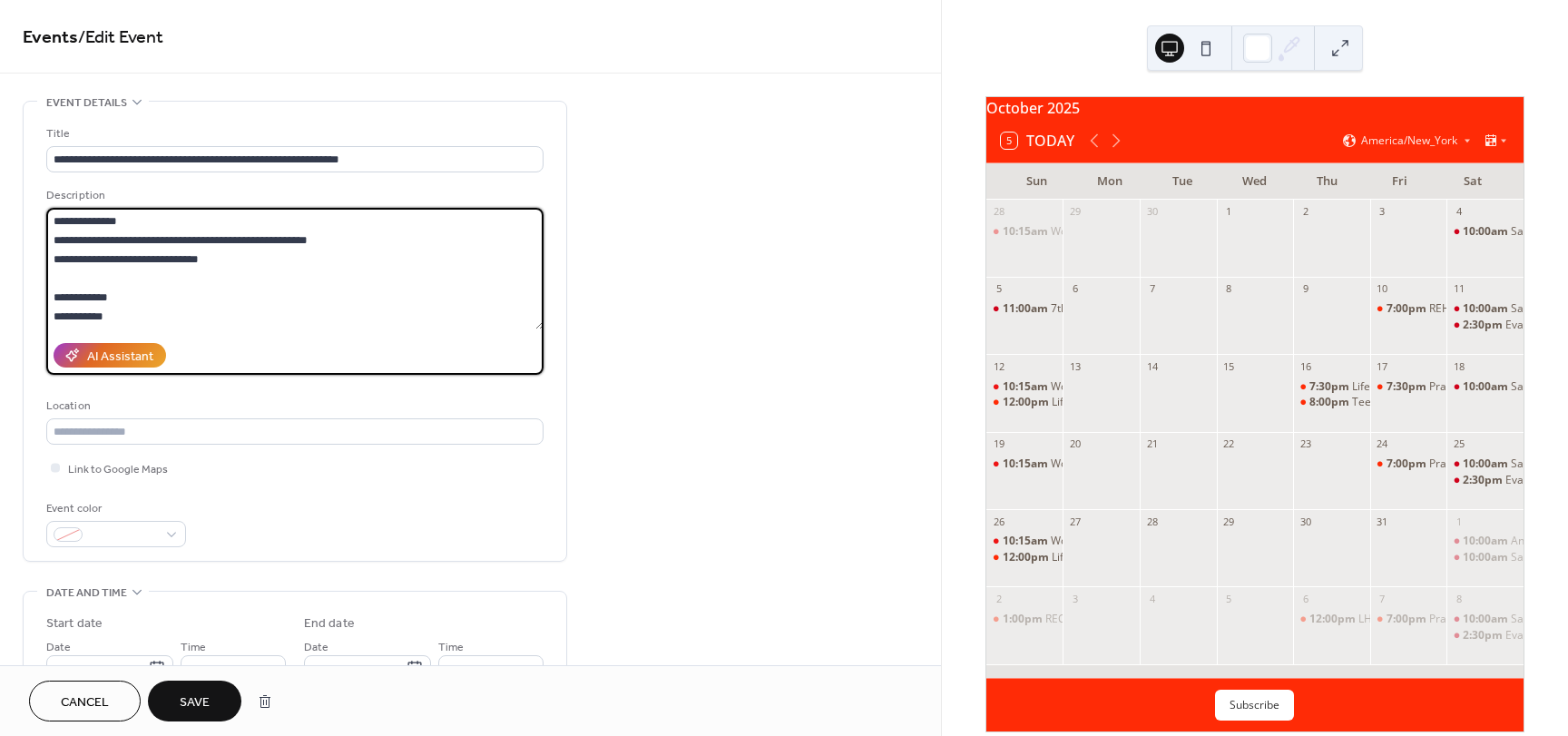 paste on "**********" 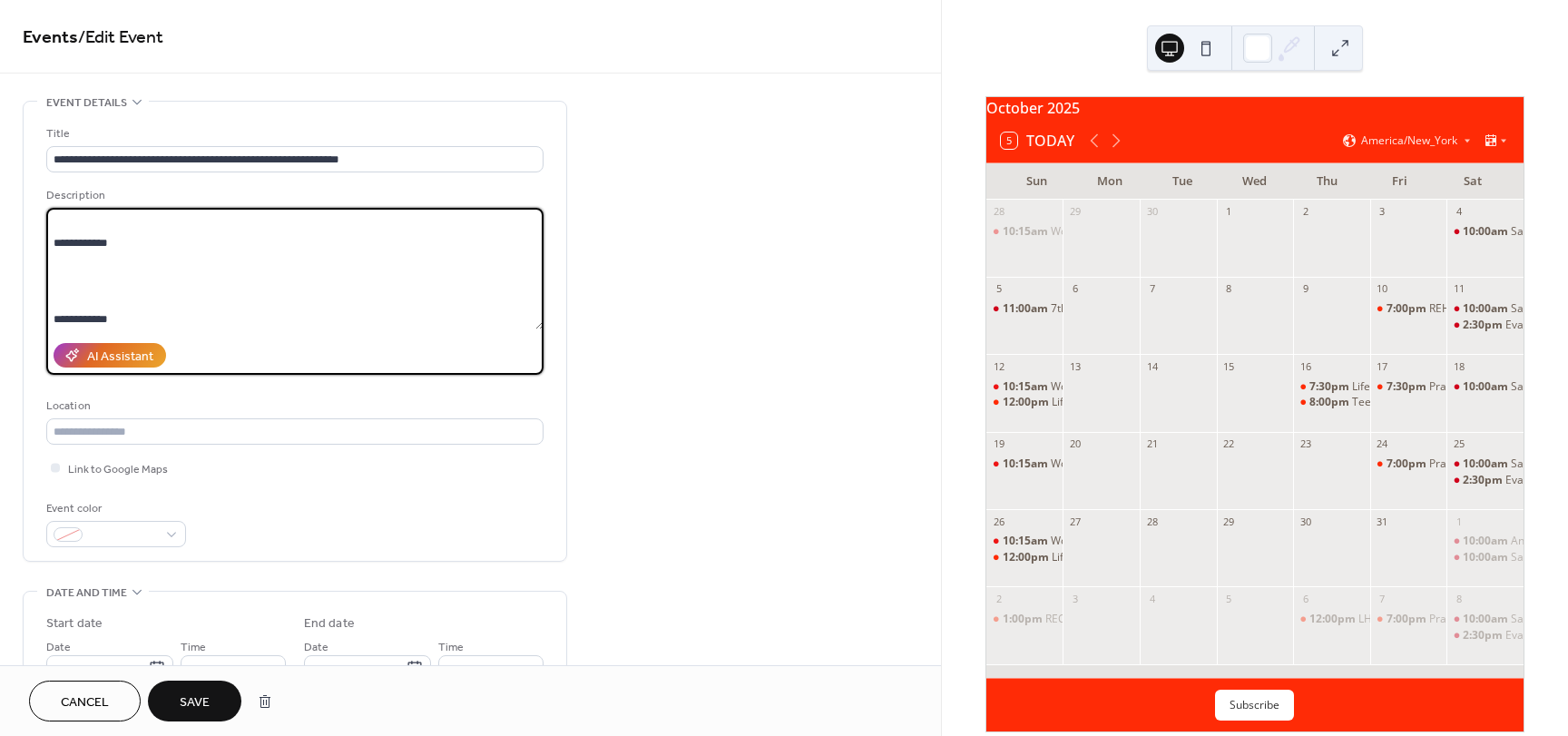 scroll, scrollTop: 112, scrollLeft: 0, axis: vertical 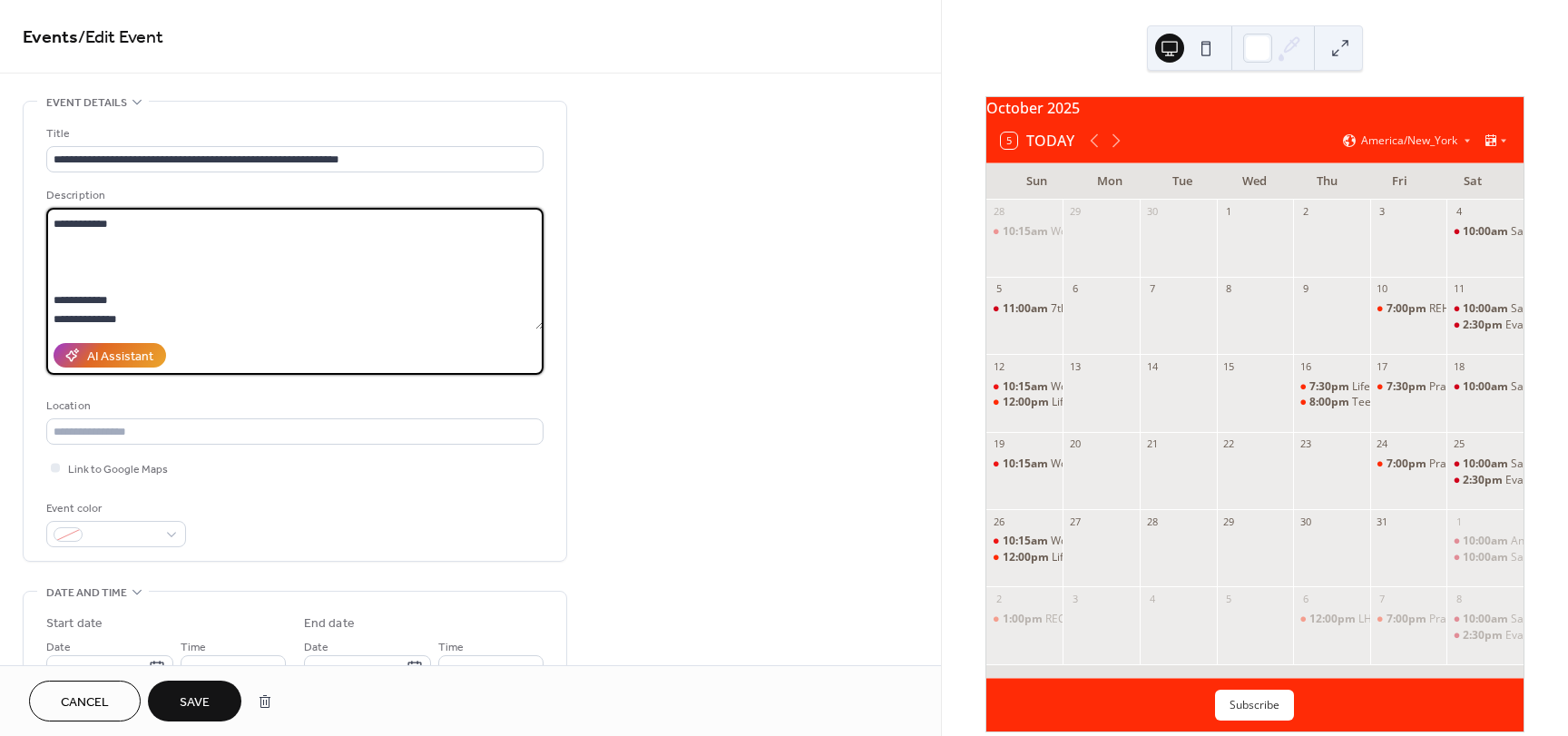 click on "**********" at bounding box center [295, 269] 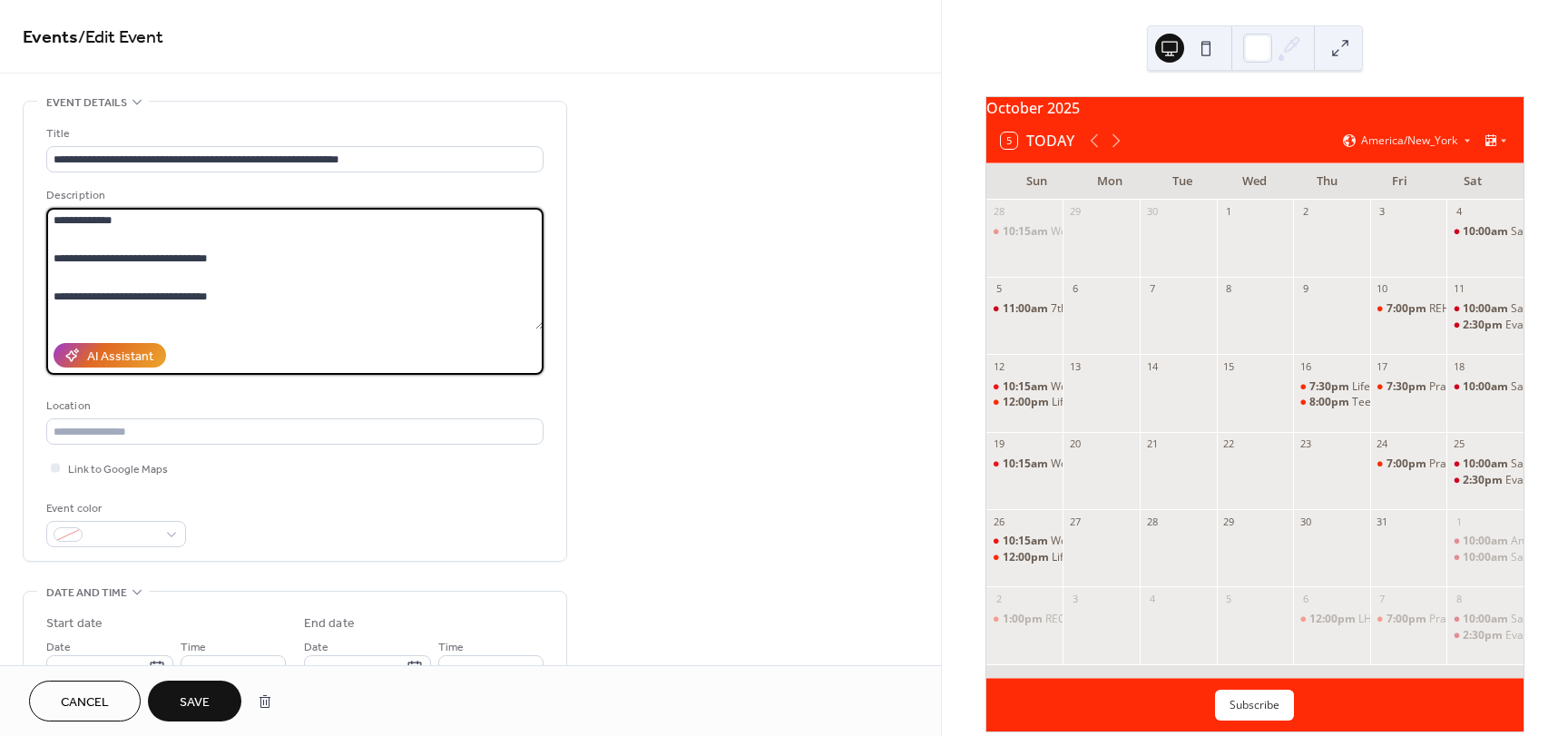 scroll, scrollTop: 0, scrollLeft: 0, axis: both 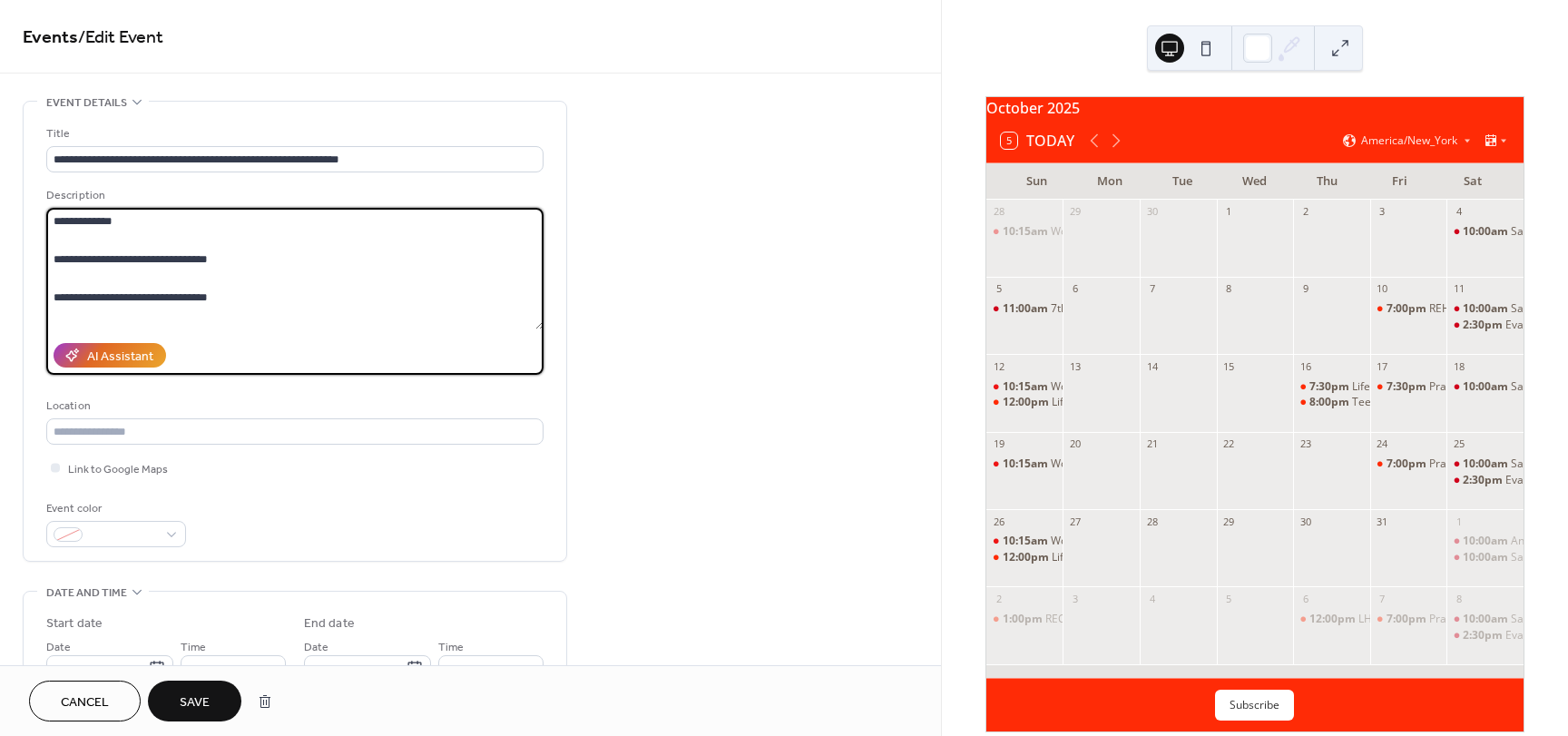 click on "**********" at bounding box center [295, 269] 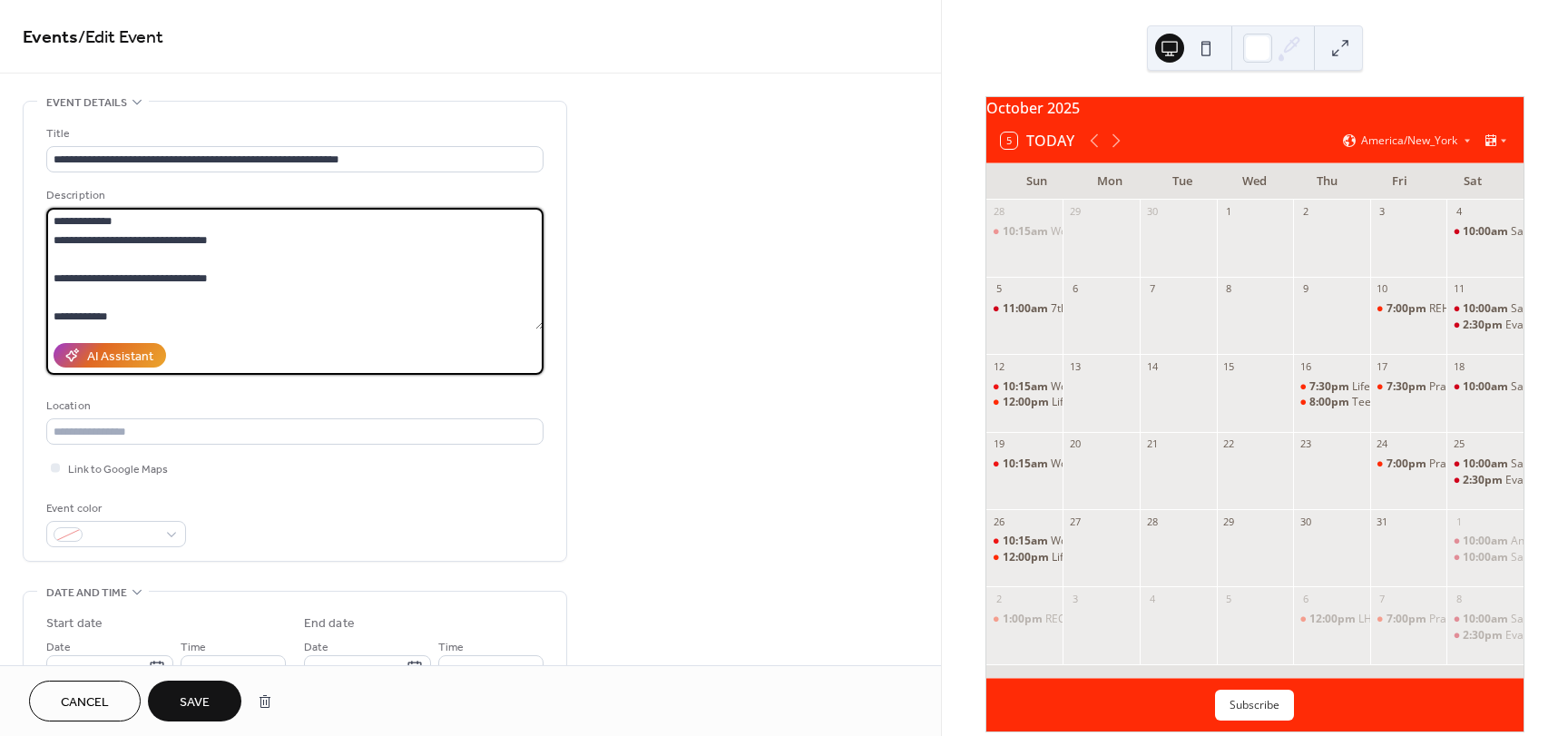 click on "**********" at bounding box center (295, 269) 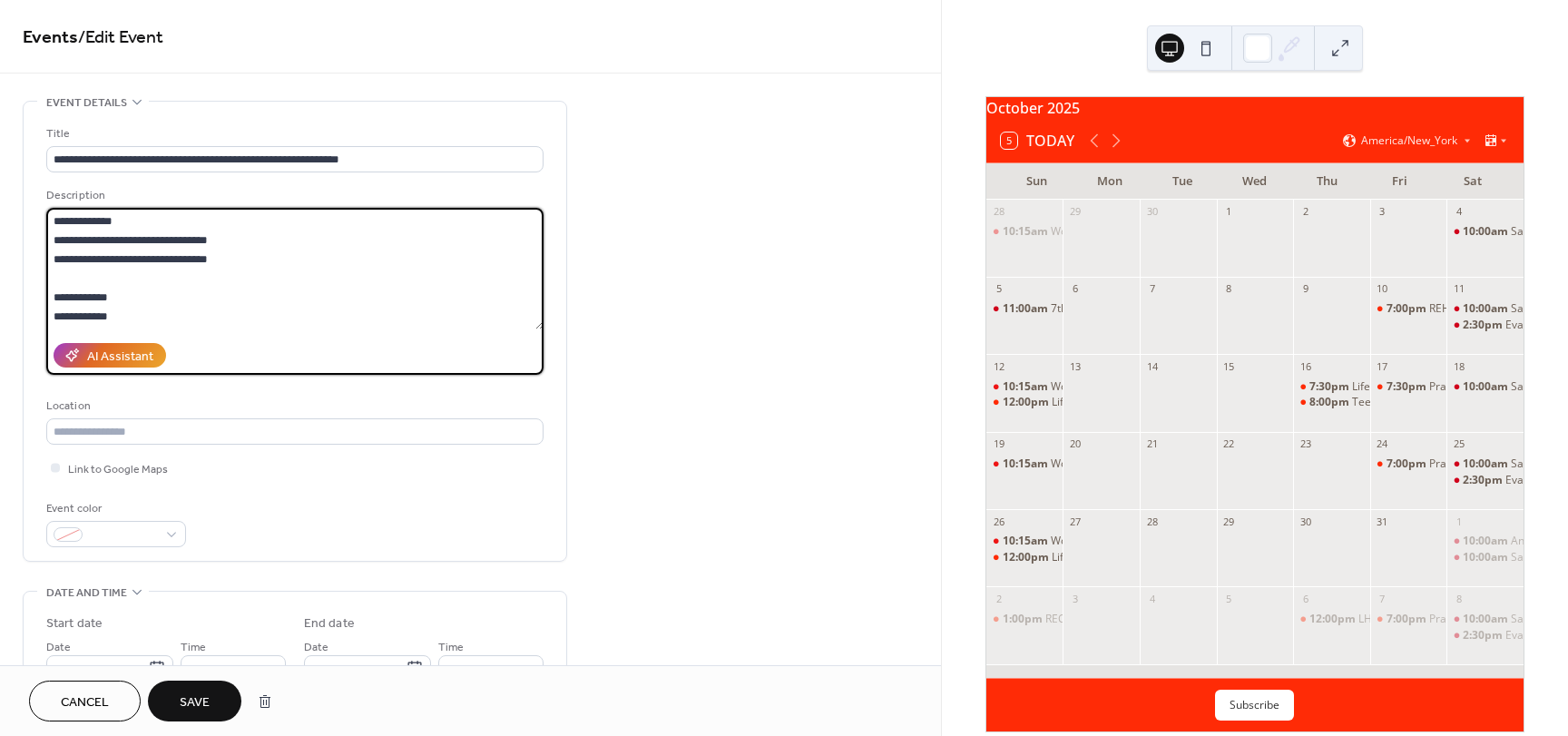 click on "**********" at bounding box center [295, 269] 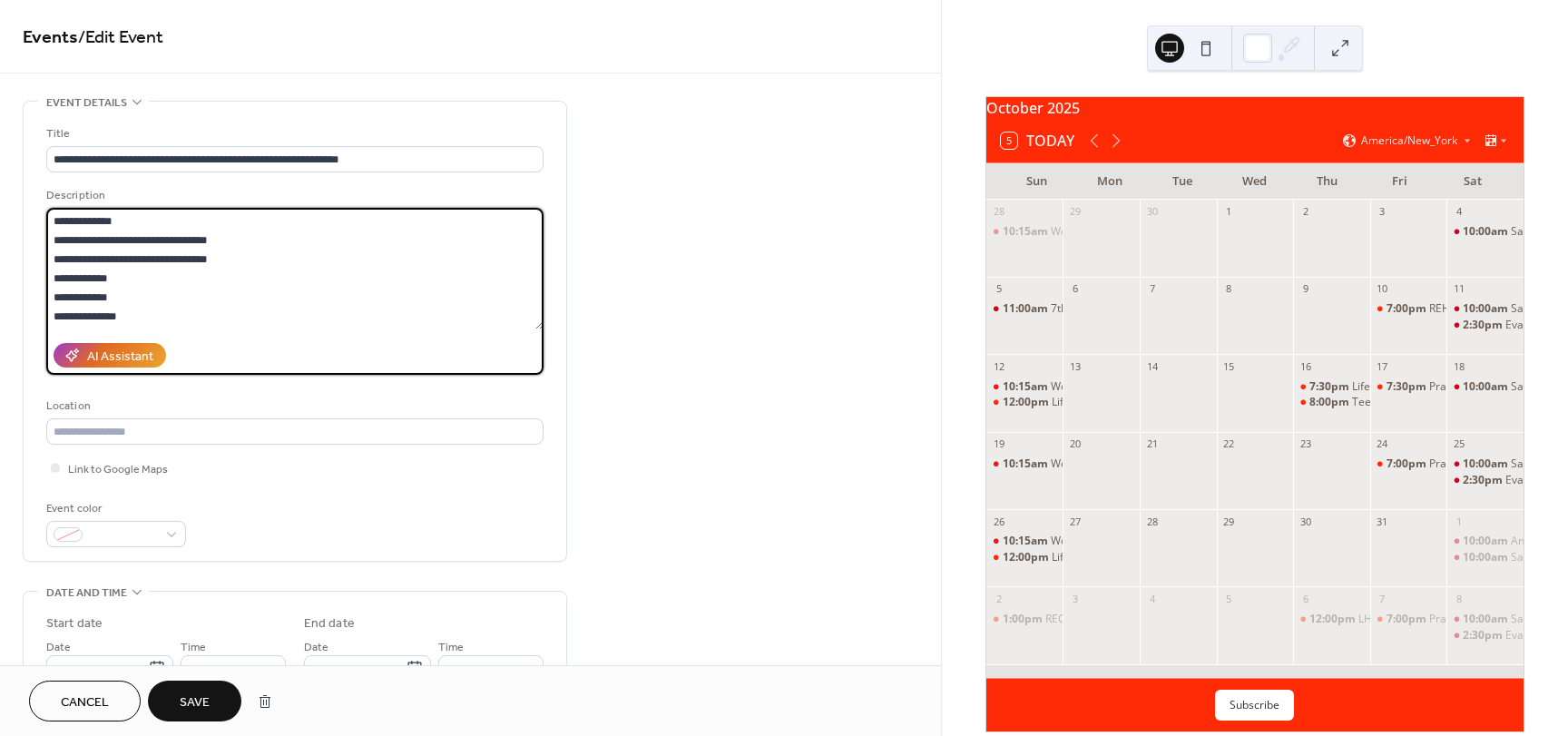 click on "**********" at bounding box center [295, 269] 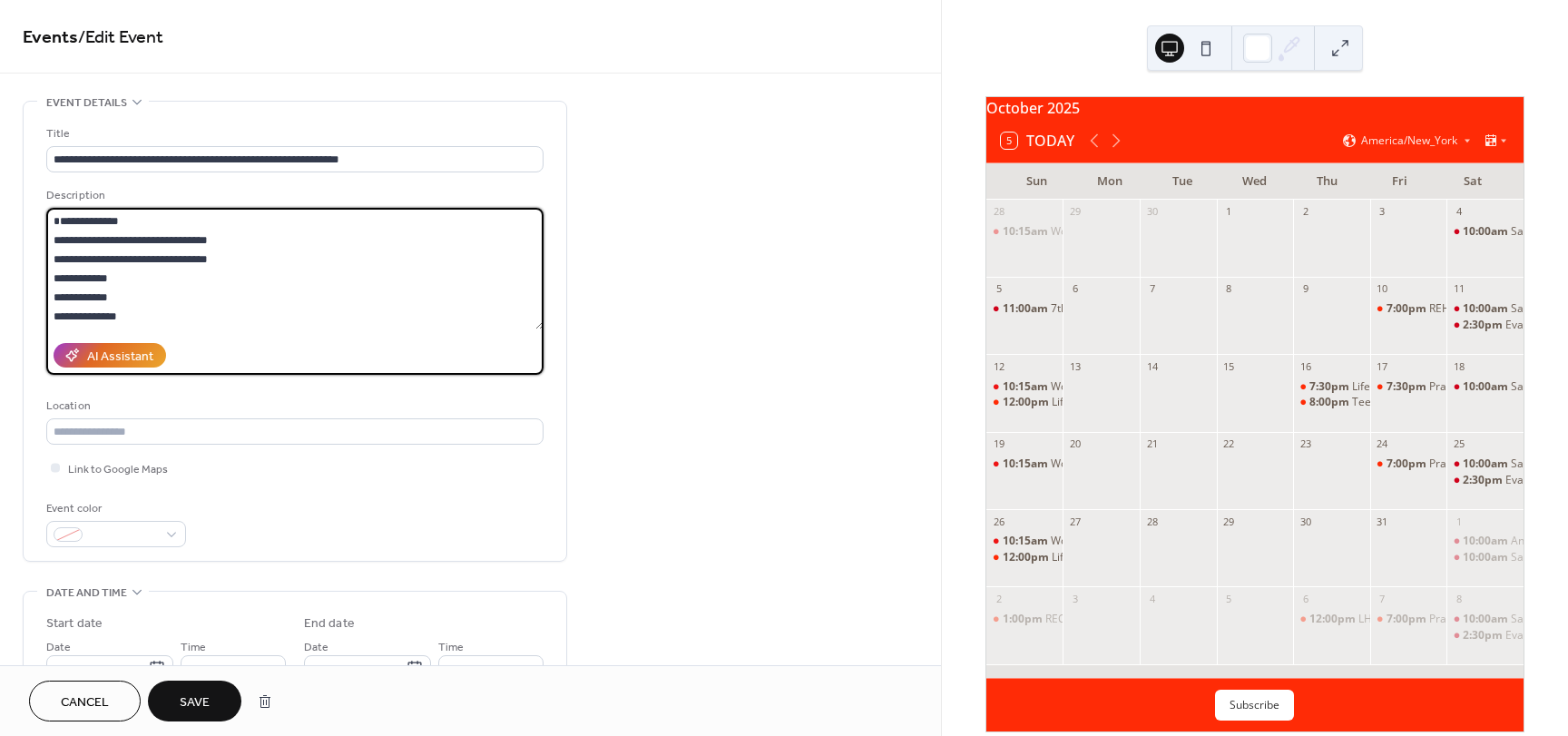 click on "**********" at bounding box center [295, 269] 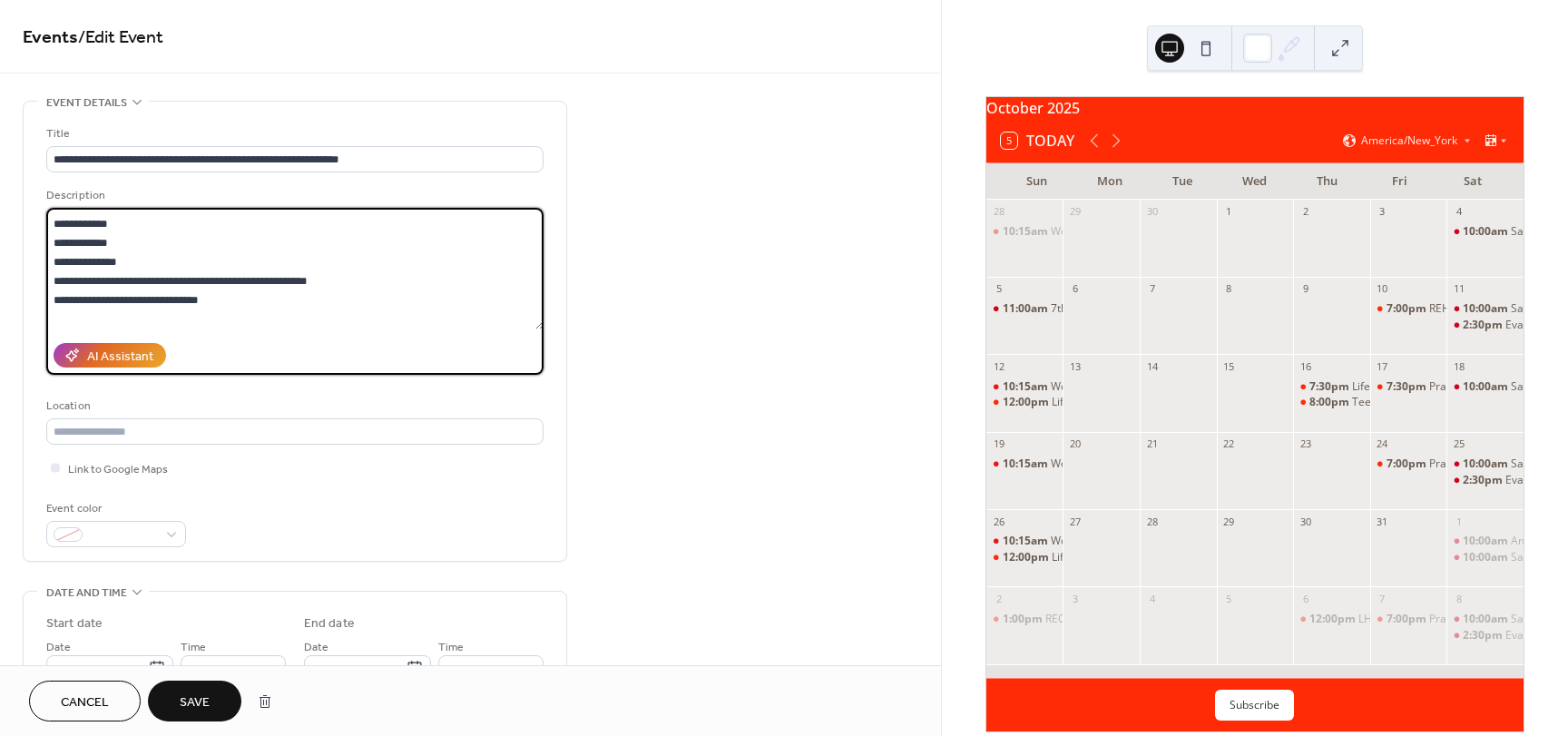 scroll, scrollTop: 91, scrollLeft: 0, axis: vertical 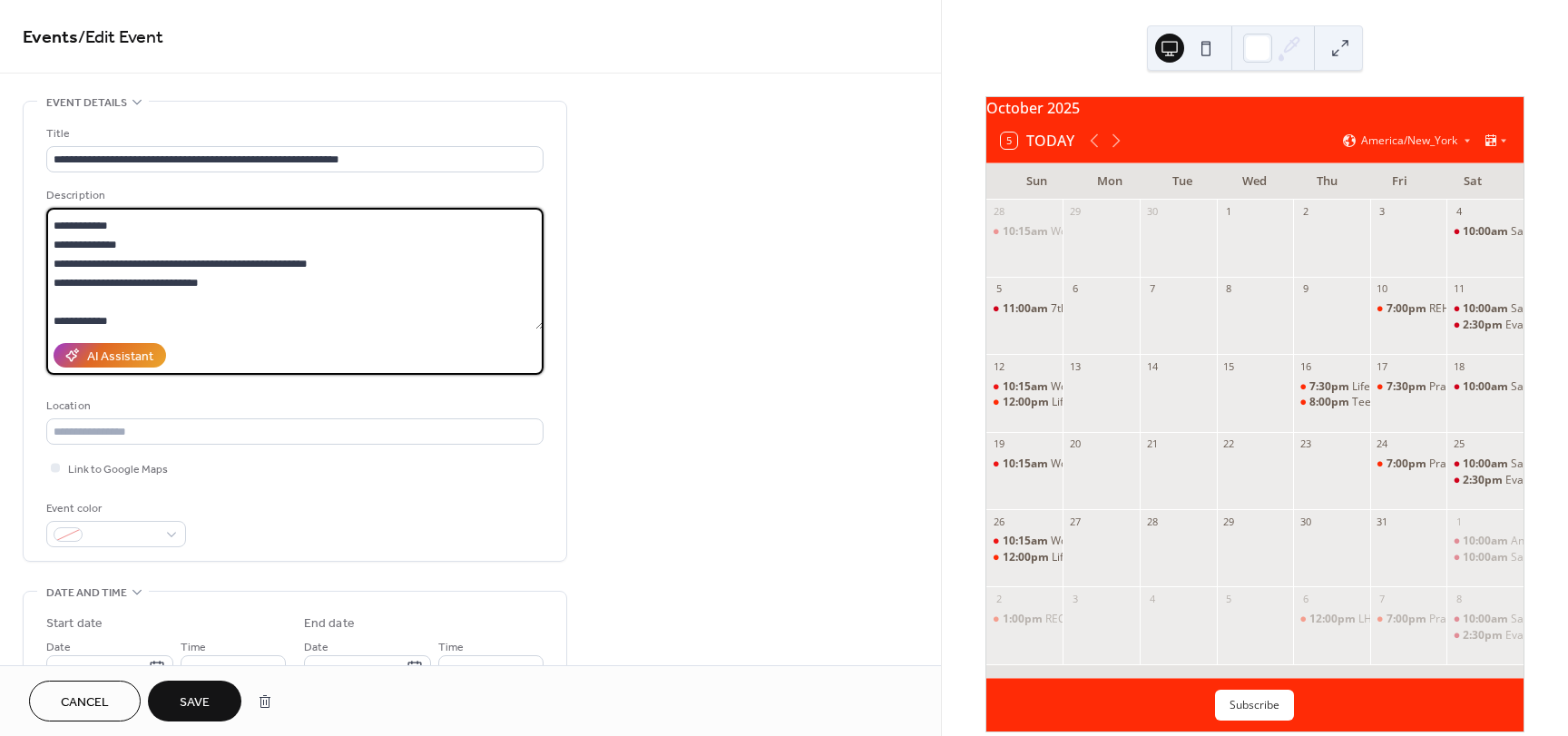click on "**********" at bounding box center (295, 269) 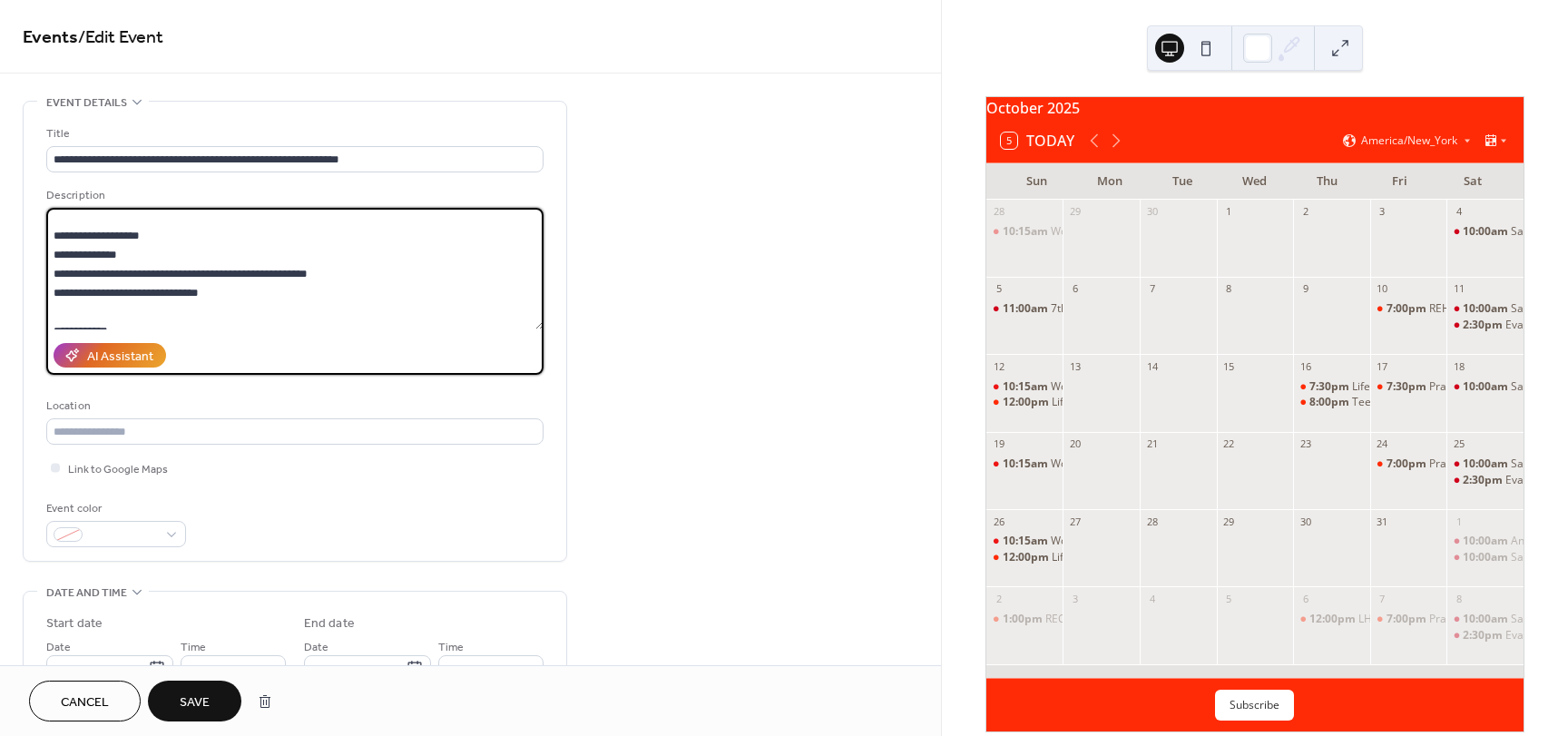 scroll, scrollTop: 182, scrollLeft: 0, axis: vertical 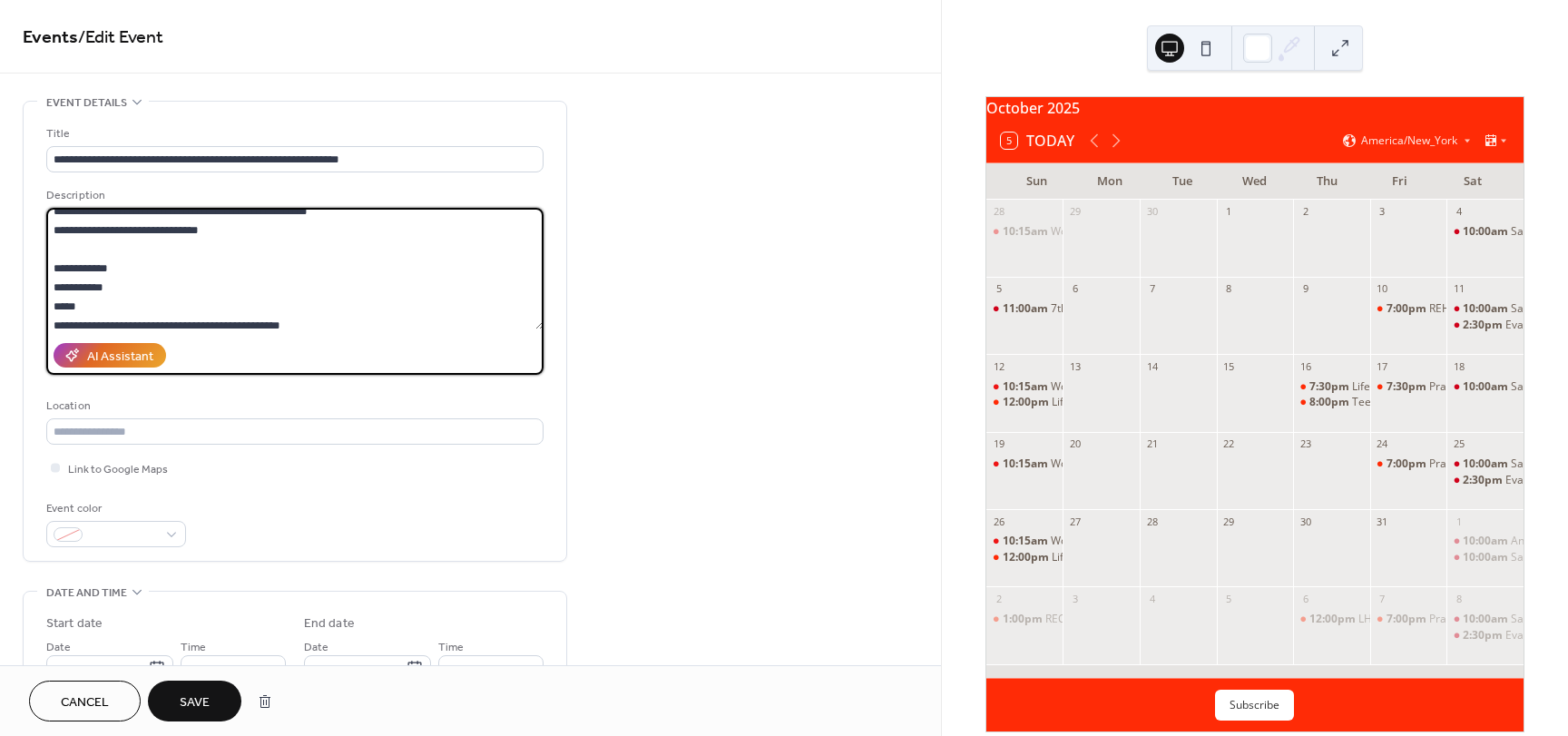 click on "**********" at bounding box center (295, 269) 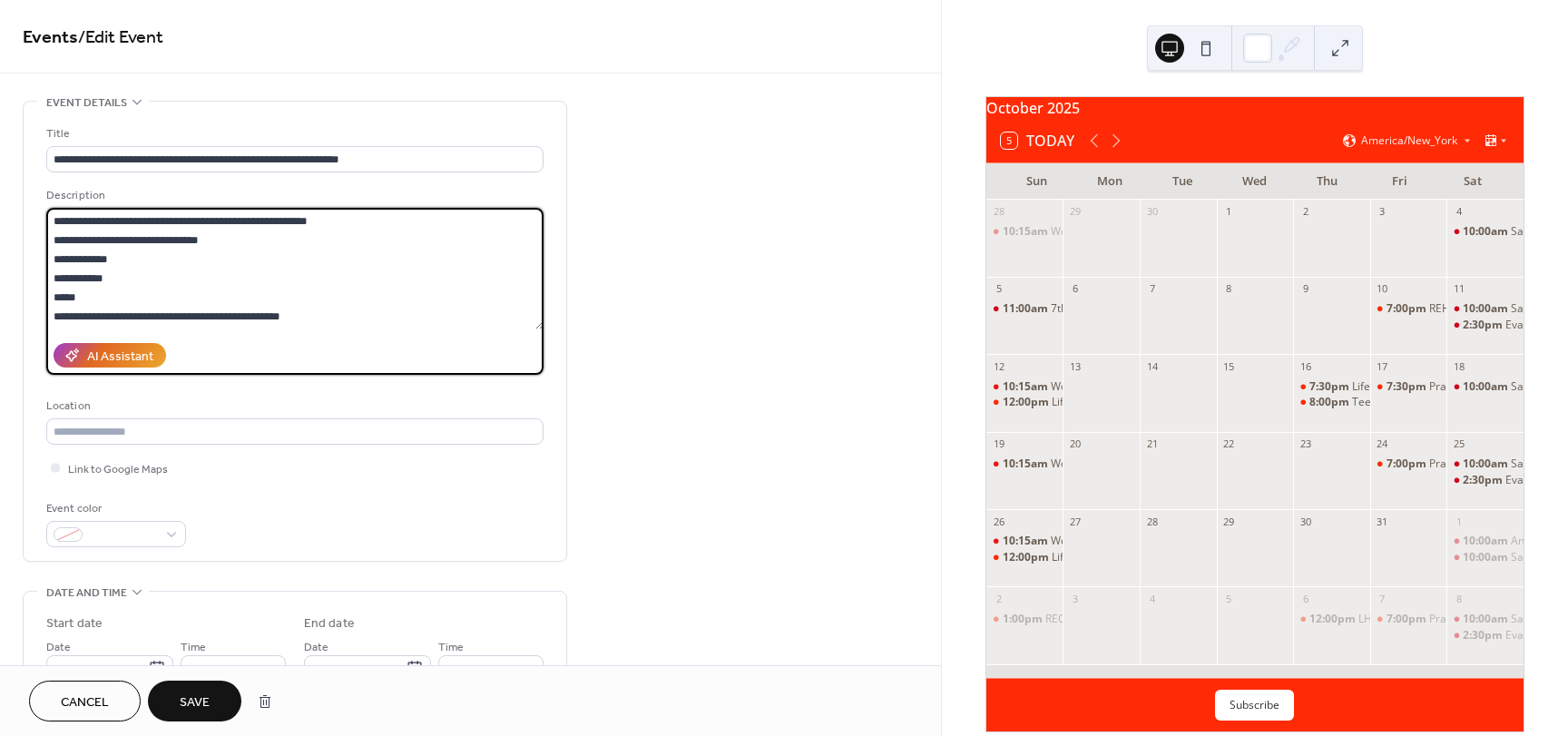 click on "**********" at bounding box center (295, 269) 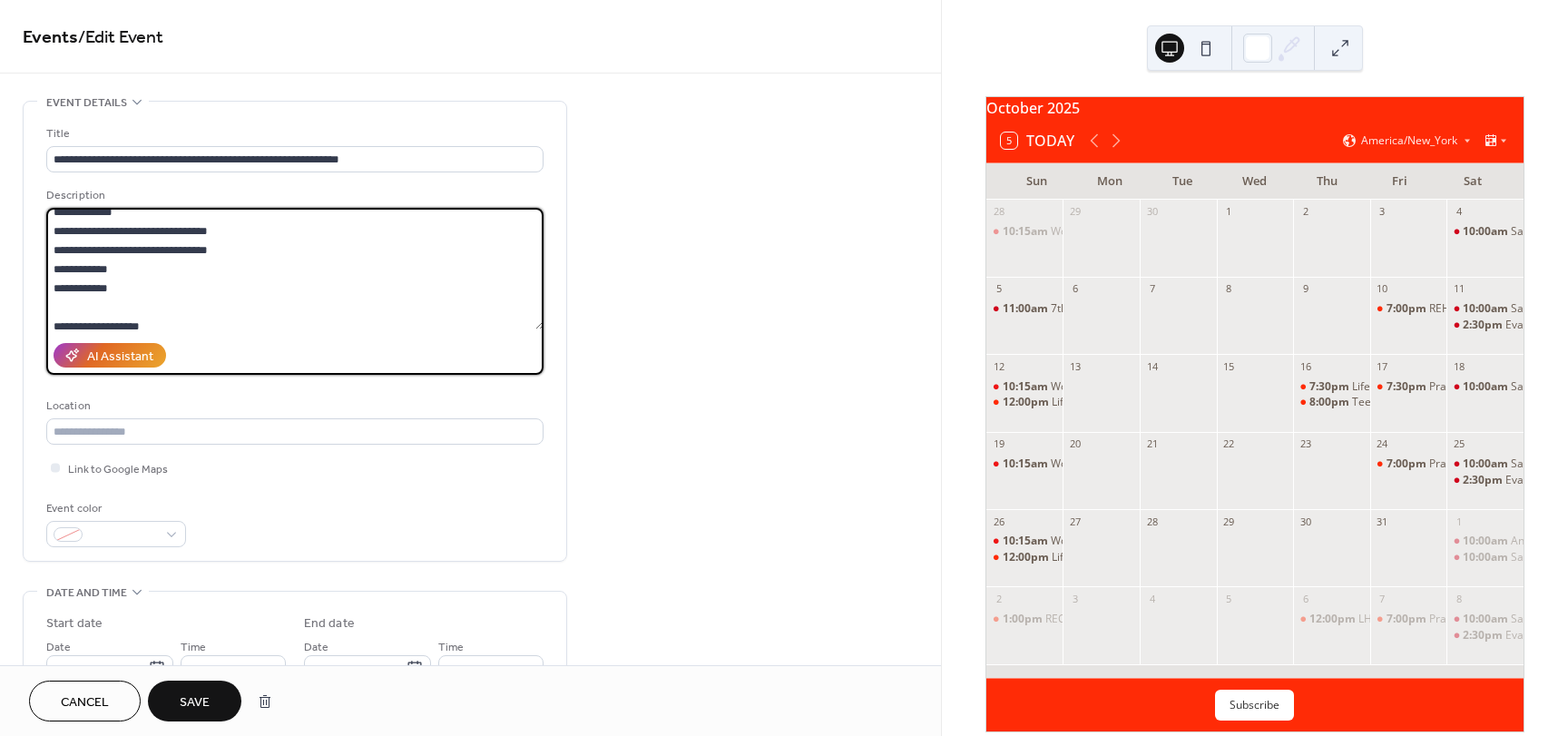 scroll, scrollTop: 91, scrollLeft: 0, axis: vertical 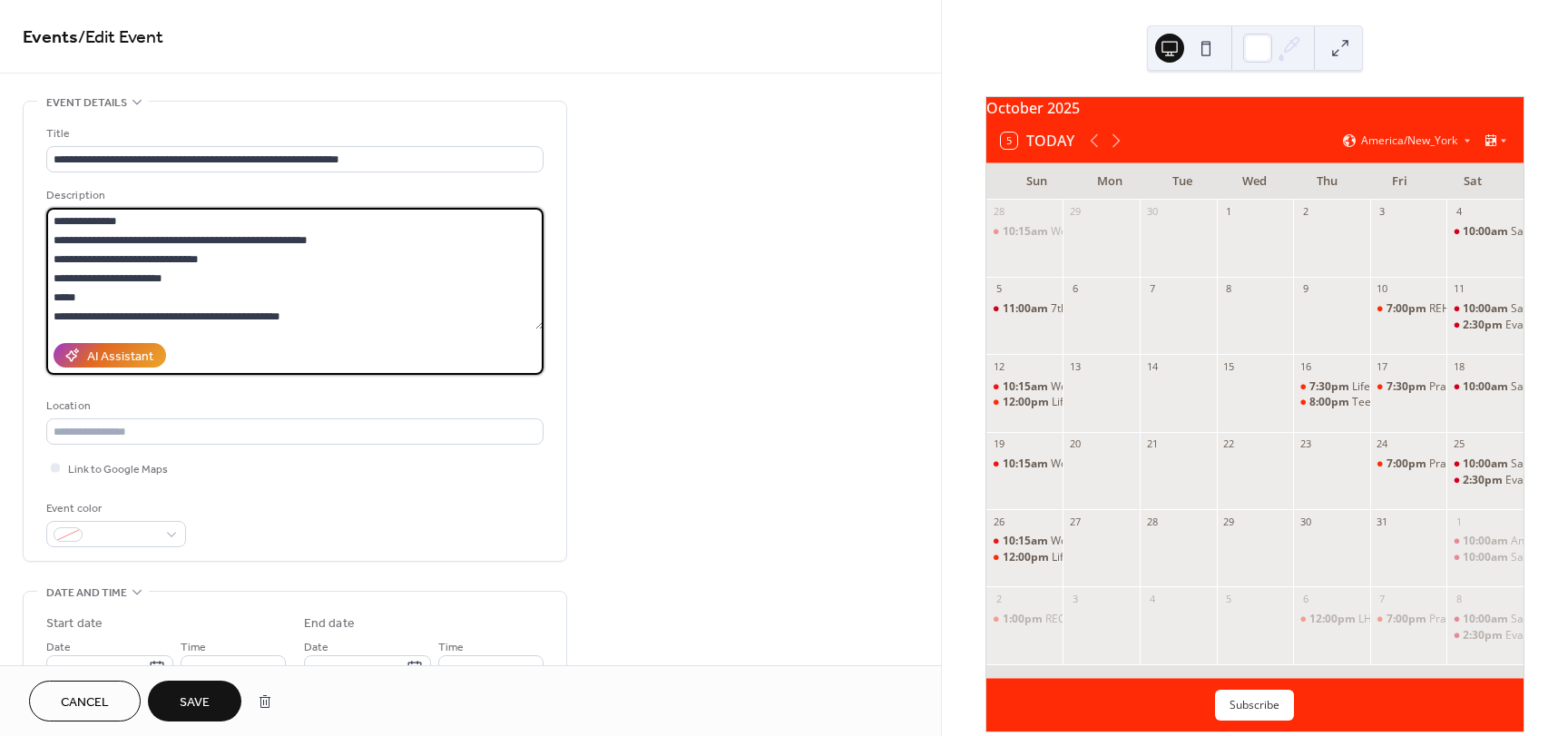 click on "**********" at bounding box center [295, 269] 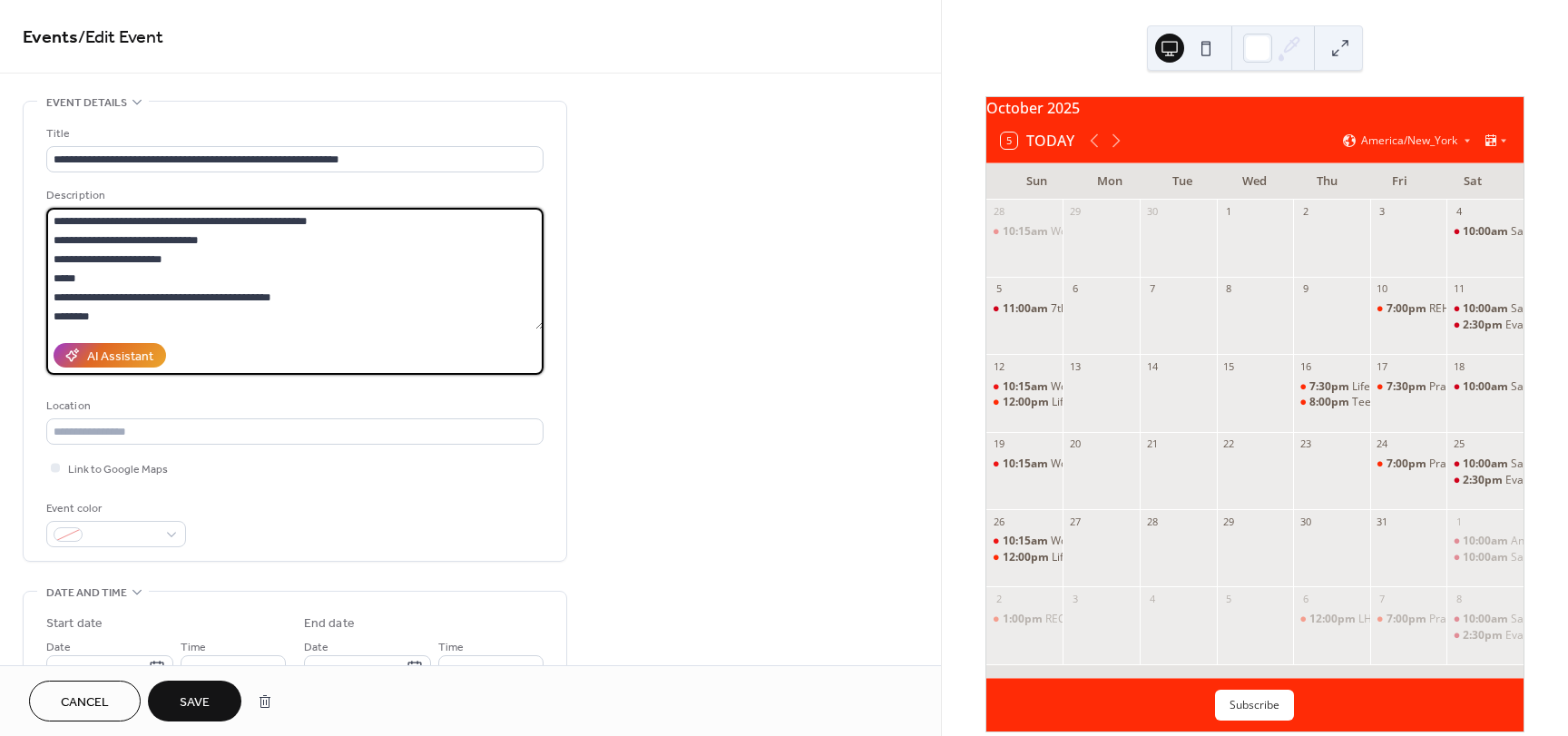 click on "**********" at bounding box center [295, 269] 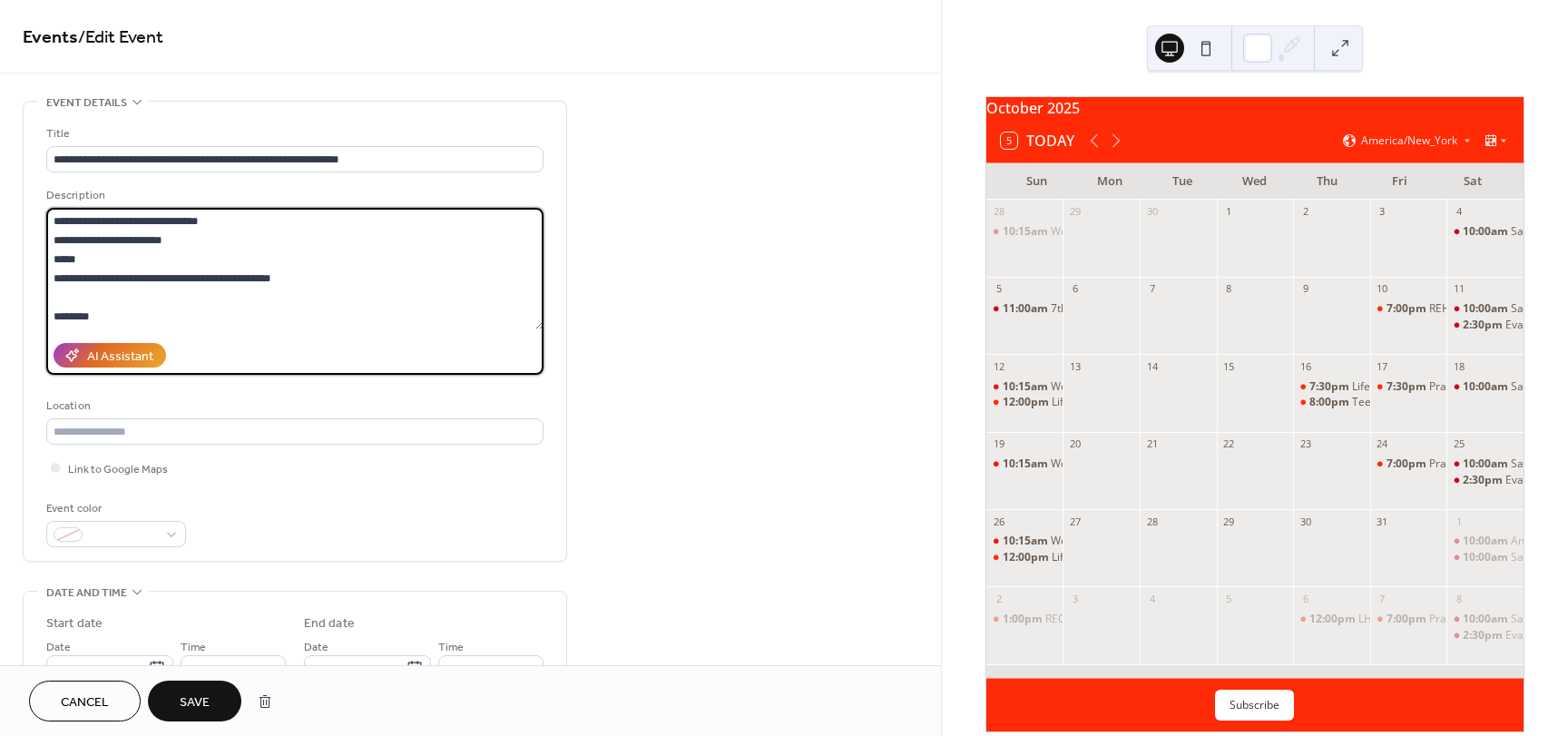 scroll, scrollTop: 0, scrollLeft: 0, axis: both 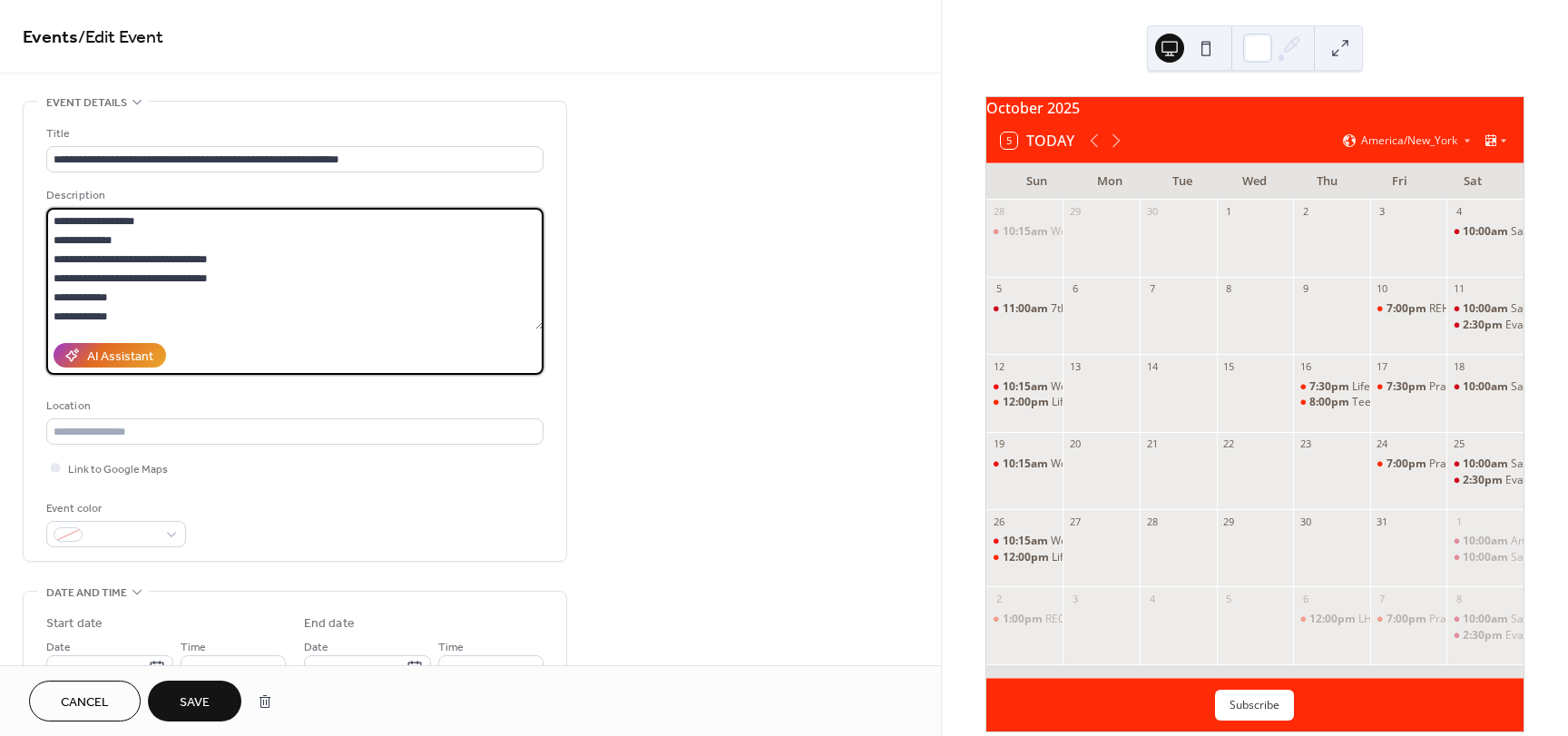 drag, startPoint x: 70, startPoint y: 302, endPoint x: 27, endPoint y: 191, distance: 119.03781 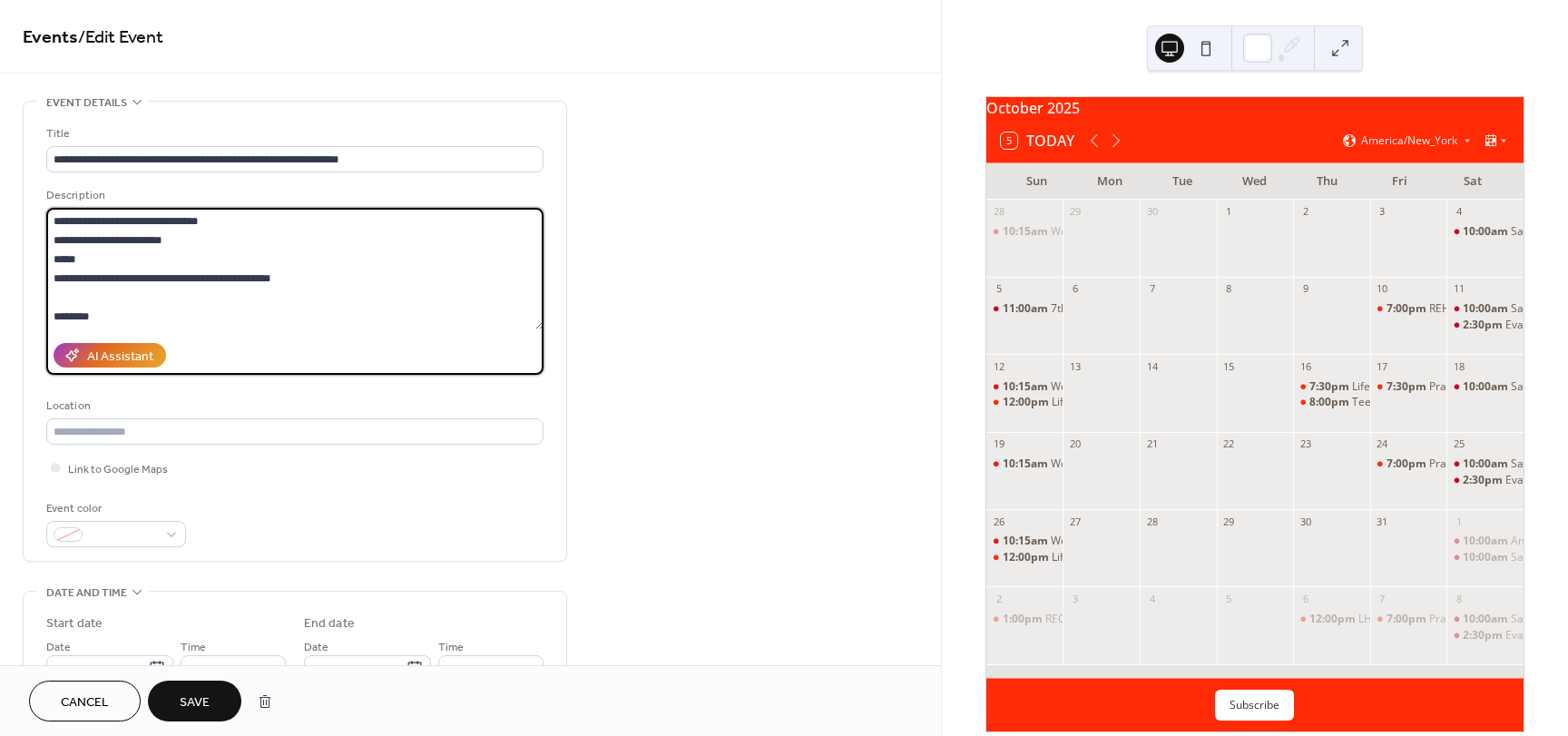 scroll, scrollTop: 210, scrollLeft: 0, axis: vertical 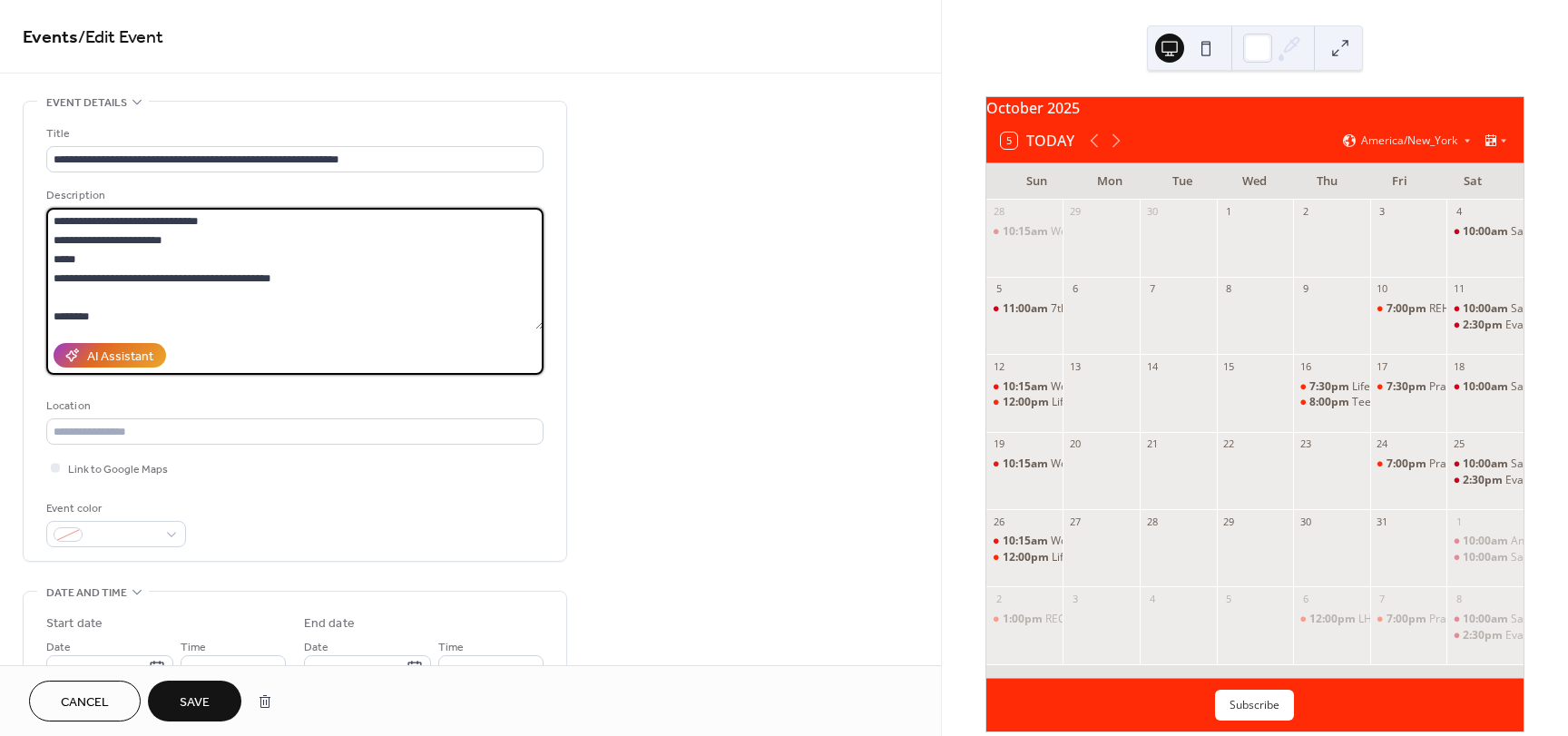 drag, startPoint x: 97, startPoint y: 296, endPoint x: 44, endPoint y: 295, distance: 53.00943 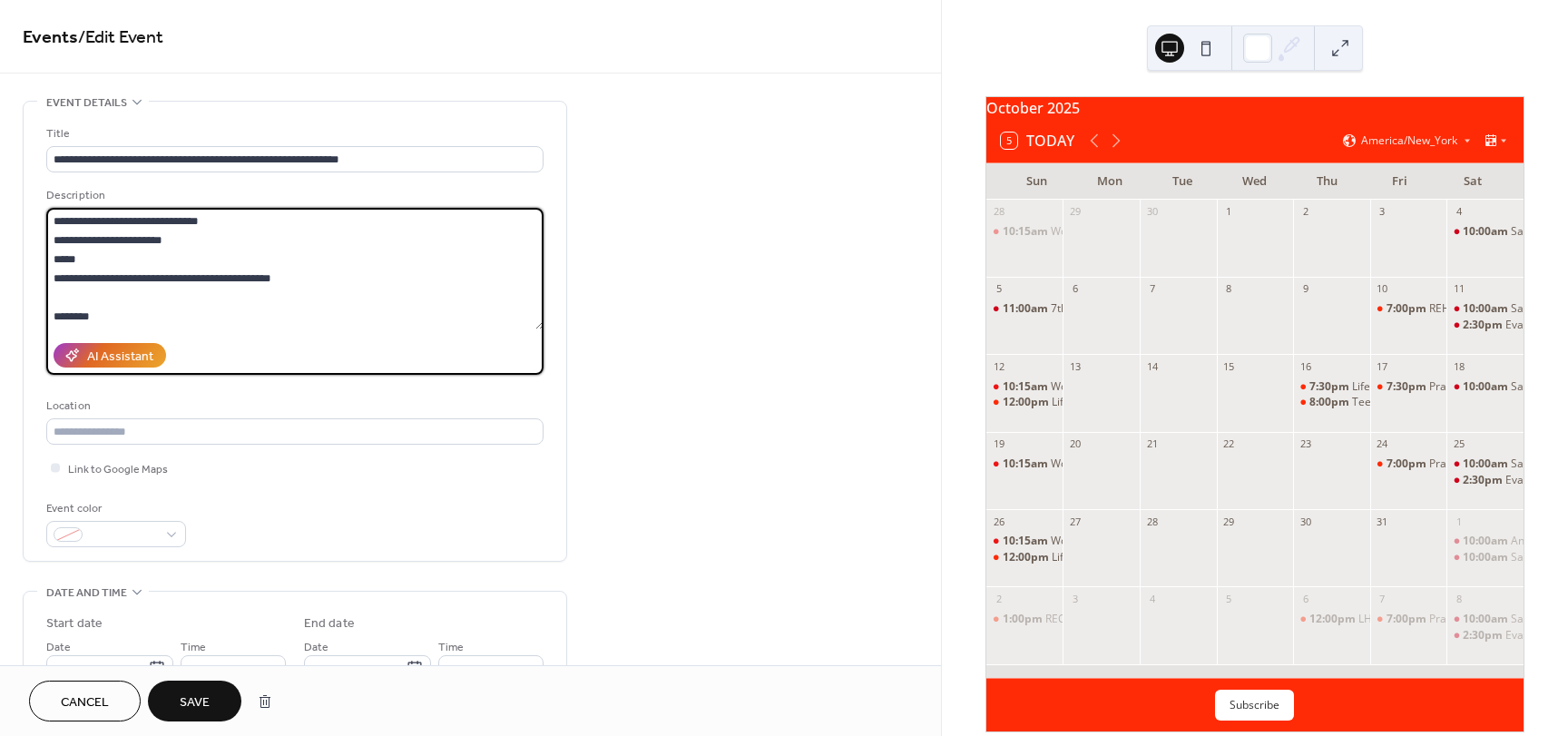 paste on "**********" 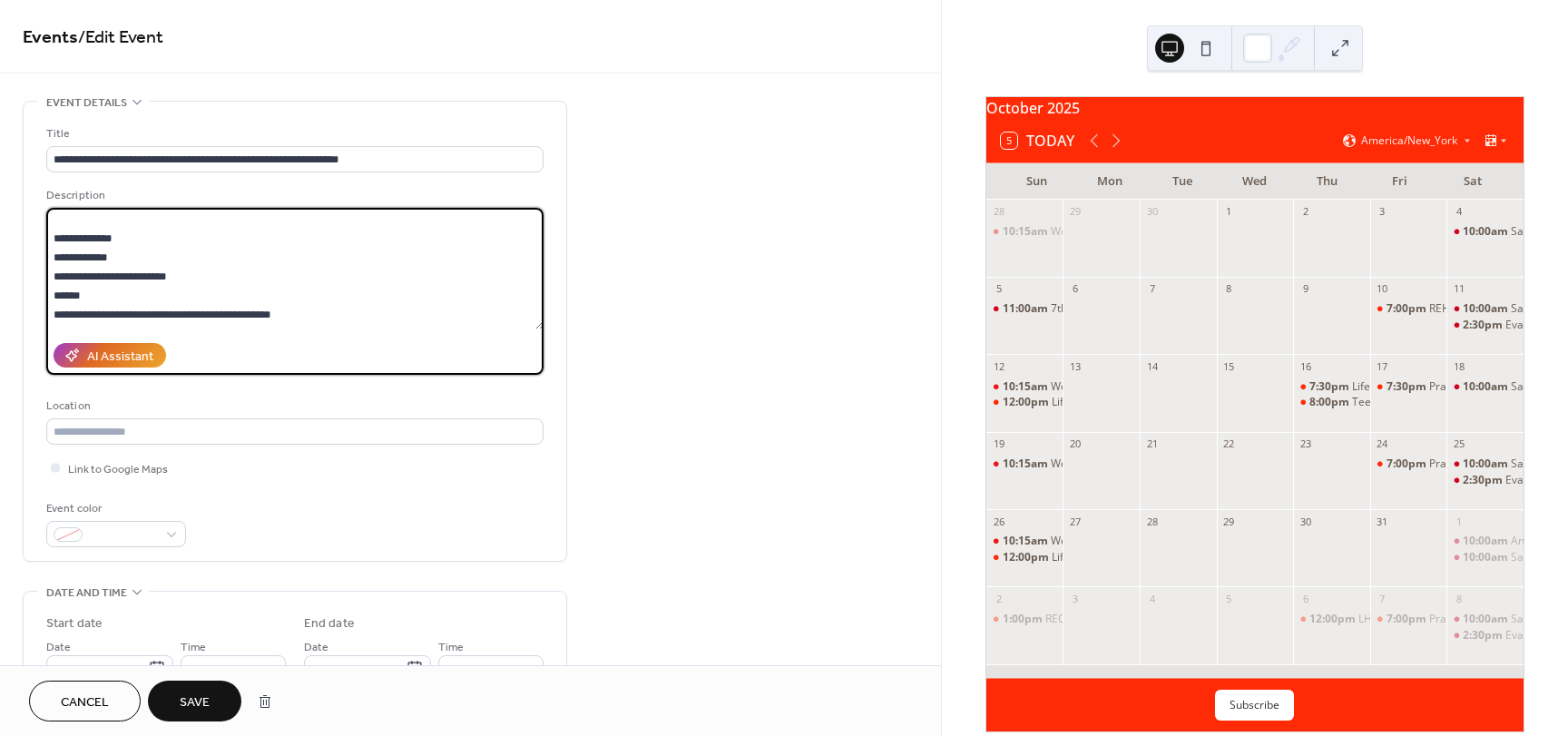 scroll, scrollTop: 206, scrollLeft: 0, axis: vertical 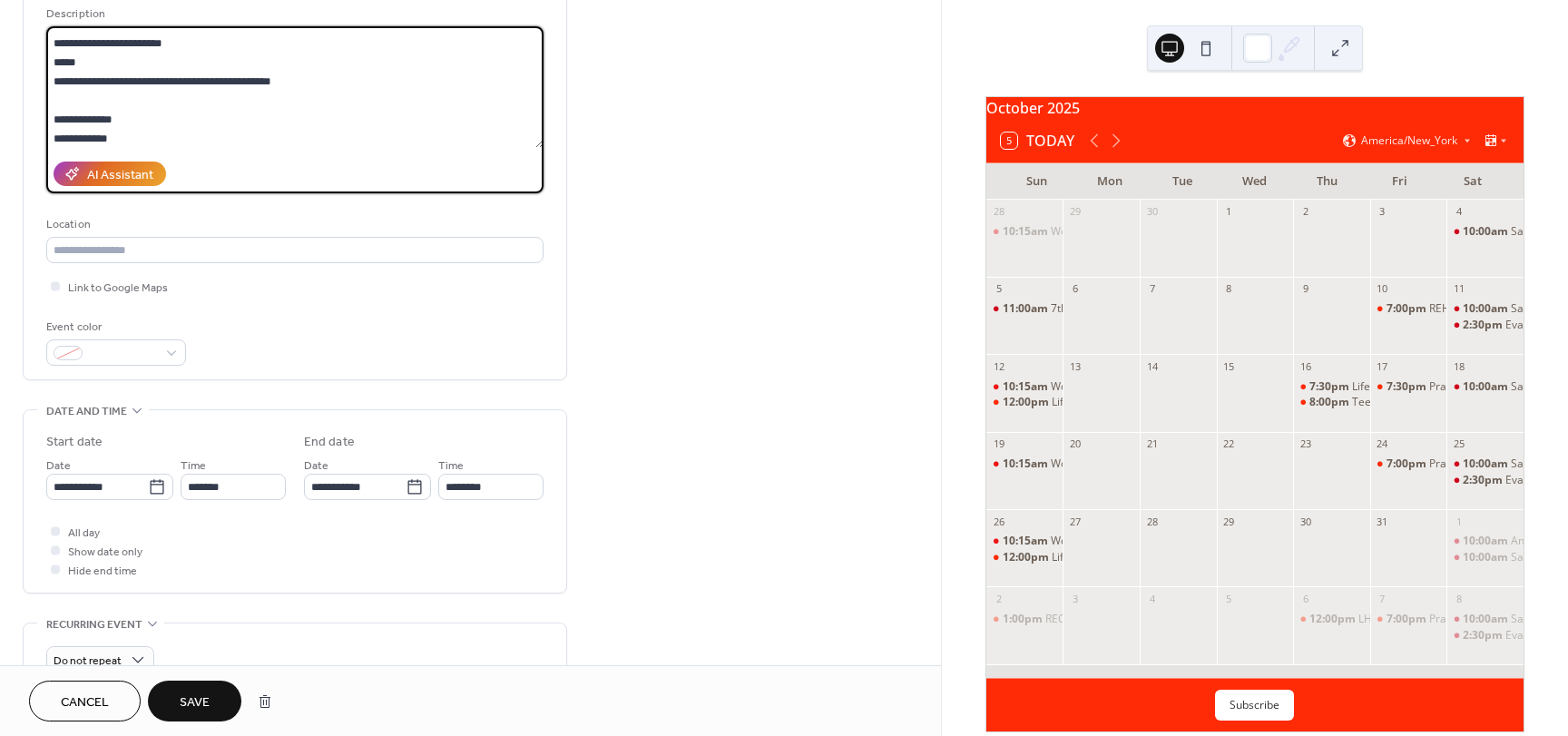 type on "**********" 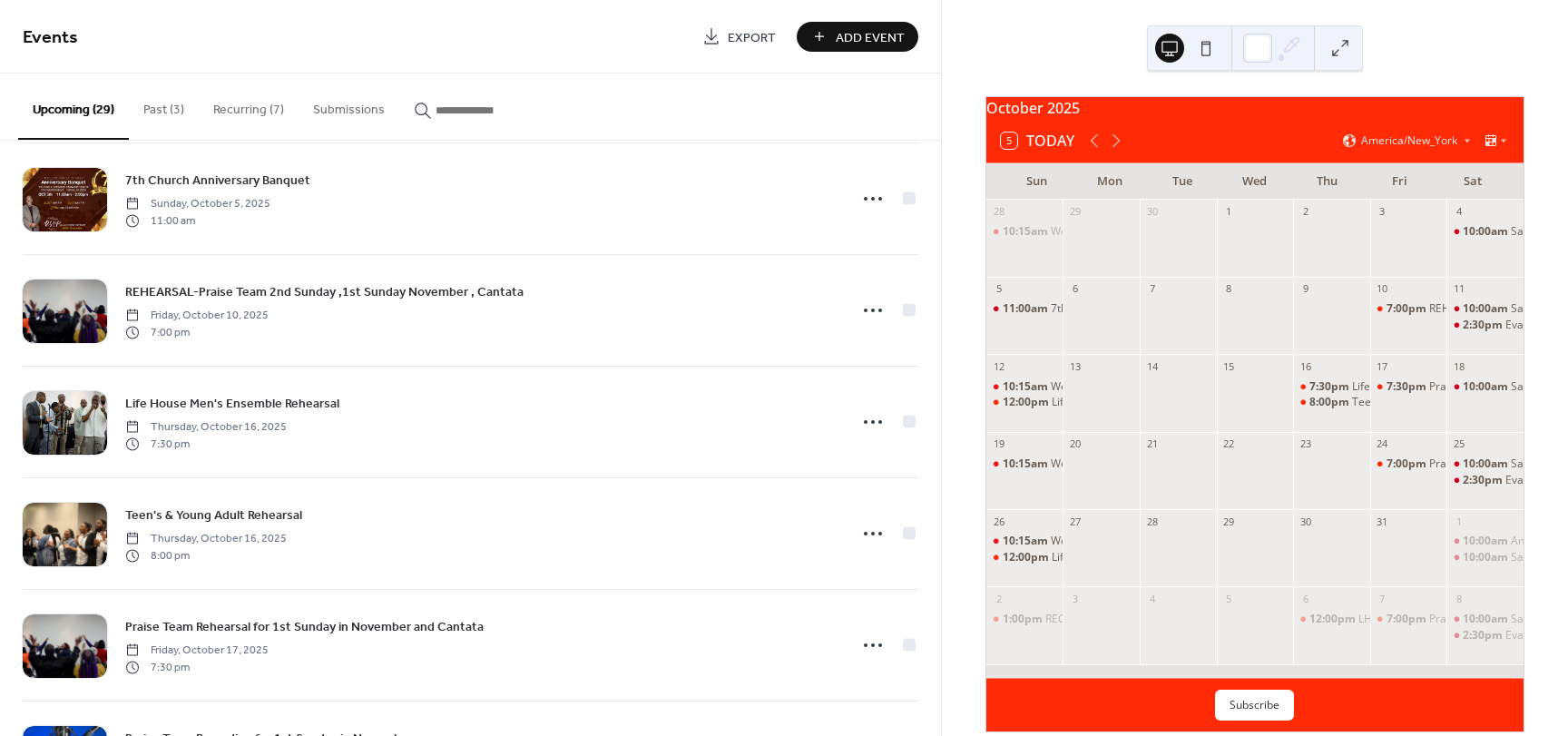 scroll, scrollTop: 1815, scrollLeft: 0, axis: vertical 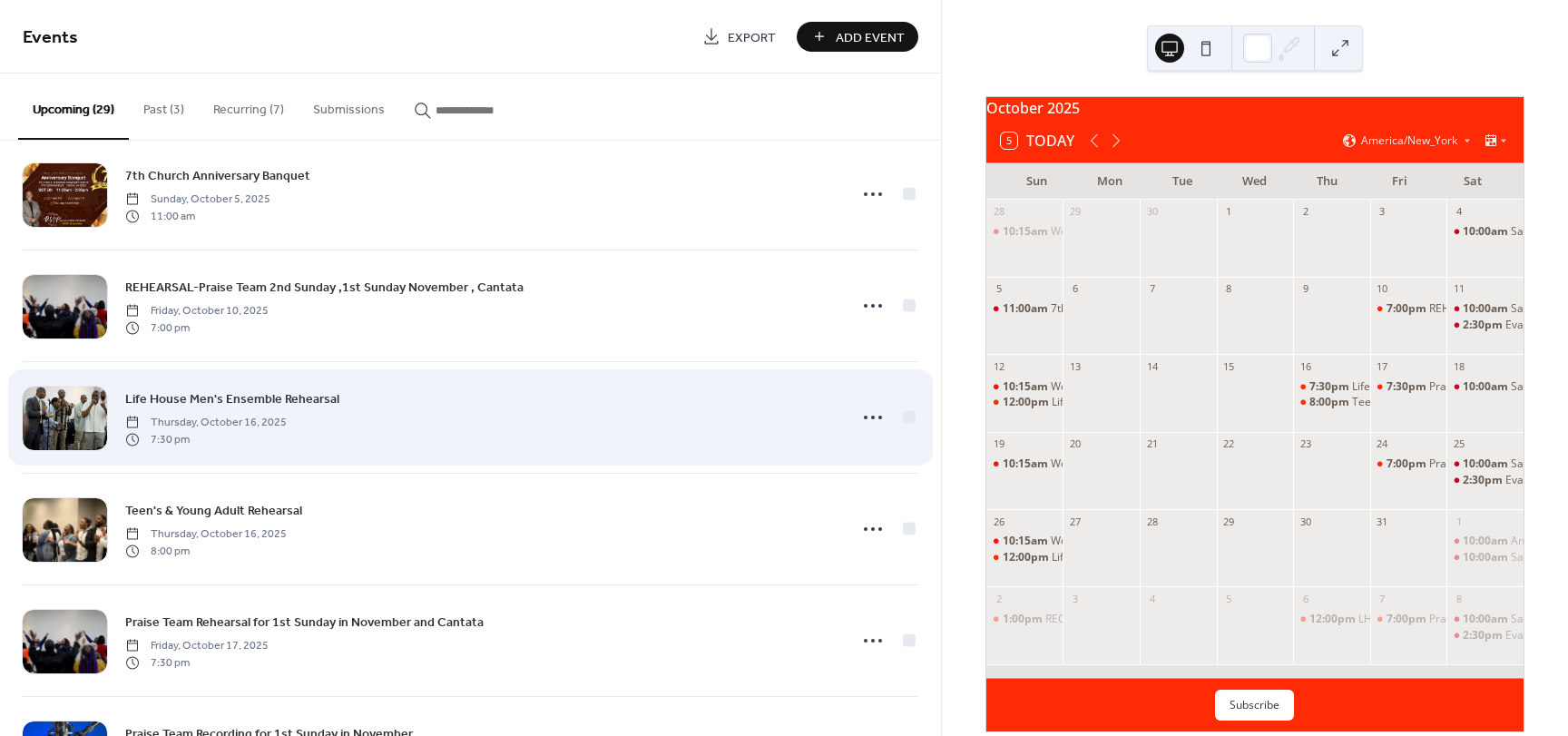 click on "Life House Men's Ensemble Rehearsal" at bounding box center [232, 399] 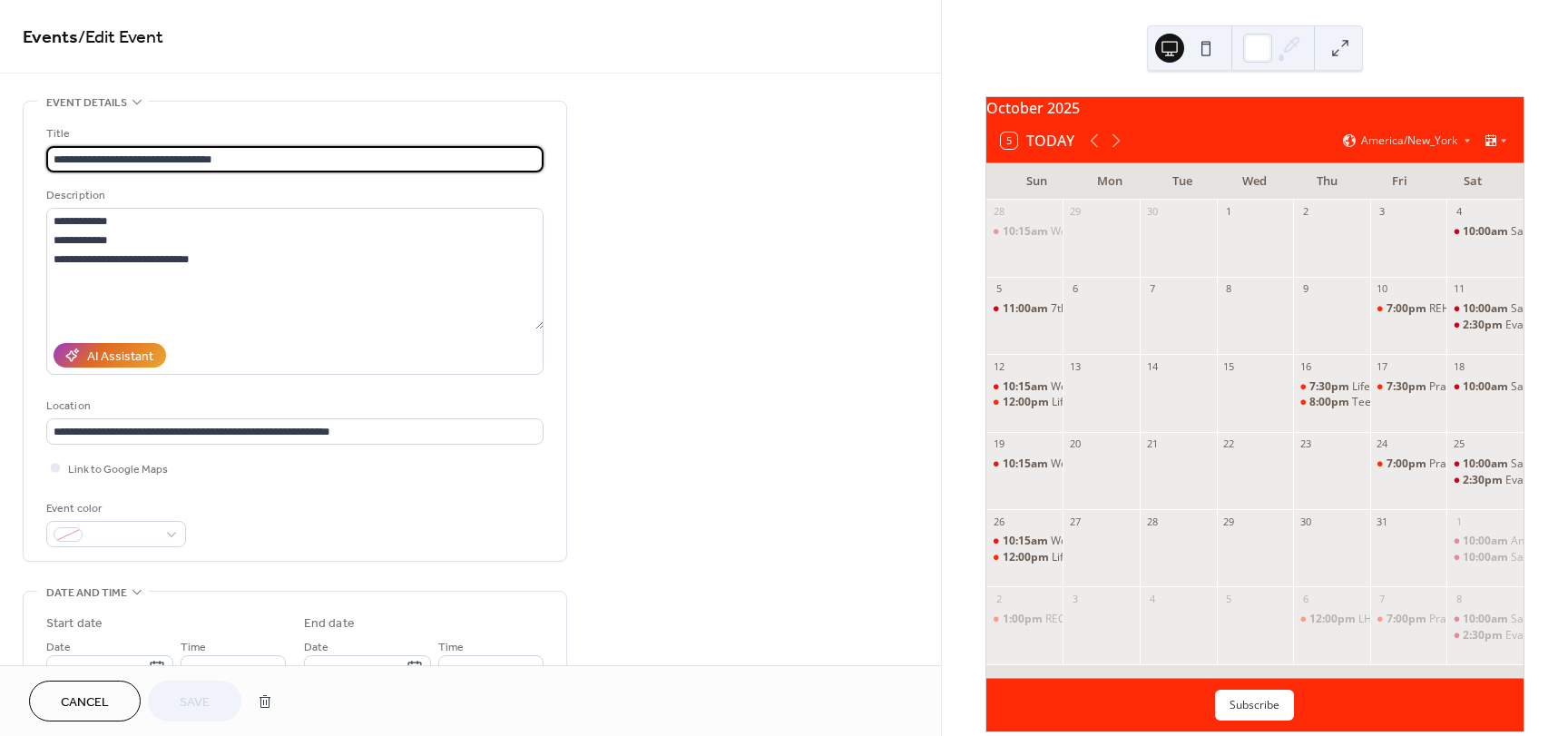 drag, startPoint x: 251, startPoint y: 158, endPoint x: 188, endPoint y: 156, distance: 63.031738 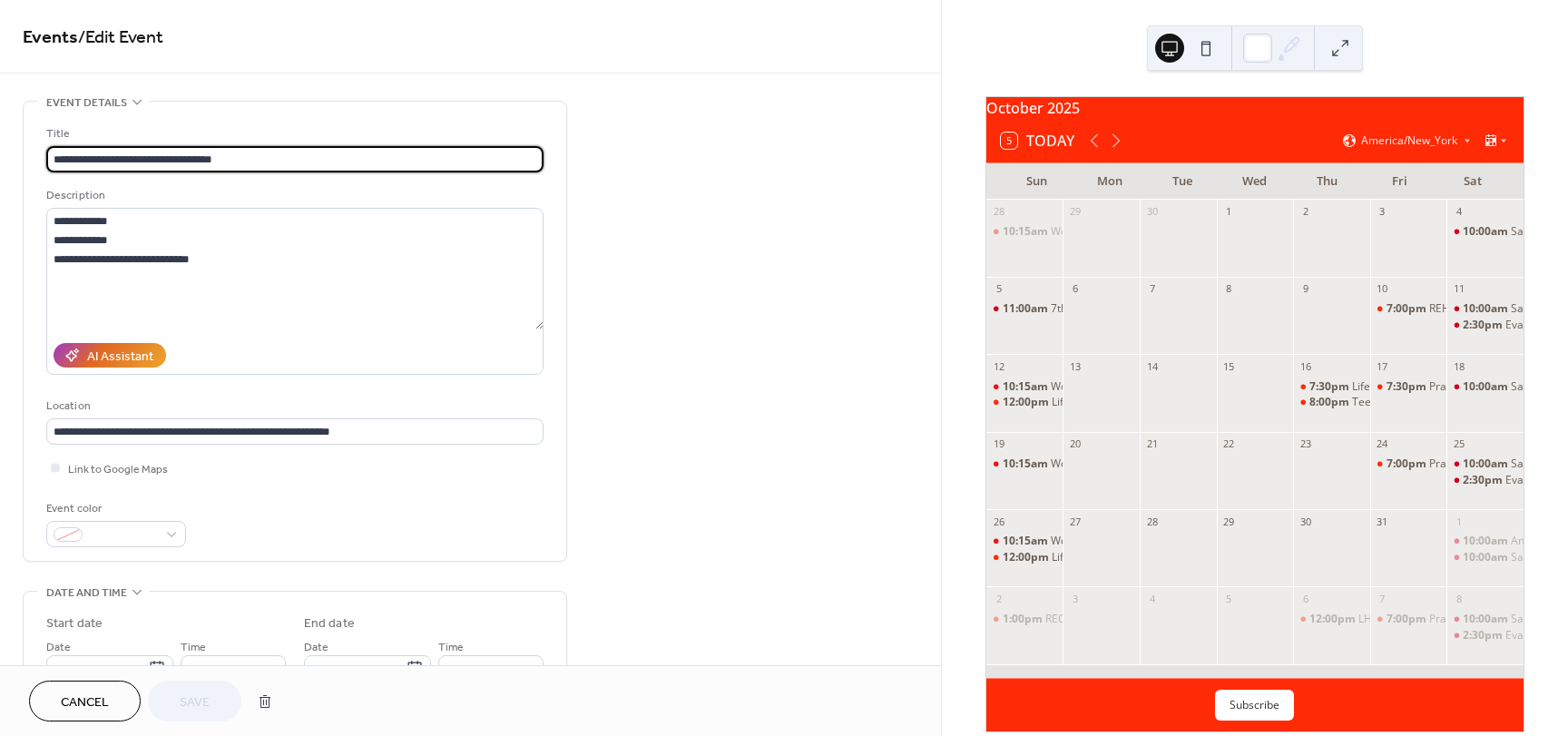 click on "**********" at bounding box center (295, 159) 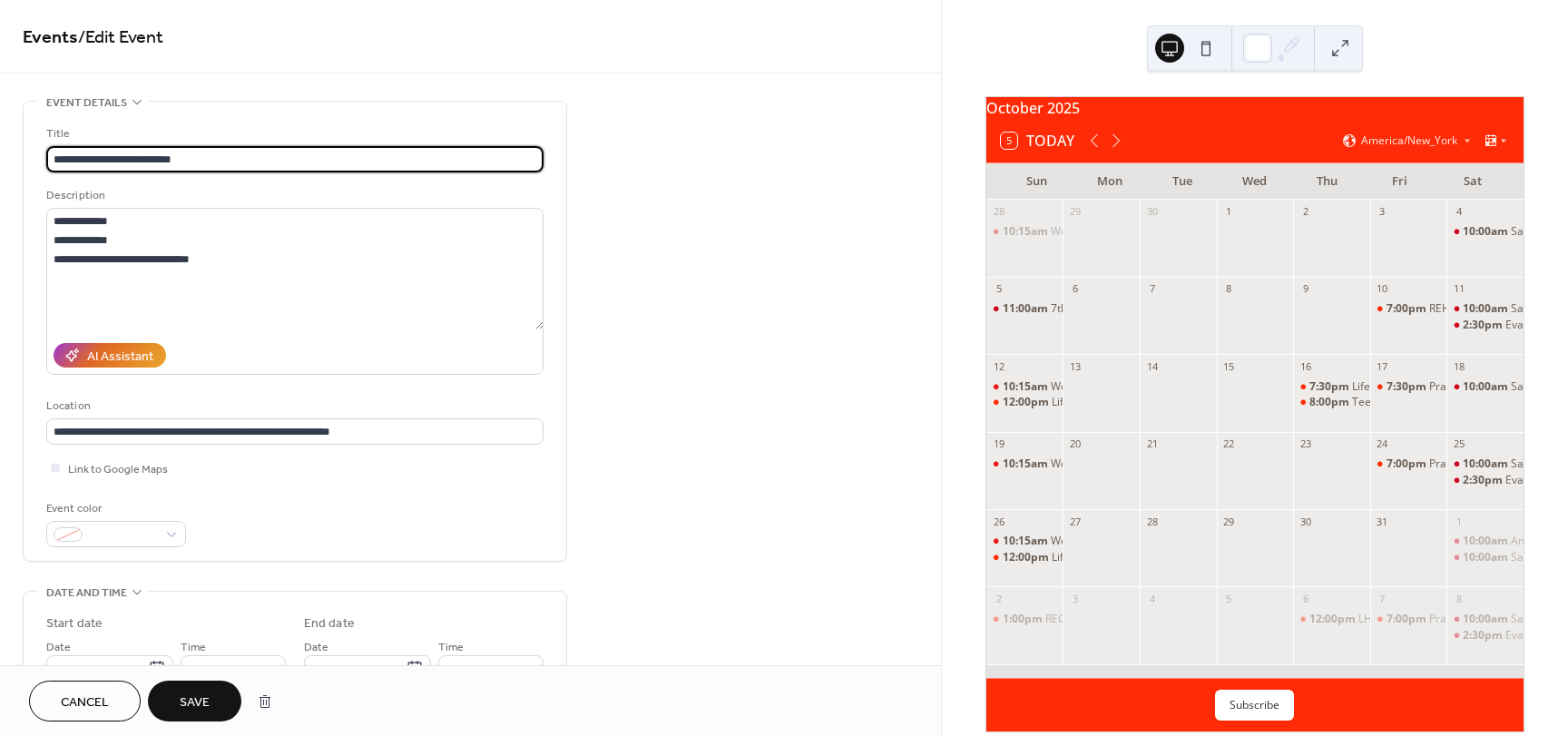 click on "**********" at bounding box center (295, 159) 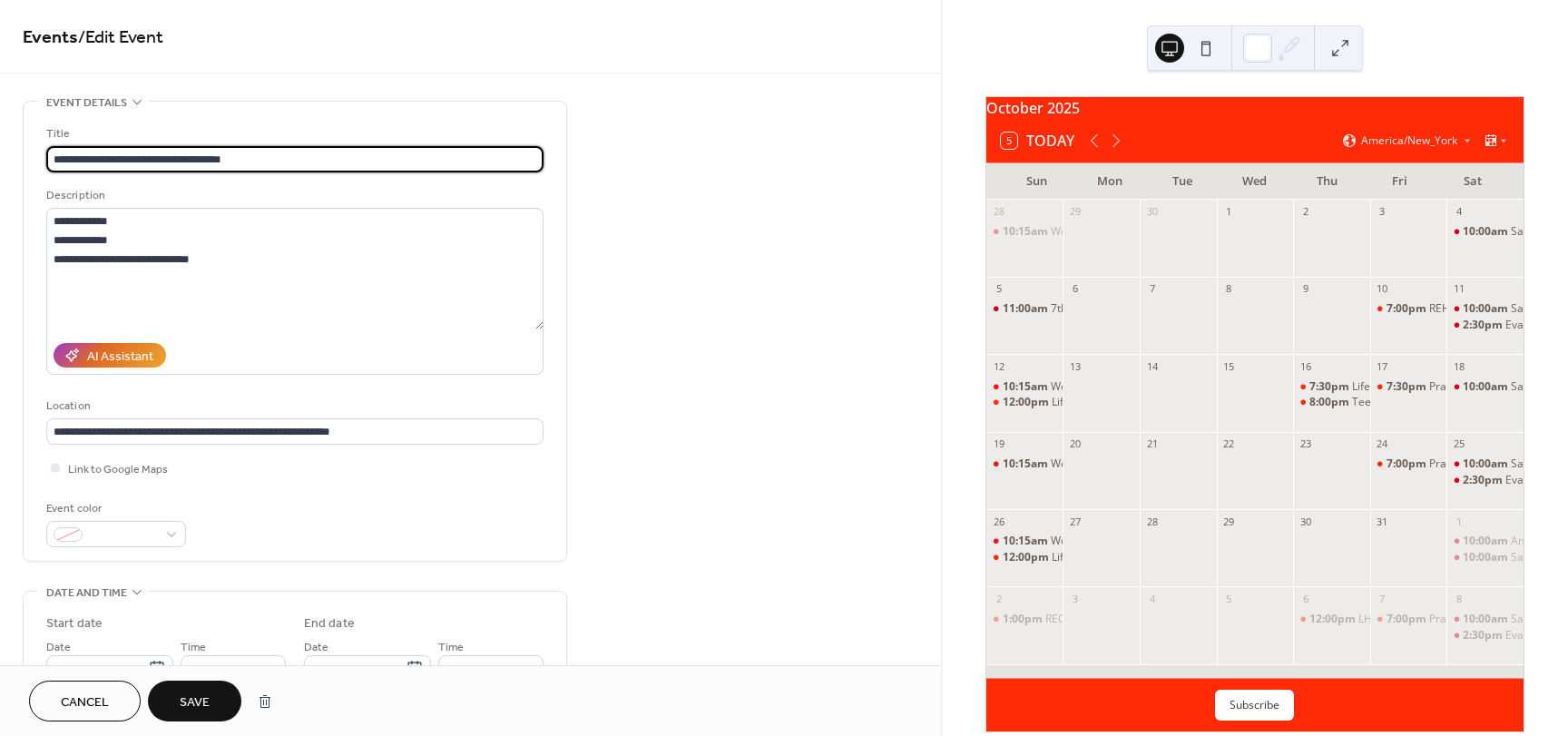 type on "**********" 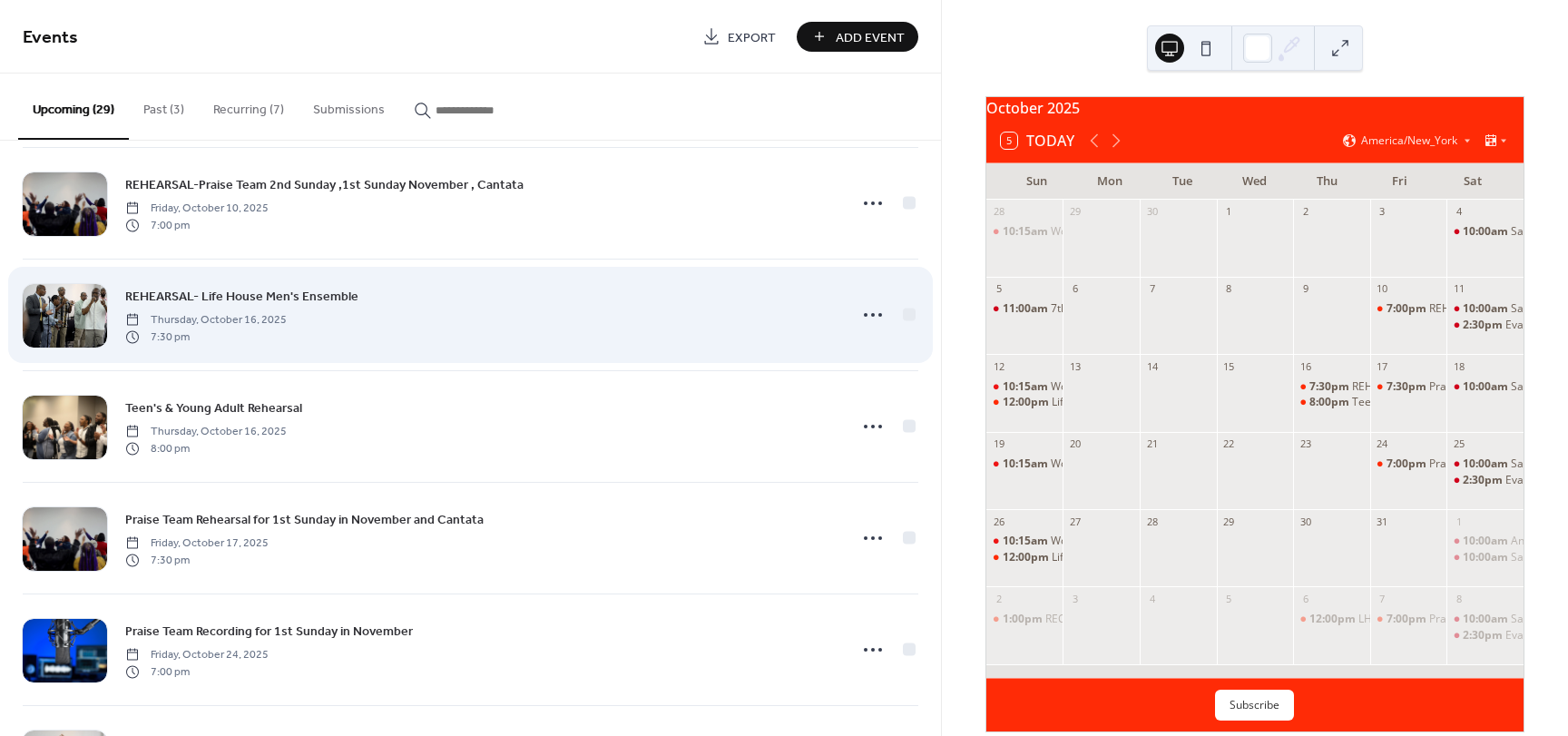 scroll, scrollTop: 1997, scrollLeft: 0, axis: vertical 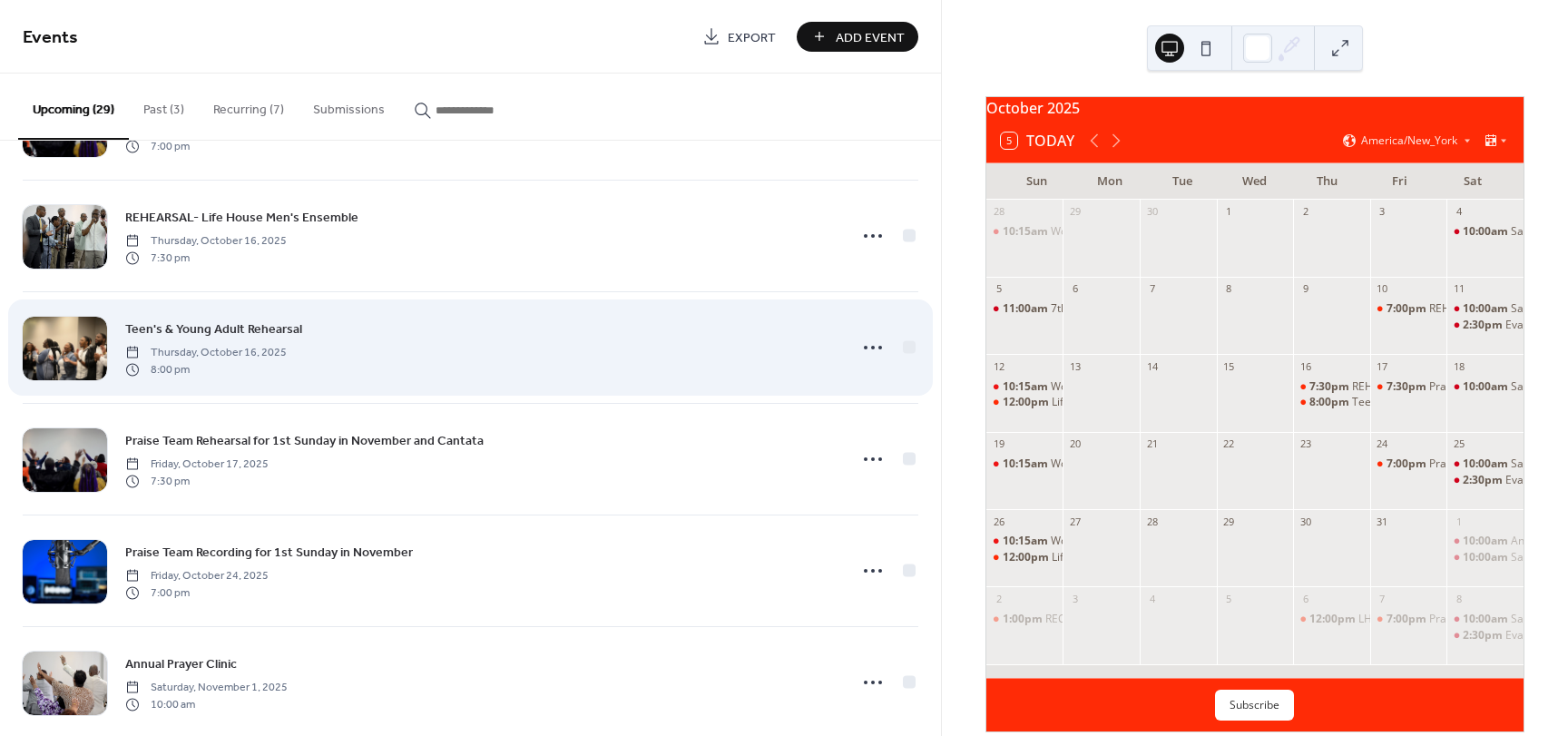 click on "Teen's & Young Adult Rehearsal" at bounding box center [213, 329] 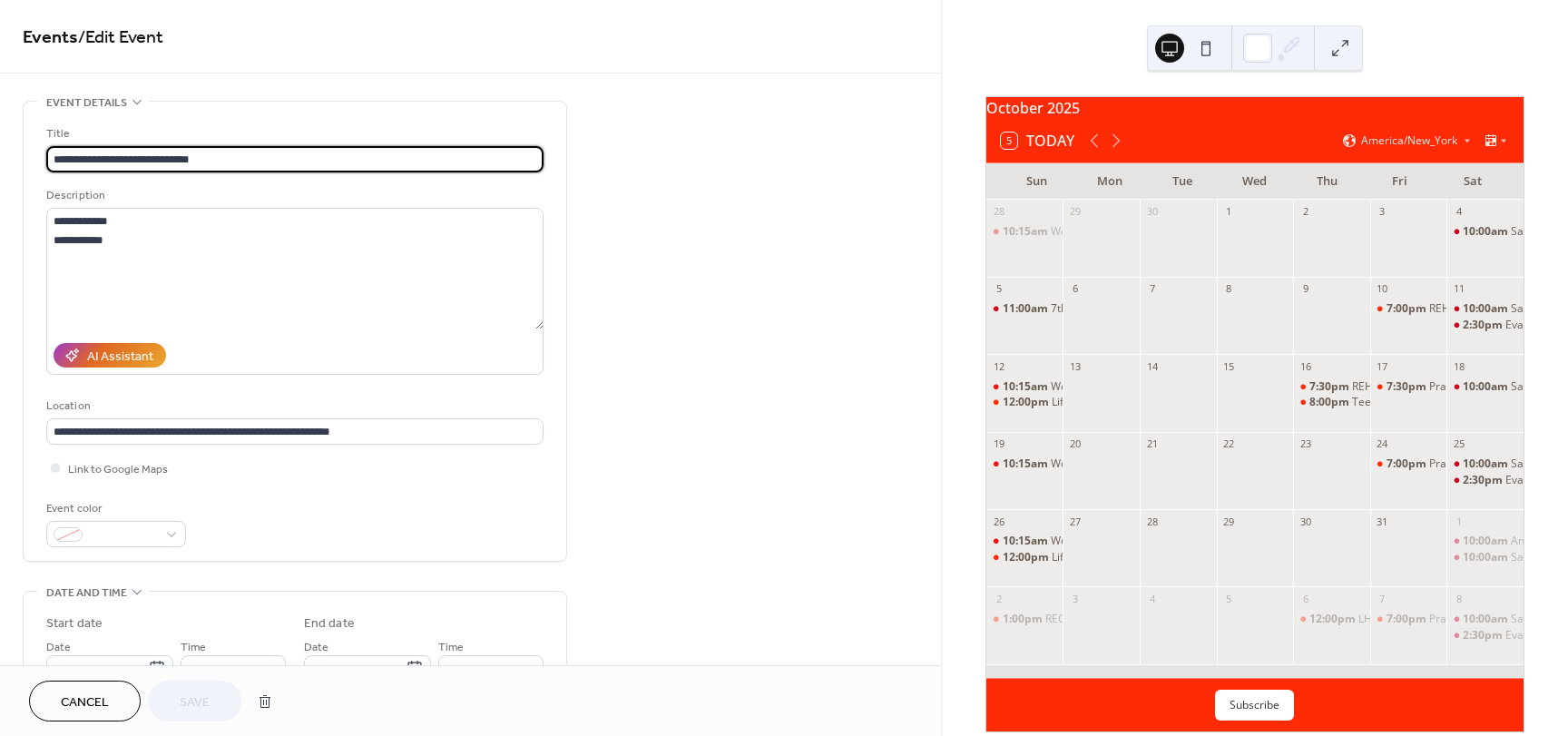 drag, startPoint x: 213, startPoint y: 160, endPoint x: 156, endPoint y: 156, distance: 57.140179 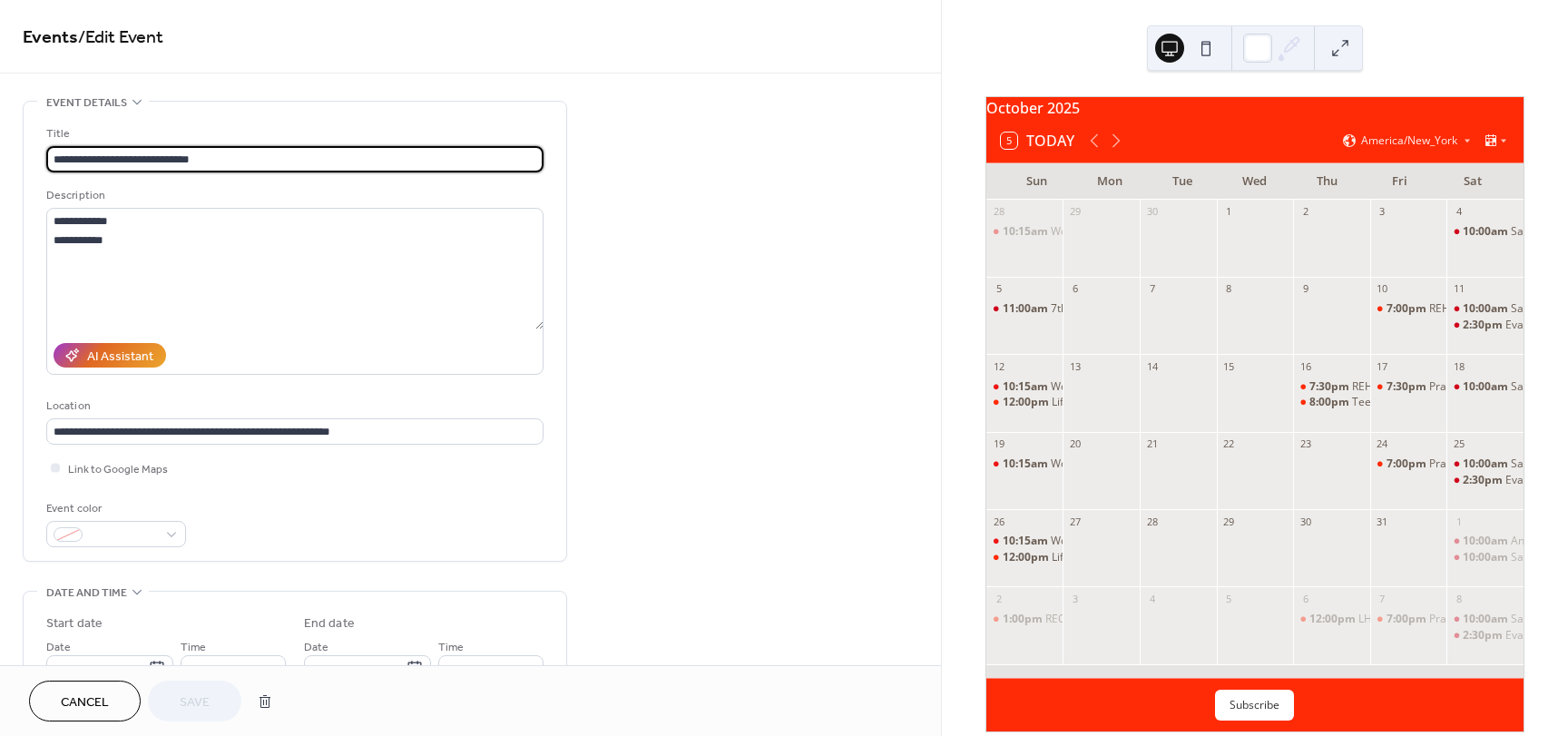 click on "**********" at bounding box center [295, 159] 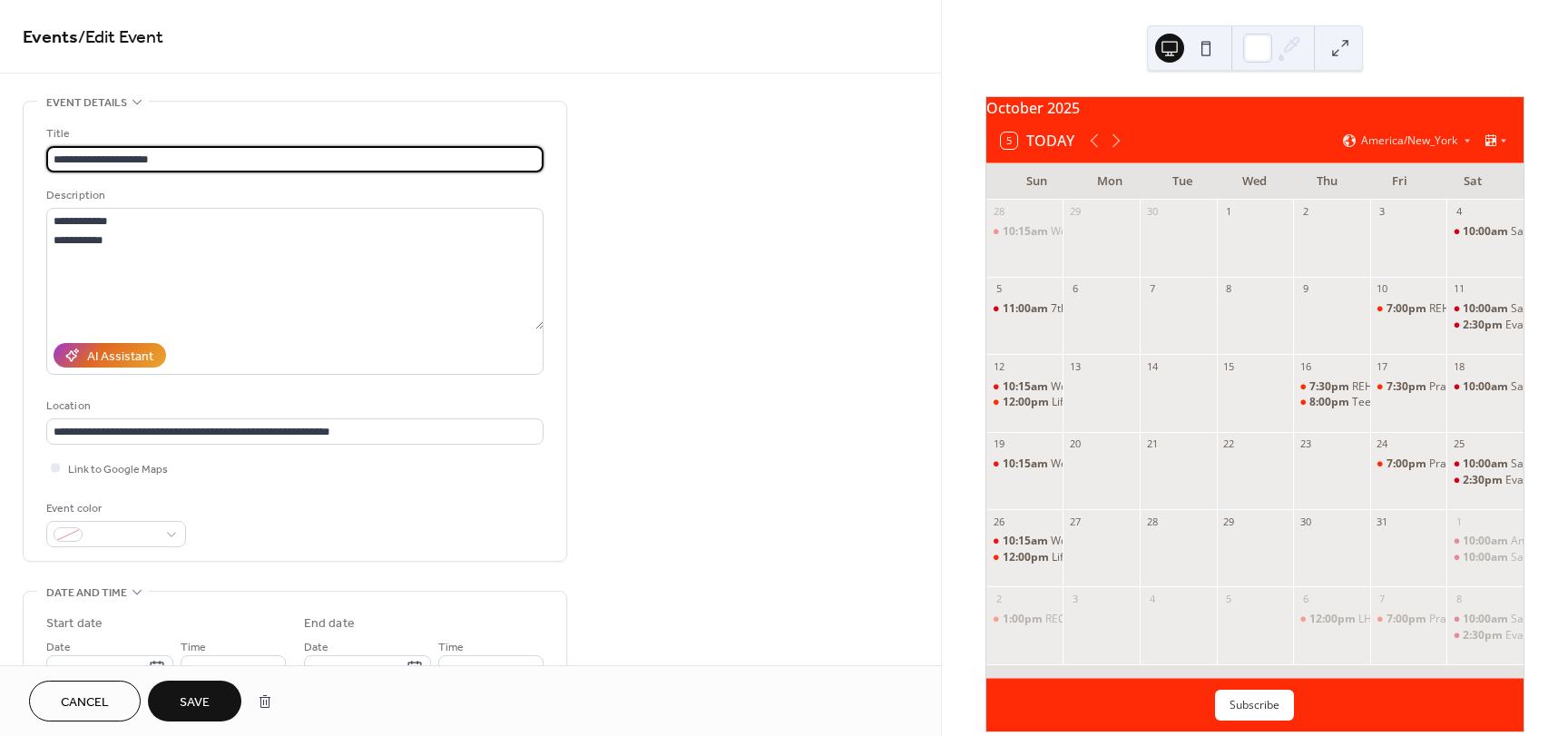 click on "**********" at bounding box center [295, 159] 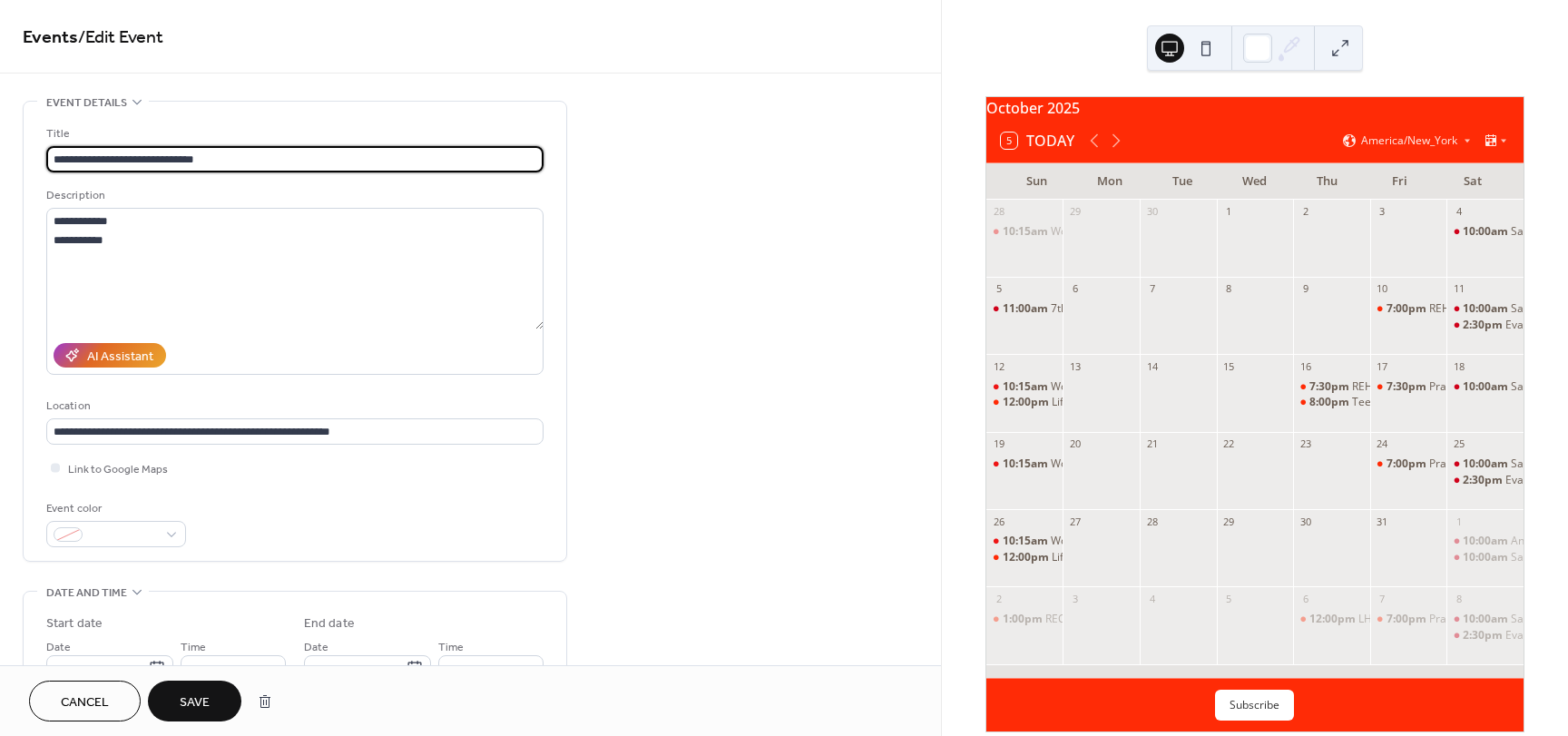 type on "**********" 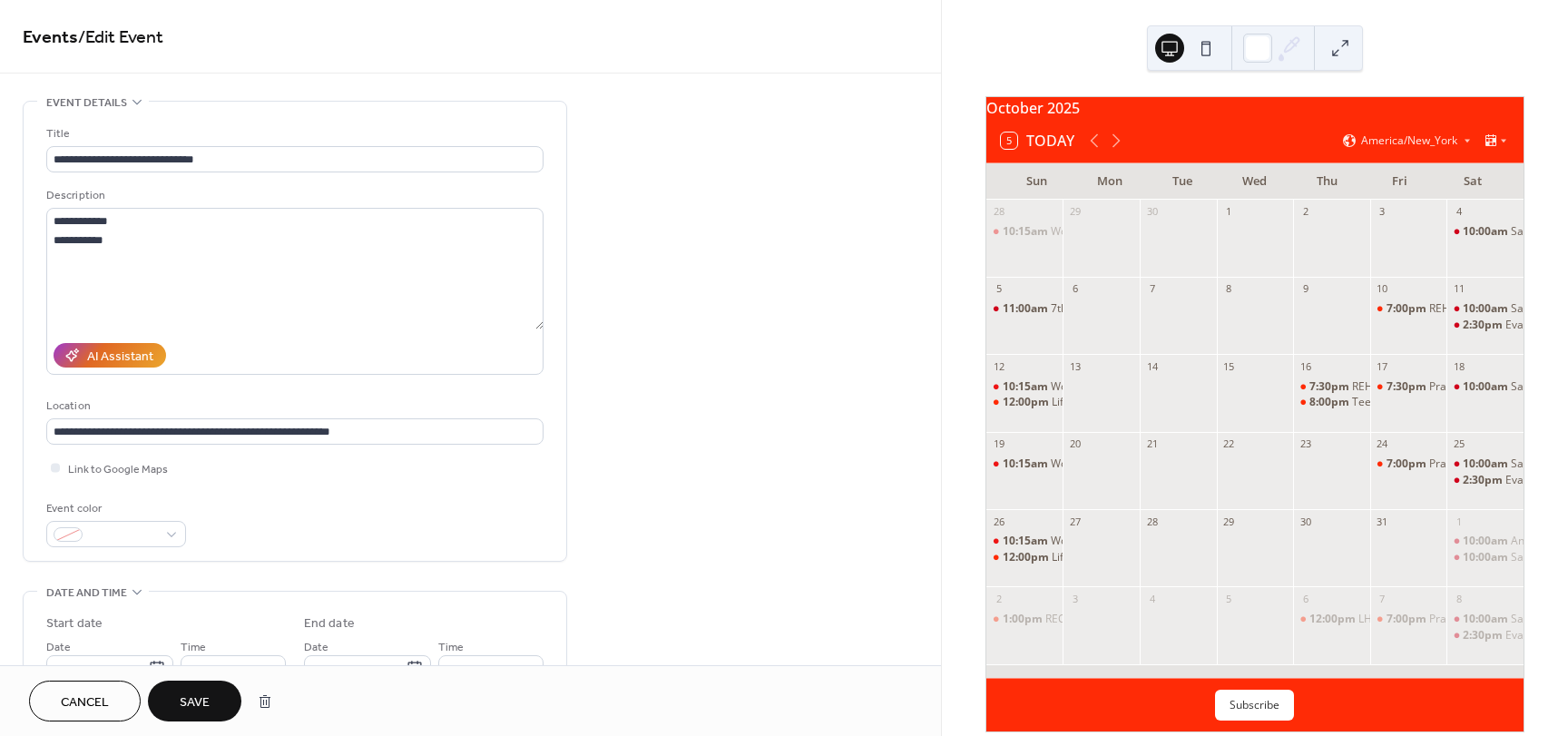 click on "Save" at bounding box center [194, 702] 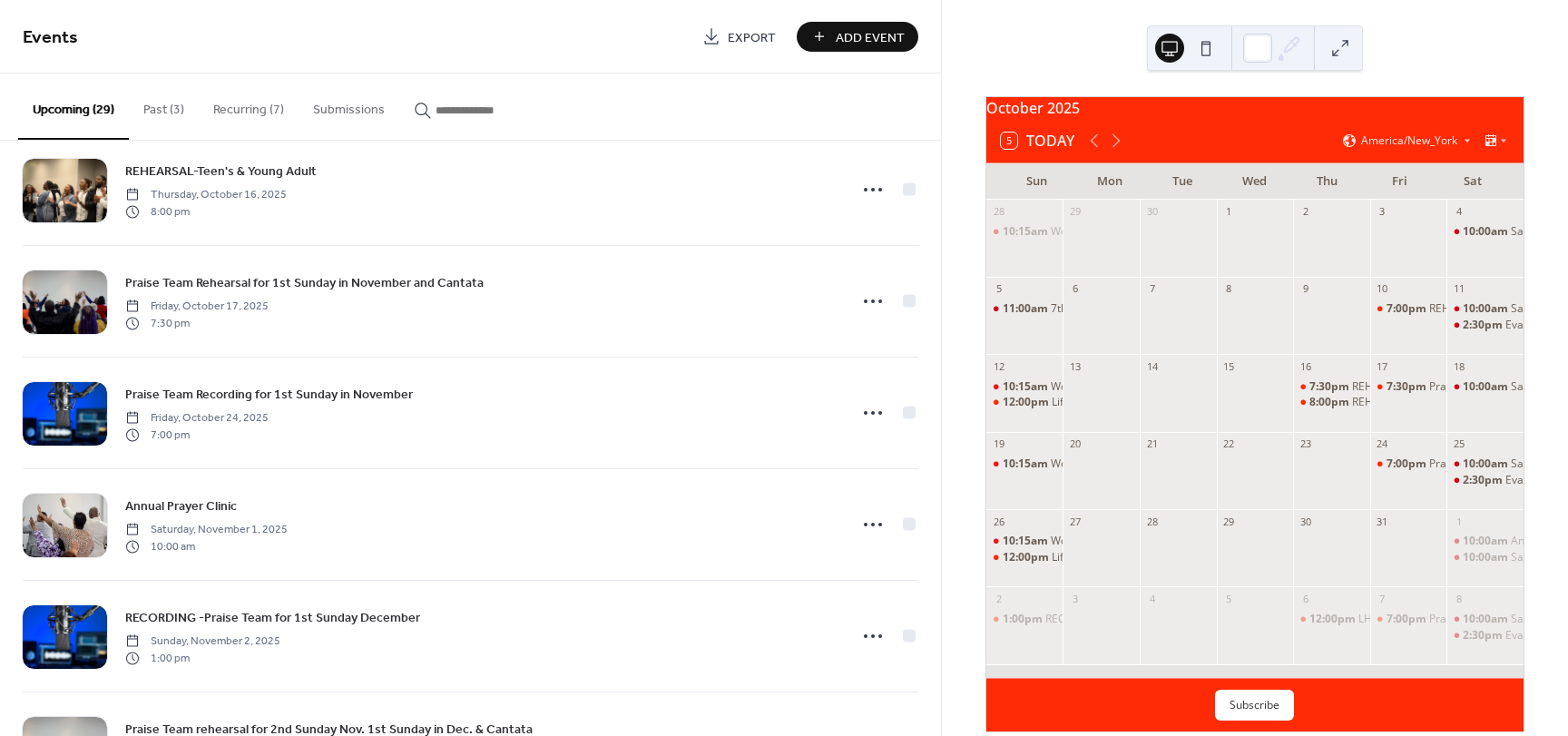 scroll, scrollTop: 2087, scrollLeft: 0, axis: vertical 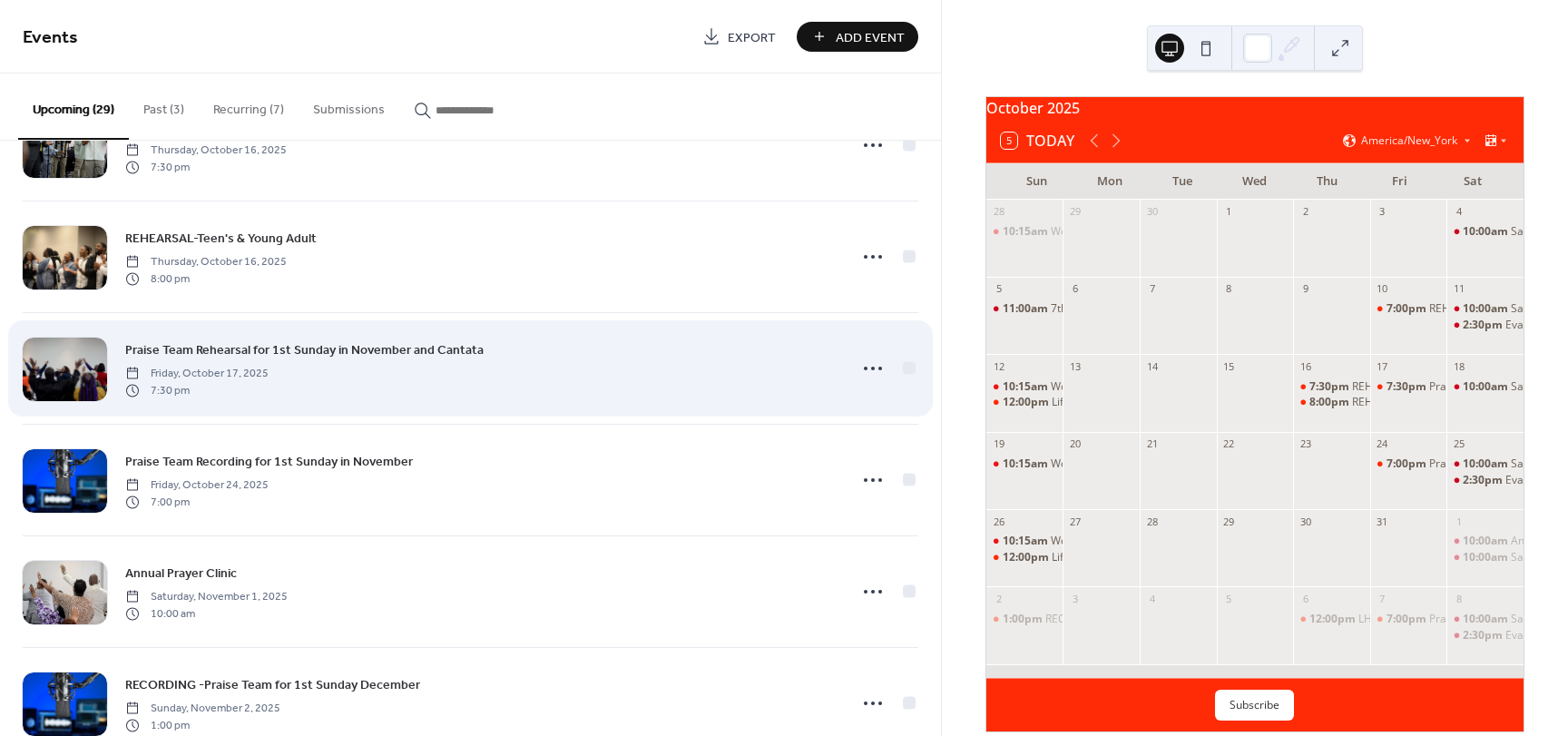 click on "Praise Team Rehearsal for 1st Sunday in November and Cantata" at bounding box center (304, 350) 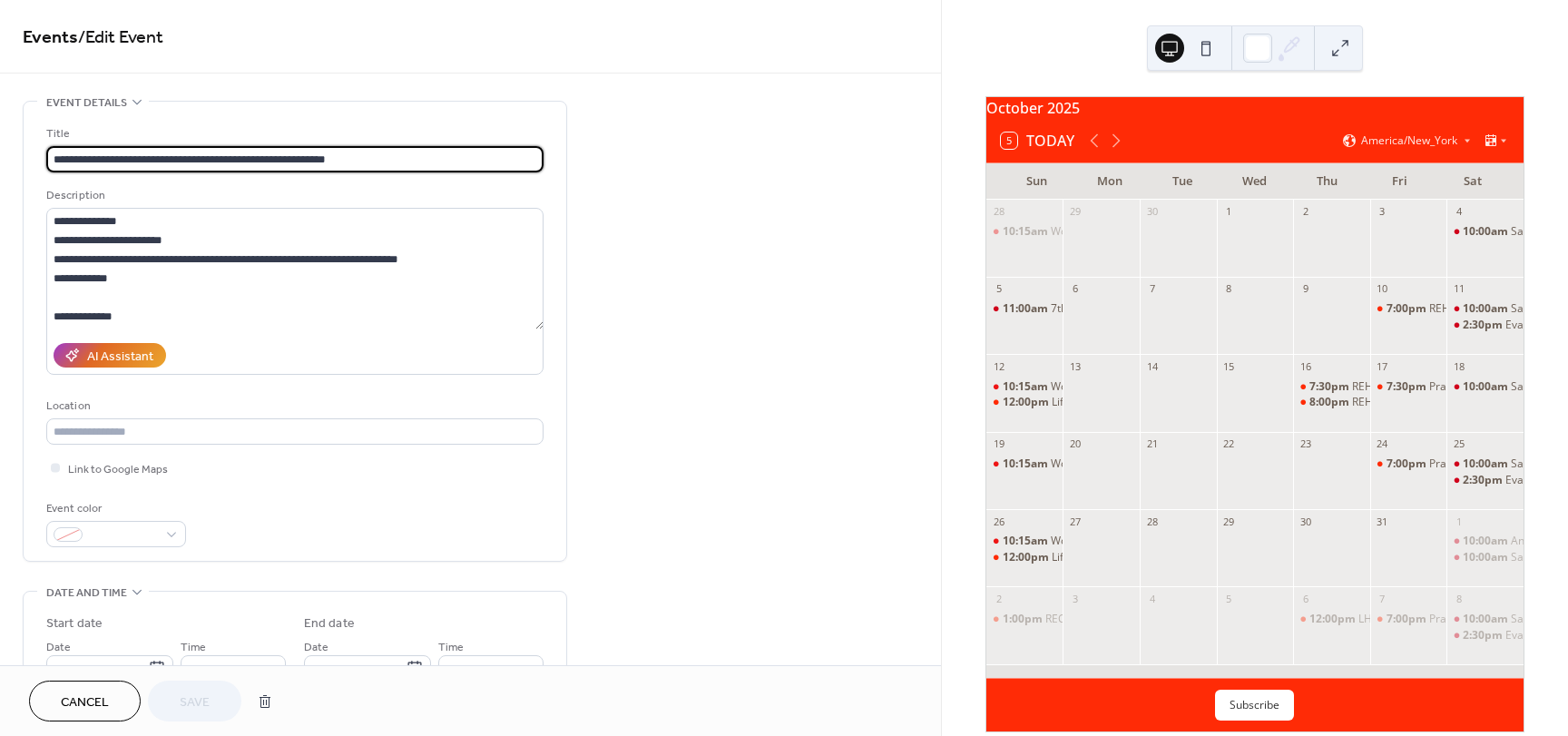 drag, startPoint x: 113, startPoint y: 156, endPoint x: 160, endPoint y: 156, distance: 47 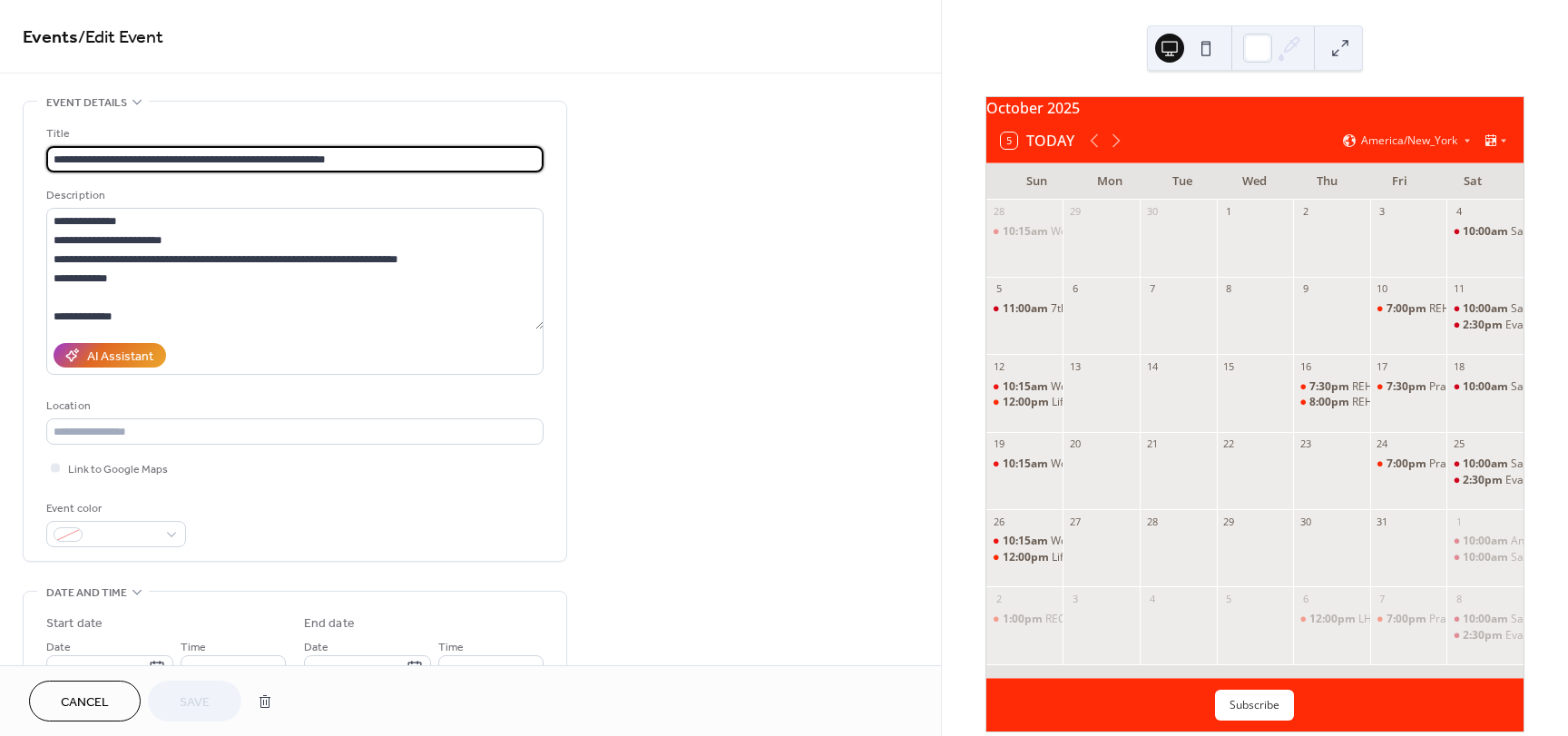 click on "**********" at bounding box center (295, 159) 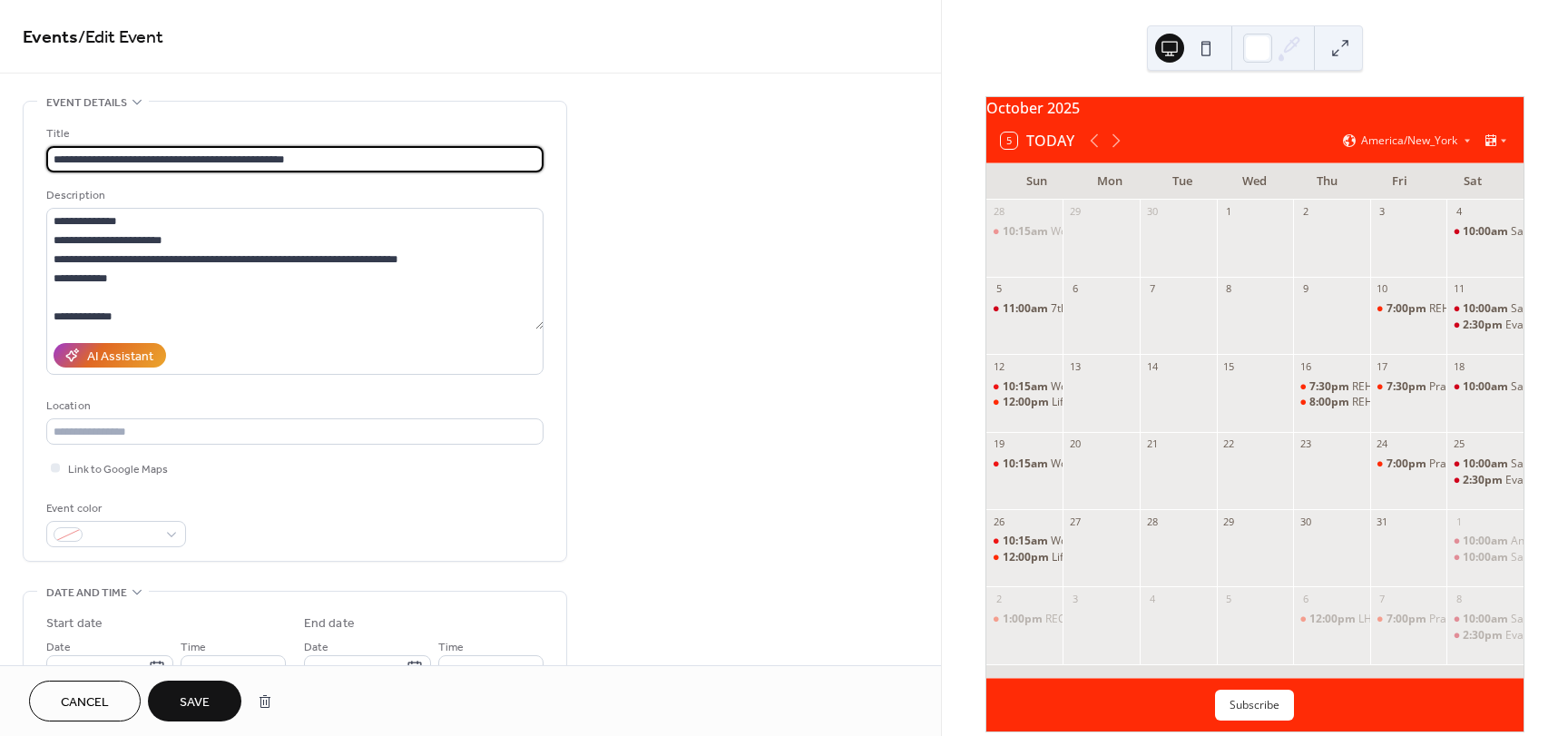 drag, startPoint x: 313, startPoint y: 153, endPoint x: 132, endPoint y: 162, distance: 181.22362 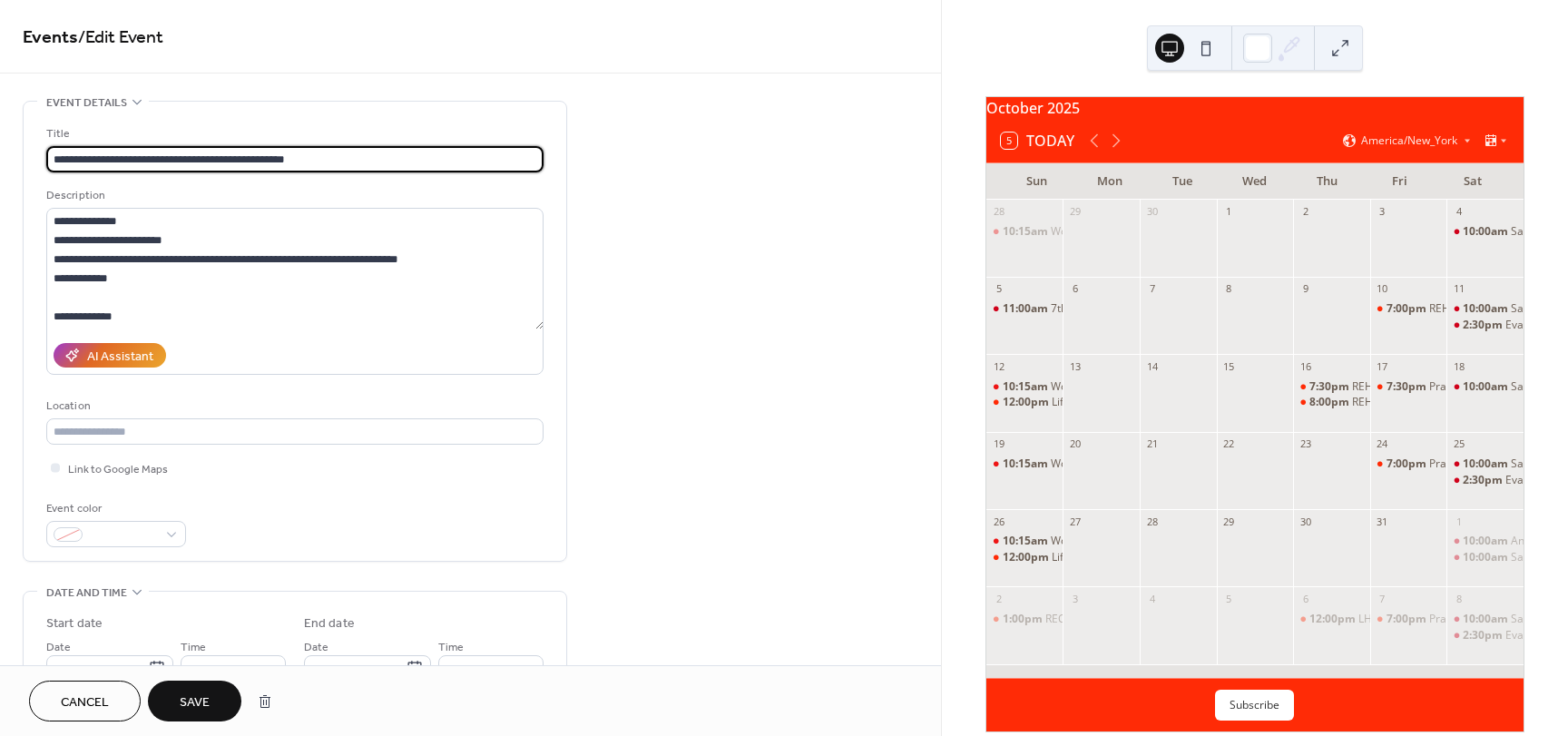 click on "**********" at bounding box center (295, 159) 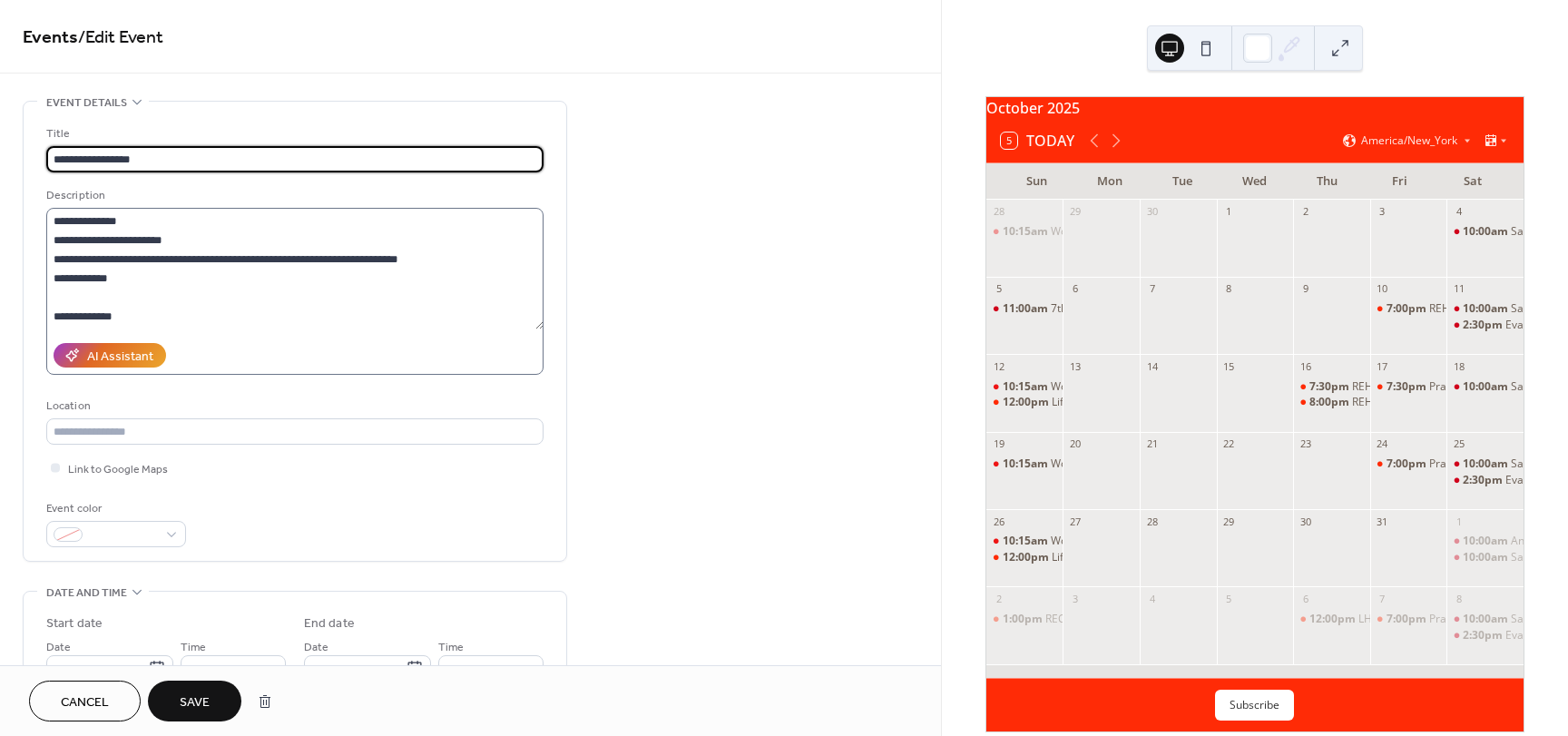 type on "**********" 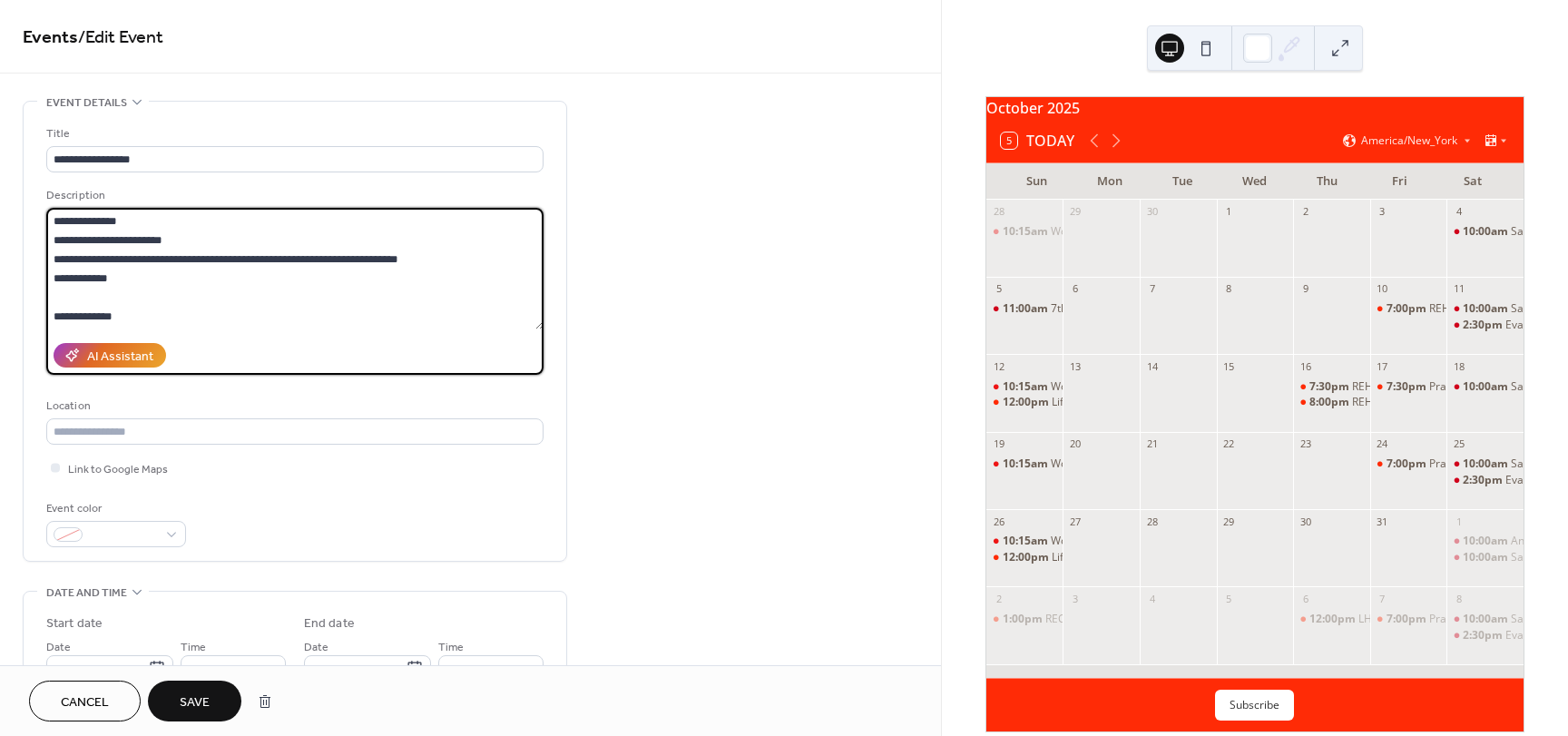 click on "**********" at bounding box center (295, 269) 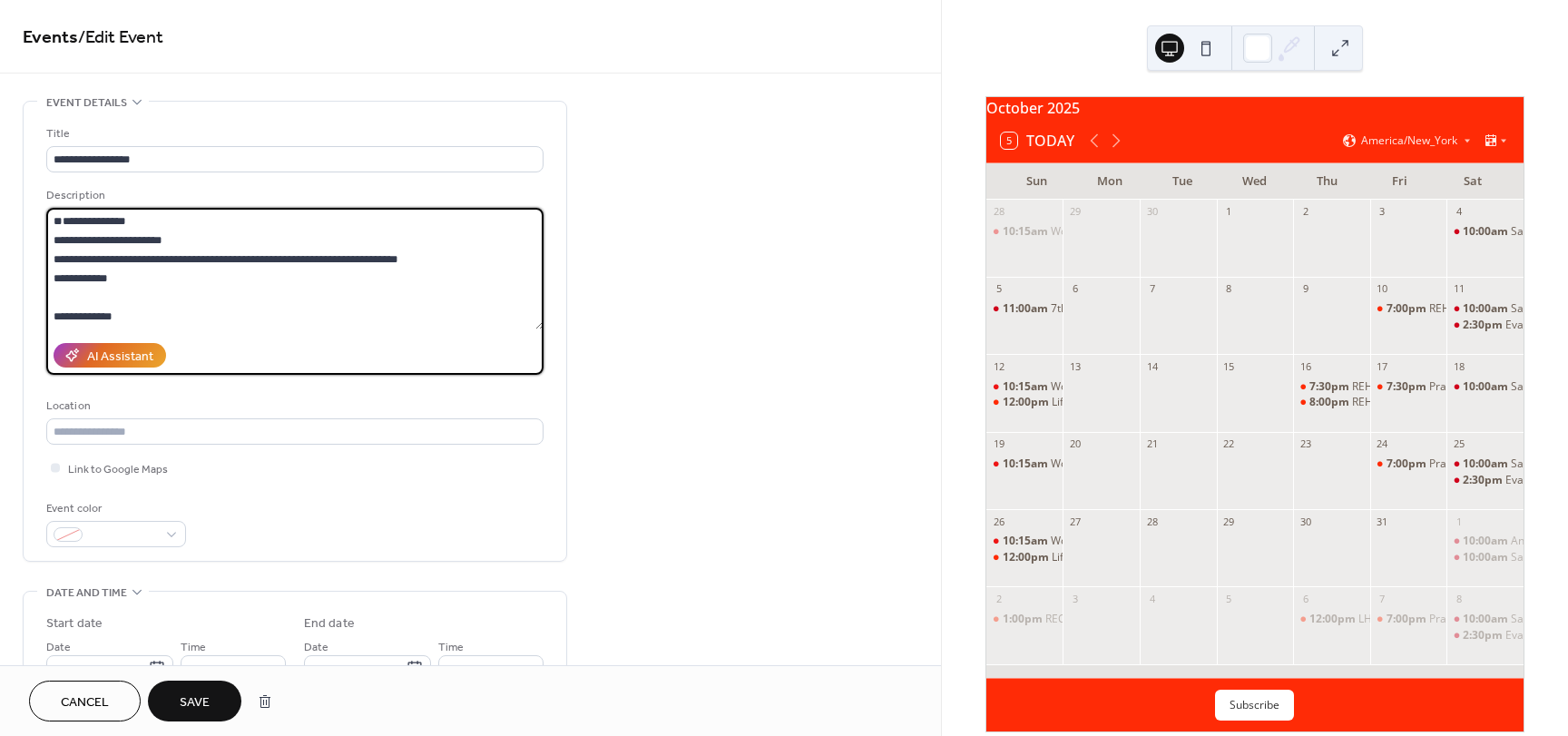 click on "**********" at bounding box center [295, 269] 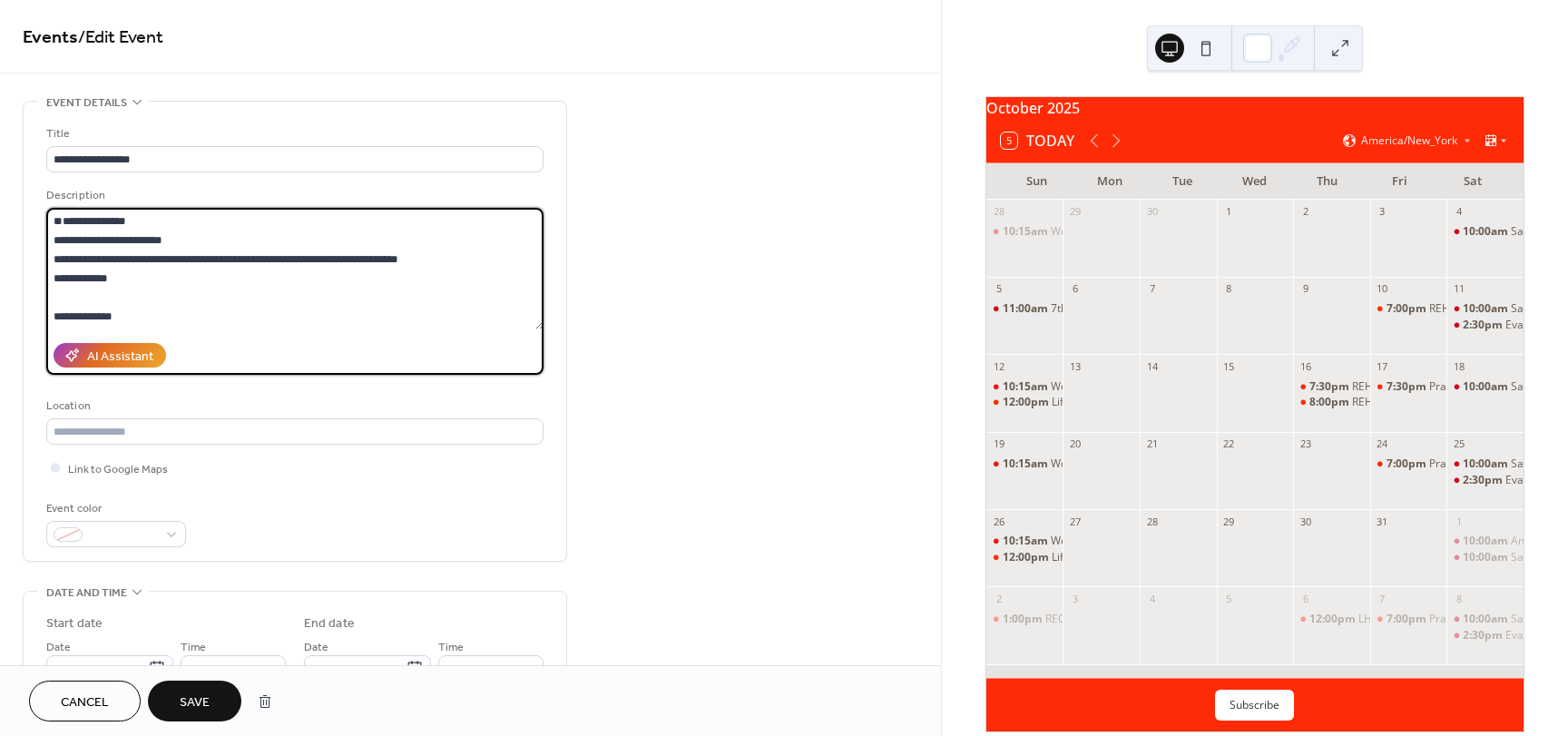 paste on "**********" 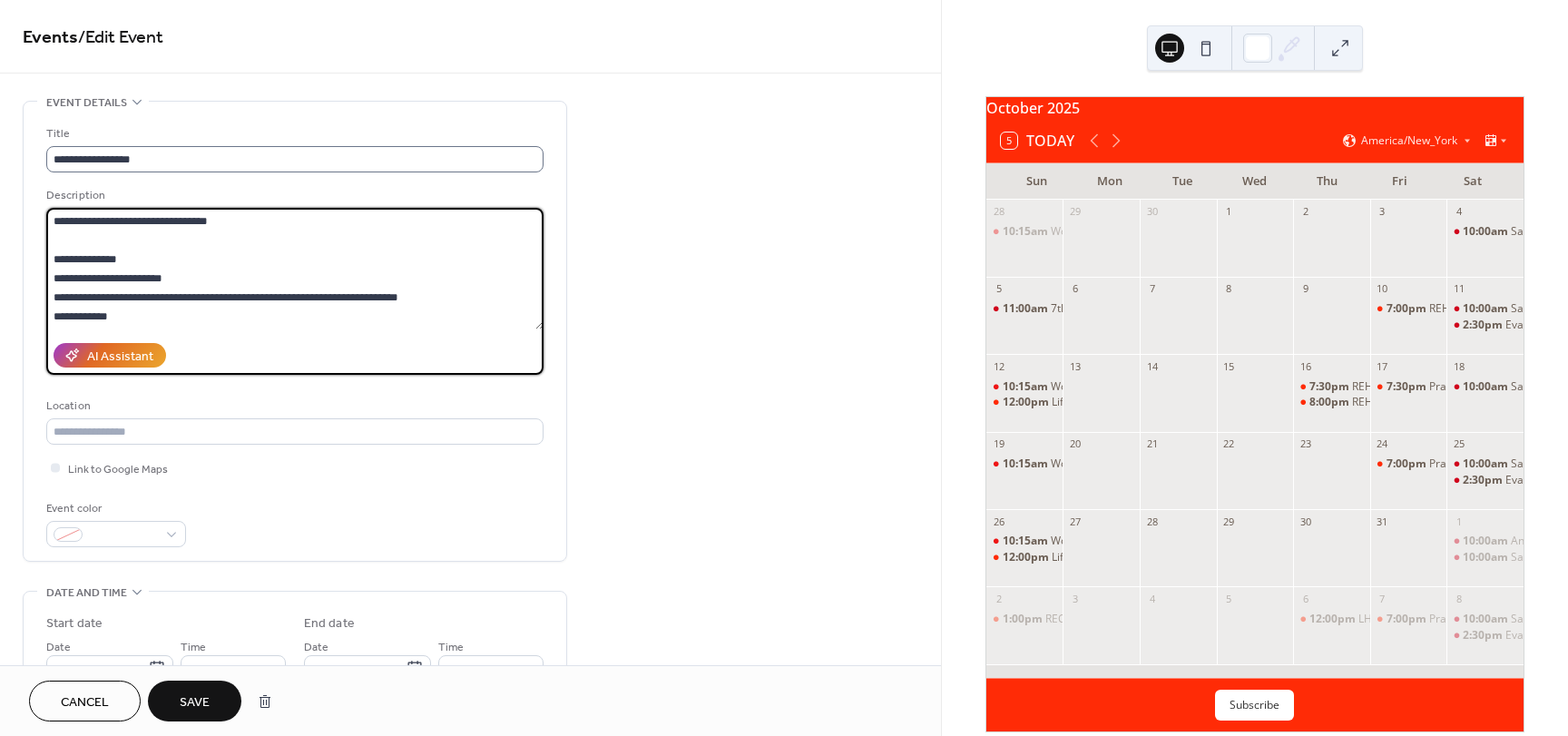type on "**********" 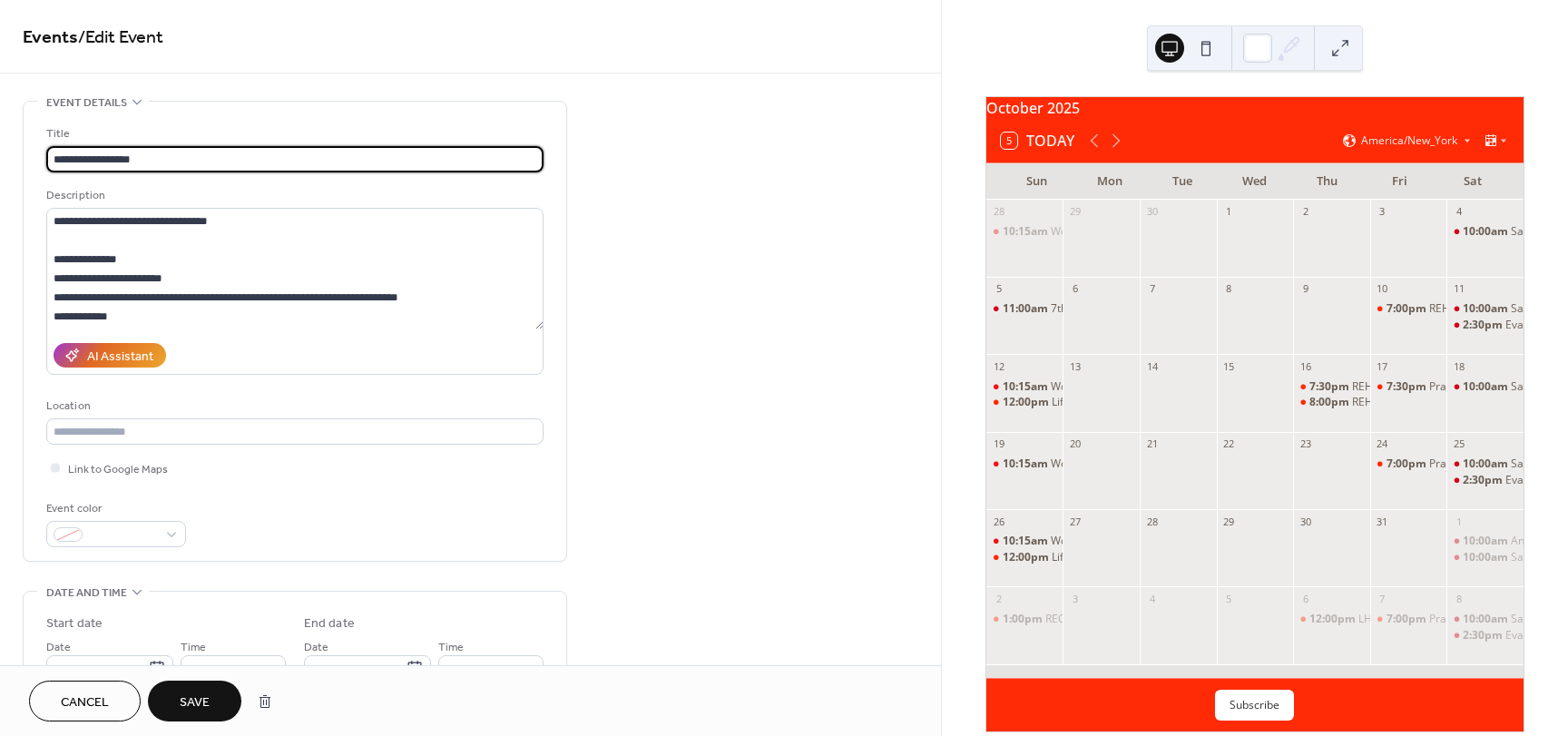 click on "**********" at bounding box center (295, 159) 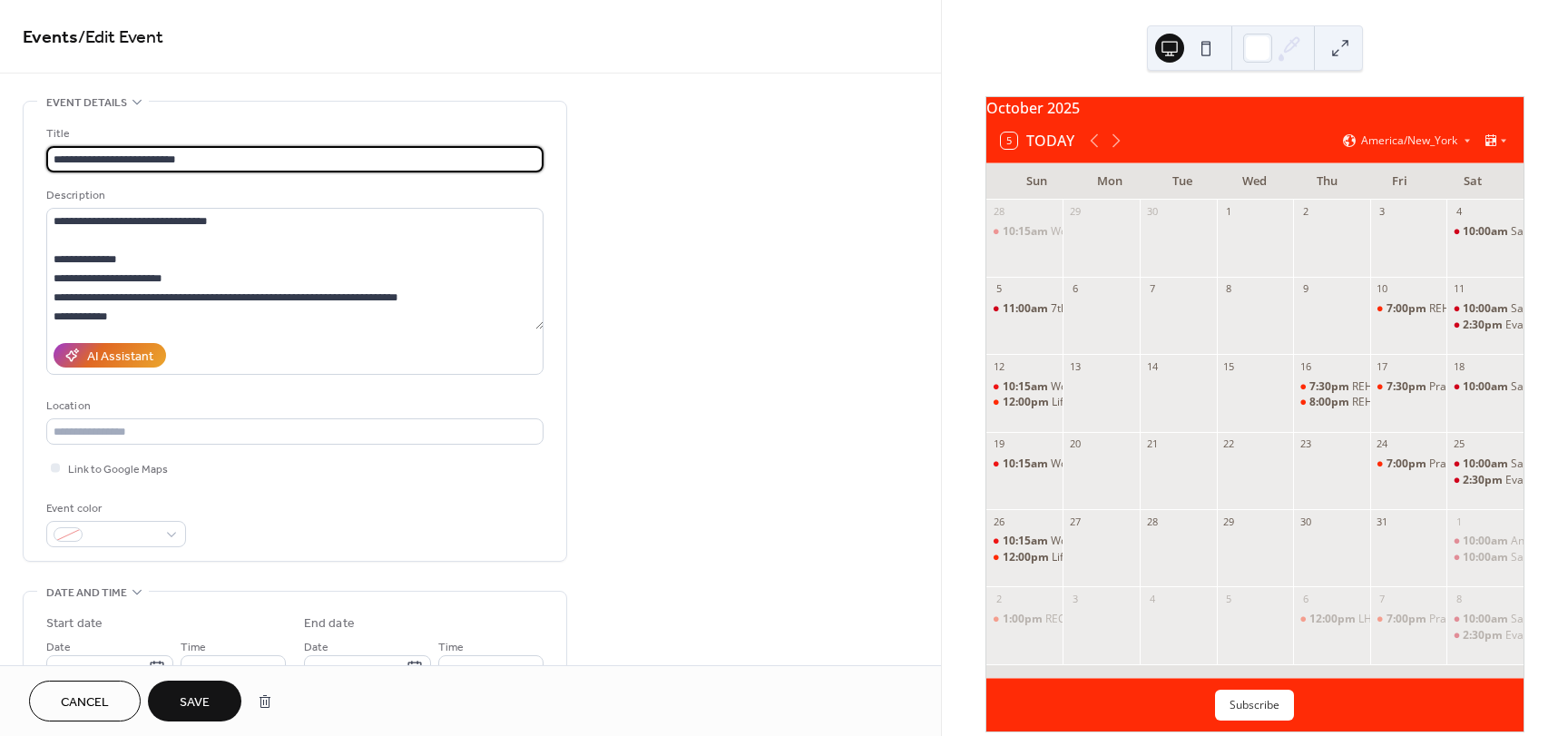click on "**********" at bounding box center [295, 159] 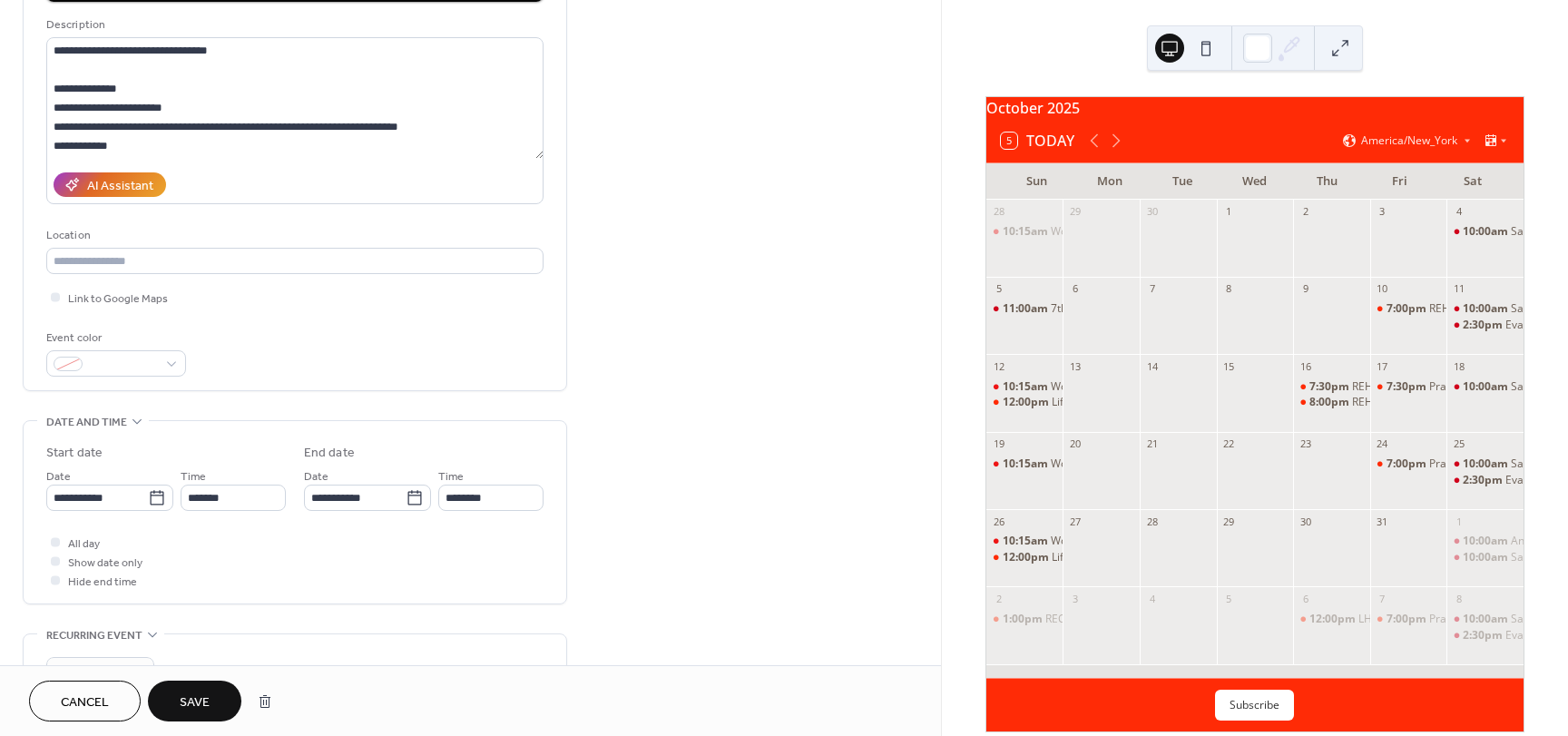 scroll, scrollTop: 182, scrollLeft: 0, axis: vertical 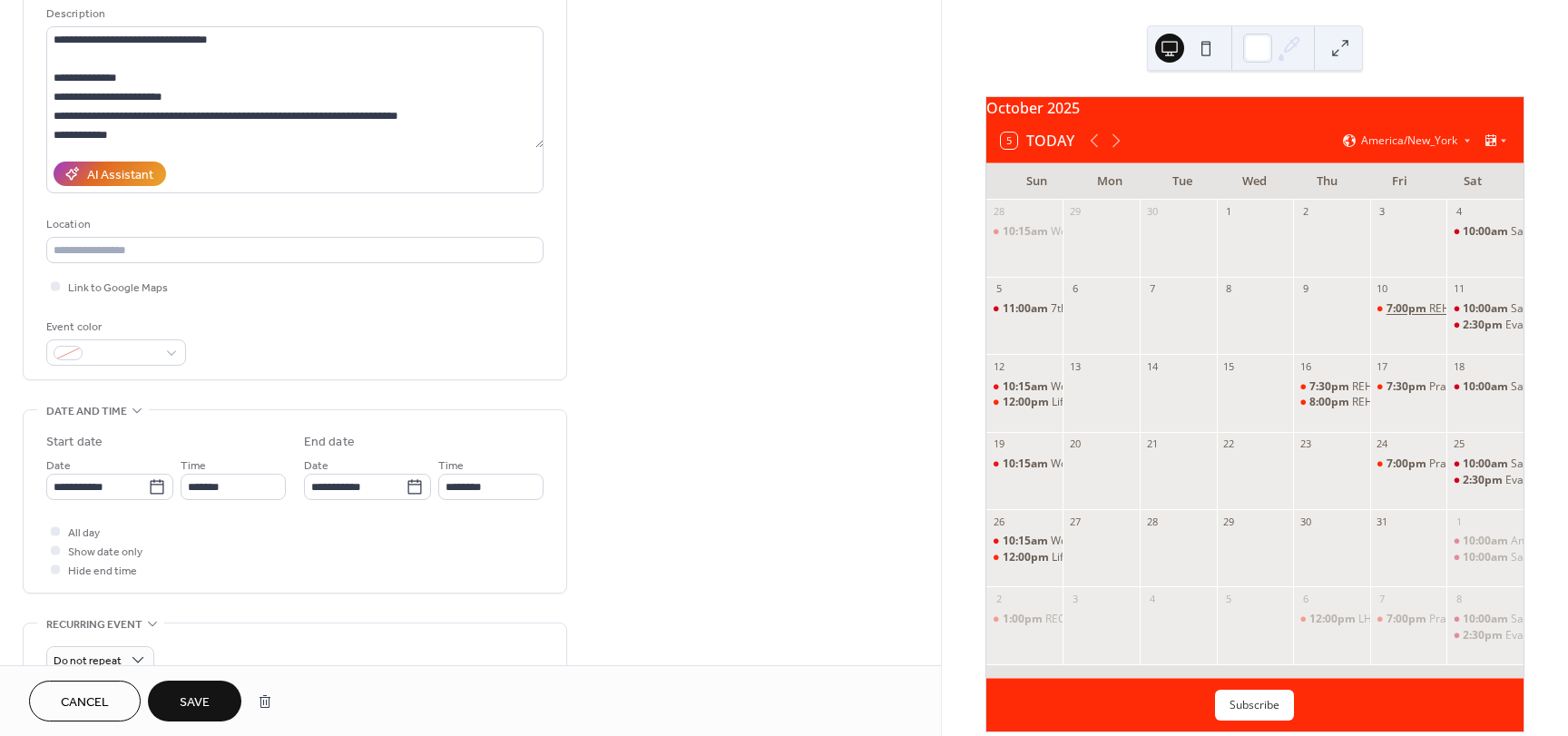 type on "**********" 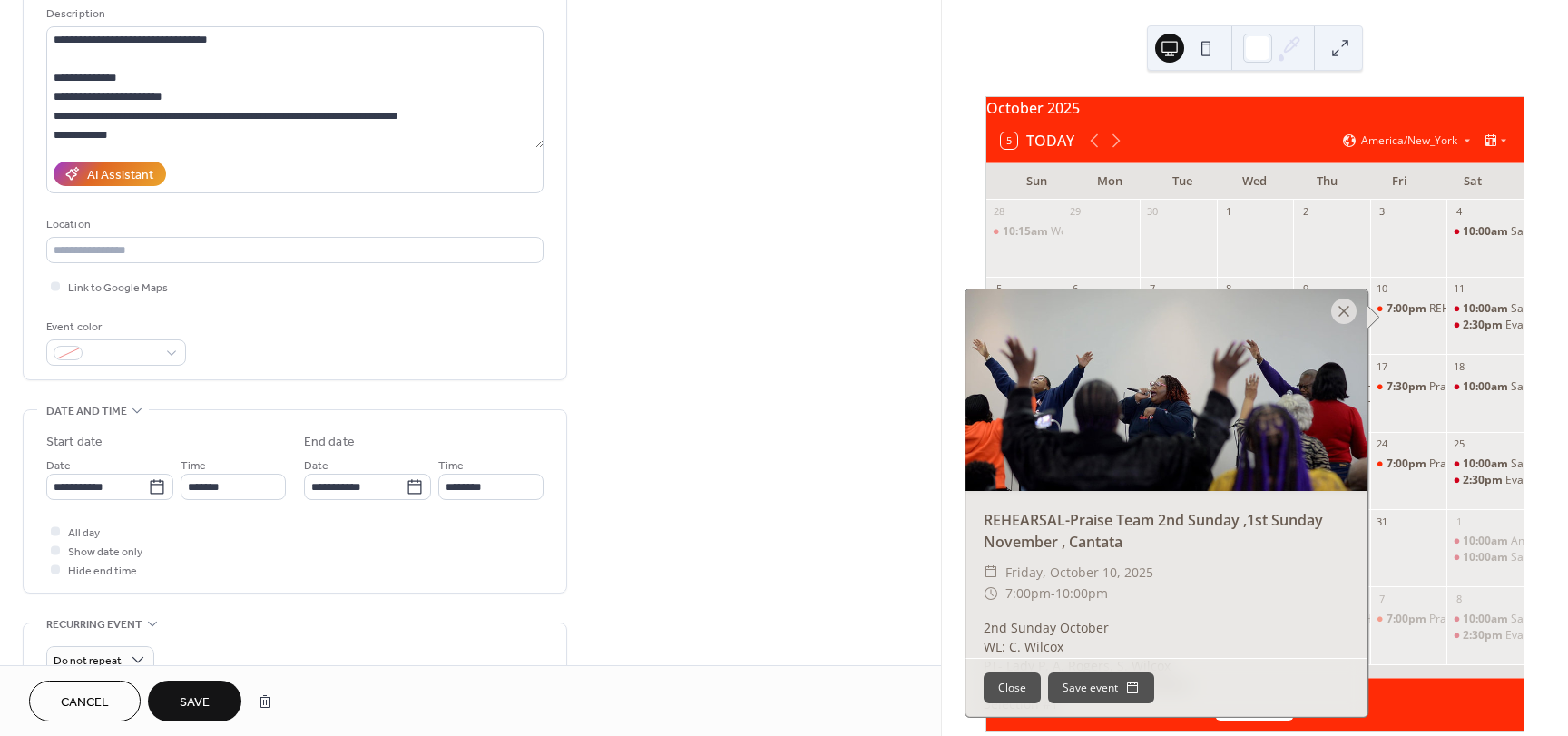 click on "Cancel" at bounding box center [84, 701] 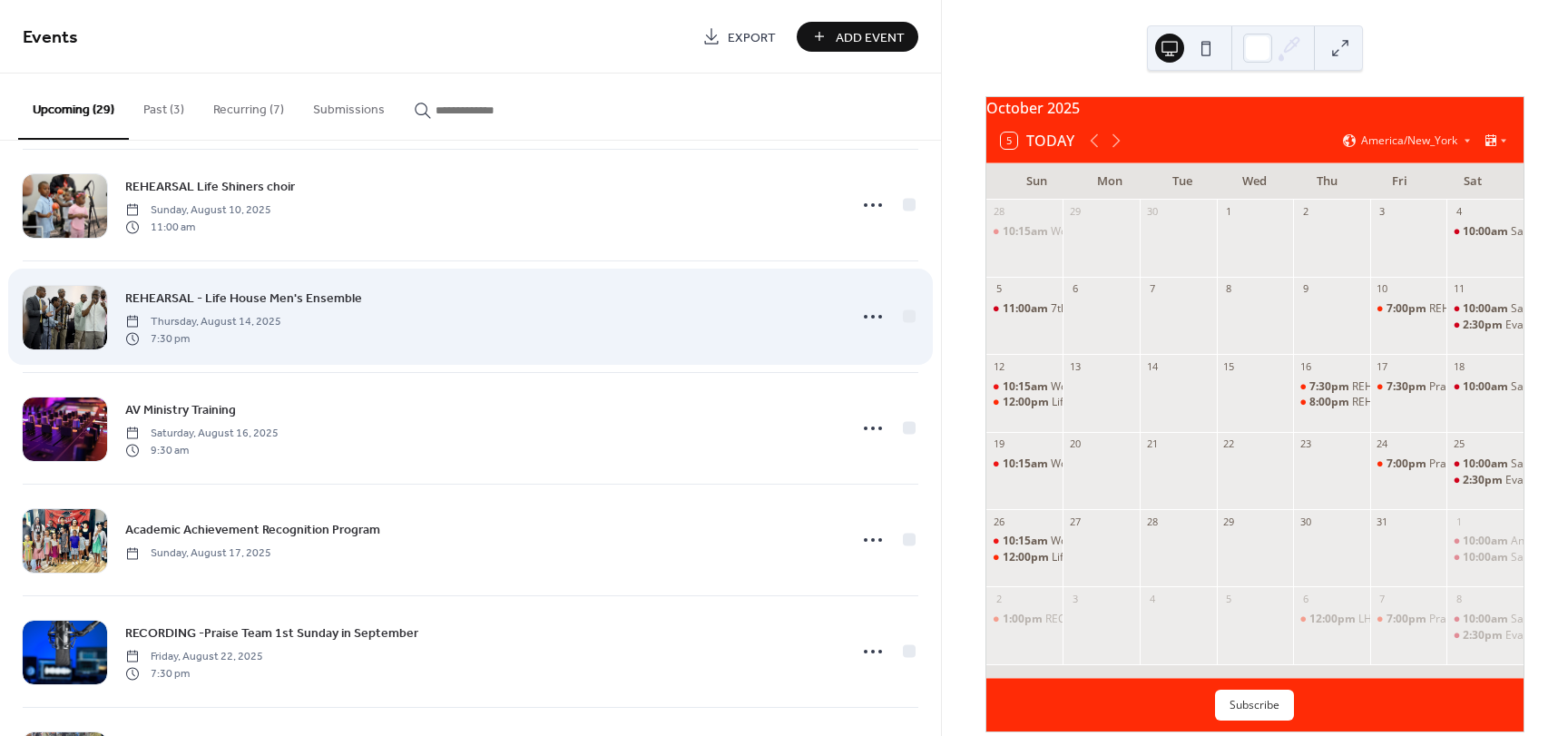 scroll, scrollTop: 0, scrollLeft: 0, axis: both 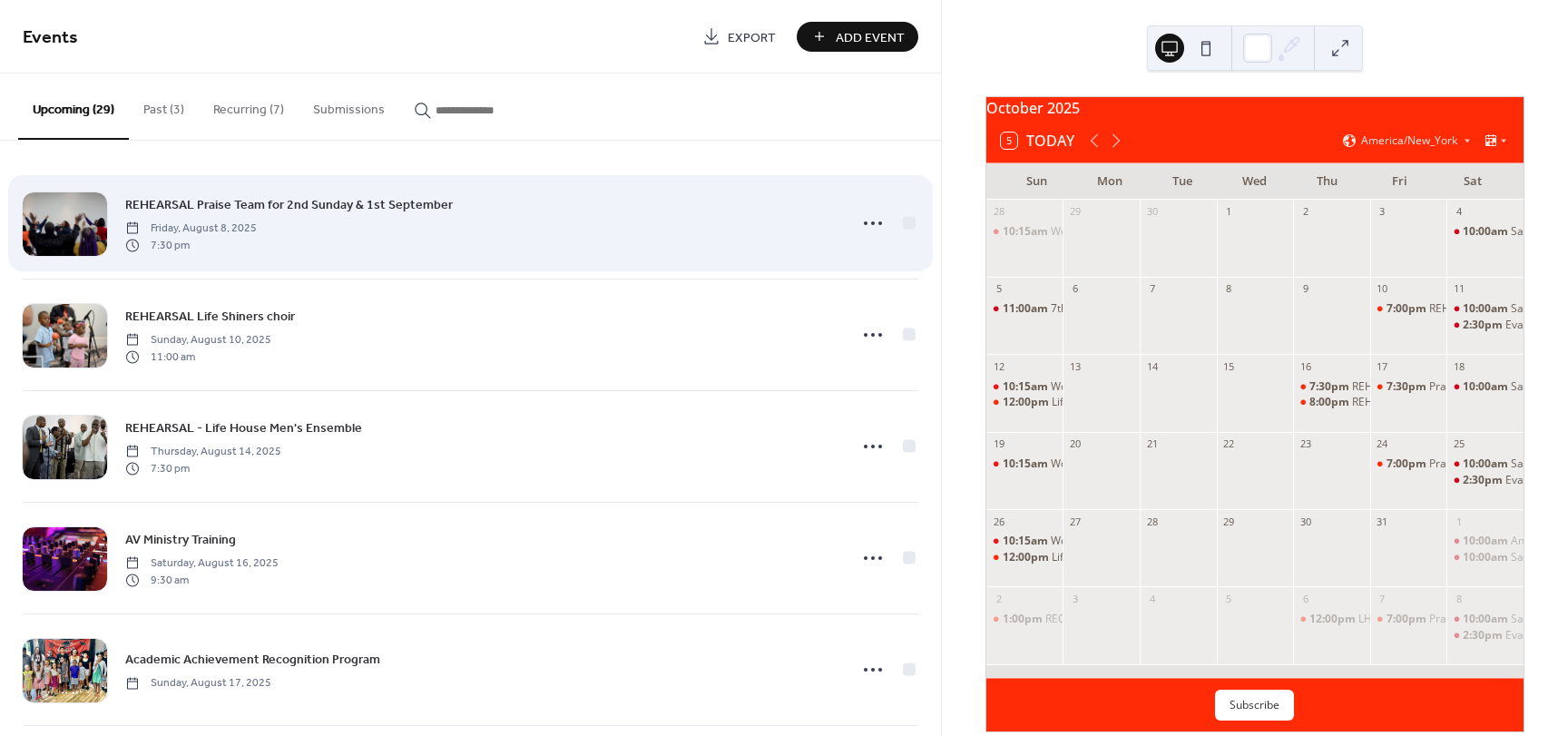 click on "REHEARSAL Praise Team  for 2nd Sunday & 1st September" at bounding box center (289, 205) 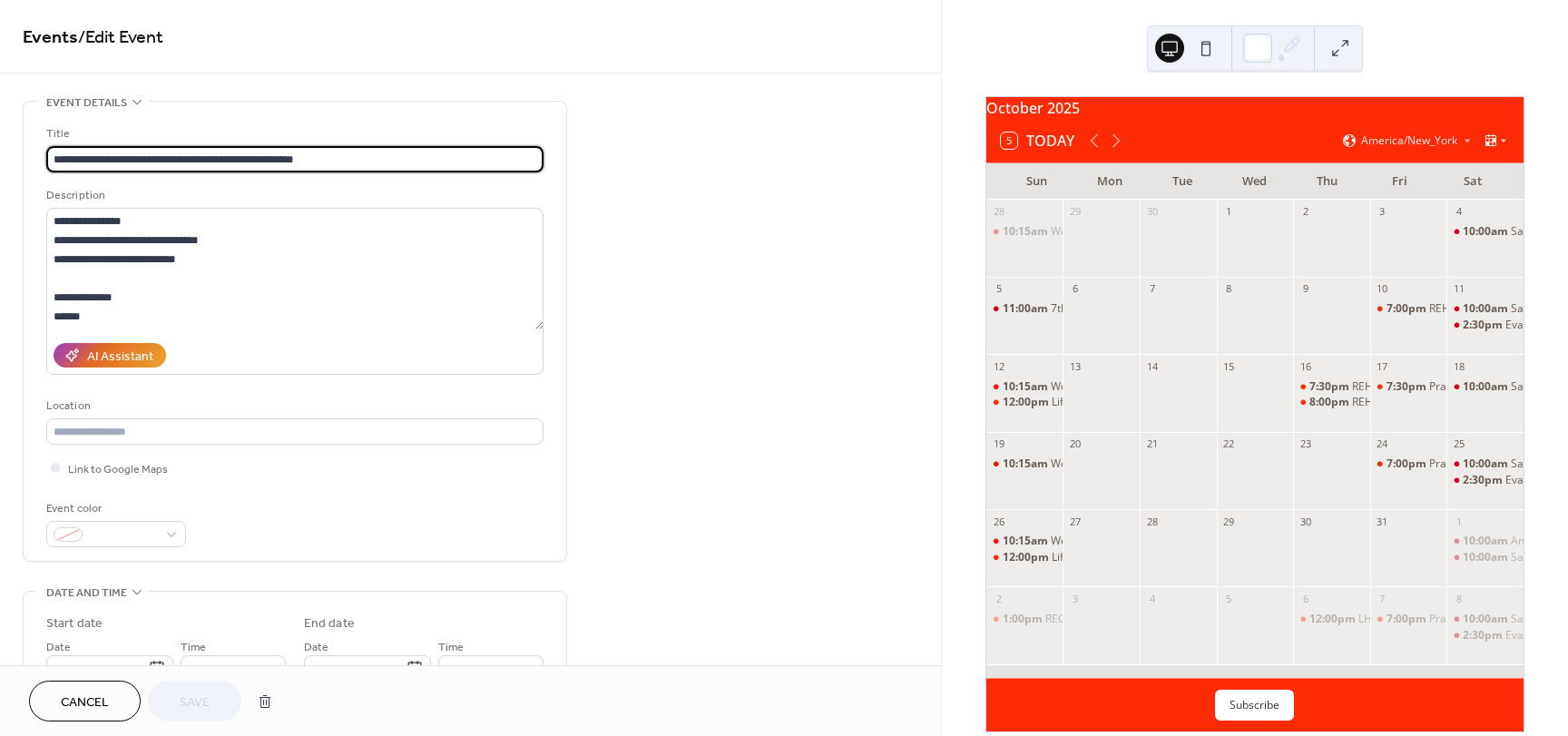 drag, startPoint x: 347, startPoint y: 155, endPoint x: 195, endPoint y: 160, distance: 152.08221 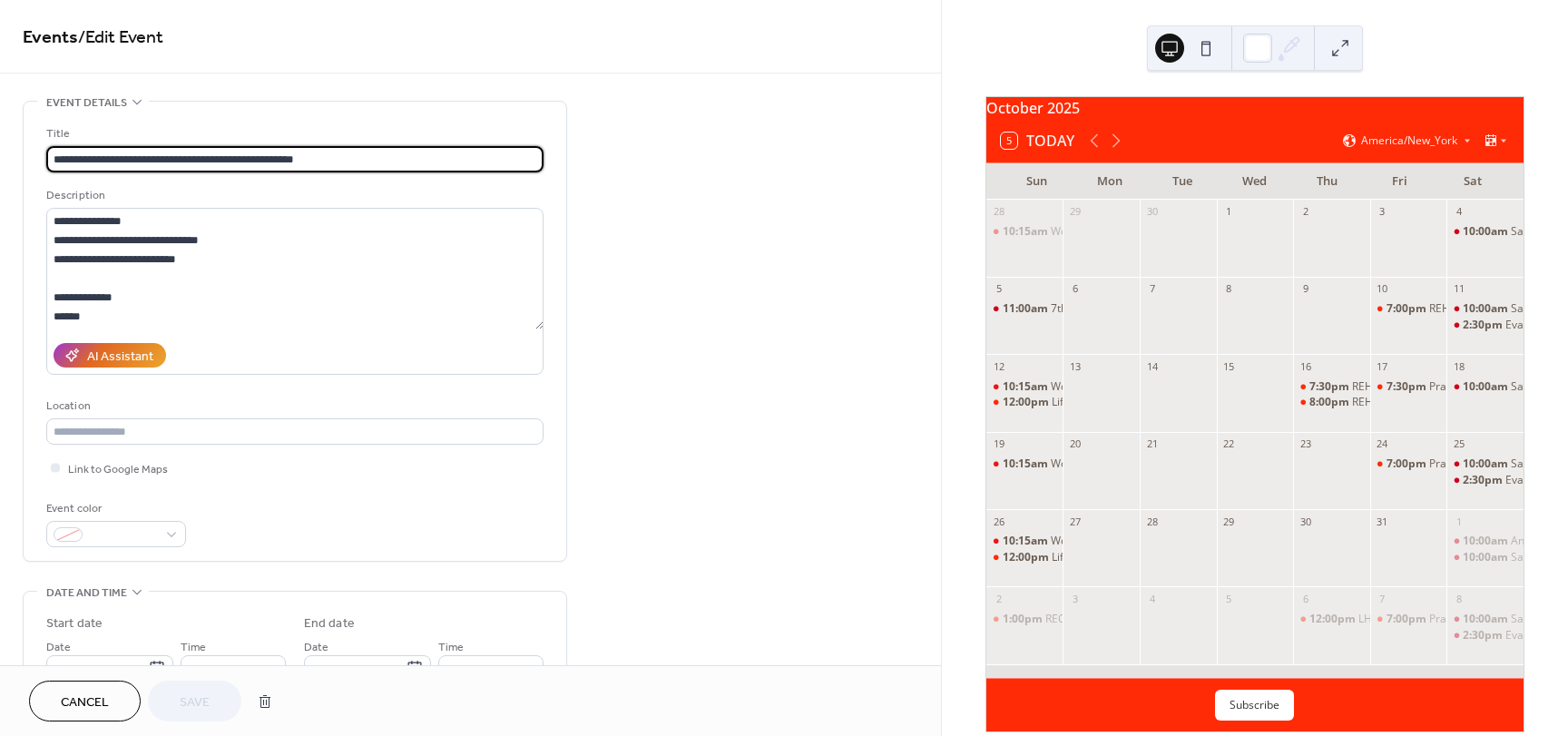 click on "**********" at bounding box center (295, 159) 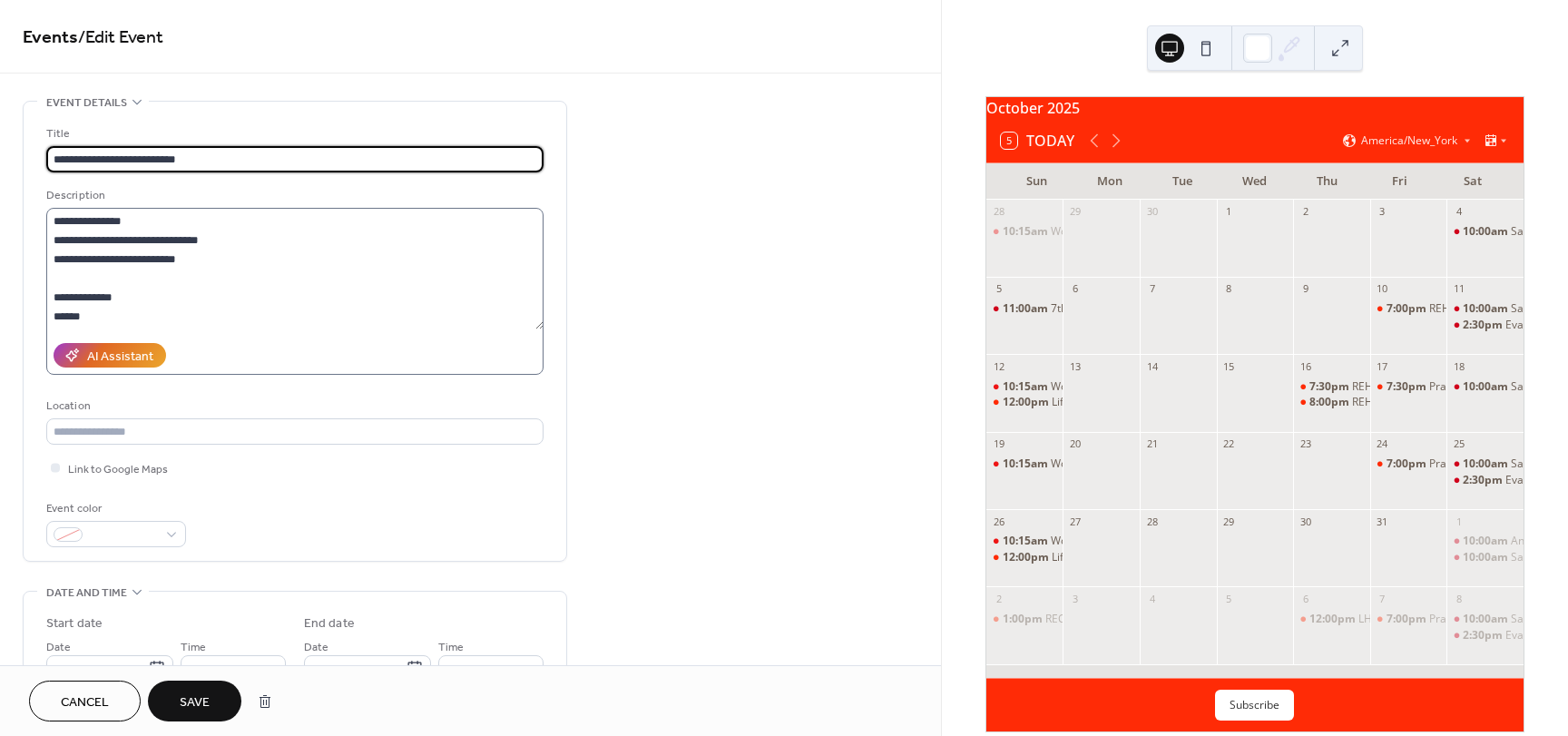 type on "**********" 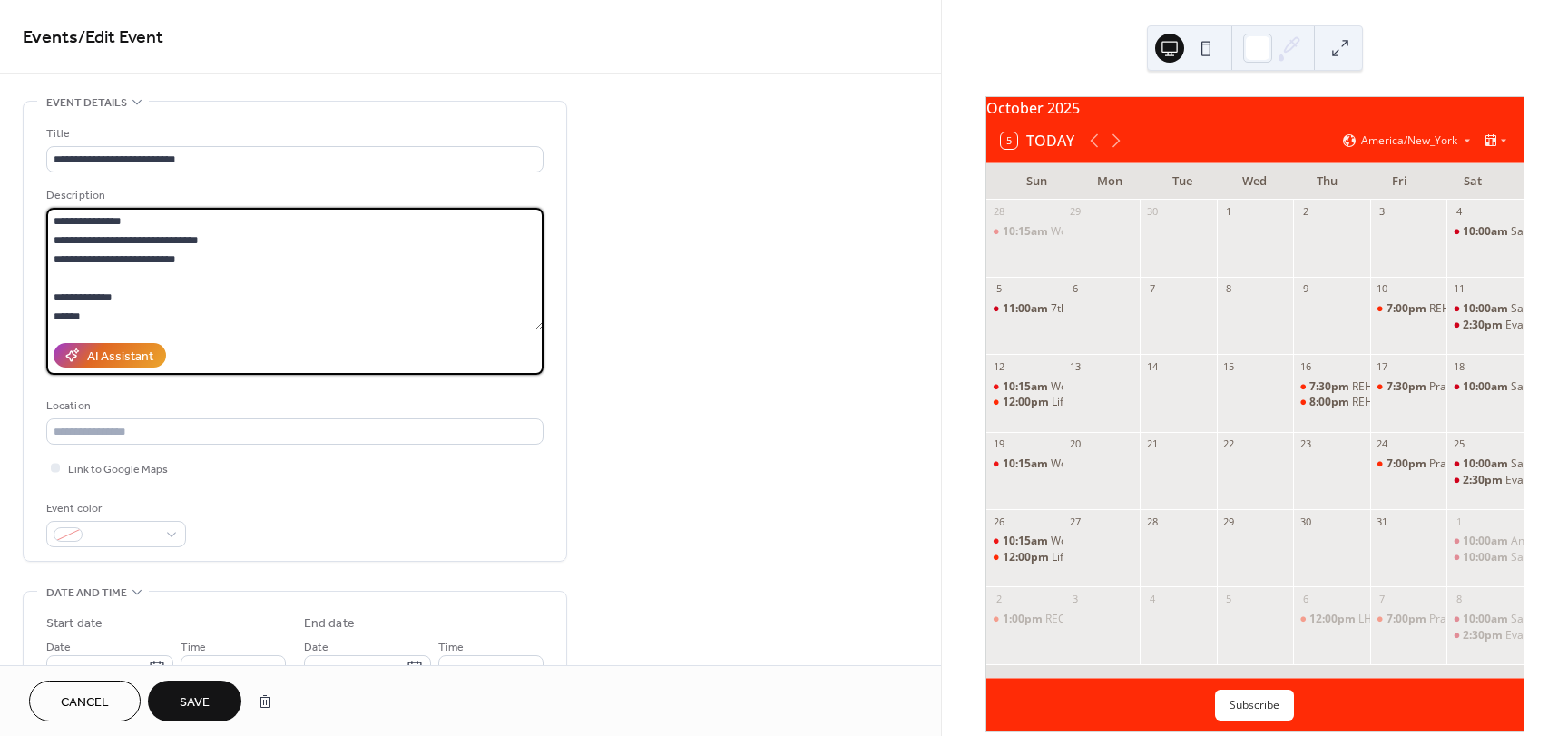 click on "**********" at bounding box center [295, 269] 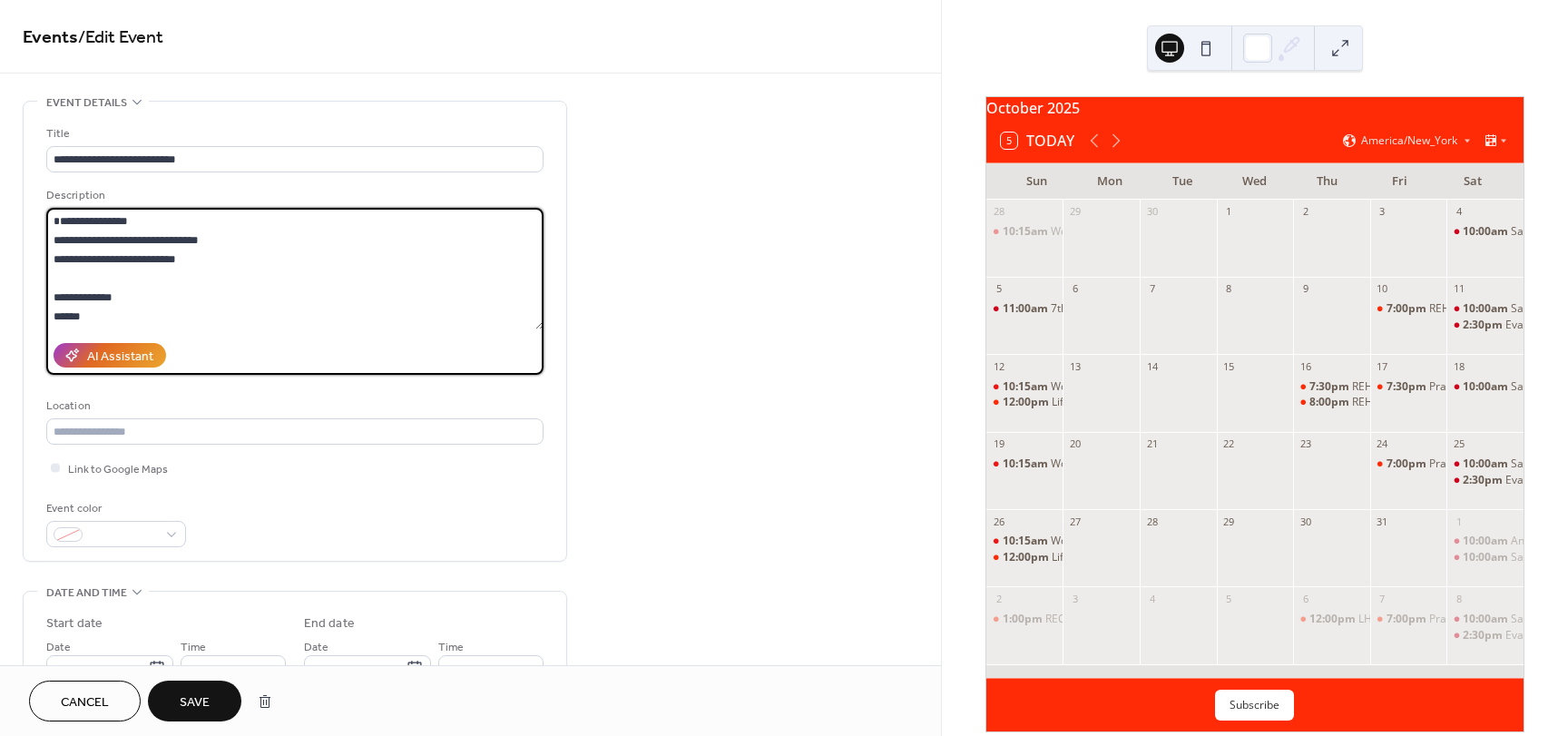 click on "**********" at bounding box center (295, 269) 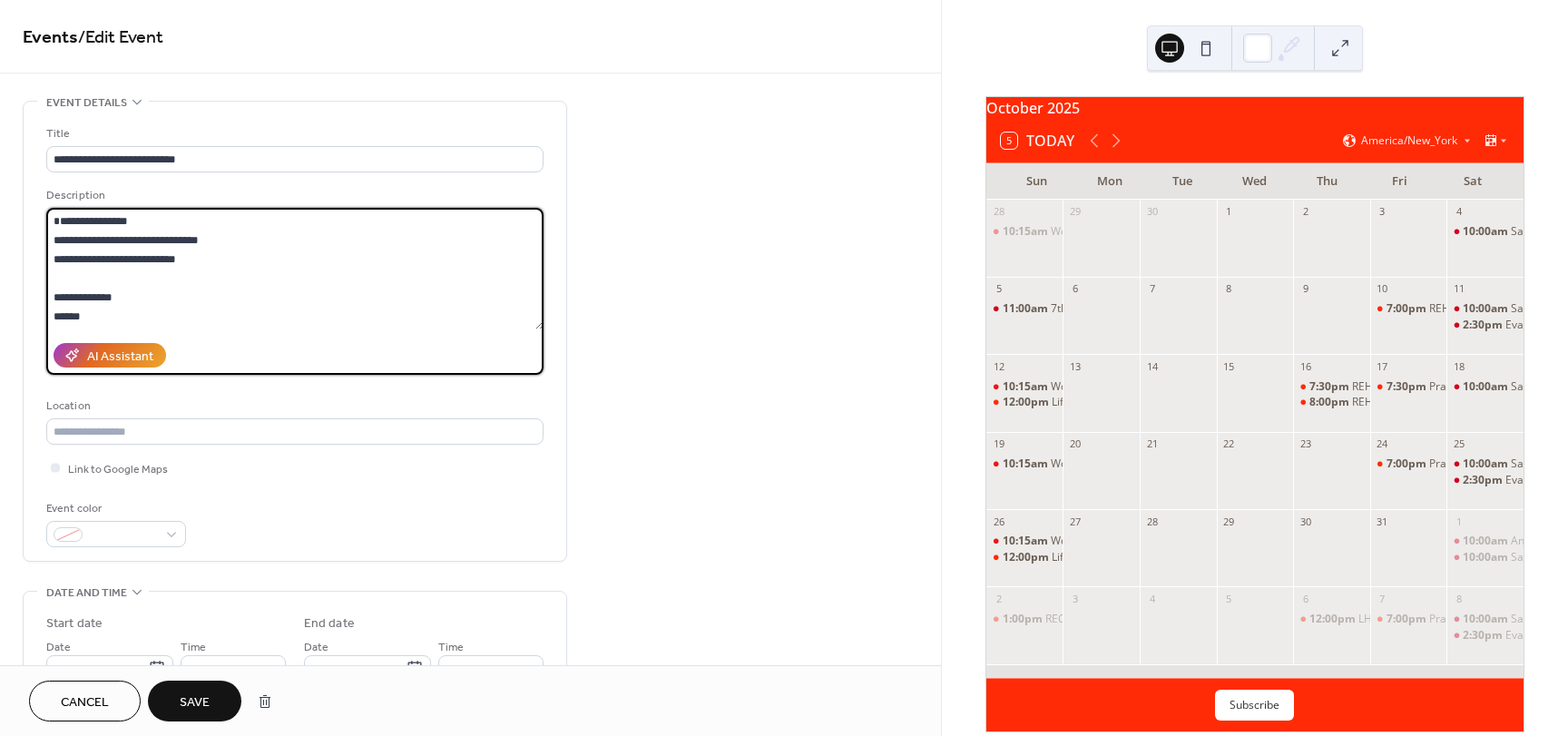 paste on "**********" 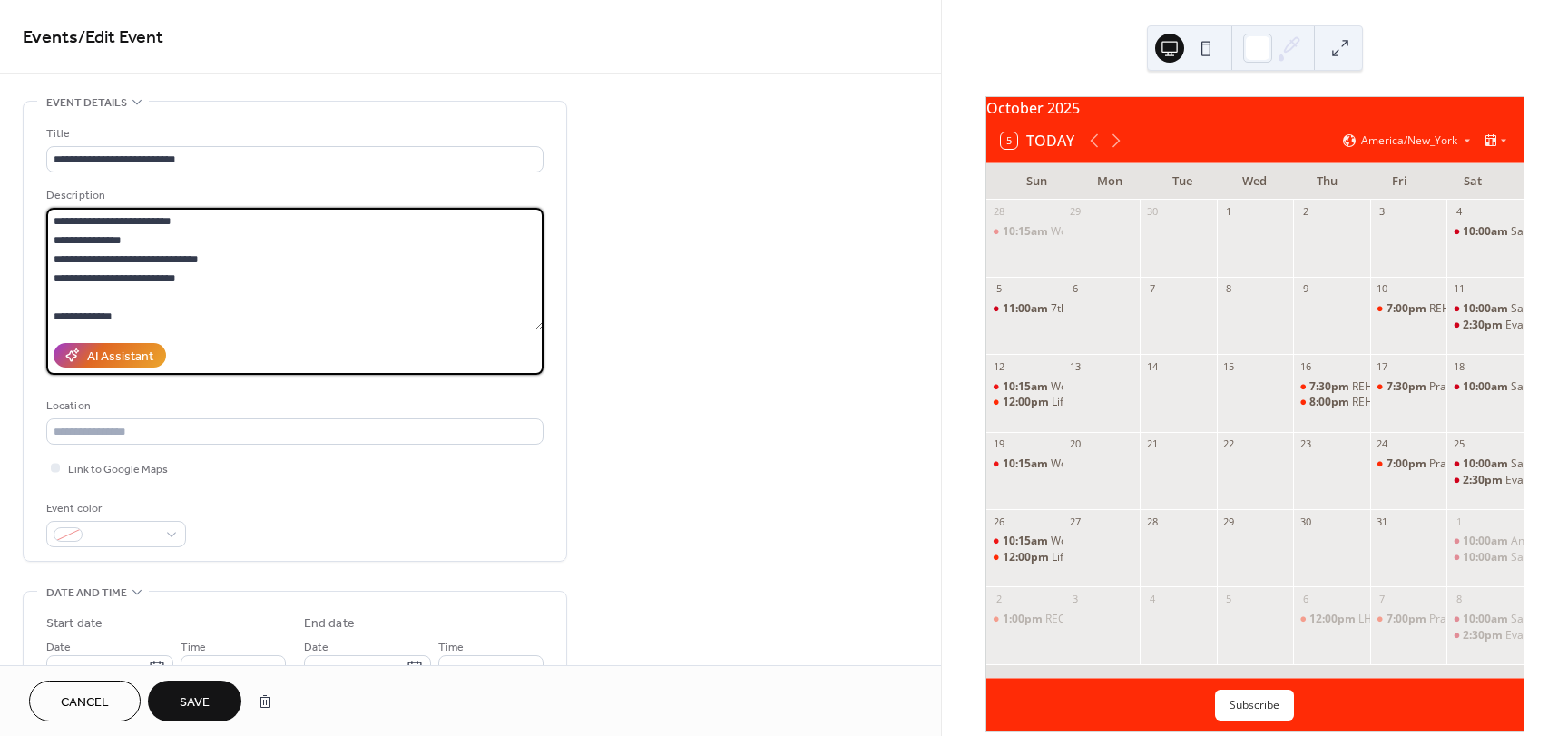 drag, startPoint x: 217, startPoint y: 222, endPoint x: 112, endPoint y: 222, distance: 105 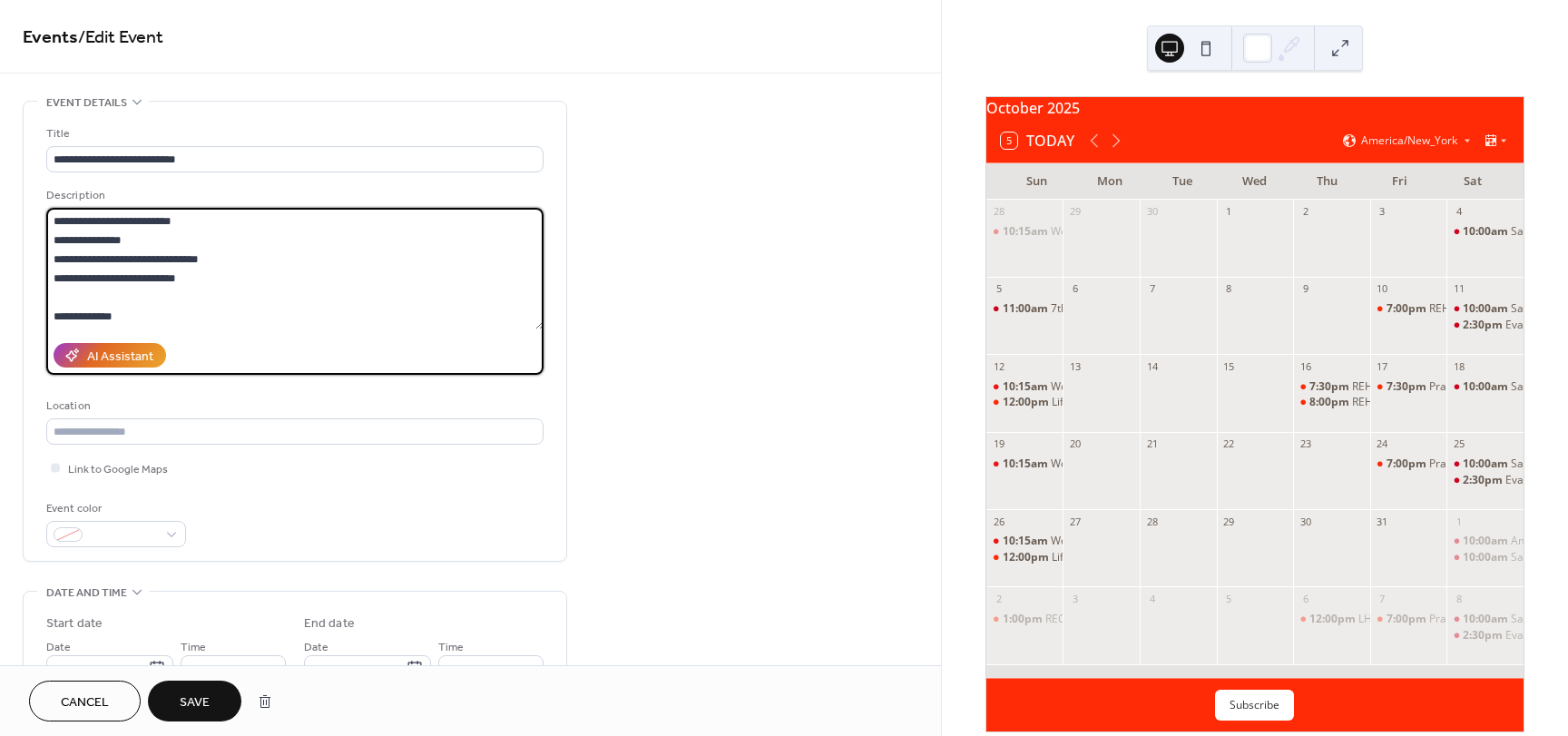 click on "**********" at bounding box center (295, 269) 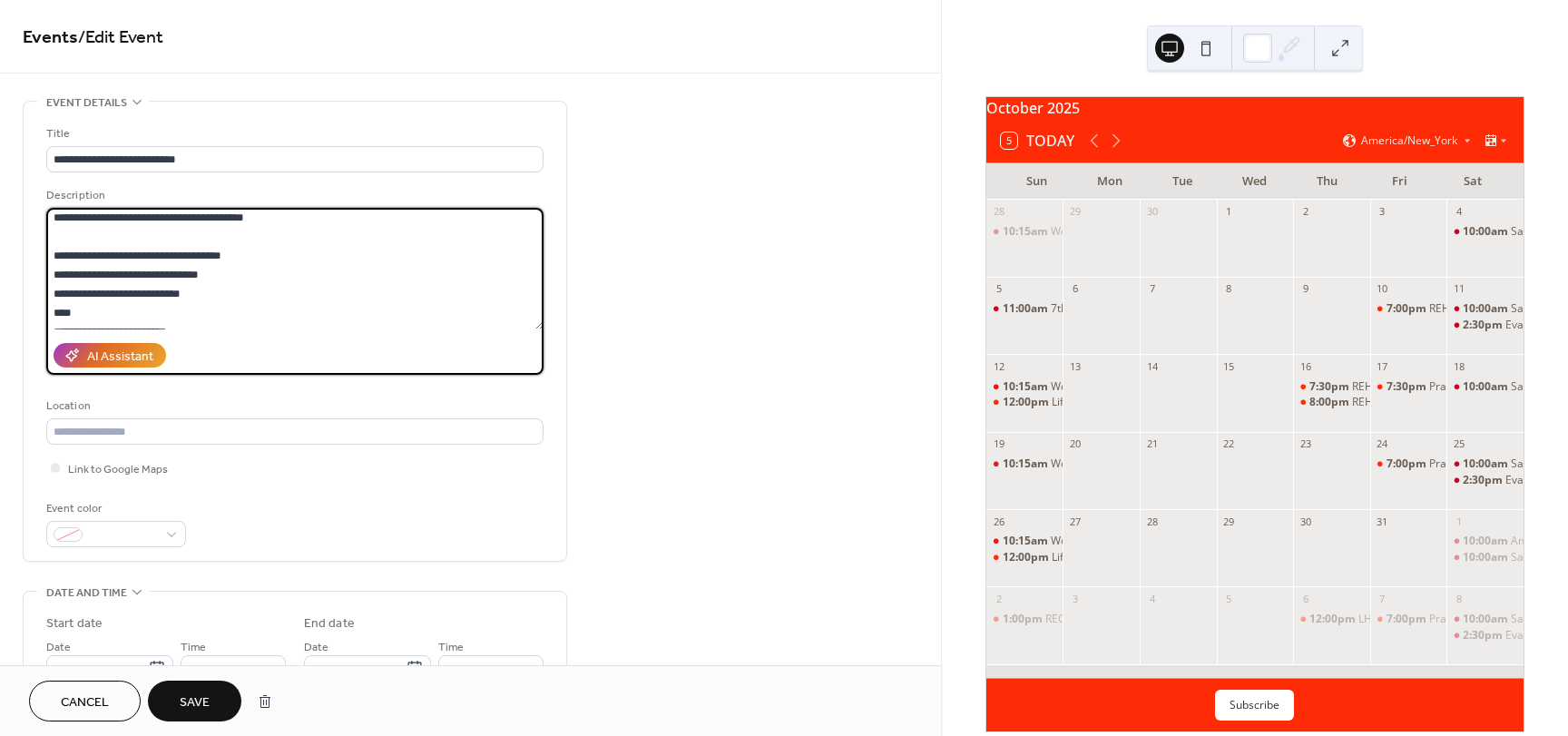 scroll, scrollTop: 324, scrollLeft: 0, axis: vertical 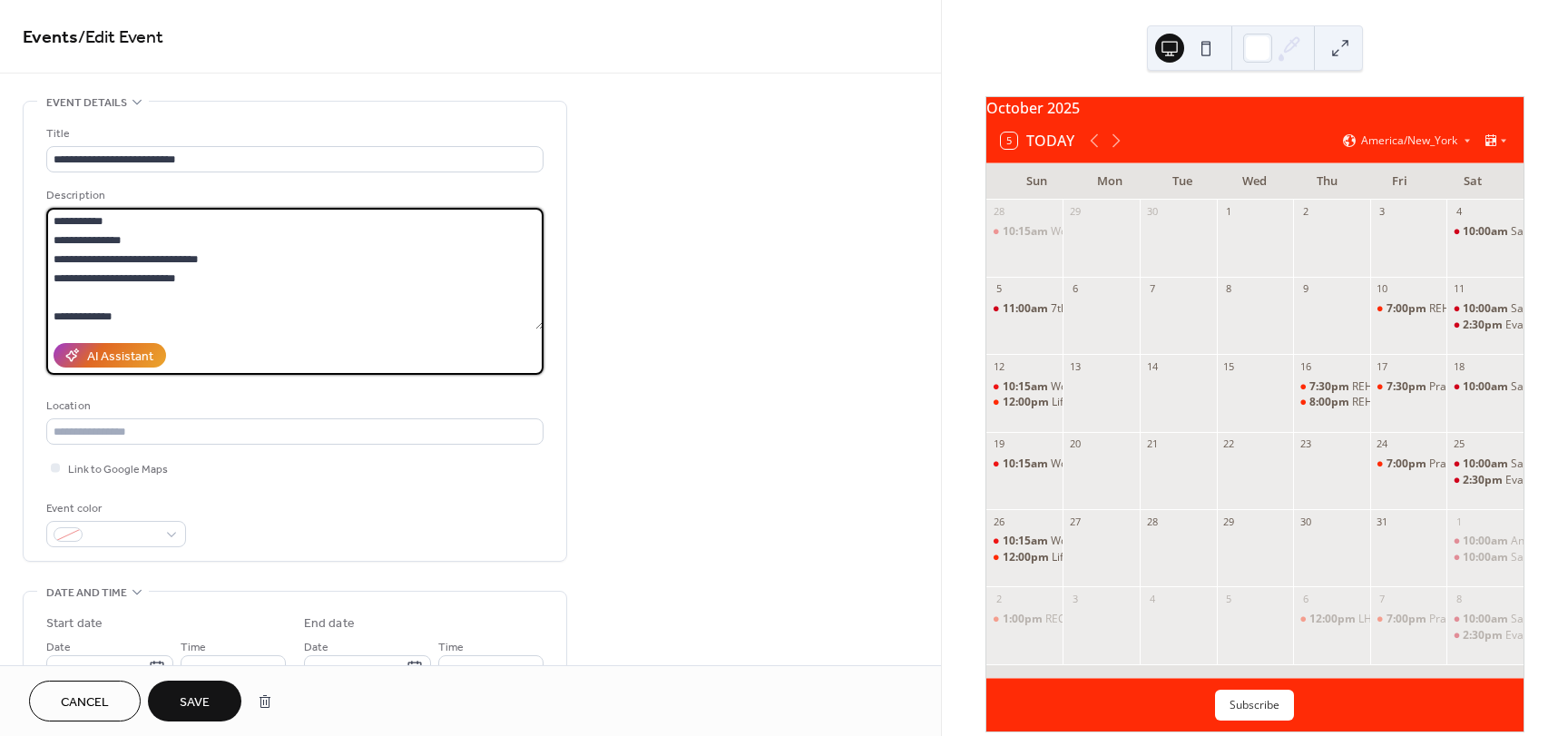 paste on "**********" 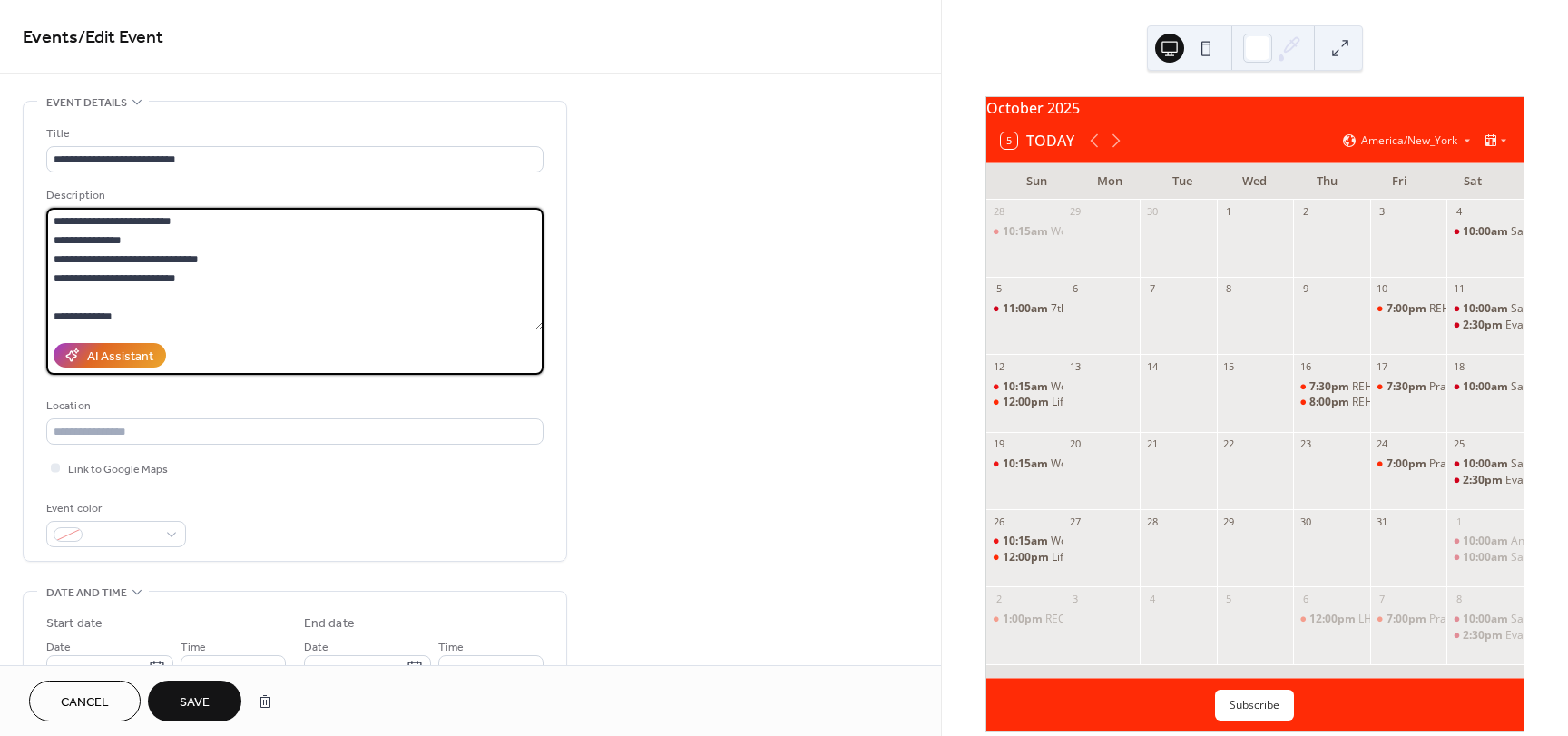 click on "**********" at bounding box center [295, 269] 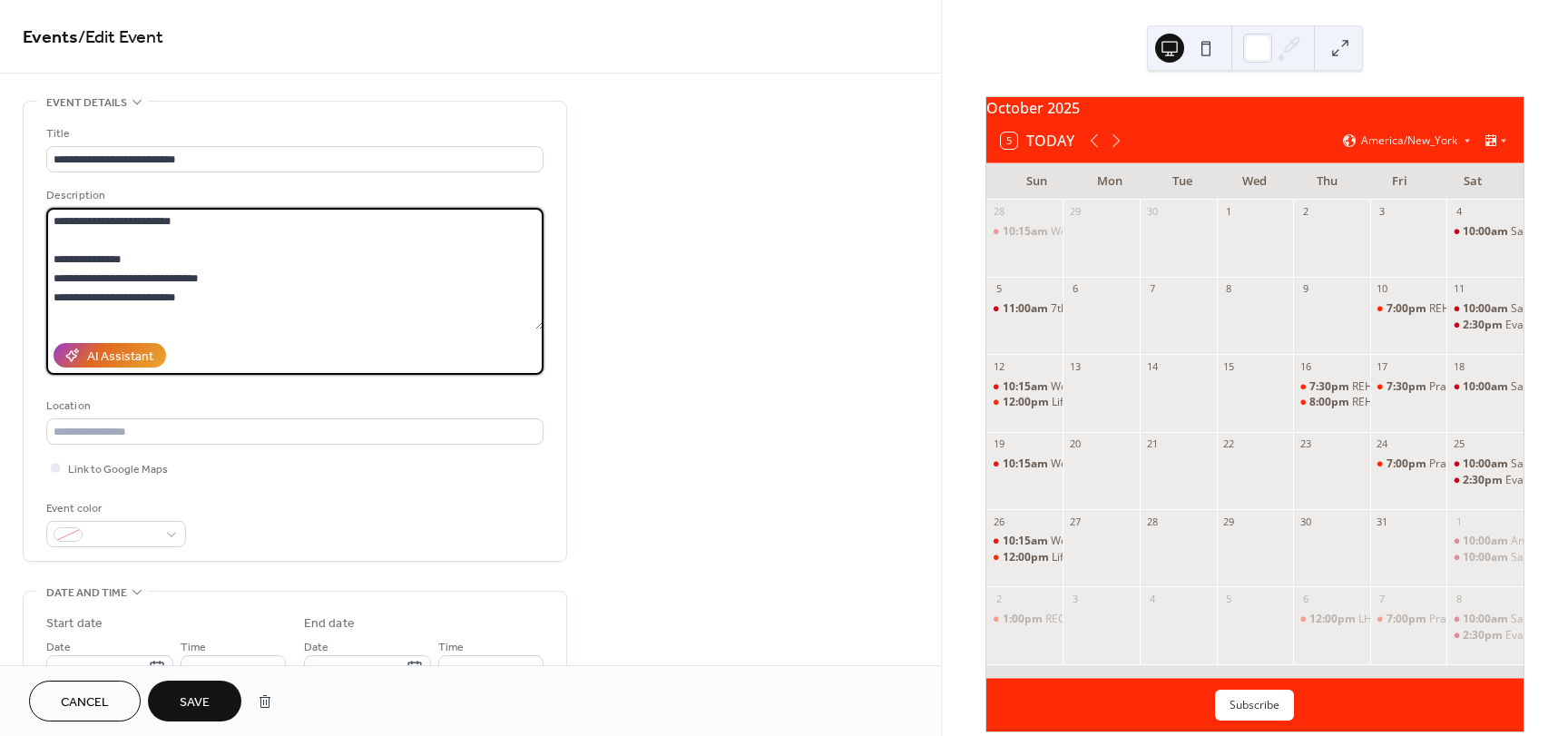 drag, startPoint x: 110, startPoint y: 215, endPoint x: 51, endPoint y: 215, distance: 59 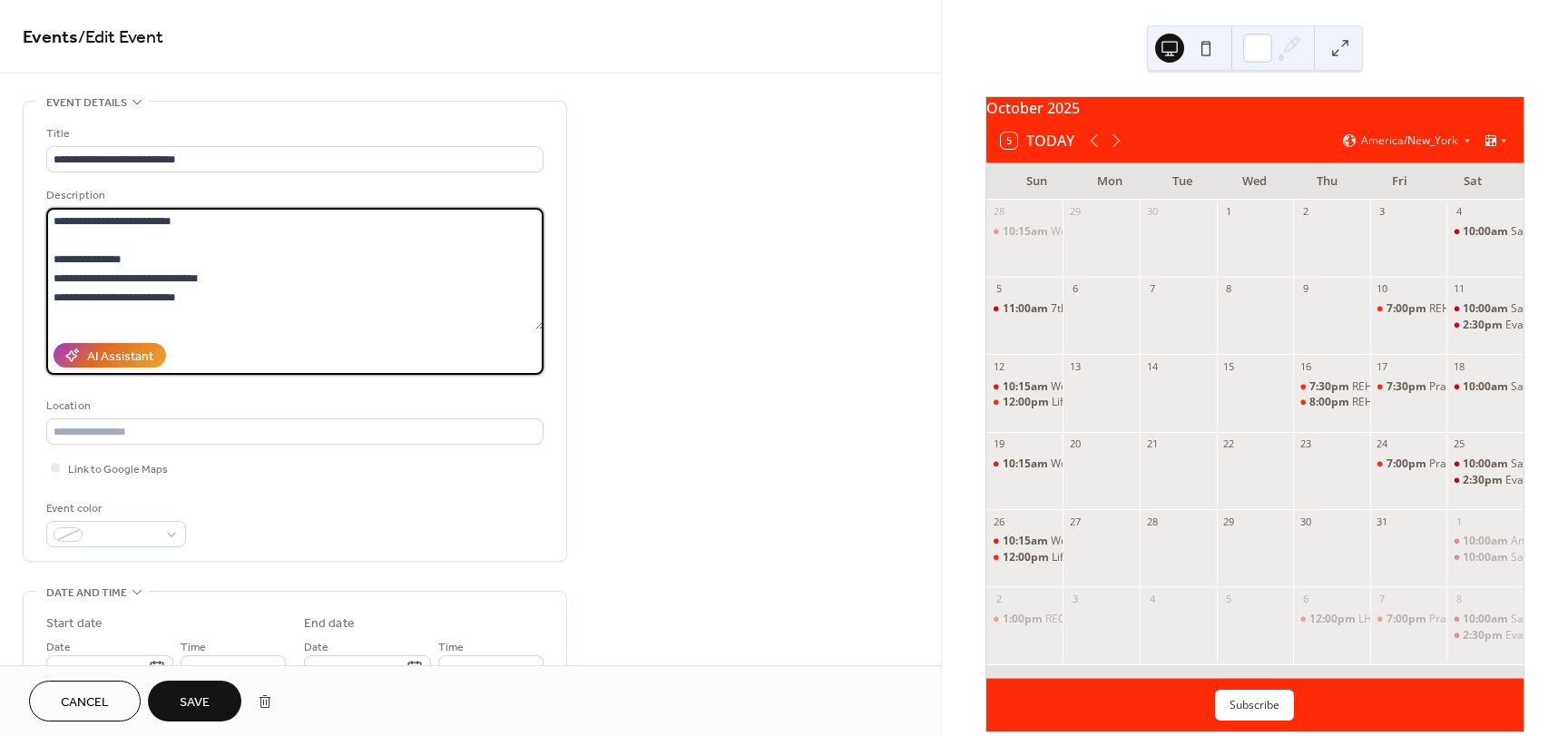 paste on "**********" 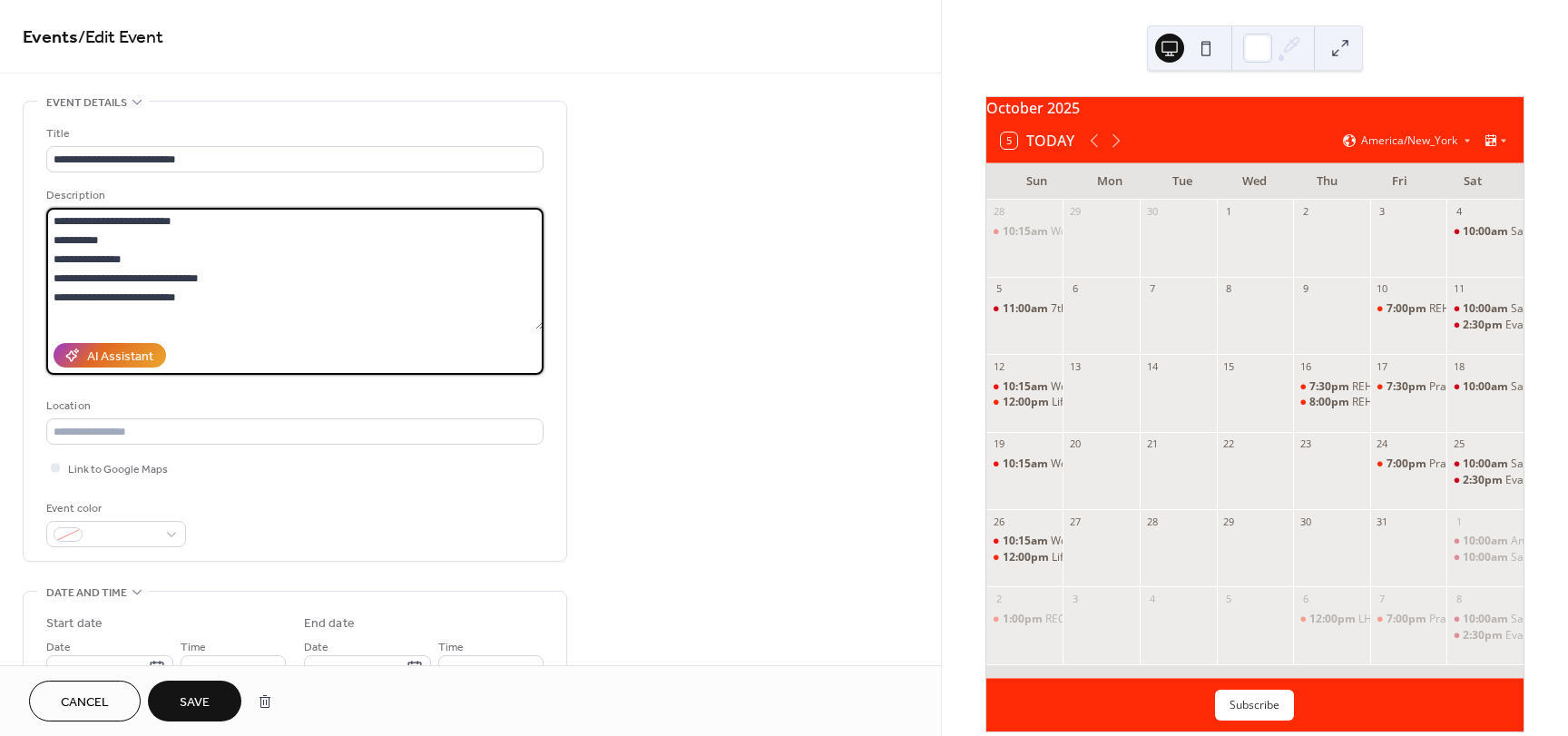 click on "**********" at bounding box center (295, 269) 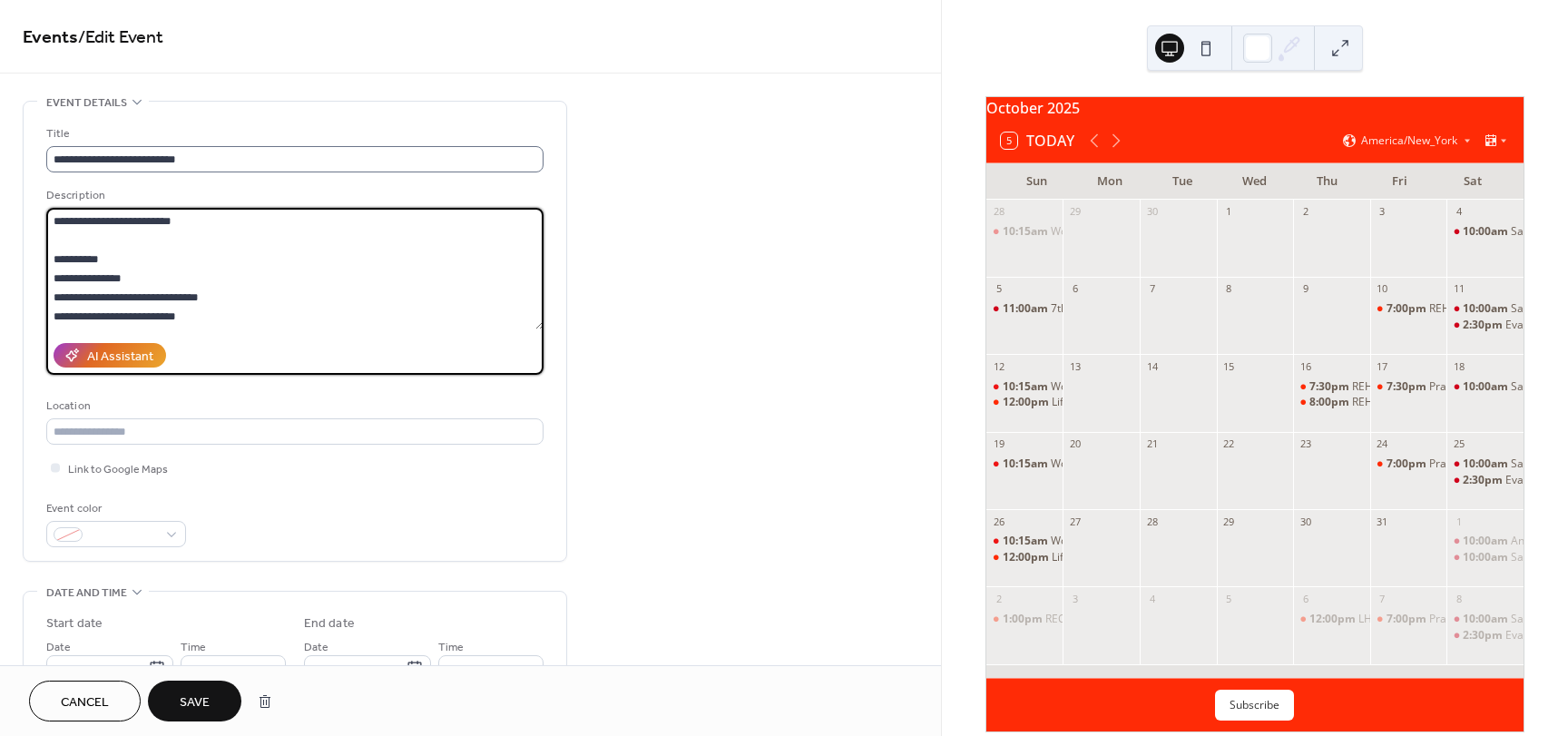 type on "**********" 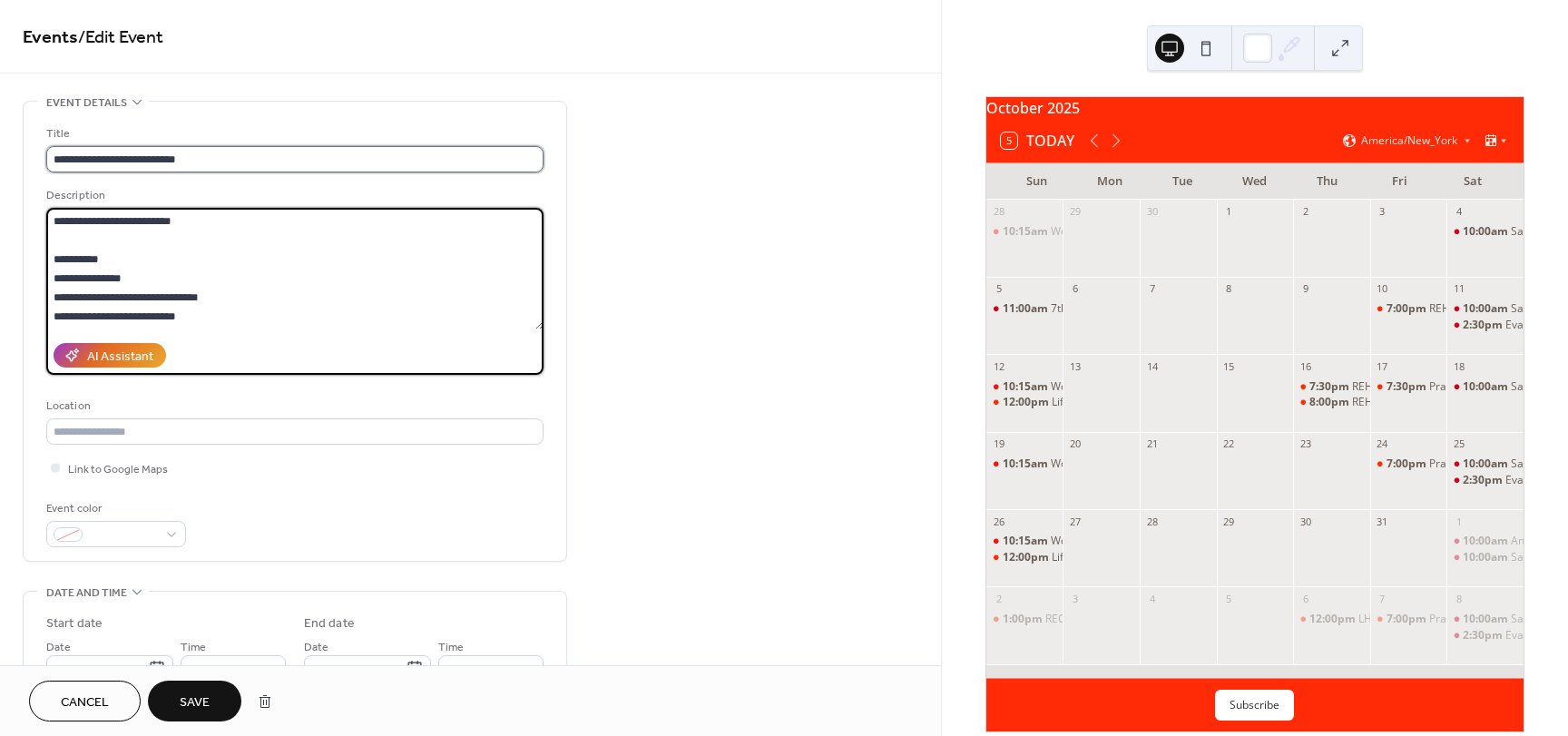 click on "**********" at bounding box center (295, 159) 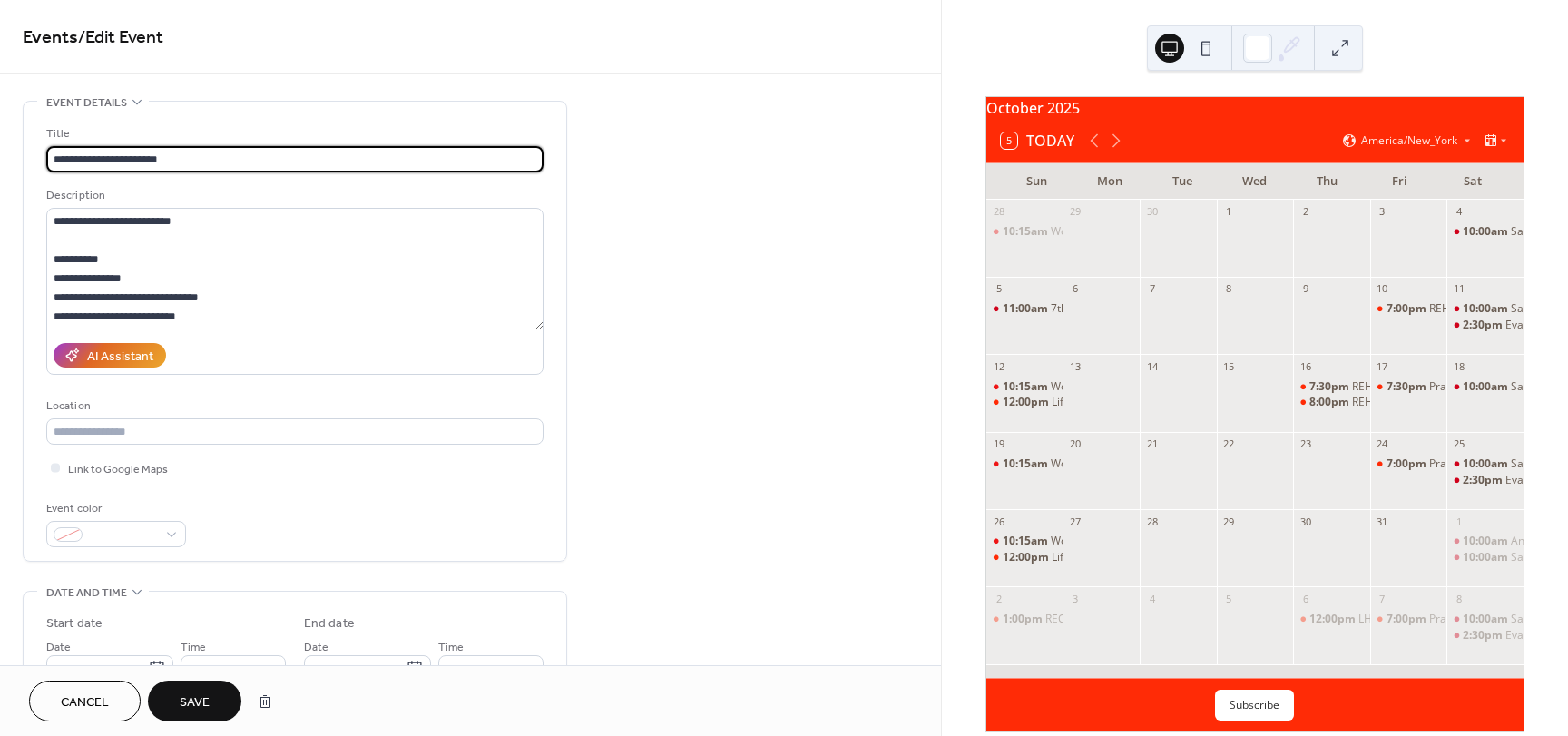 type on "**********" 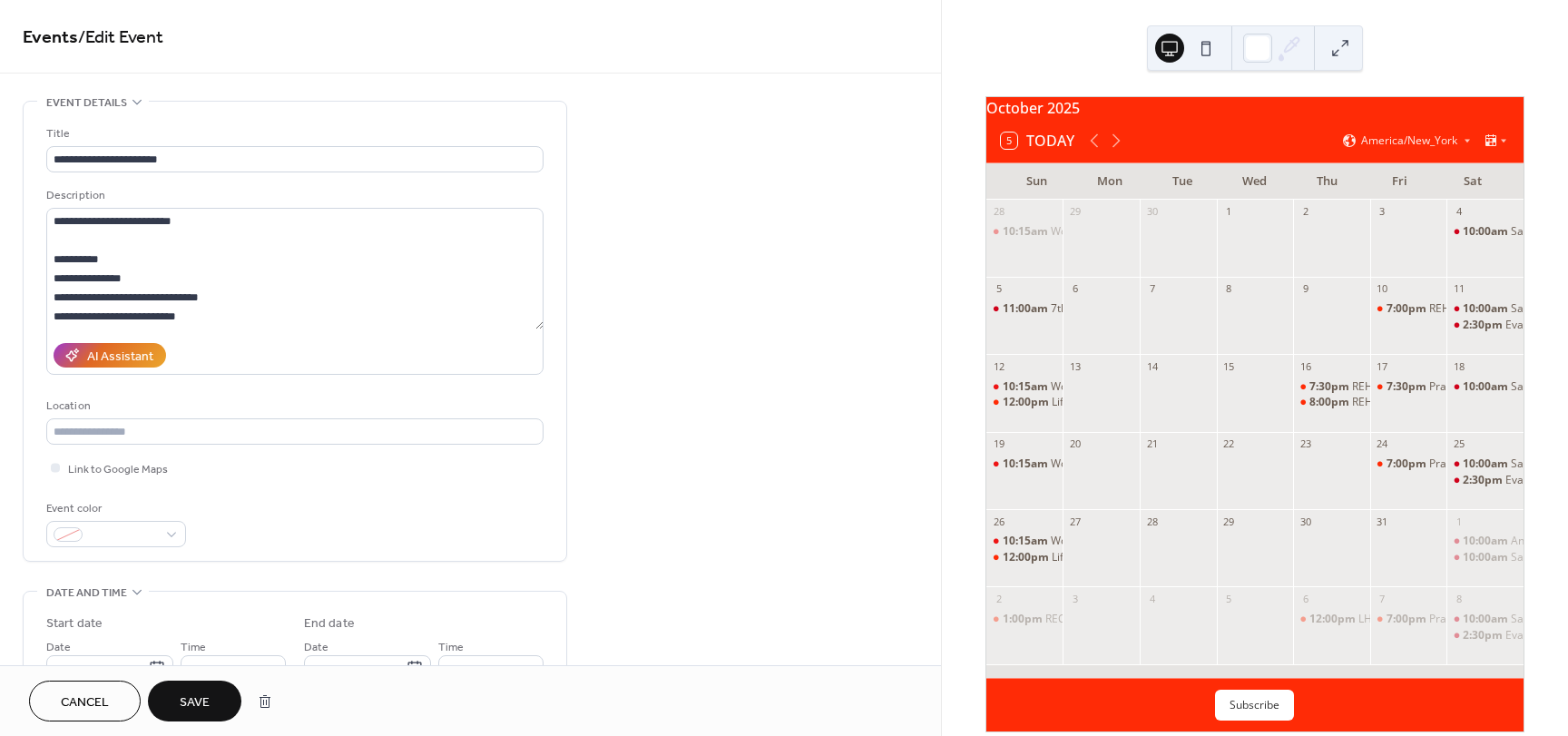 click on "Save" at bounding box center [194, 702] 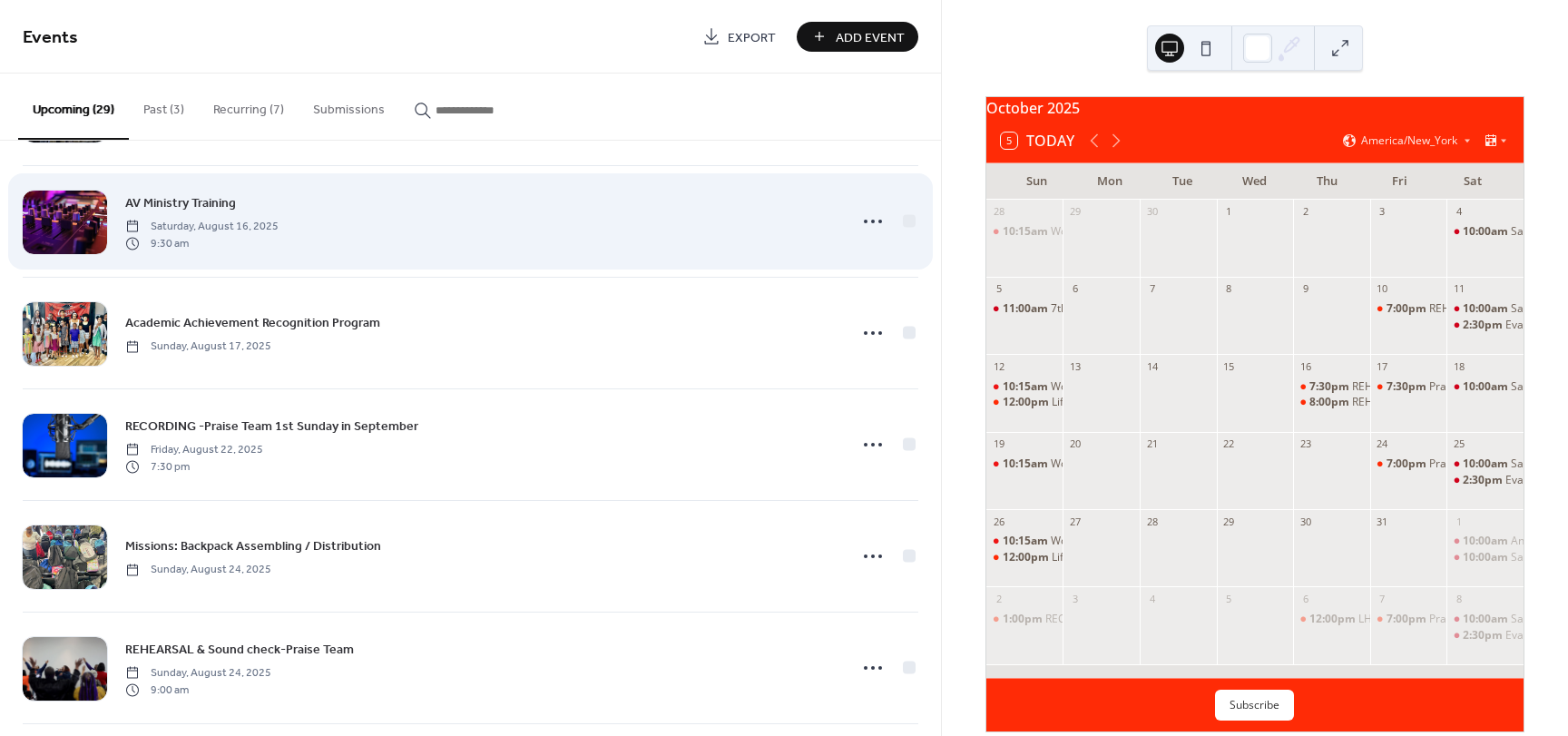 scroll, scrollTop: 363, scrollLeft: 0, axis: vertical 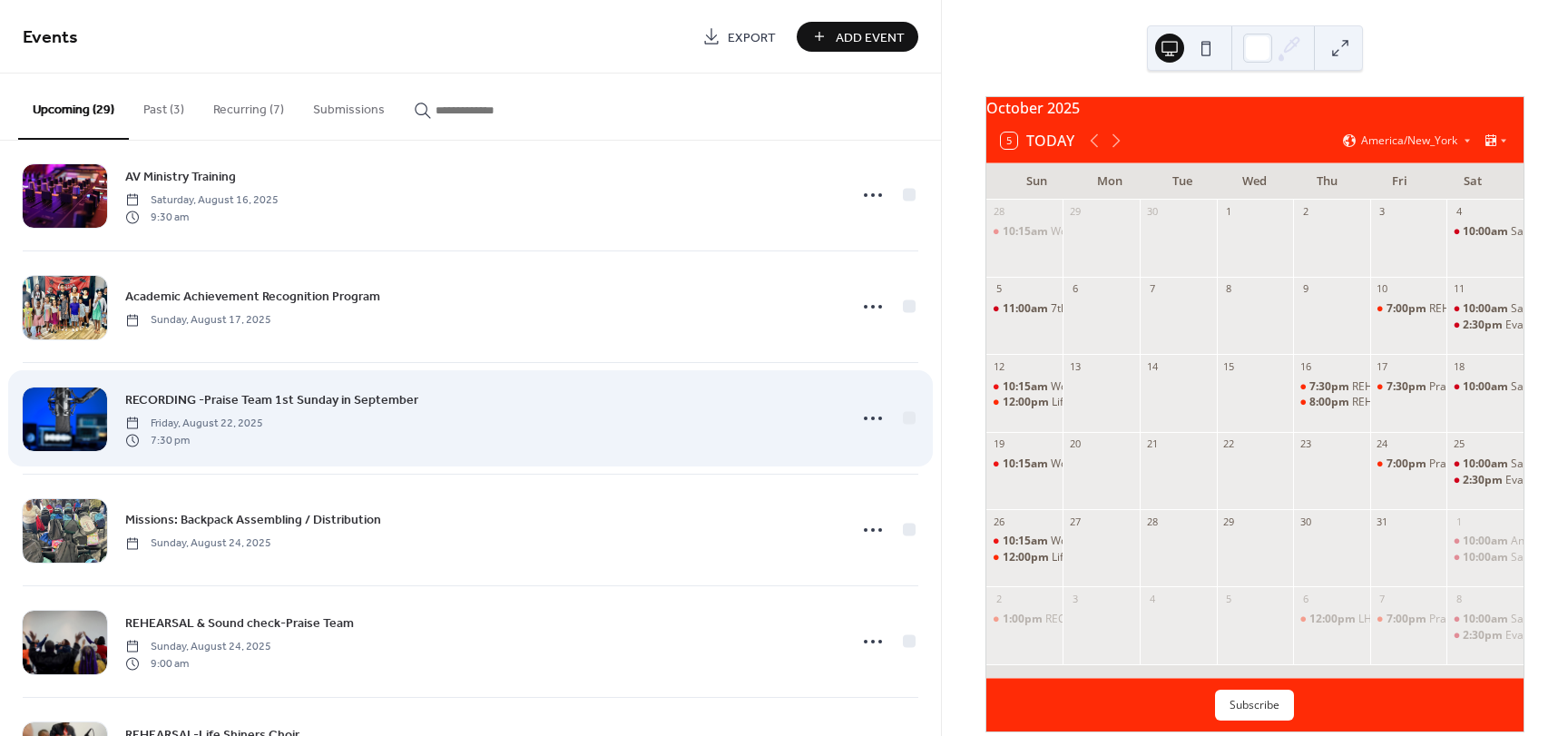 click on "RECORDING -Praise Team  1st Sunday in September" at bounding box center [271, 400] 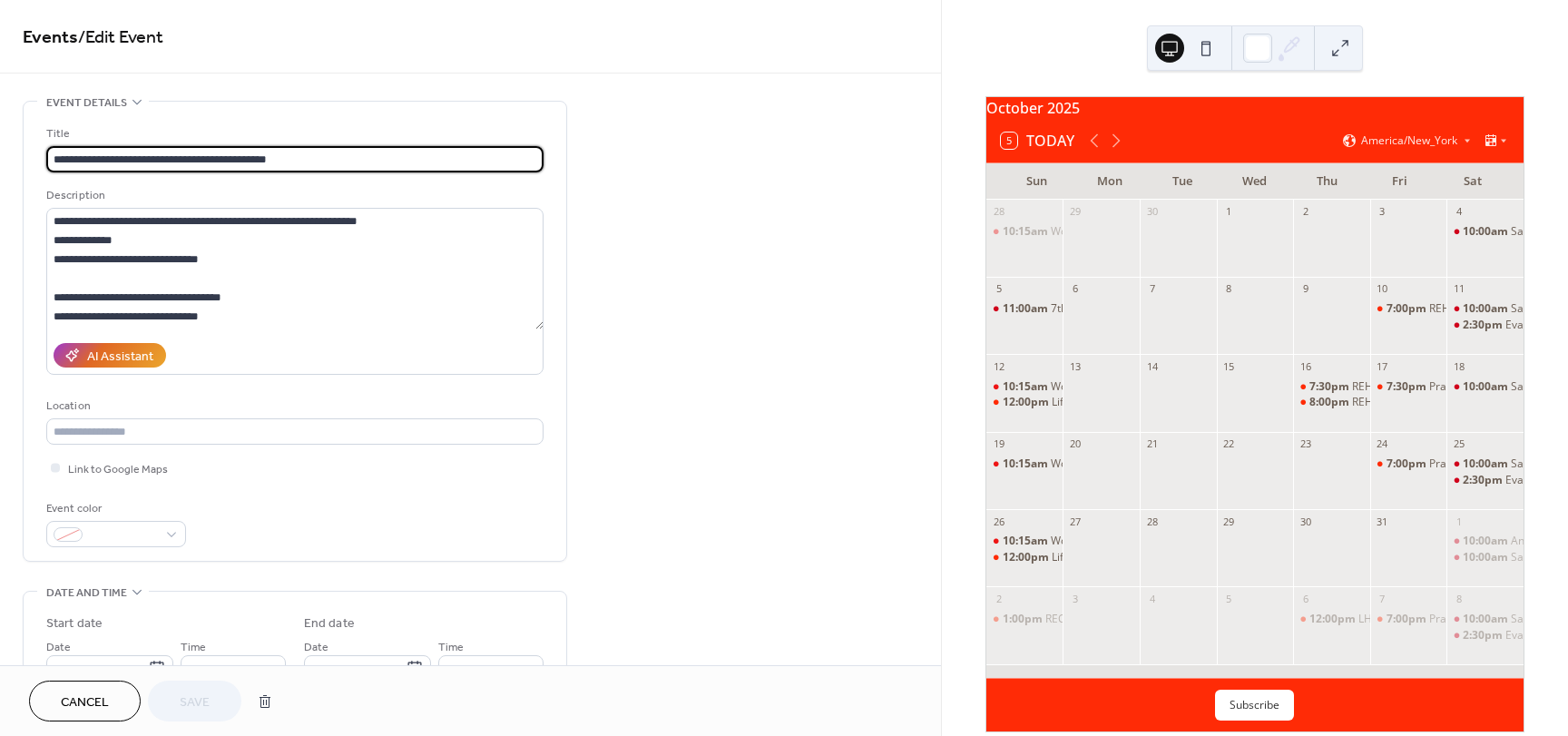 drag, startPoint x: 313, startPoint y: 154, endPoint x: 182, endPoint y: 160, distance: 131.13733 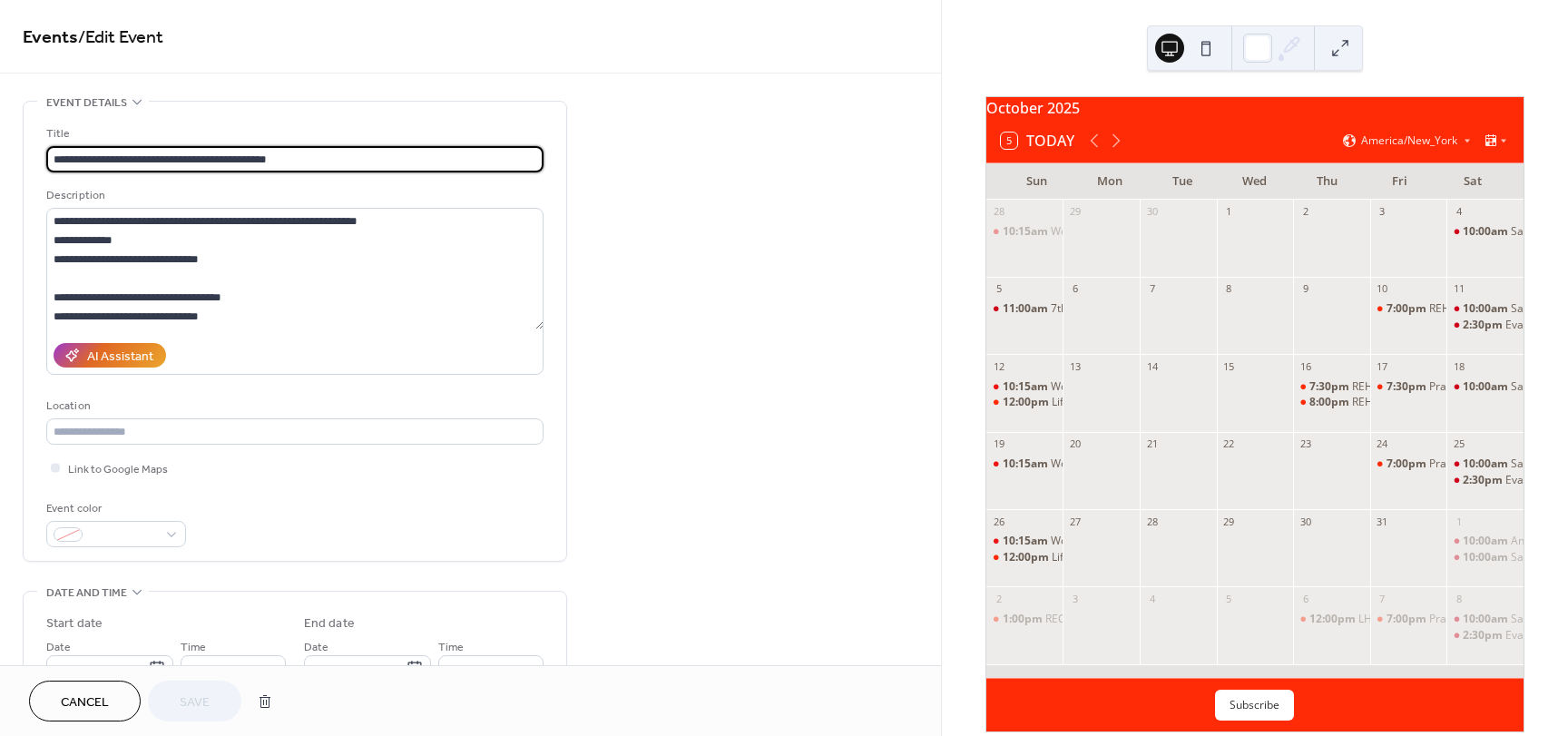 click on "**********" at bounding box center (295, 159) 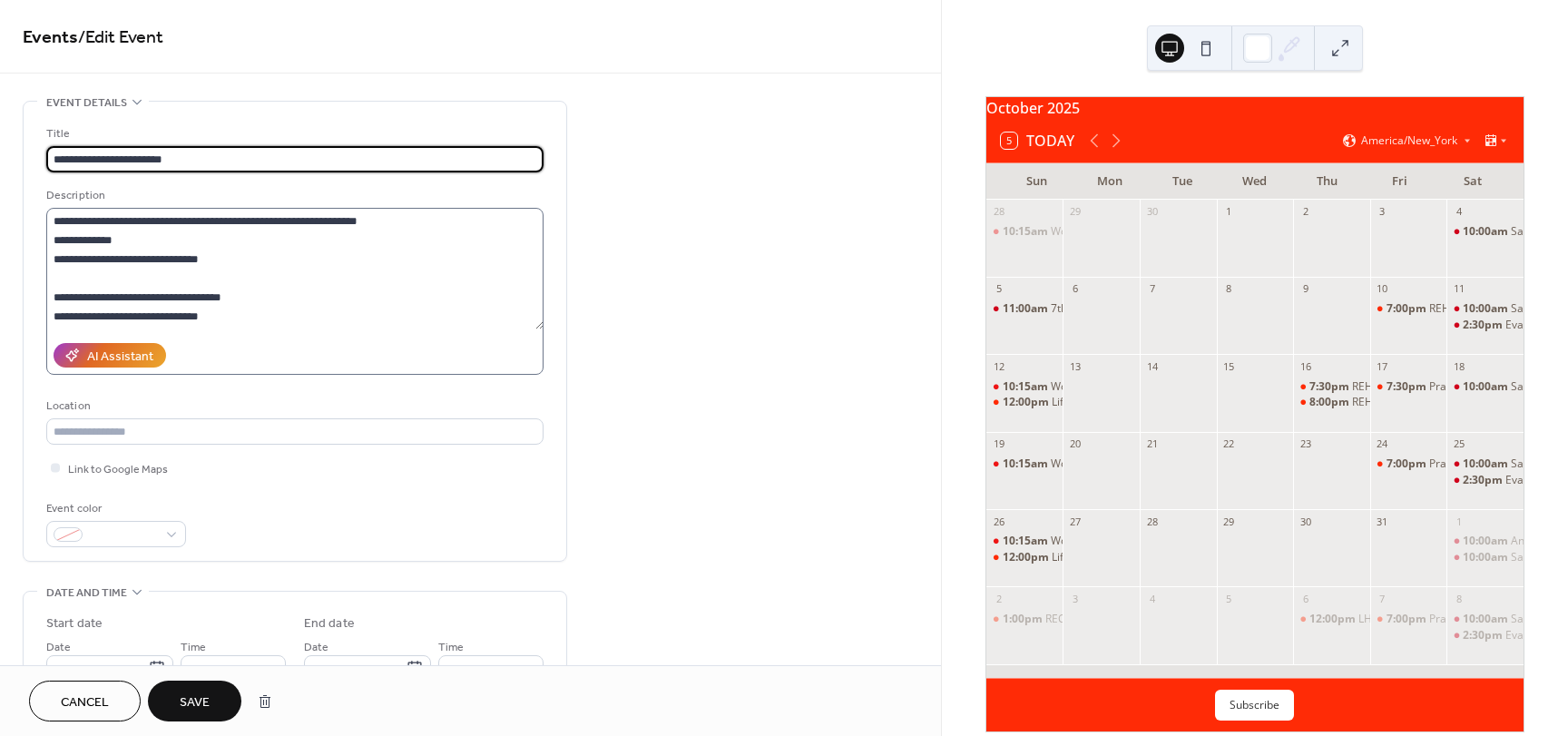 type on "**********" 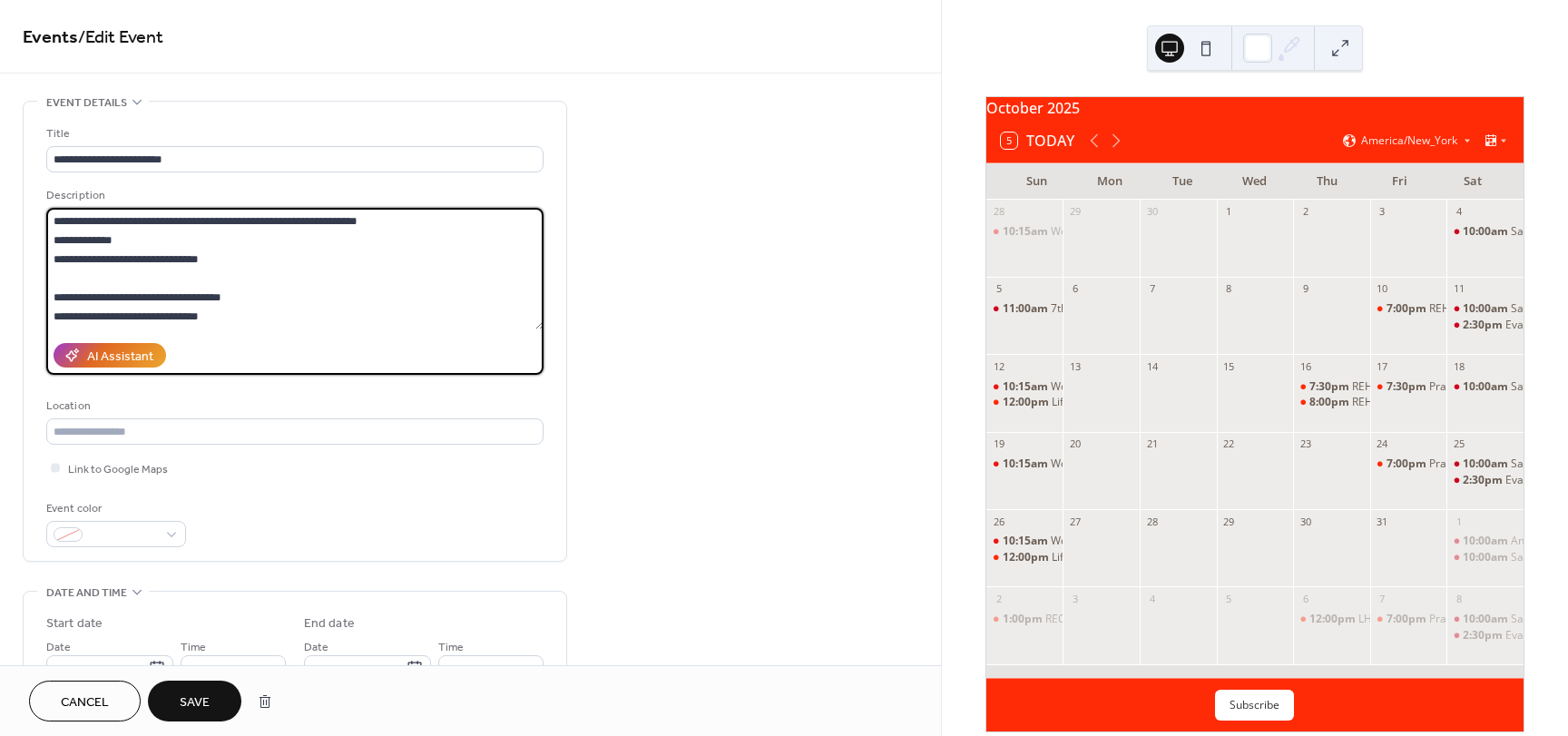click on "**********" at bounding box center [295, 269] 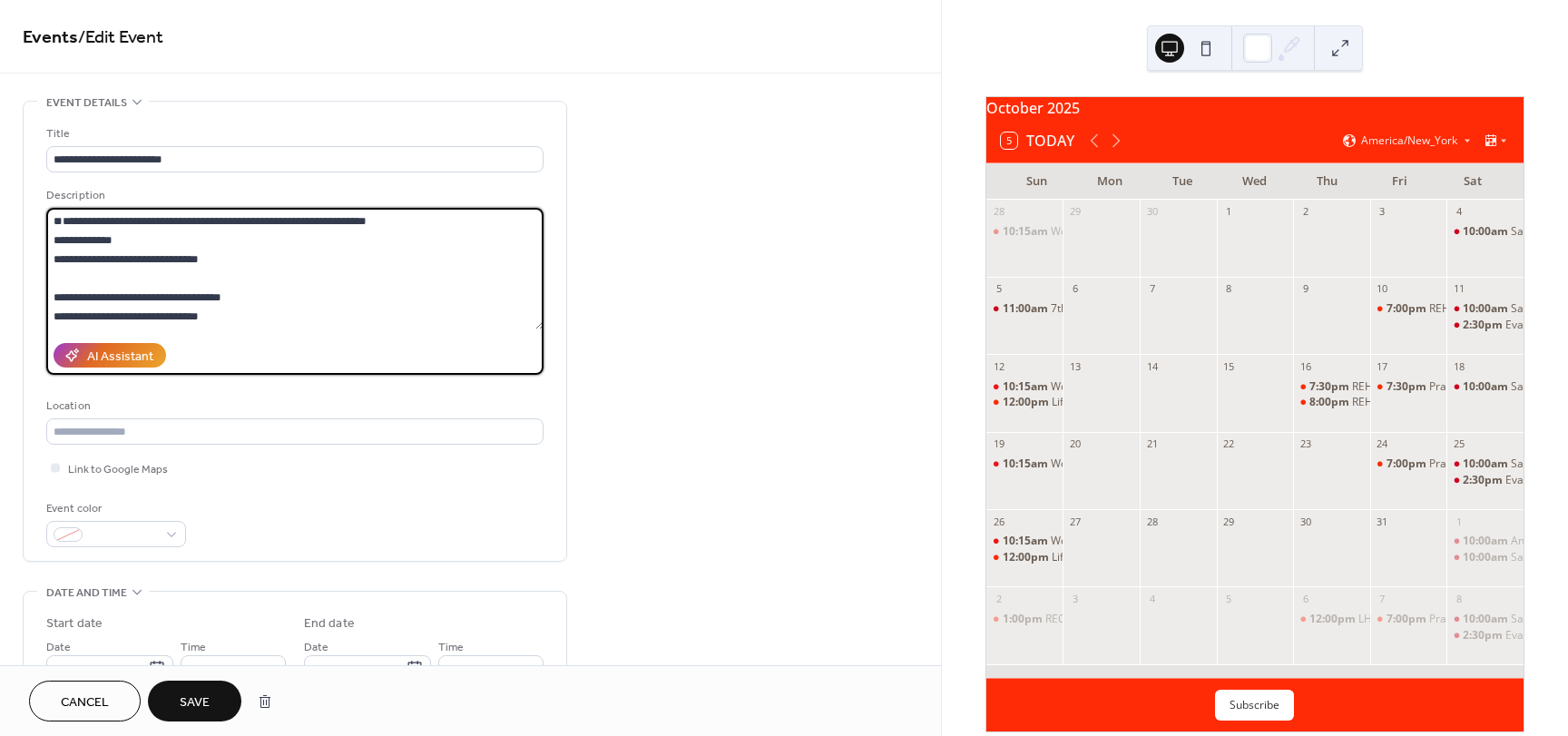 click on "**********" at bounding box center (295, 269) 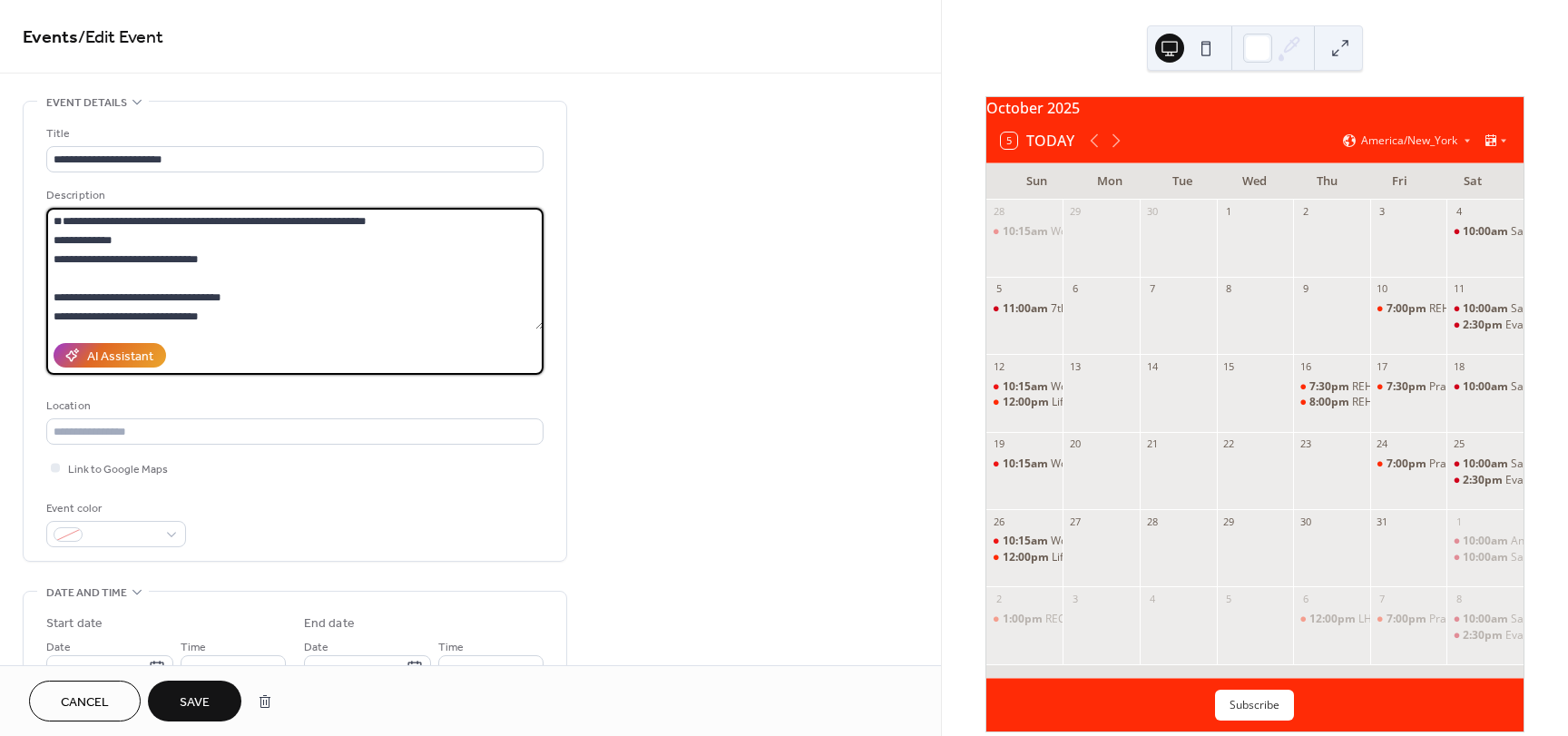paste on "**********" 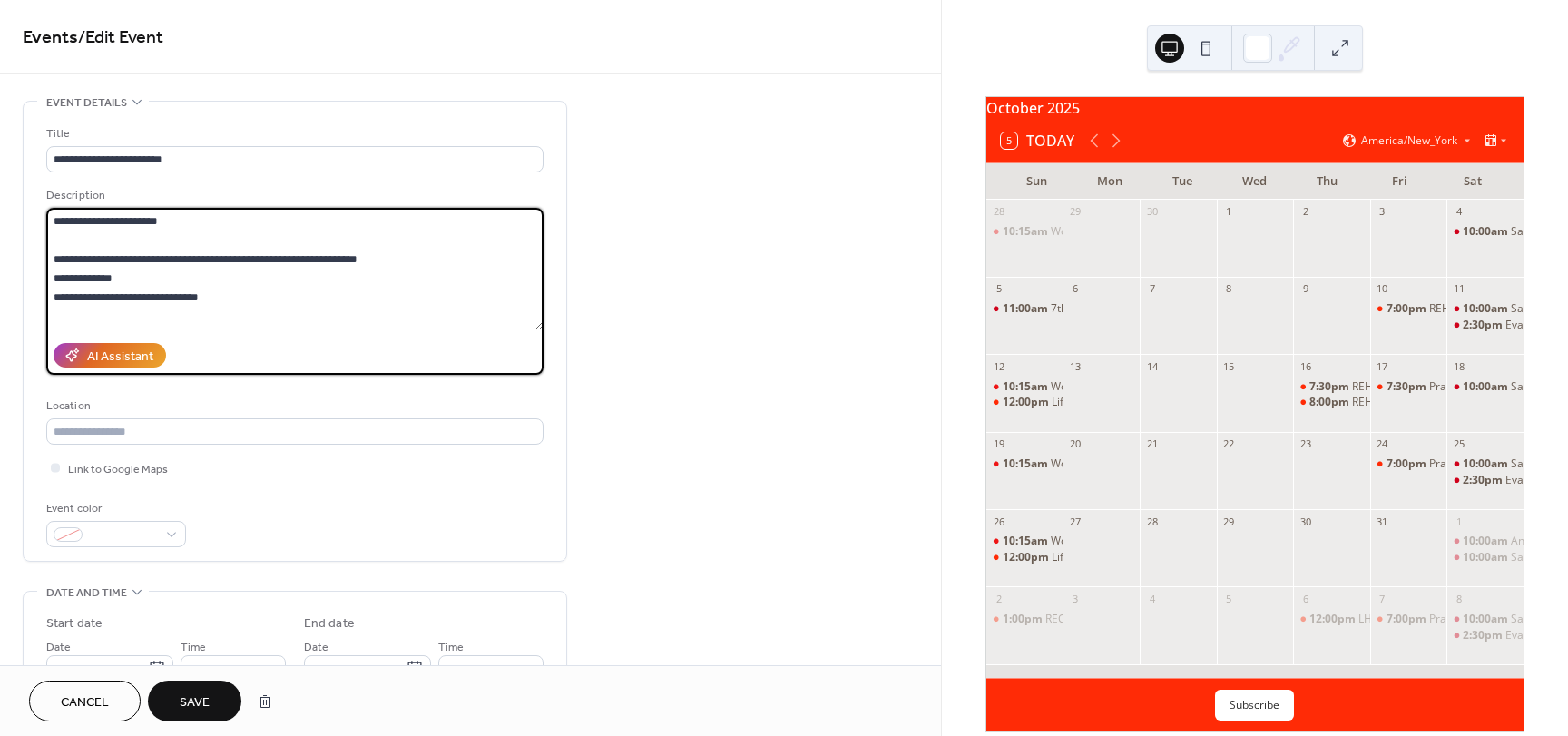 drag, startPoint x: 356, startPoint y: 257, endPoint x: 43, endPoint y: 257, distance: 313 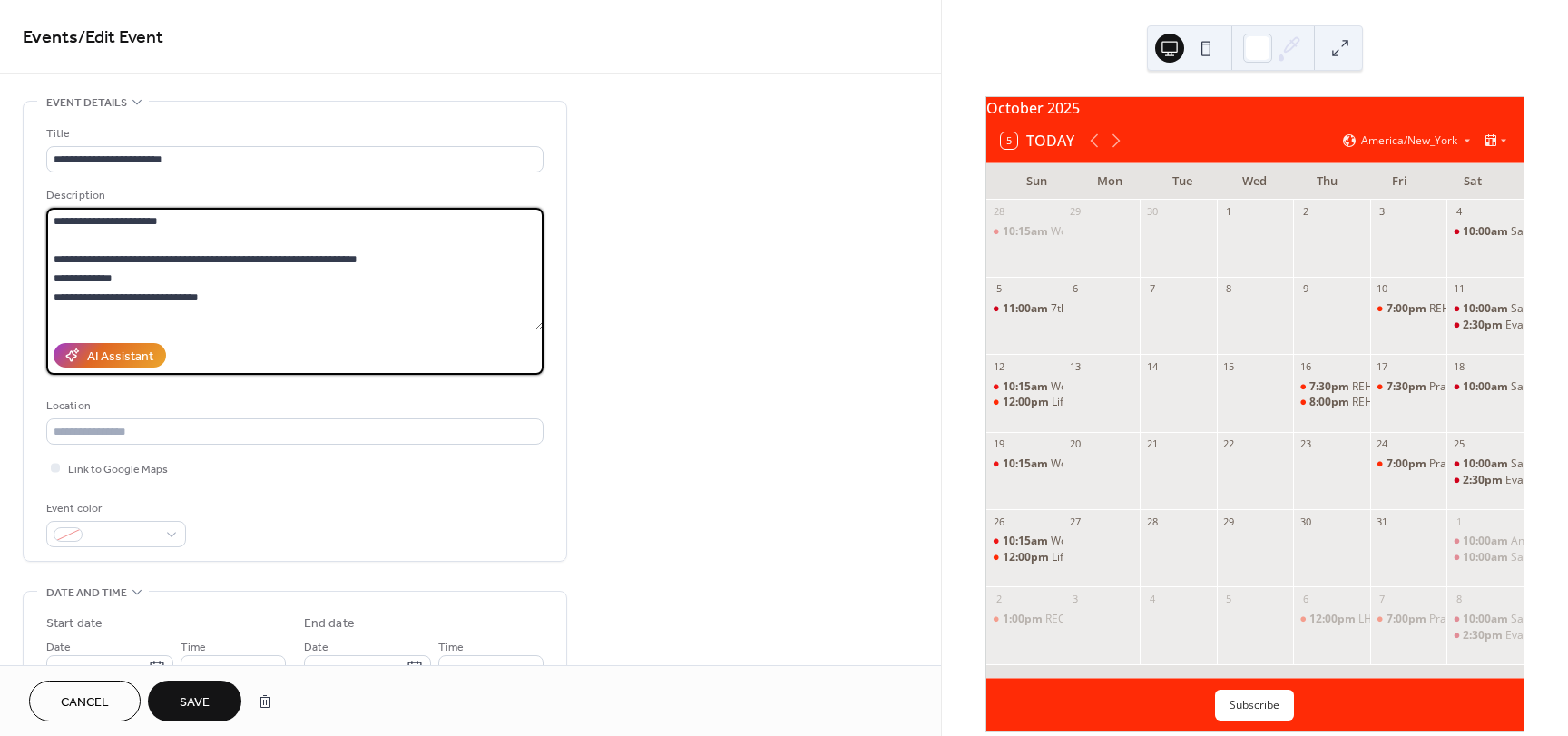 click on "**********" at bounding box center (295, 331) 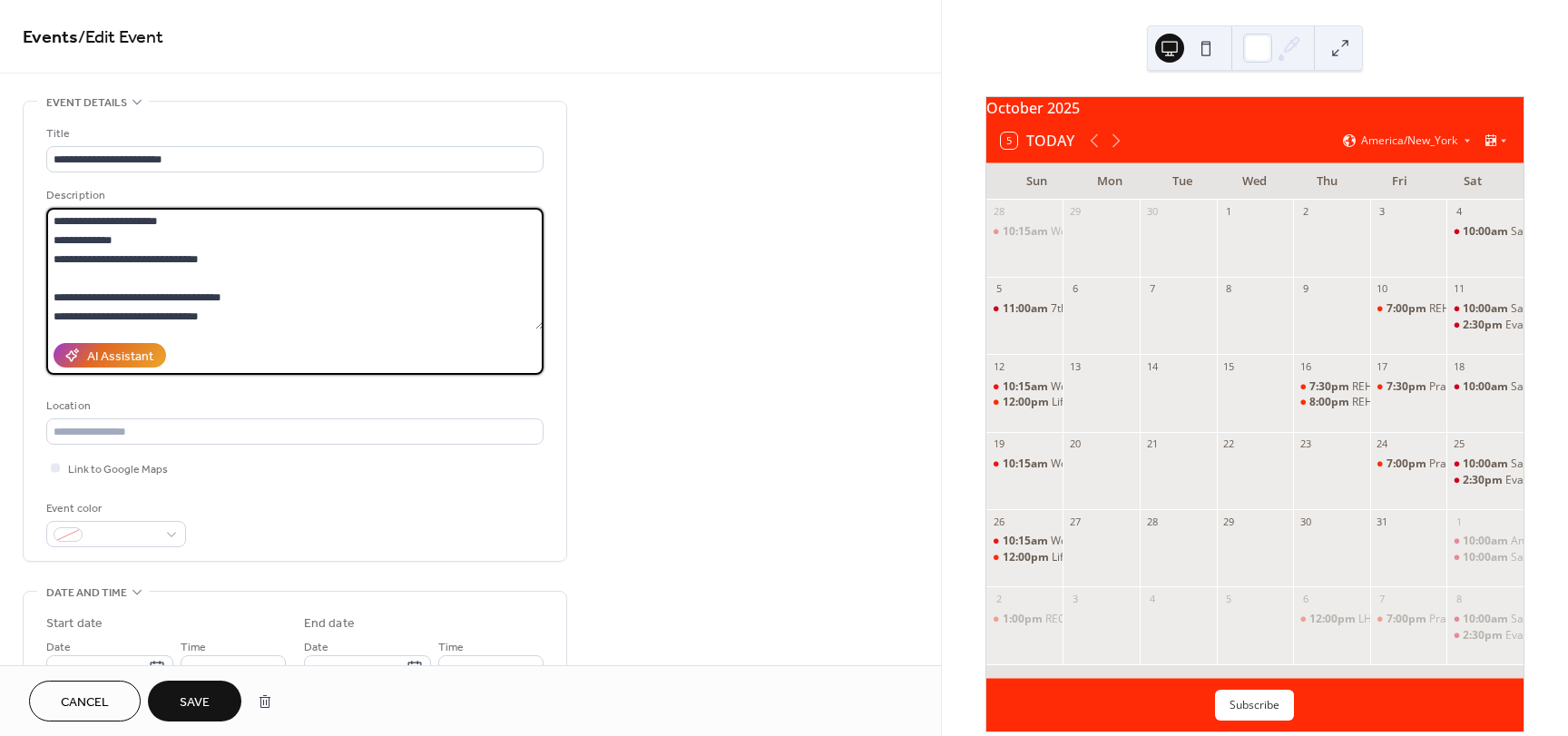 click on "**********" at bounding box center [295, 269] 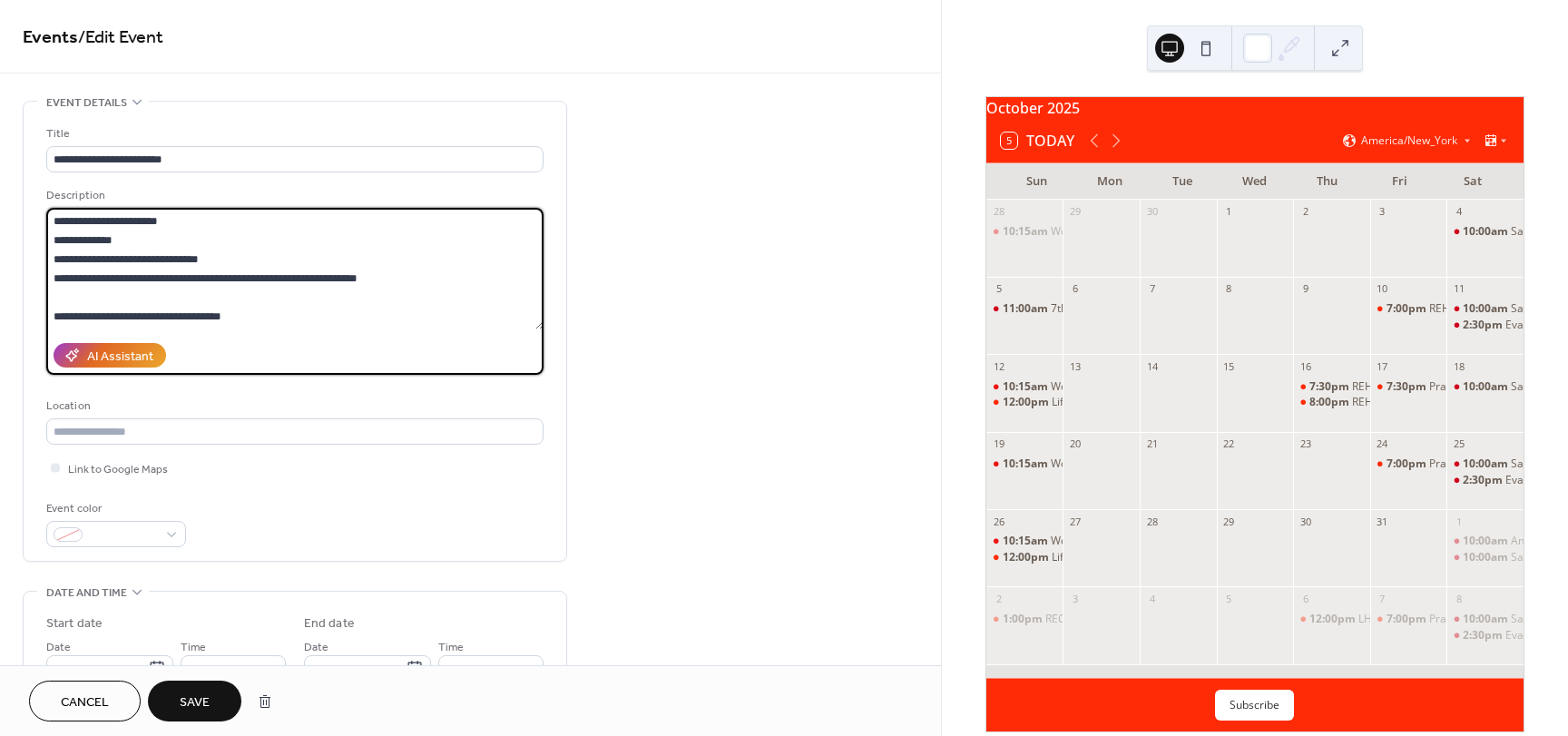 scroll, scrollTop: 76, scrollLeft: 0, axis: vertical 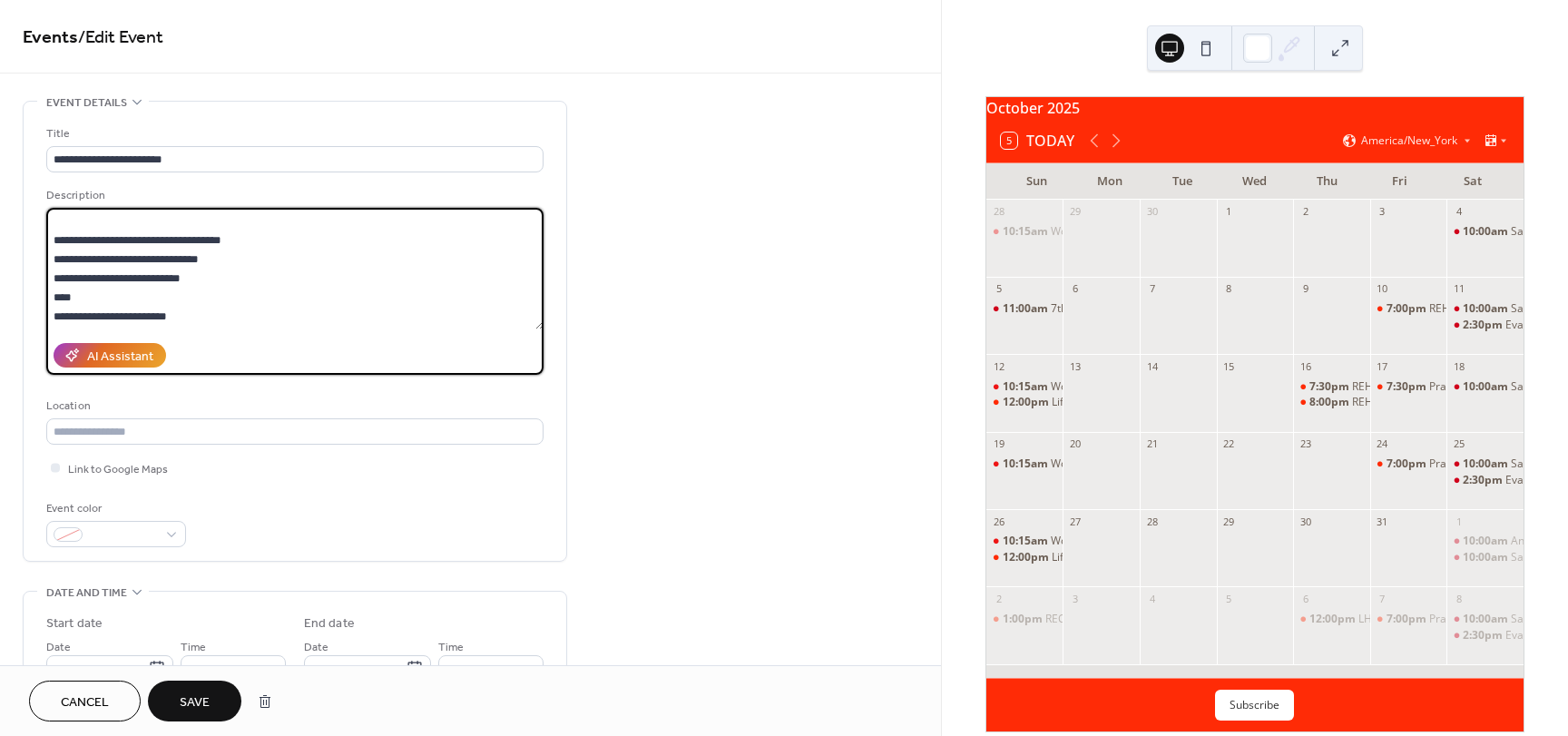 drag, startPoint x: 257, startPoint y: 236, endPoint x: 47, endPoint y: 247, distance: 210.2879 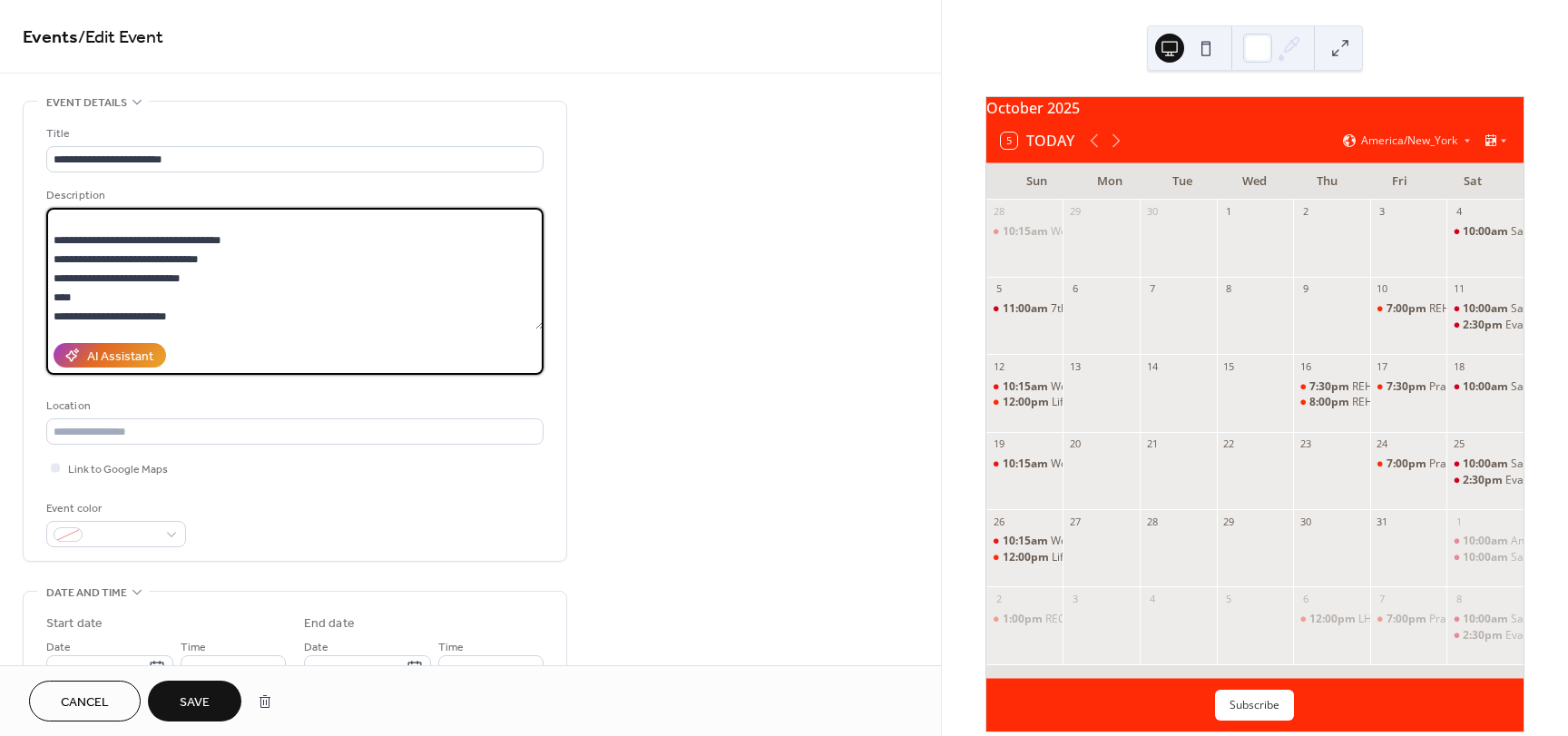 click on "**********" at bounding box center (295, 269) 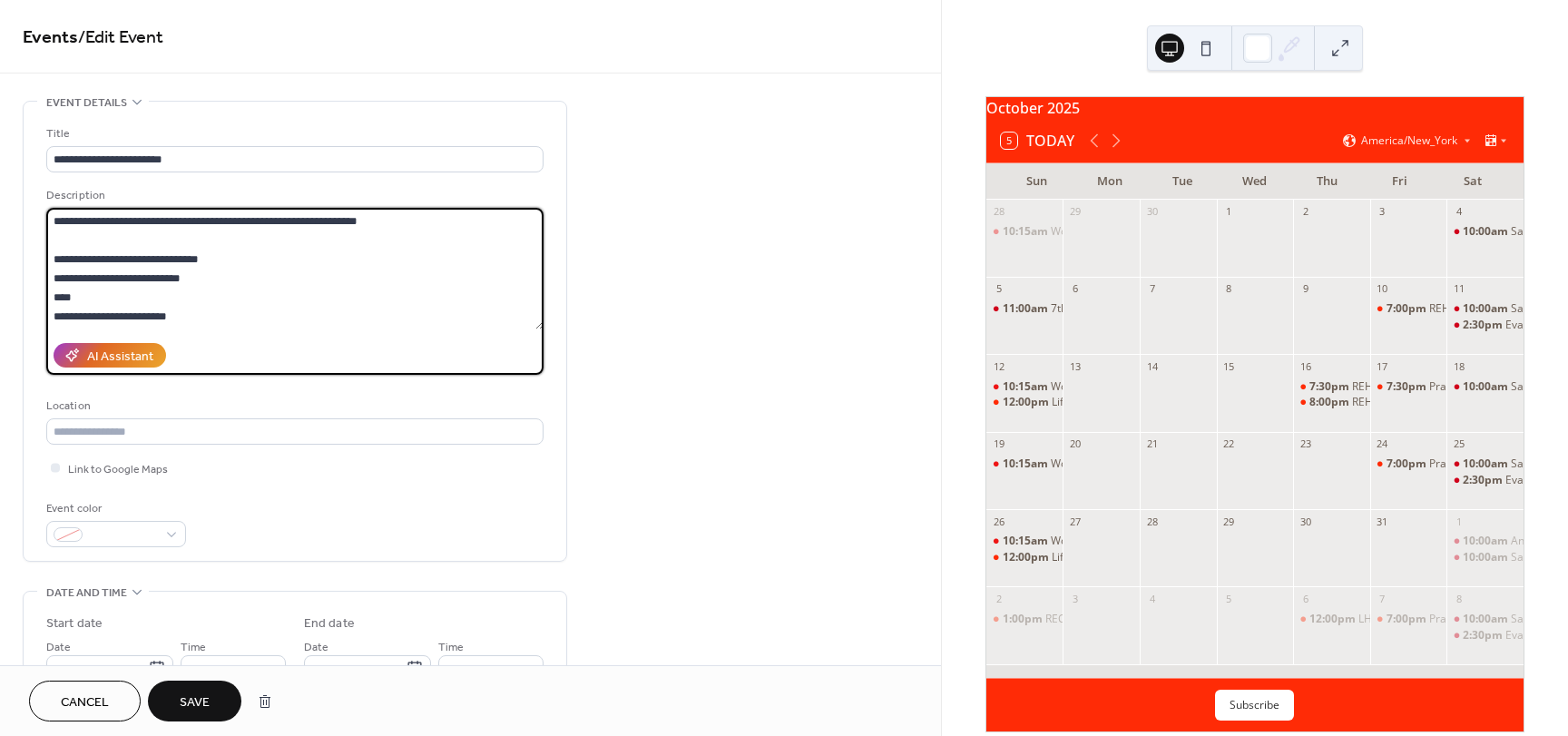 scroll, scrollTop: 57, scrollLeft: 0, axis: vertical 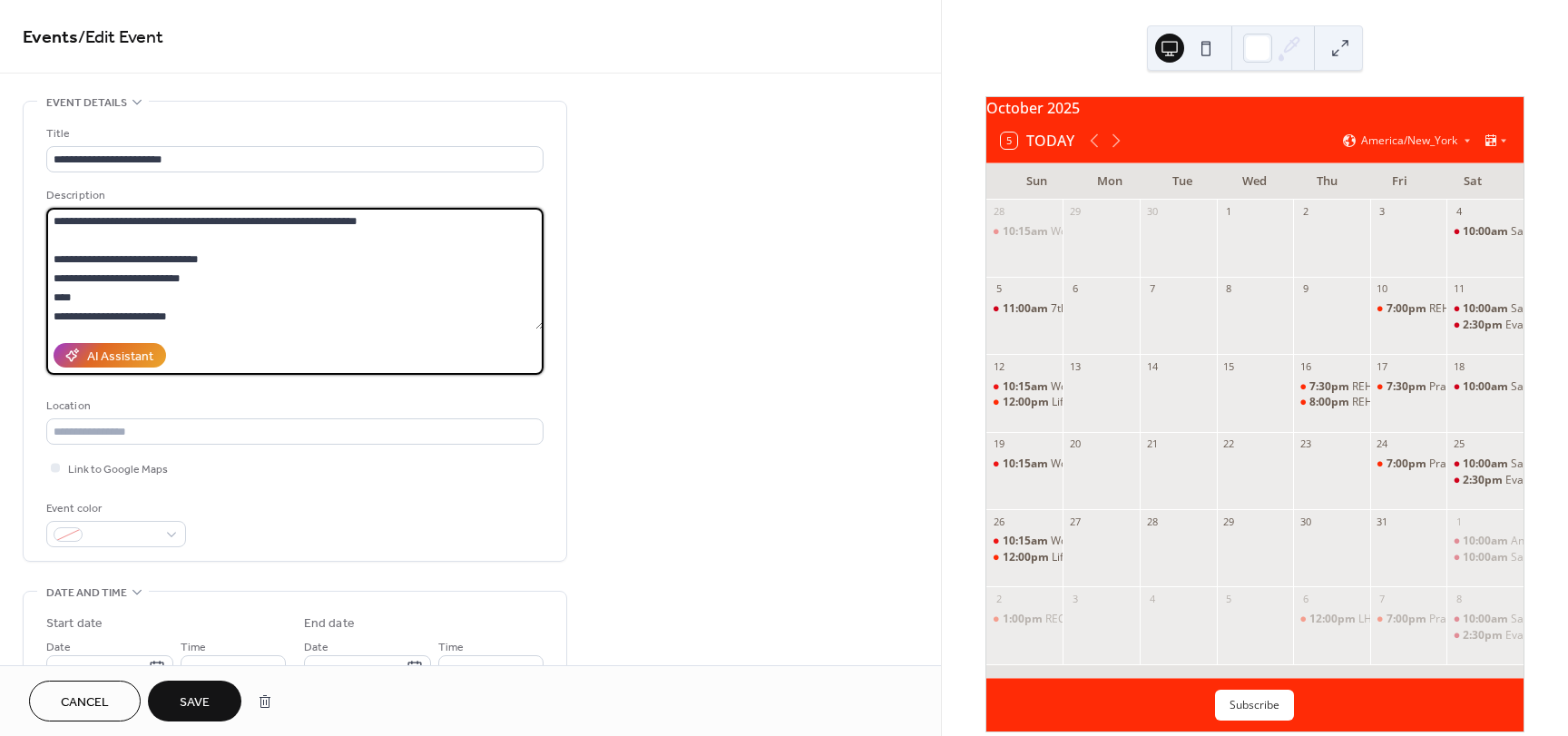 drag, startPoint x: 226, startPoint y: 259, endPoint x: 44, endPoint y: 252, distance: 182.13457 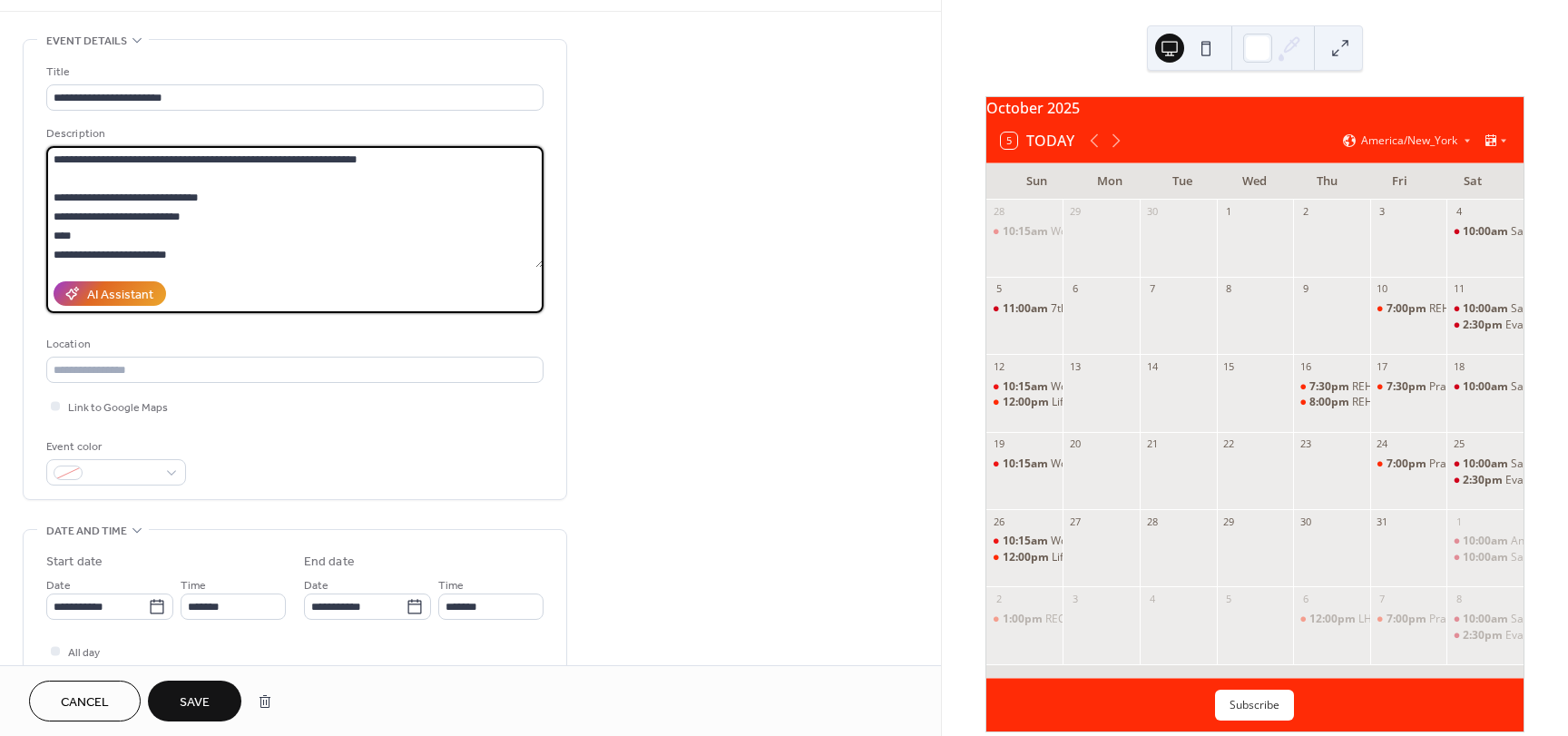 scroll, scrollTop: 0, scrollLeft: 0, axis: both 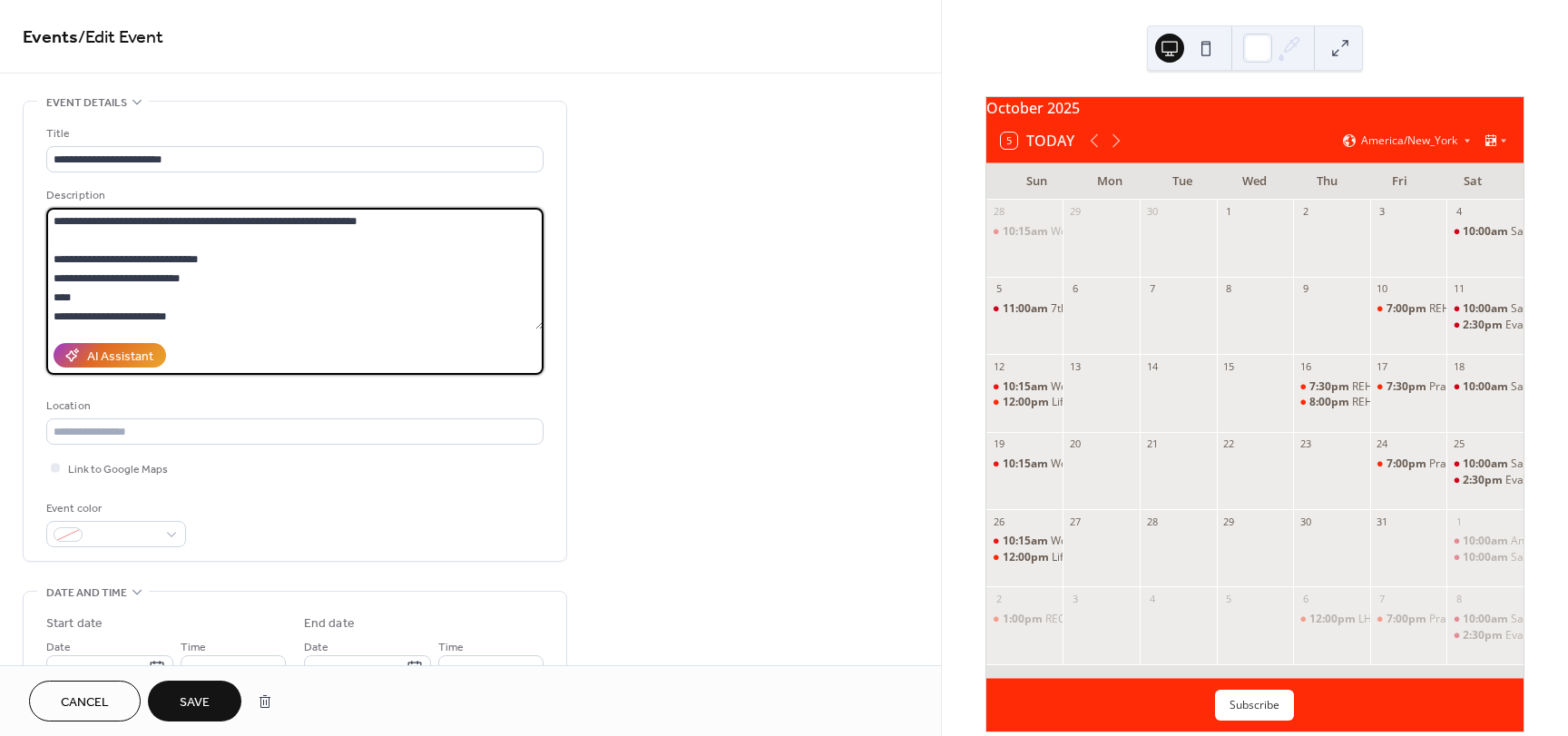 click on "**********" at bounding box center (295, 269) 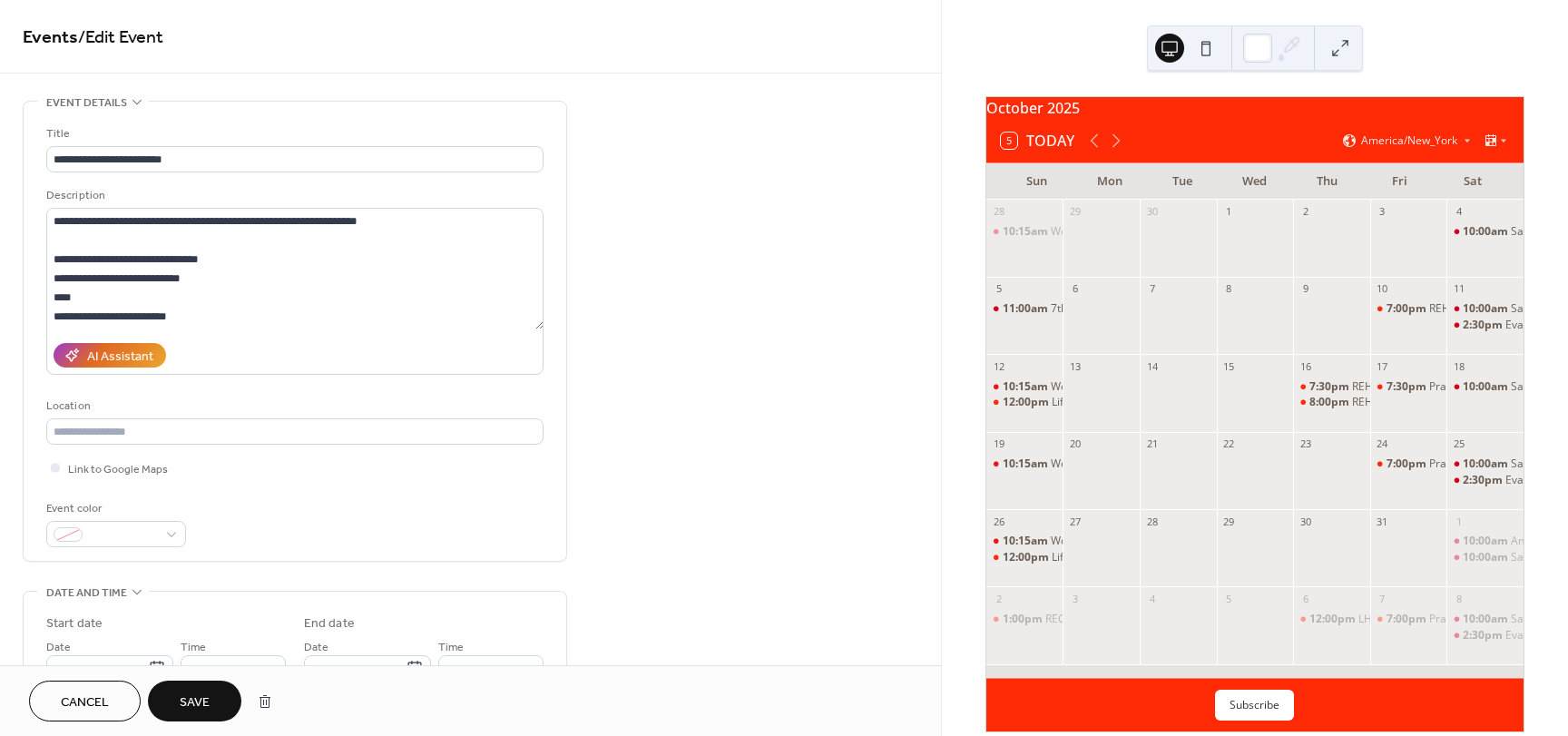 click on "Save" at bounding box center (194, 702) 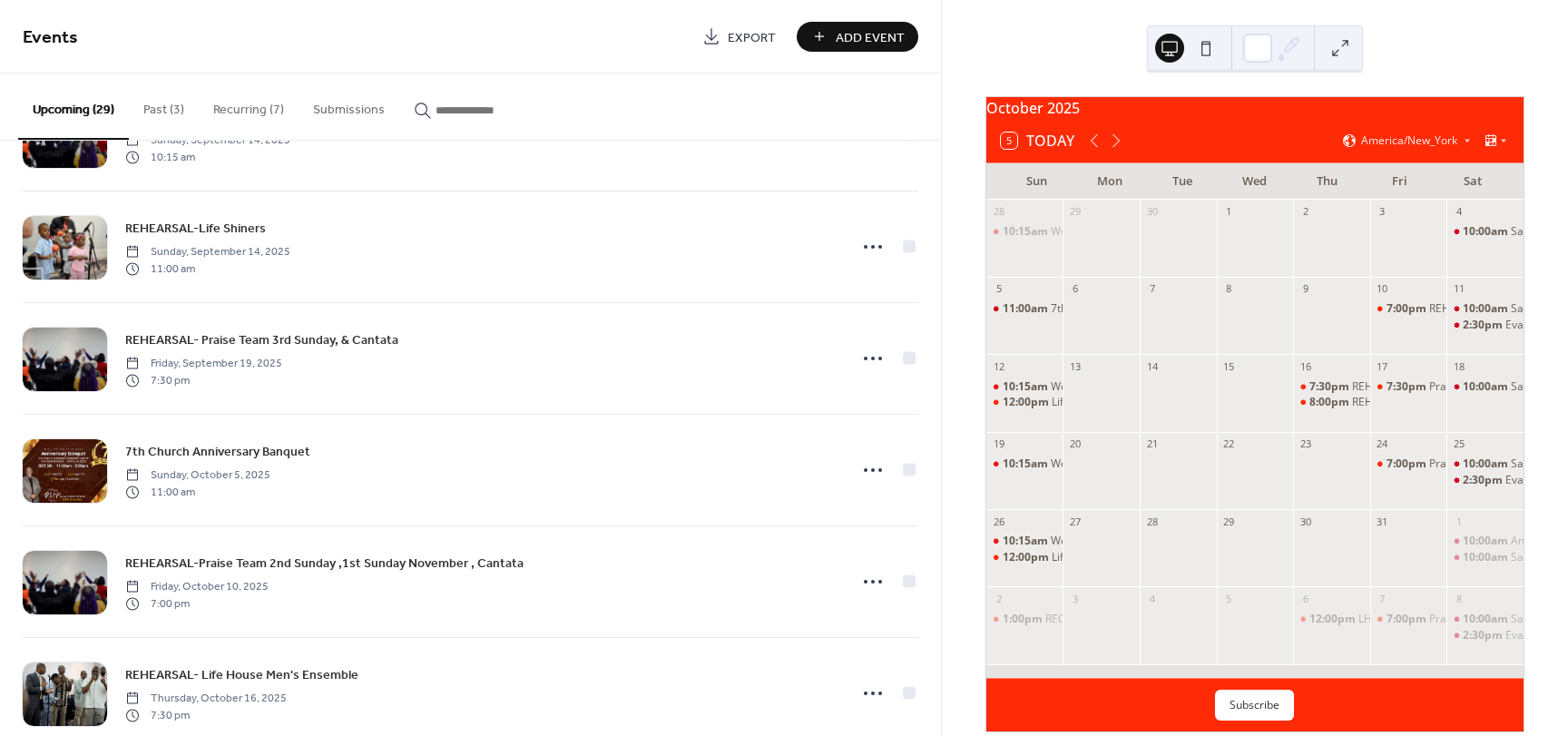scroll, scrollTop: 1543, scrollLeft: 0, axis: vertical 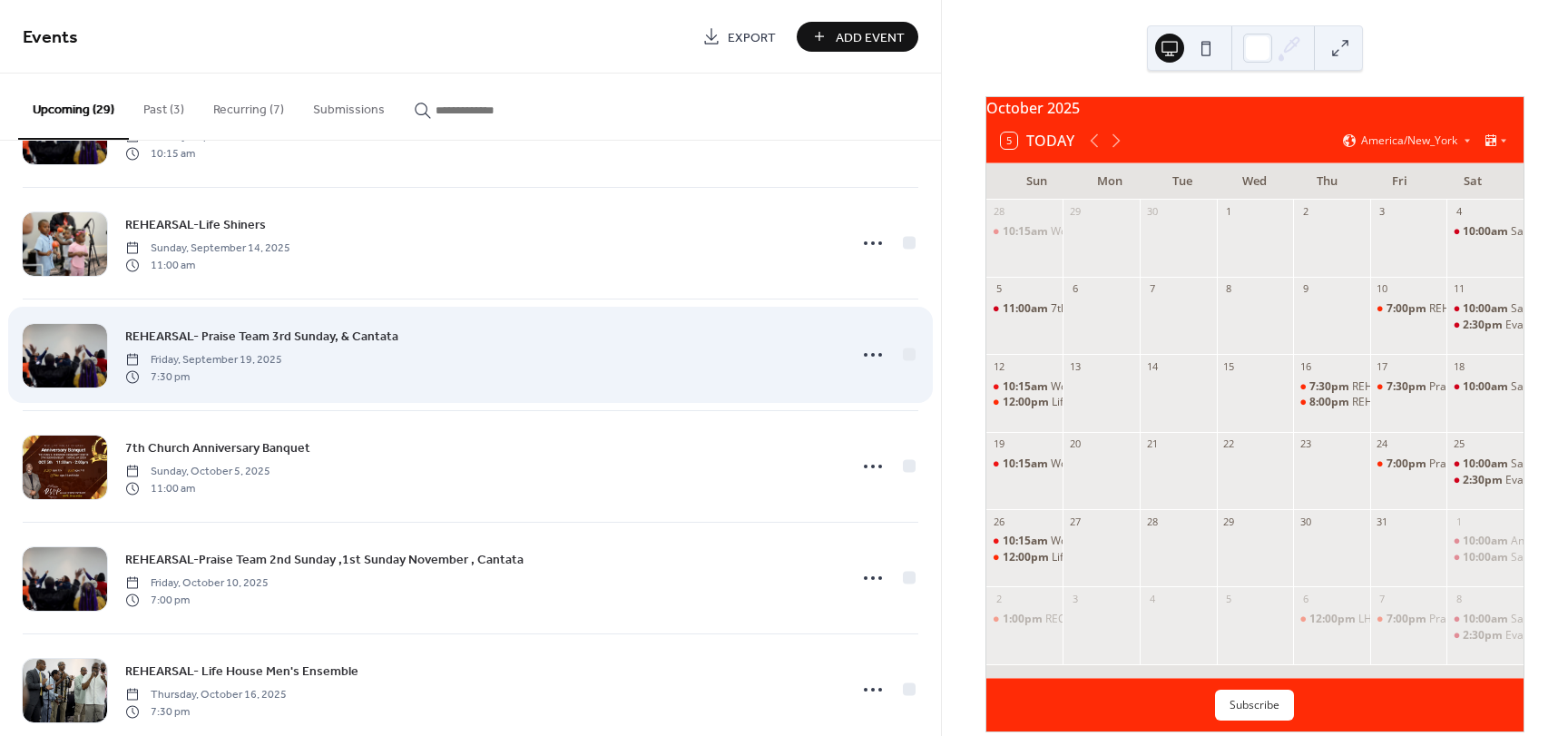 click on "REHEARSAL- Praise Team  3rd Sunday, & Cantata" at bounding box center (261, 337) 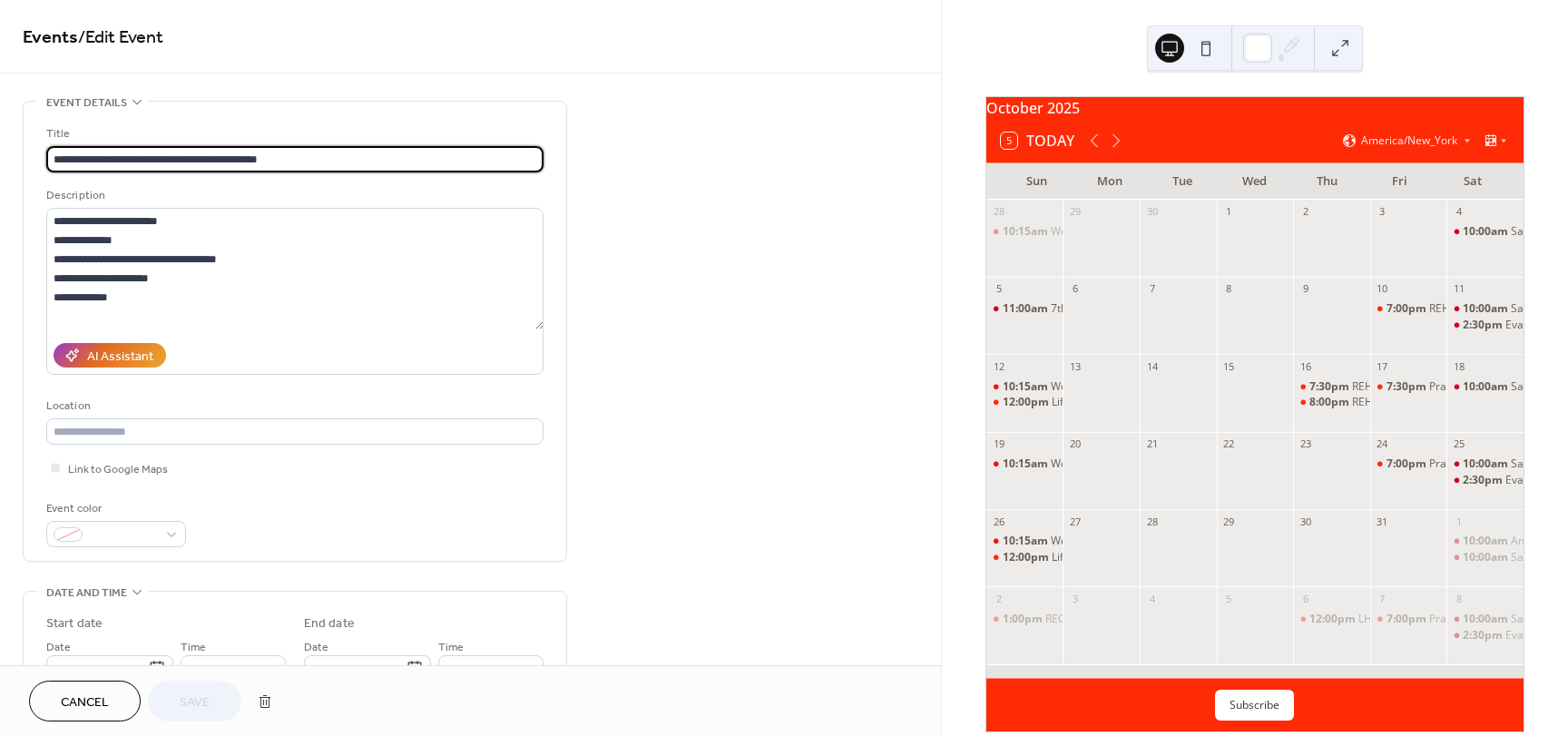 drag, startPoint x: 294, startPoint y: 155, endPoint x: 181, endPoint y: 156, distance: 113.004425 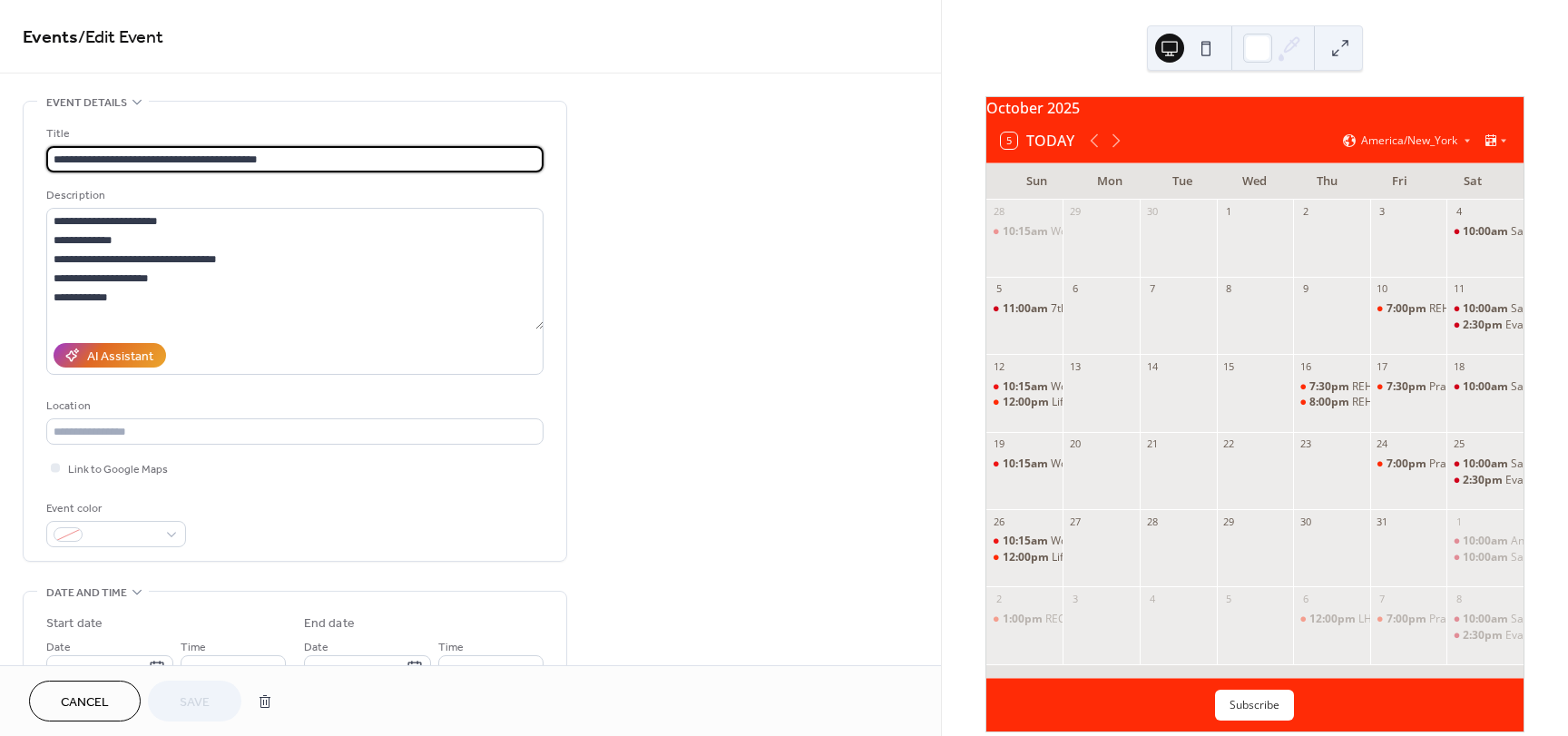 click on "**********" at bounding box center [295, 159] 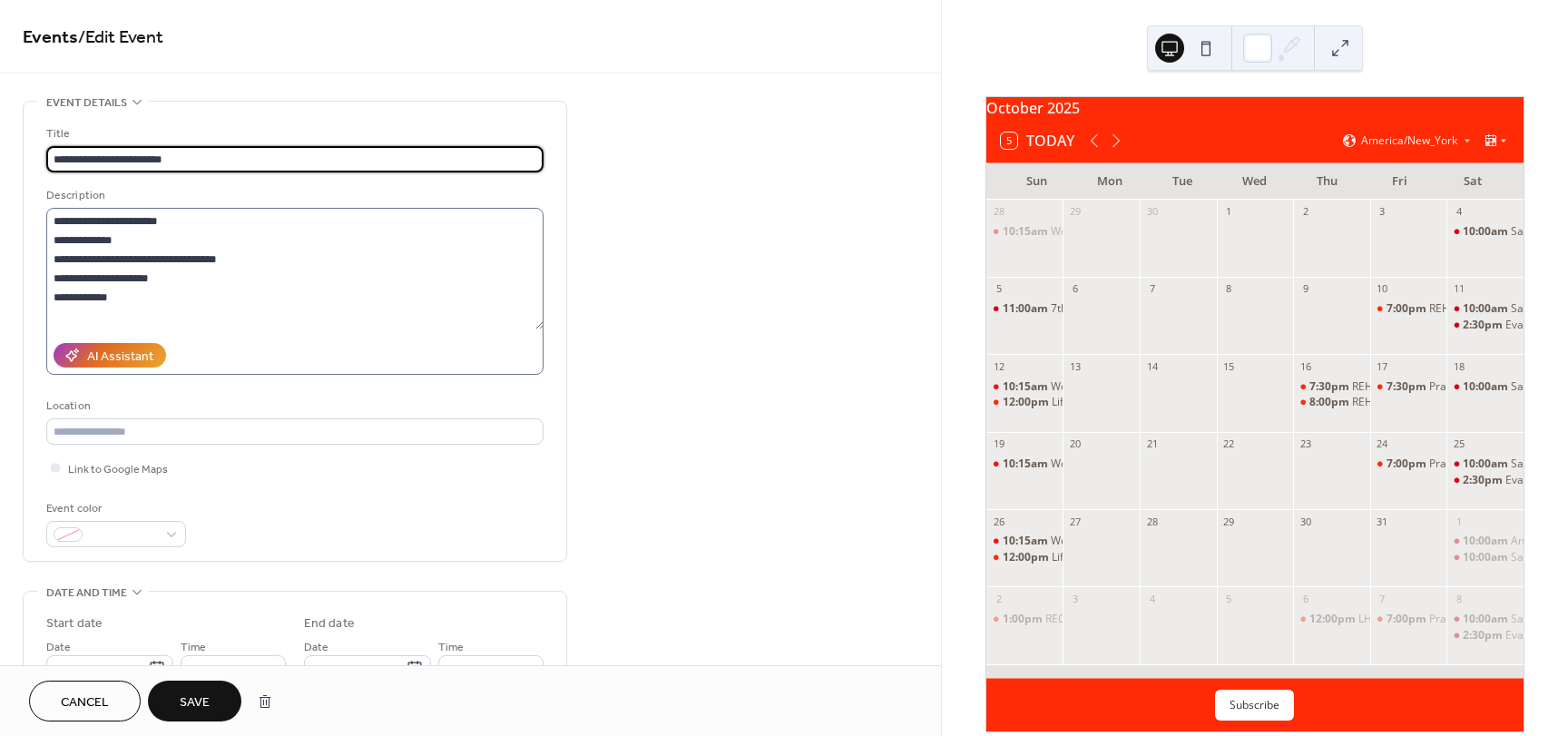 scroll, scrollTop: 91, scrollLeft: 0, axis: vertical 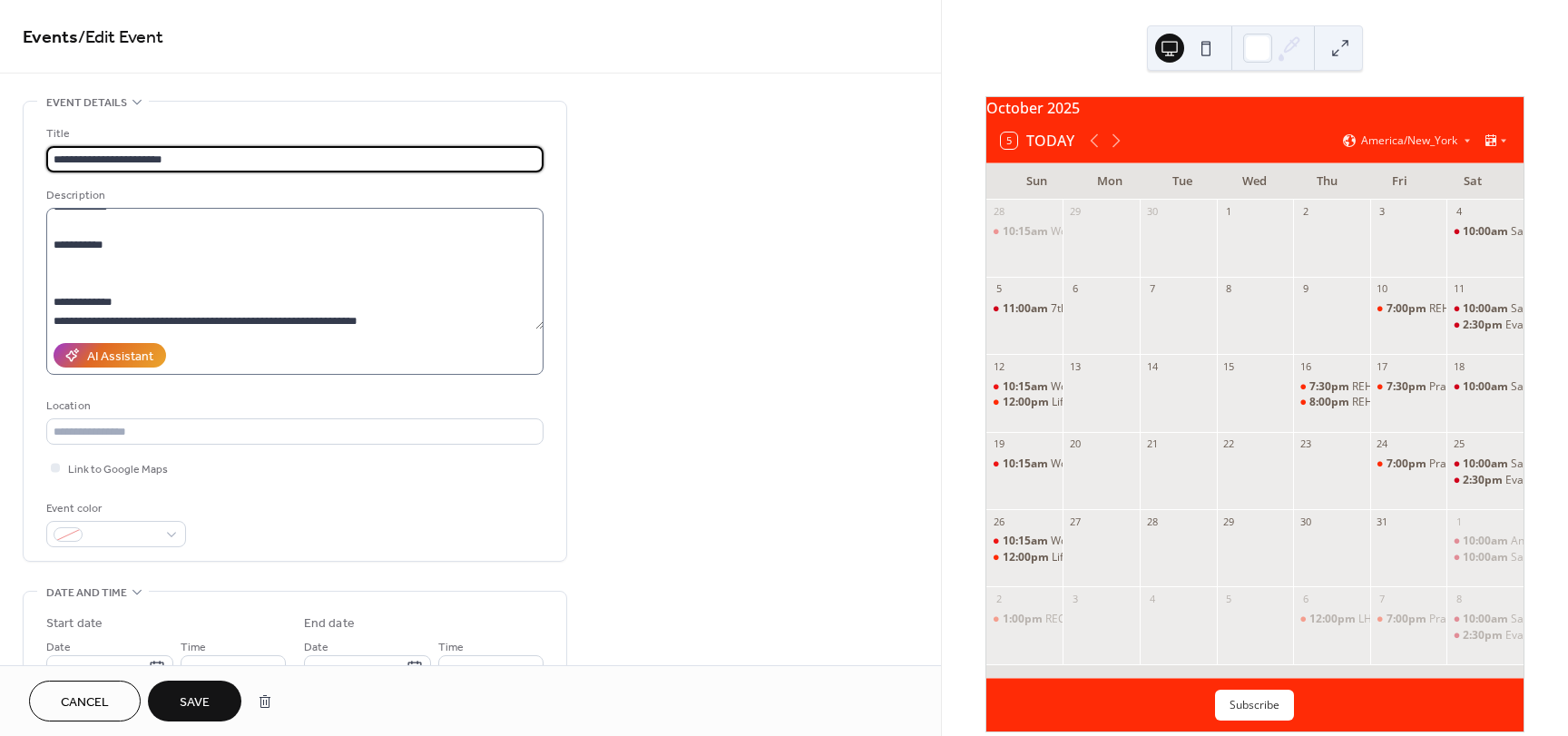 type on "**********" 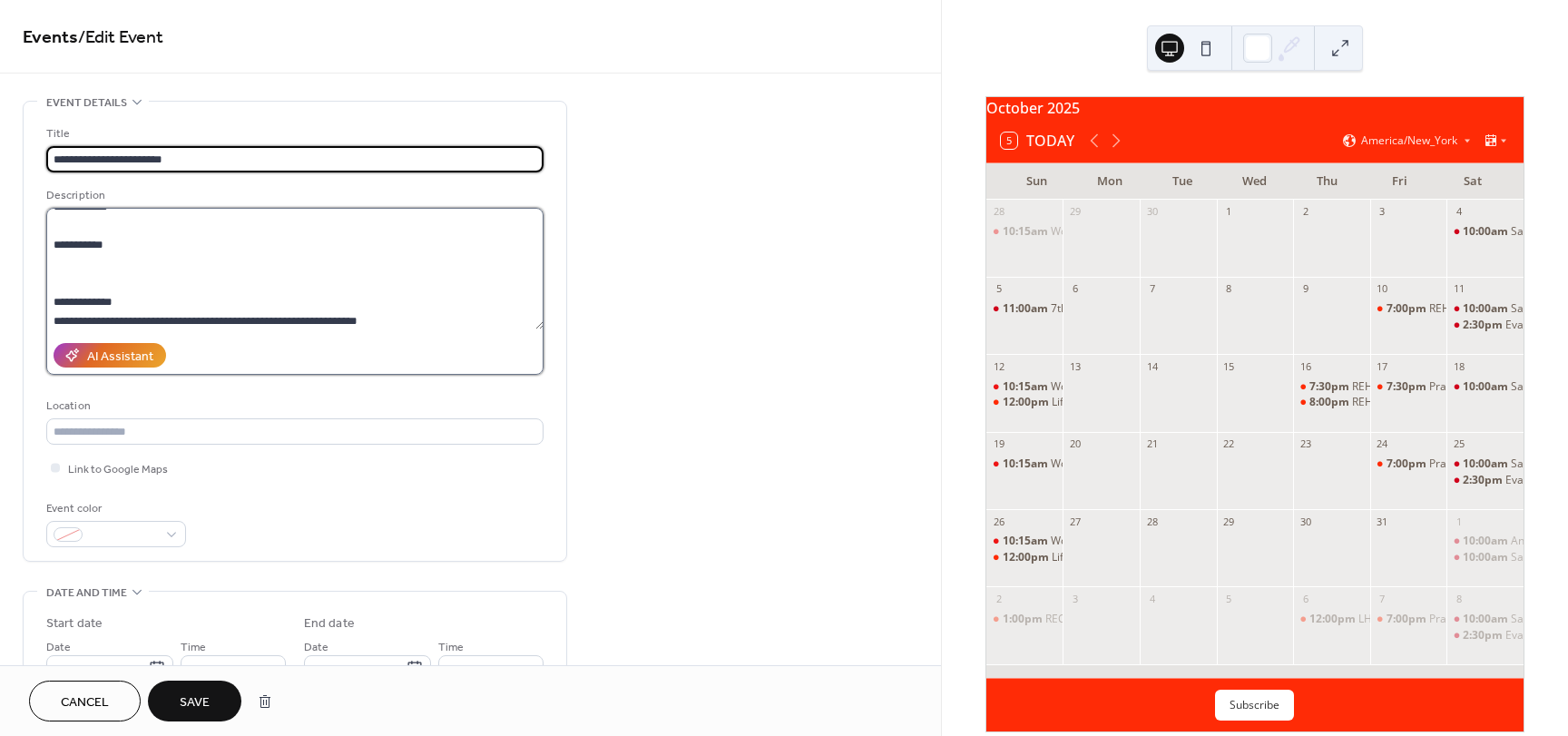 click at bounding box center [295, 269] 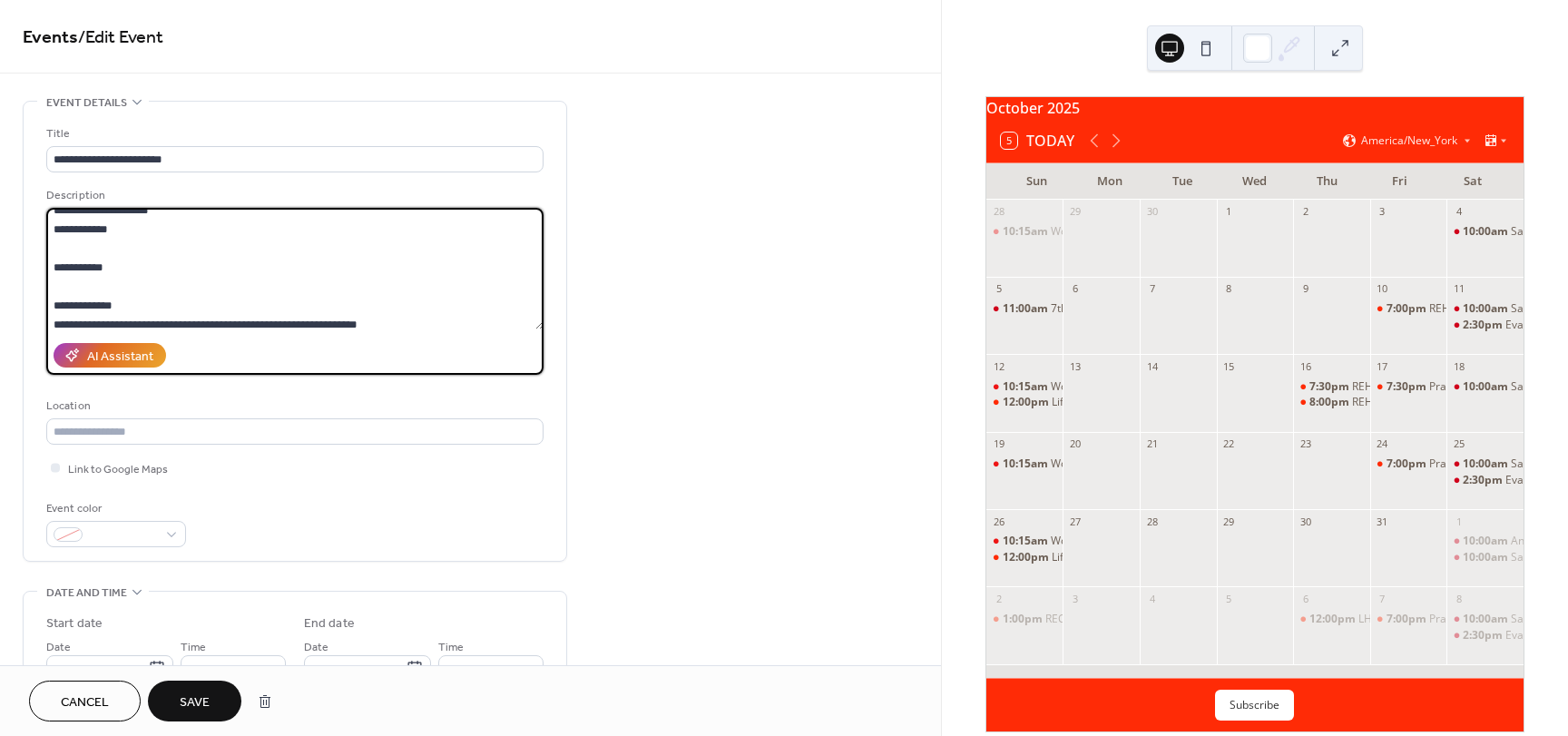 scroll, scrollTop: 0, scrollLeft: 0, axis: both 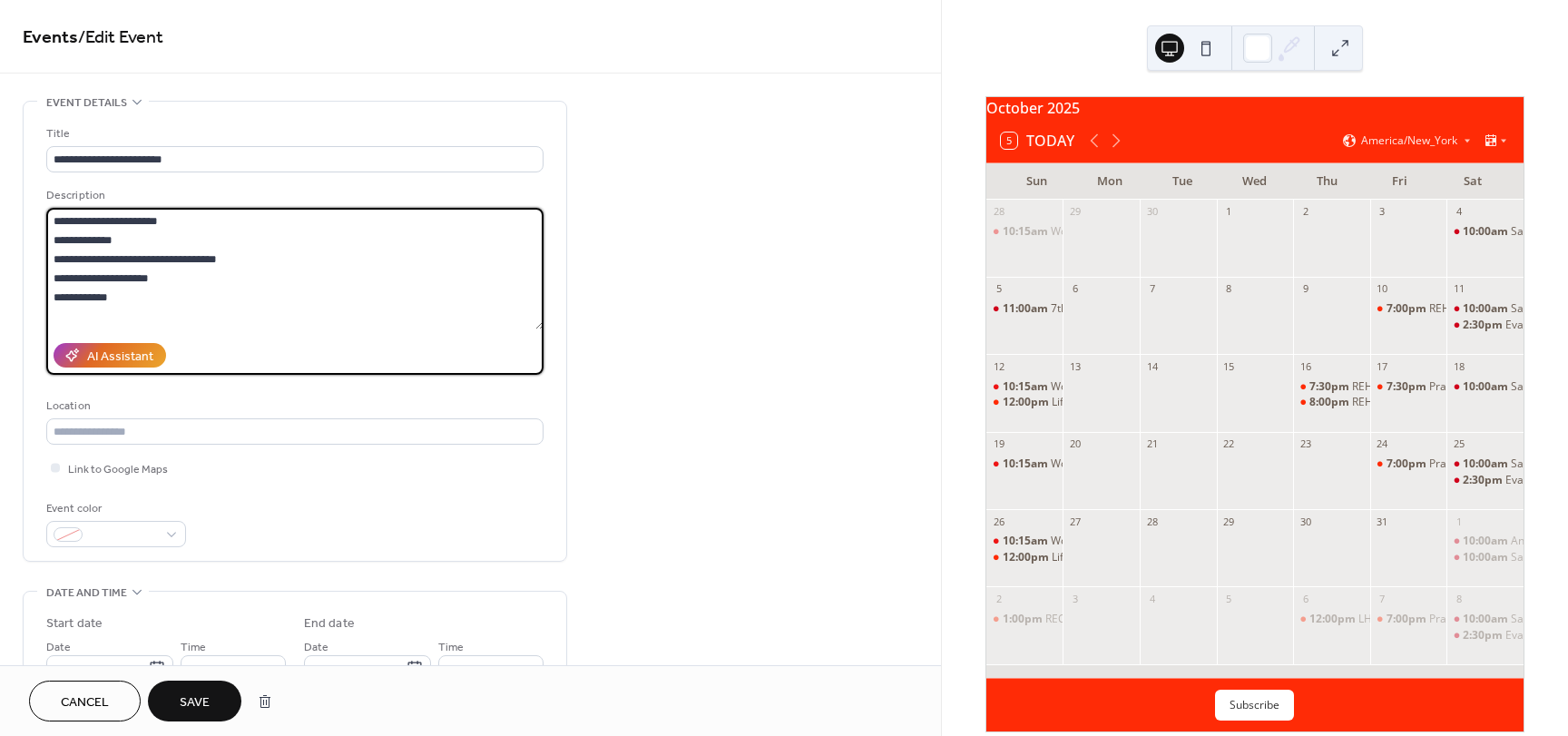 click at bounding box center (295, 269) 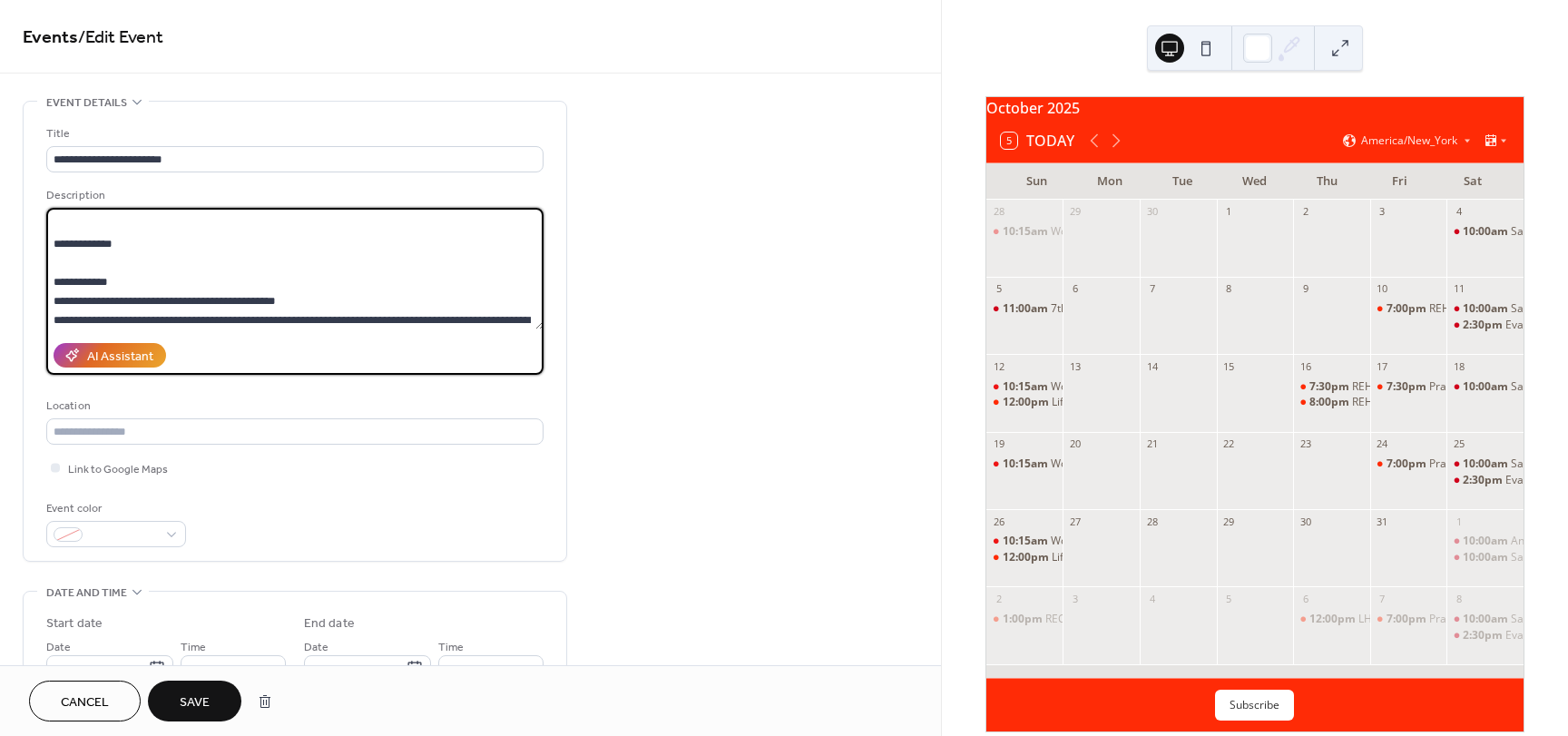 scroll, scrollTop: 182, scrollLeft: 0, axis: vertical 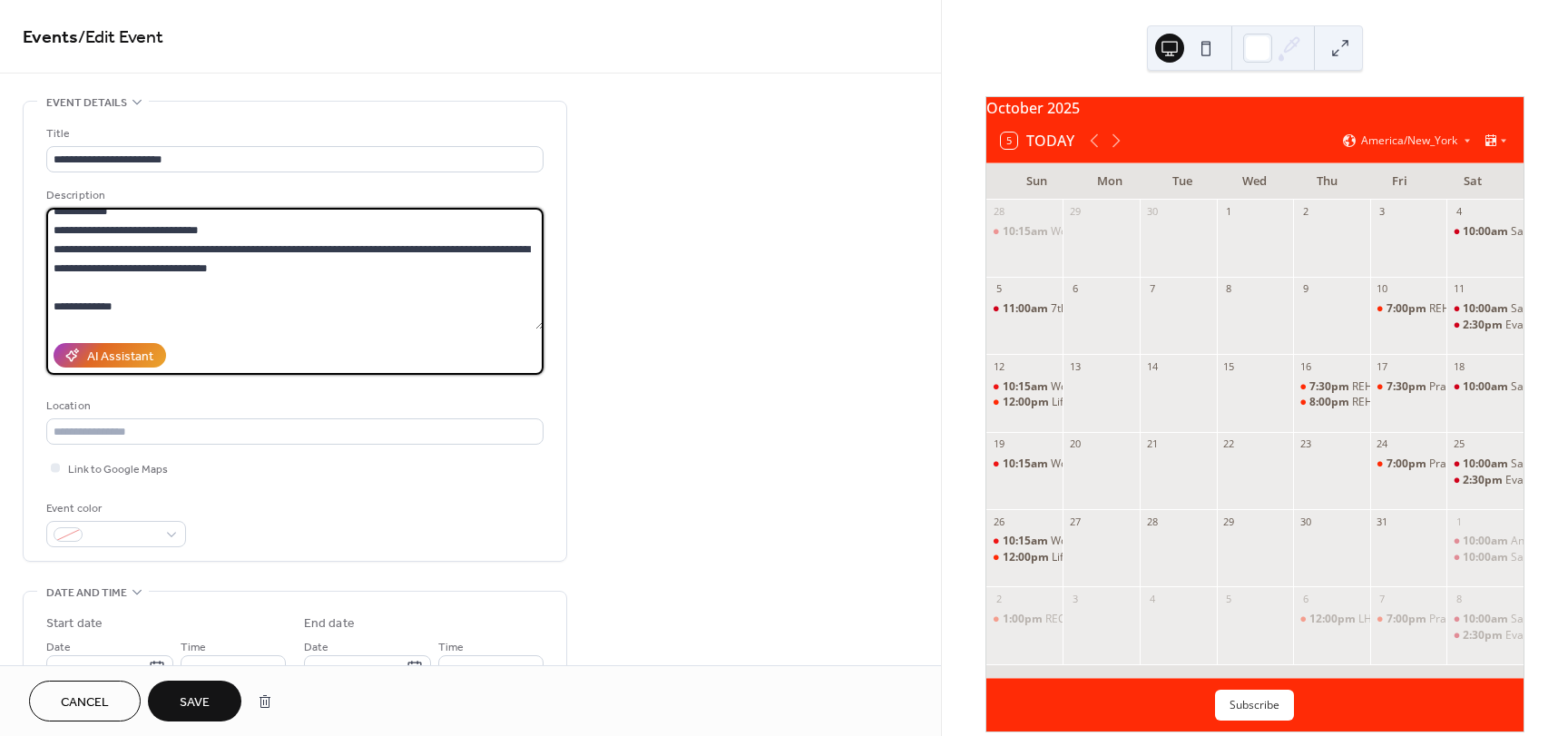 click at bounding box center (295, 269) 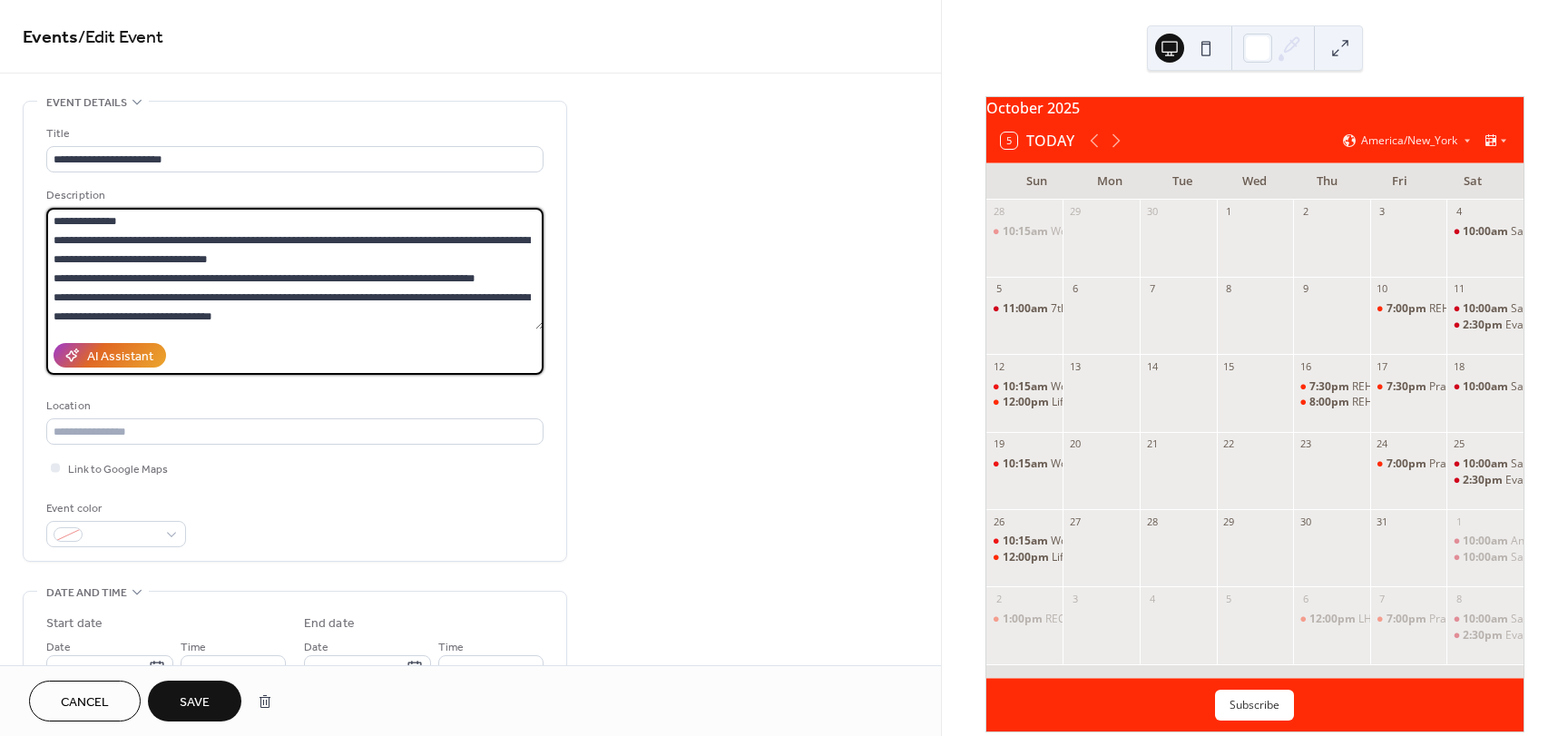 scroll, scrollTop: 553, scrollLeft: 0, axis: vertical 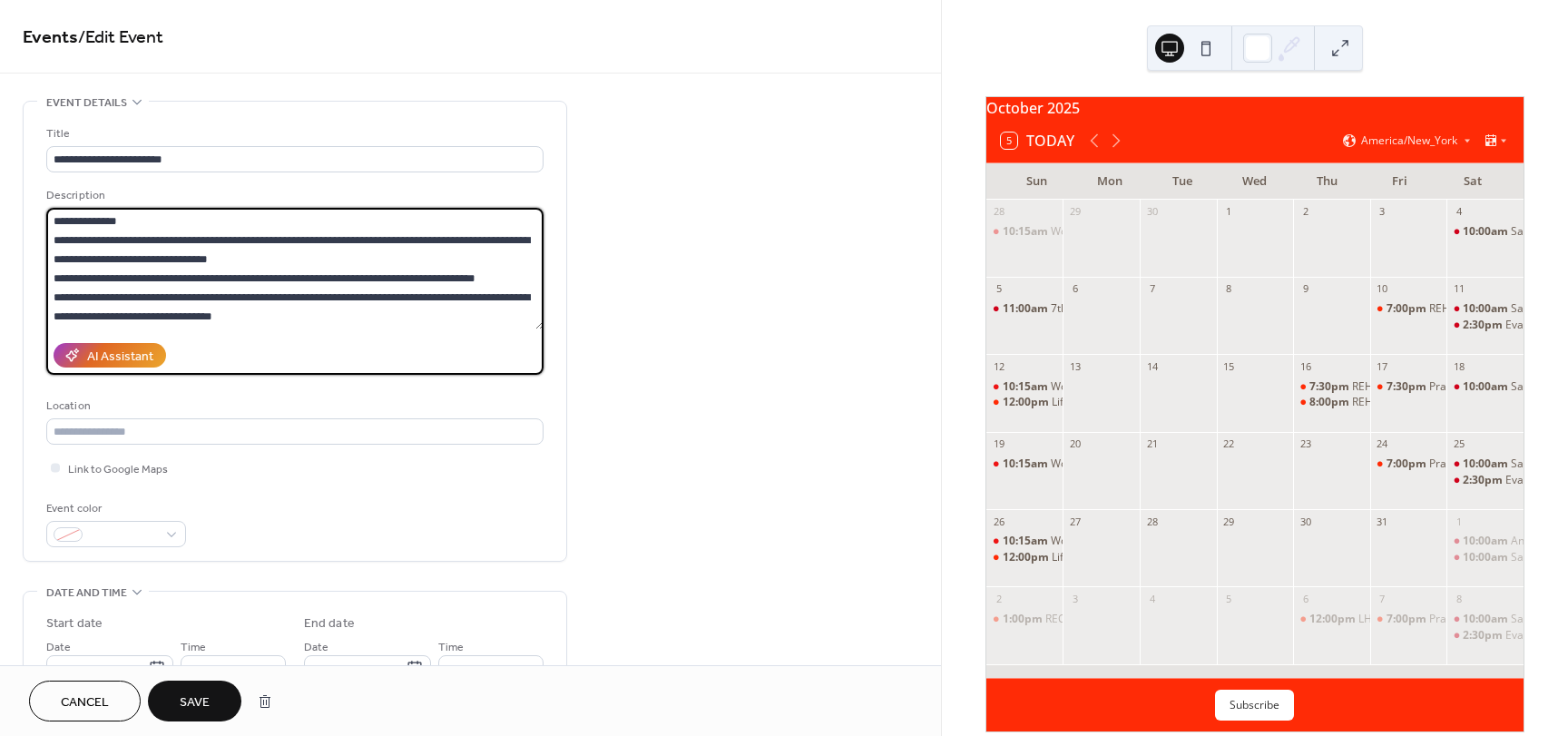 type on "**********" 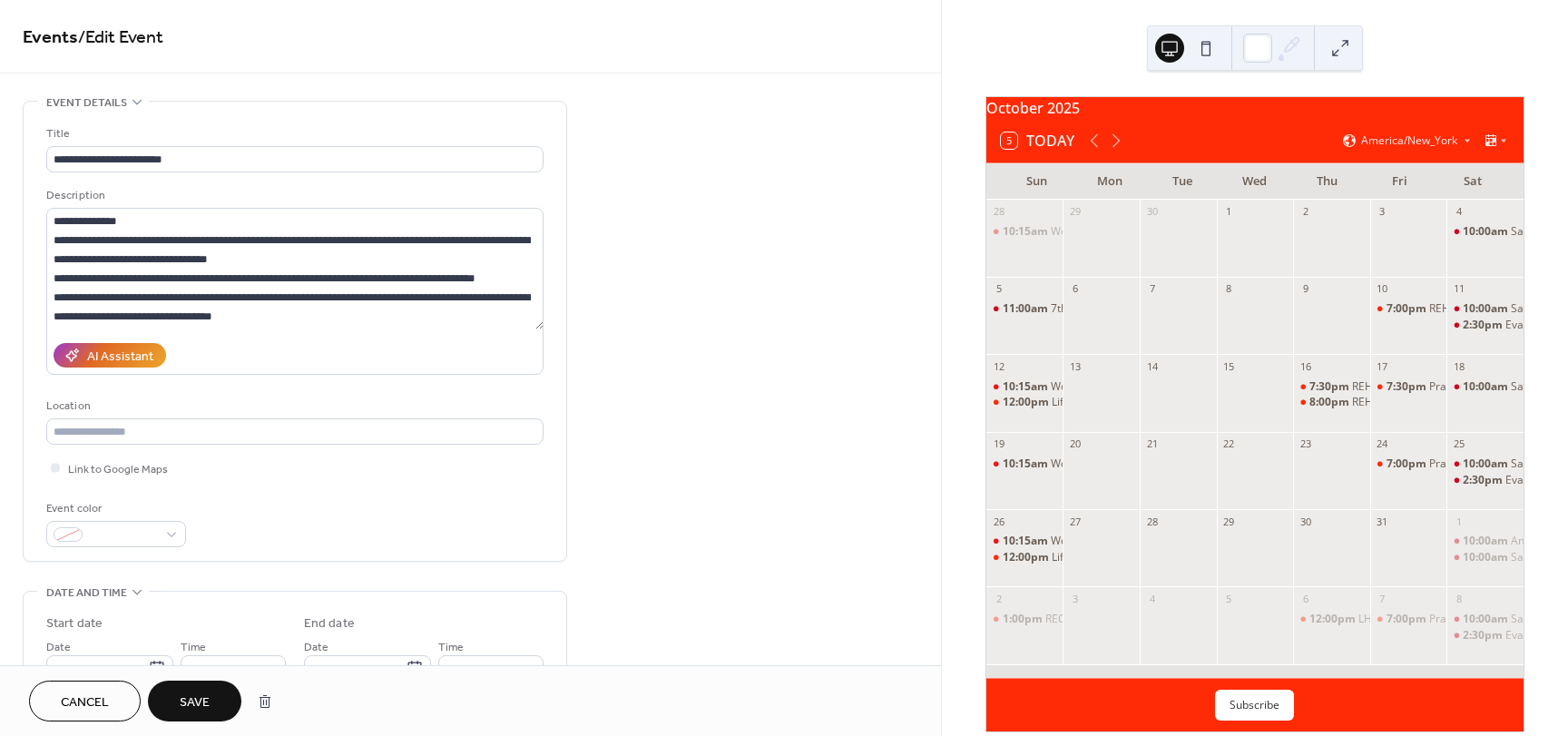 click on "Save" at bounding box center [194, 702] 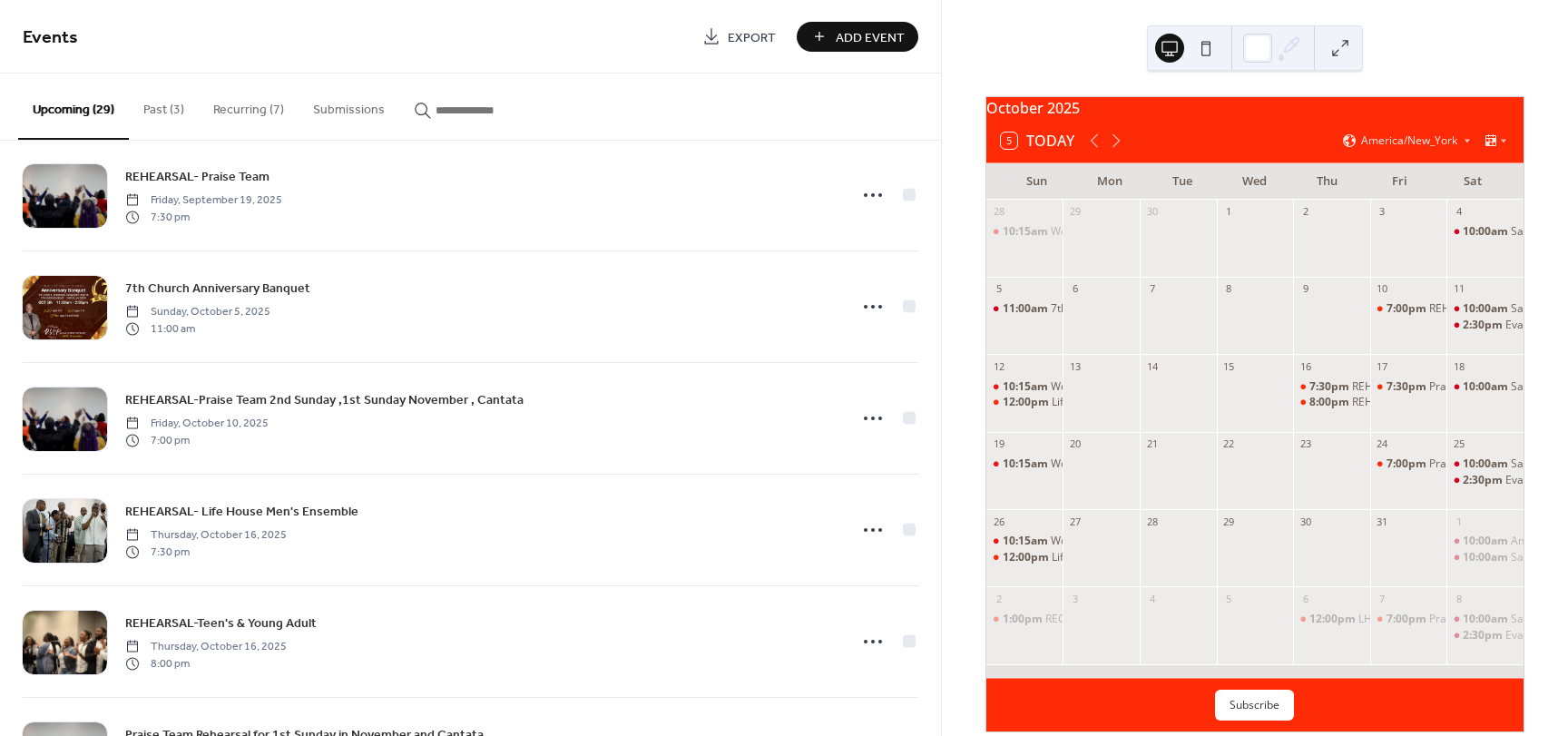 scroll, scrollTop: 1724, scrollLeft: 0, axis: vertical 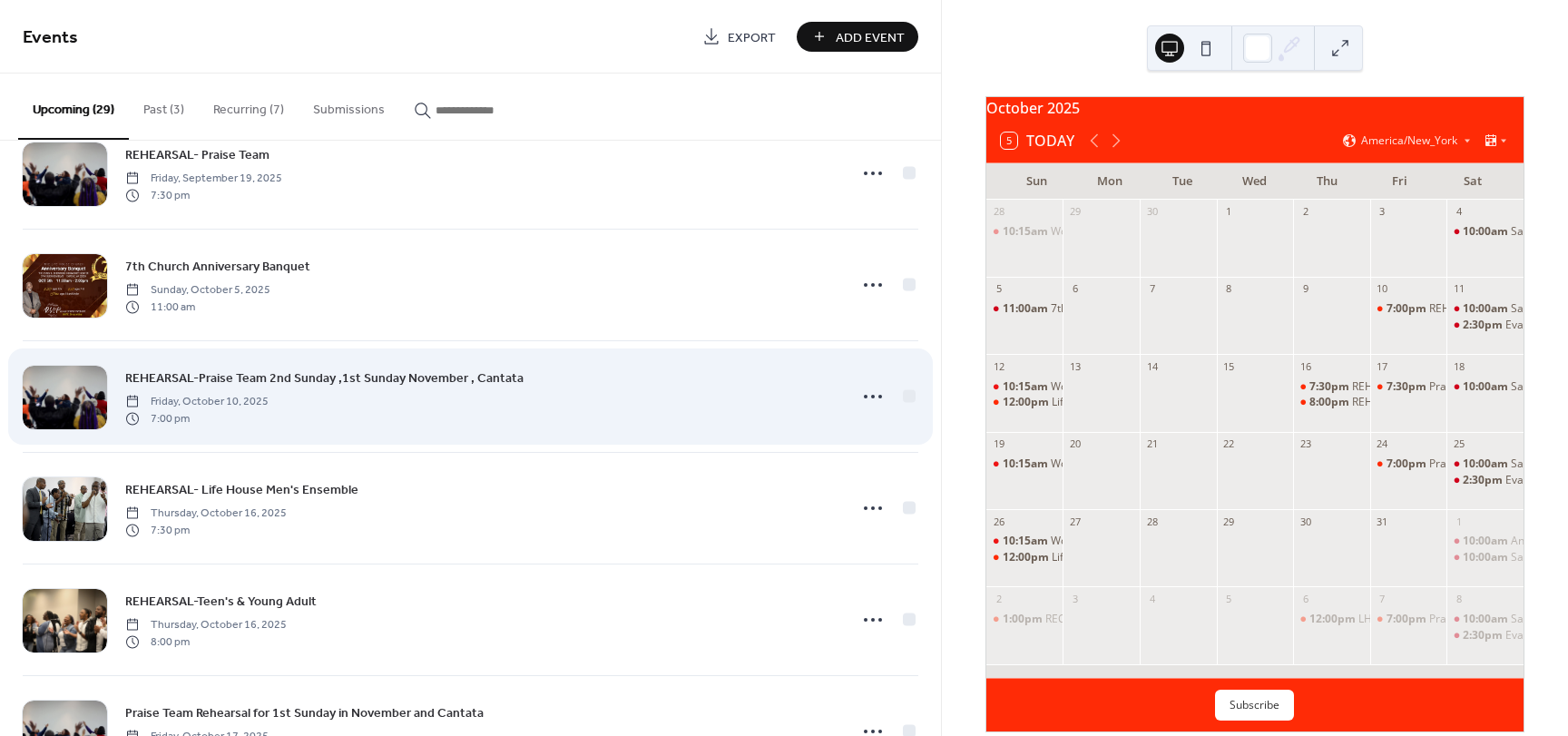 click on "REHEARSAL-Praise Team 2nd Sunday ,1st Sunday November , Cantata" at bounding box center (324, 378) 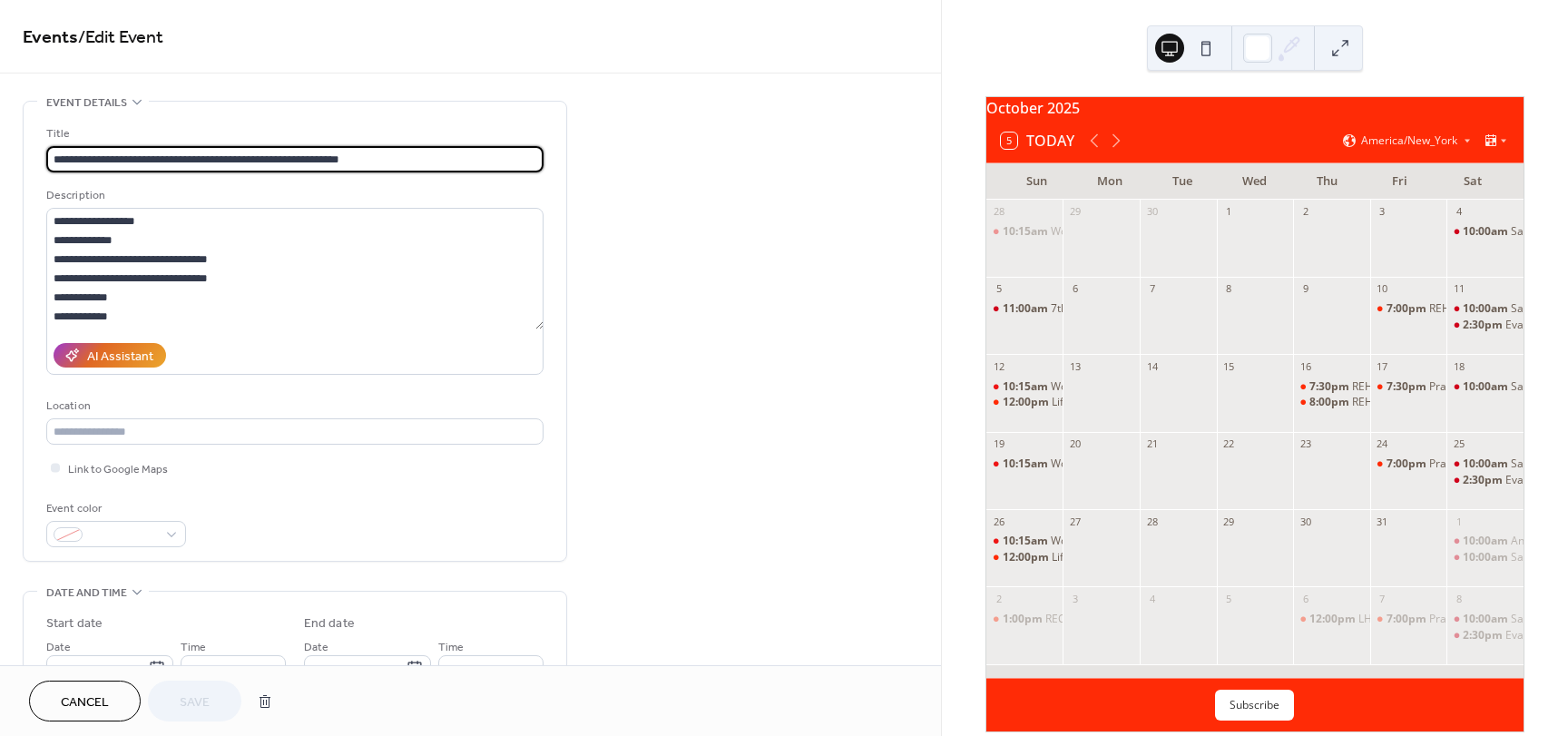 drag, startPoint x: 389, startPoint y: 159, endPoint x: 176, endPoint y: 154, distance: 213.05868 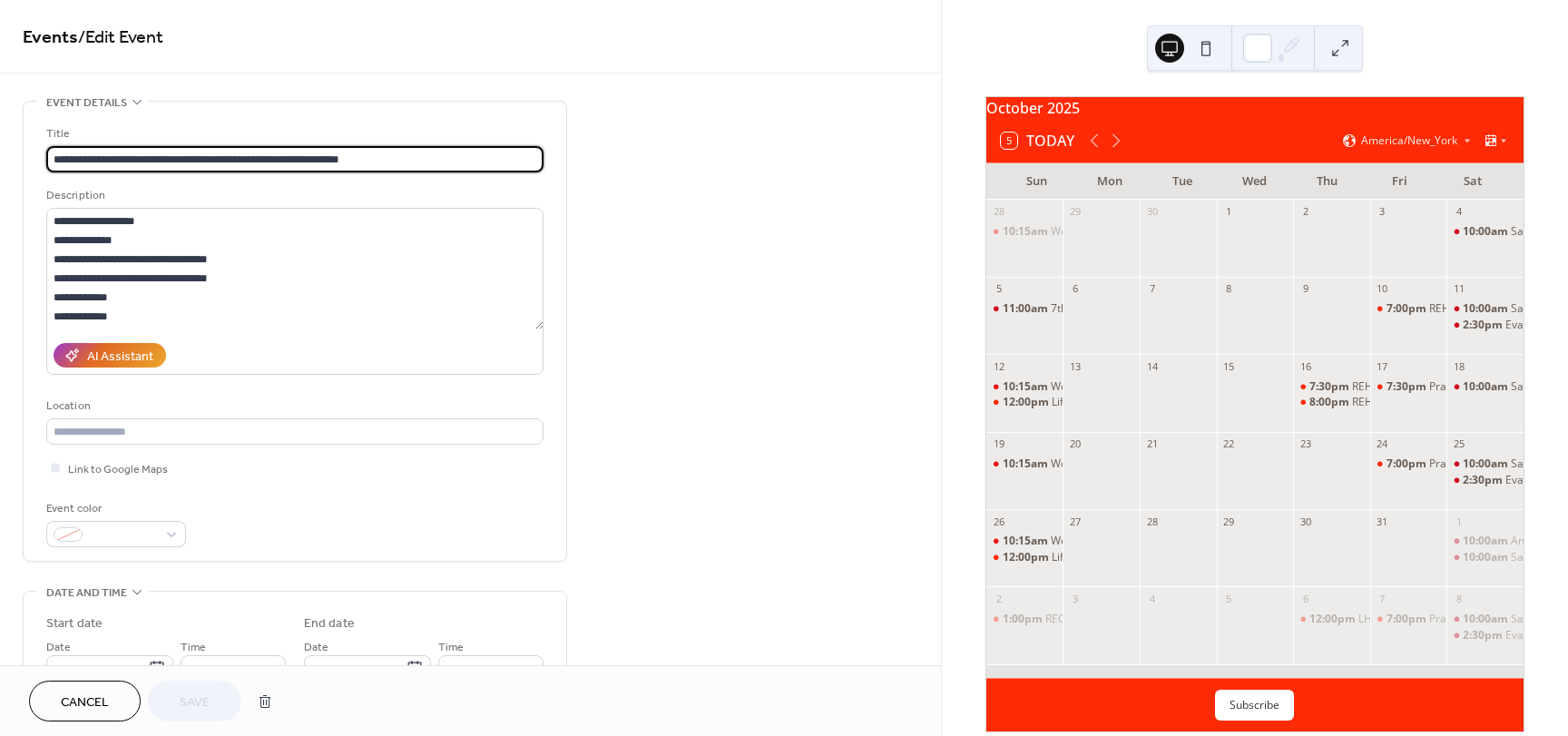 click on "**********" at bounding box center (295, 159) 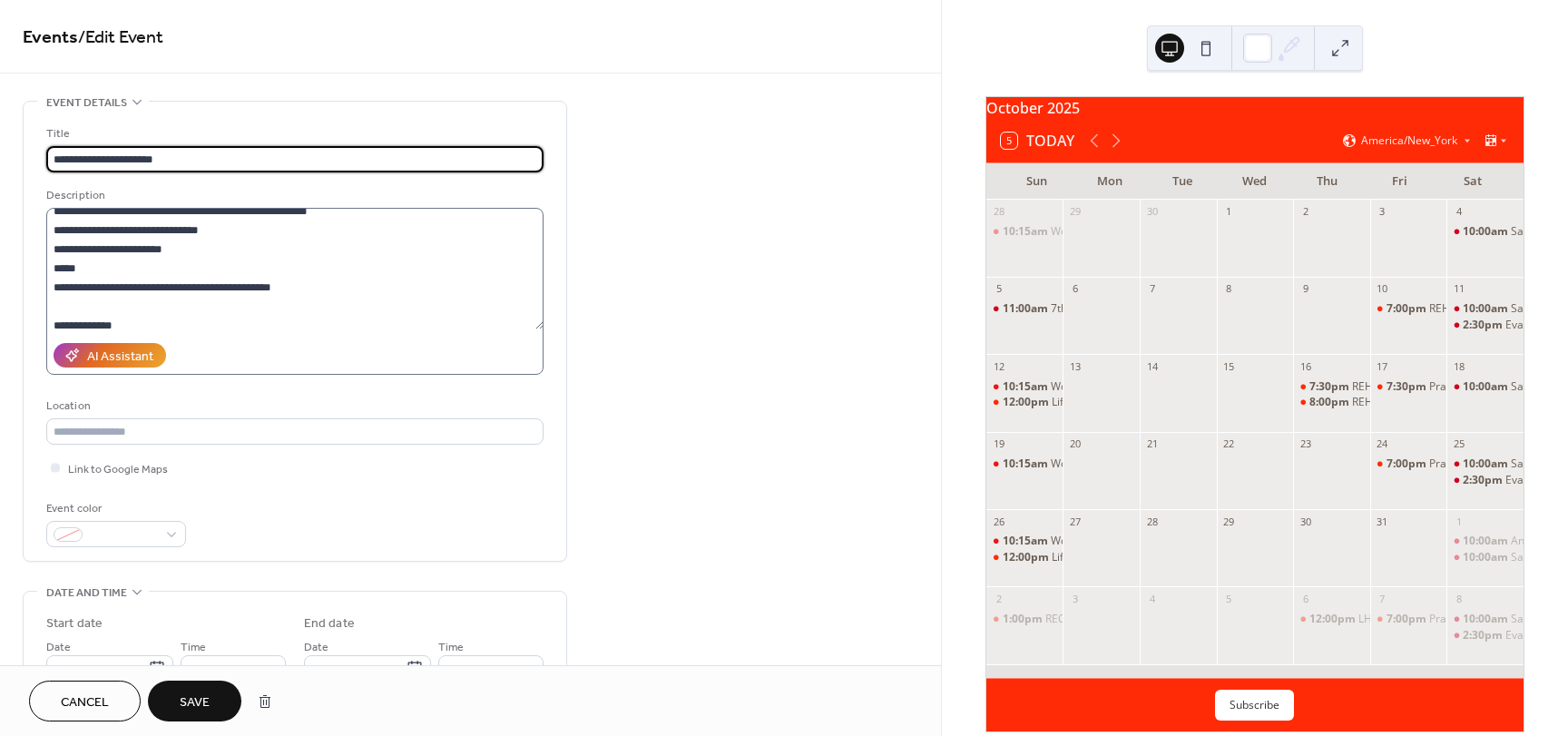 scroll, scrollTop: 272, scrollLeft: 0, axis: vertical 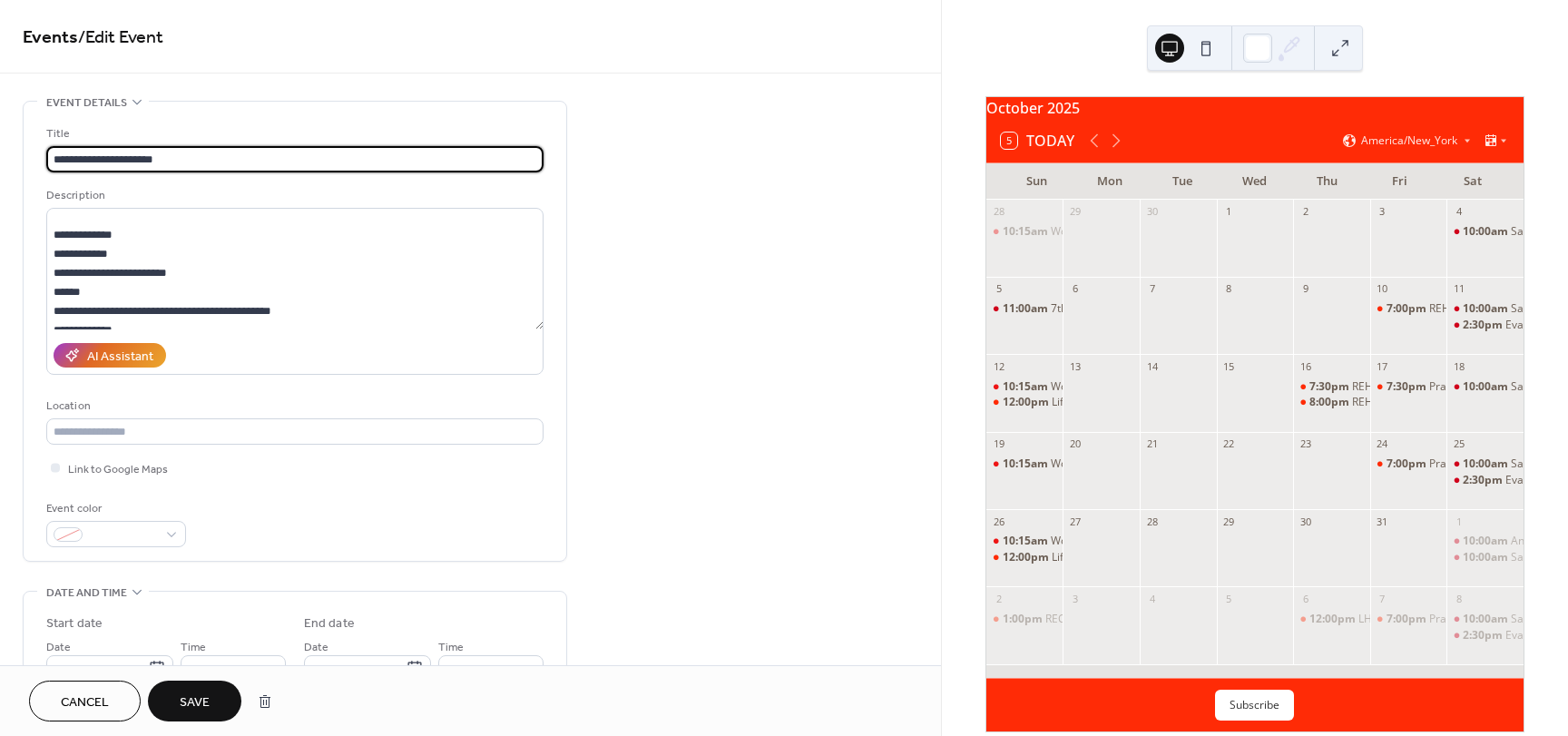 type on "**********" 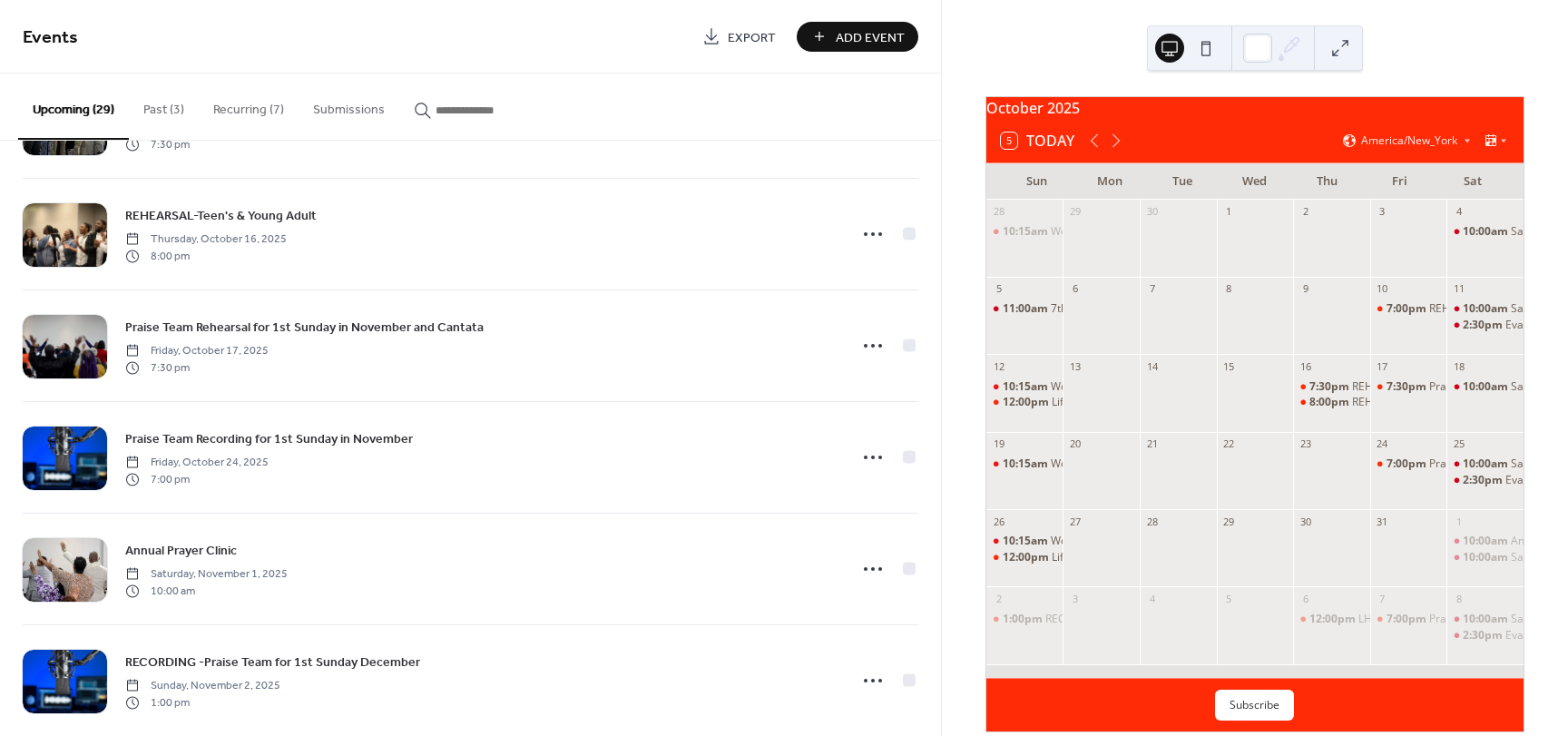 scroll, scrollTop: 2178, scrollLeft: 0, axis: vertical 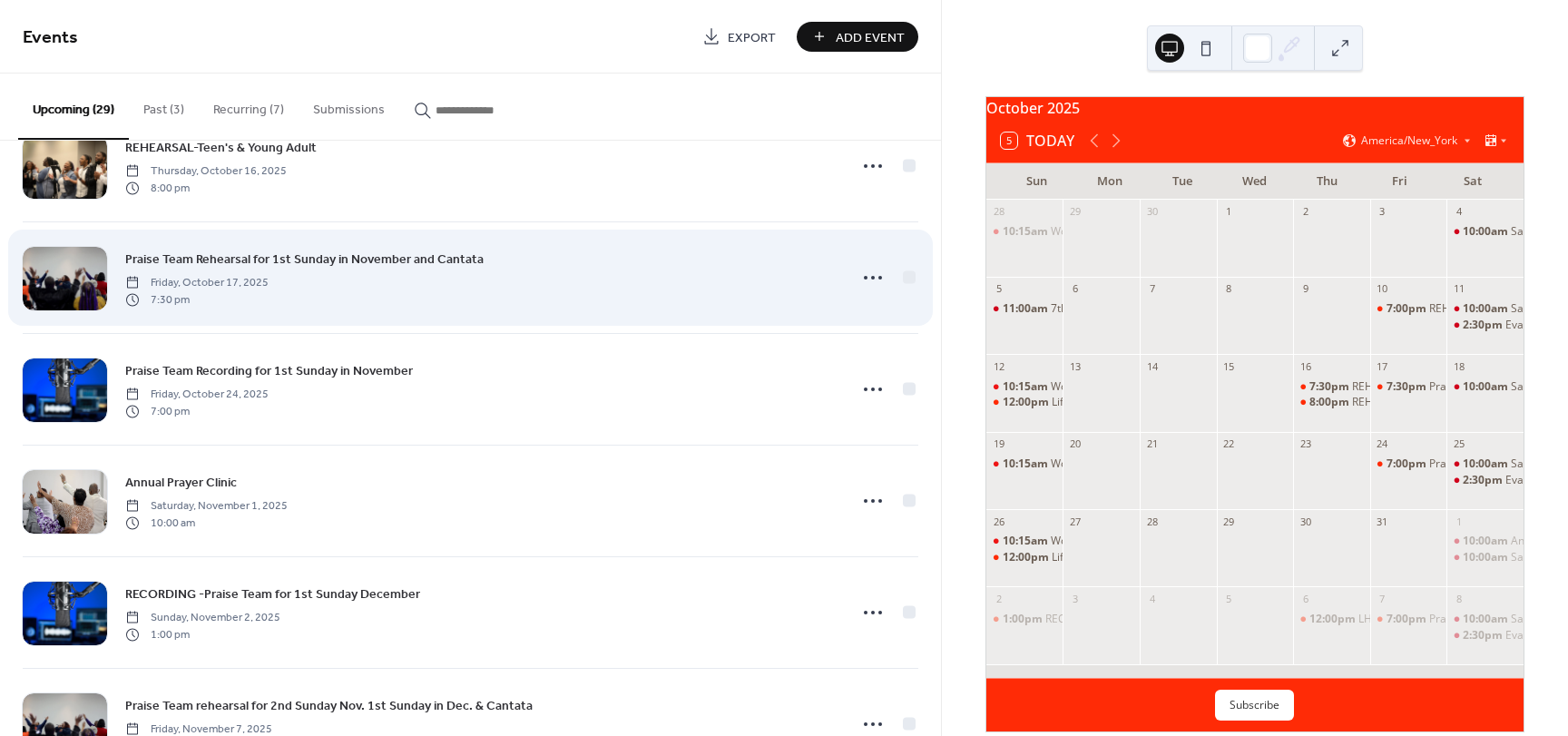 click on "Praise Team Rehearsal for 1st Sunday in November and Cantata" at bounding box center [304, 260] 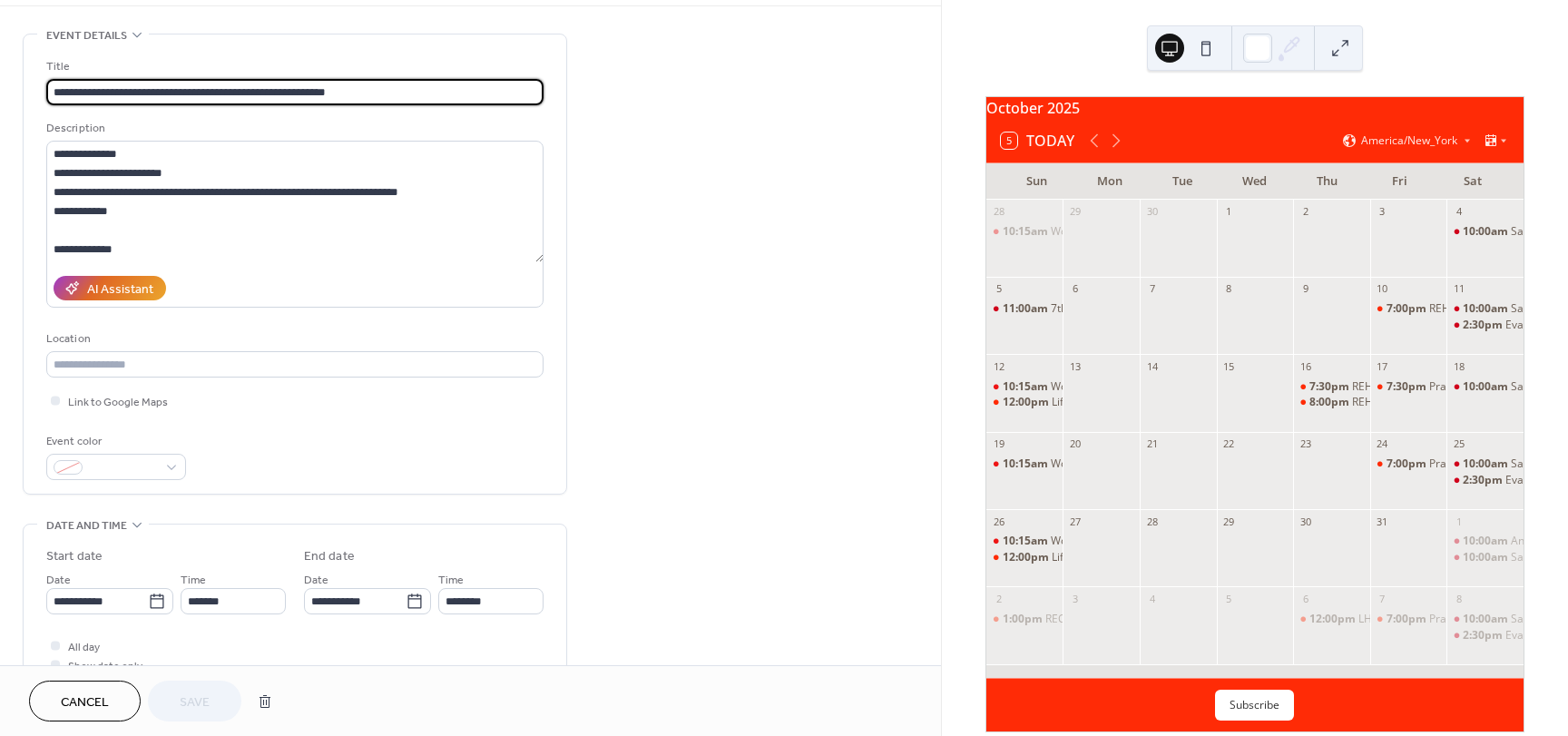 scroll, scrollTop: 0, scrollLeft: 0, axis: both 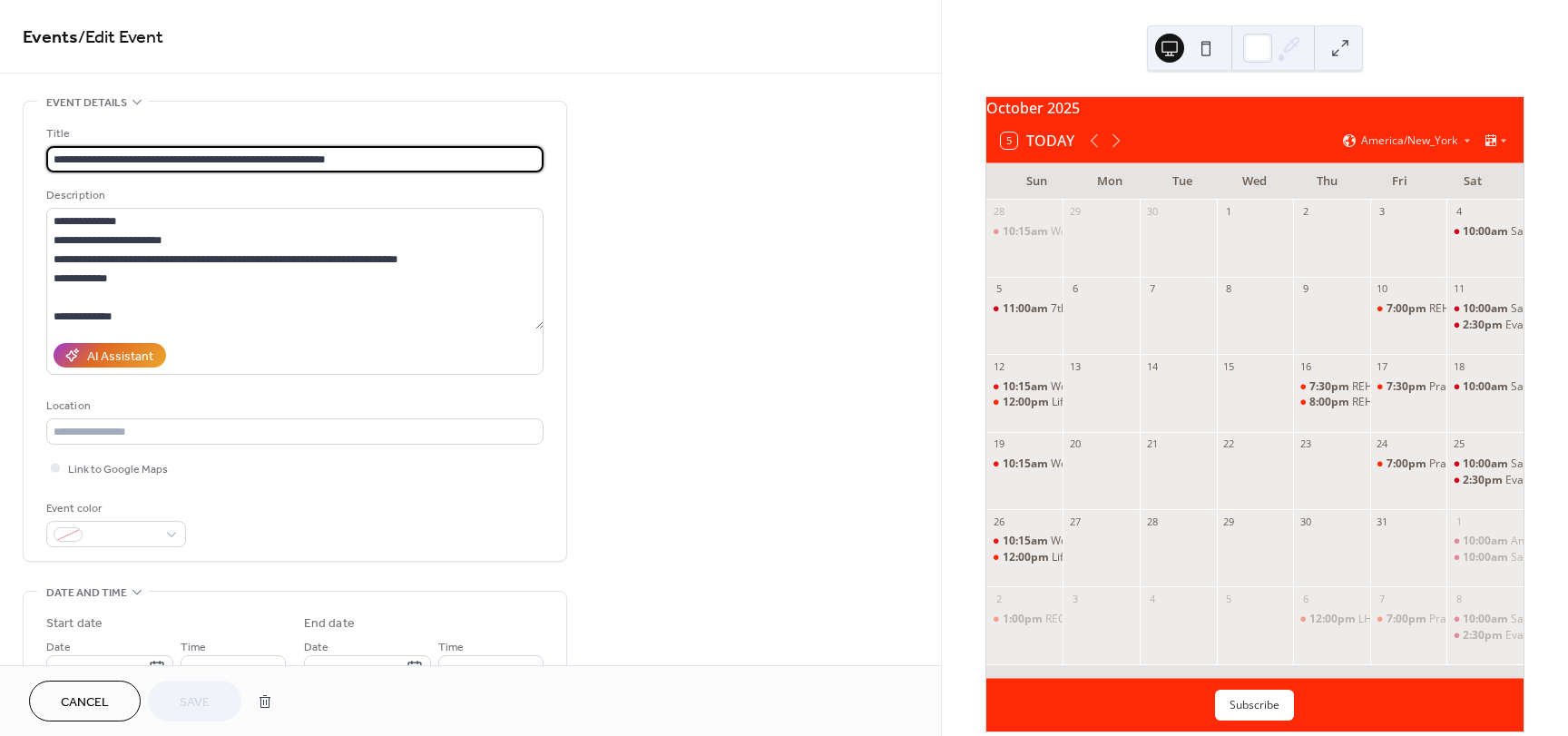 click on "Cancel" at bounding box center [84, 702] 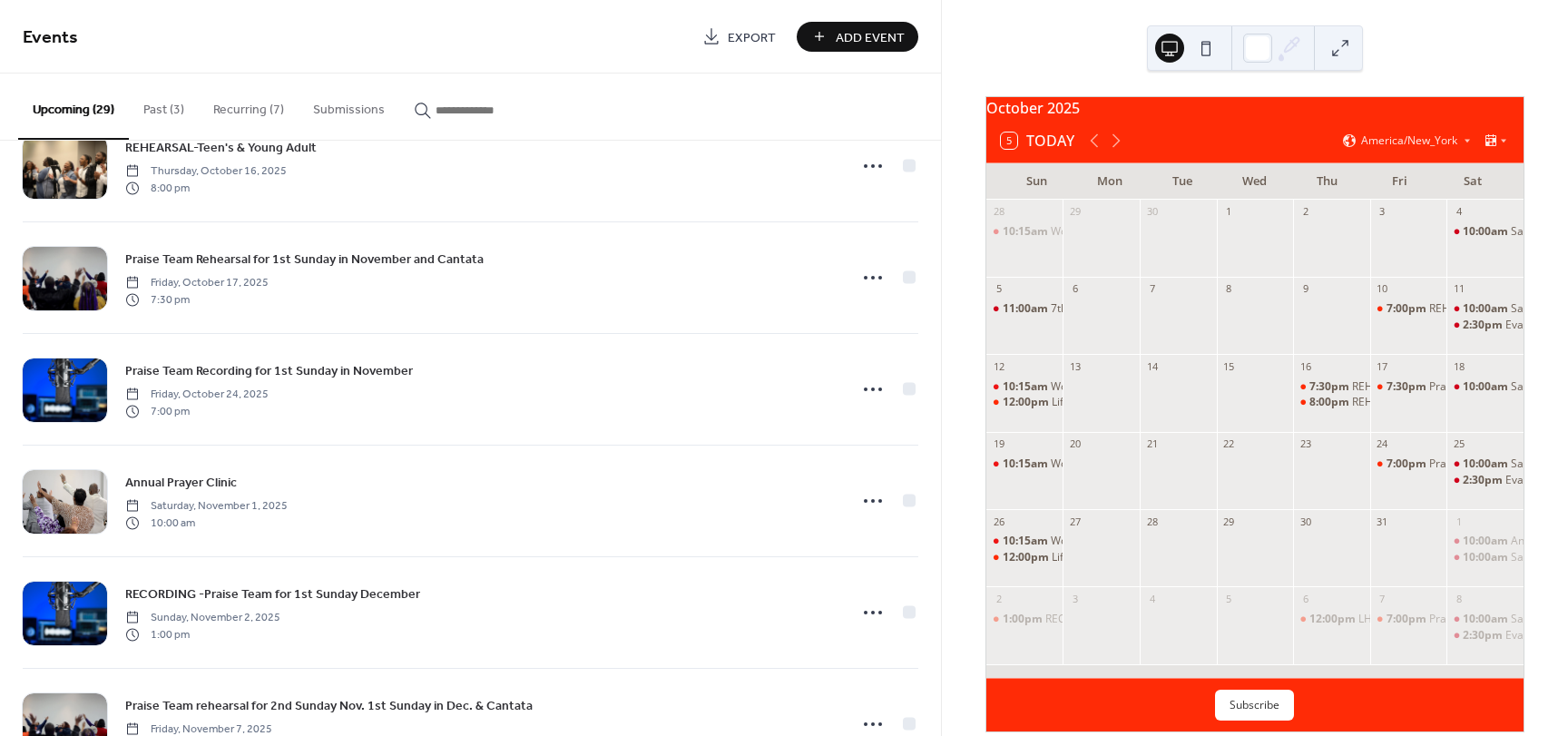 scroll, scrollTop: 2087, scrollLeft: 0, axis: vertical 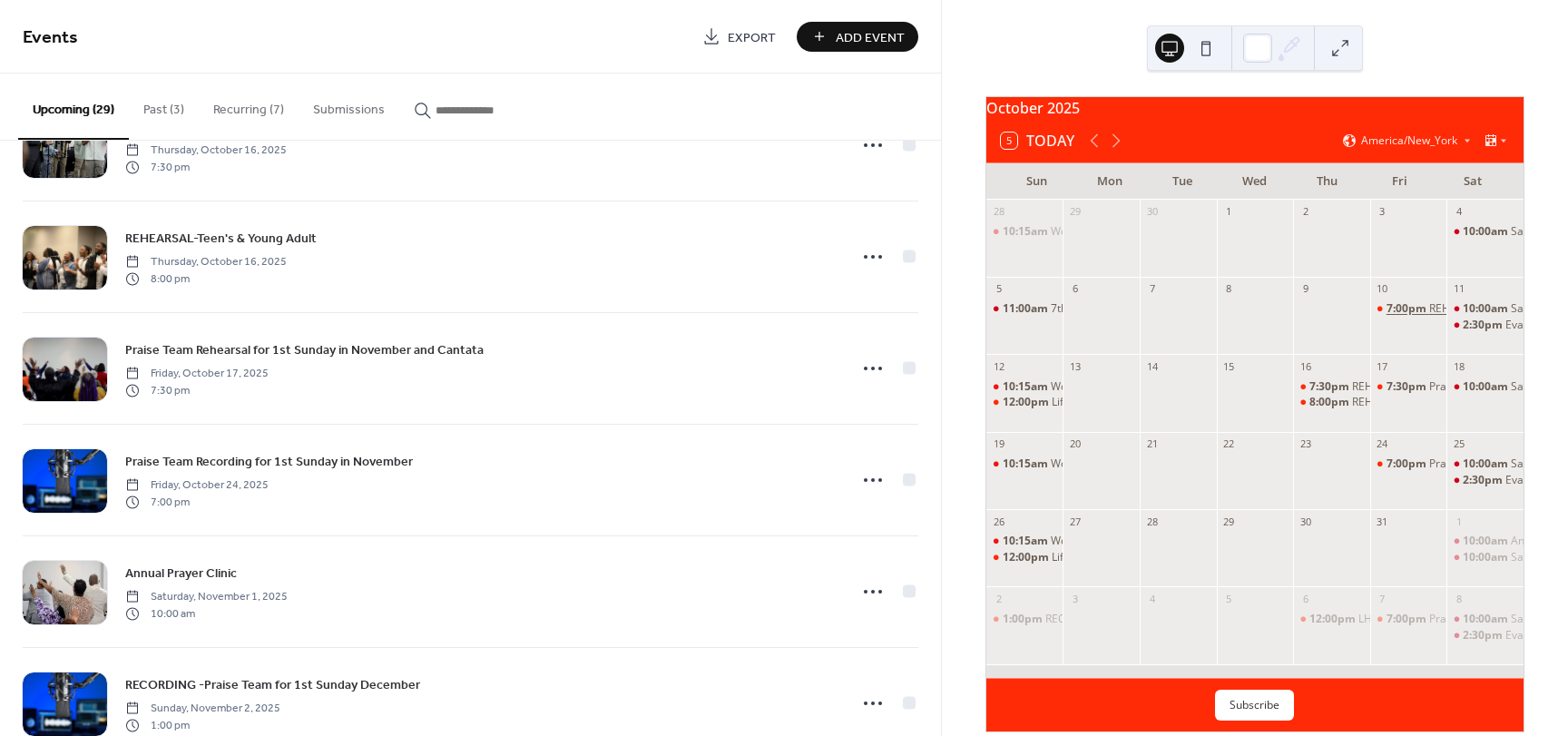 click on "7:00pm" at bounding box center [1407, 309] 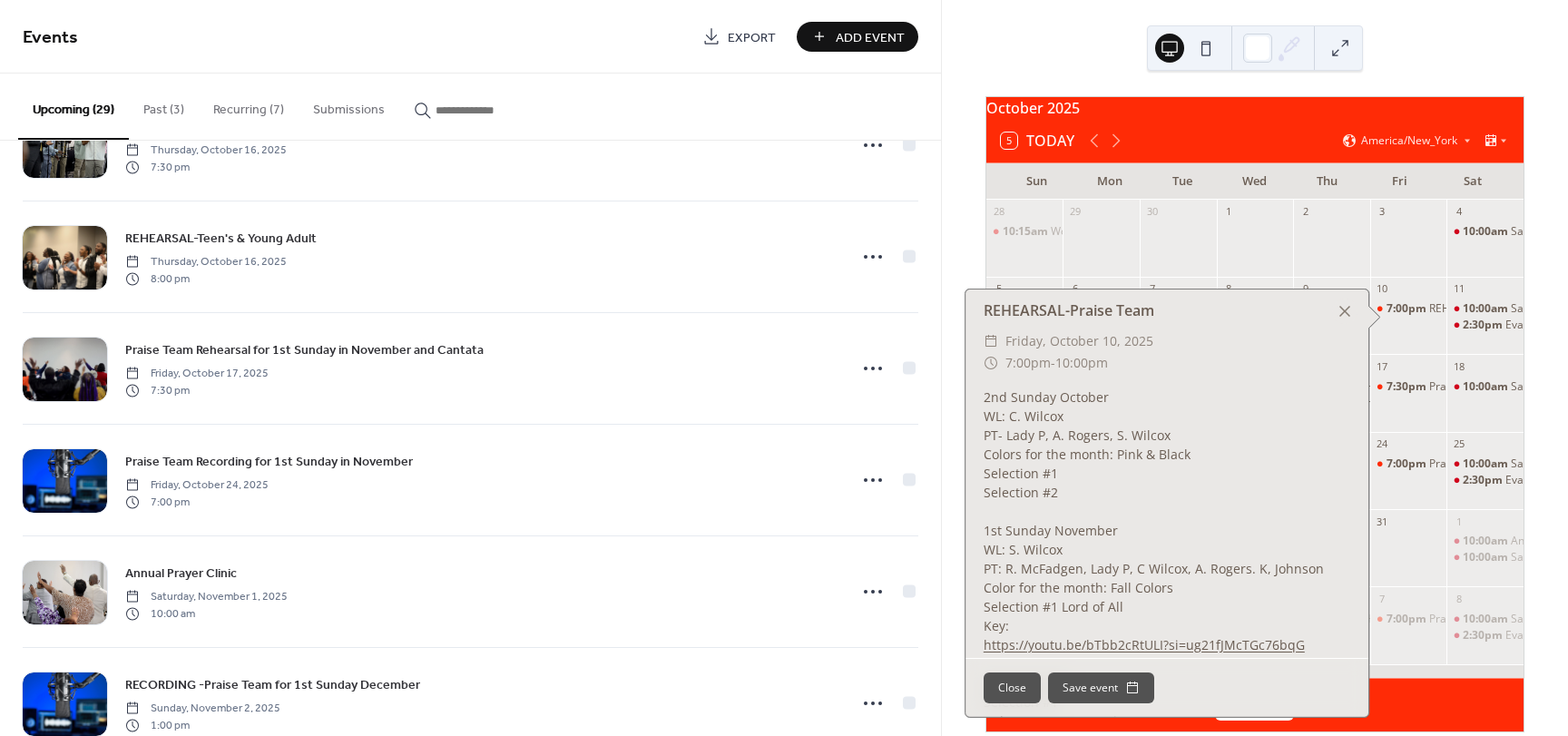 scroll, scrollTop: 272, scrollLeft: 0, axis: vertical 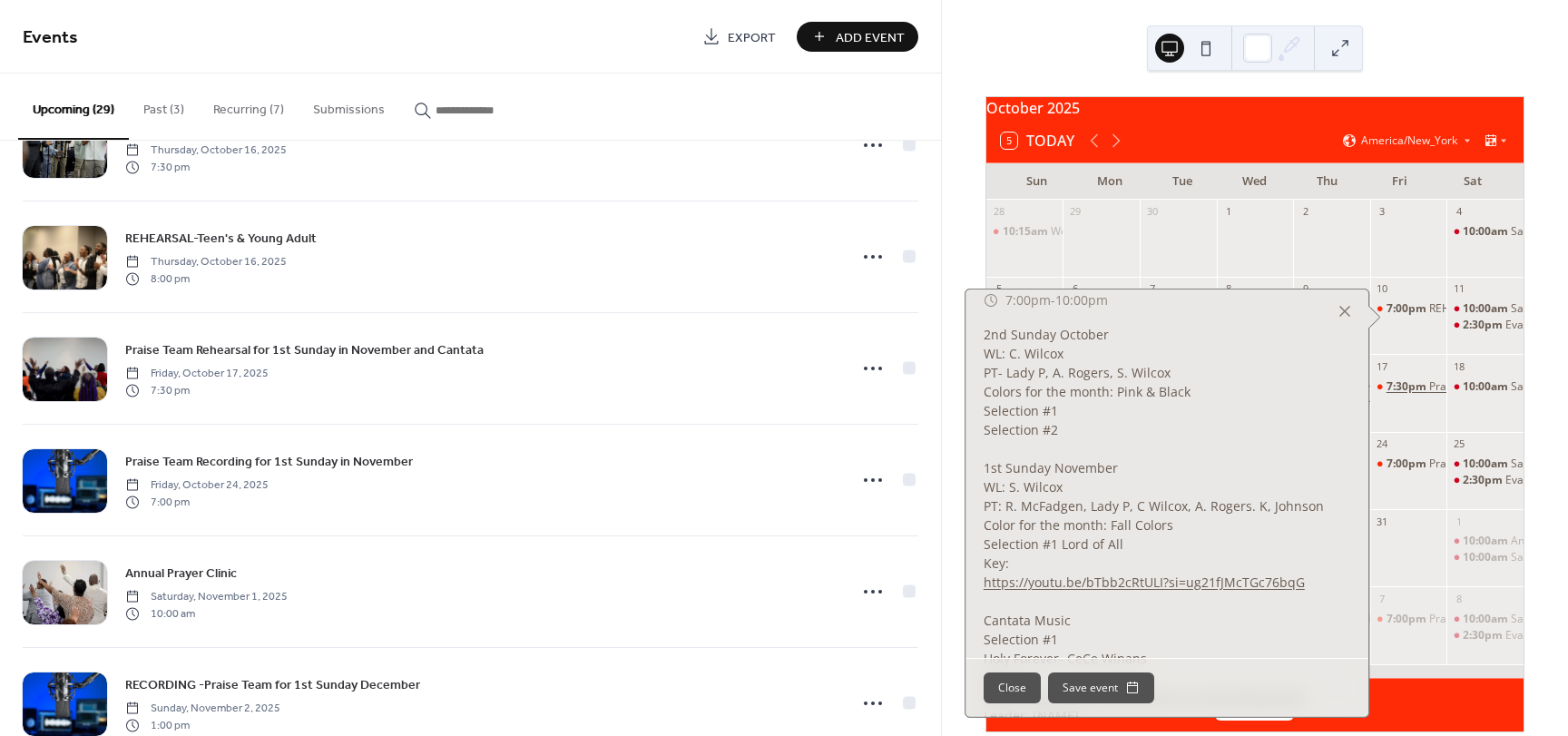 click on "7:30pm" at bounding box center [1407, 387] 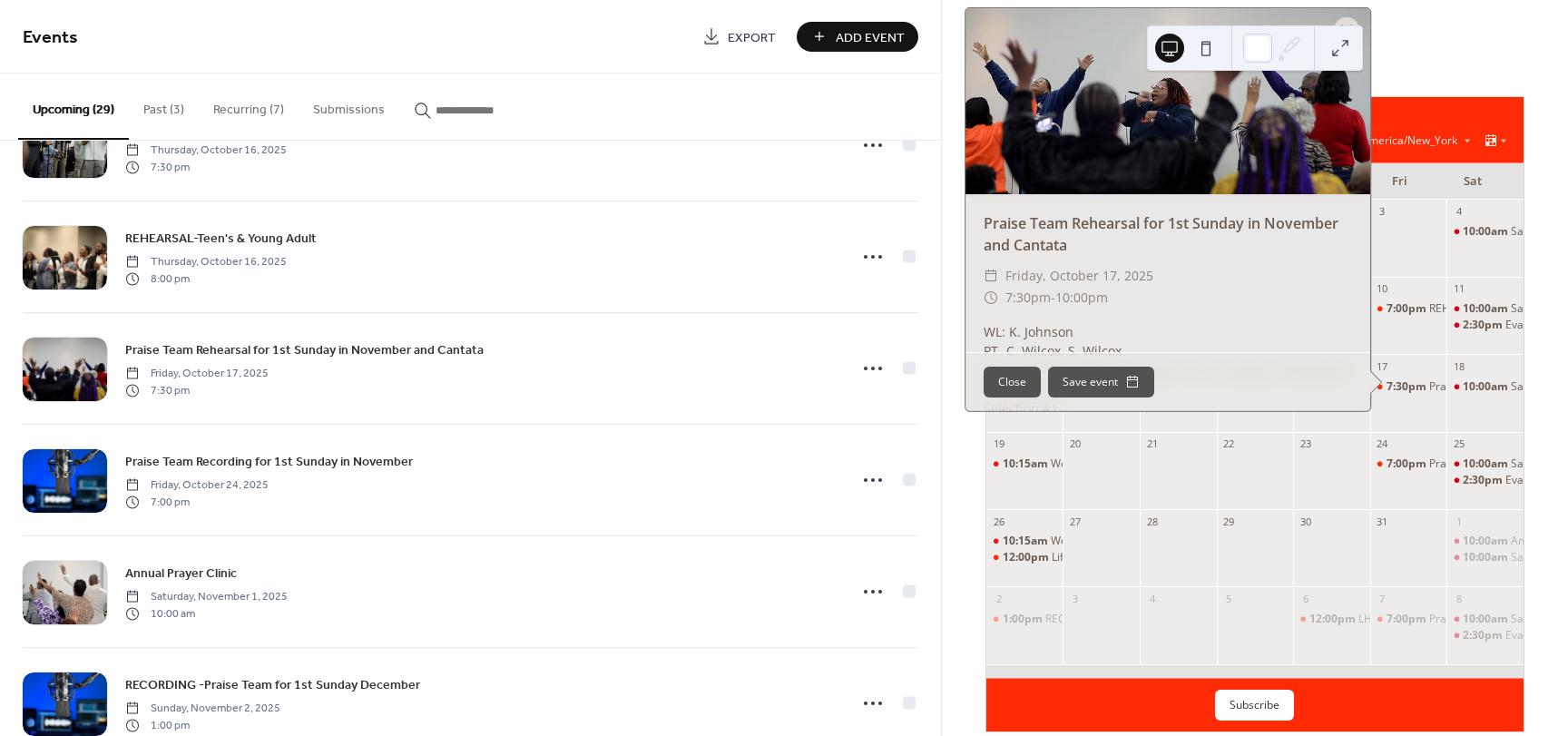 scroll, scrollTop: 0, scrollLeft: 0, axis: both 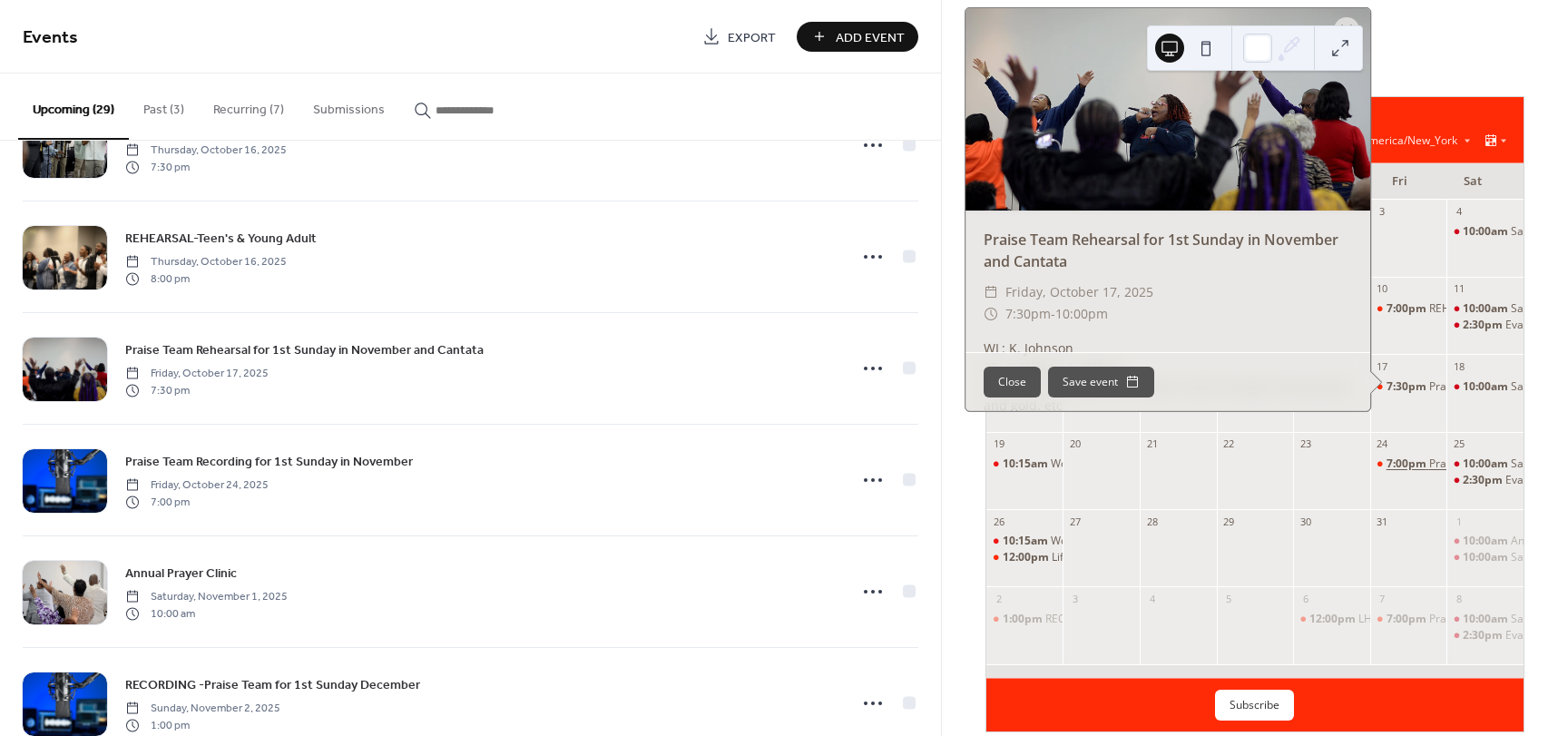 click on "7:00pm" at bounding box center [1407, 464] 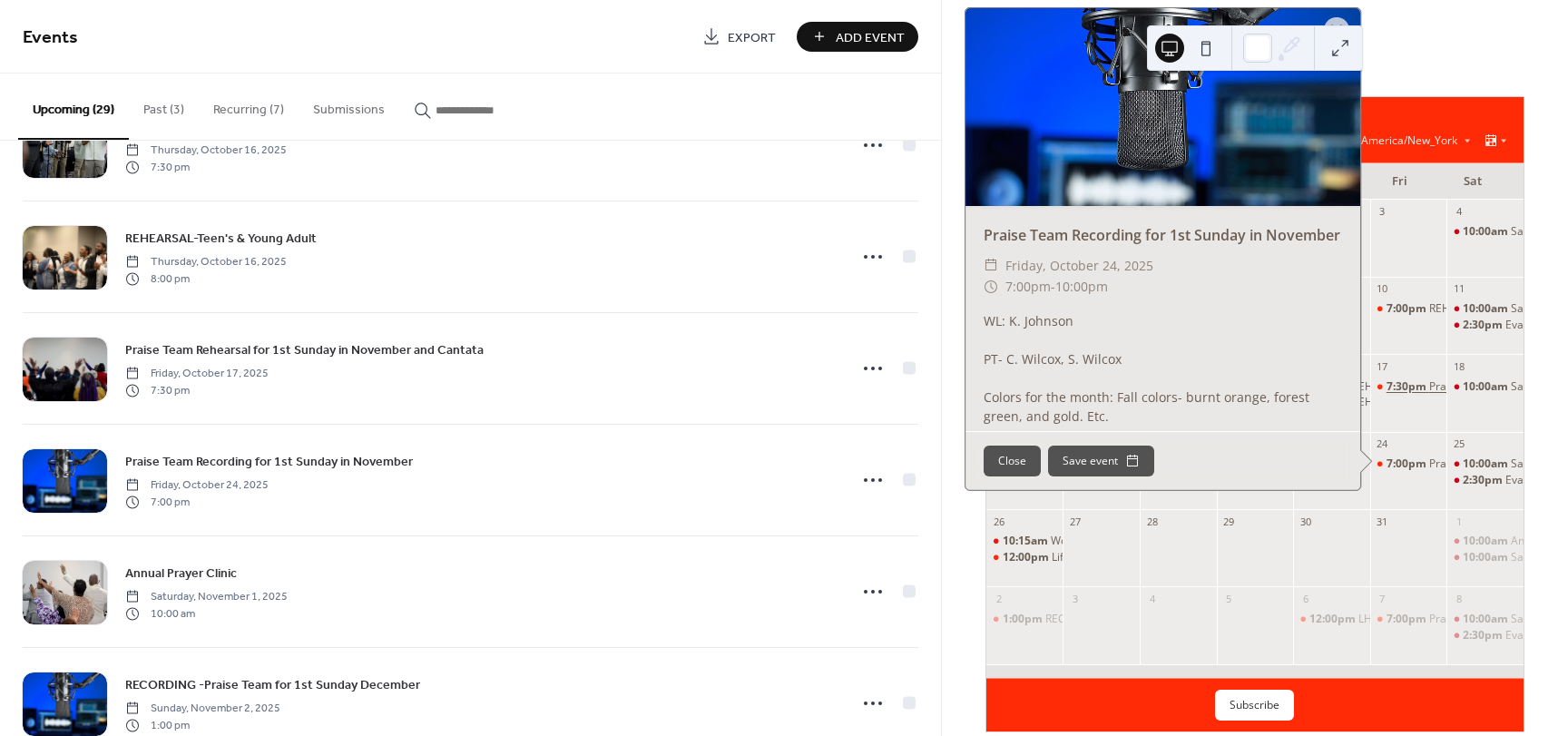click on "7:30pm" at bounding box center (1407, 387) 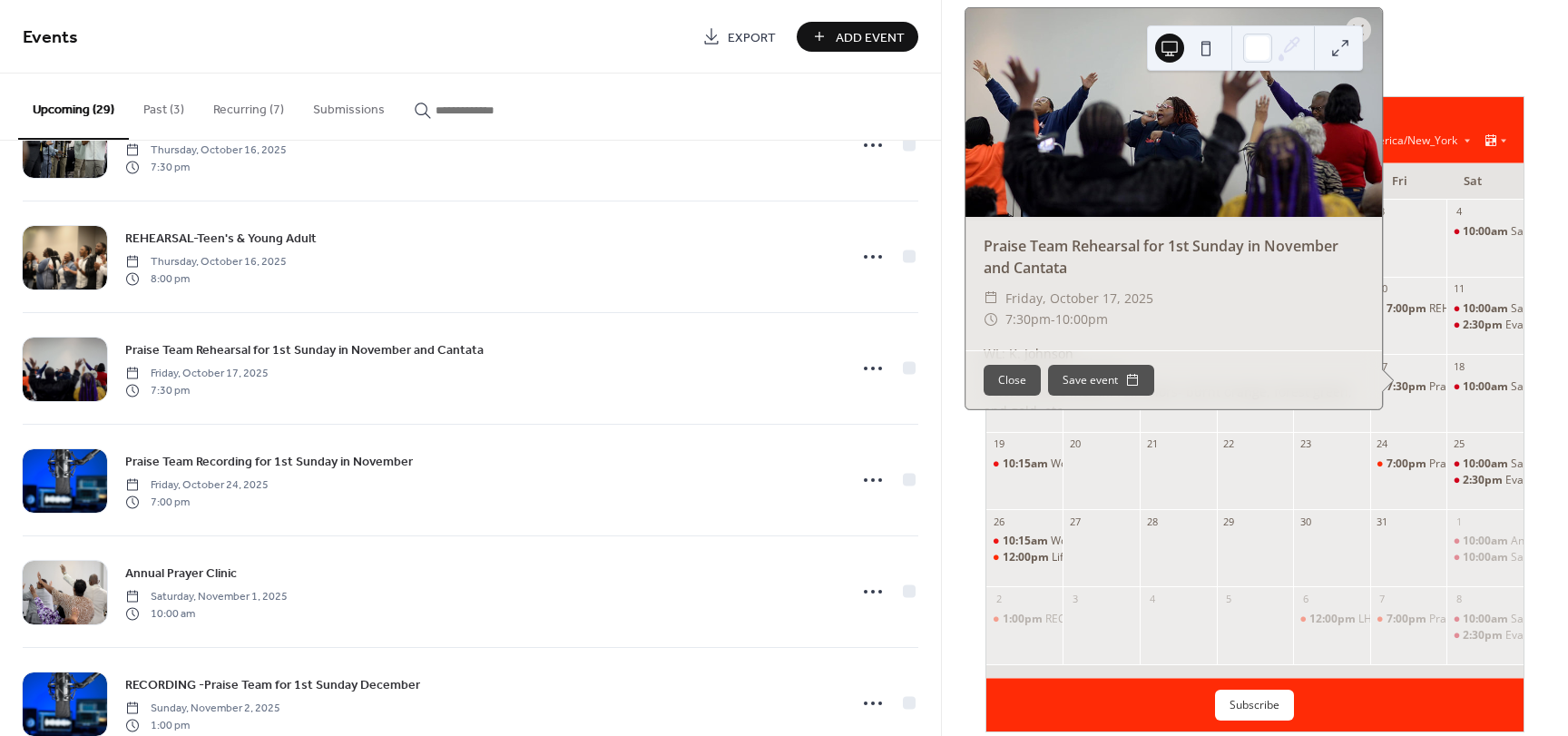 click on "Close" at bounding box center (1012, 380) 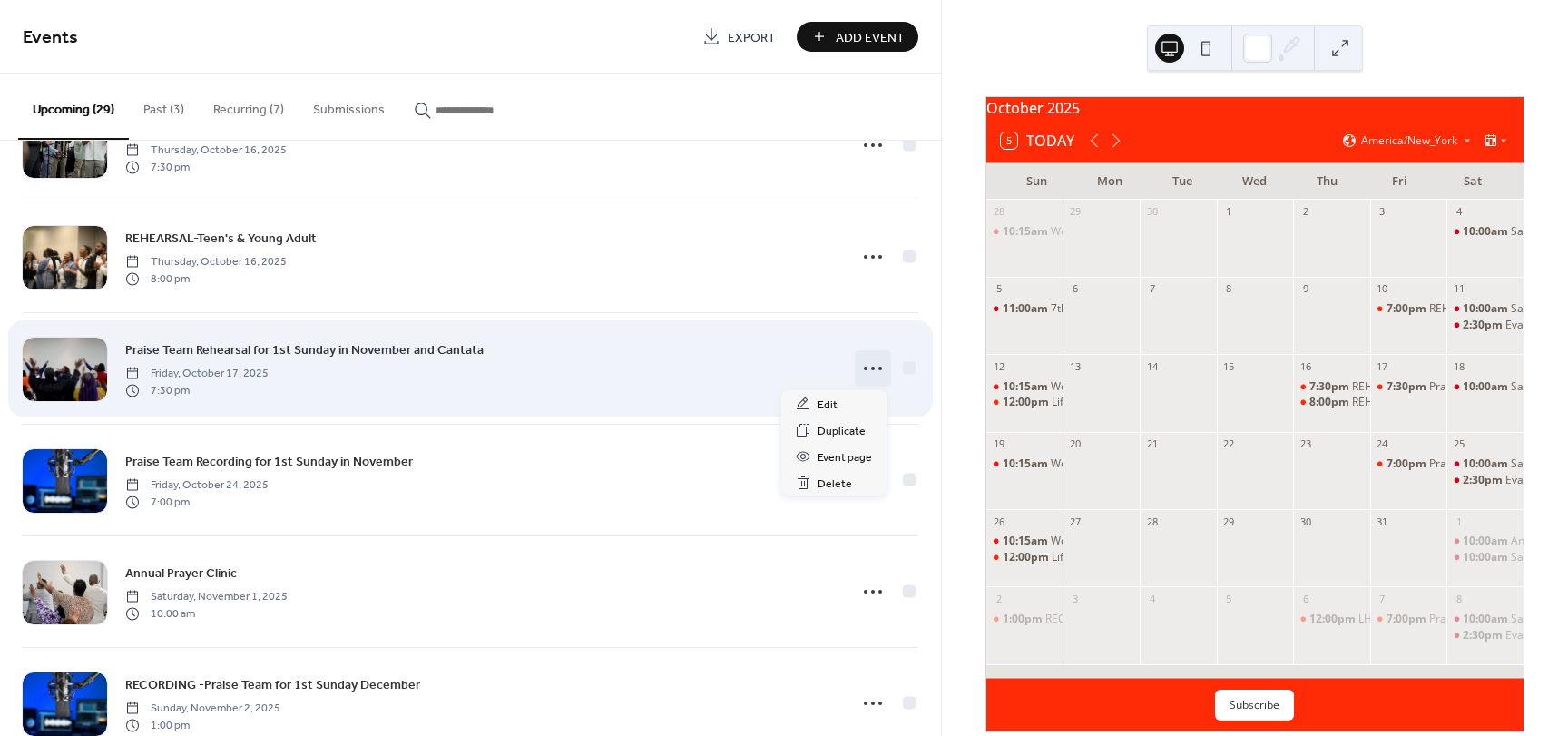 click 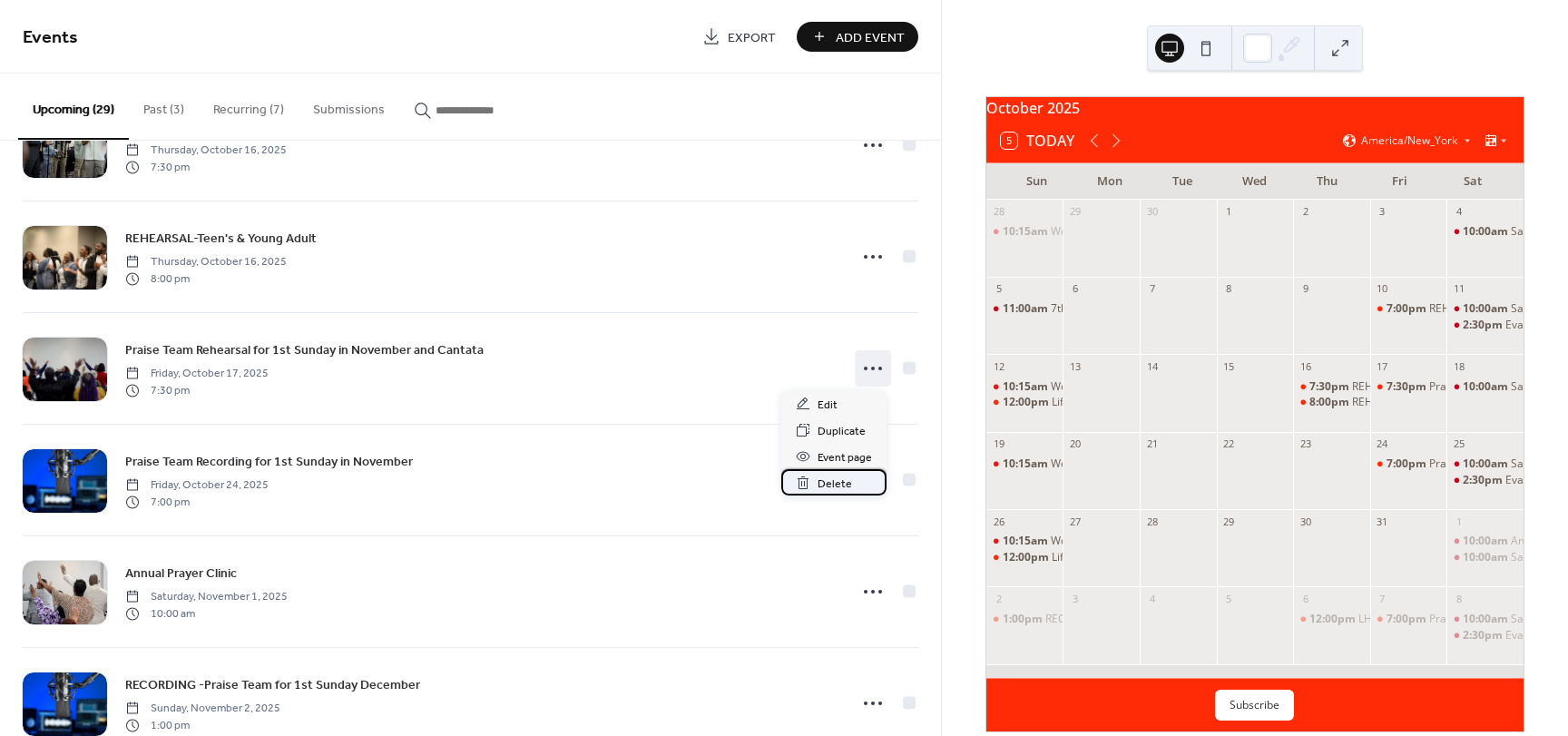click on "Delete" at bounding box center [835, 484] 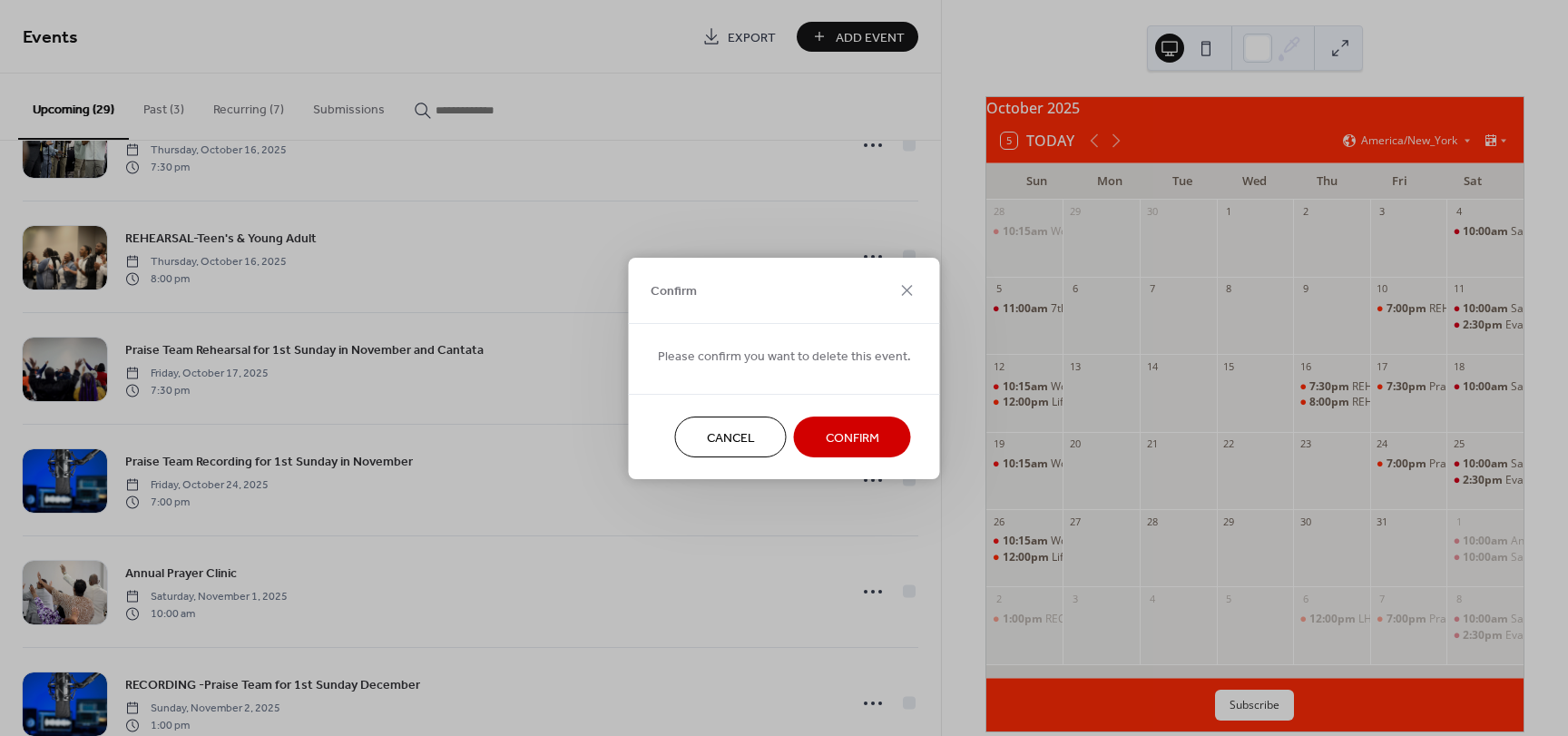 click on "Confirm" at bounding box center (852, 437) 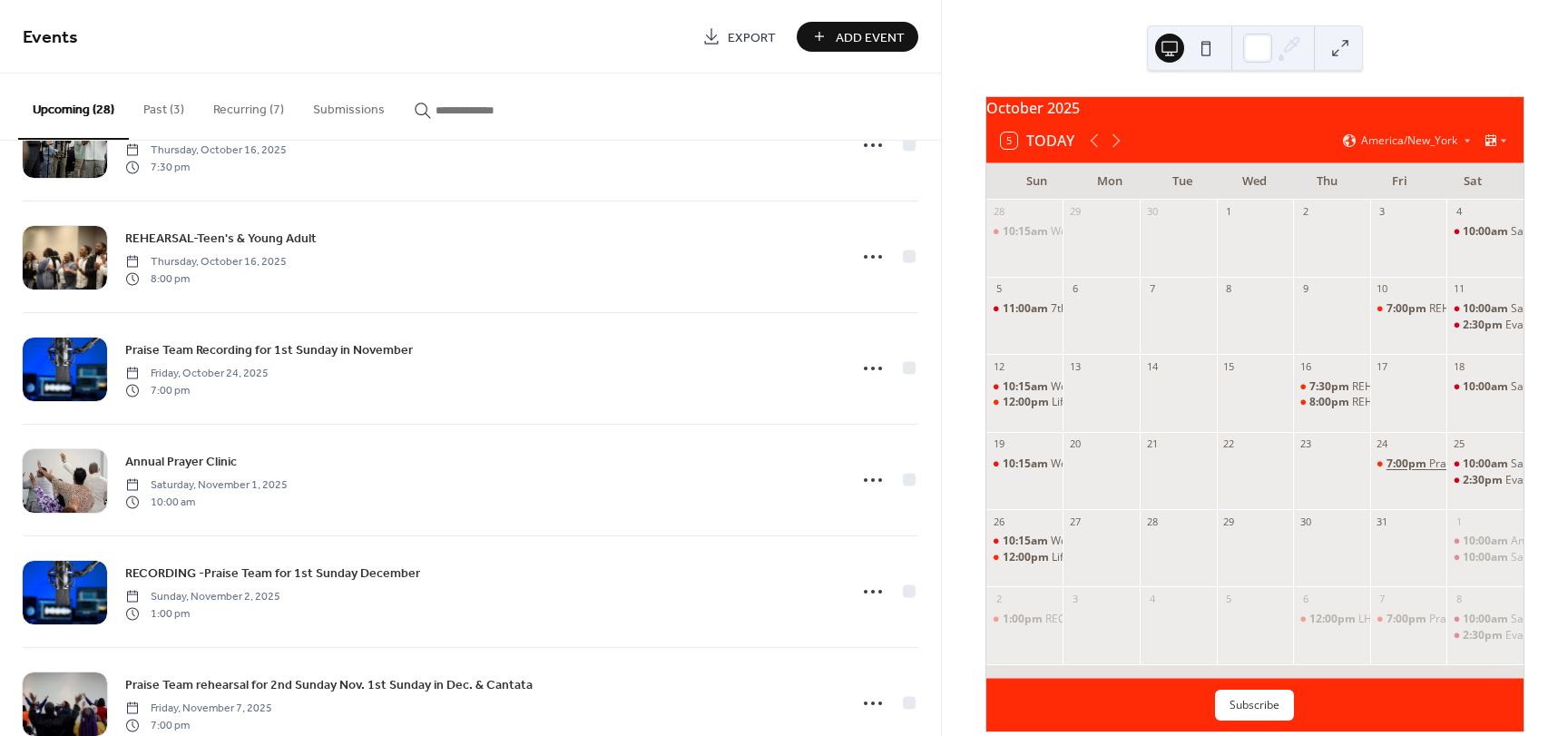 click on "7:00pm" at bounding box center [1407, 464] 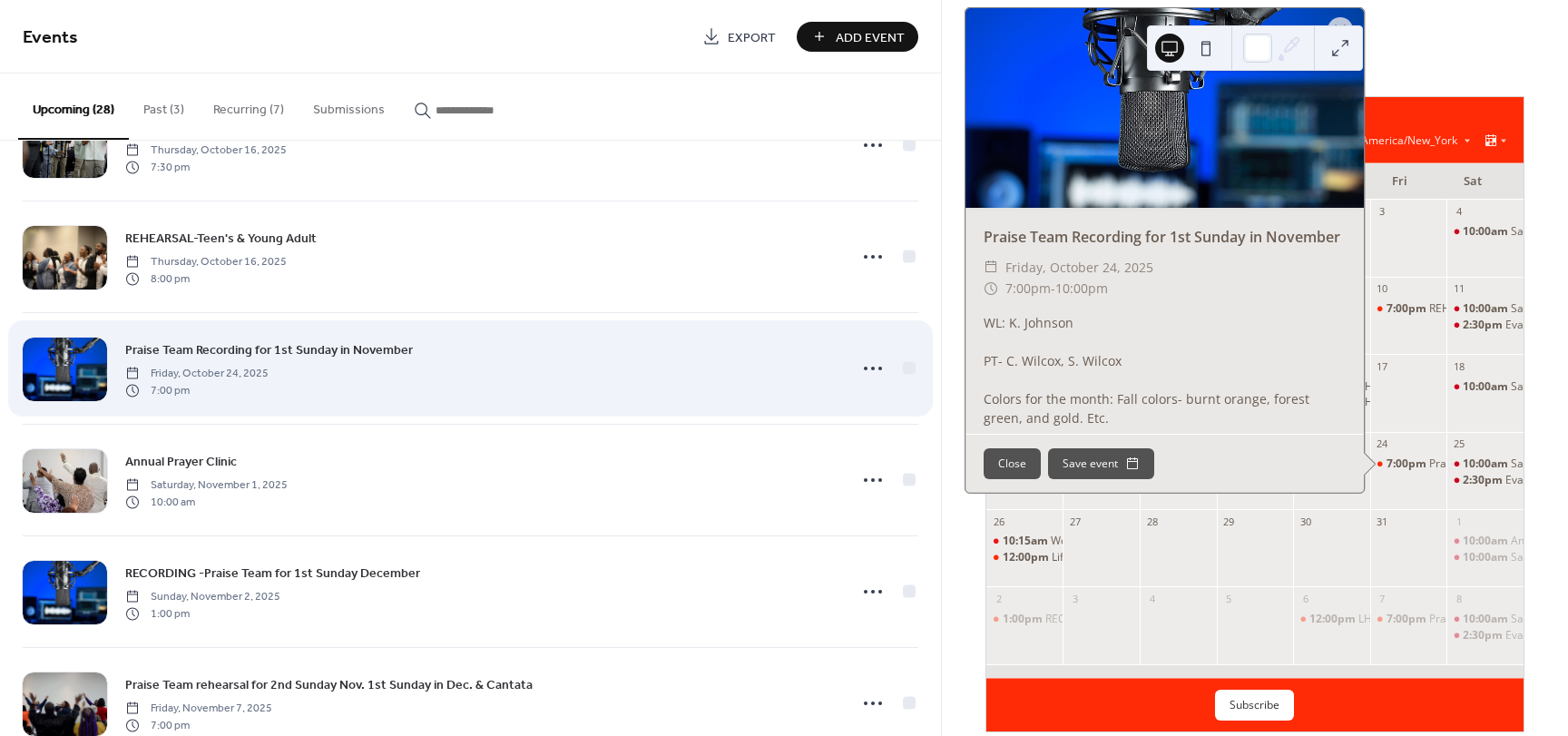 click on "Praise Team Recording for 1st Sunday in November" at bounding box center (269, 350) 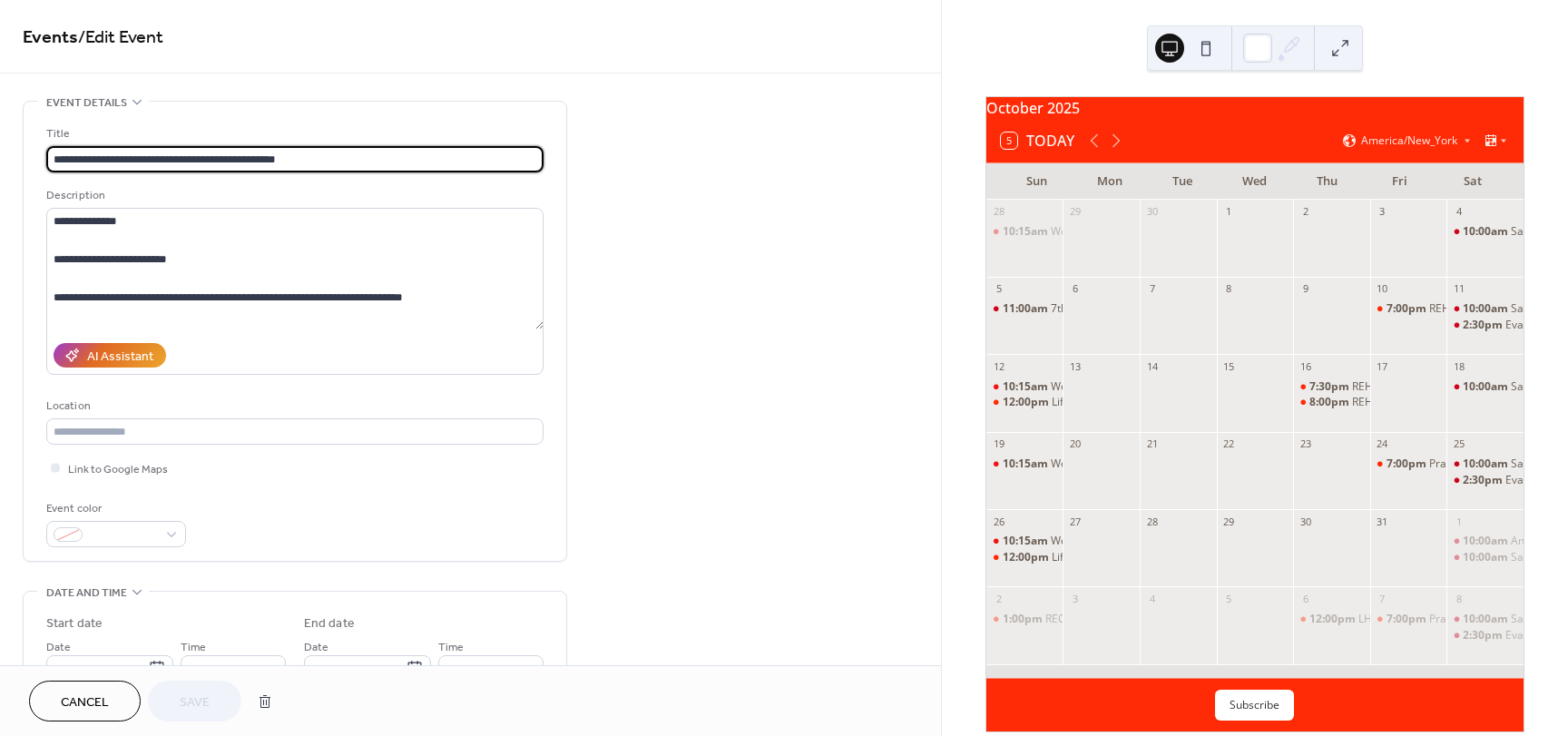 drag, startPoint x: 162, startPoint y: 160, endPoint x: 112, endPoint y: 162, distance: 50.039984 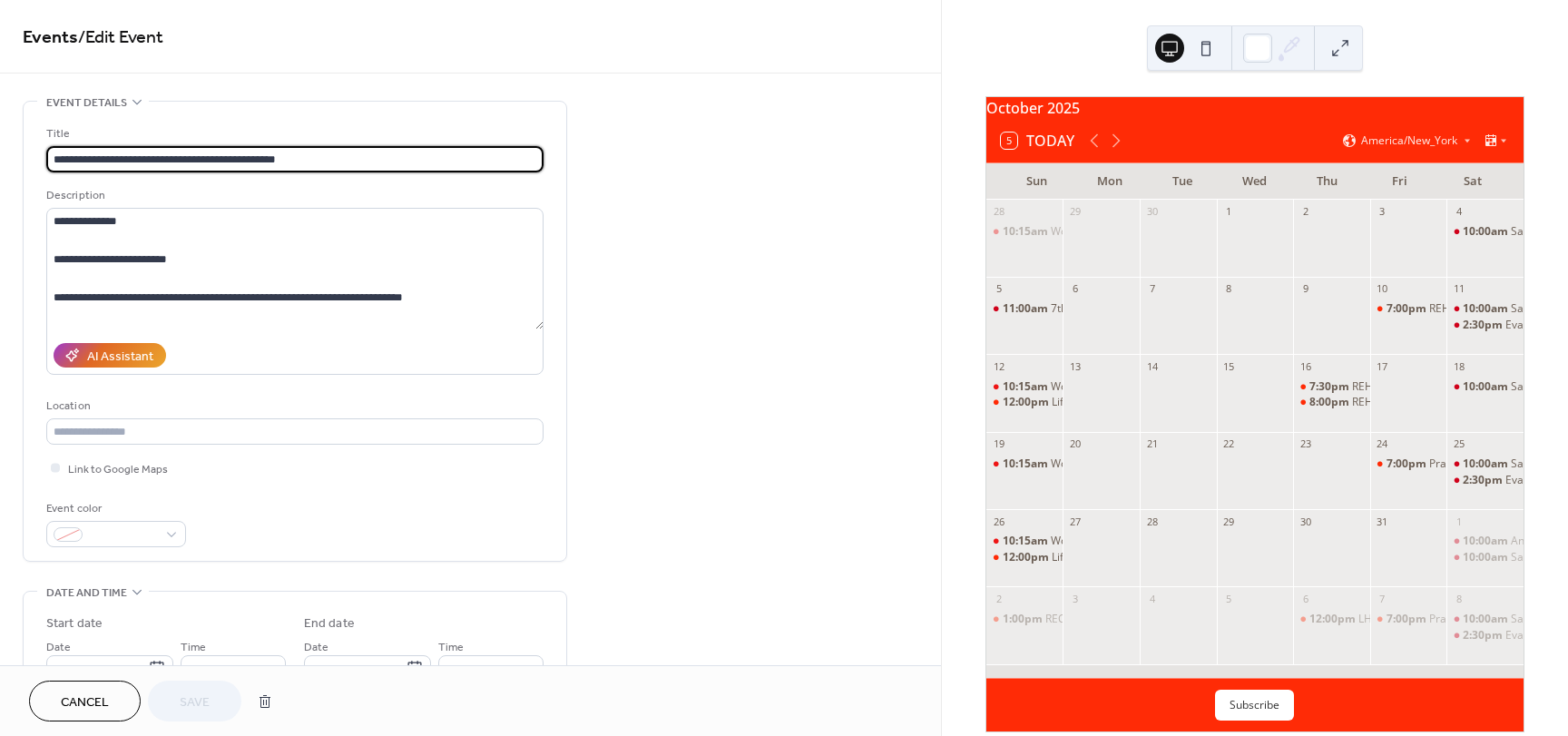 click on "**********" at bounding box center (295, 159) 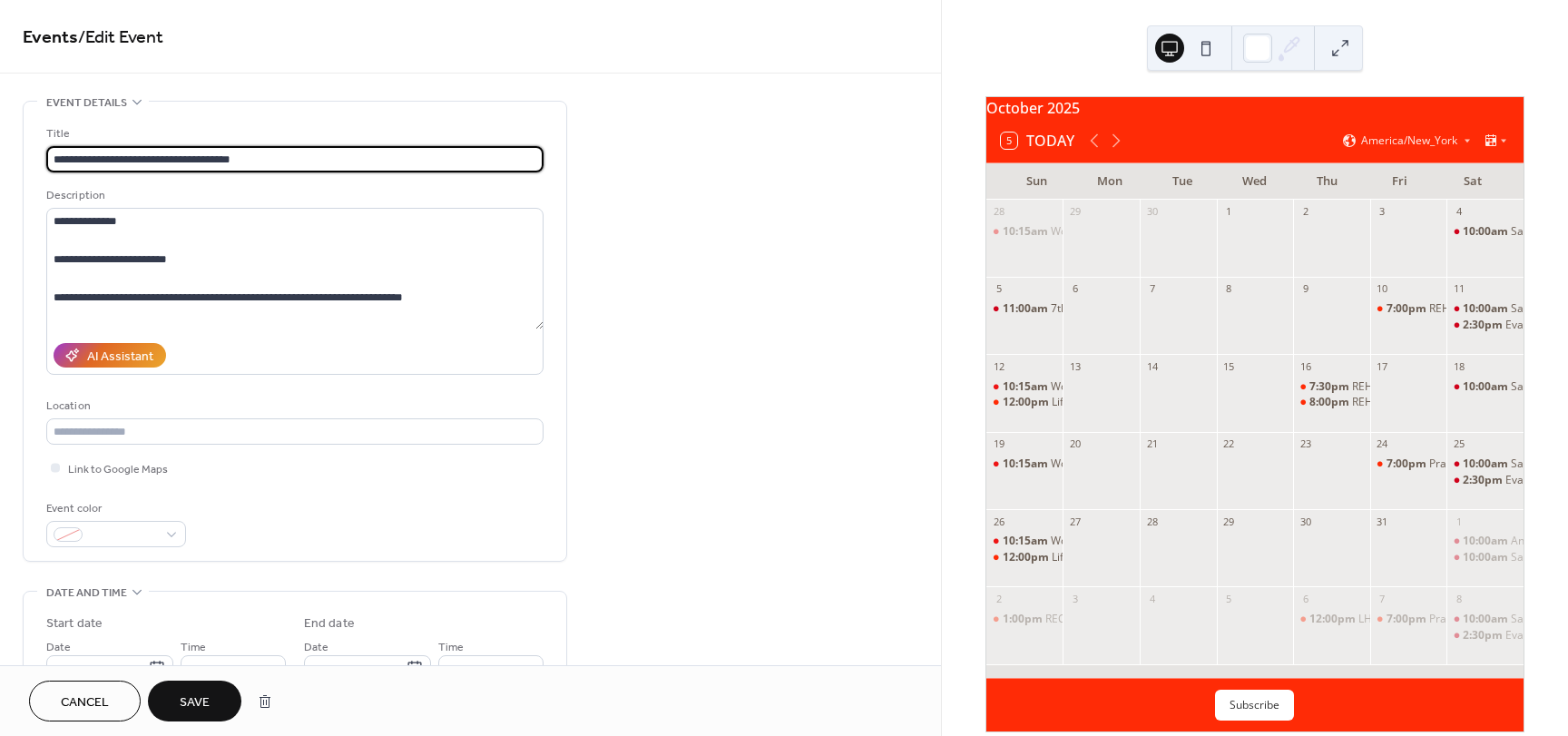click on "**********" at bounding box center (295, 159) 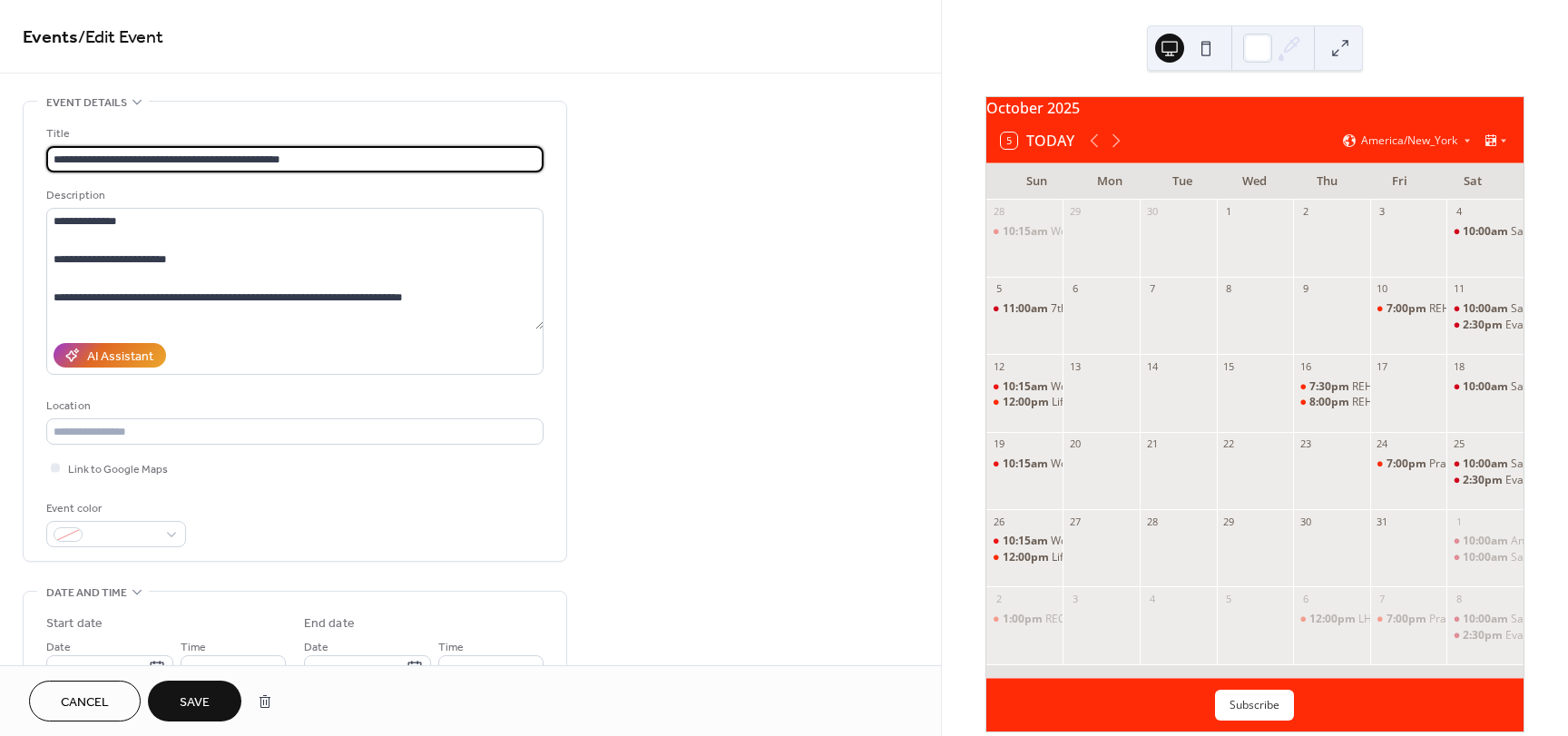 click on "**********" at bounding box center (295, 159) 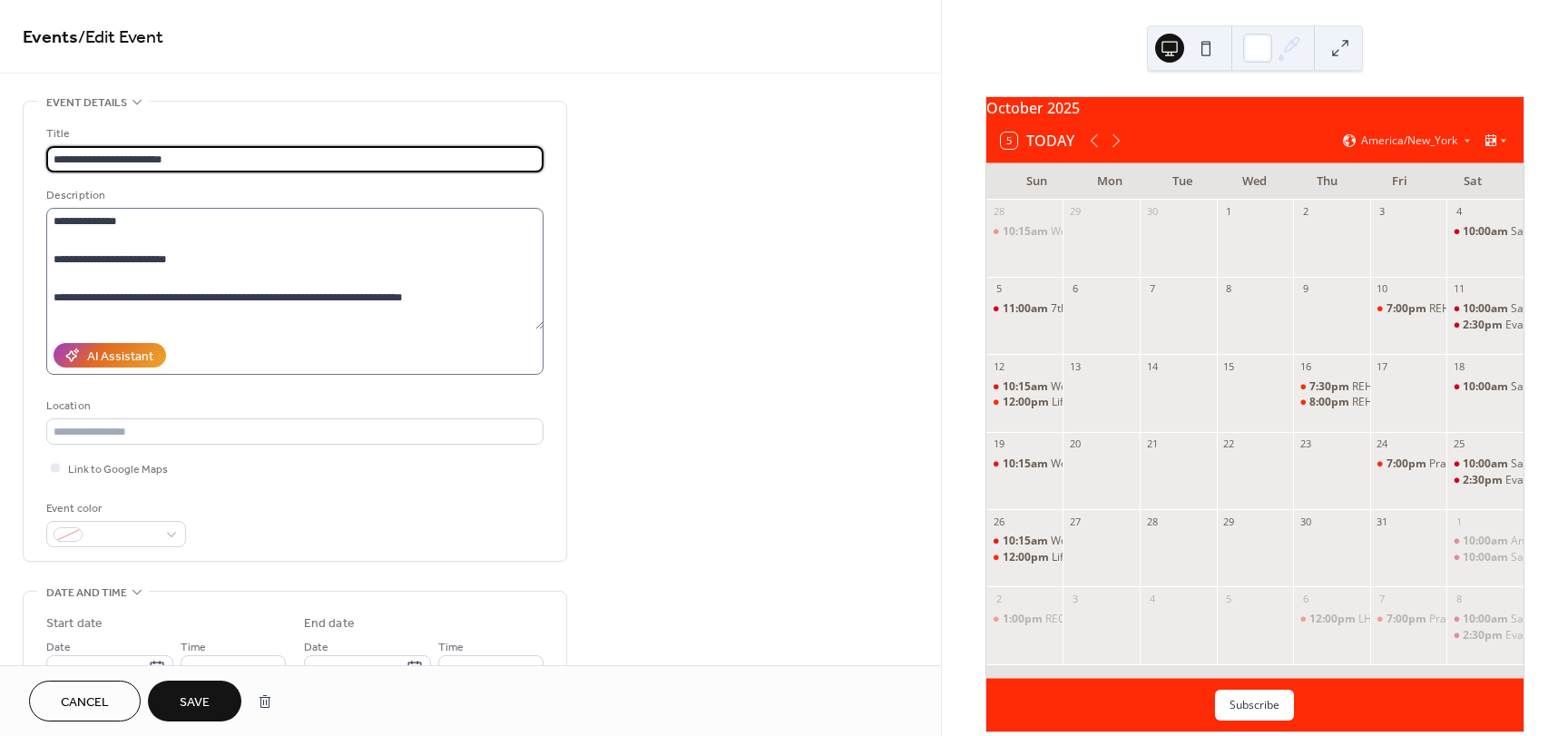 type on "**********" 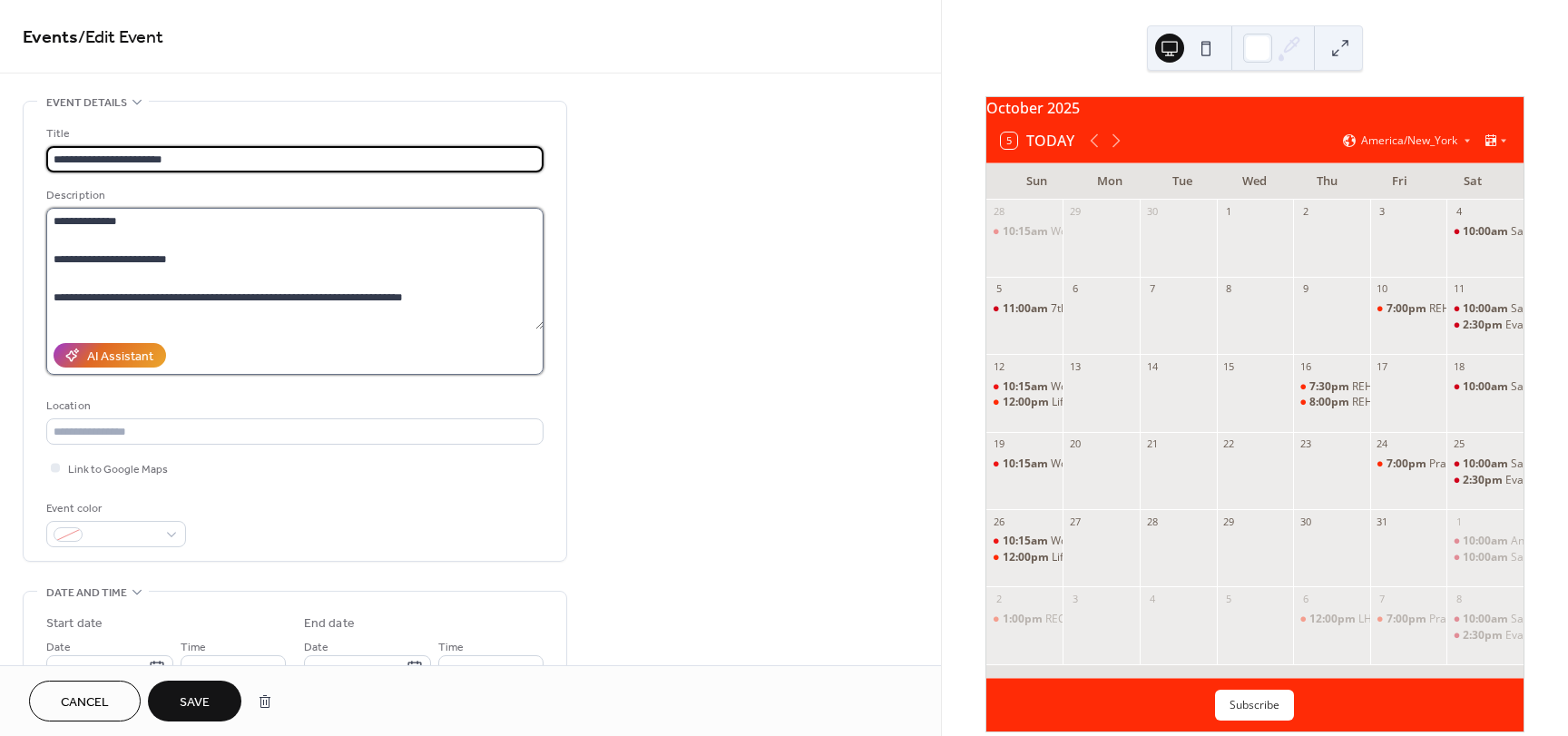 click on "**********" at bounding box center (295, 269) 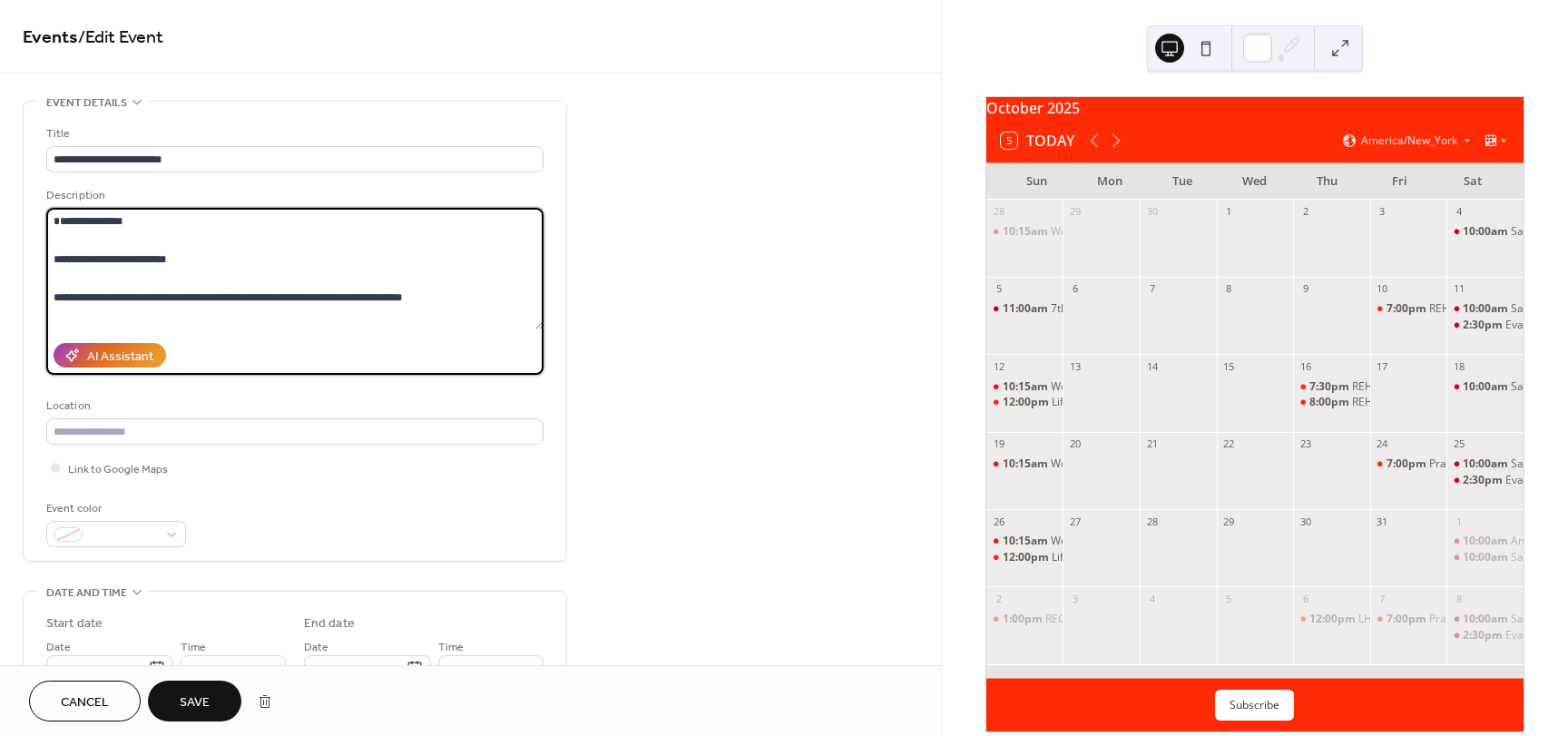 click on "**********" at bounding box center [295, 269] 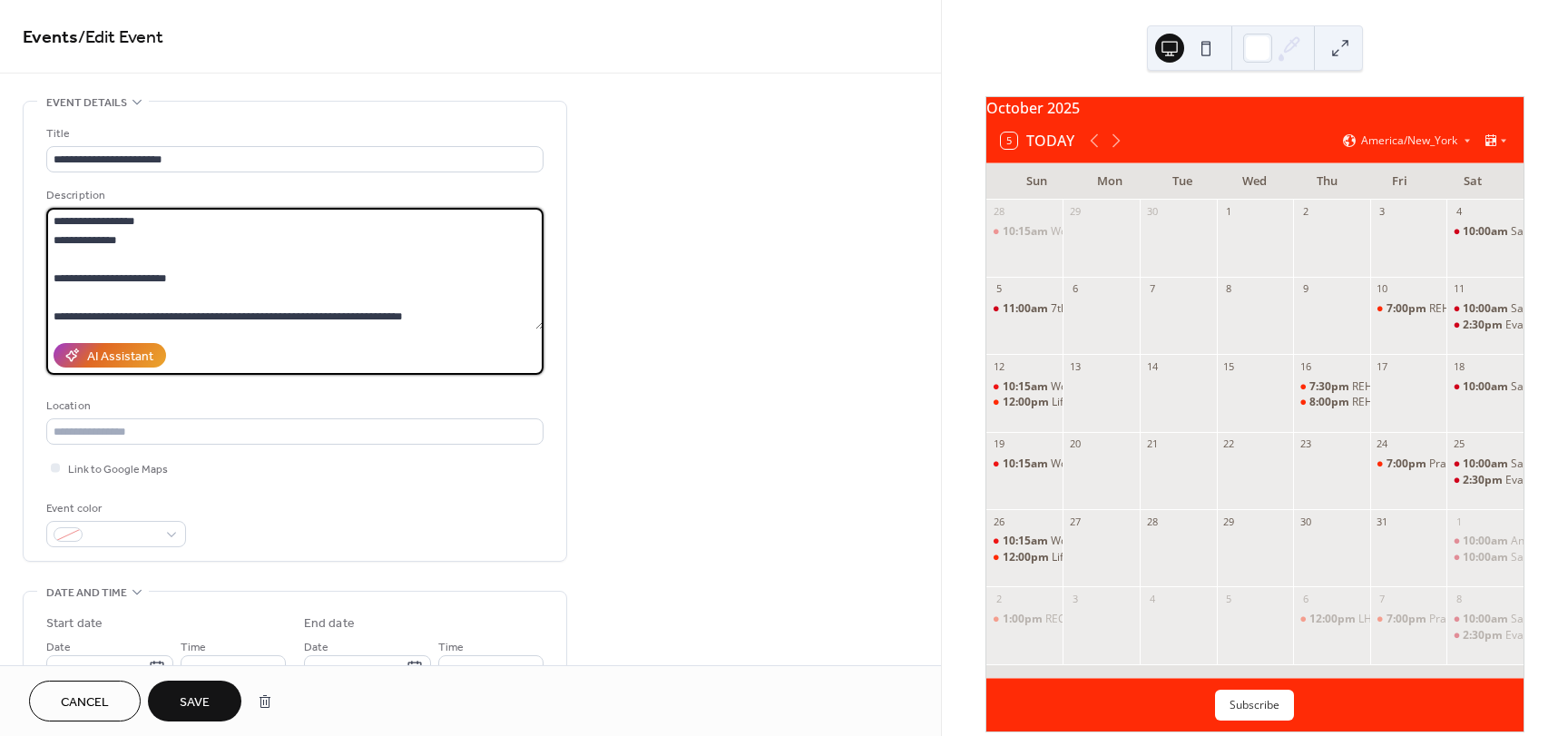 click on "**********" at bounding box center (295, 269) 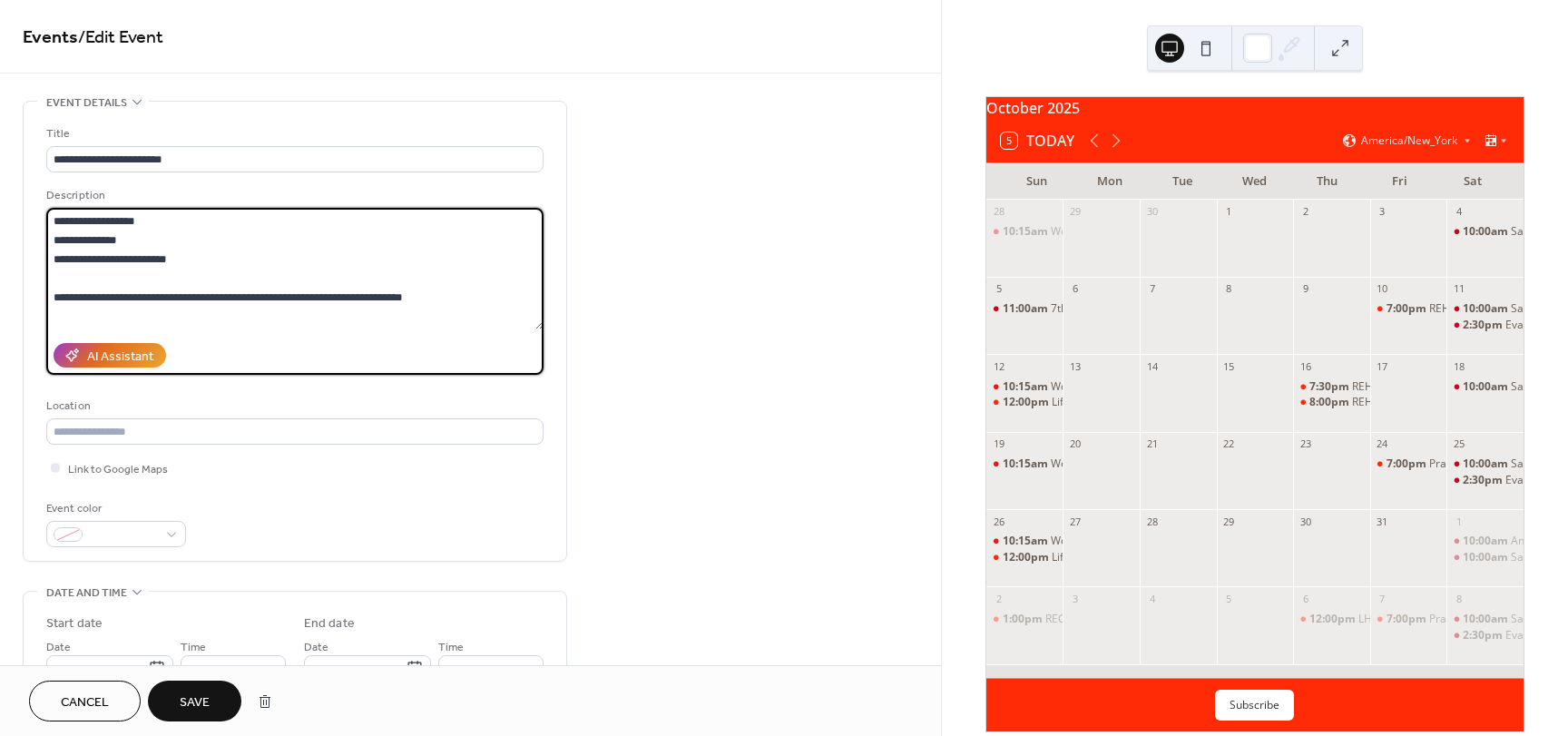 click on "**********" at bounding box center (295, 269) 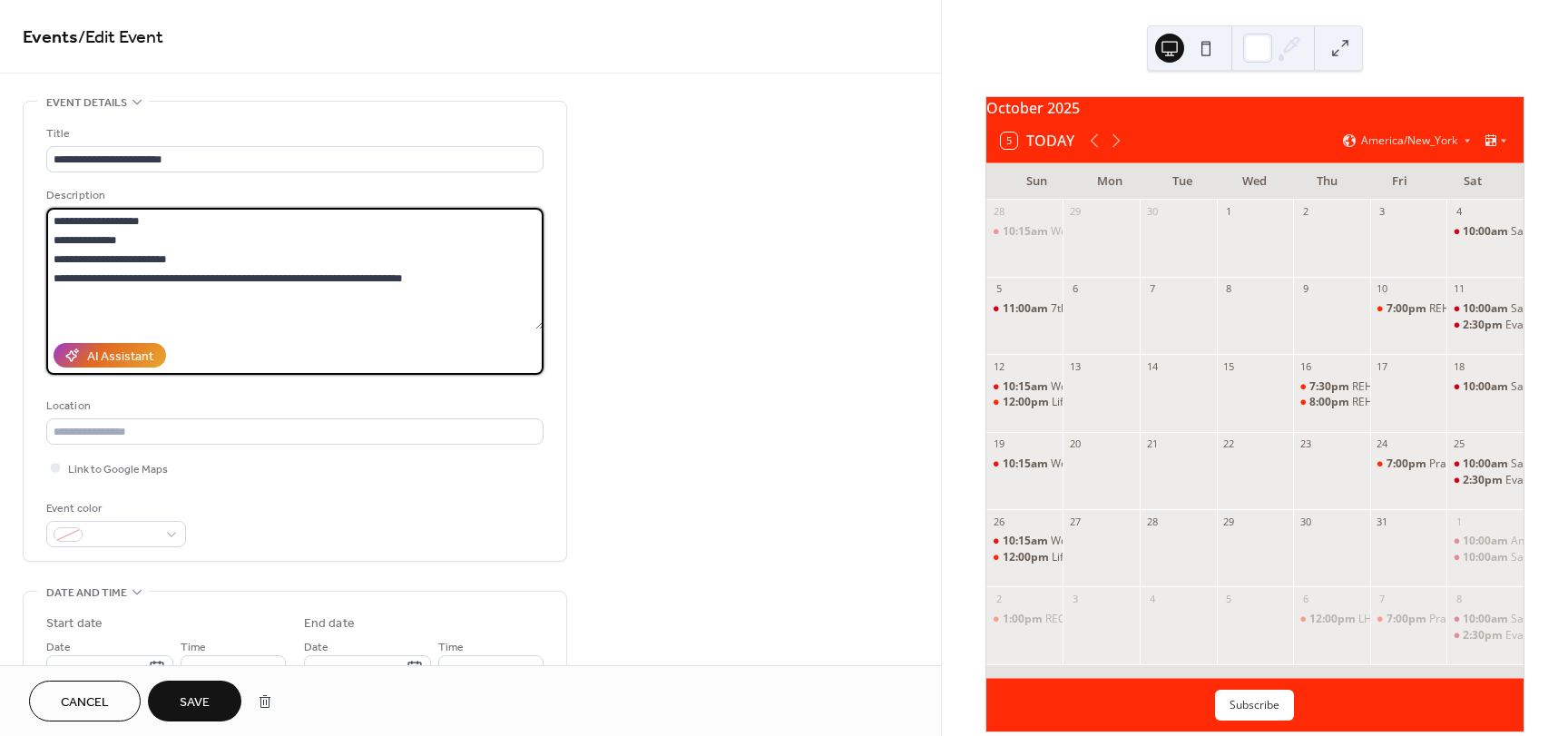 drag, startPoint x: 422, startPoint y: 279, endPoint x: 158, endPoint y: 288, distance: 264.15336 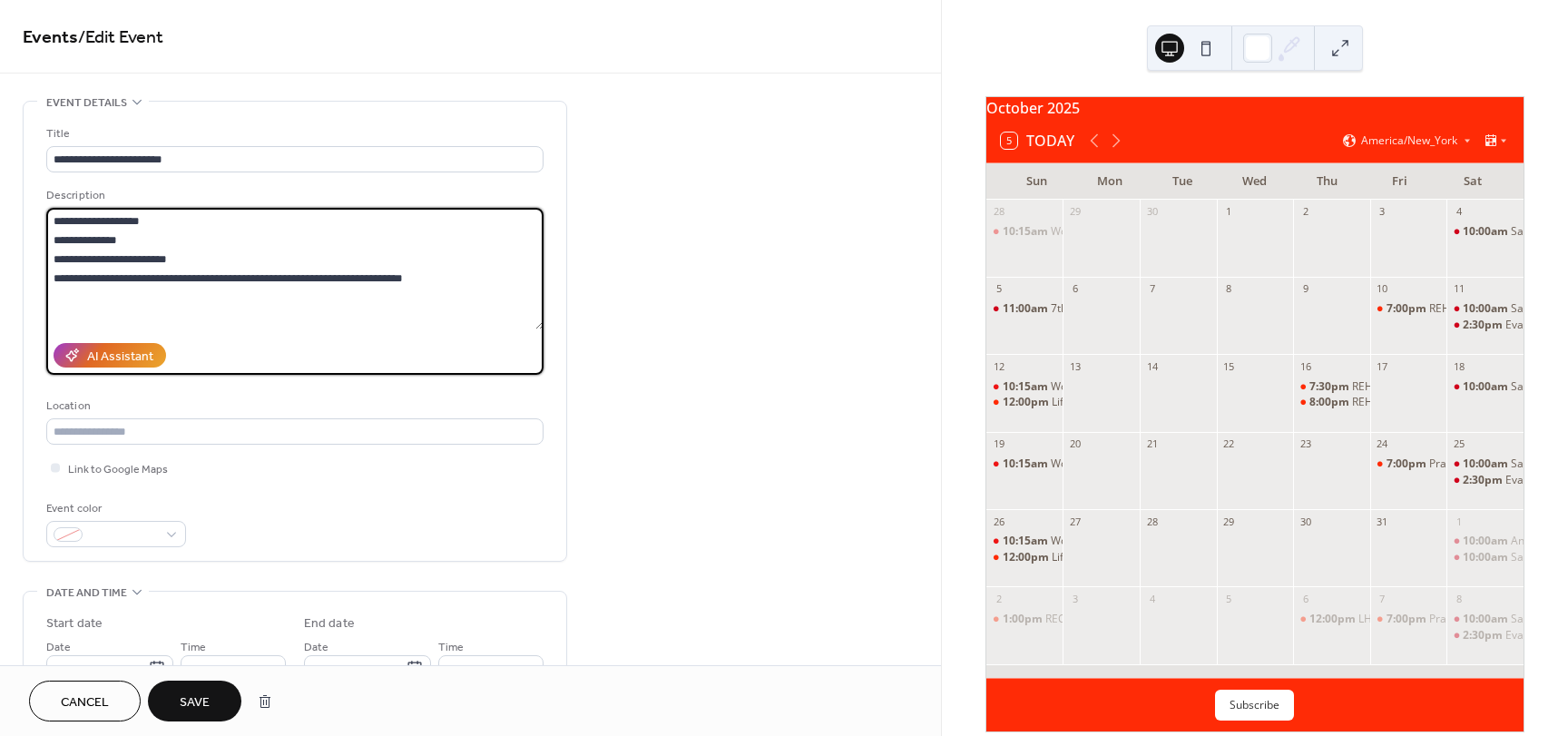 click on "**********" at bounding box center [295, 269] 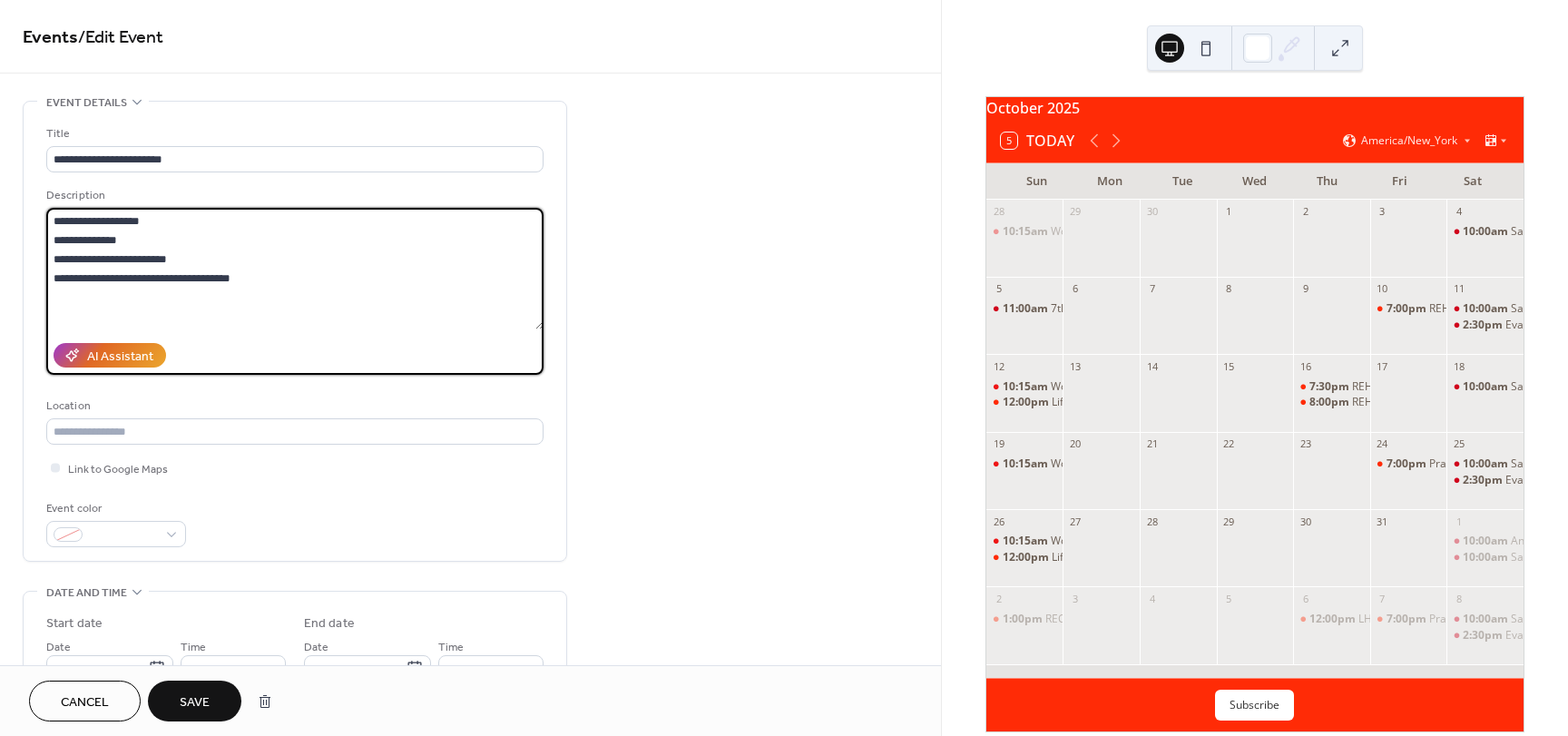 click on "**********" at bounding box center (295, 269) 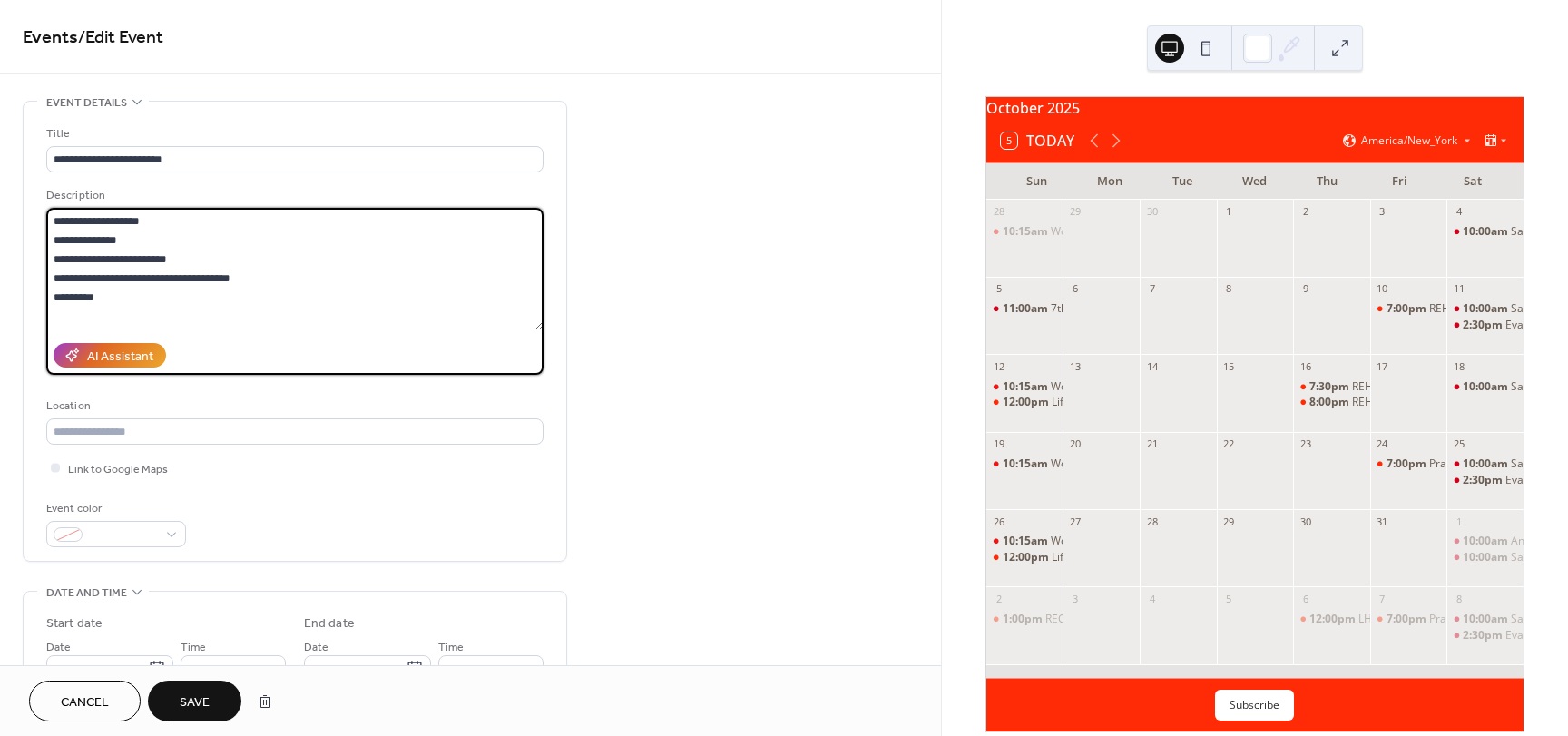 scroll, scrollTop: 91, scrollLeft: 0, axis: vertical 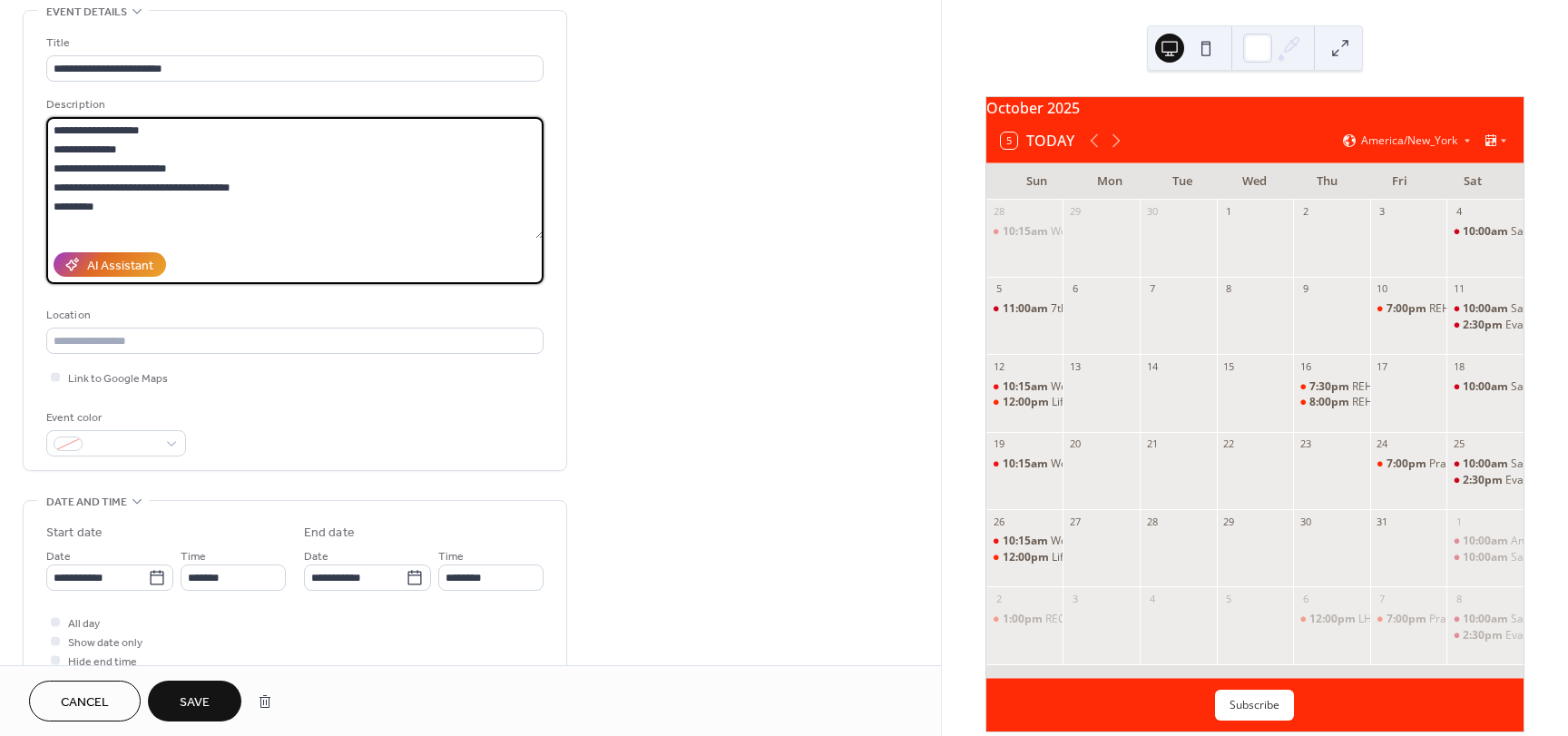 type on "**********" 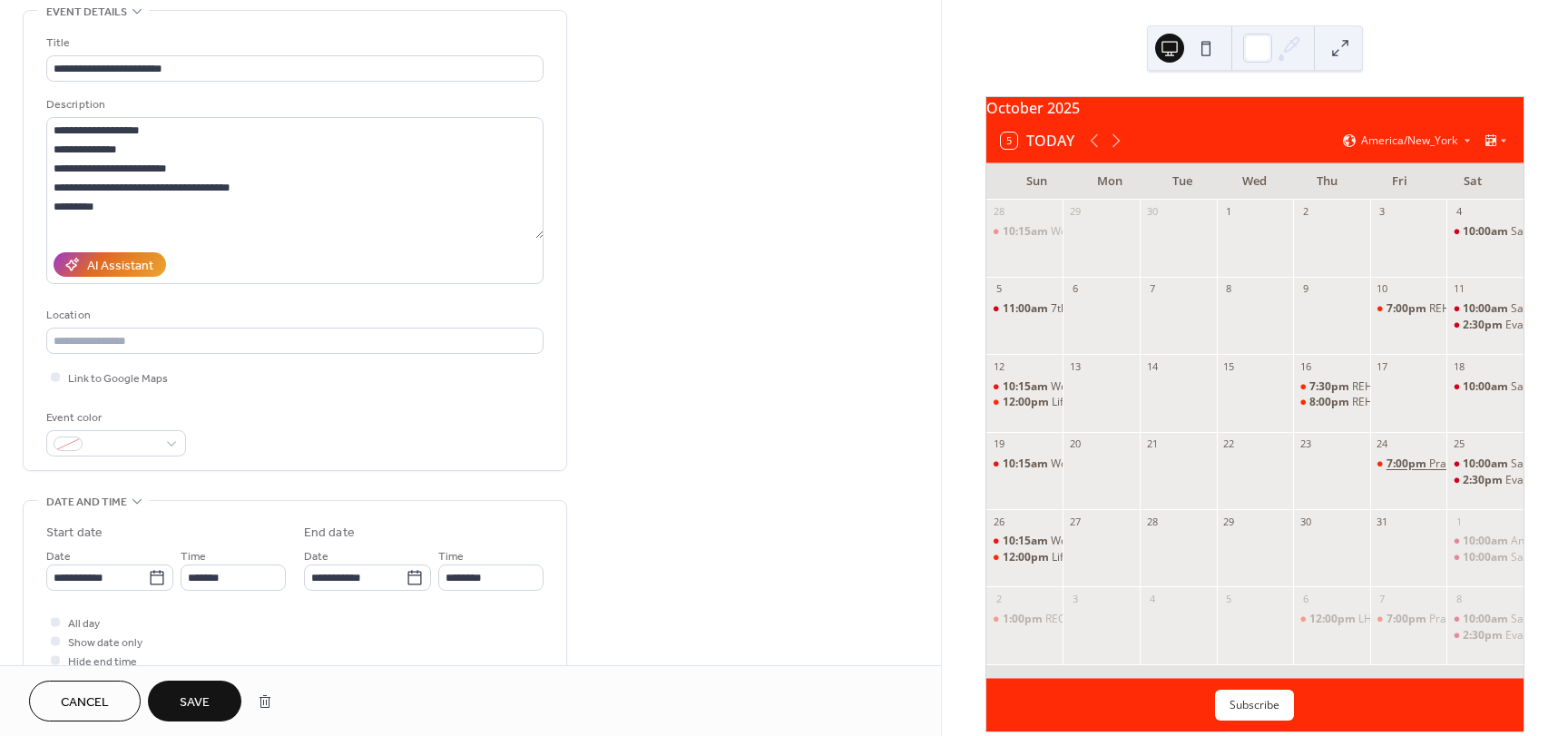 click on "7:00pm" at bounding box center [1407, 464] 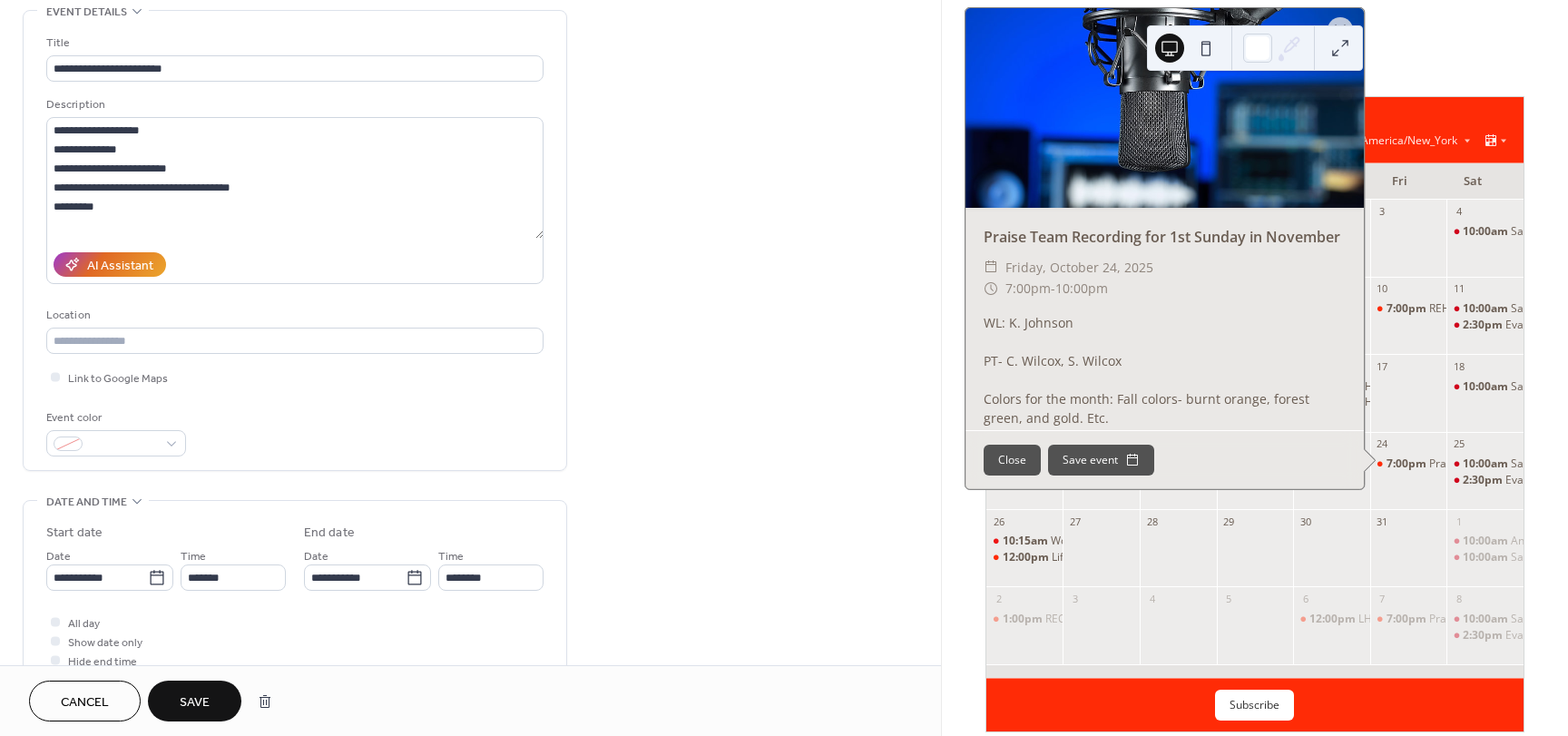 click on "Close" at bounding box center [1012, 460] 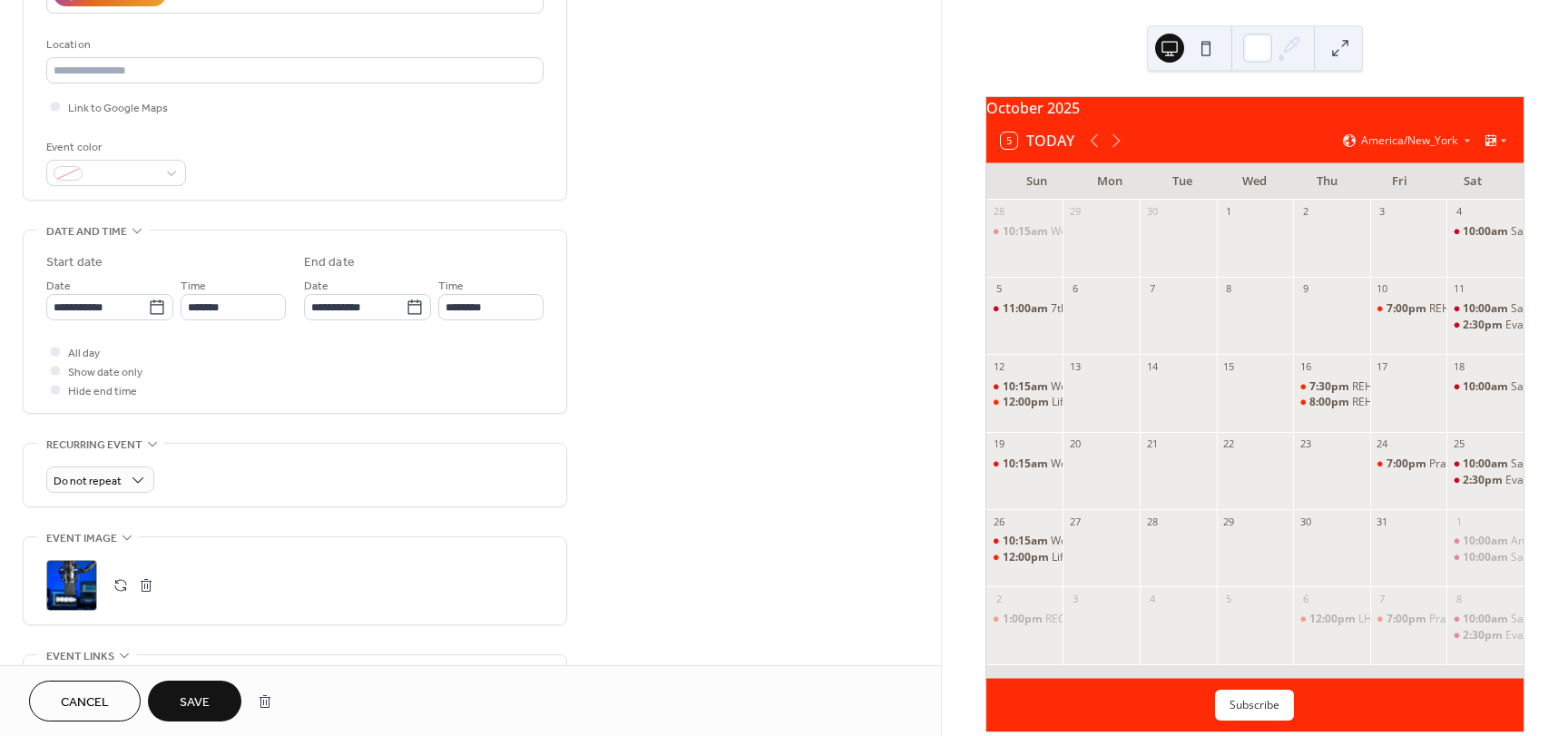 scroll, scrollTop: 363, scrollLeft: 0, axis: vertical 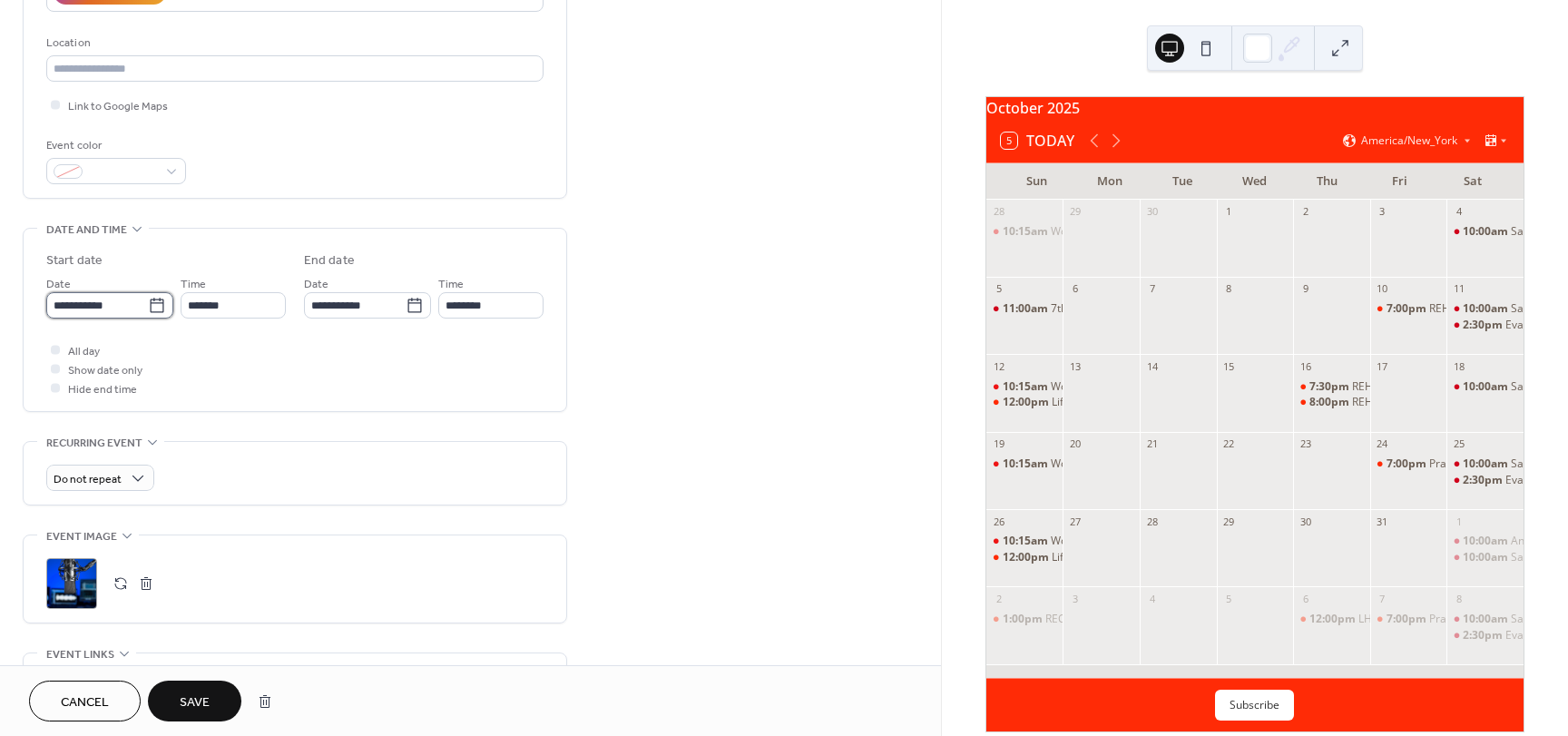 click on "**********" at bounding box center (97, 305) 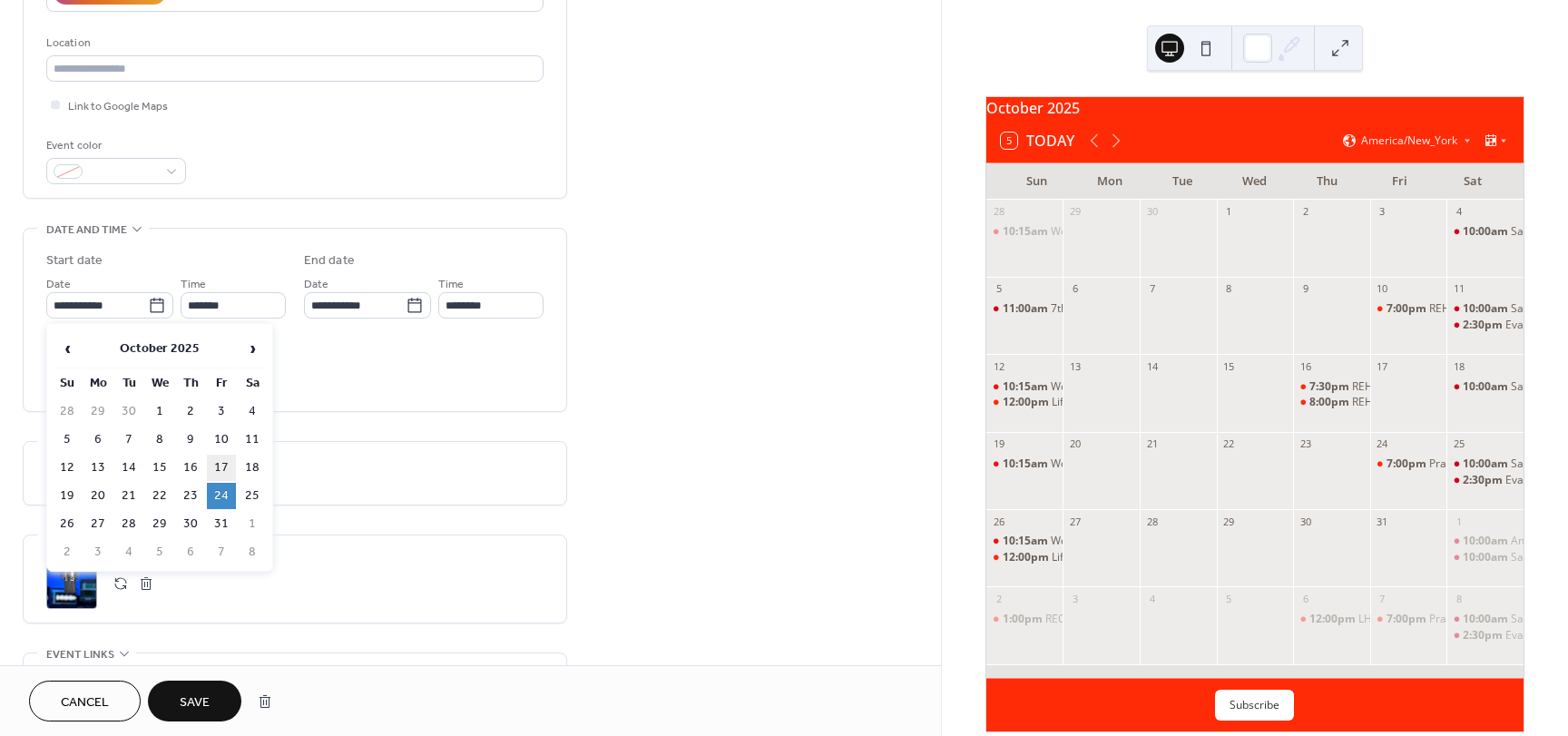 click on "17" at bounding box center (221, 467) 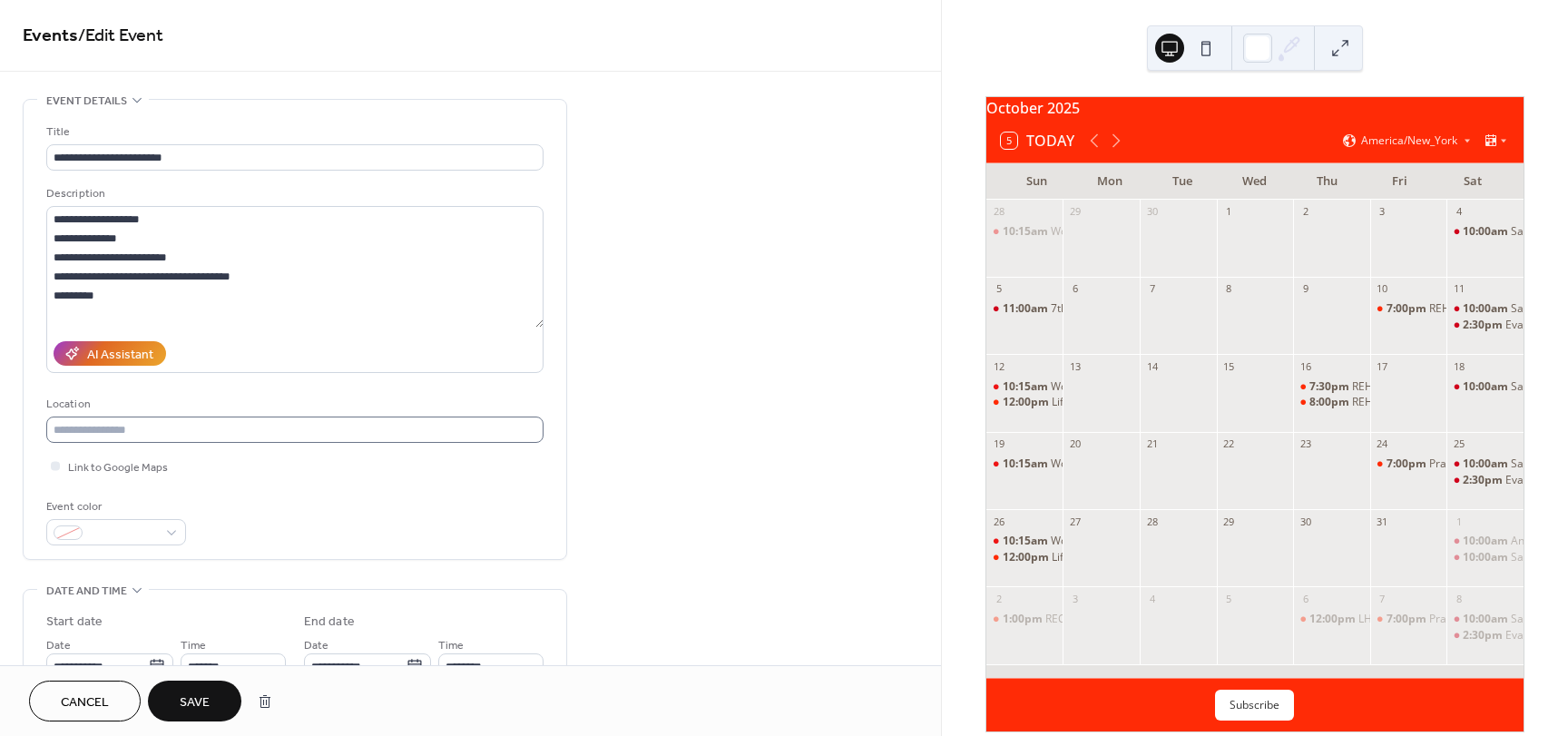 scroll, scrollTop: 0, scrollLeft: 0, axis: both 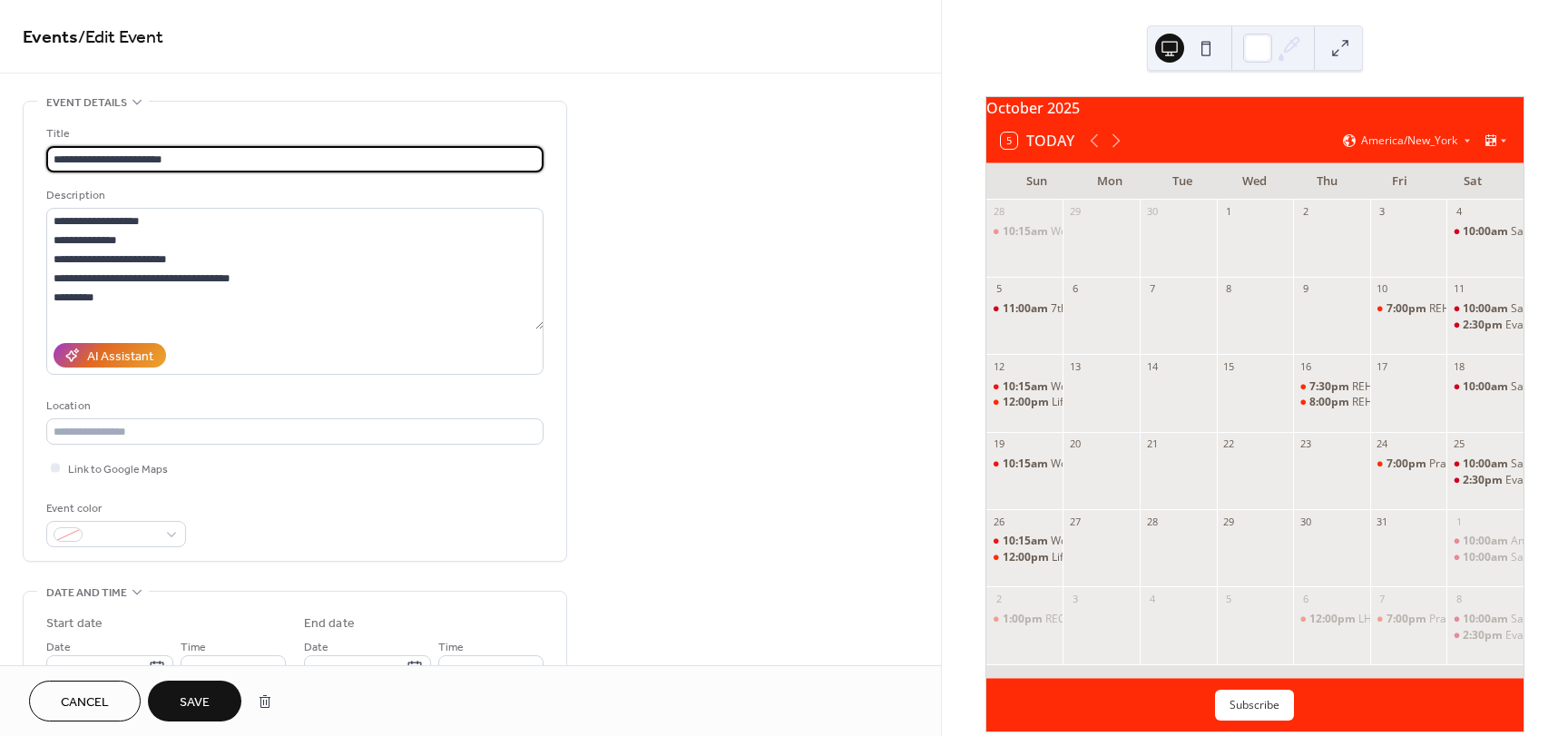 drag, startPoint x: 113, startPoint y: 158, endPoint x: 45, endPoint y: 158, distance: 68 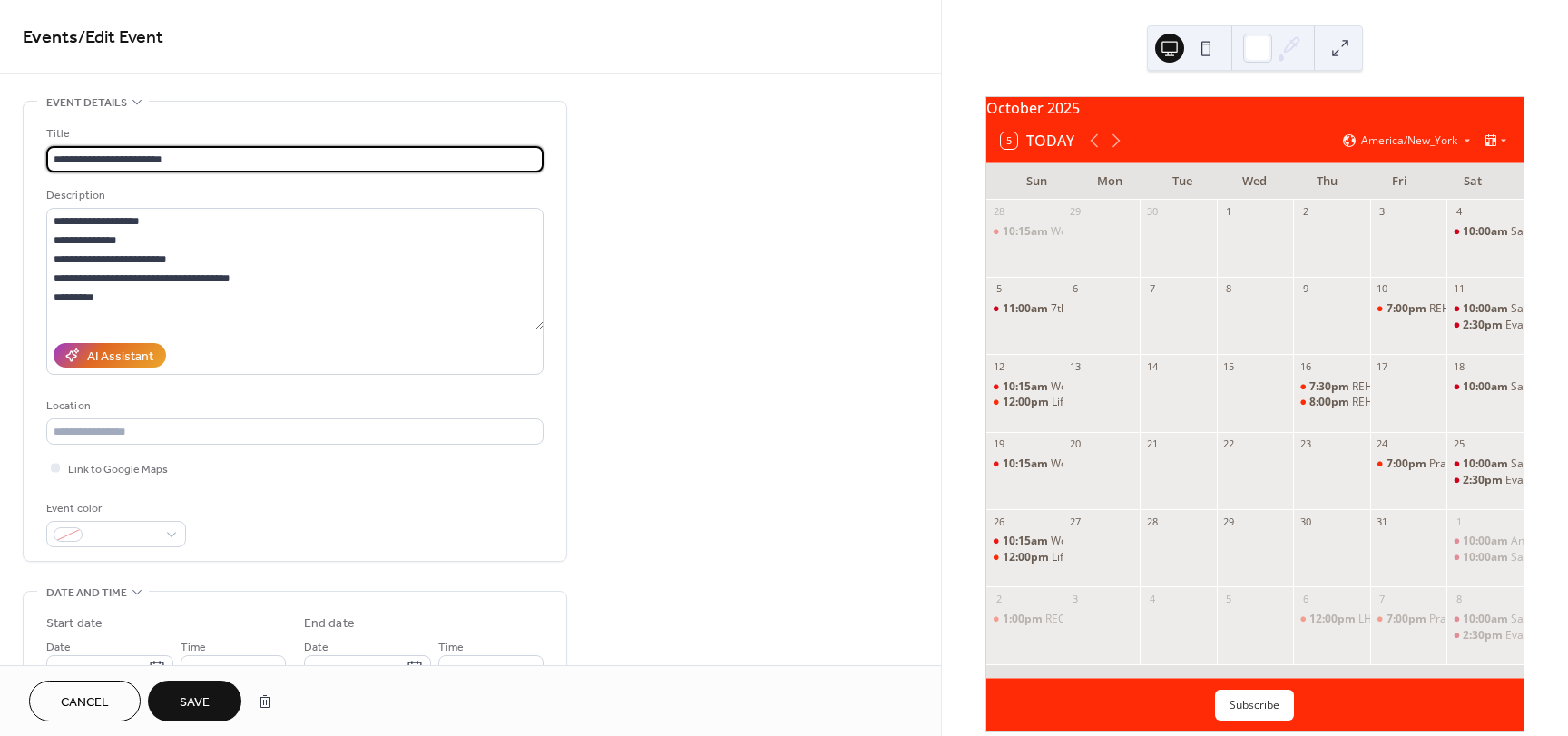 click on "**********" at bounding box center (295, 331) 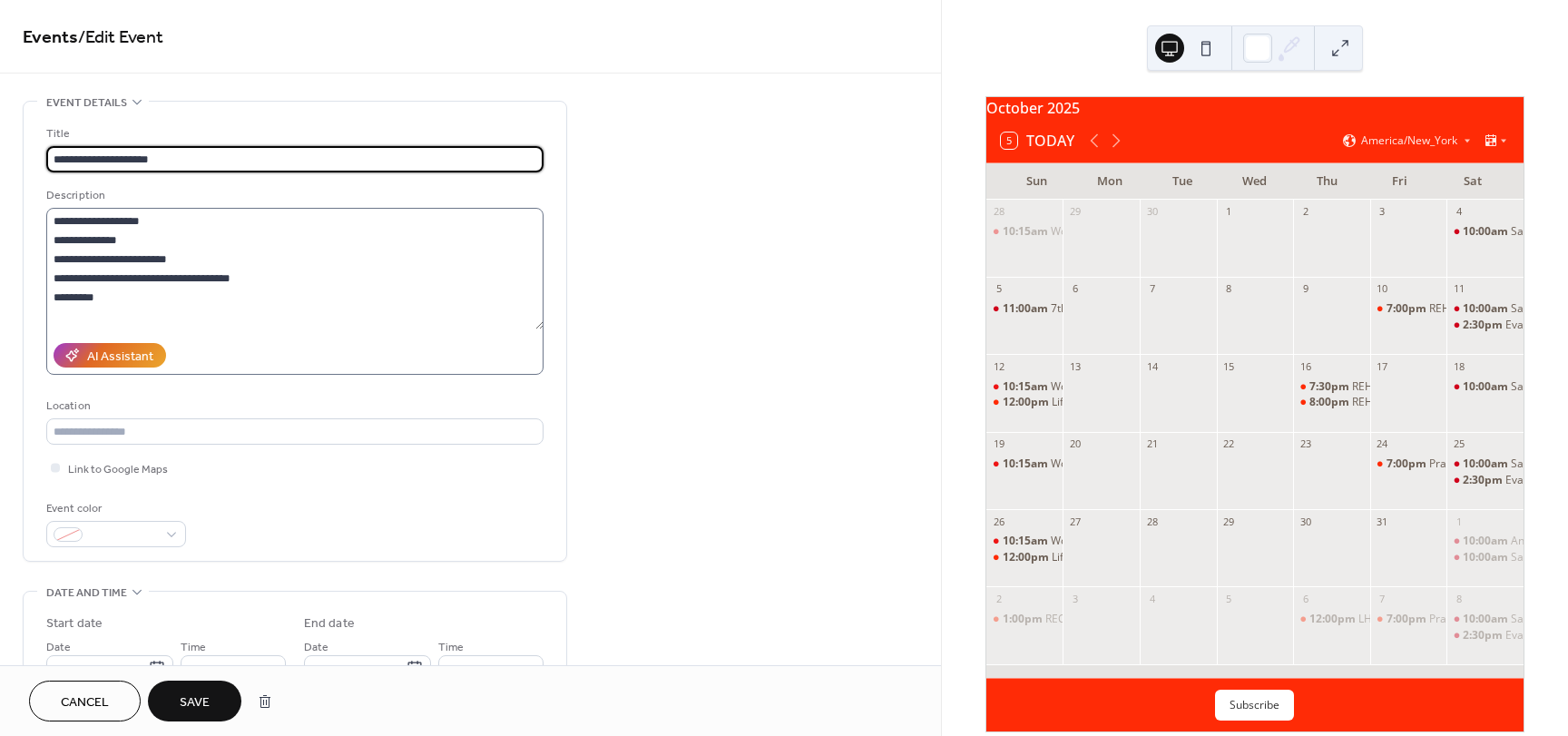 type on "**********" 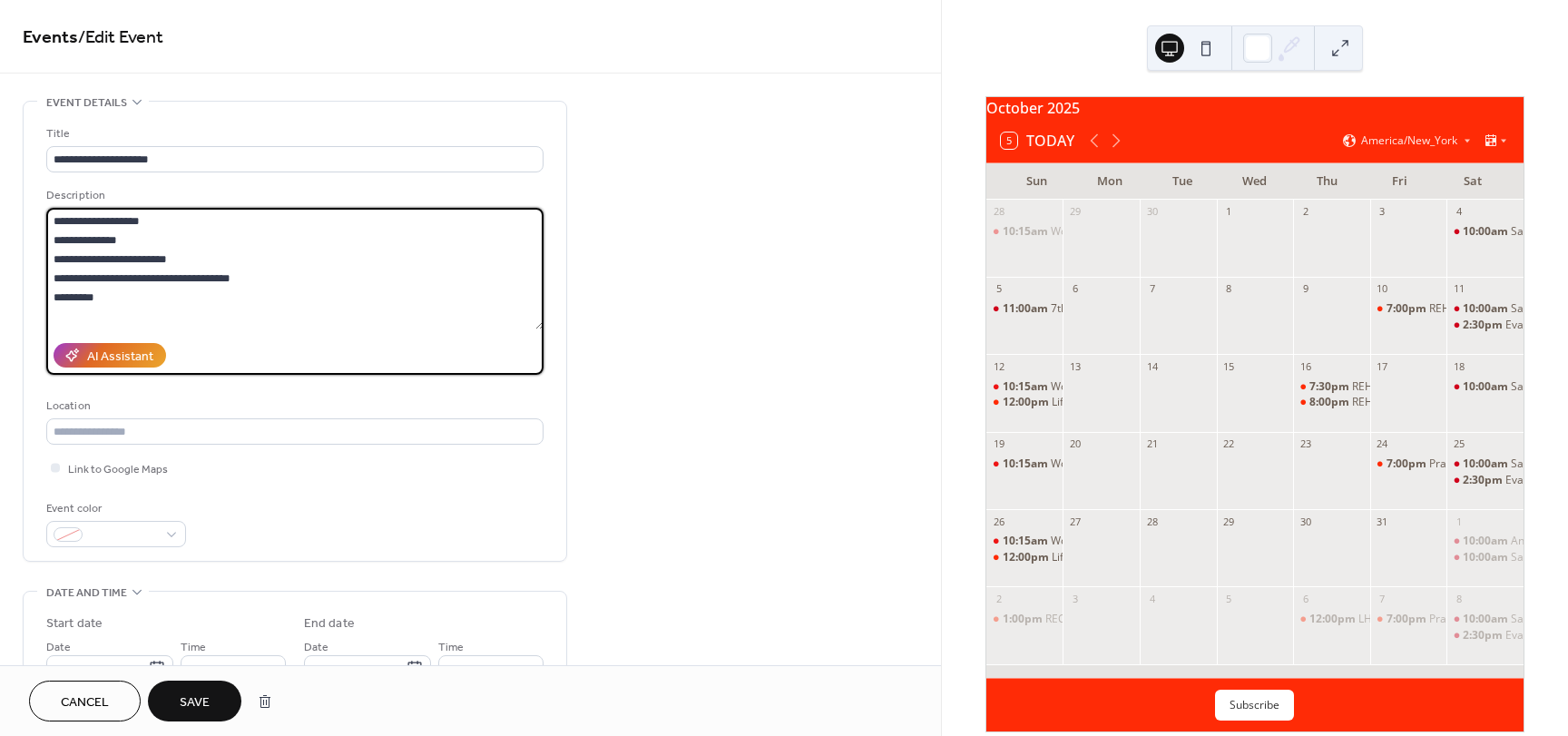 drag, startPoint x: 167, startPoint y: 221, endPoint x: 110, endPoint y: 221, distance: 57 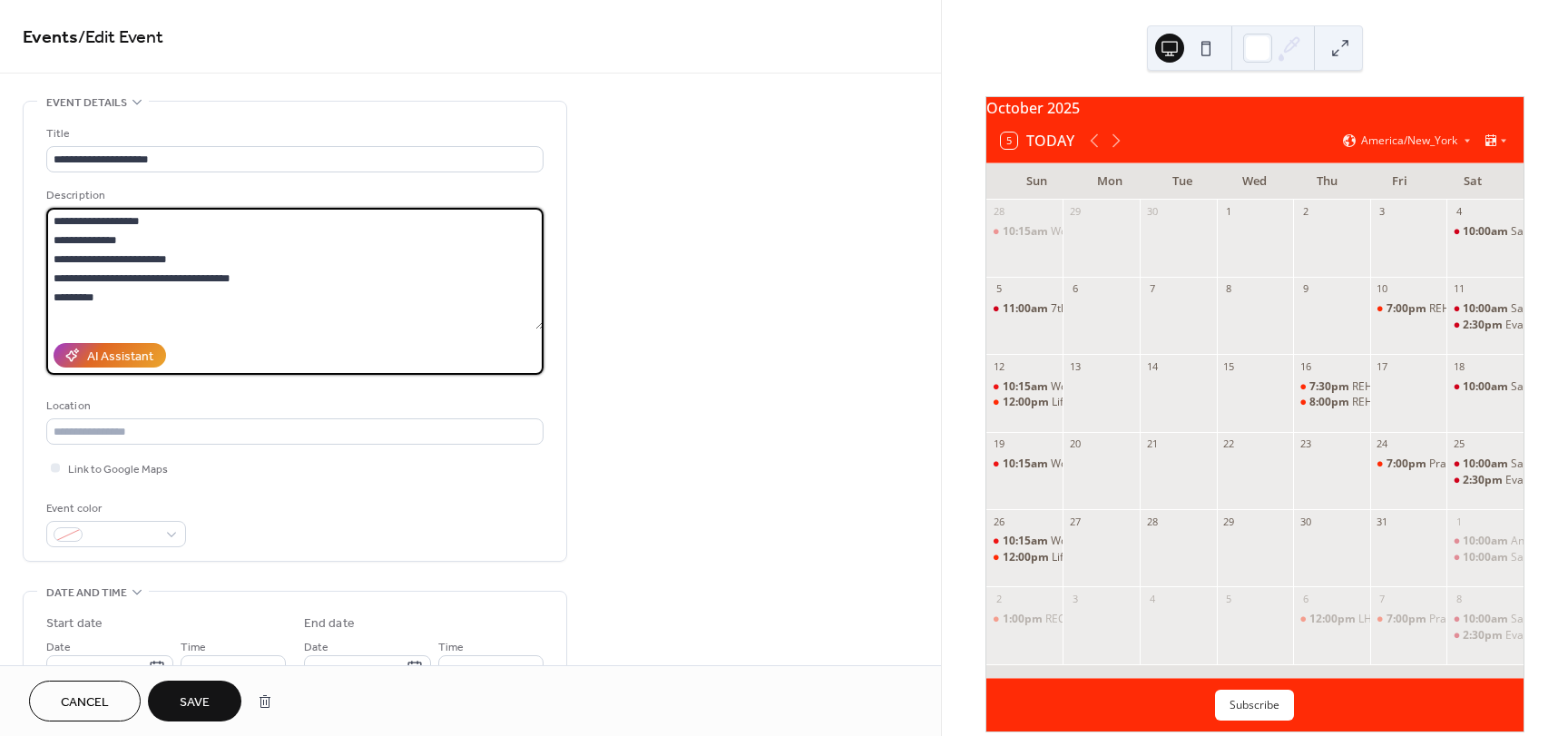 click on "**********" at bounding box center [295, 269] 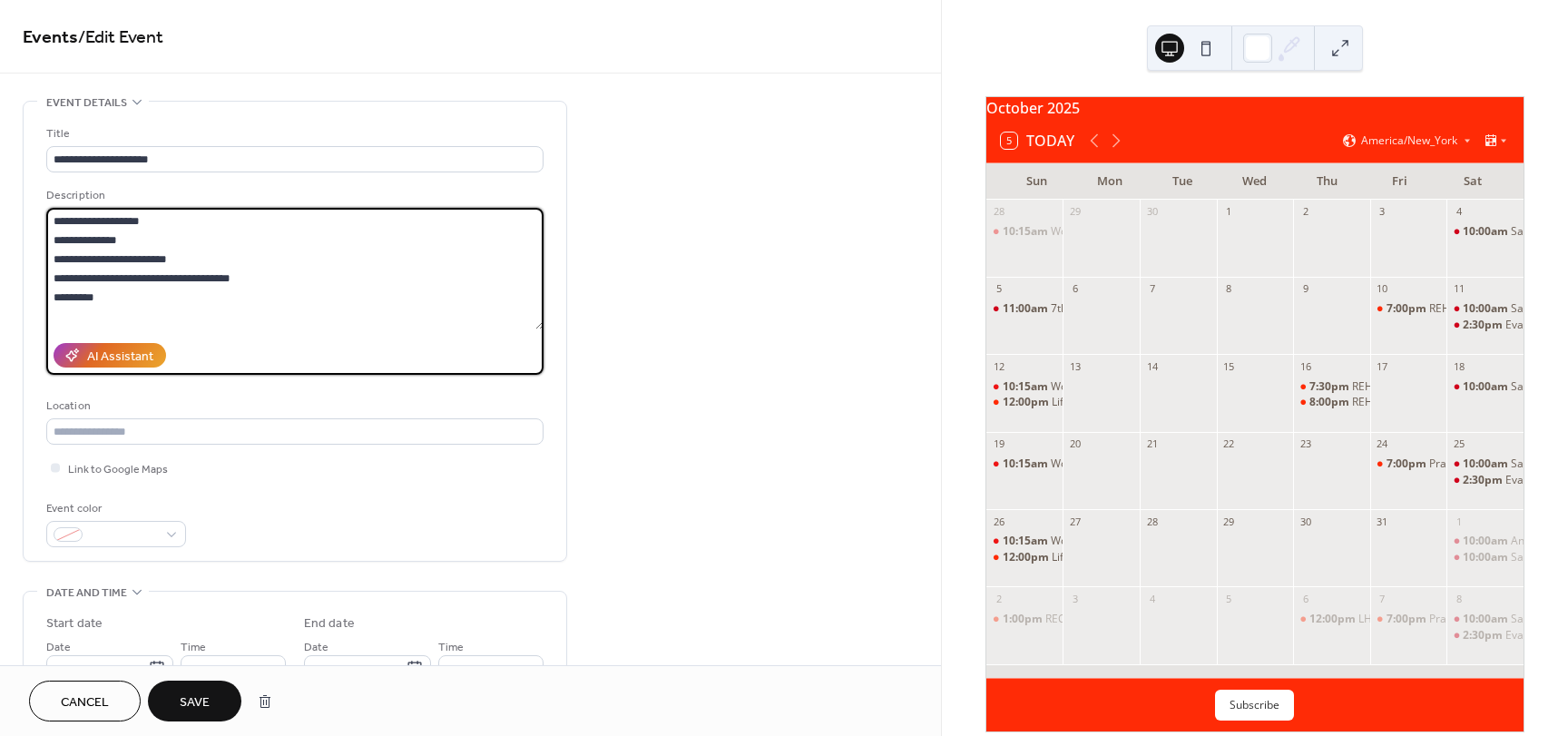 drag, startPoint x: 112, startPoint y: 294, endPoint x: 47, endPoint y: 220, distance: 98.49365 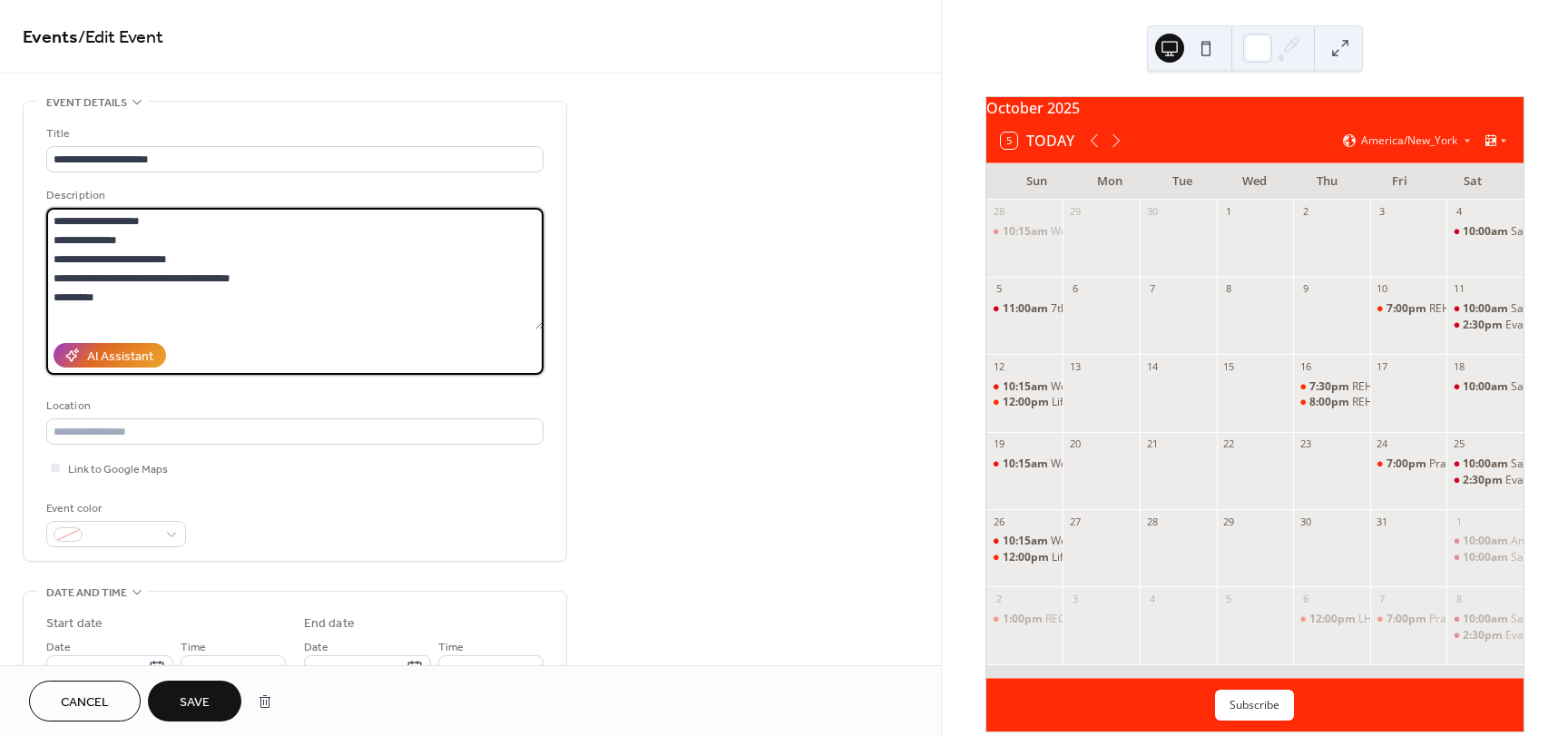 click on "**********" at bounding box center [295, 269] 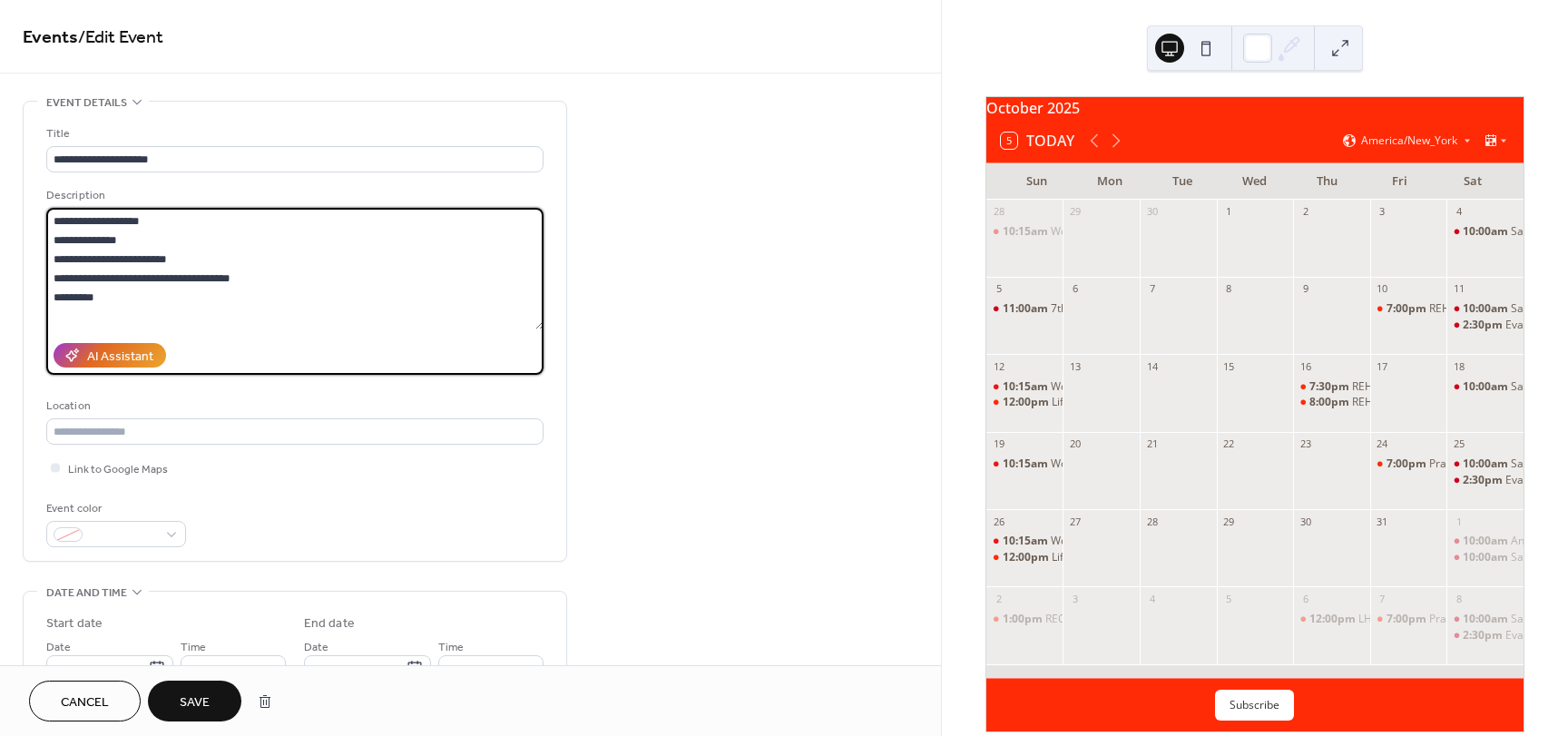 paste on "**********" 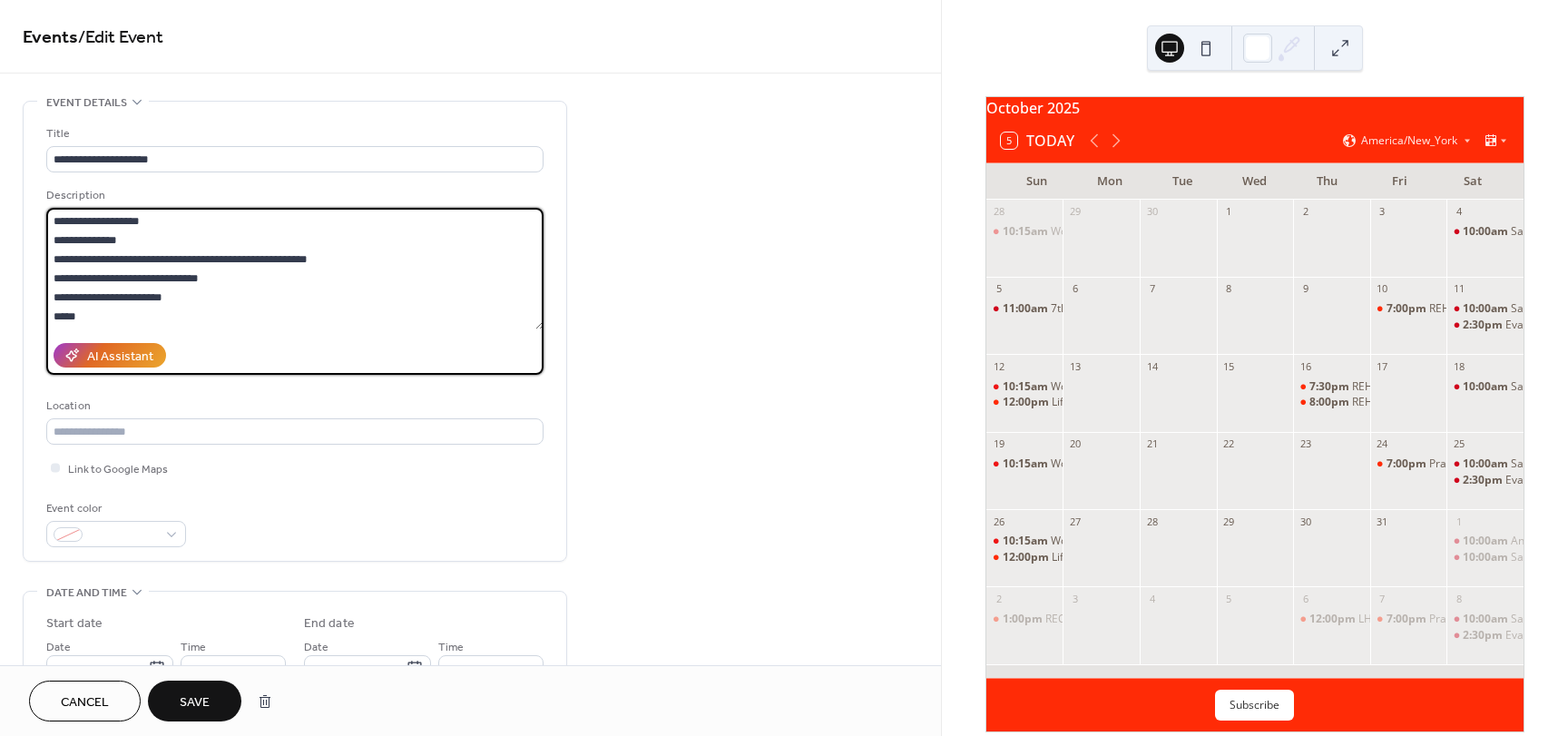 scroll, scrollTop: 16, scrollLeft: 0, axis: vertical 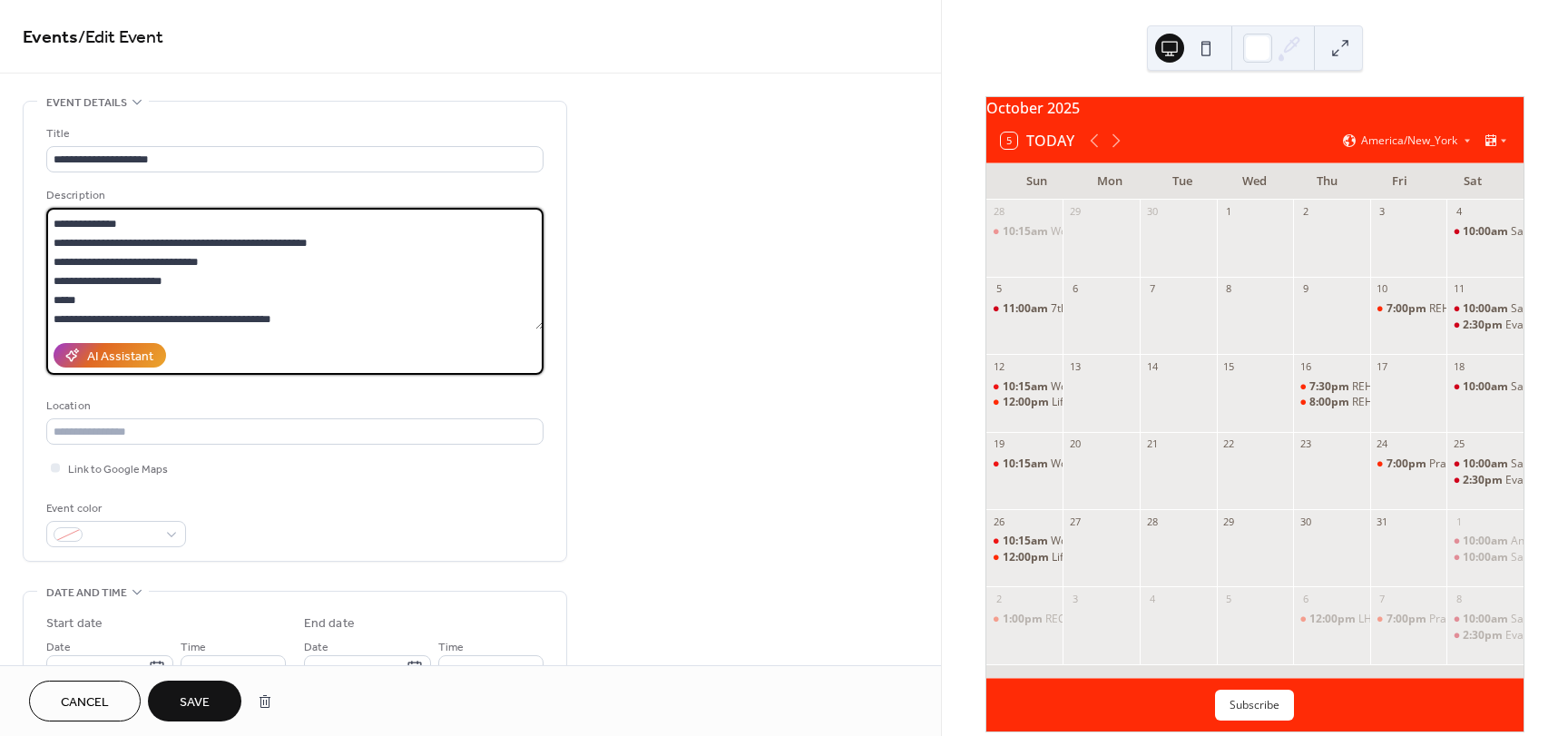 click on "**********" at bounding box center (295, 269) 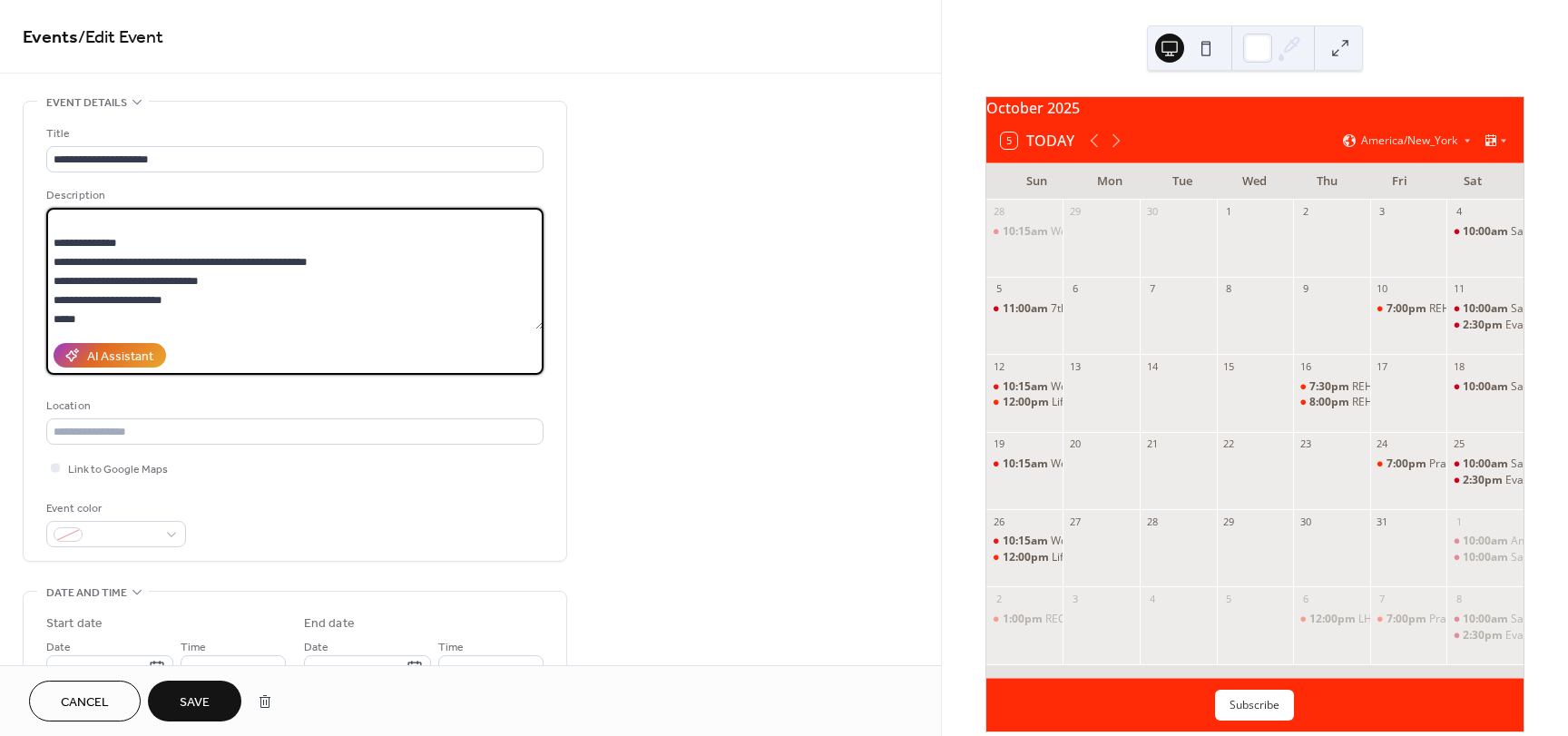 click on "**********" at bounding box center [295, 269] 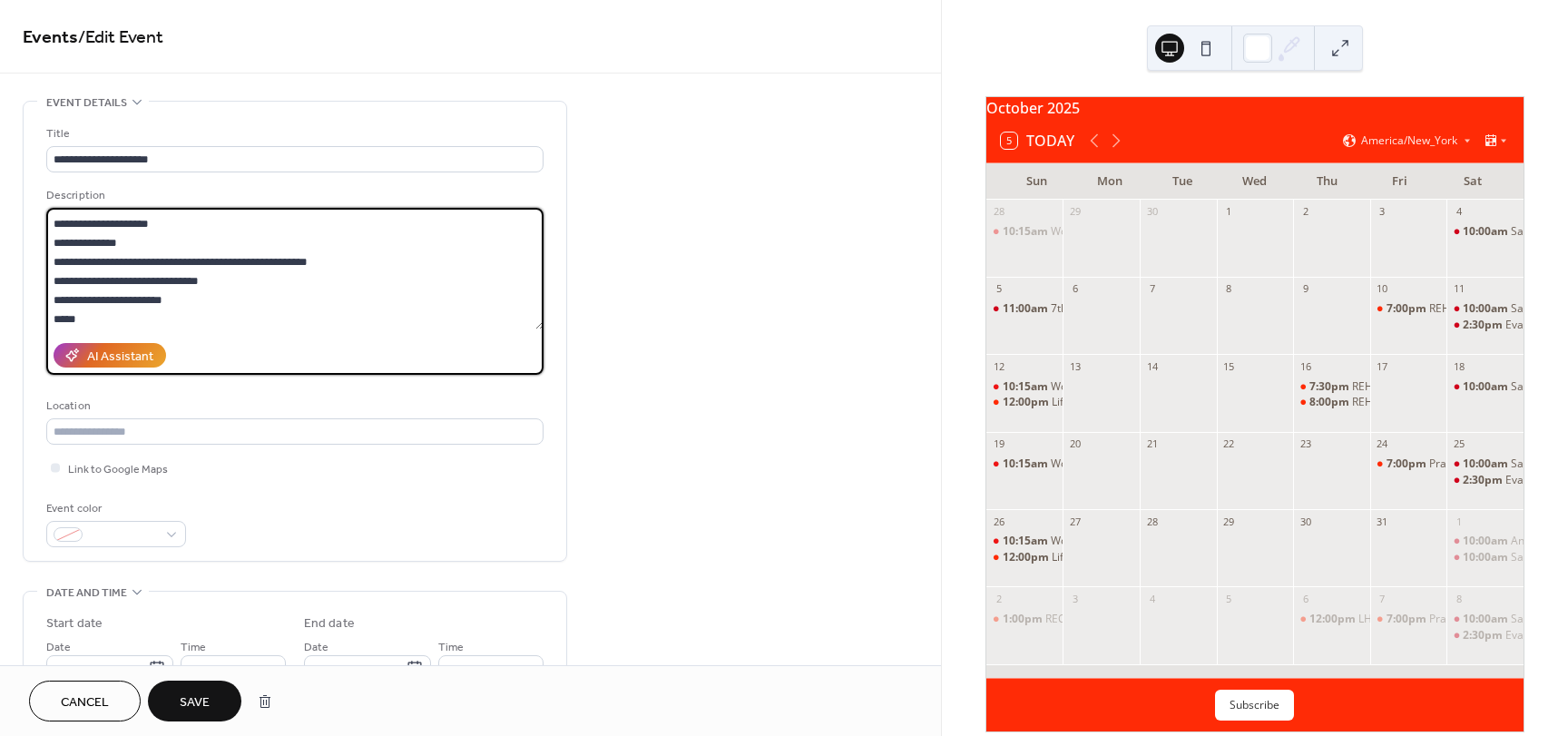 click on "**********" at bounding box center [295, 269] 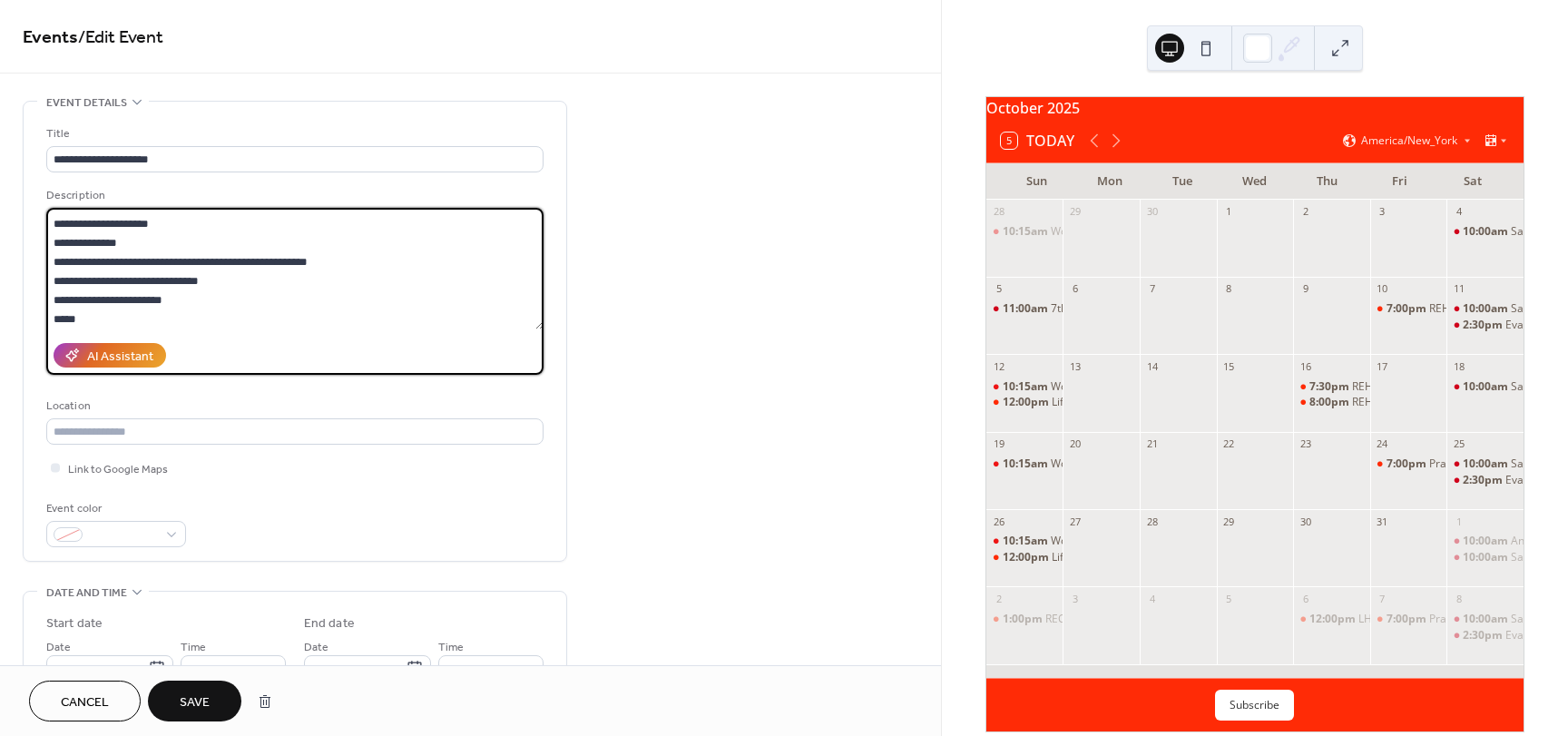 click on "**********" at bounding box center [295, 269] 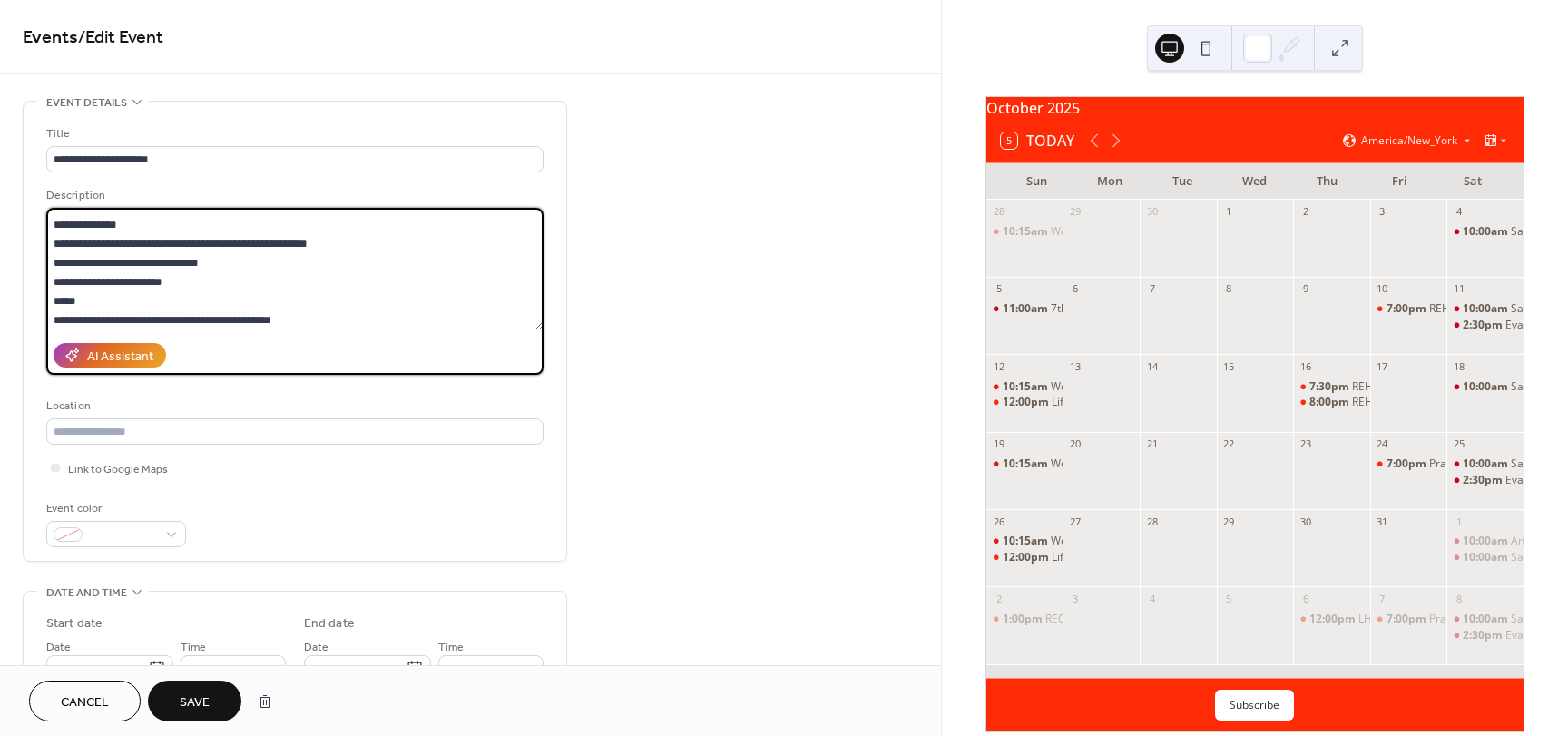 scroll, scrollTop: 38, scrollLeft: 0, axis: vertical 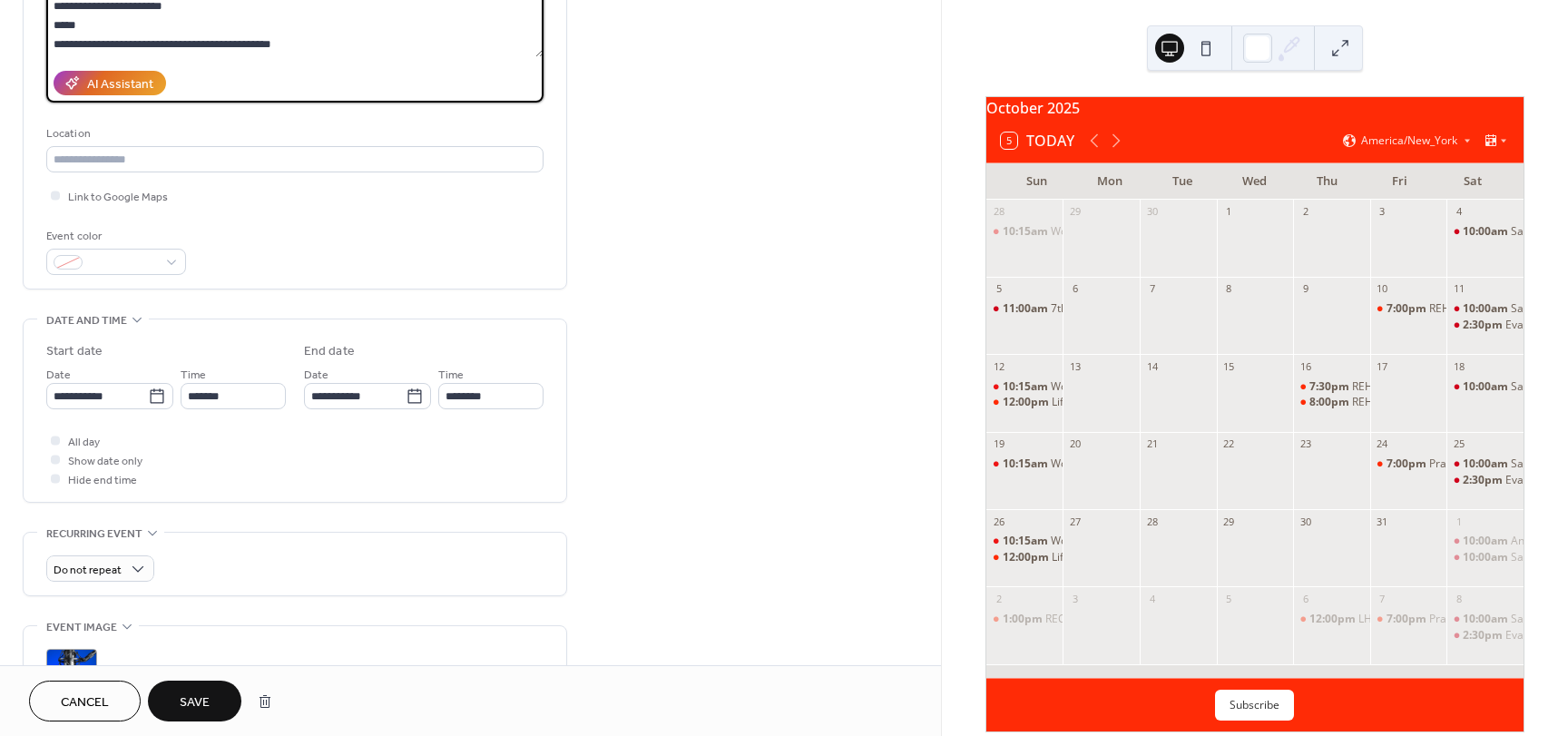 drag, startPoint x: 335, startPoint y: 47, endPoint x: 34, endPoint y: 51, distance: 301.0266 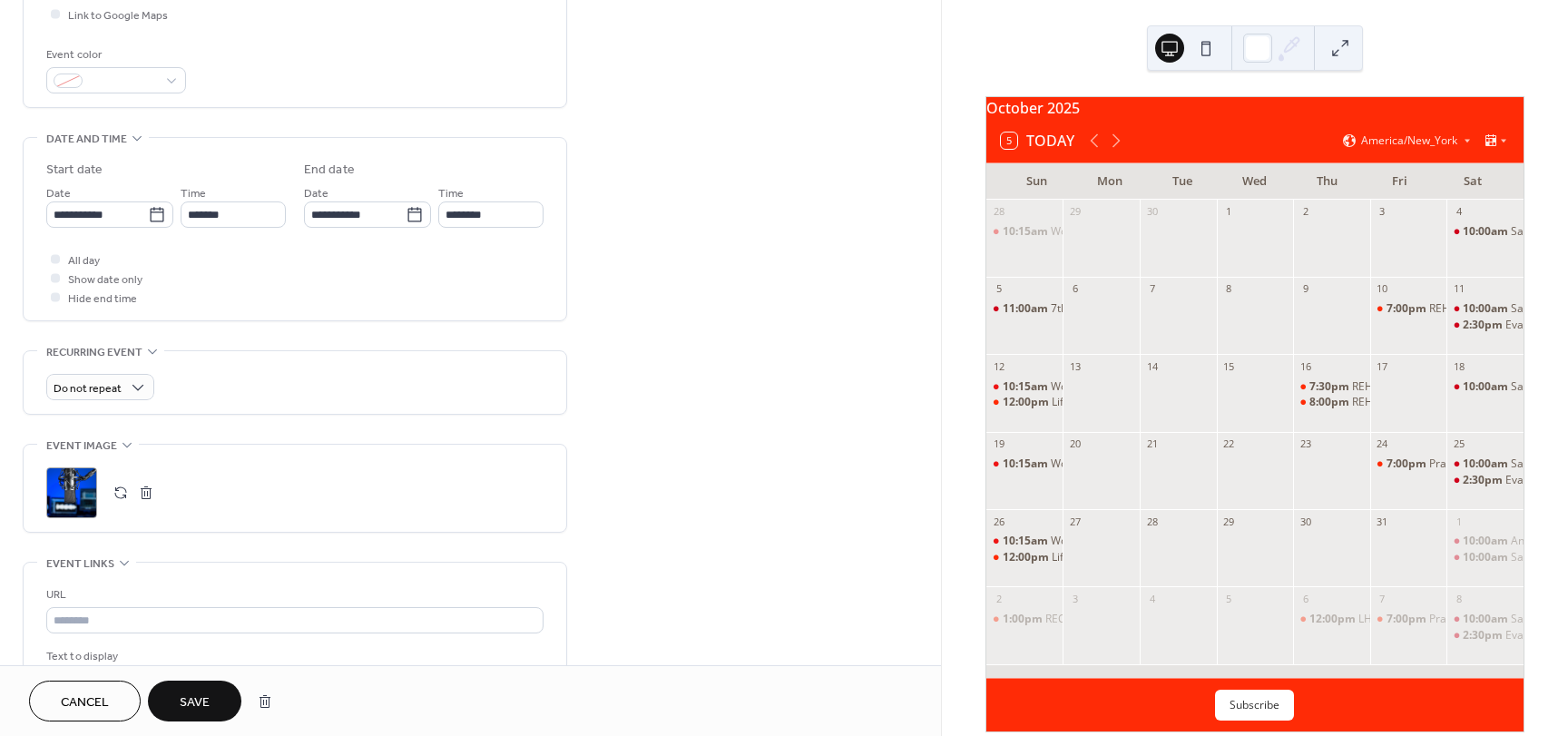 scroll, scrollTop: 545, scrollLeft: 0, axis: vertical 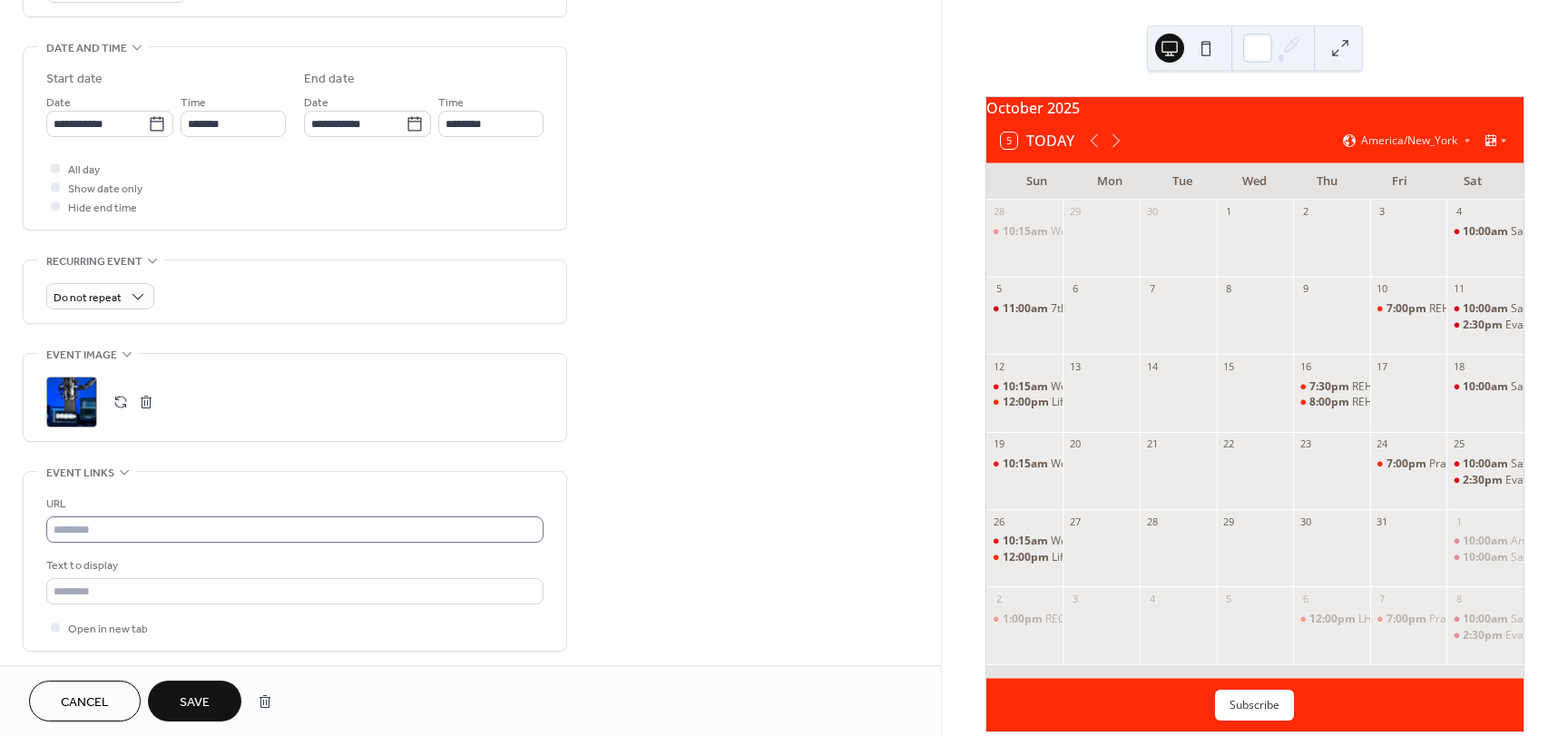 type on "**********" 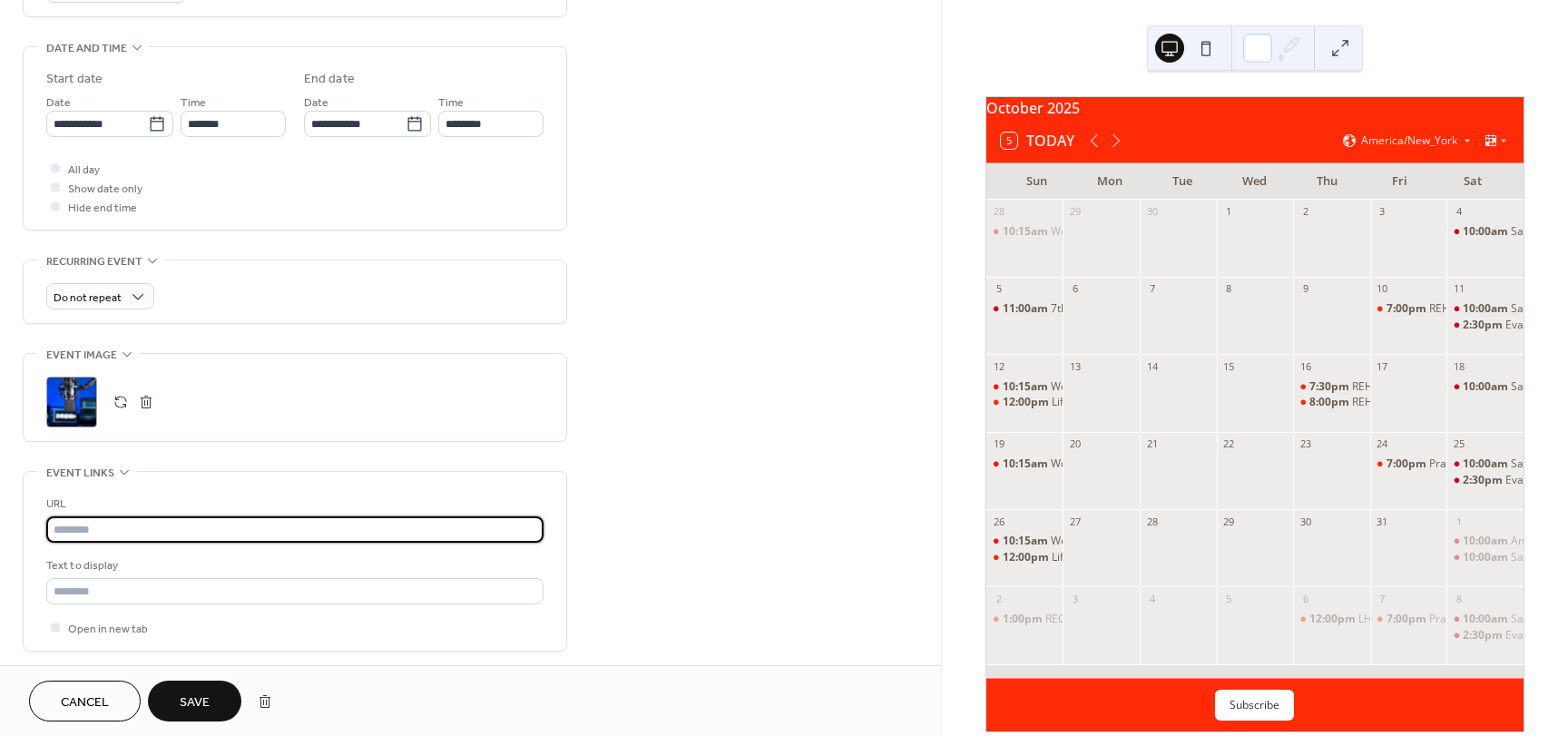 paste on "**********" 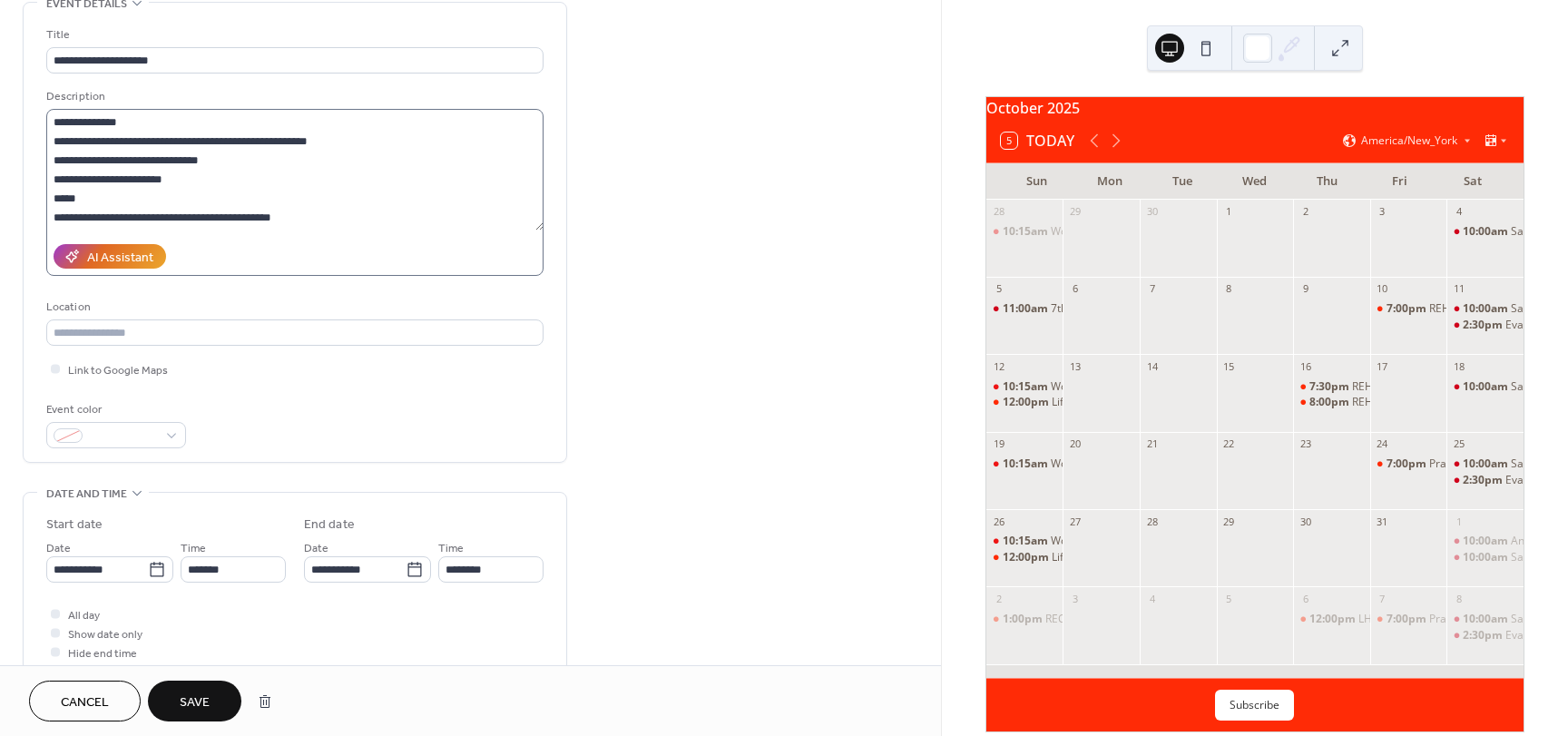 scroll, scrollTop: 91, scrollLeft: 0, axis: vertical 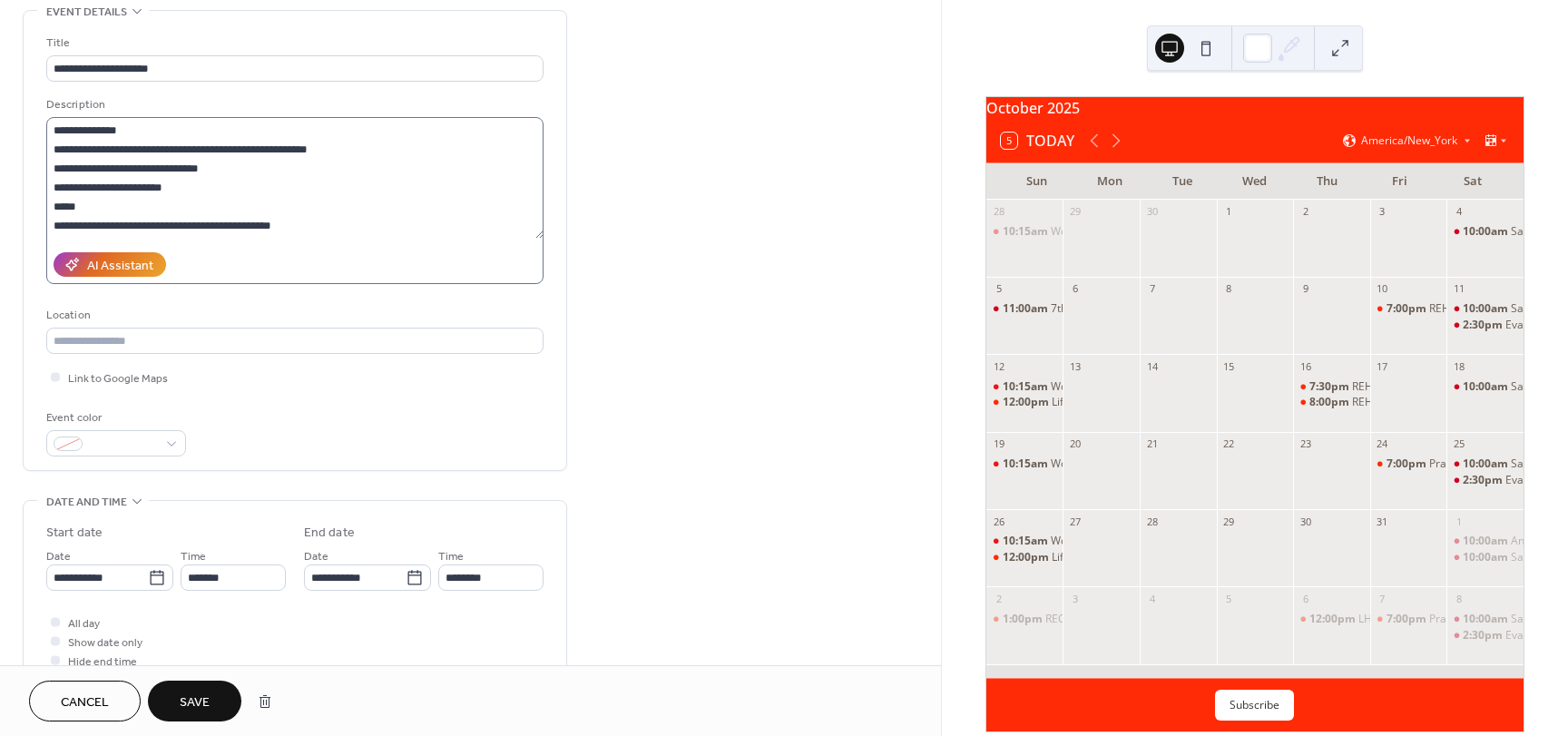 type on "**********" 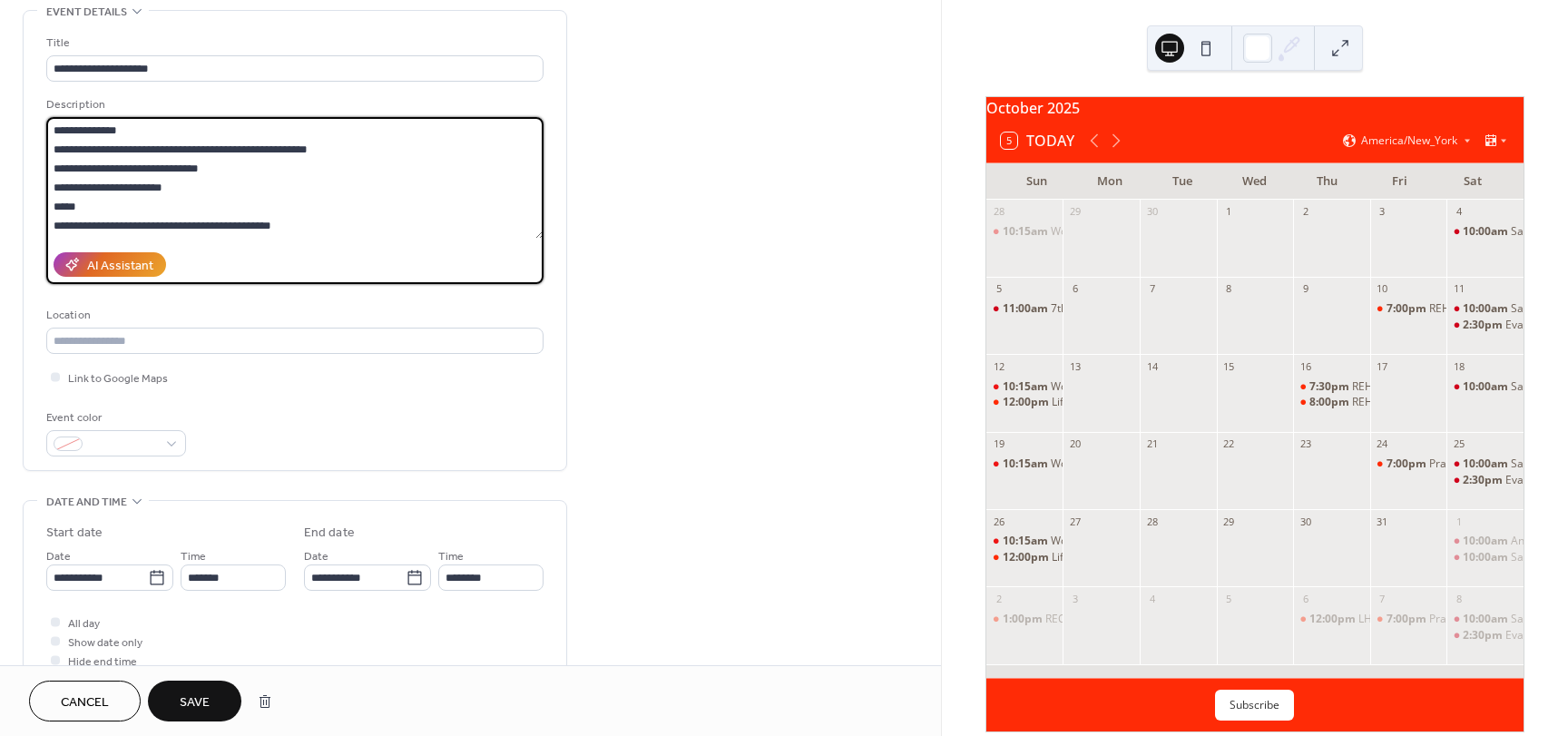 drag, startPoint x: 181, startPoint y: 188, endPoint x: 115, endPoint y: 183, distance: 66.189123 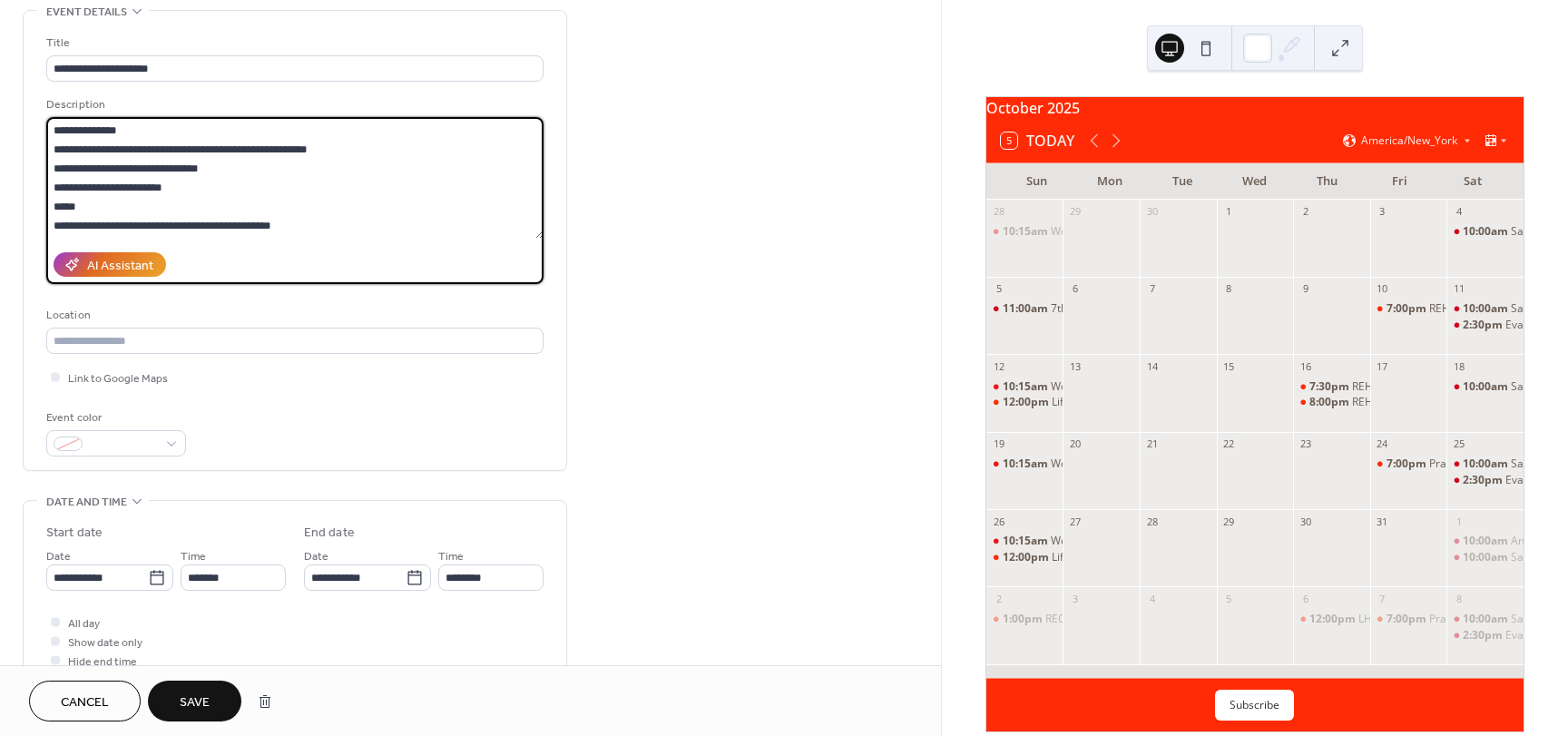 click on "**********" at bounding box center [295, 178] 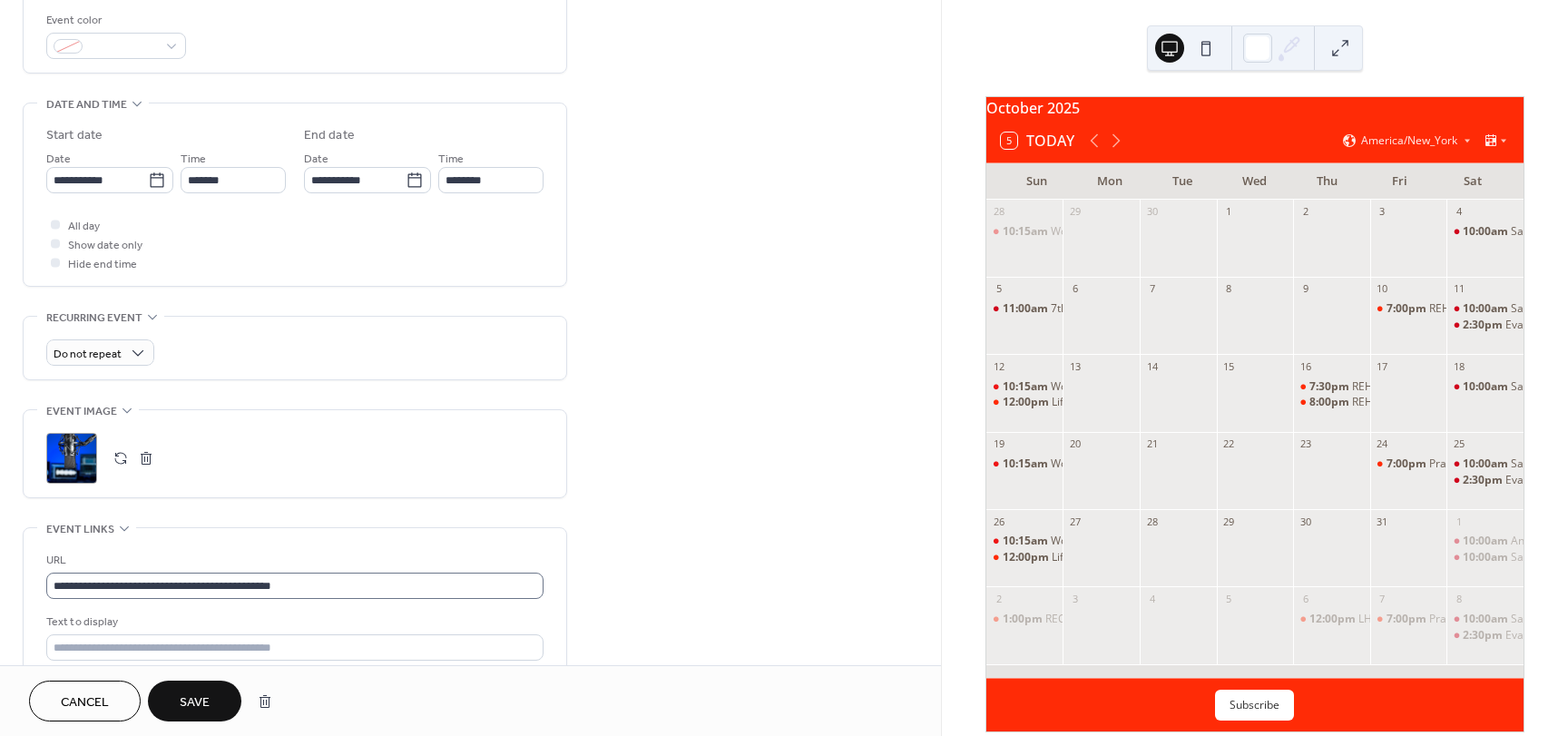 scroll, scrollTop: 545, scrollLeft: 0, axis: vertical 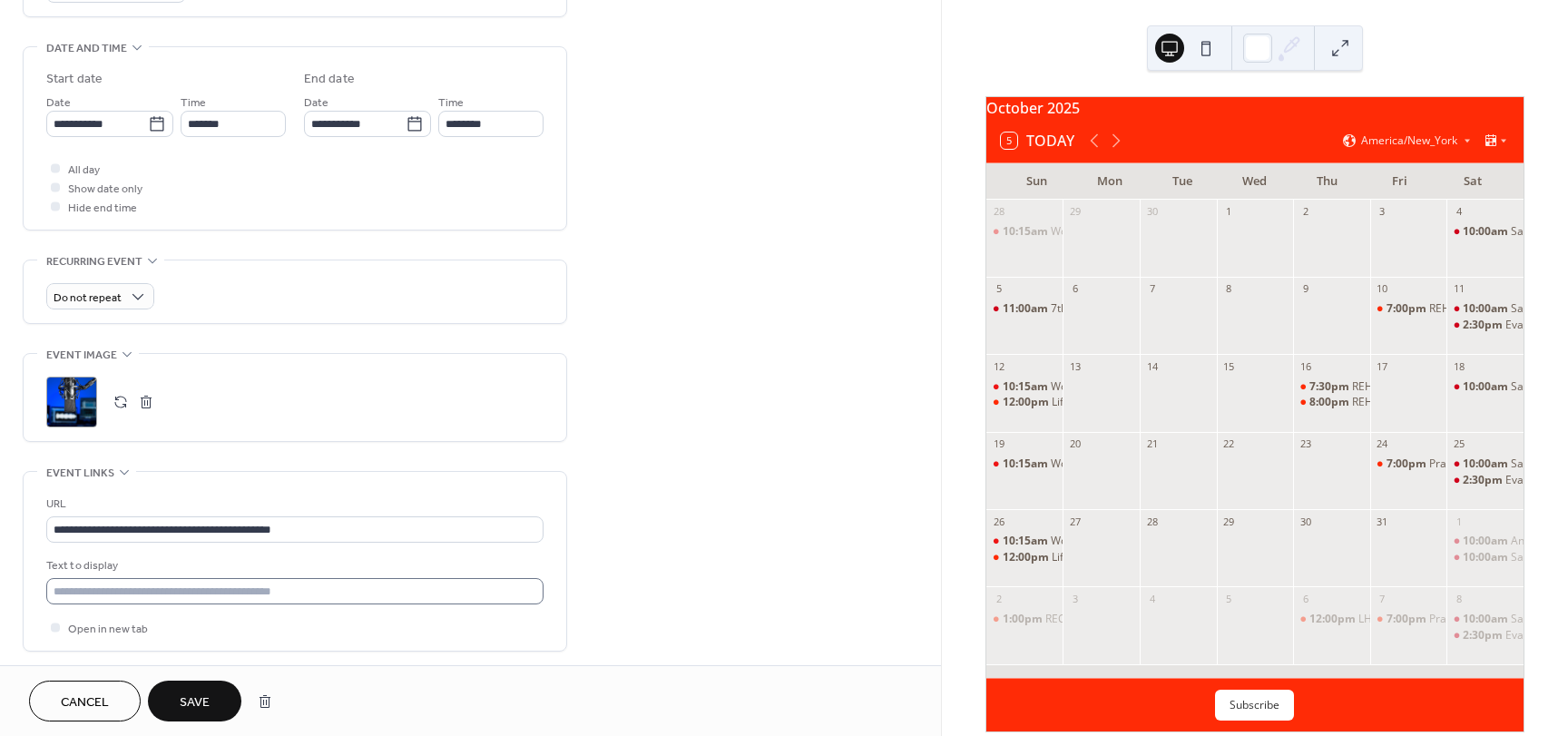 type on "**********" 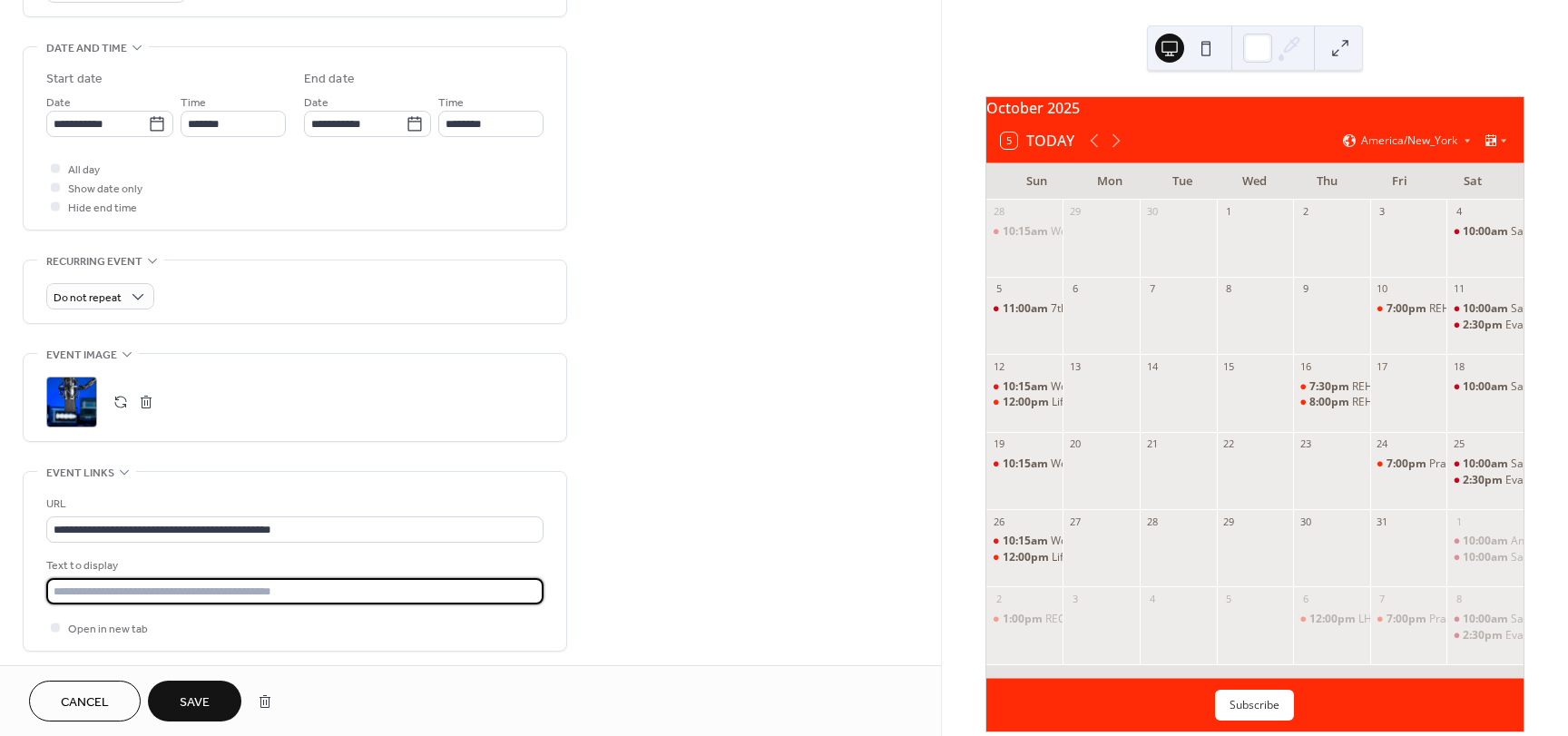 click at bounding box center (295, 591) 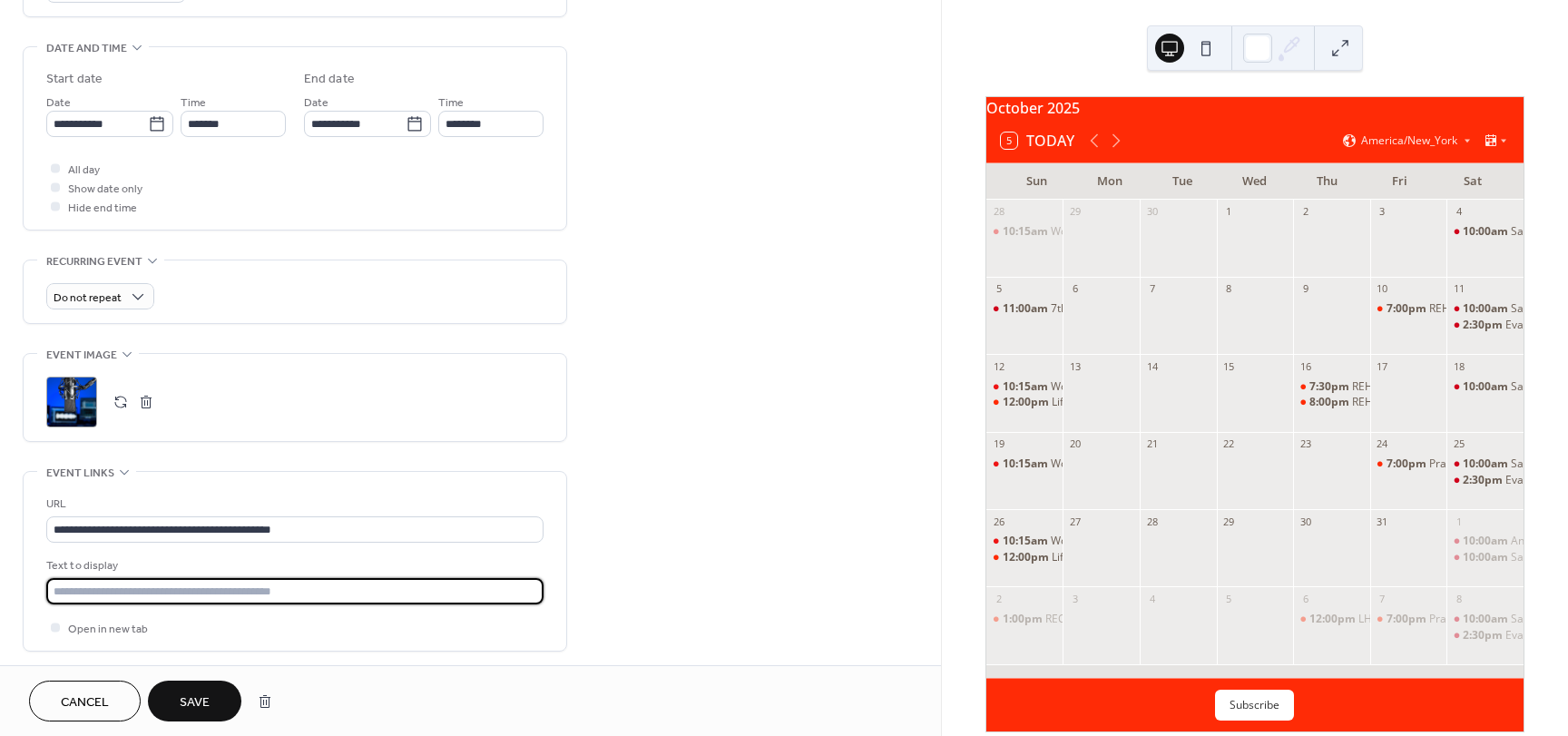 paste on "**********" 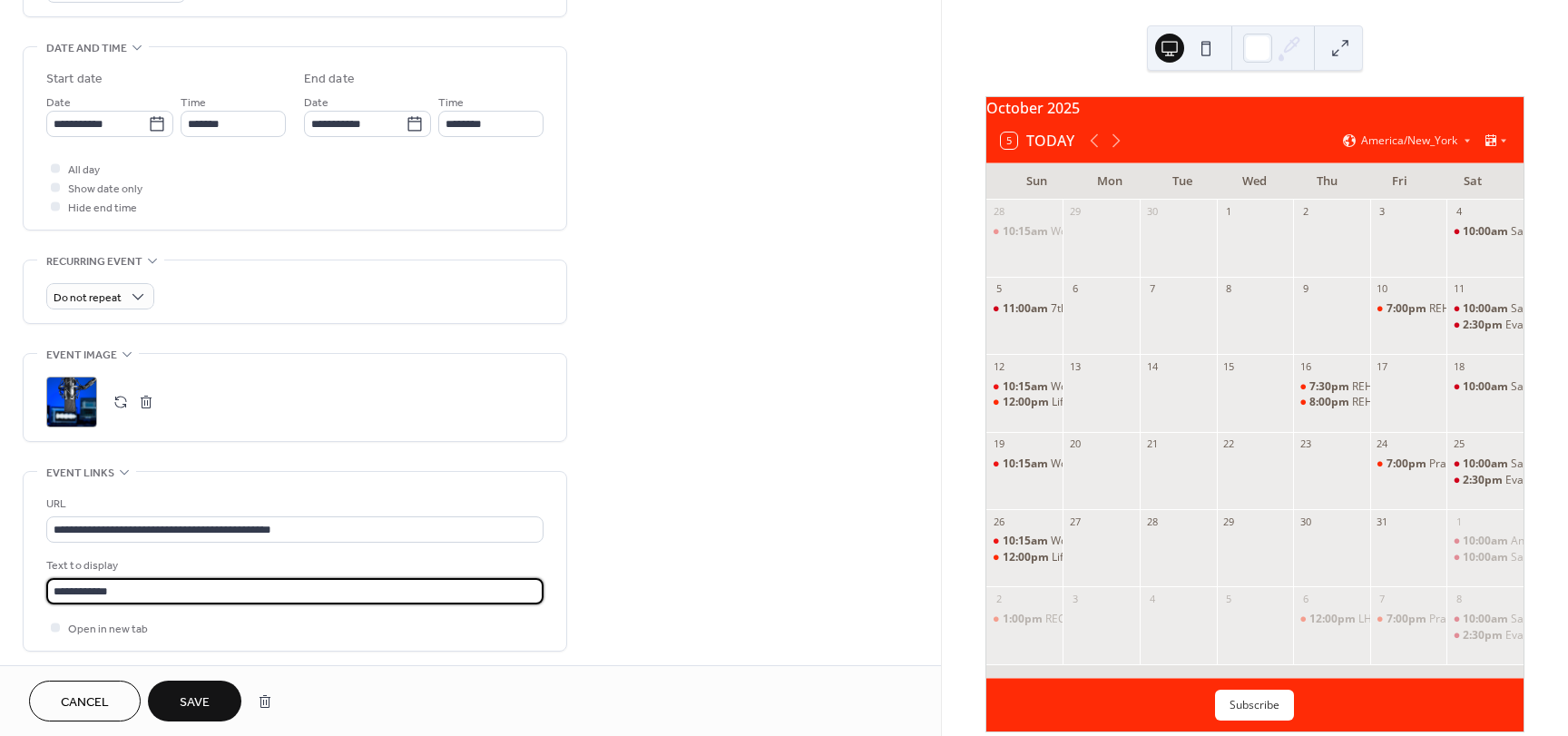 type on "**********" 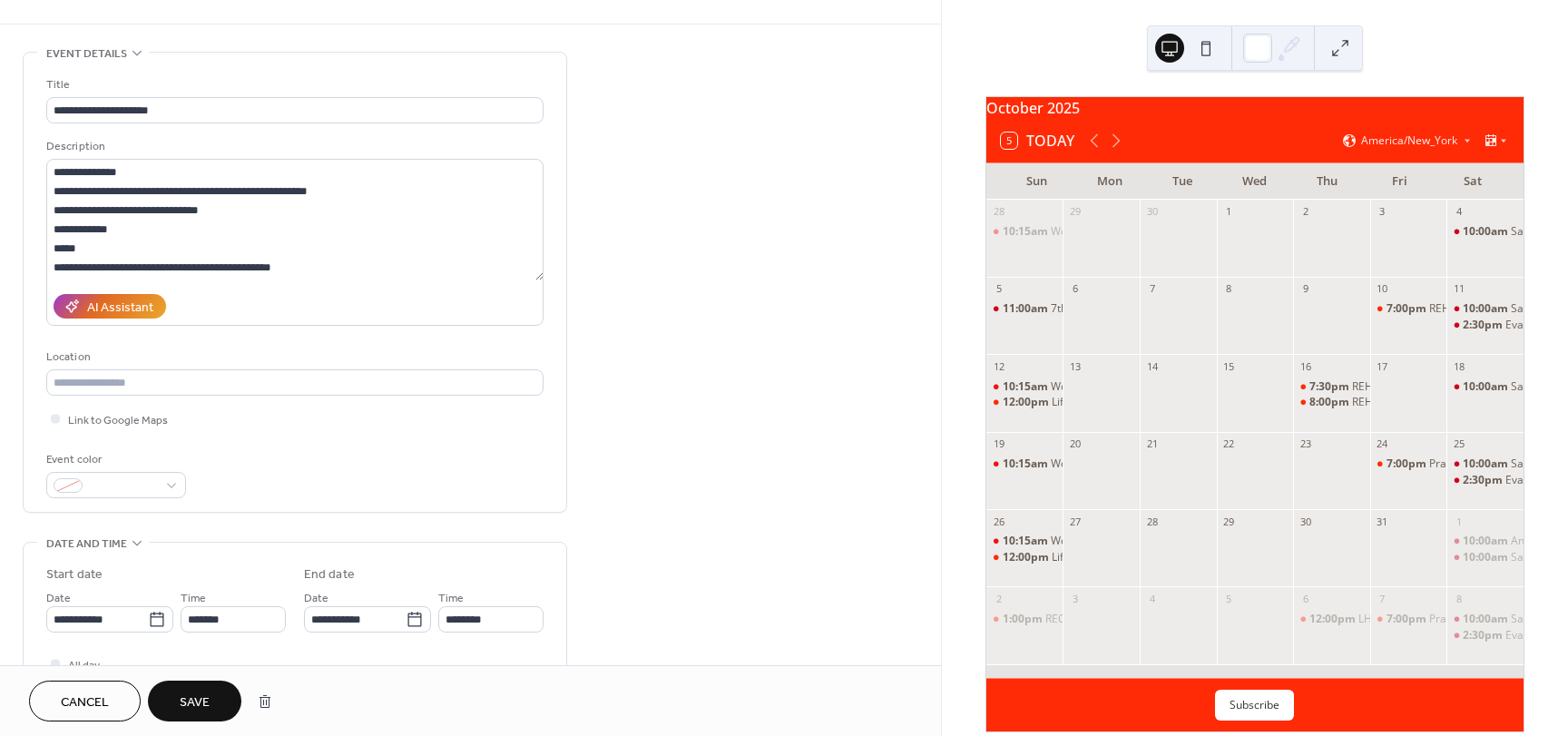 scroll, scrollTop: 0, scrollLeft: 0, axis: both 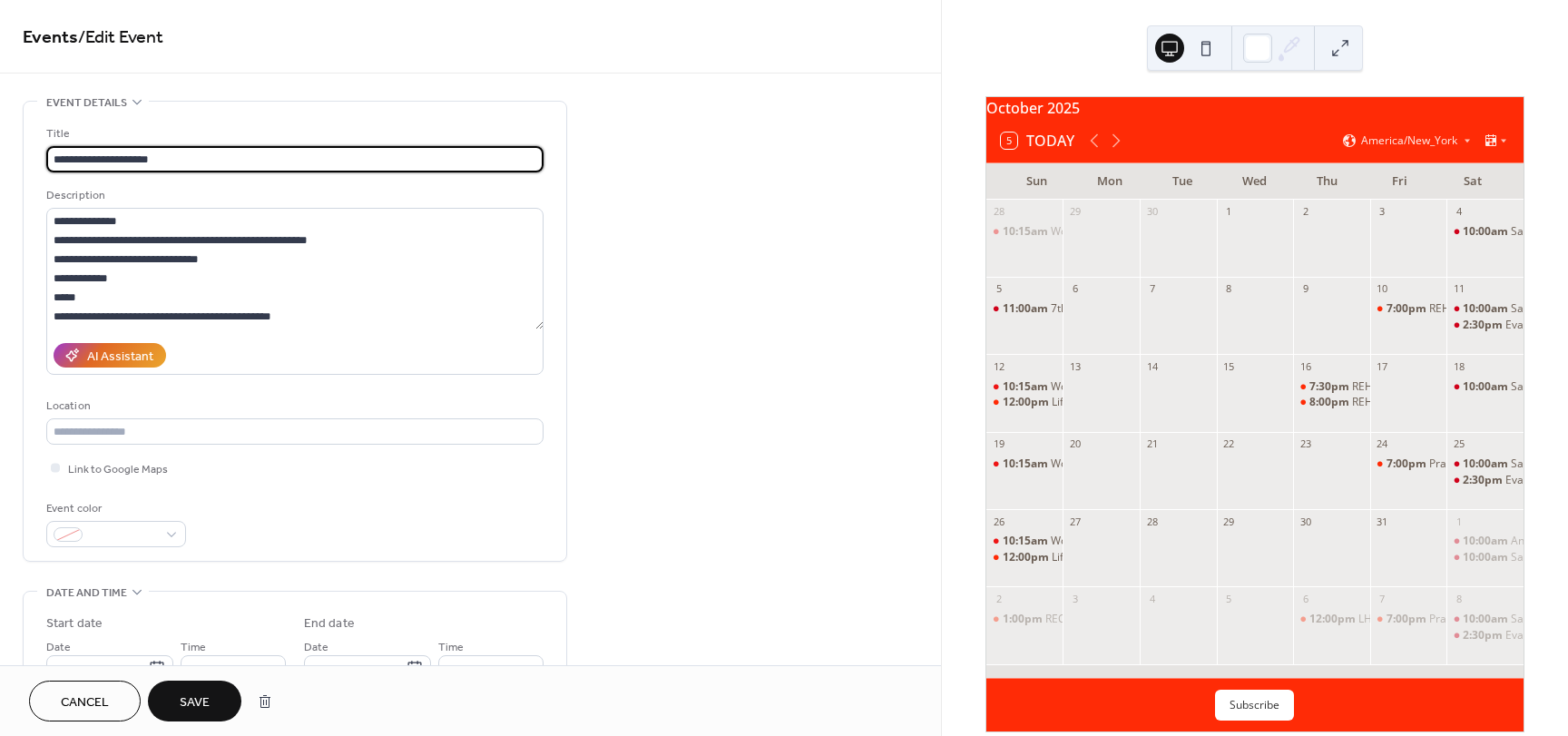 click on "**********" at bounding box center [295, 159] 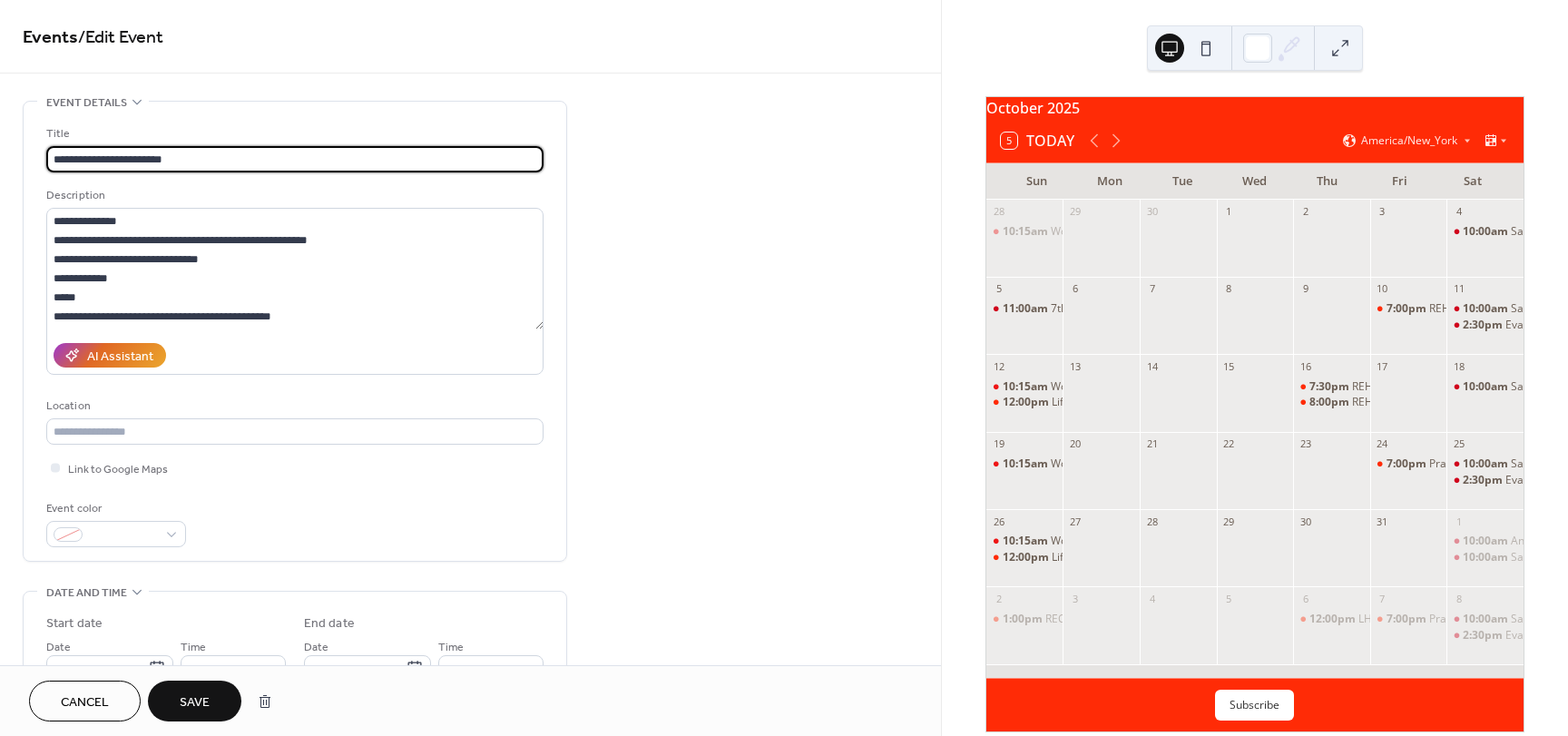 type on "**********" 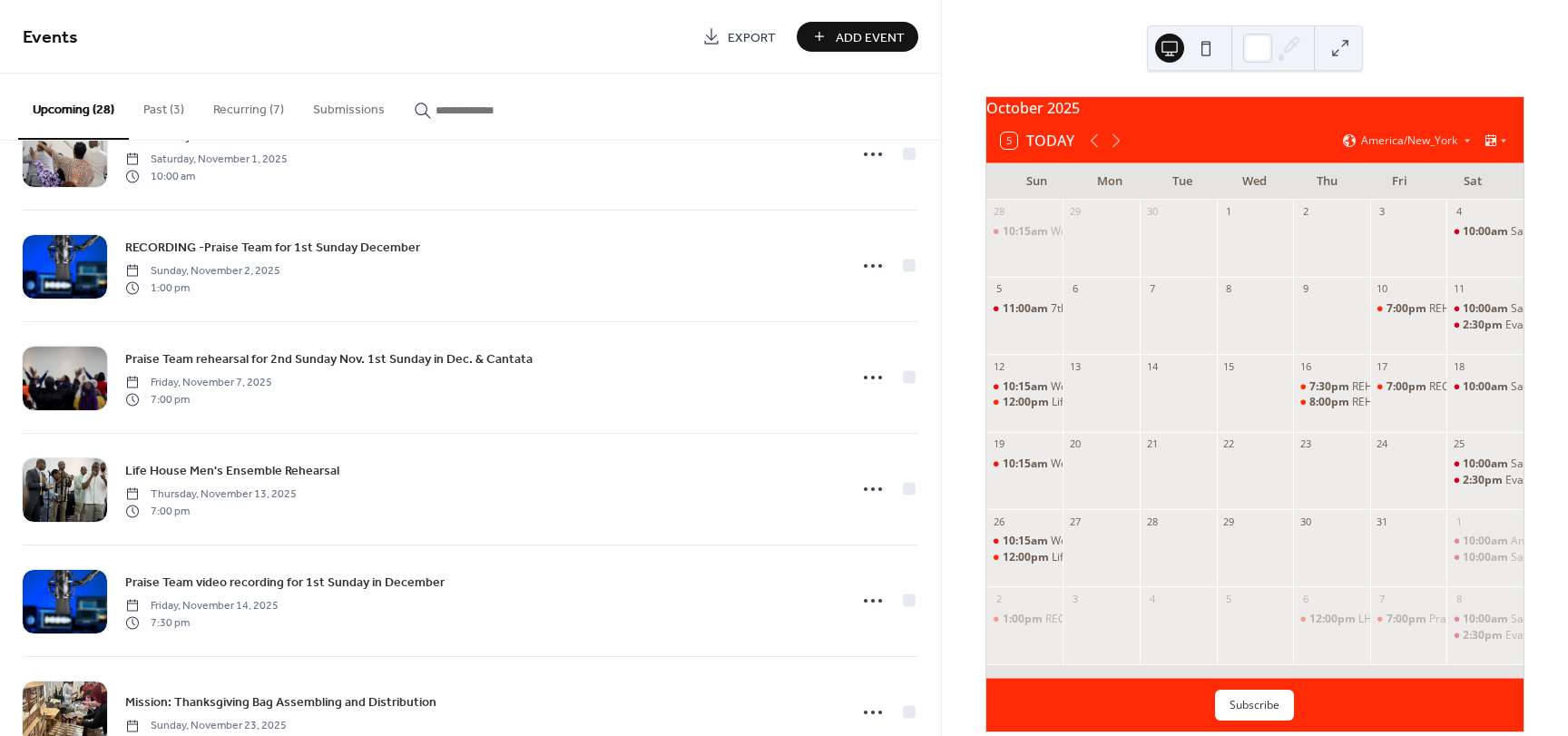 scroll, scrollTop: 2450, scrollLeft: 0, axis: vertical 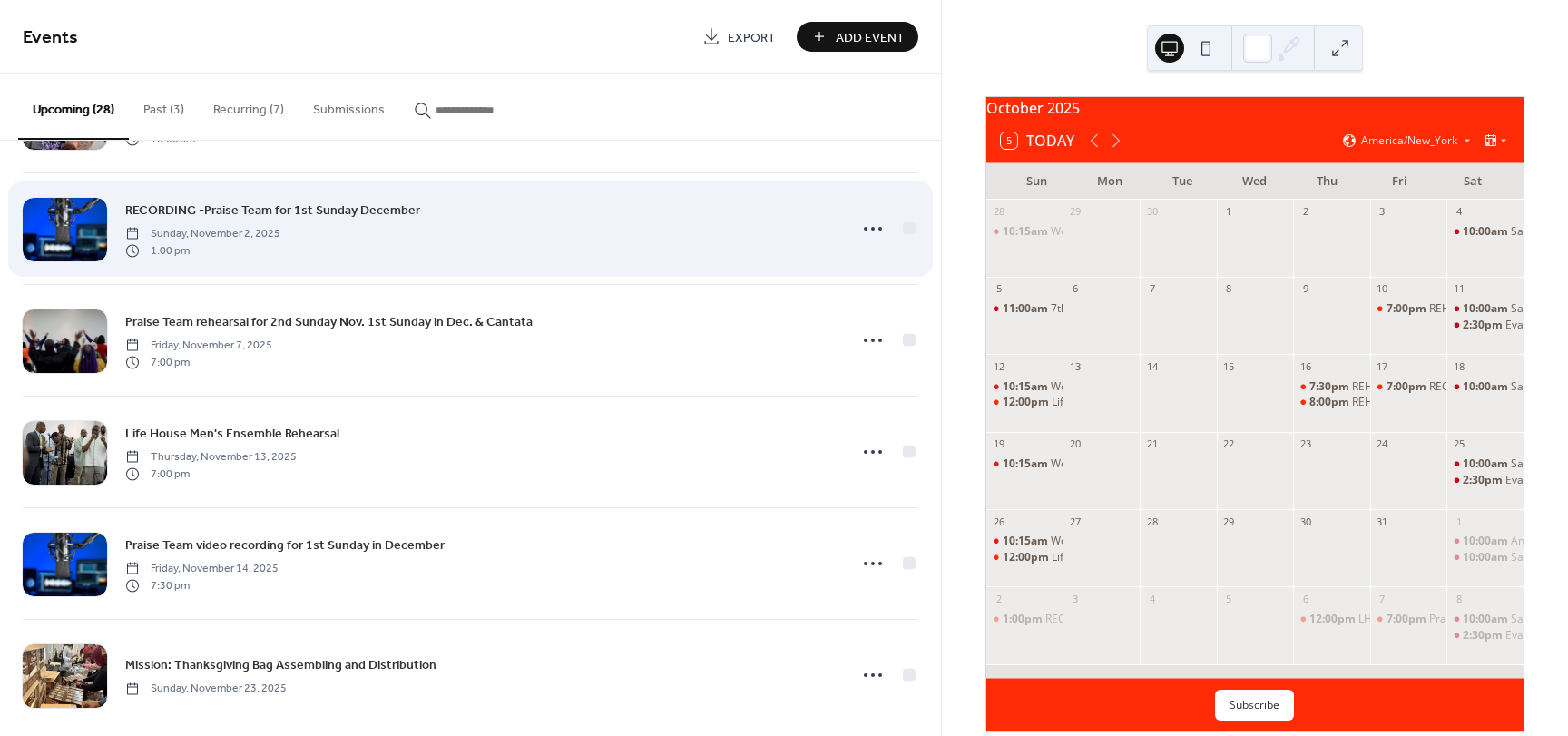click on "RECORDING -Praise Team for 1st Sunday December" at bounding box center [272, 211] 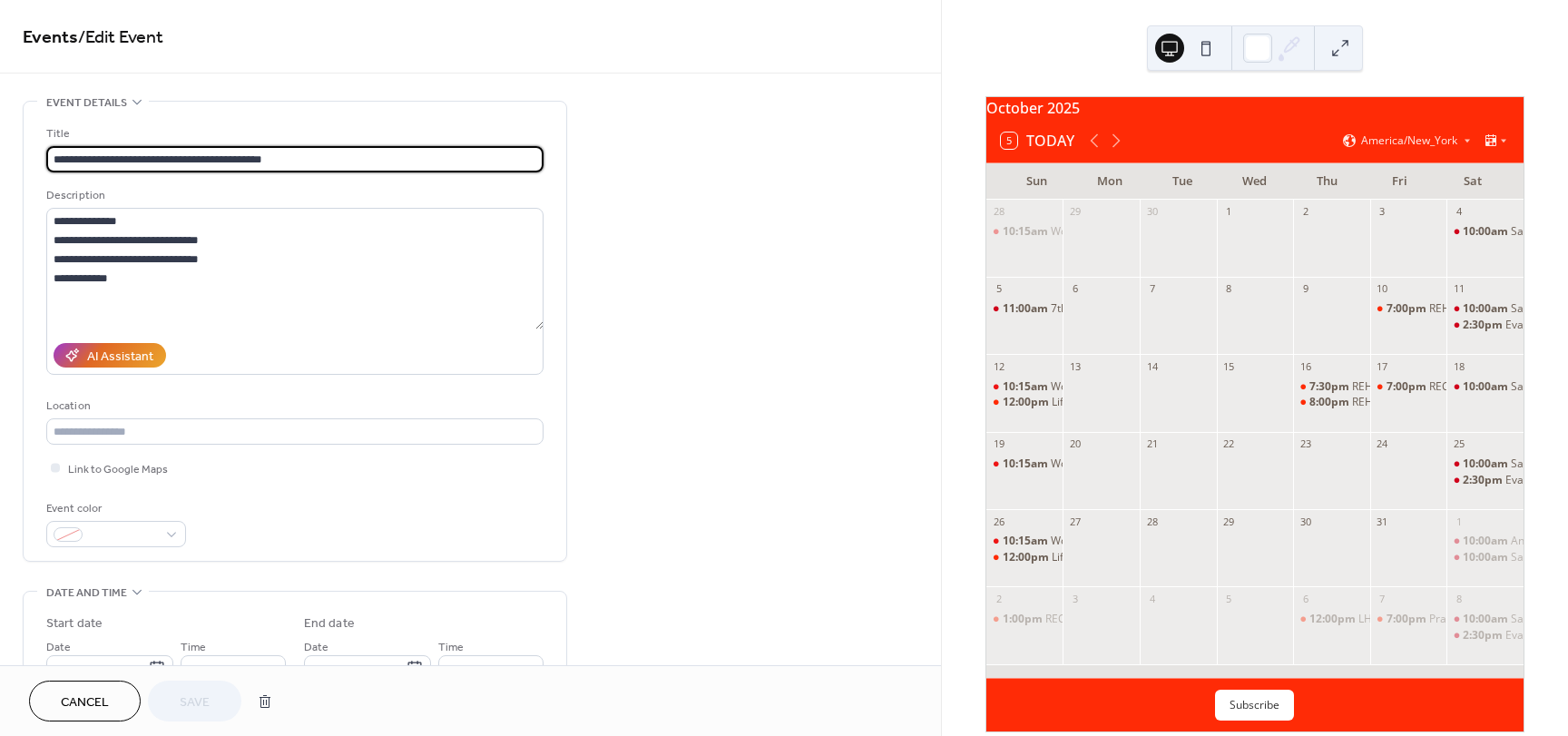 drag, startPoint x: 320, startPoint y: 159, endPoint x: 180, endPoint y: 159, distance: 140 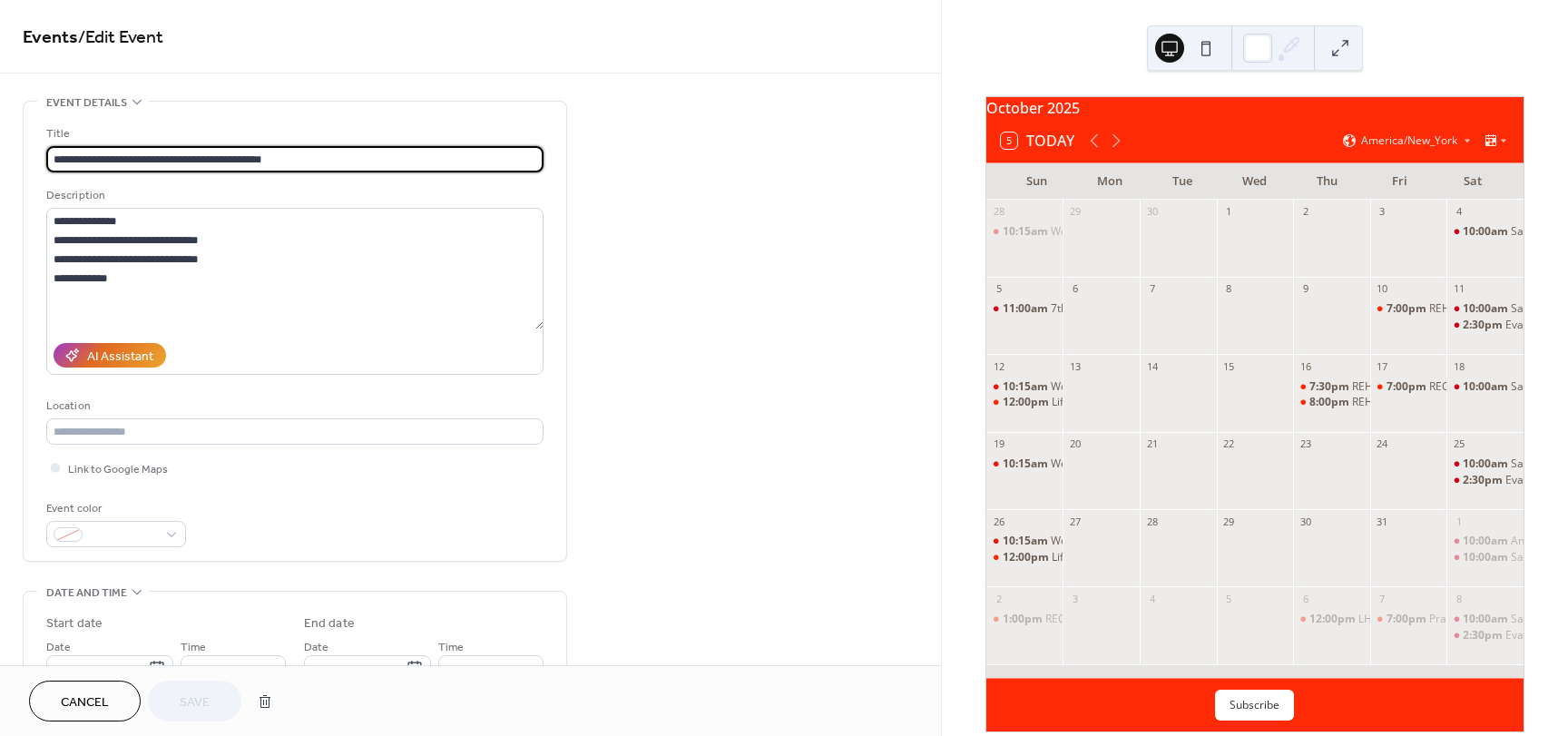 click on "**********" at bounding box center [295, 159] 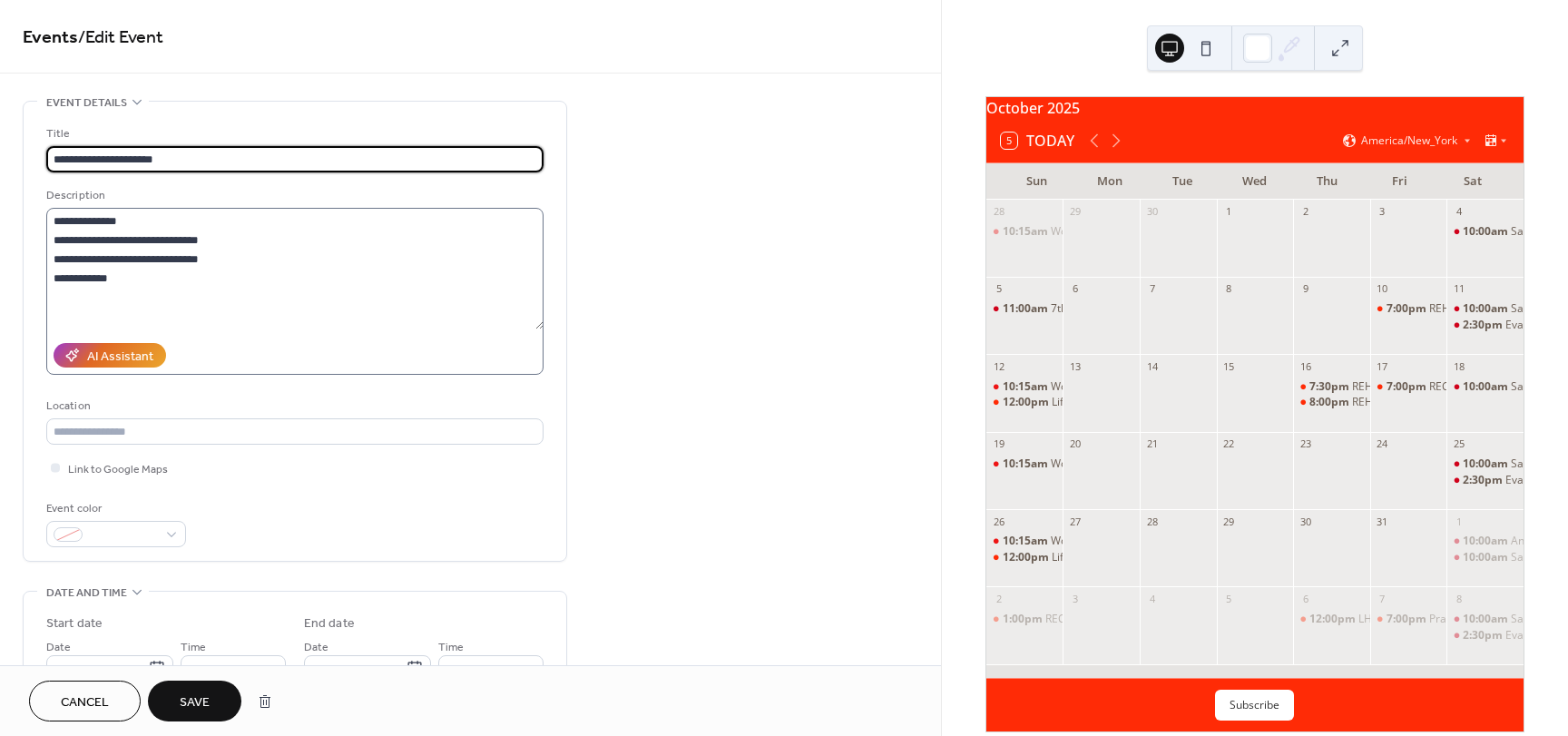 type on "**********" 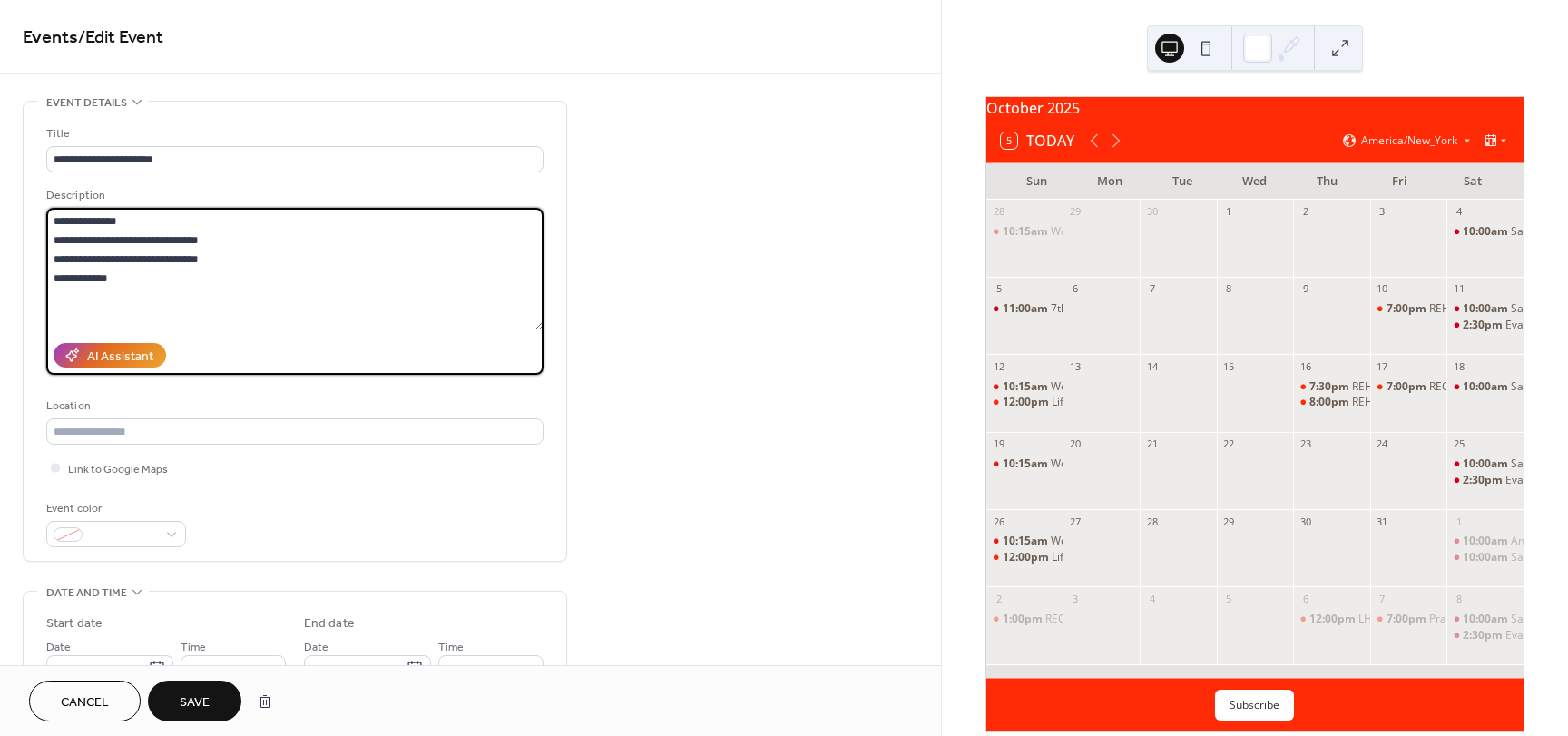 click on "**********" at bounding box center (295, 269) 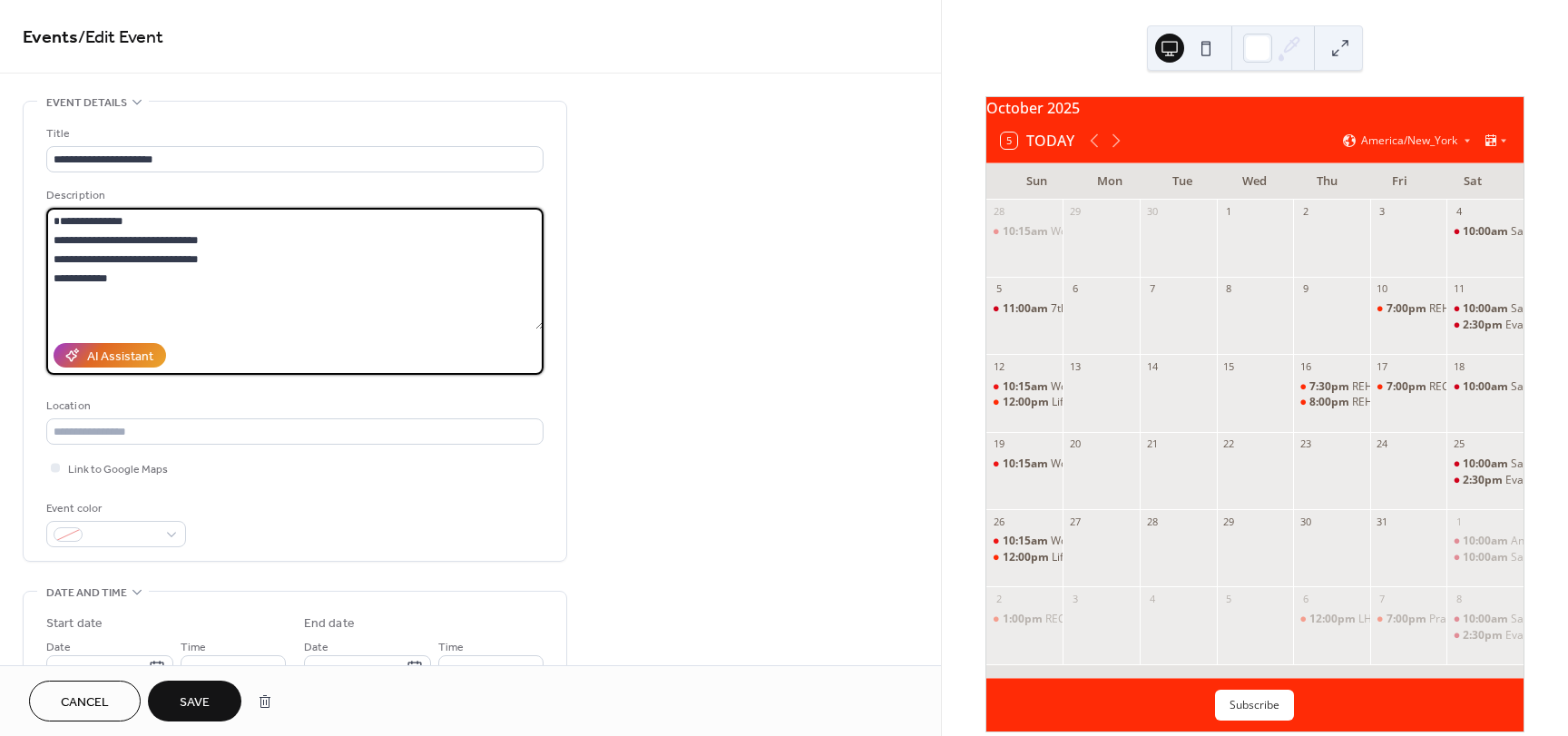 click on "**********" at bounding box center [295, 269] 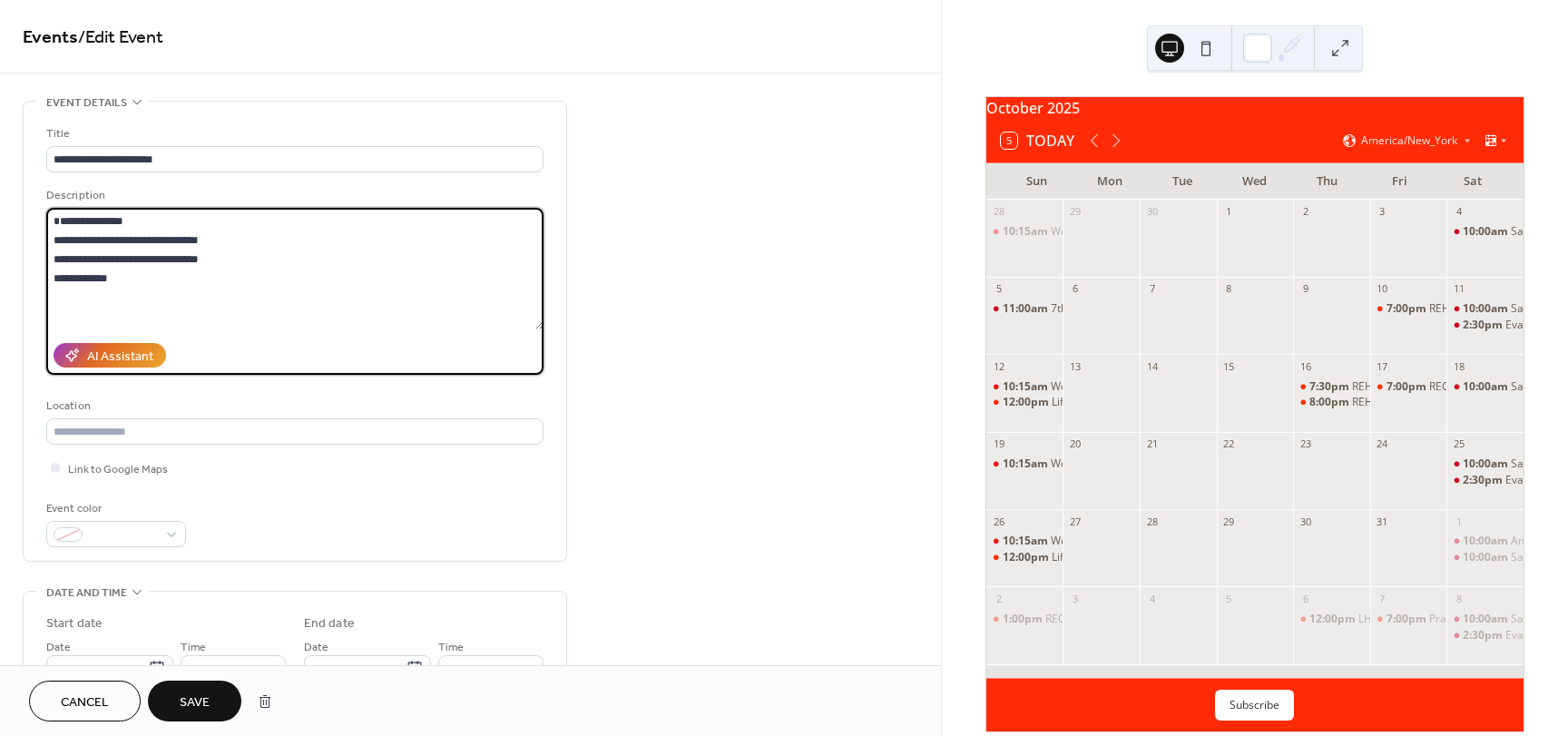 paste on "**********" 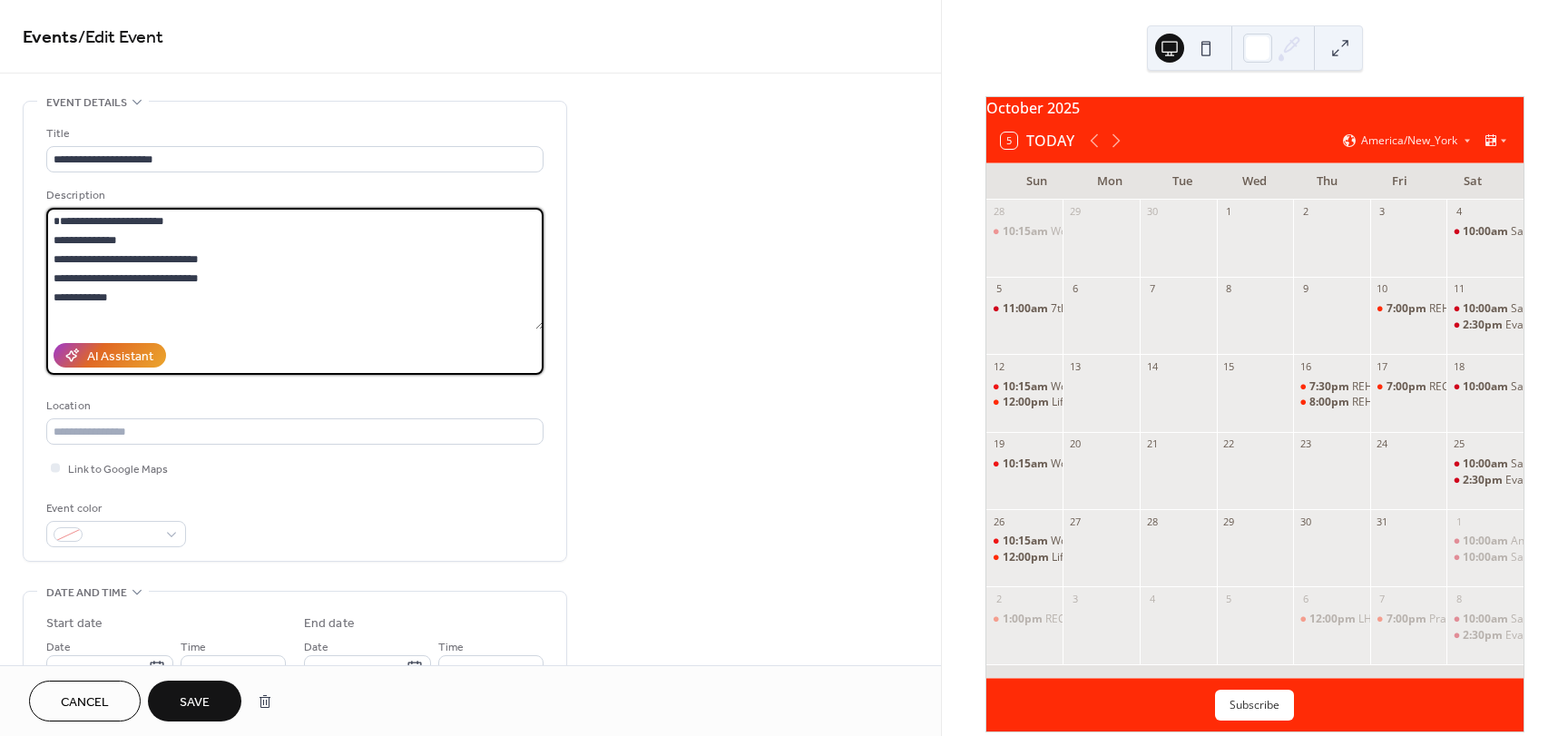 click on "**********" at bounding box center [295, 269] 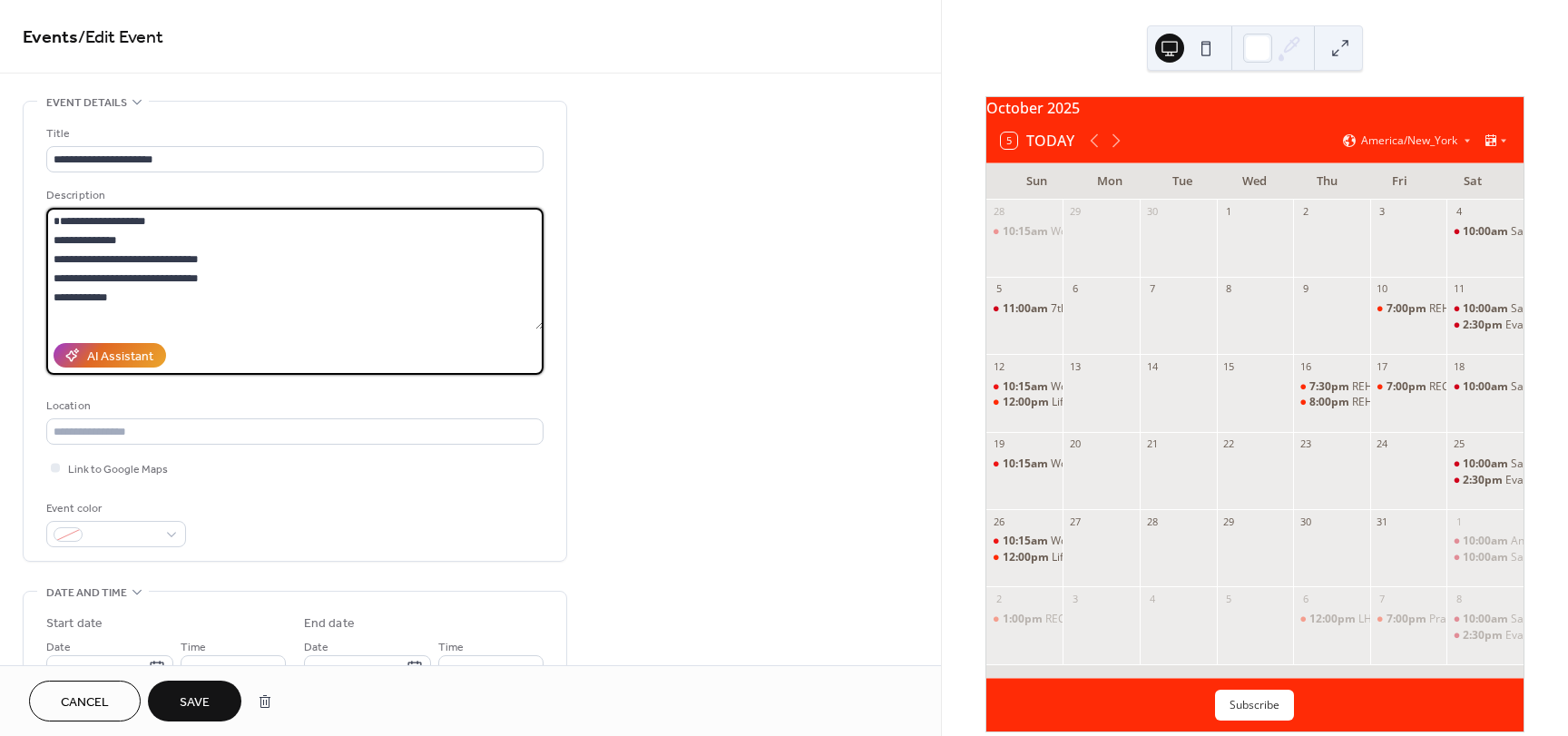 click on "**********" at bounding box center (295, 269) 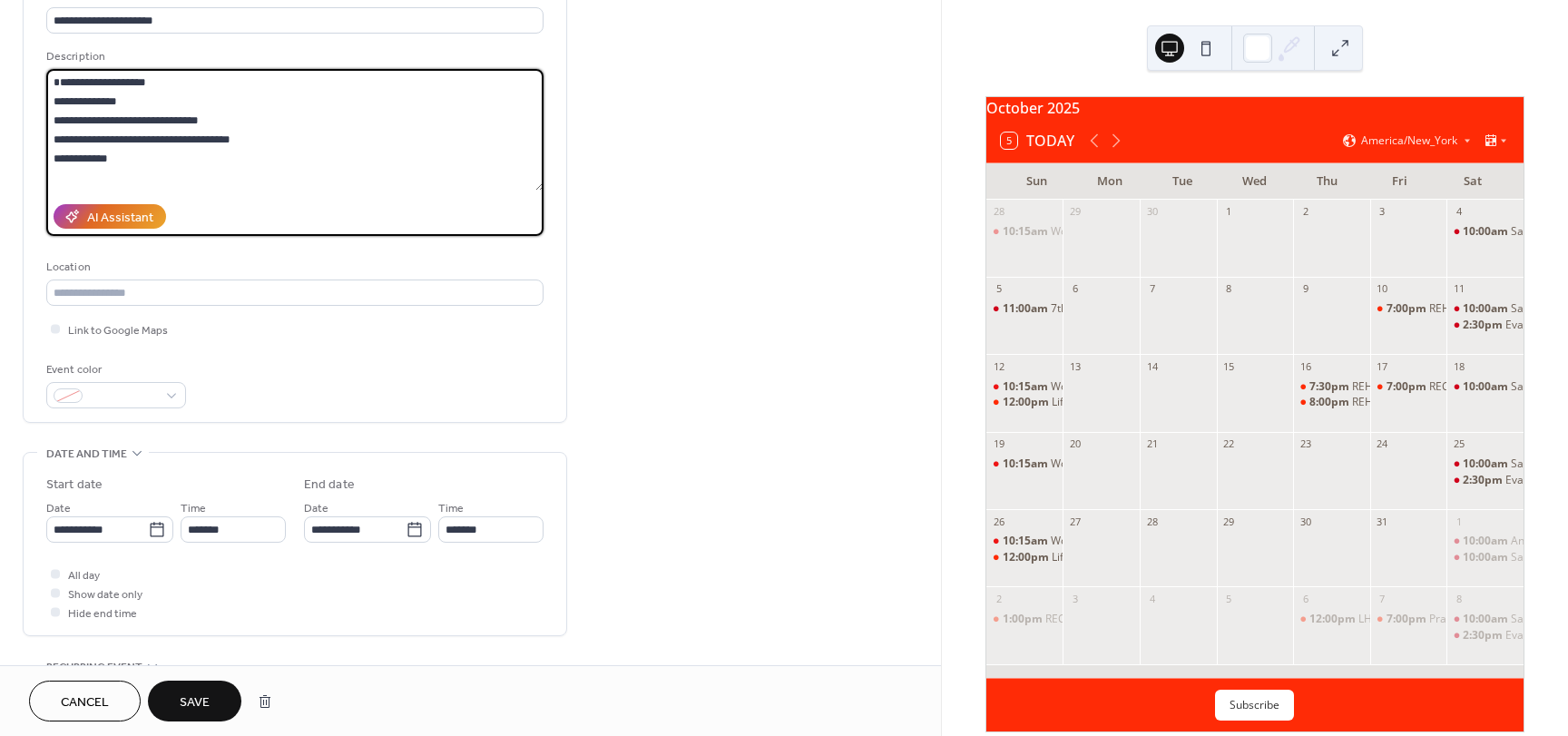 scroll, scrollTop: 182, scrollLeft: 0, axis: vertical 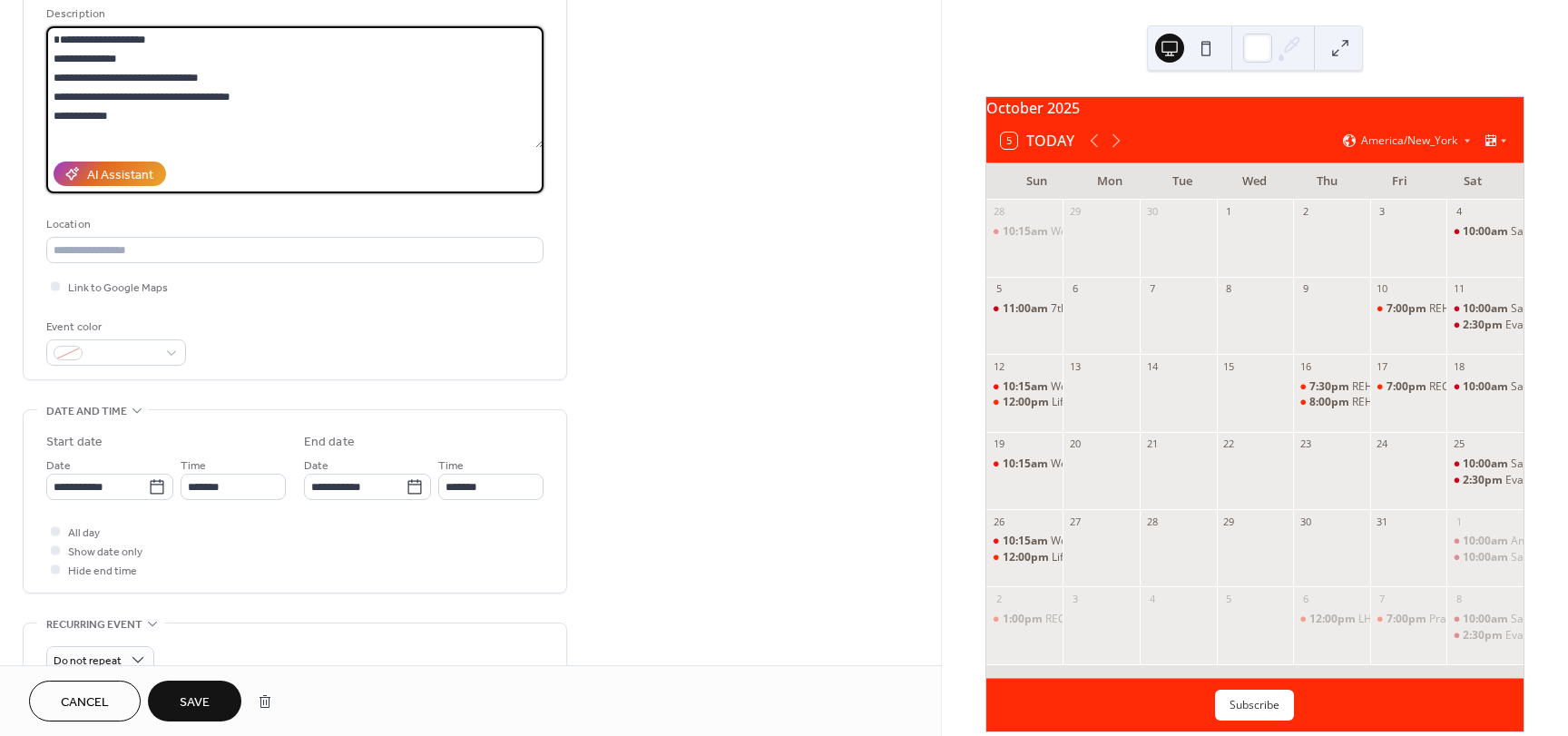 type on "**********" 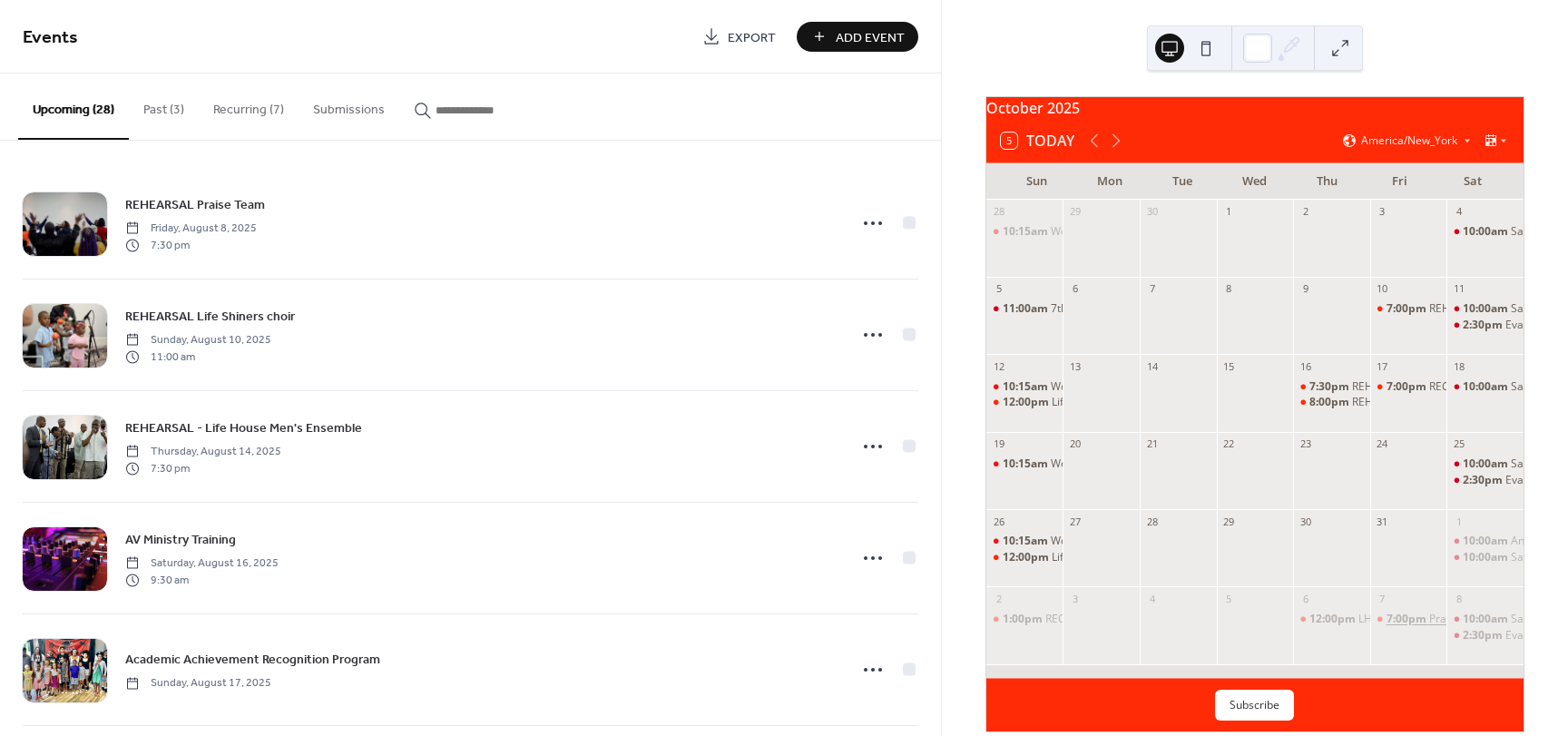 click on "7:00pm" at bounding box center [1407, 619] 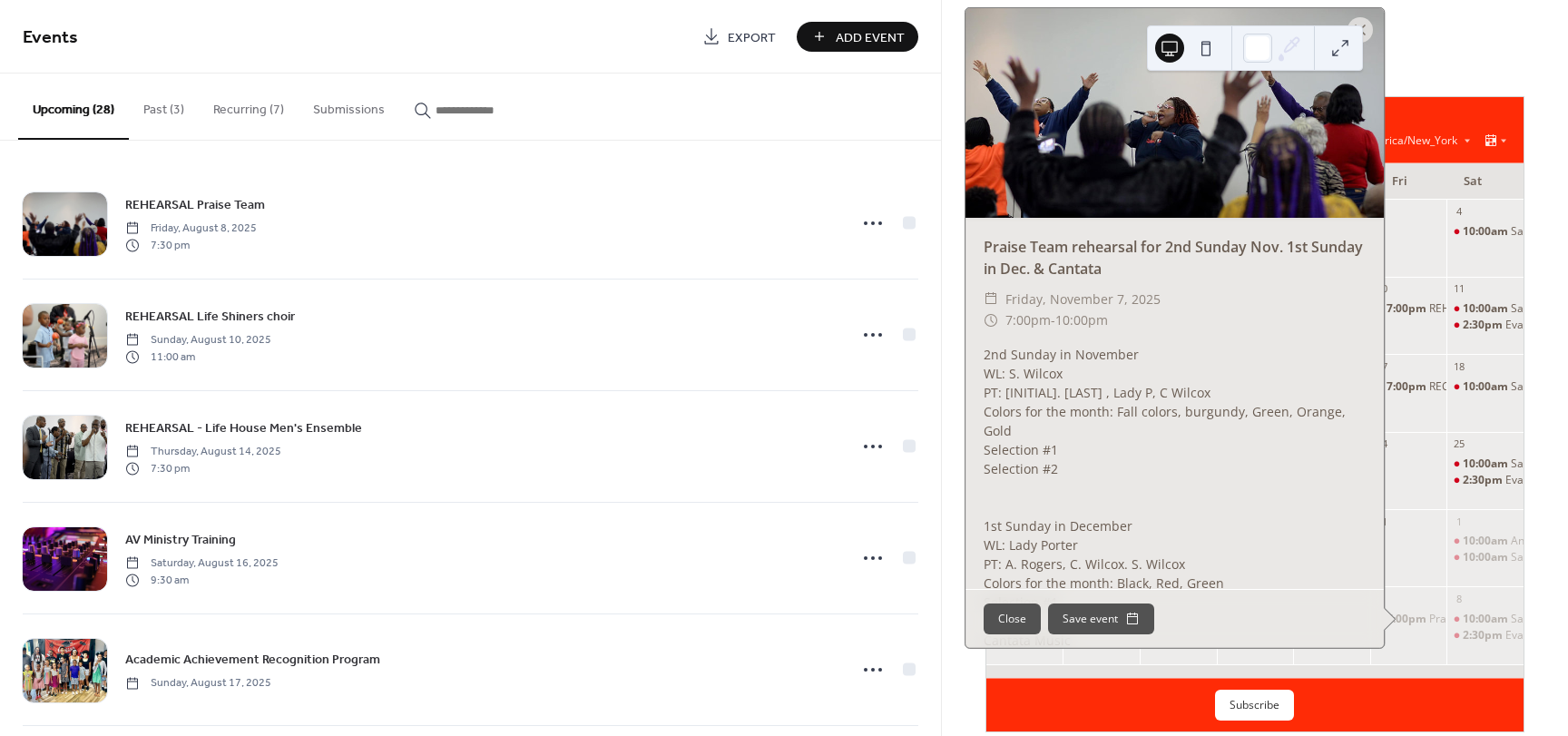 click on "October 2025 5 Today America/New_York Sun Mon Tue Wed Thu Fri Sat 28 10:15am Worship Experience @ THE HARBORSIDE 29 30 1 2 3 4 10:00am Saturday Morning Prayer 5 11:00am 7th Church Anniversary Banquet 6 7 8 9 10 7:00pm REHEARSAL-Praise Team  11 10:00am Saturday Morning Prayer 2:30pm Evangelism @ Larkin Chase in Bowie, MD 12 10:15am Worship Experience @ THE HARBORSIDE 12:00pm Life Shiners Choir Rehearsal 13 14 15 16 7:30pm REHEARSAL- Life House Men's Ensemble  8:00pm REHEARSAL-Teen's & Young Adult  17 7:00pm RECORDING - Praise Team  18 10:00am Saturday Morning Prayer 19 10:15am Worship Experience @ THE HARBORSIDE 20 21 22 23 24 25 10:00am Saturday Morning Prayer 2:30pm Evangelism @ Doctors Comm Rehab 26 10:15am Worship Experience @ THE HARBORSIDE 12:00pm Life Shiners Choir Rehearsal 27 28 29 30 31 1 10:00am Annual Prayer Clinic 10:00am Saturday Morning Prayer 2 1:00pm RECORDING -Praise Team 3 4 5 6 12:00pm LH Mass Choir Christmas Cantata Rehearsal 7 7:00pm 8 10:00am Saturday Morning Prayer 2:30pm Subscribe   -" at bounding box center [1255, 368] 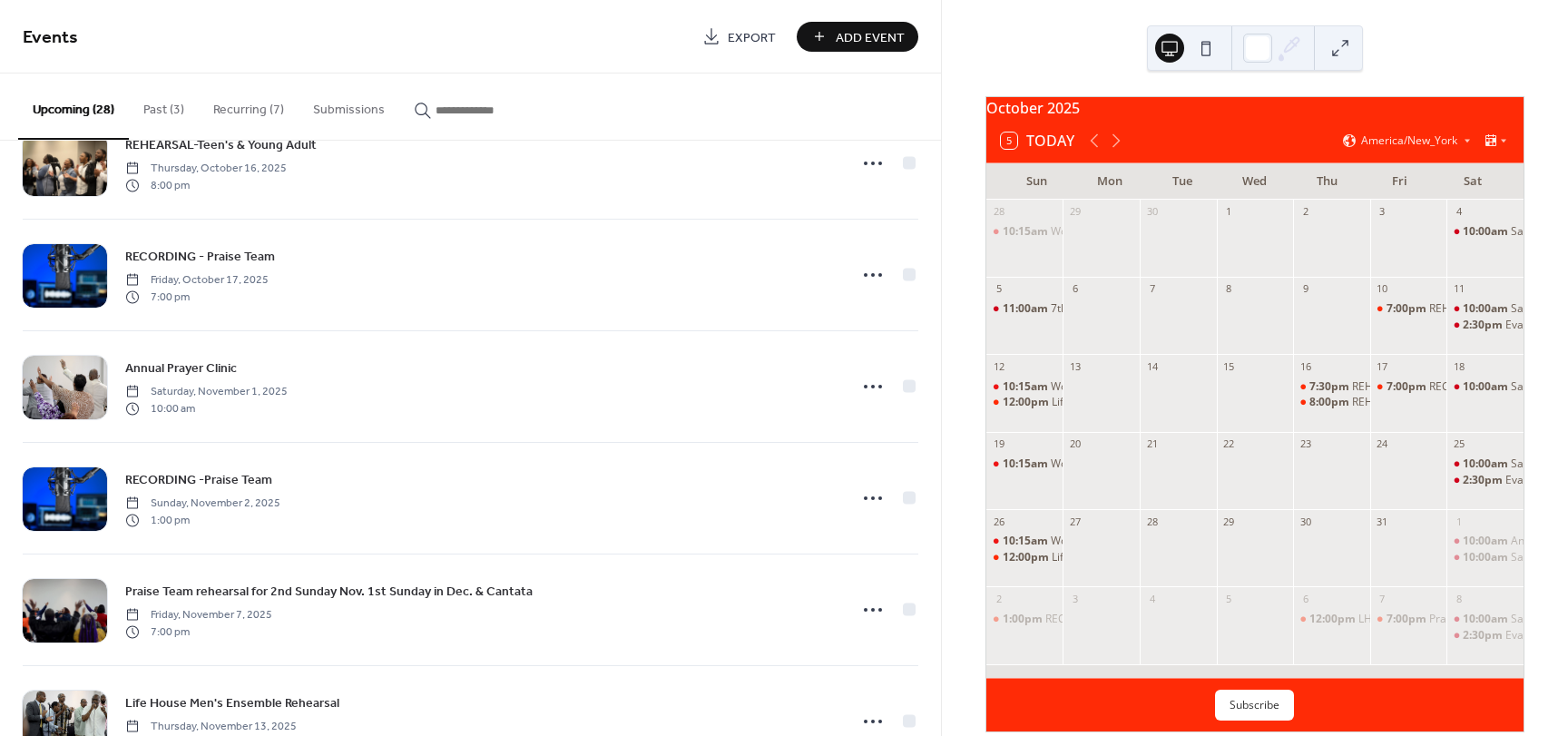 scroll, scrollTop: 2178, scrollLeft: 0, axis: vertical 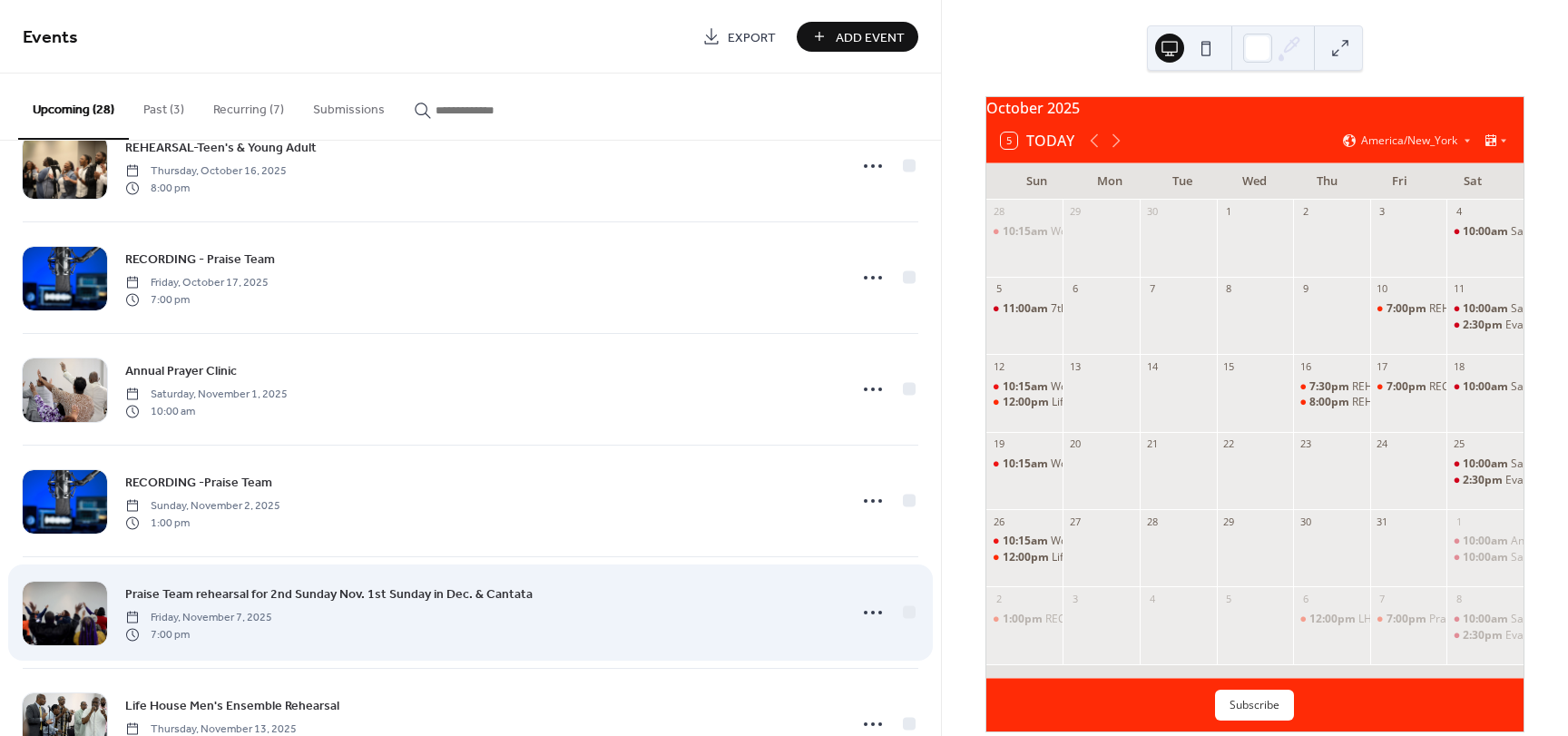 click on "Praise Team rehearsal for 2nd Sunday Nov. 1st Sunday in Dec. & Cantata" at bounding box center (328, 594) 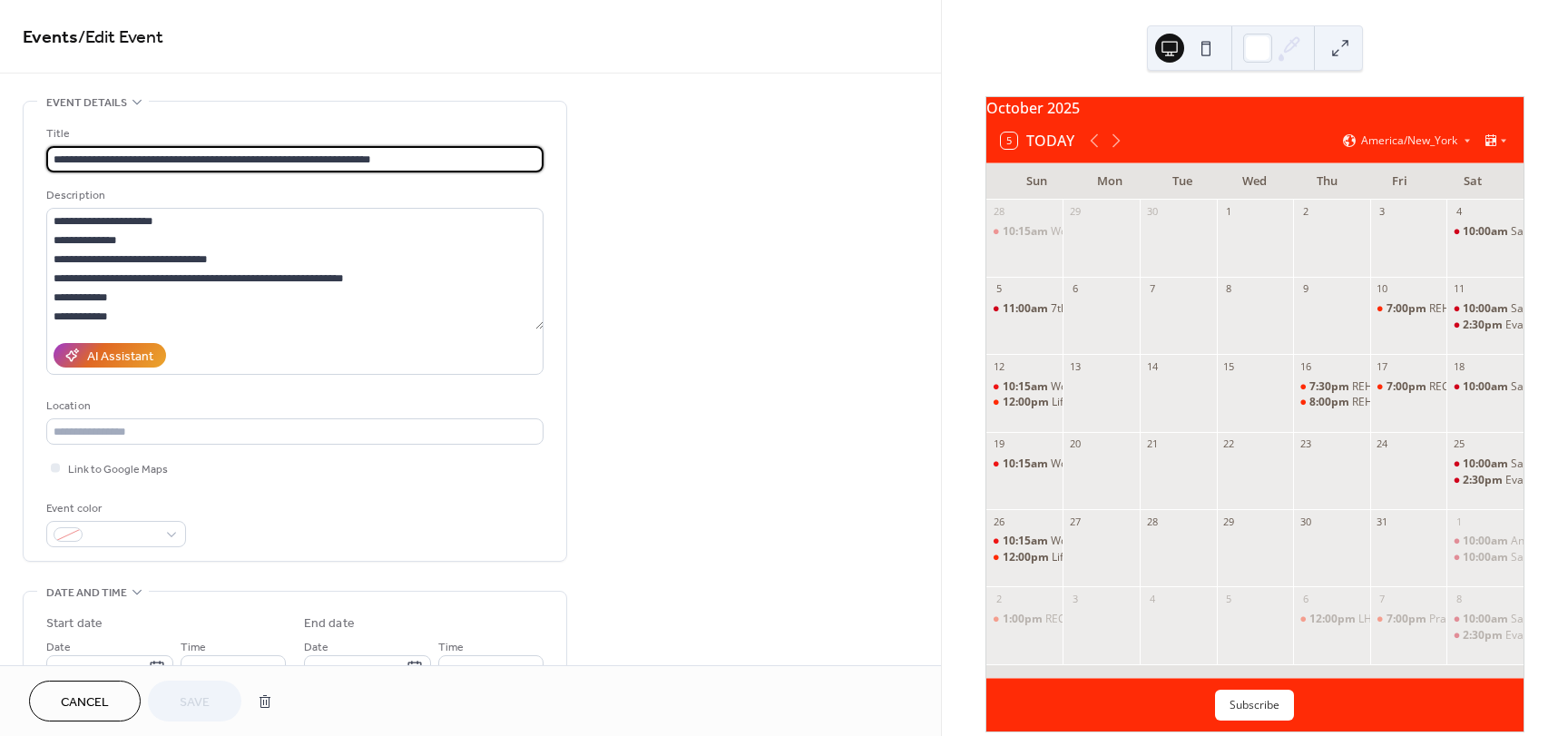 drag, startPoint x: 158, startPoint y: 158, endPoint x: 113, endPoint y: 156, distance: 45.044423 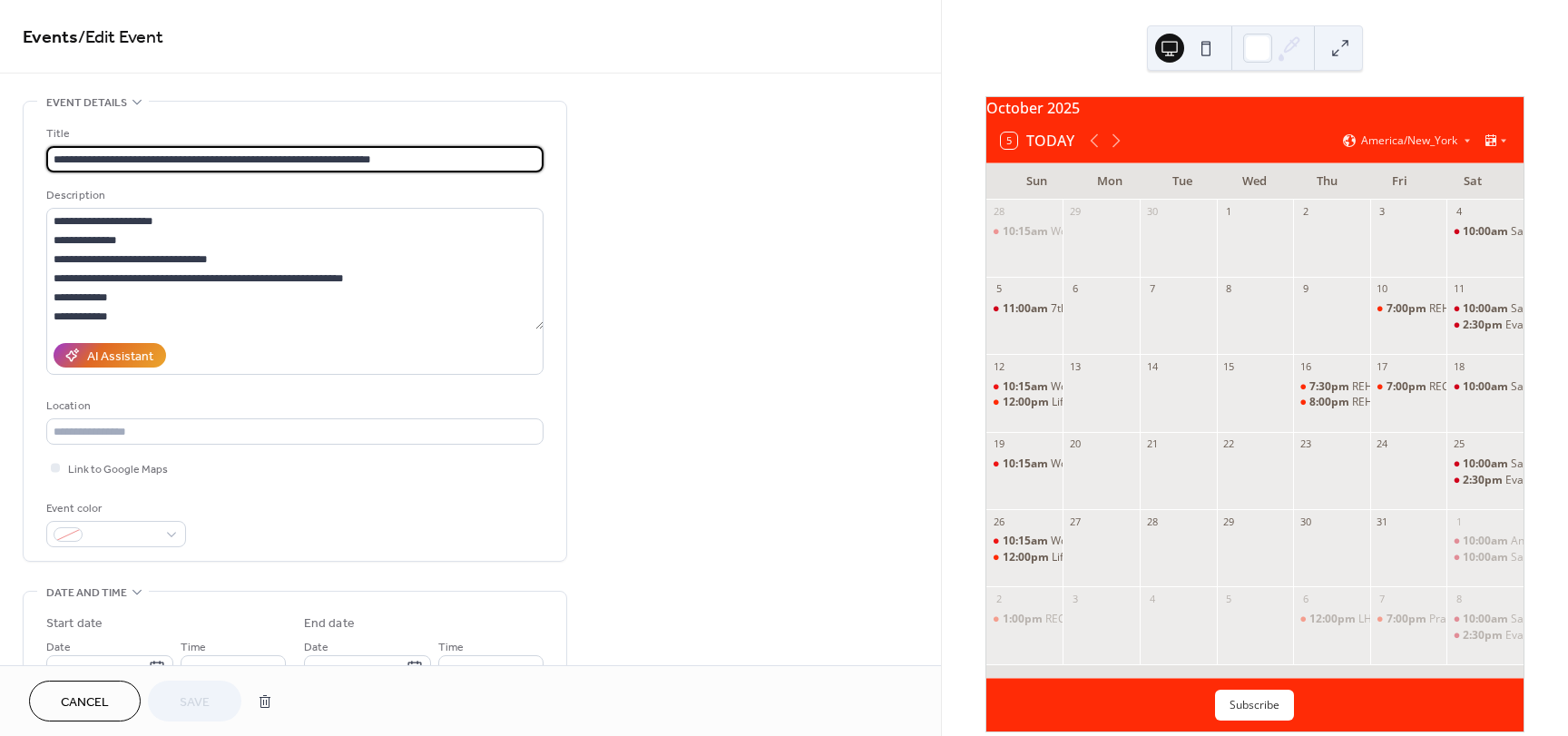 click on "**********" at bounding box center [295, 159] 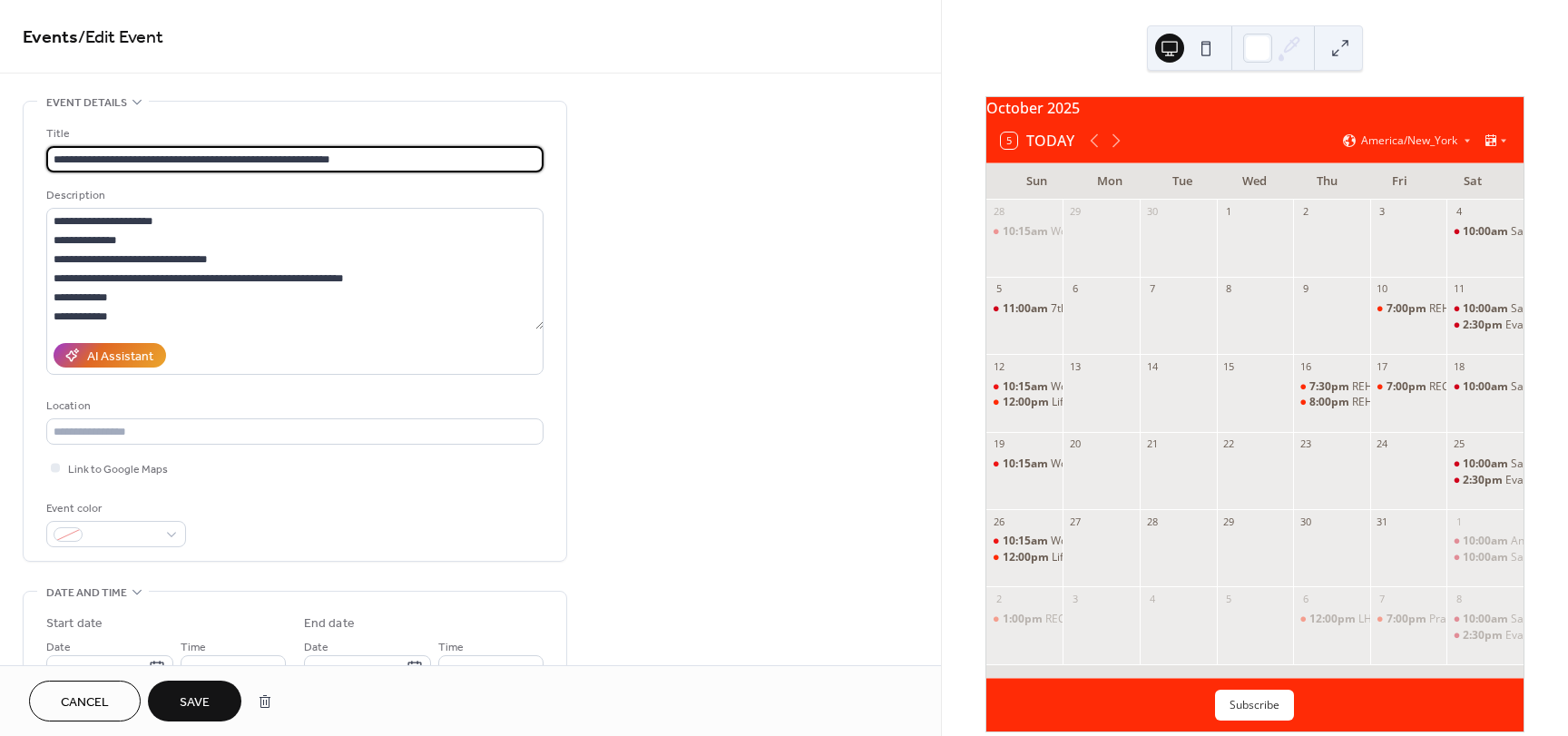 click on "**********" at bounding box center [295, 159] 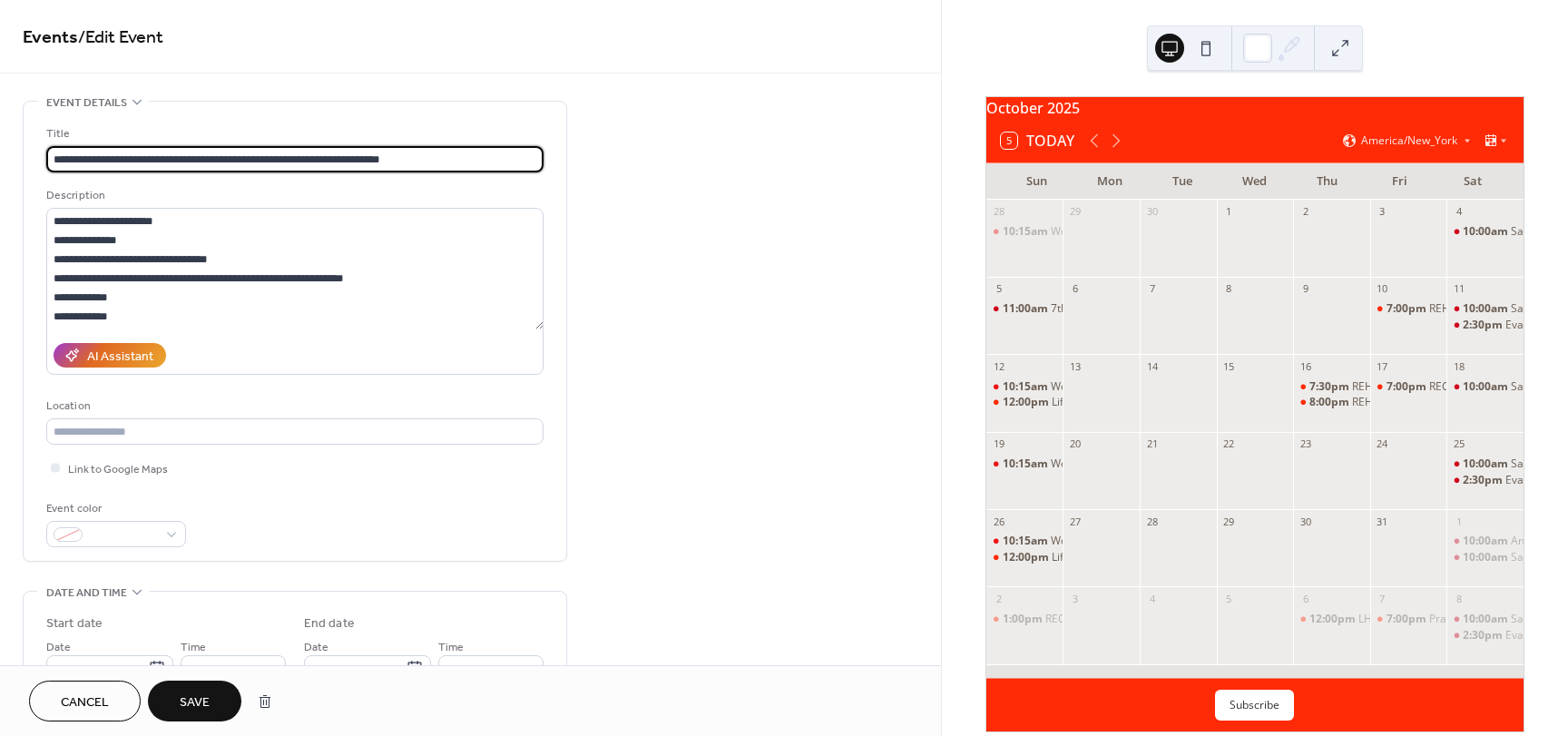 drag, startPoint x: 431, startPoint y: 159, endPoint x: 182, endPoint y: 155, distance: 249.0321 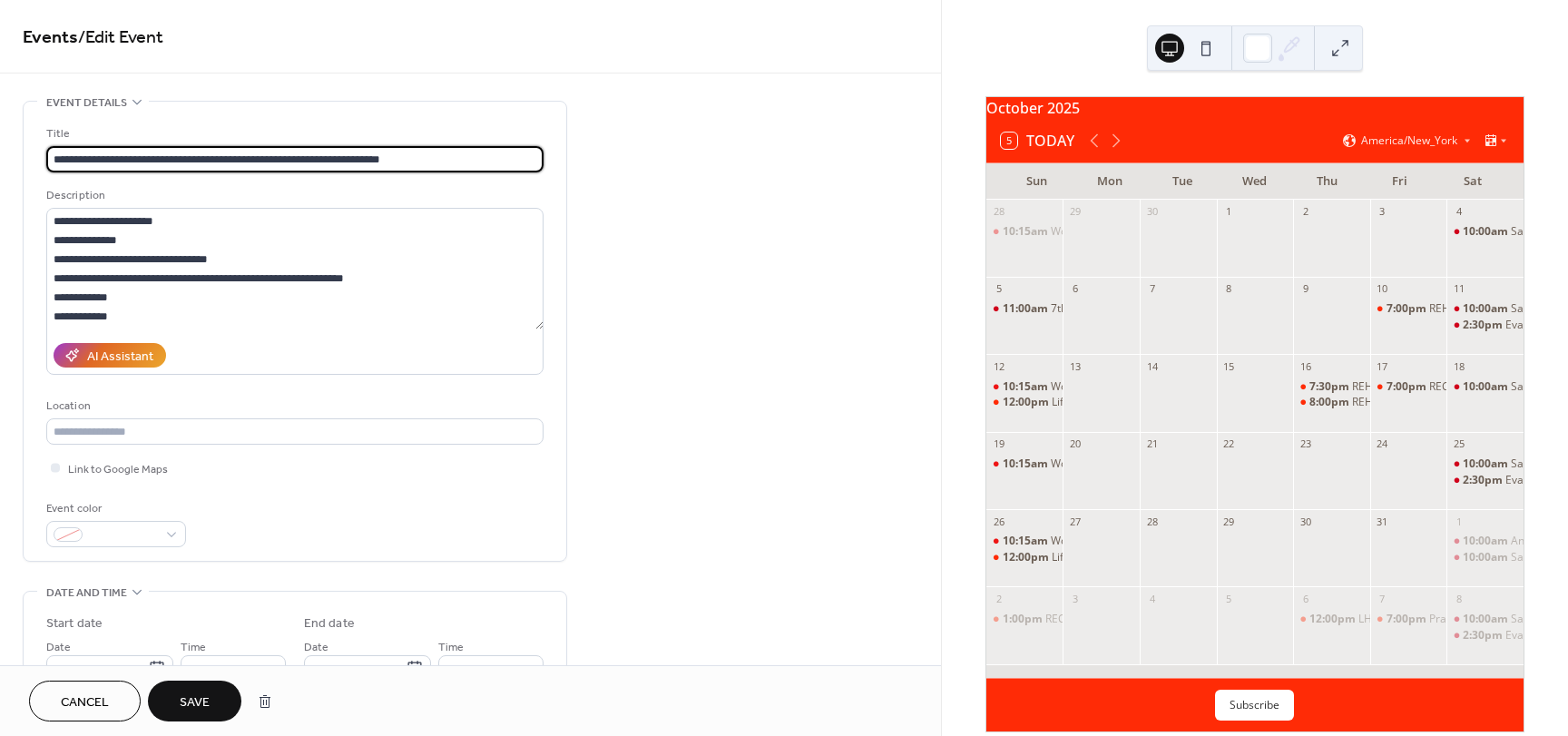 click on "**********" at bounding box center (295, 159) 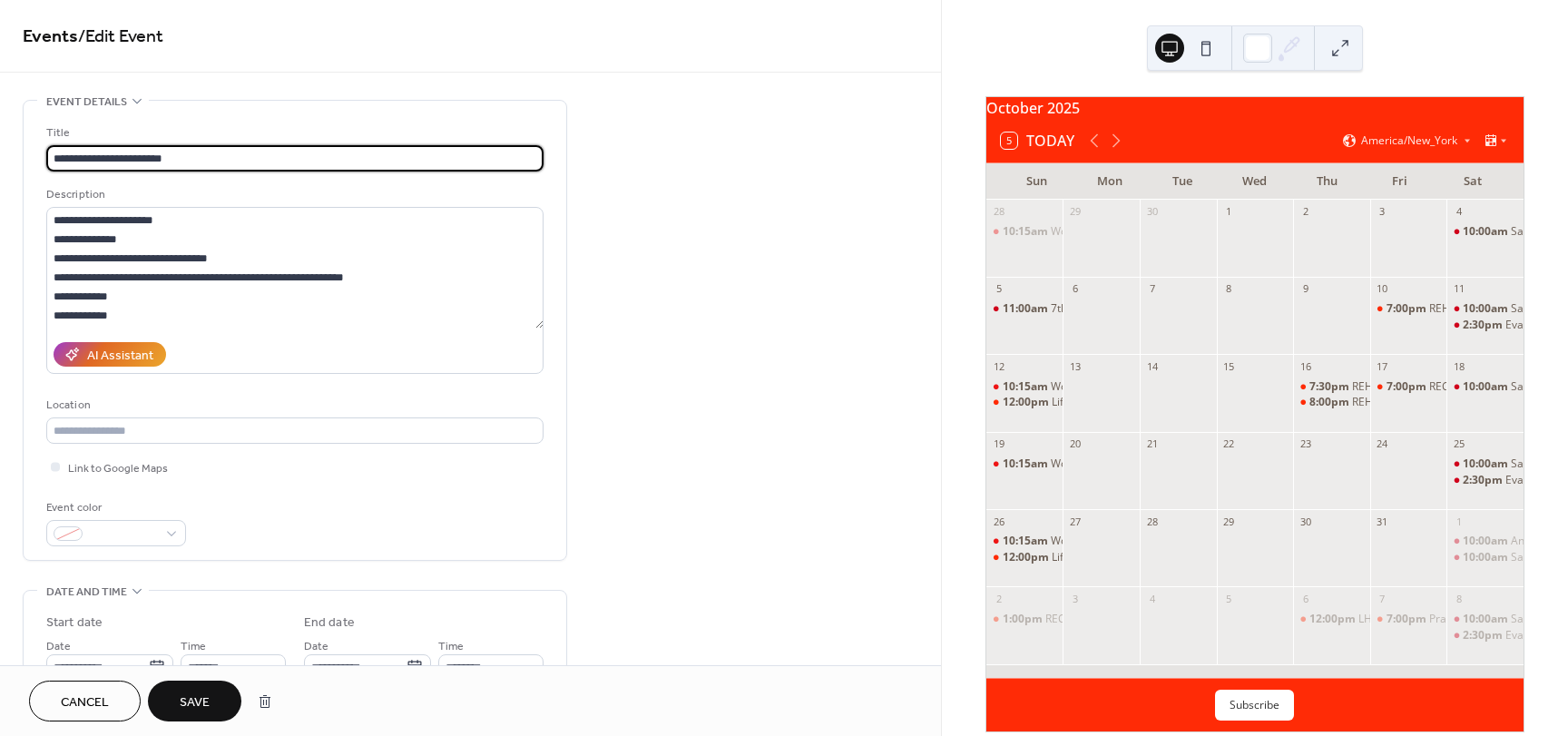 scroll, scrollTop: 0, scrollLeft: 0, axis: both 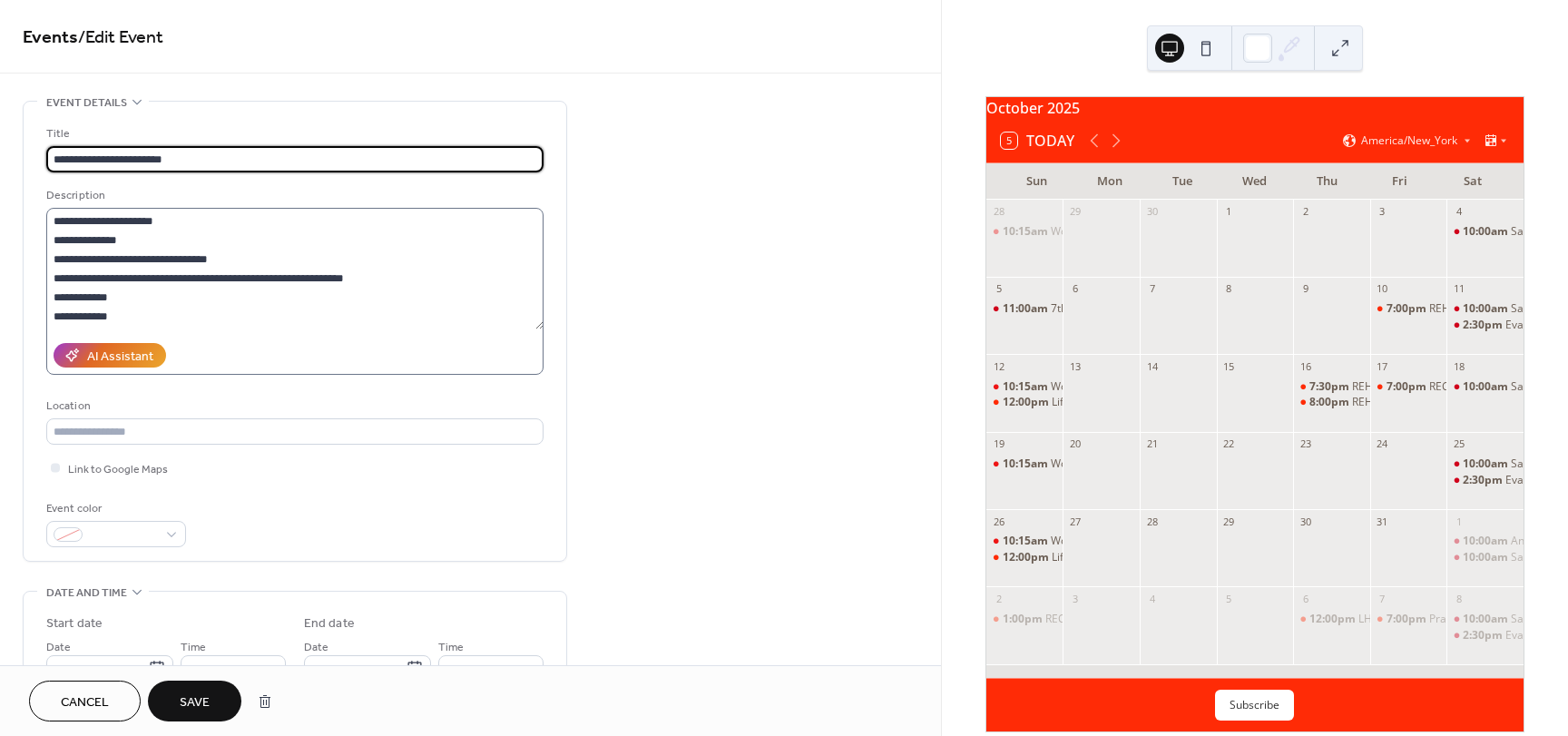 type on "**********" 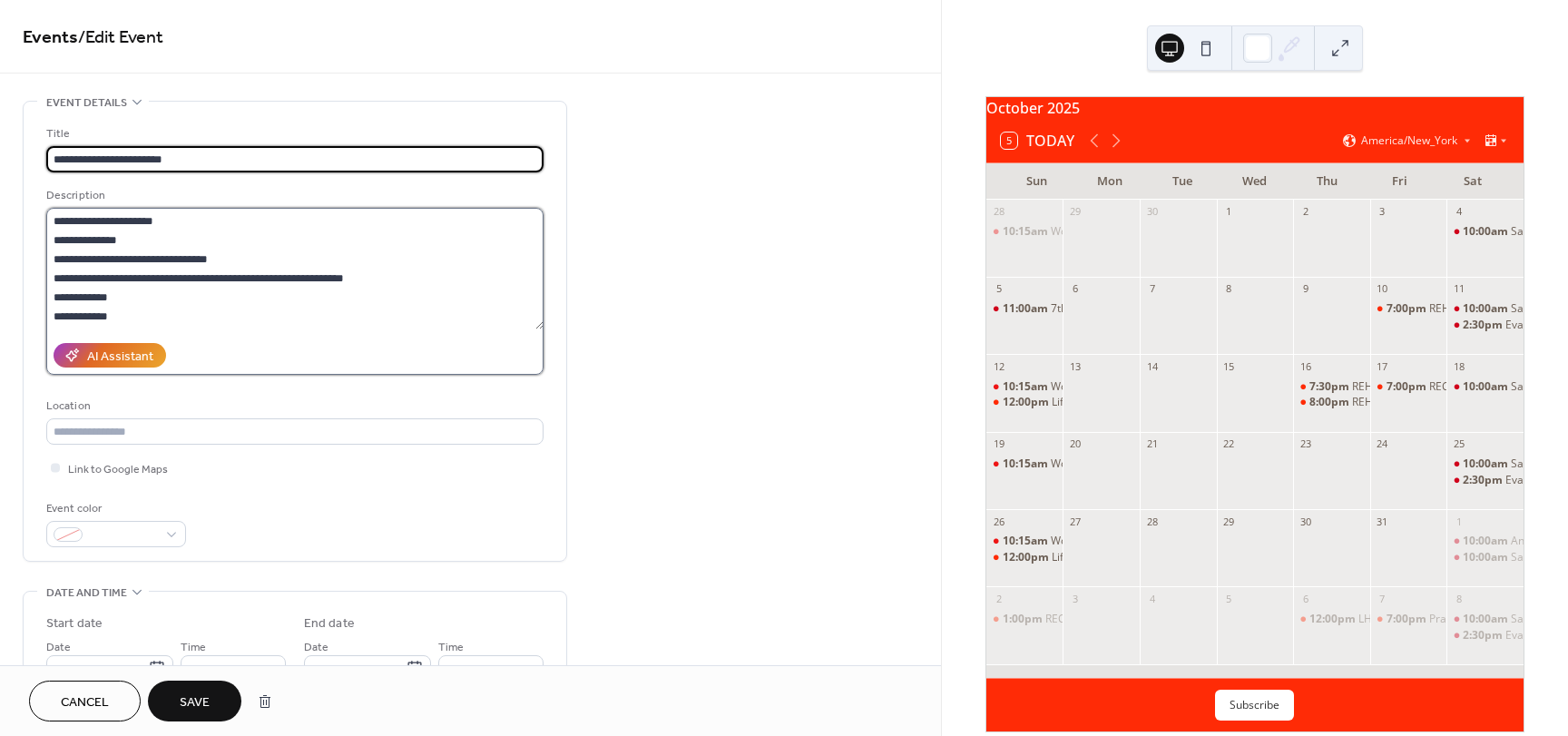 click on "**********" at bounding box center (295, 269) 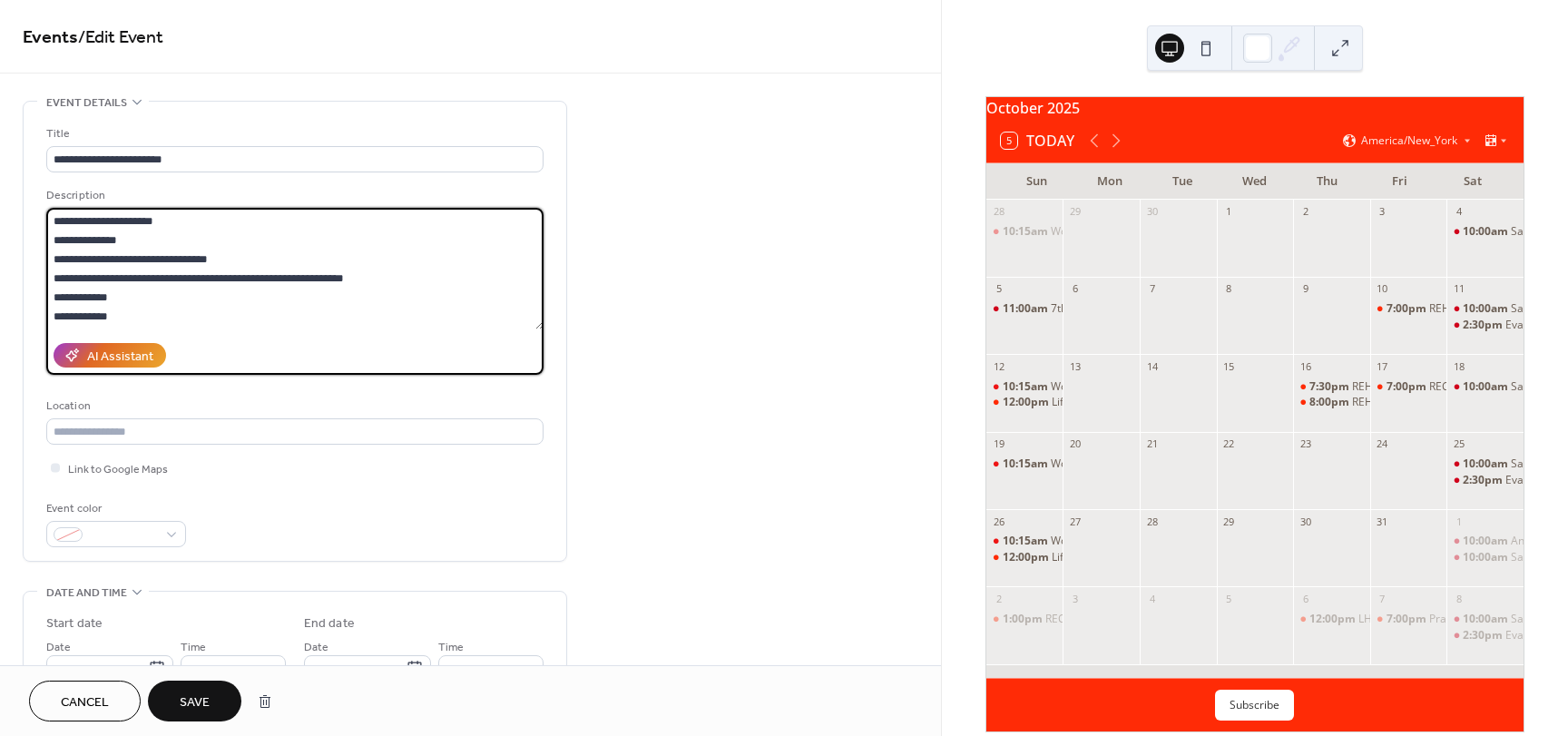 click on "**********" at bounding box center (295, 269) 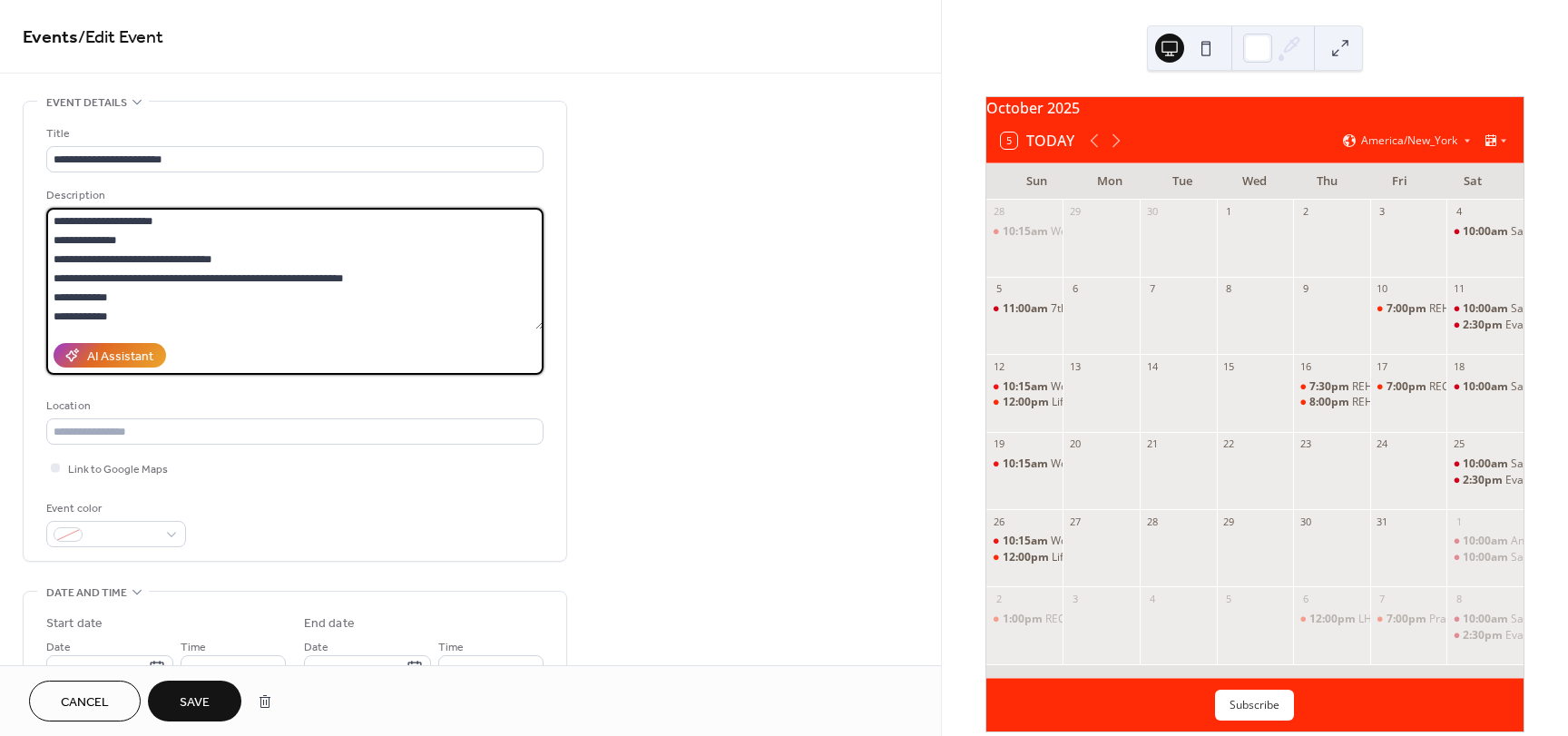 drag, startPoint x: 169, startPoint y: 255, endPoint x: 138, endPoint y: 256, distance: 31.0161 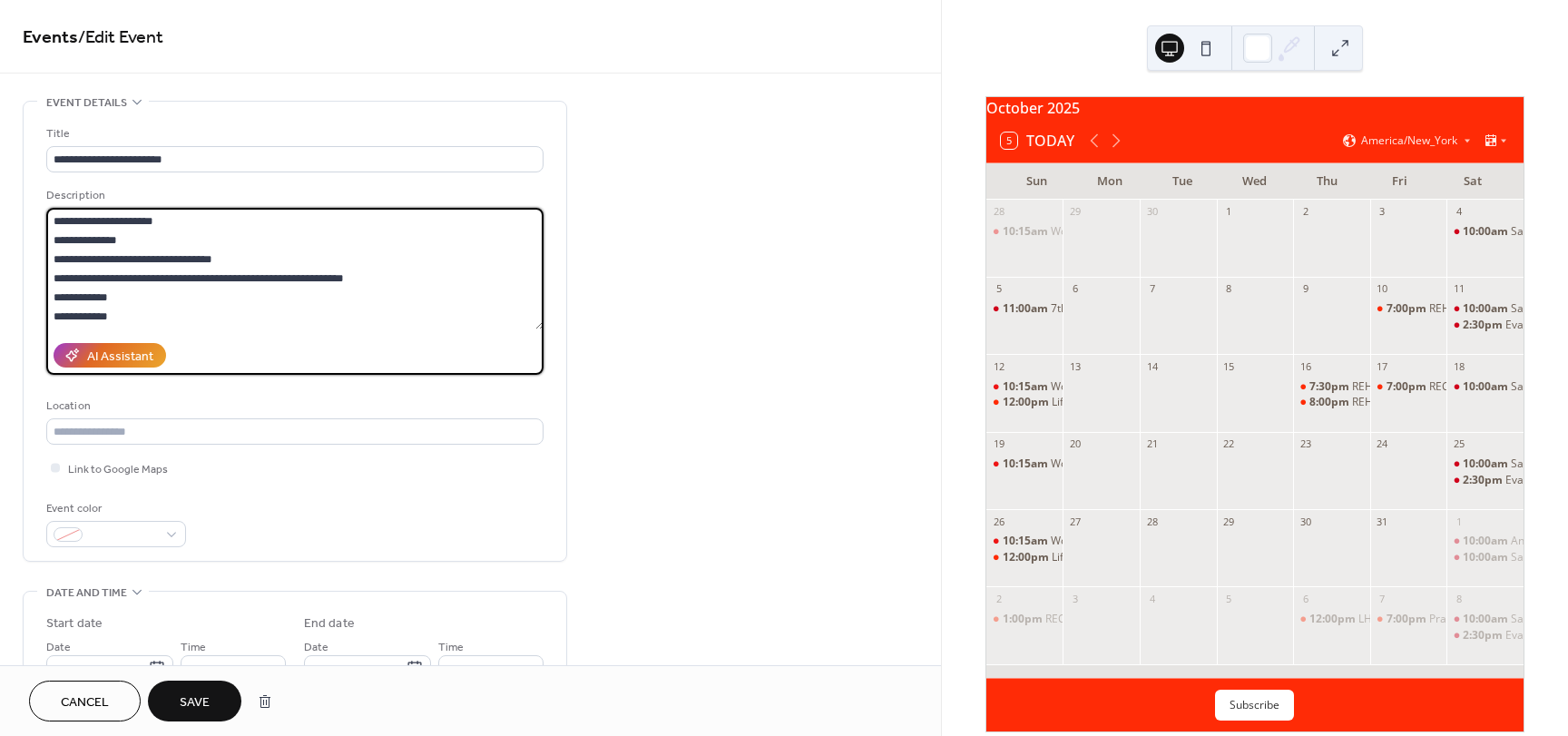 click on "**********" at bounding box center [295, 269] 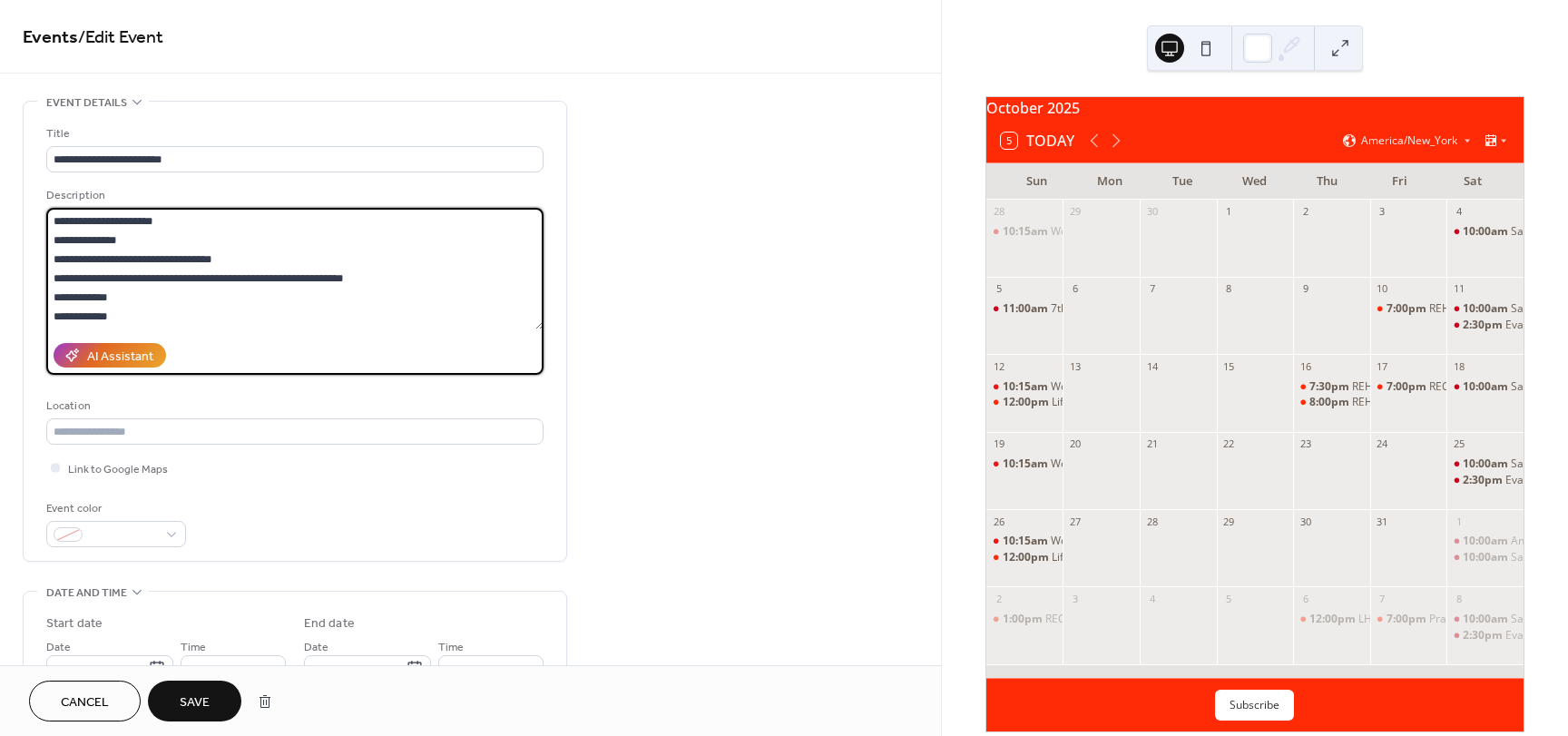 scroll, scrollTop: 91, scrollLeft: 0, axis: vertical 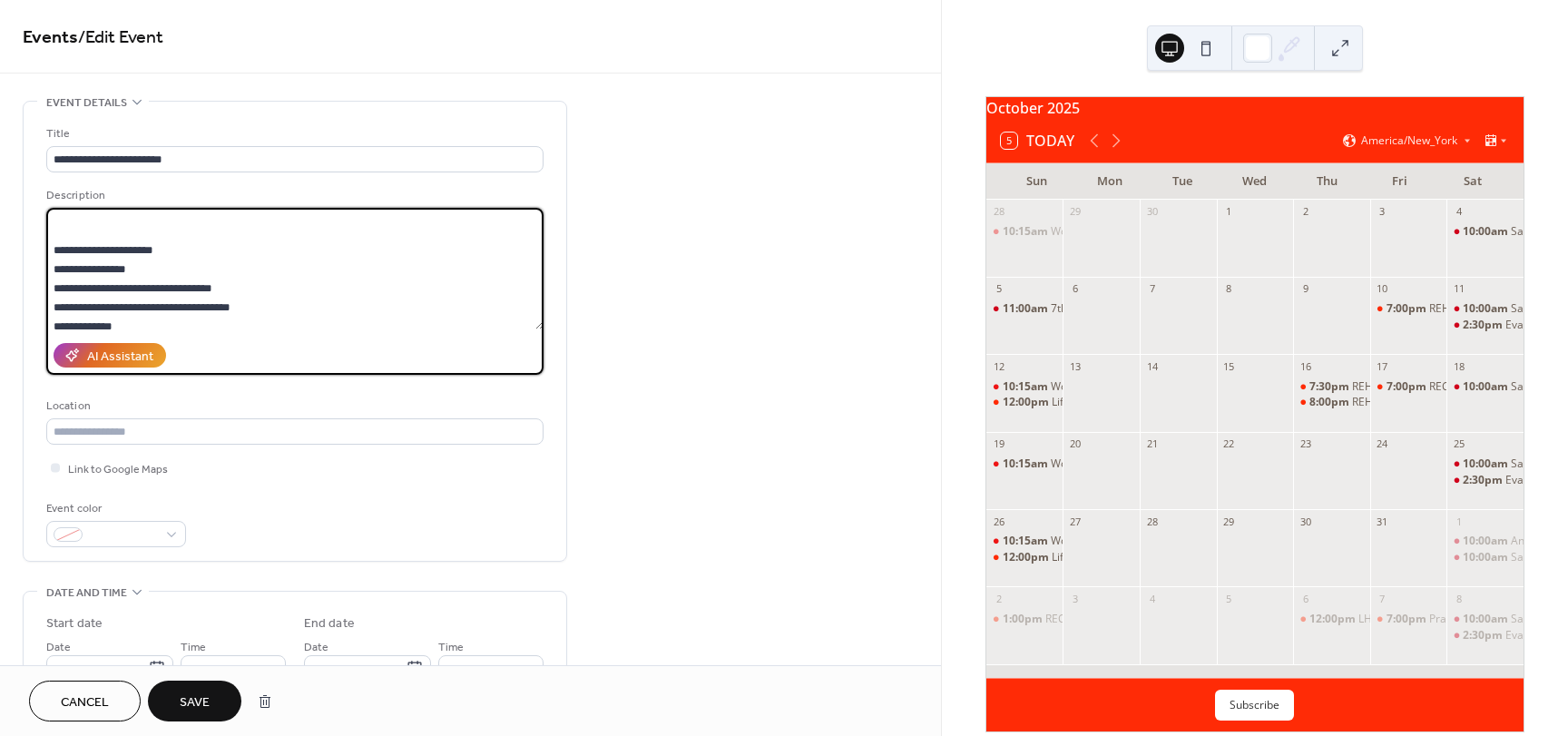 drag, startPoint x: 223, startPoint y: 317, endPoint x: 154, endPoint y: 304, distance: 70.21396 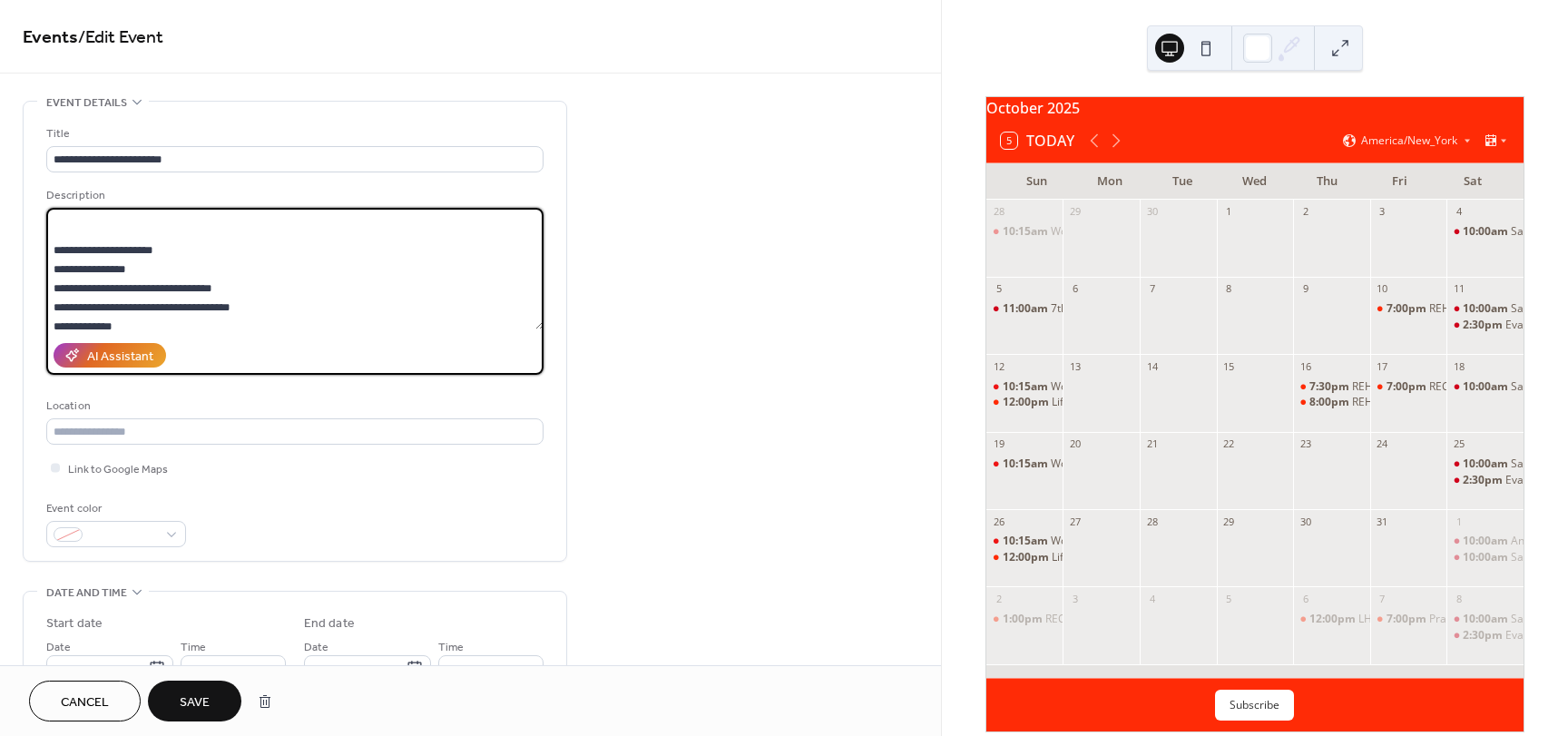 click on "**********" at bounding box center (295, 269) 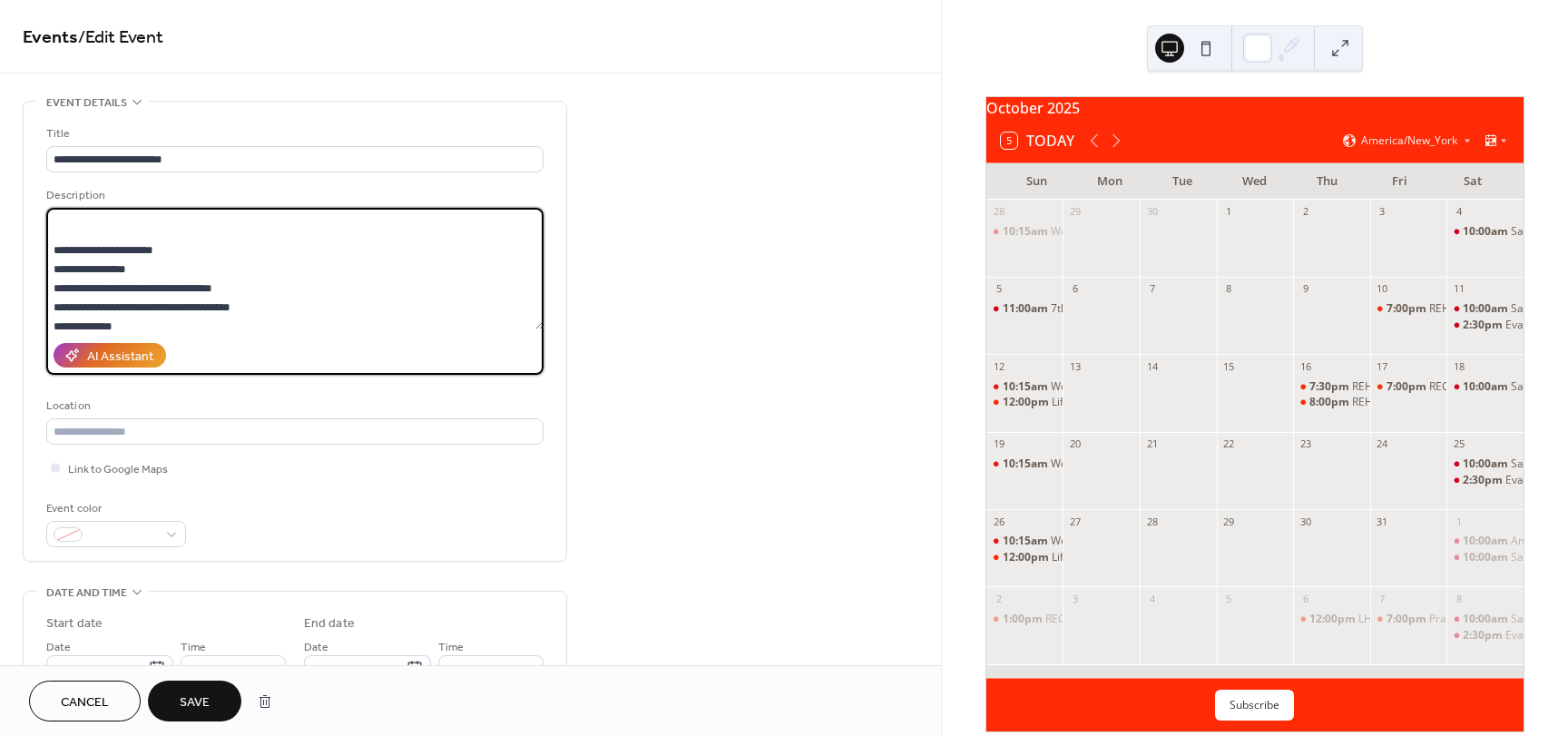 drag, startPoint x: 180, startPoint y: 249, endPoint x: 120, endPoint y: 249, distance: 60 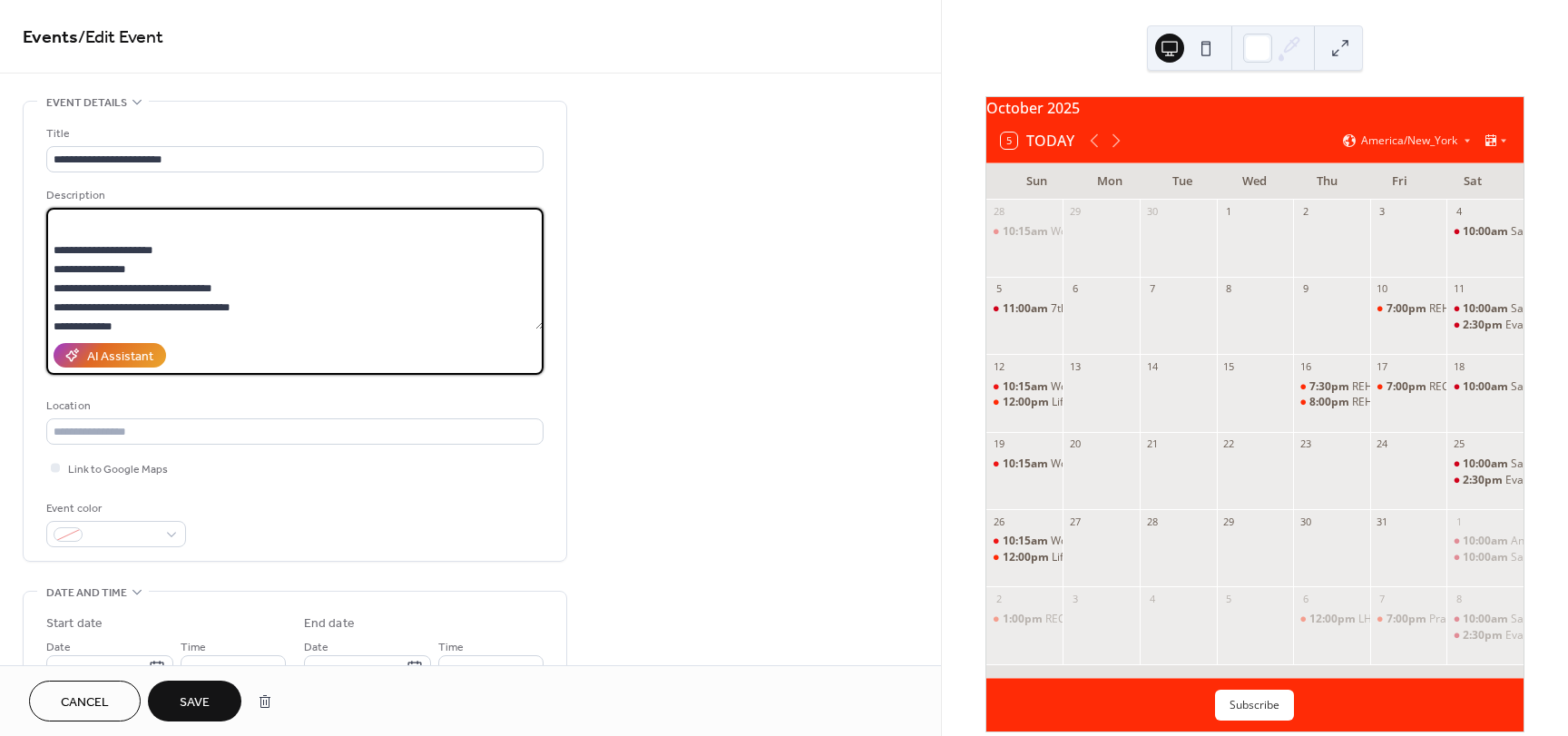 click on "**********" at bounding box center [295, 269] 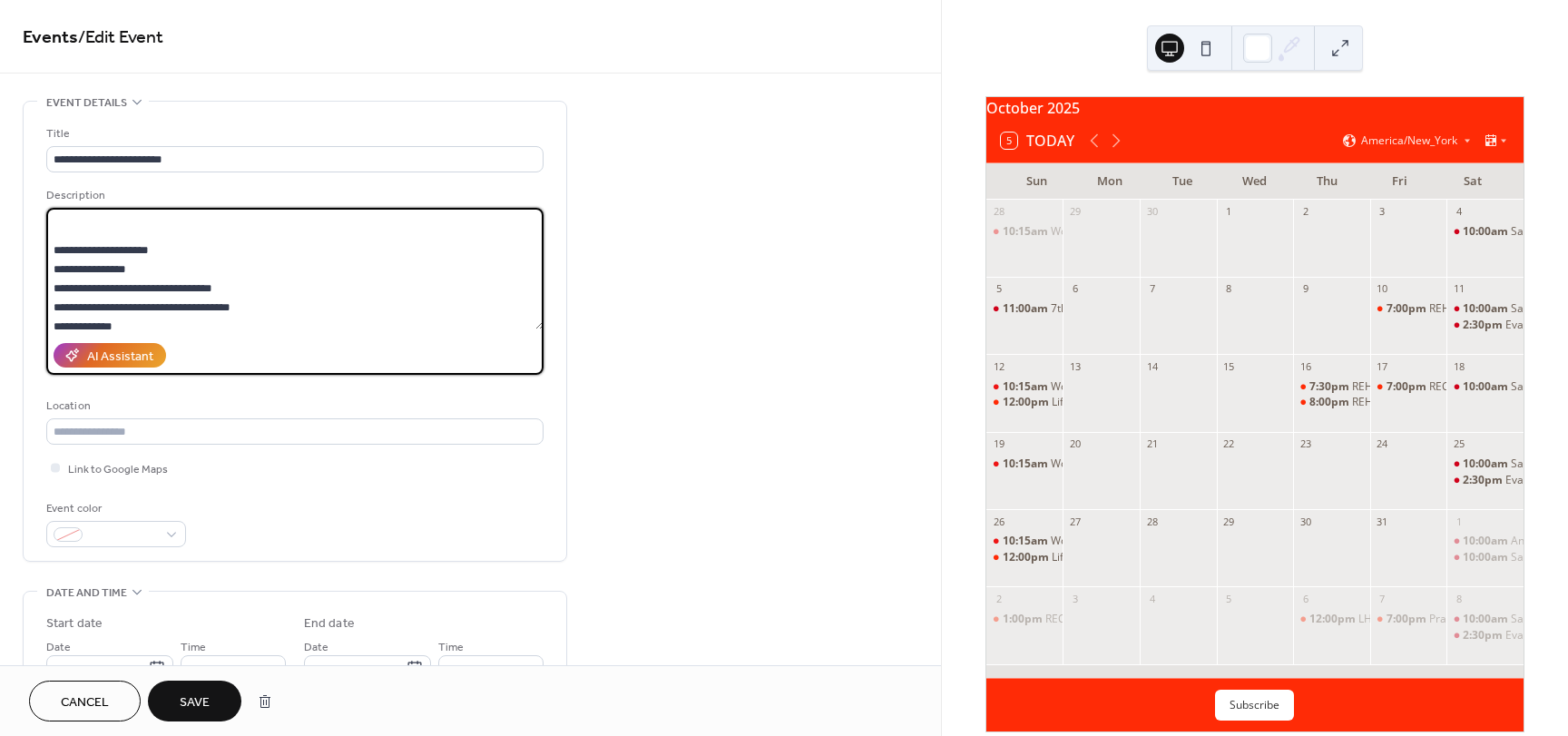 type on "**********" 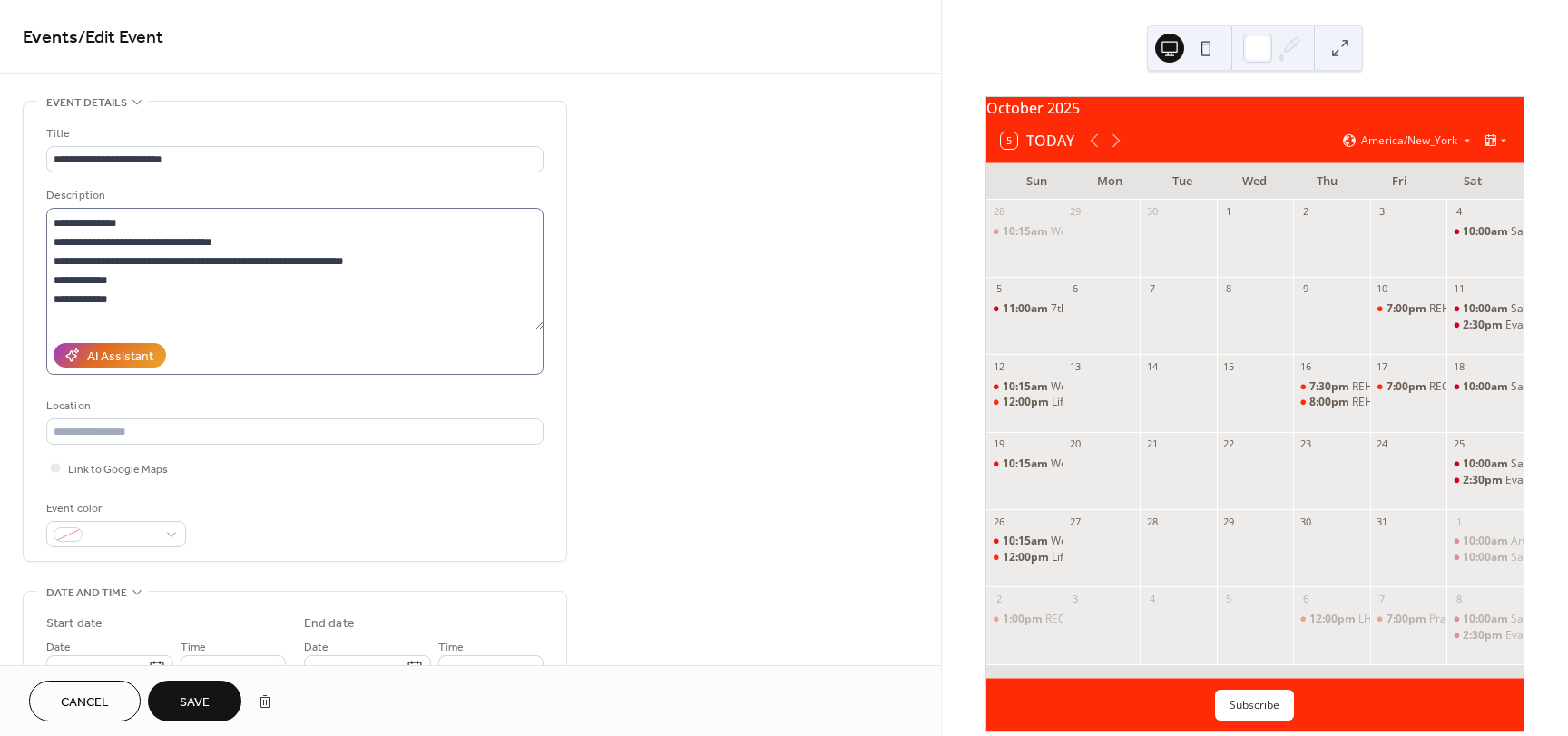 scroll, scrollTop: 0, scrollLeft: 0, axis: both 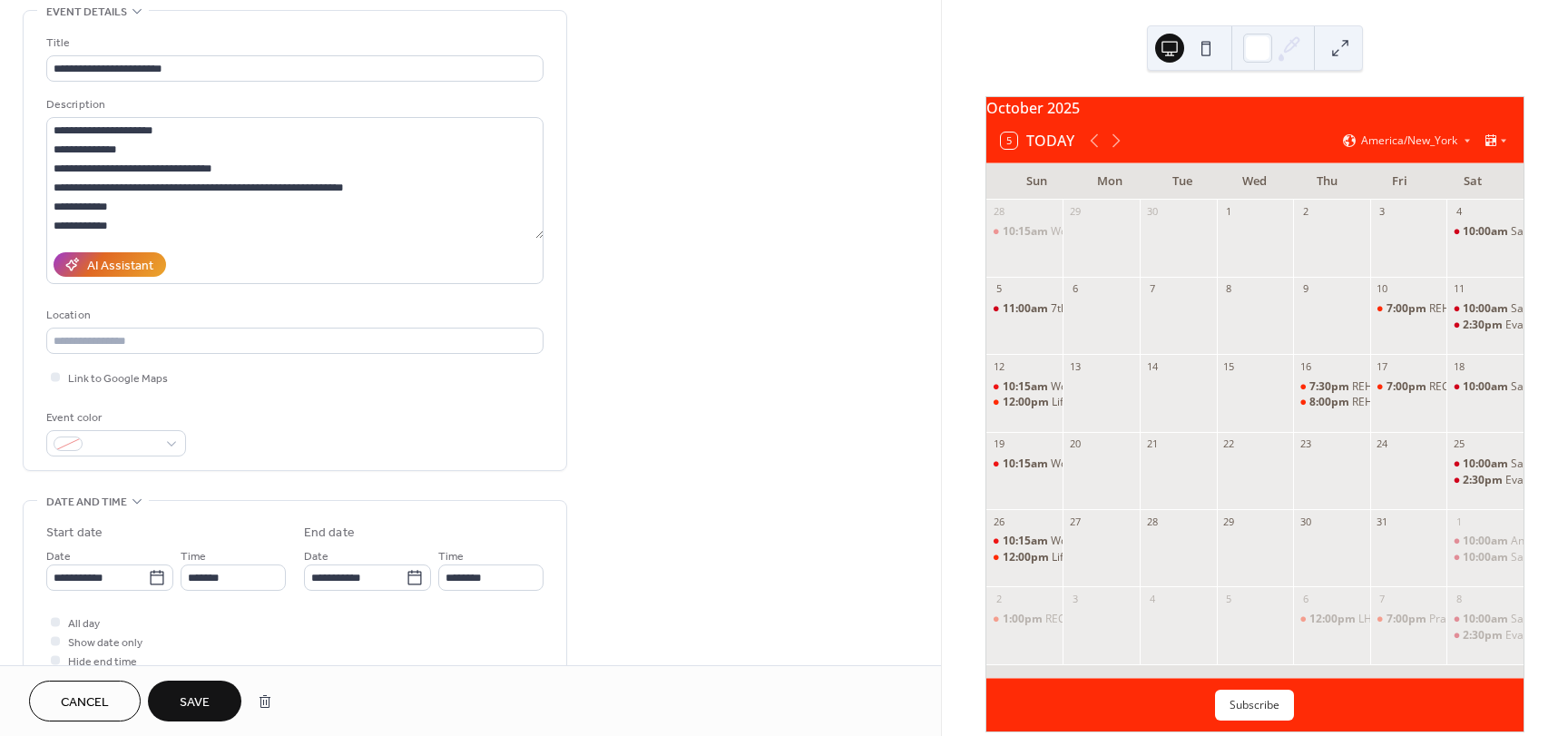 click on "Save" at bounding box center (194, 702) 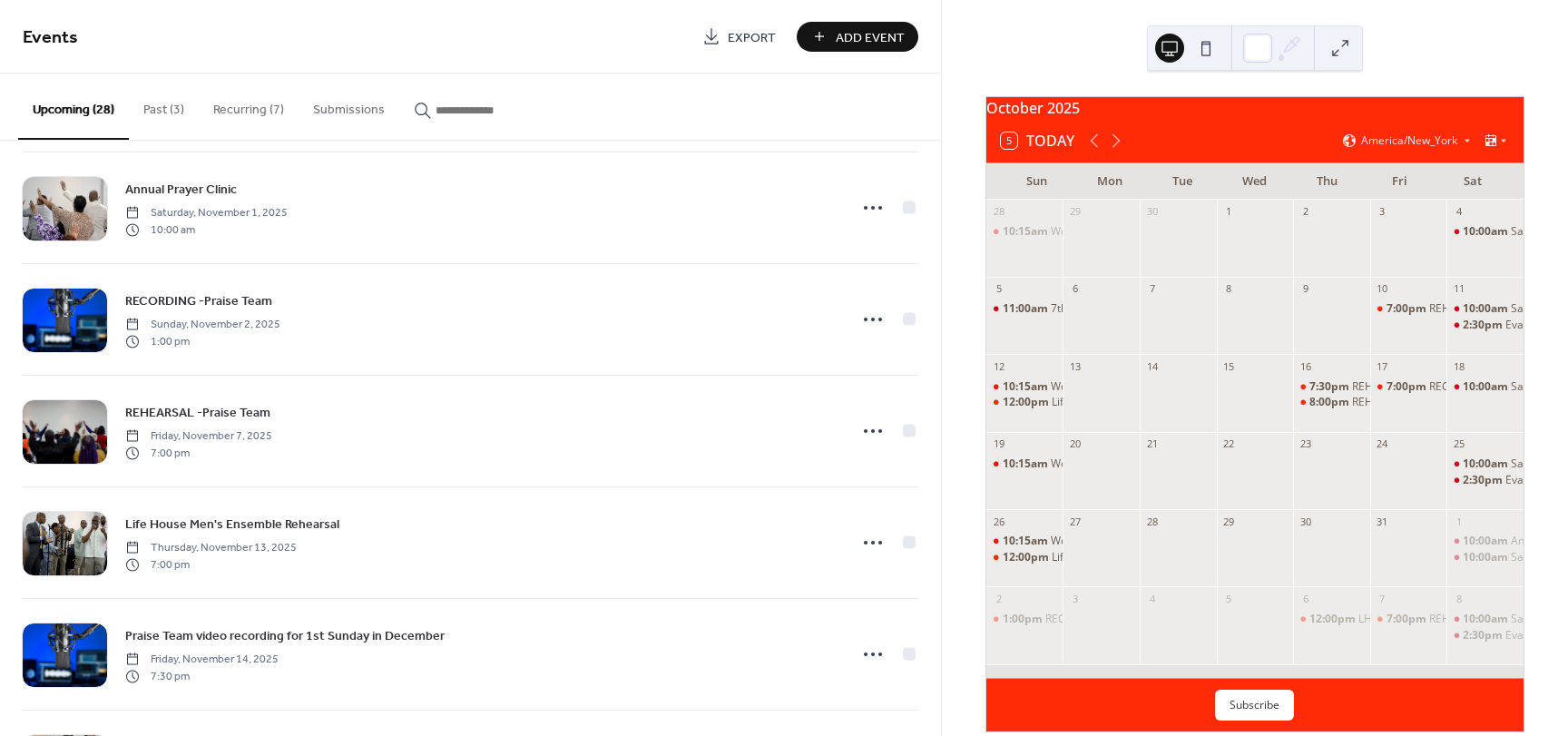 scroll, scrollTop: 2450, scrollLeft: 0, axis: vertical 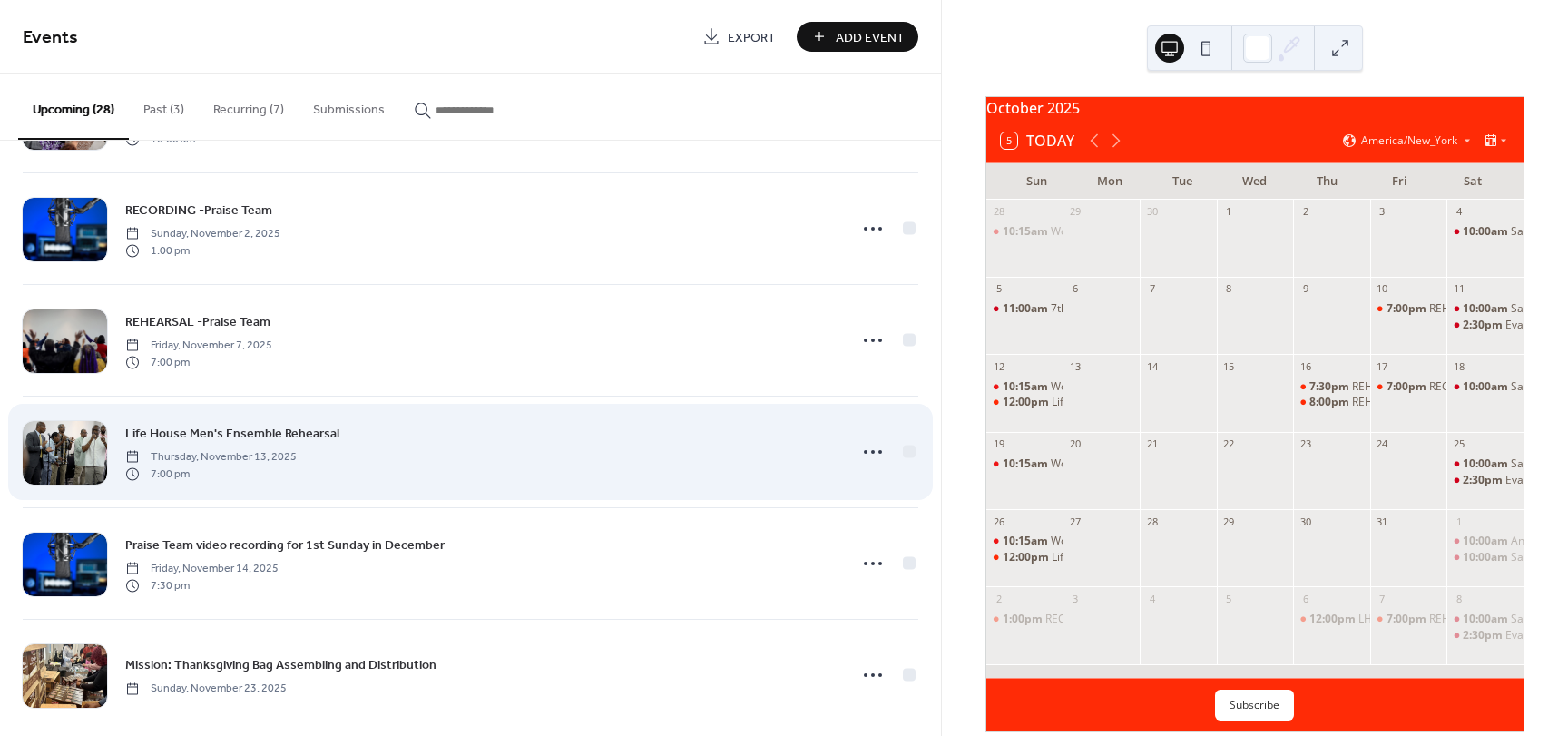 click on "Life House Men's Ensemble Rehearsal" at bounding box center [232, 434] 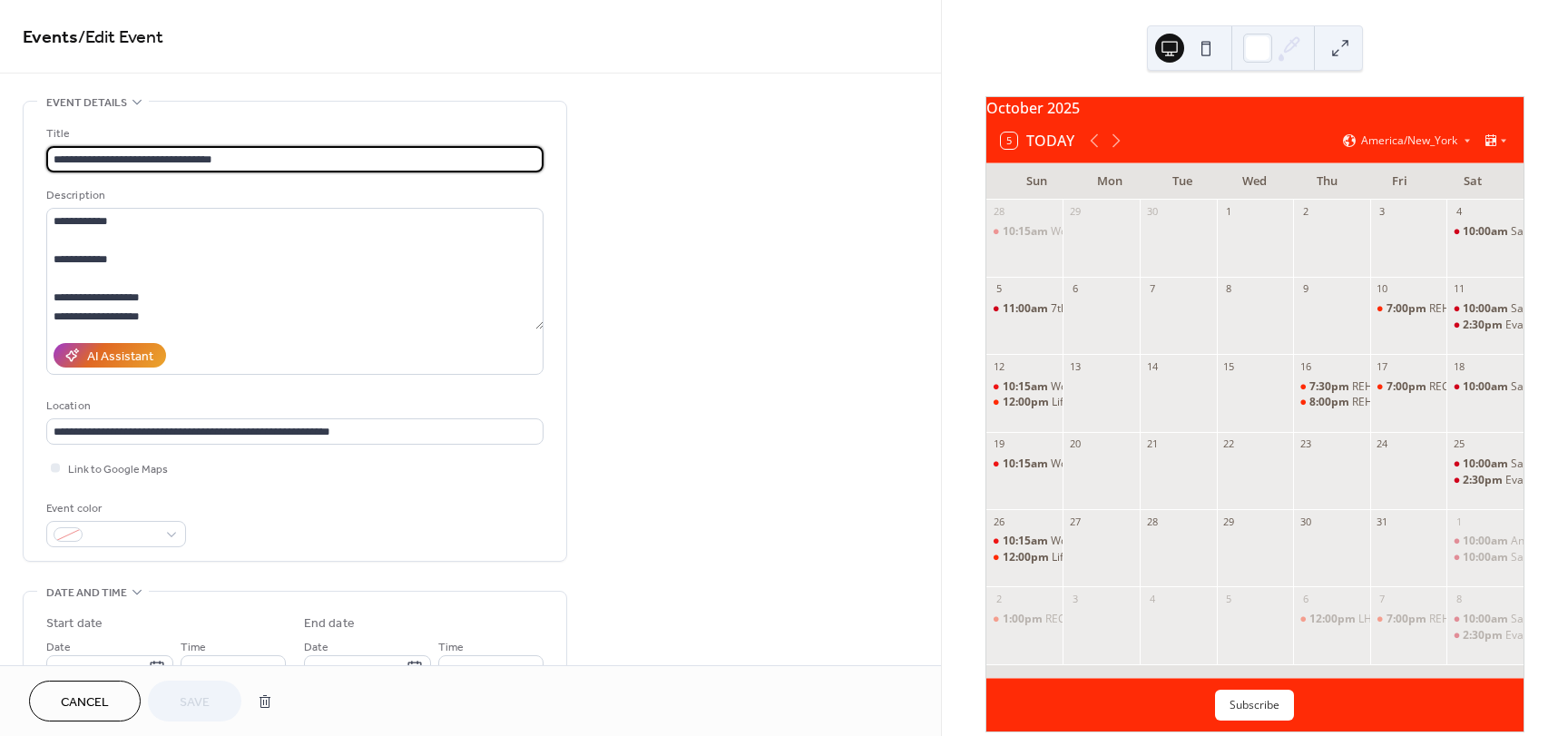 drag, startPoint x: 240, startPoint y: 154, endPoint x: 187, endPoint y: 160, distance: 53.3385 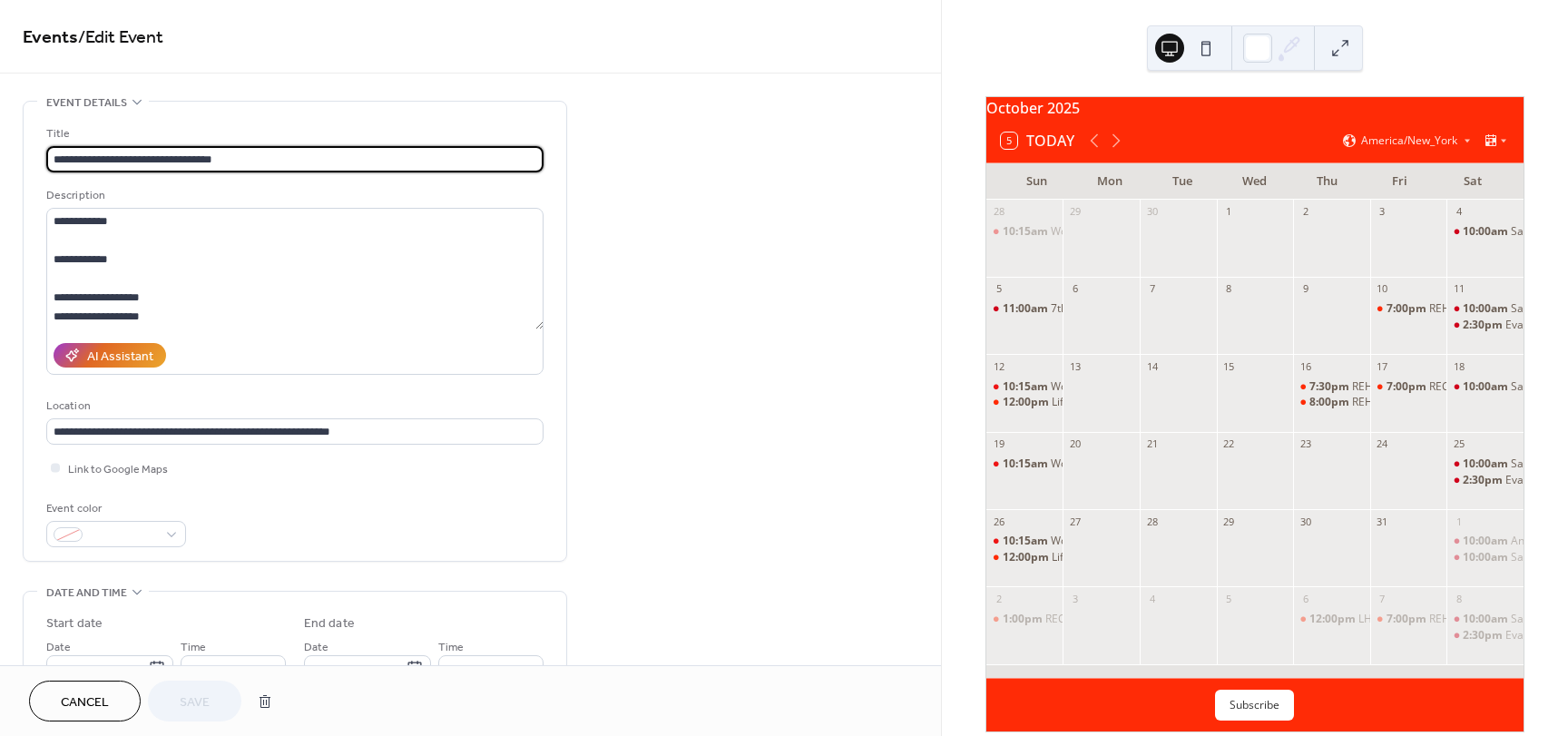 click on "**********" at bounding box center (295, 159) 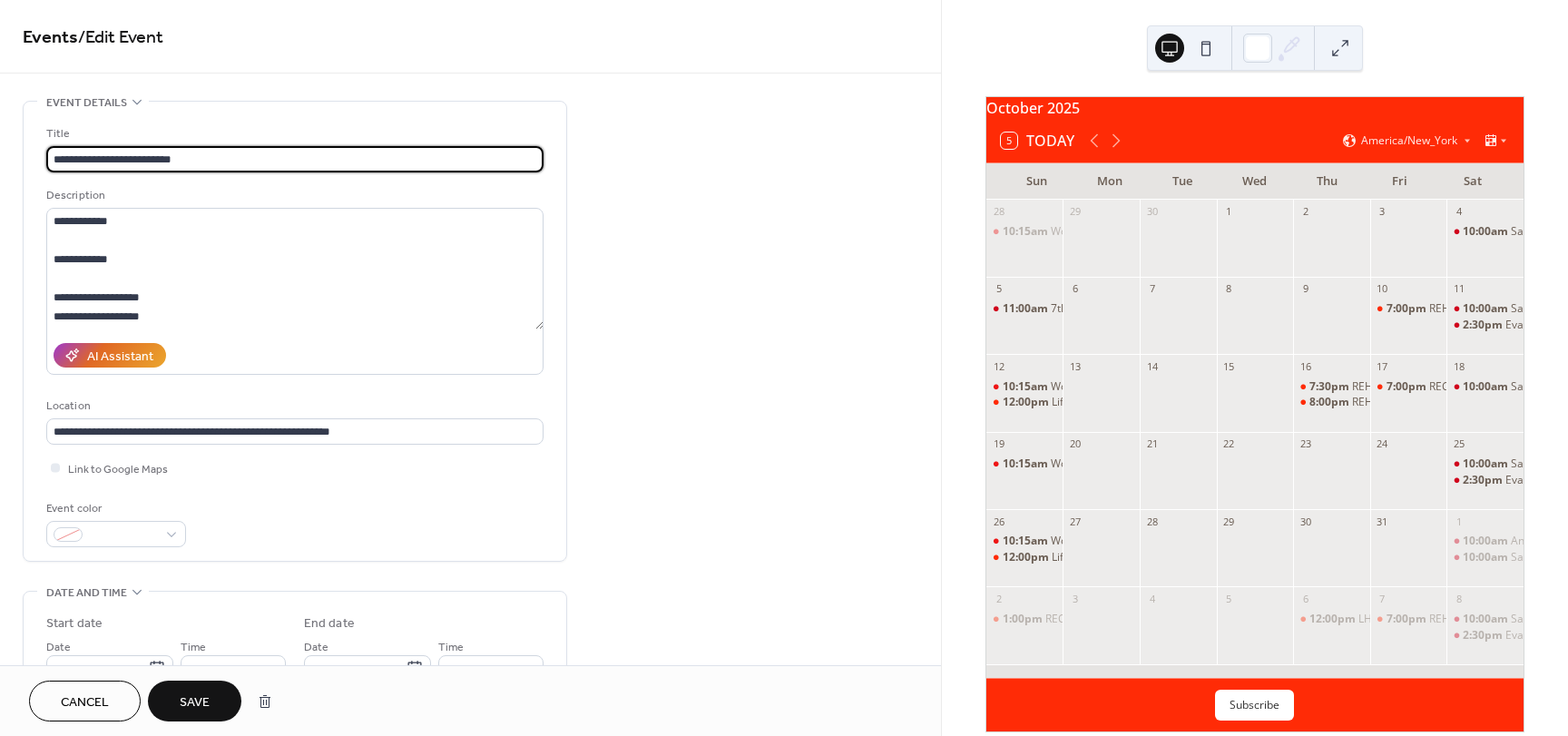 click on "**********" at bounding box center [295, 159] 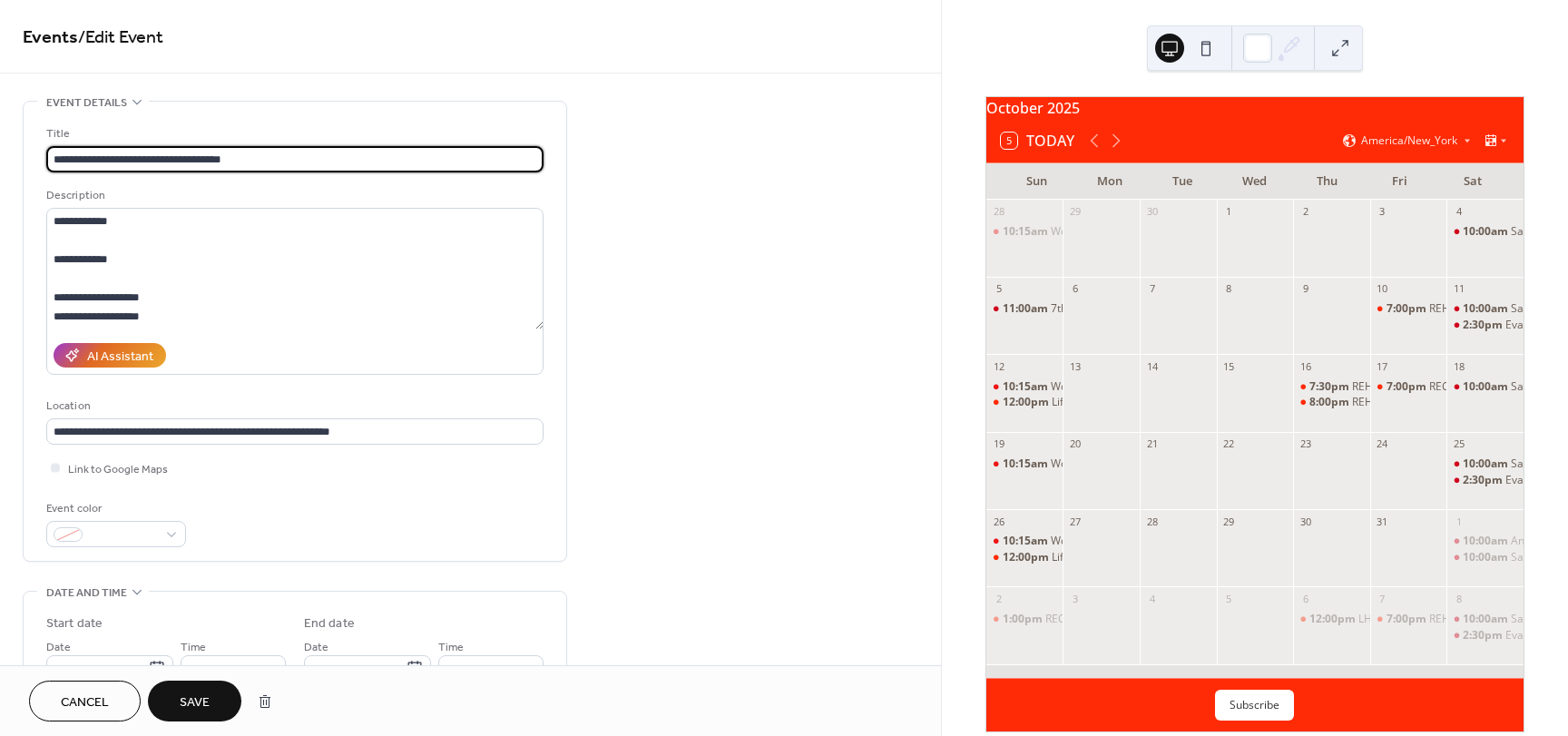type on "**********" 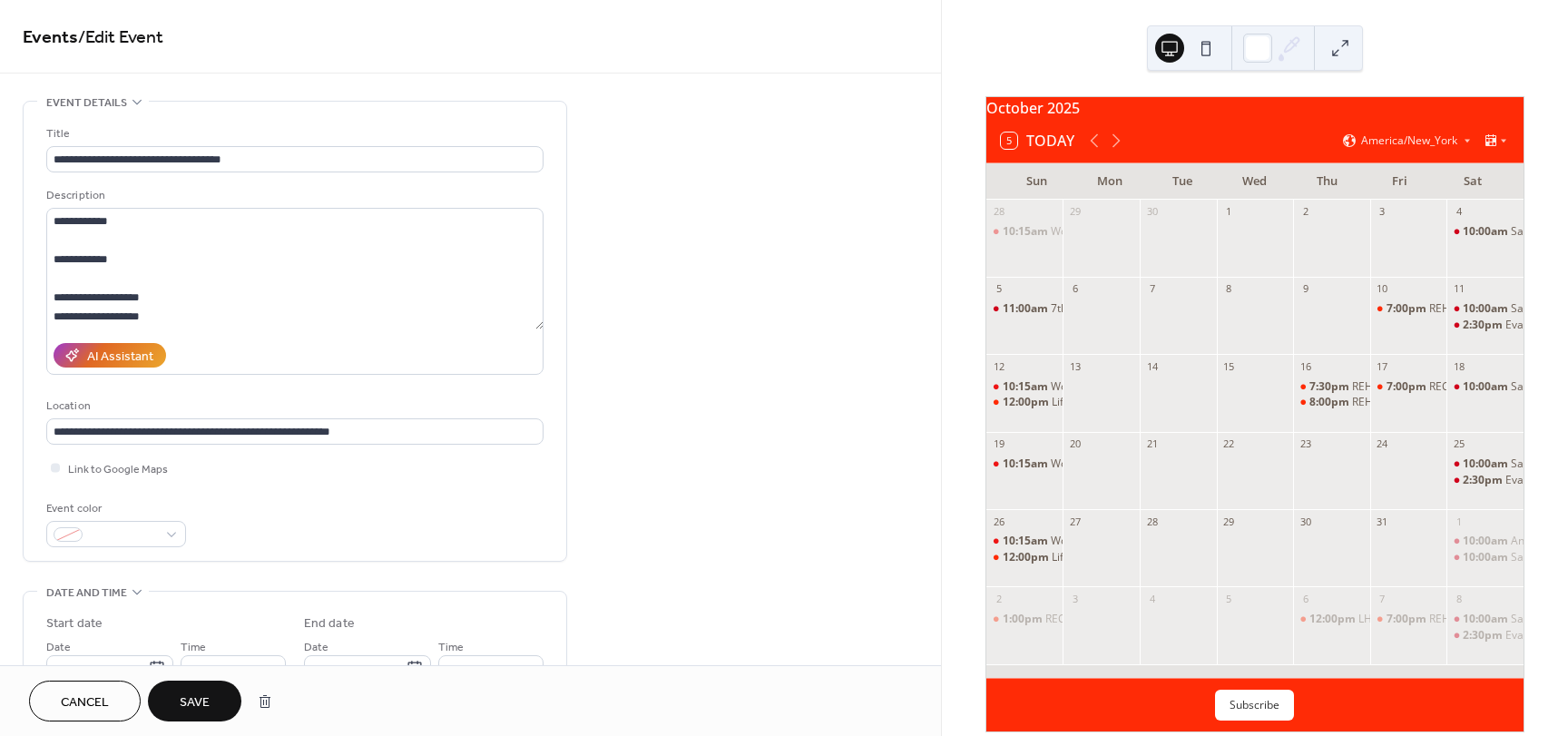 click on "Save" at bounding box center (194, 702) 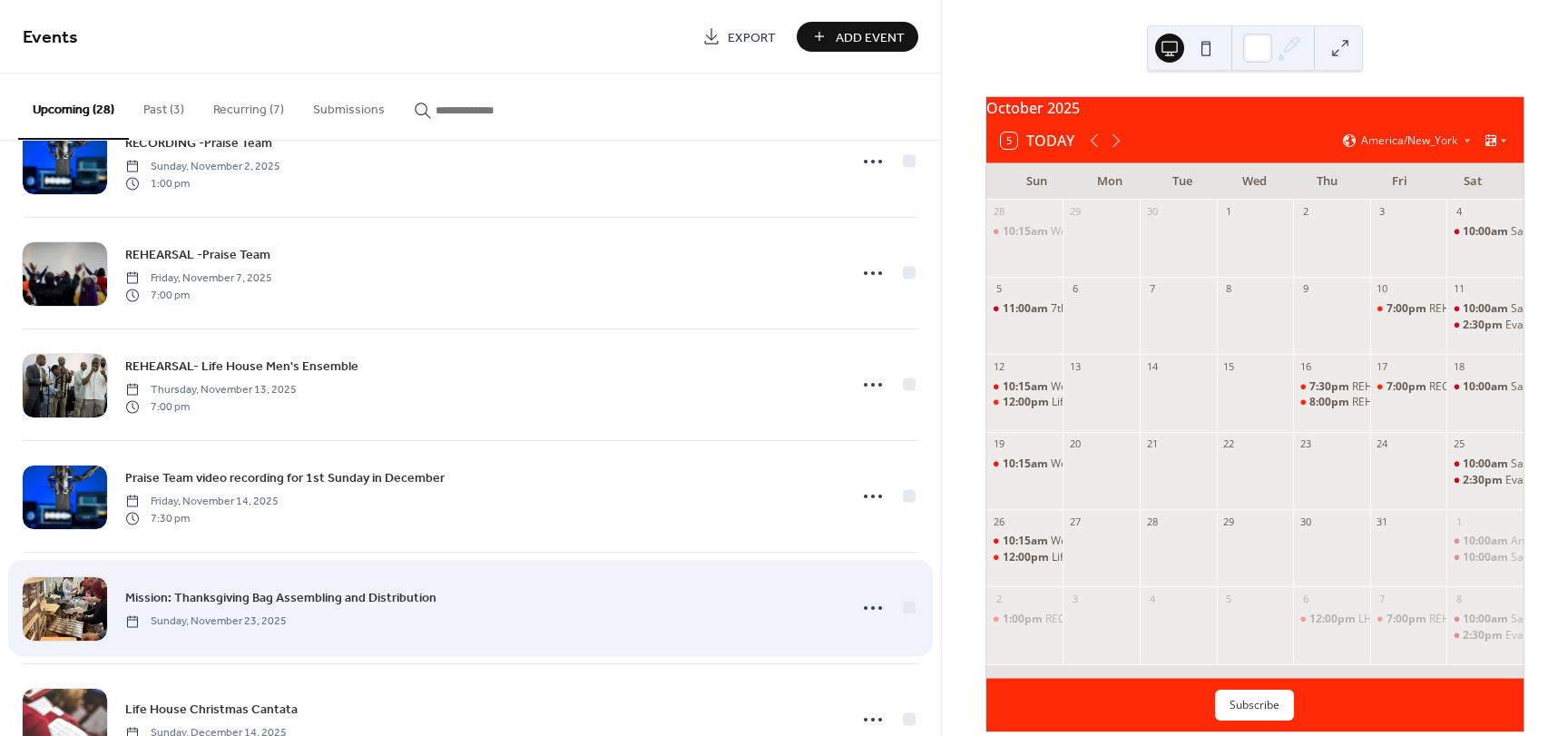 scroll, scrollTop: 2584, scrollLeft: 0, axis: vertical 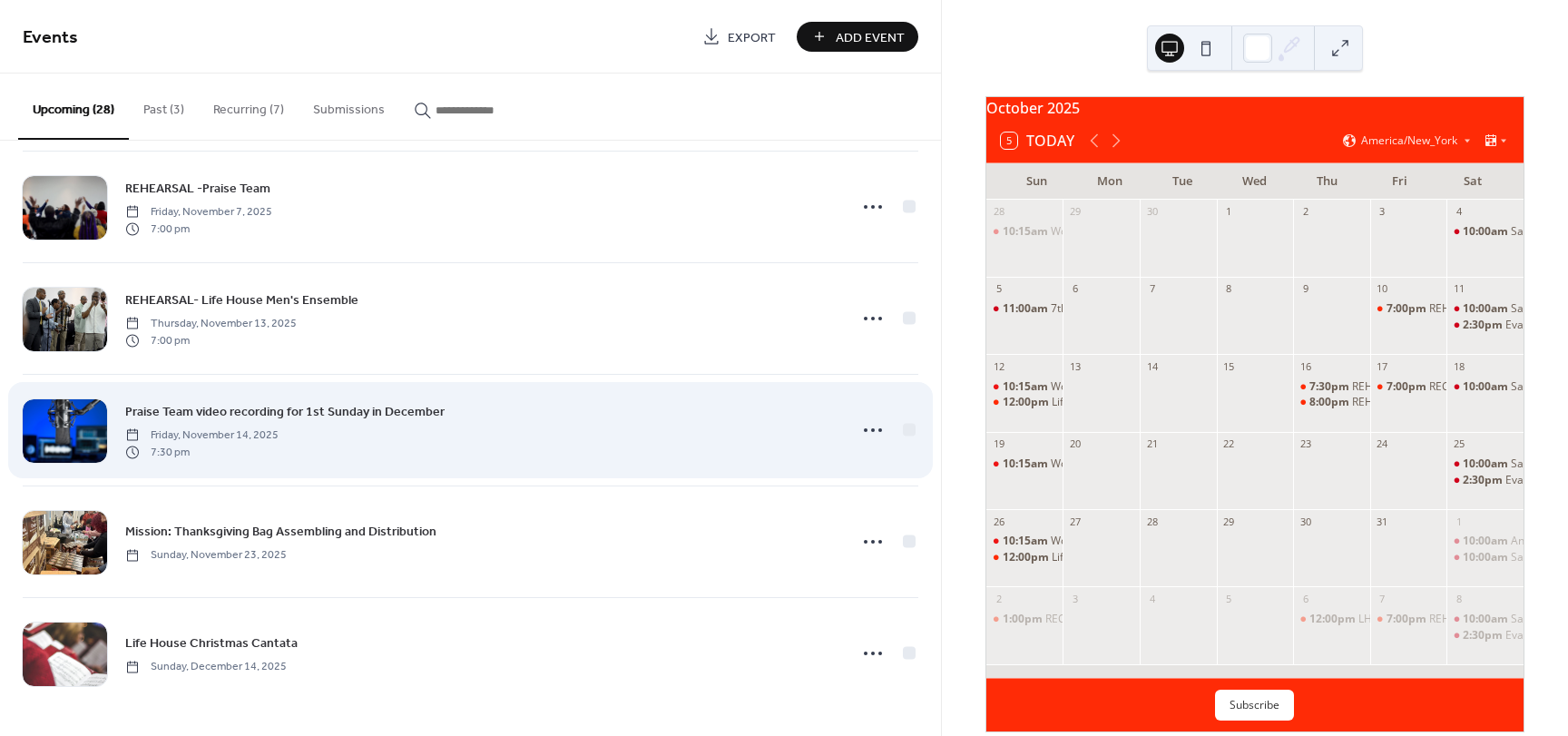 click on "Praise Team video recording for 1st Sunday in December" at bounding box center (285, 412) 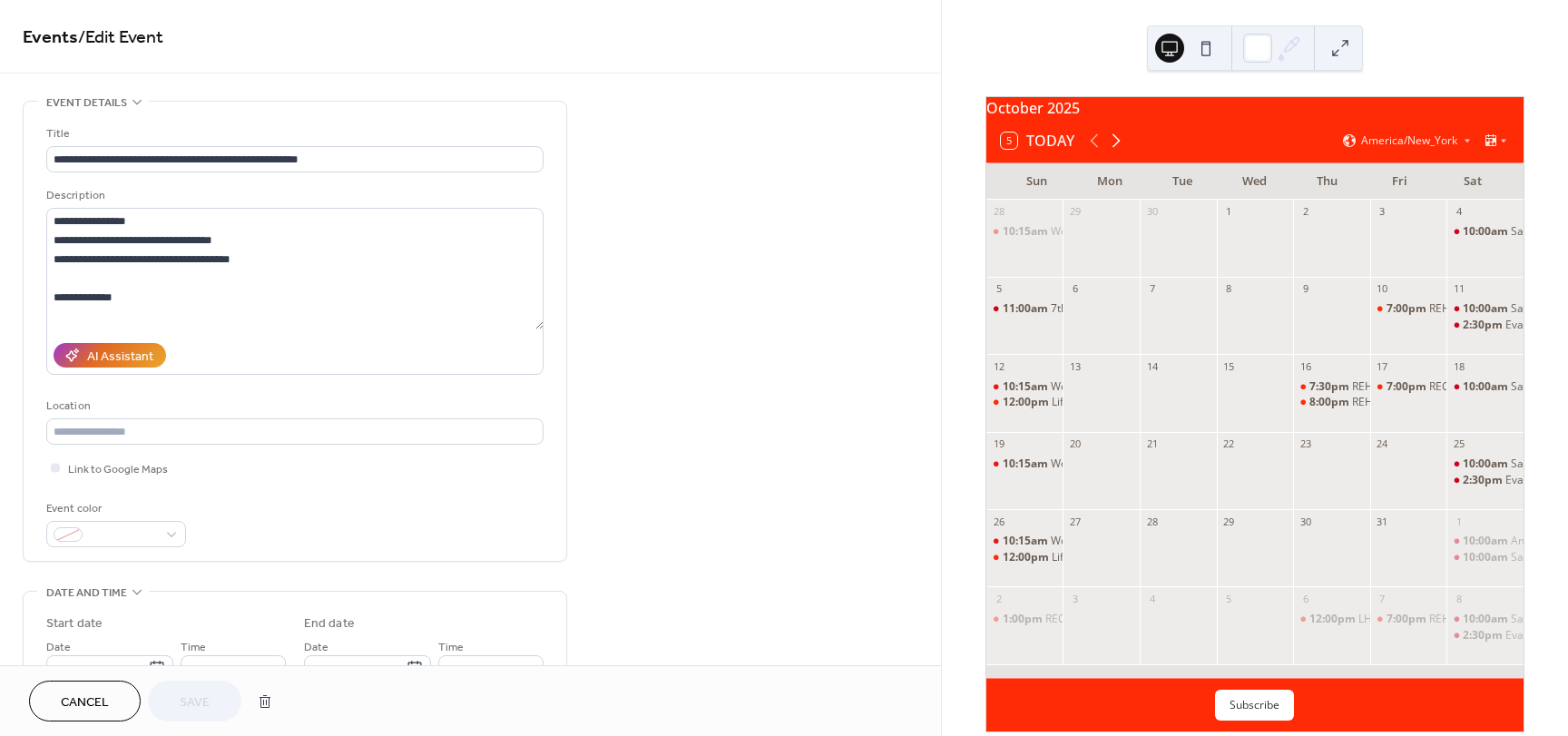 click 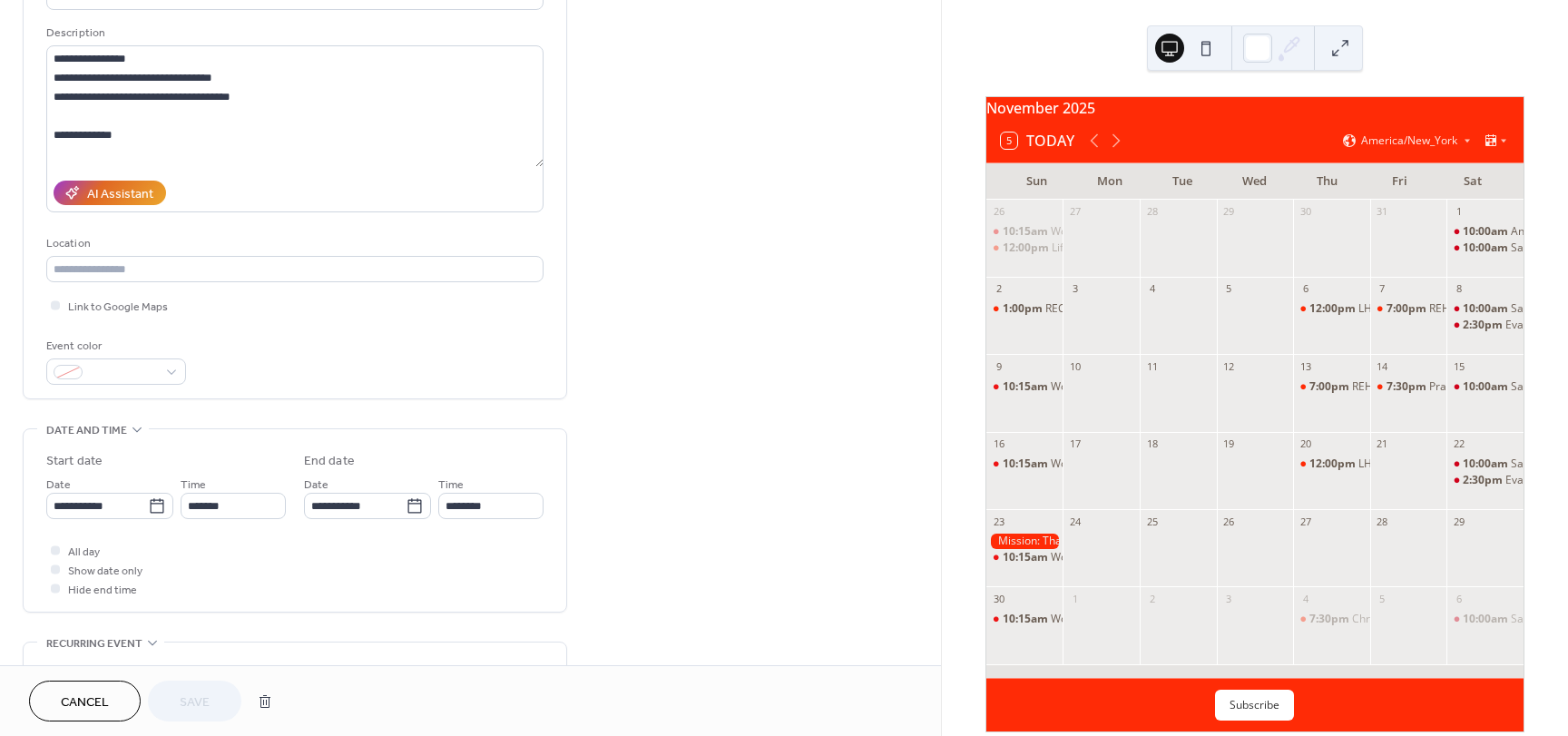 scroll, scrollTop: 182, scrollLeft: 0, axis: vertical 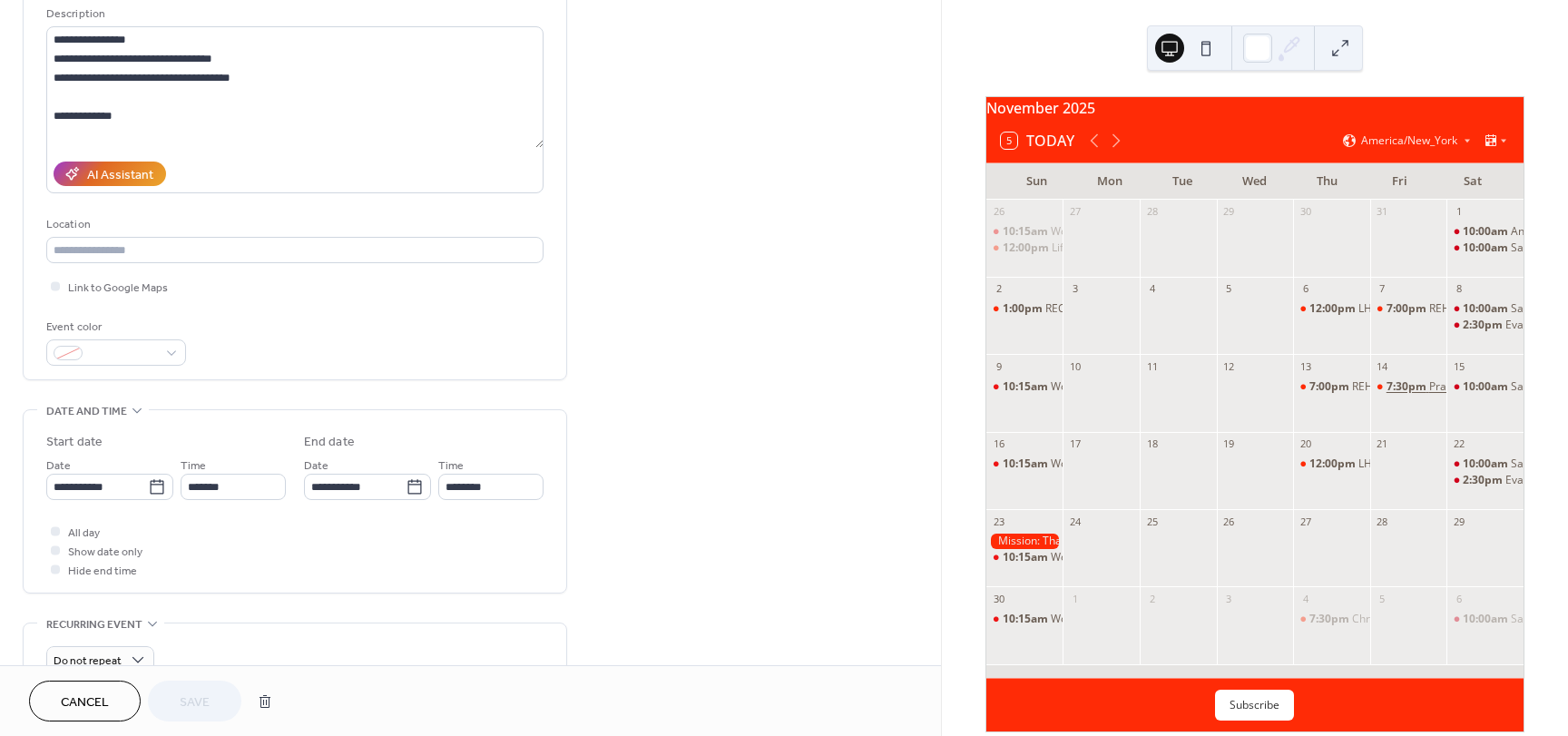 click on "7:30pm" at bounding box center [1407, 387] 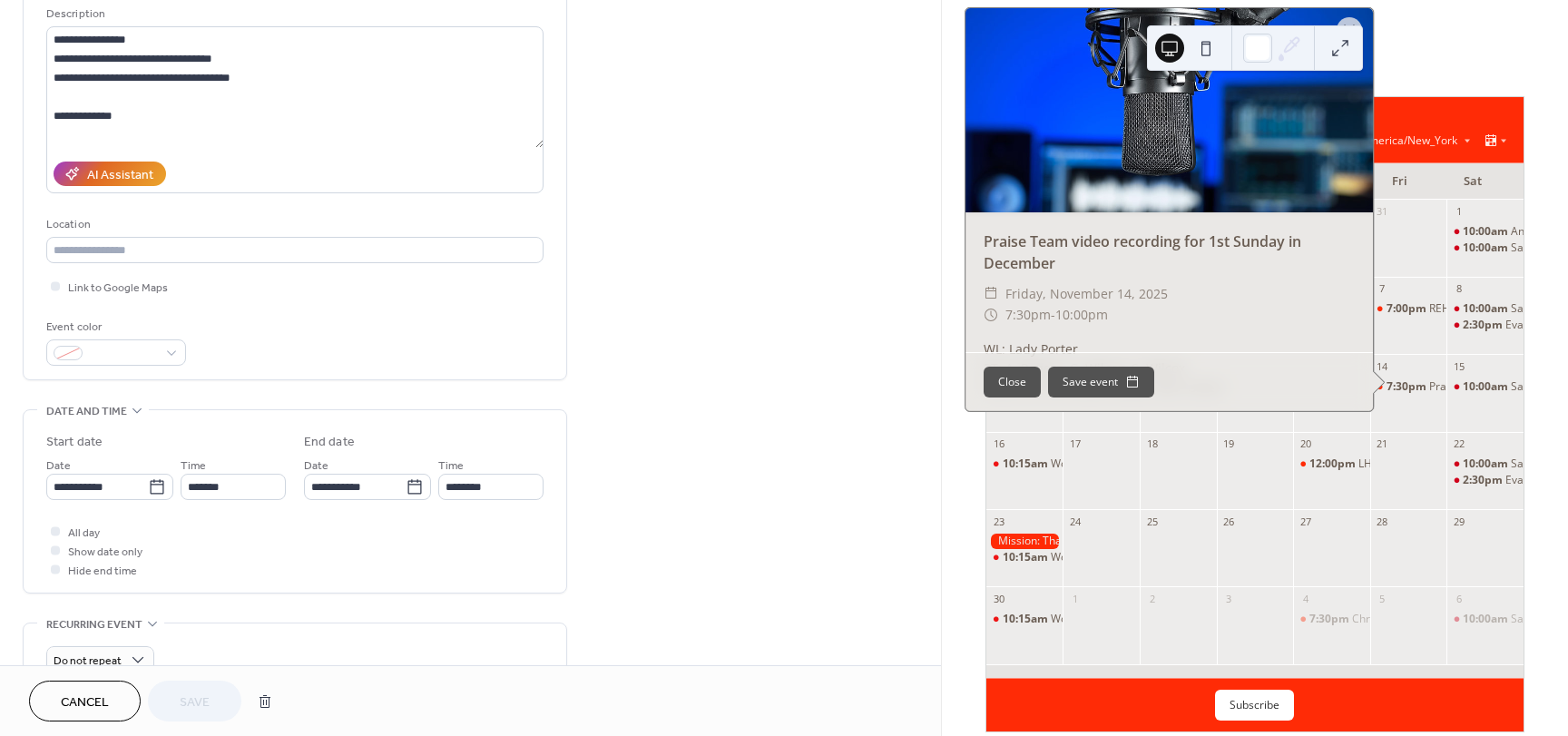 click on "[MONTH] 2025 5 Today America/New_York Sun Mon Tue Wed Thu Fri Sat 26 10:15am Worship Experience @ THE HARBORSIDE 12:00pm Life Shiners Choir Rehearsal 27 28 29 30 31 1 10:00am Annual Prayer Clinic 10:00am Saturday Morning Prayer 2 1:00pm RECORDING -Praise Team 3 4 5 6 12:00pm LH Mass Choir Christmas Cantata Rehearsal 7 7:00pm REHEARSAL -Praise Team 8 10:00am Saturday Morning Prayer 2:30pm Evangelism @ Larkin Chase in [CITY], [STATE] 9 10:15am Worship Experience @ THE HARBORSIDE 10 11 12 13 7:00pm REHEARSAL- Life House Men's Ensemble 14 7:30pm Praise Team video recording for 1st Sunday in December 15 10:00am Saturday Morning Prayer 16 10:15am Worship Experience @ THE HARBORSIDE 17 18 19 20 12:00pm LH Mass Choir Christmas Cantata Rehearsal 21 22 10:00am Saturday Morning Prayer 2:30pm Evangelism @ Doctors Comm Rehab in [CITY], [STATE] 23 10:15am Worship Experience @ THE HARBORSIDE 24 25 26 27 28 29 30 10:15am Worship Experience @ THE HARBORSIDE 1 2 3 4 7:30pm Christmas Cantata- All participants 5 6 10:00am Saturday Morning Prayer" at bounding box center (1255, 368) 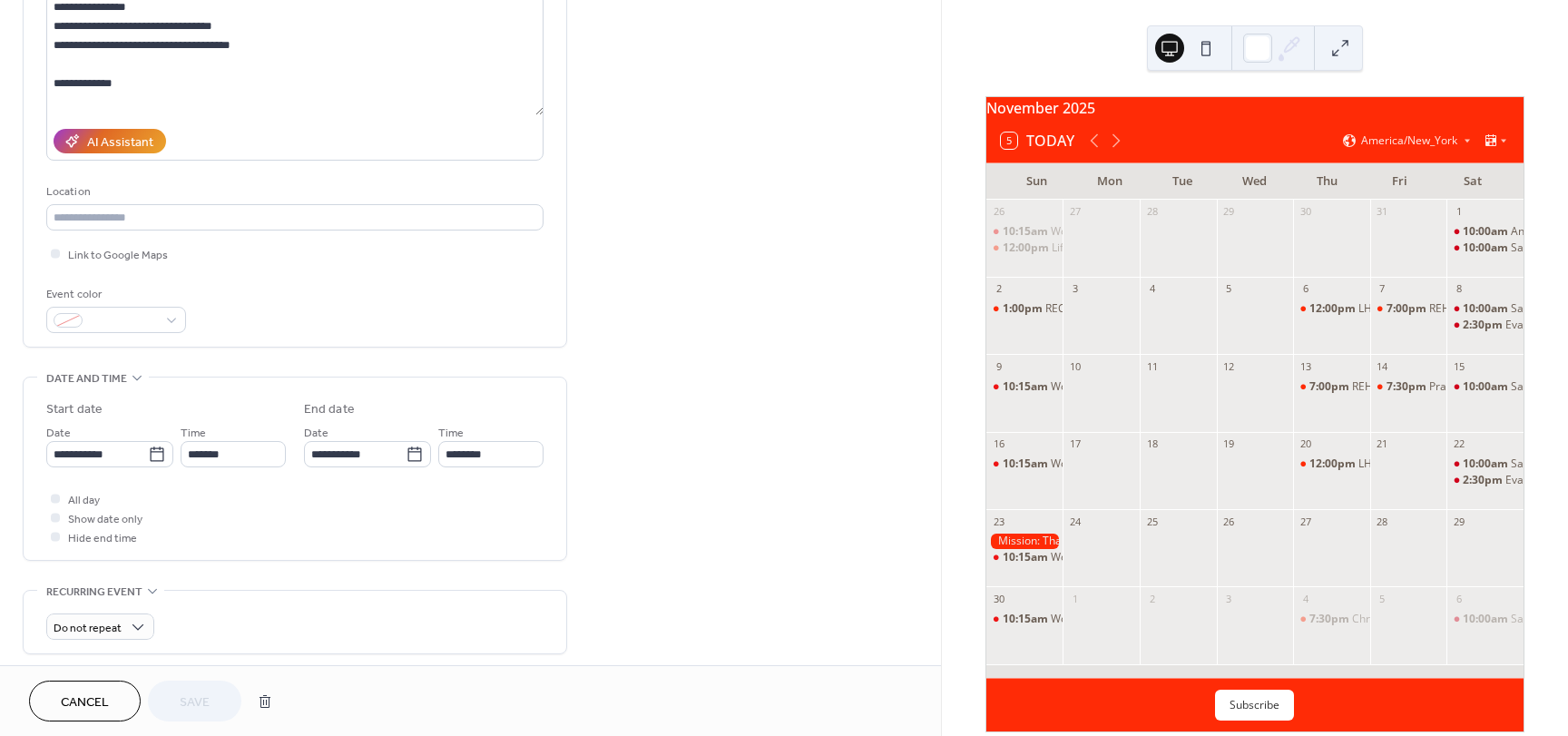 scroll, scrollTop: 272, scrollLeft: 0, axis: vertical 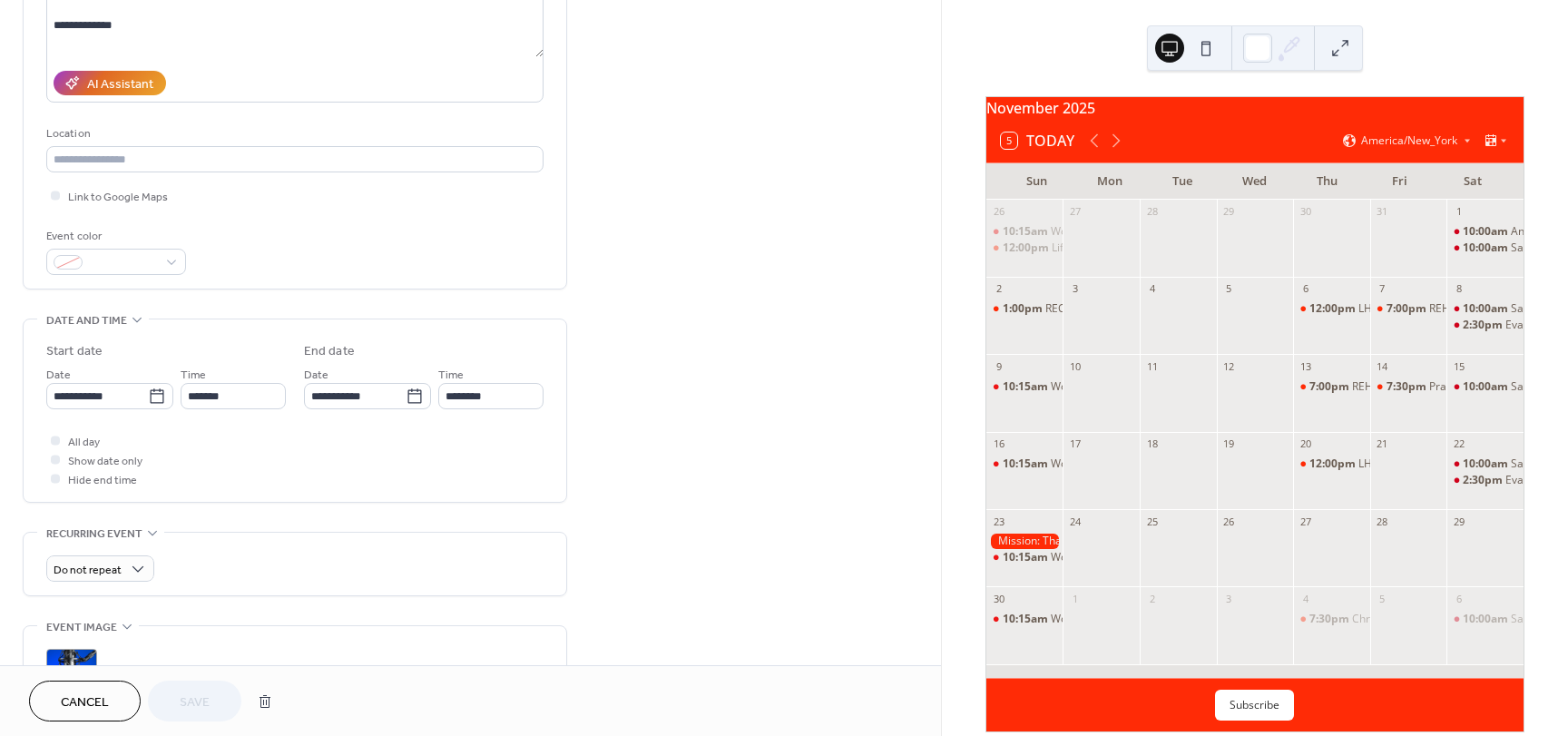 click on "Cancel" at bounding box center [84, 702] 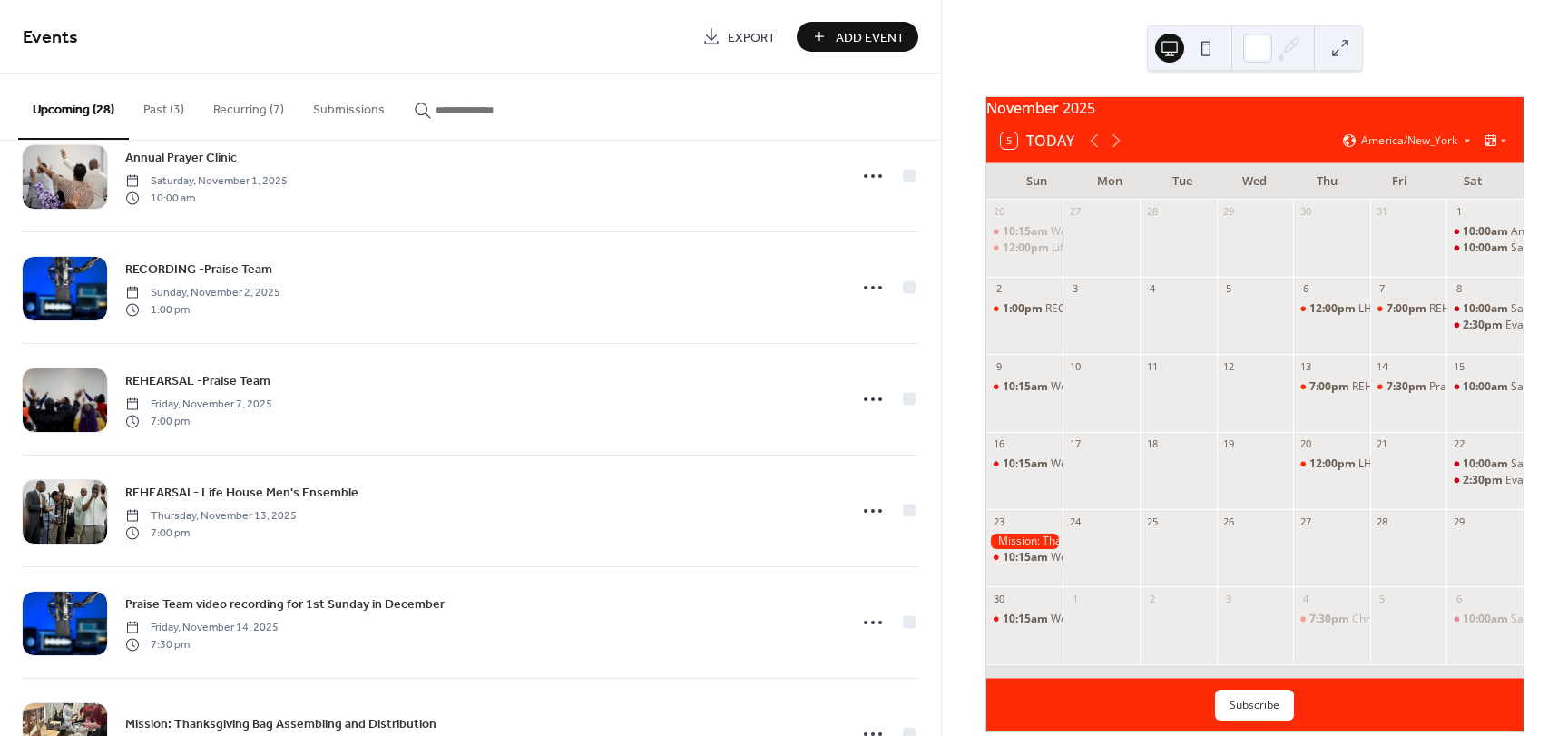 scroll, scrollTop: 2584, scrollLeft: 0, axis: vertical 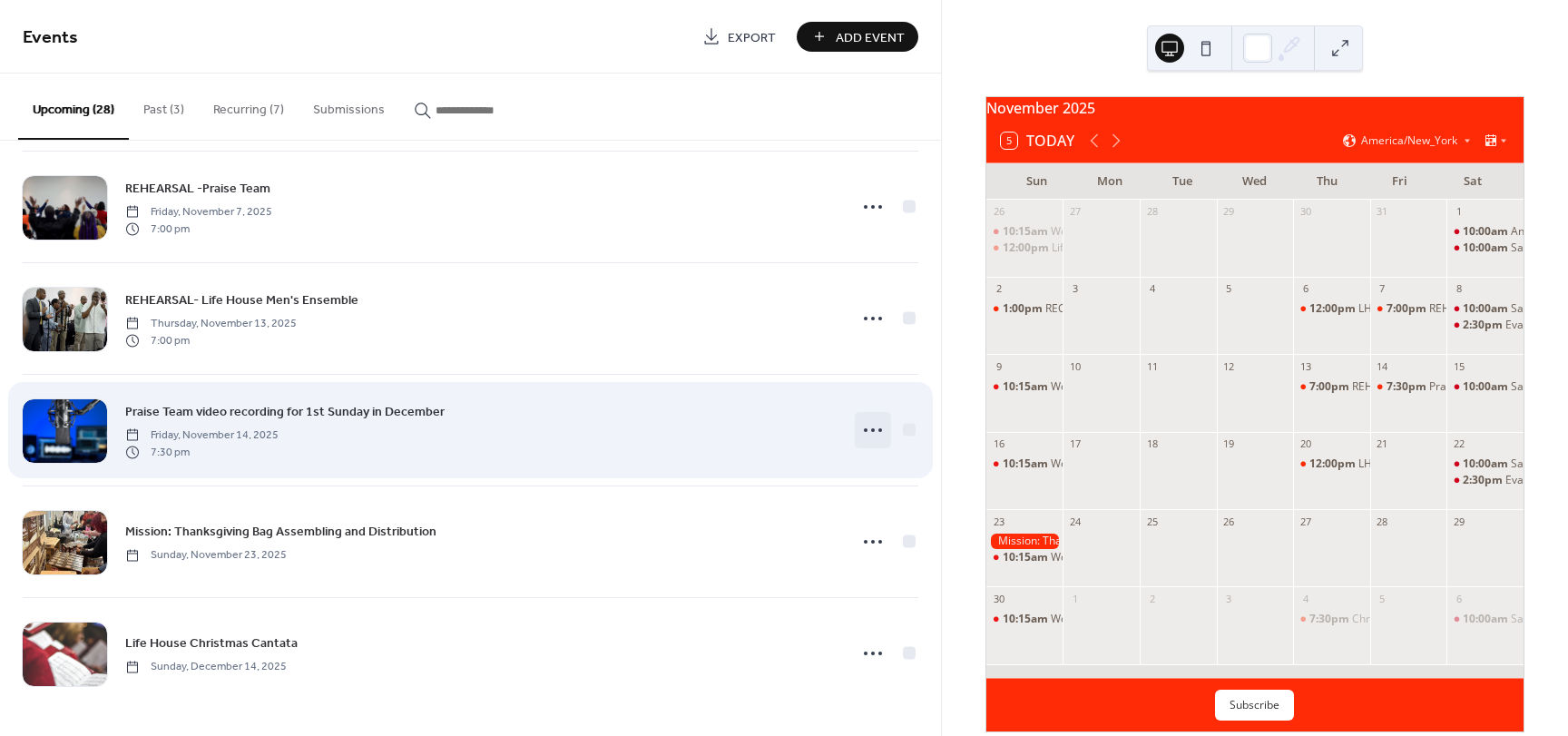 click 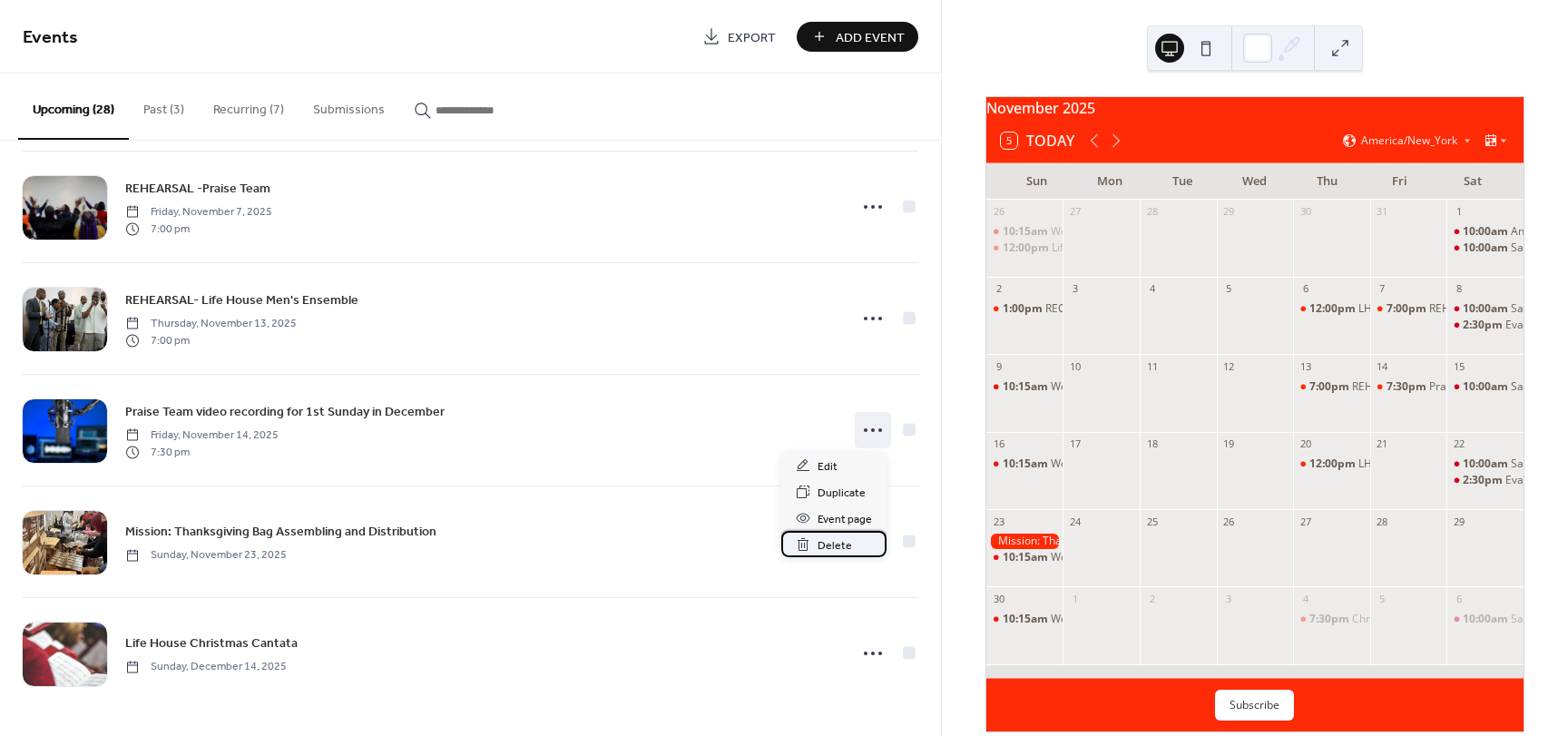 click on "Delete" at bounding box center (835, 545) 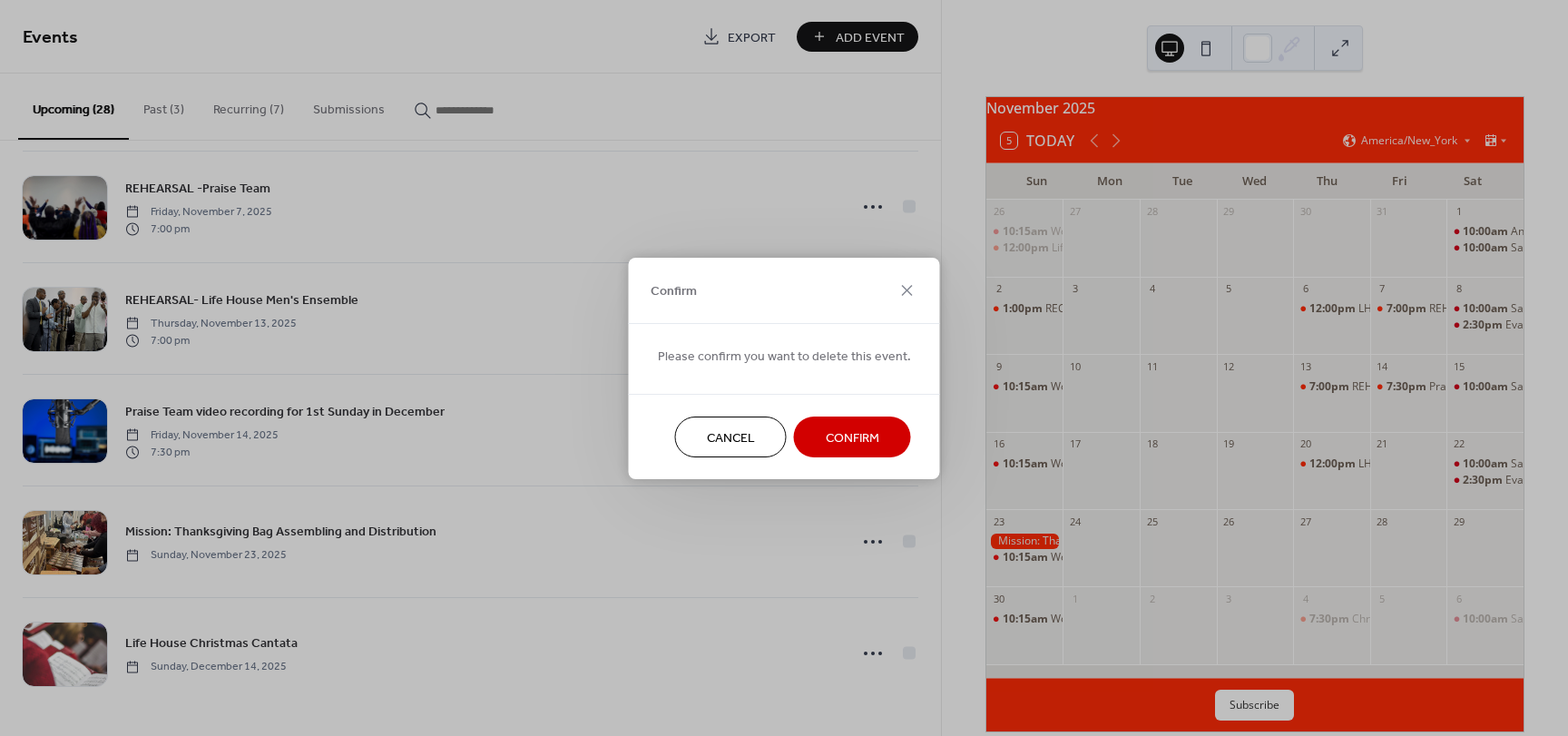 click on "Confirm" at bounding box center (852, 437) 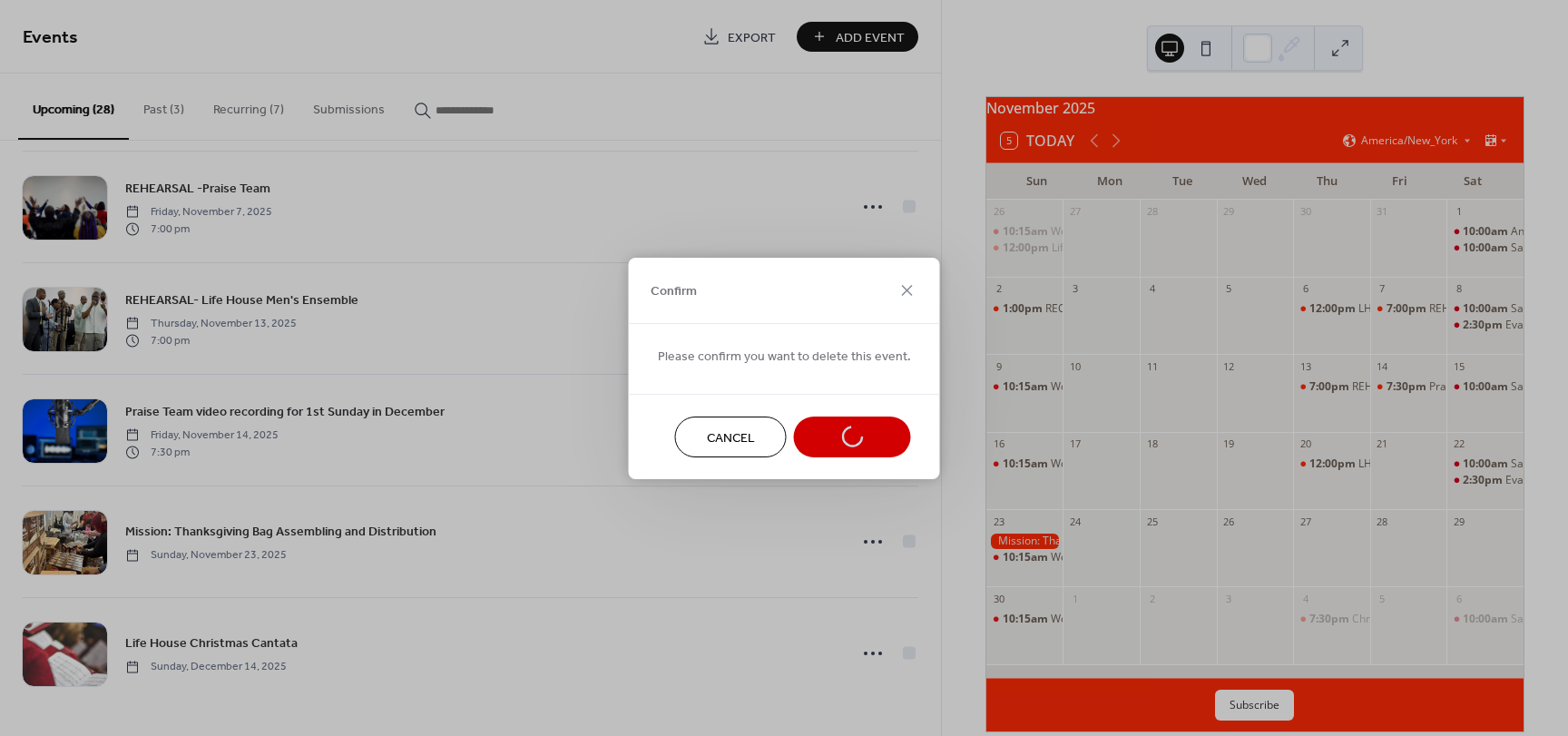 scroll, scrollTop: 2472, scrollLeft: 0, axis: vertical 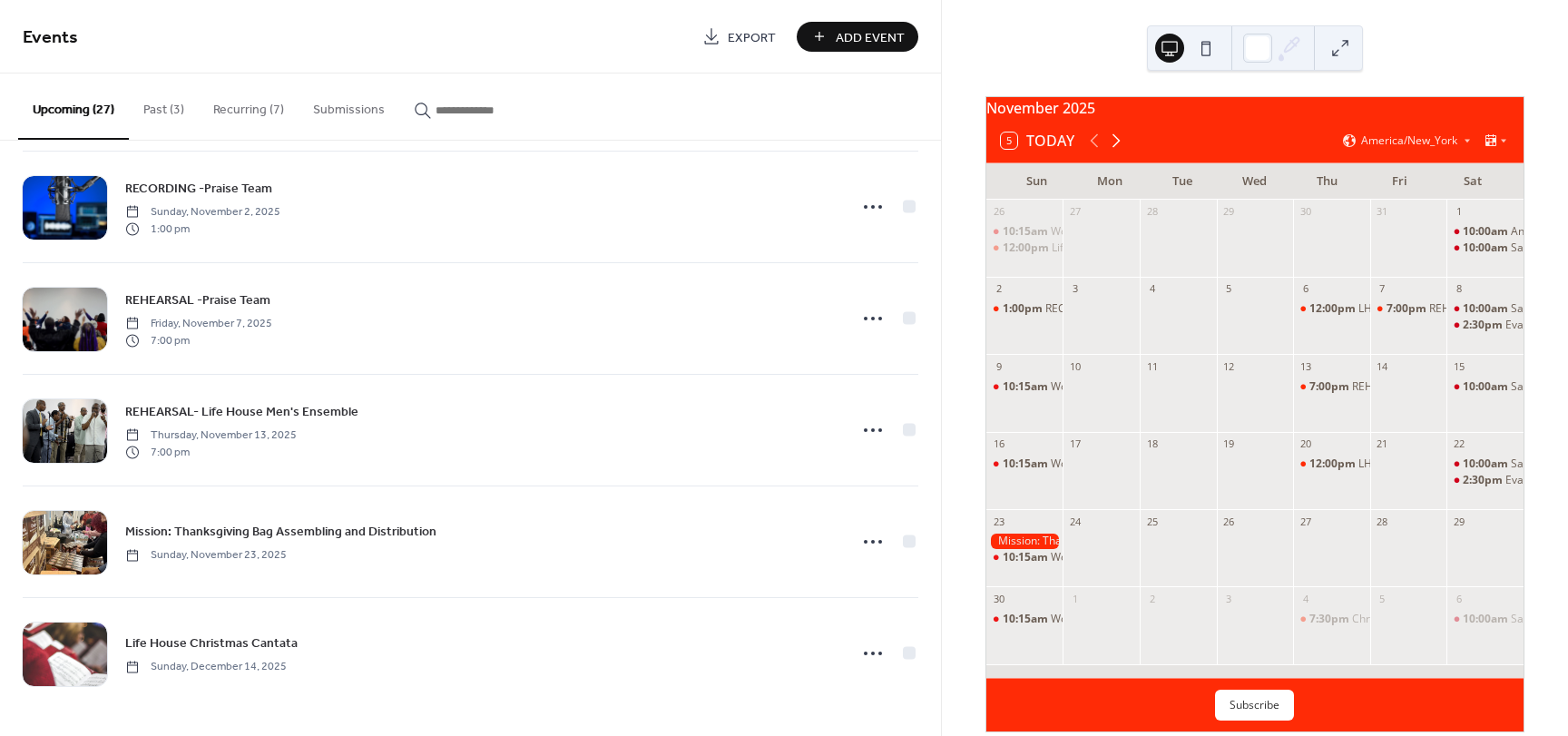 click 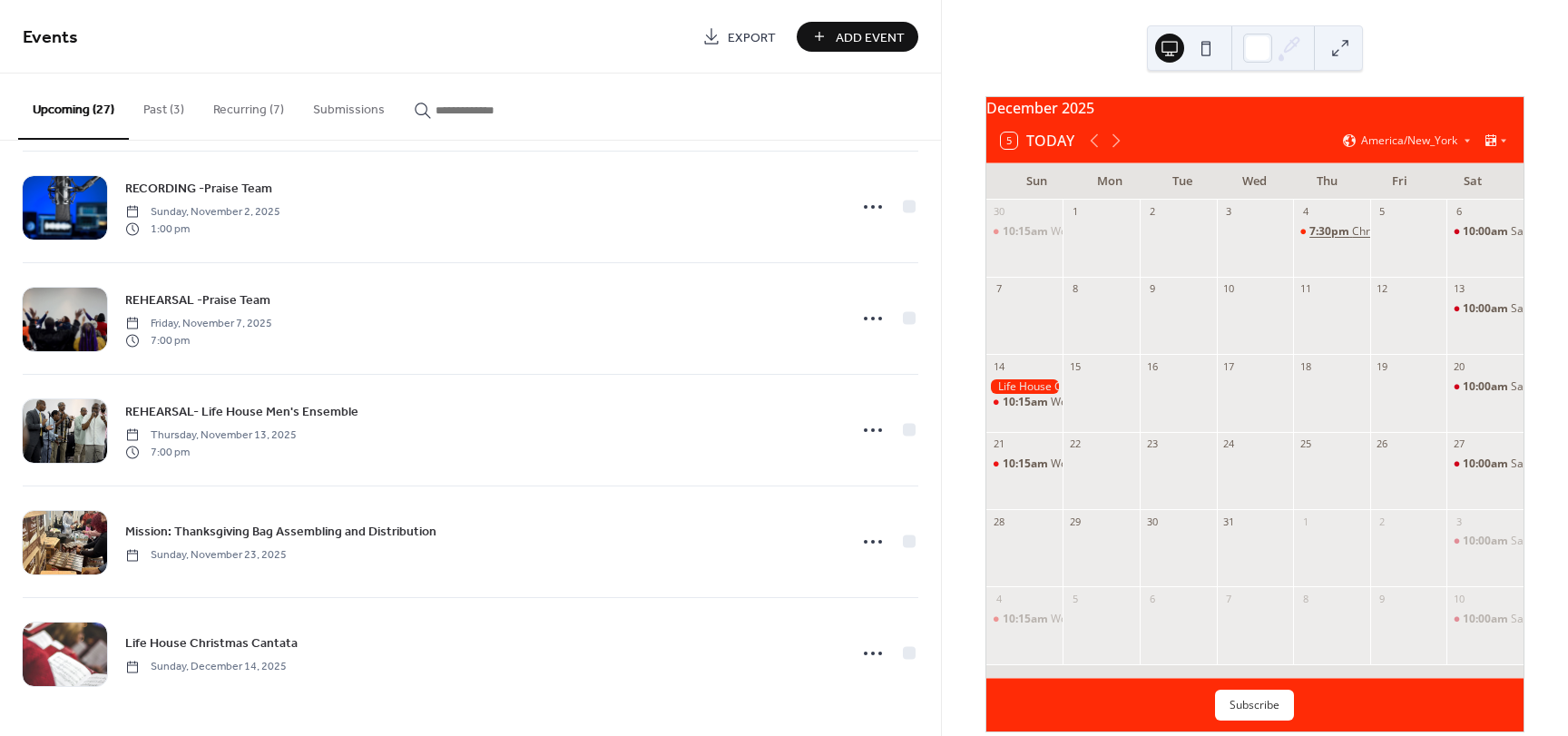 click on "7:30pm" at bounding box center [1330, 231] 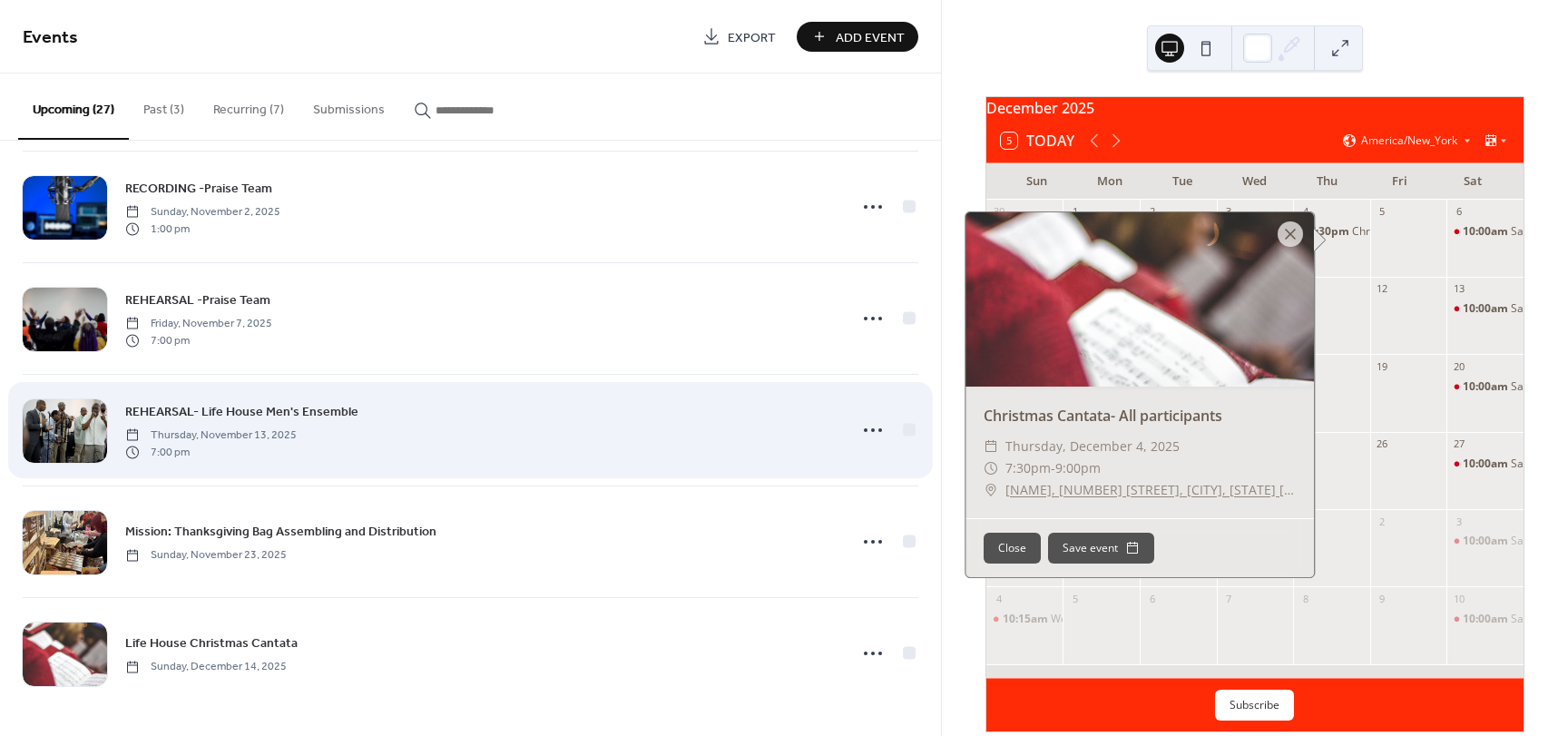 click on "REHEARSAL- Life House Men's Ensemble  Thursday, [MONTH] 13, 2025 7:00 pm" at bounding box center [470, 430] 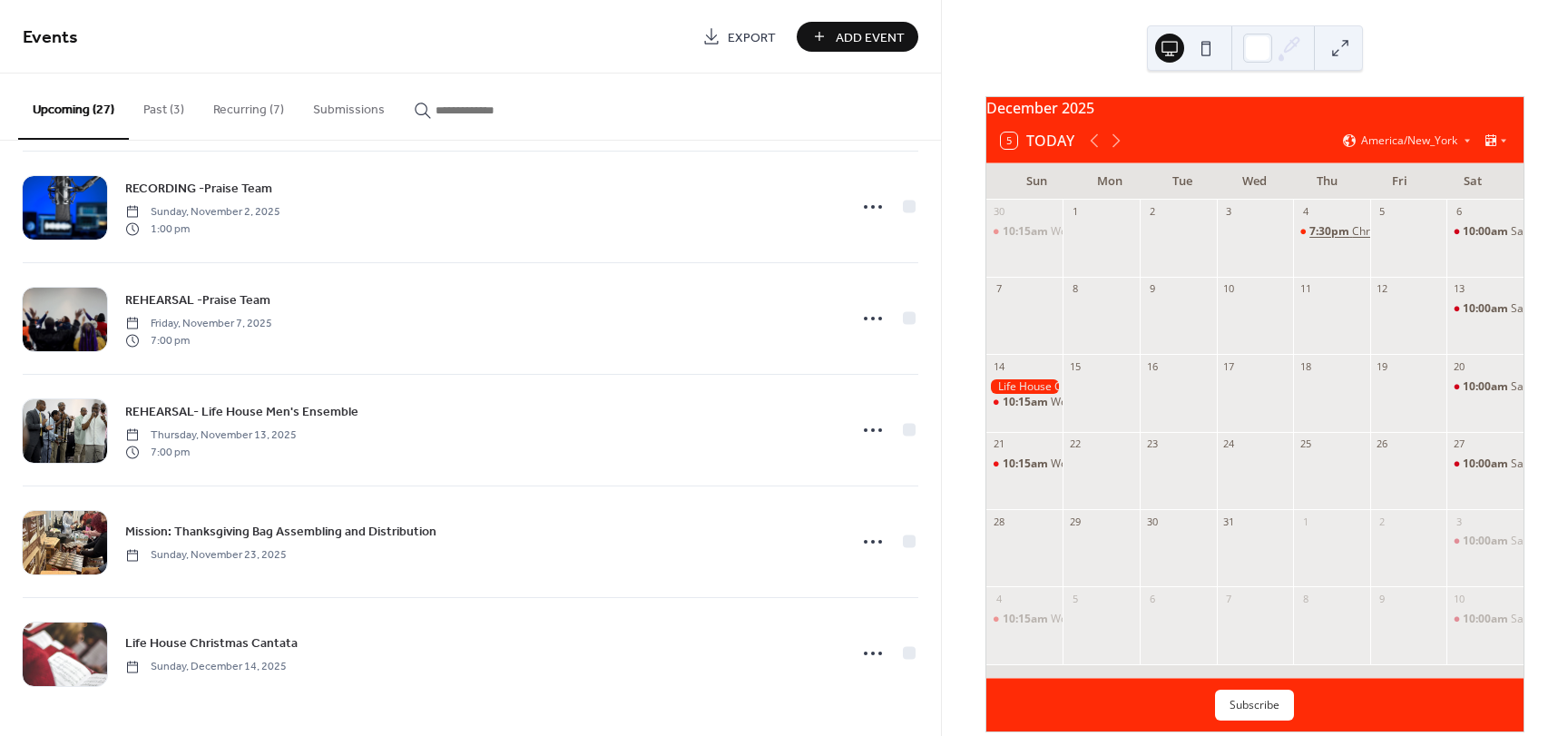 click on "7:30pm" at bounding box center [1330, 231] 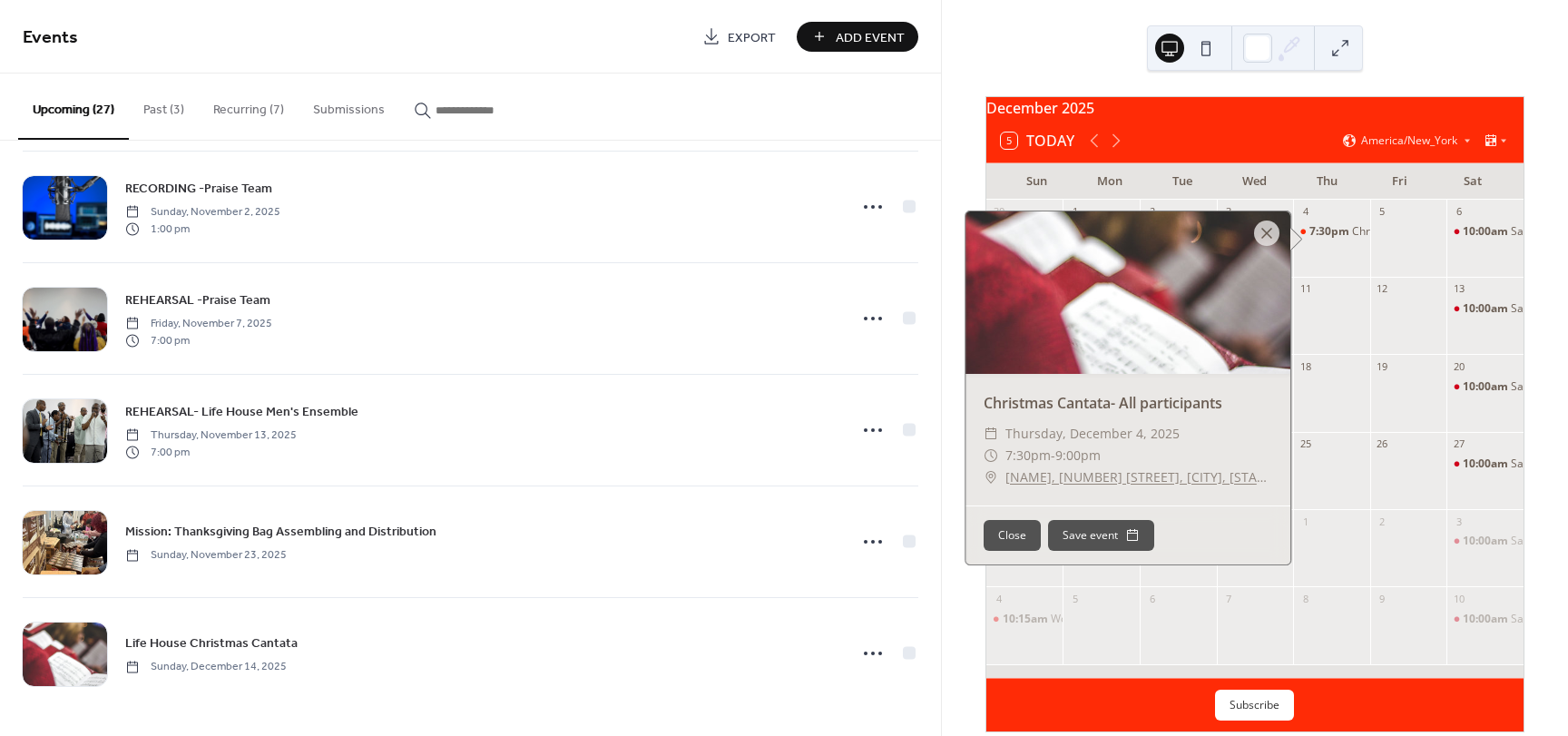 click on "Save event" at bounding box center (1101, 535) 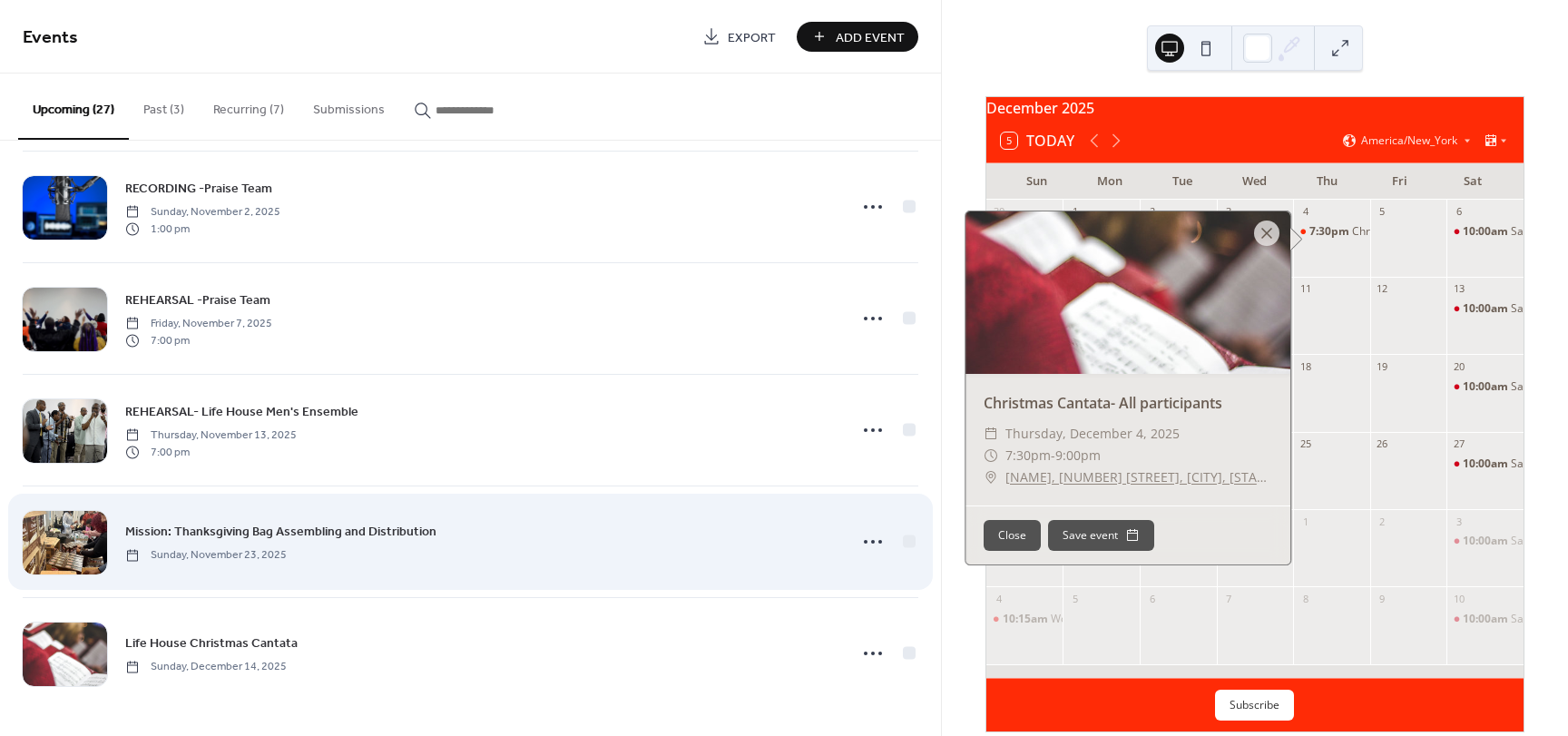 click on "Mission: Thanksgiving Bag Assembling and Distribution Sunday, November 23, 2025" at bounding box center (470, 542) 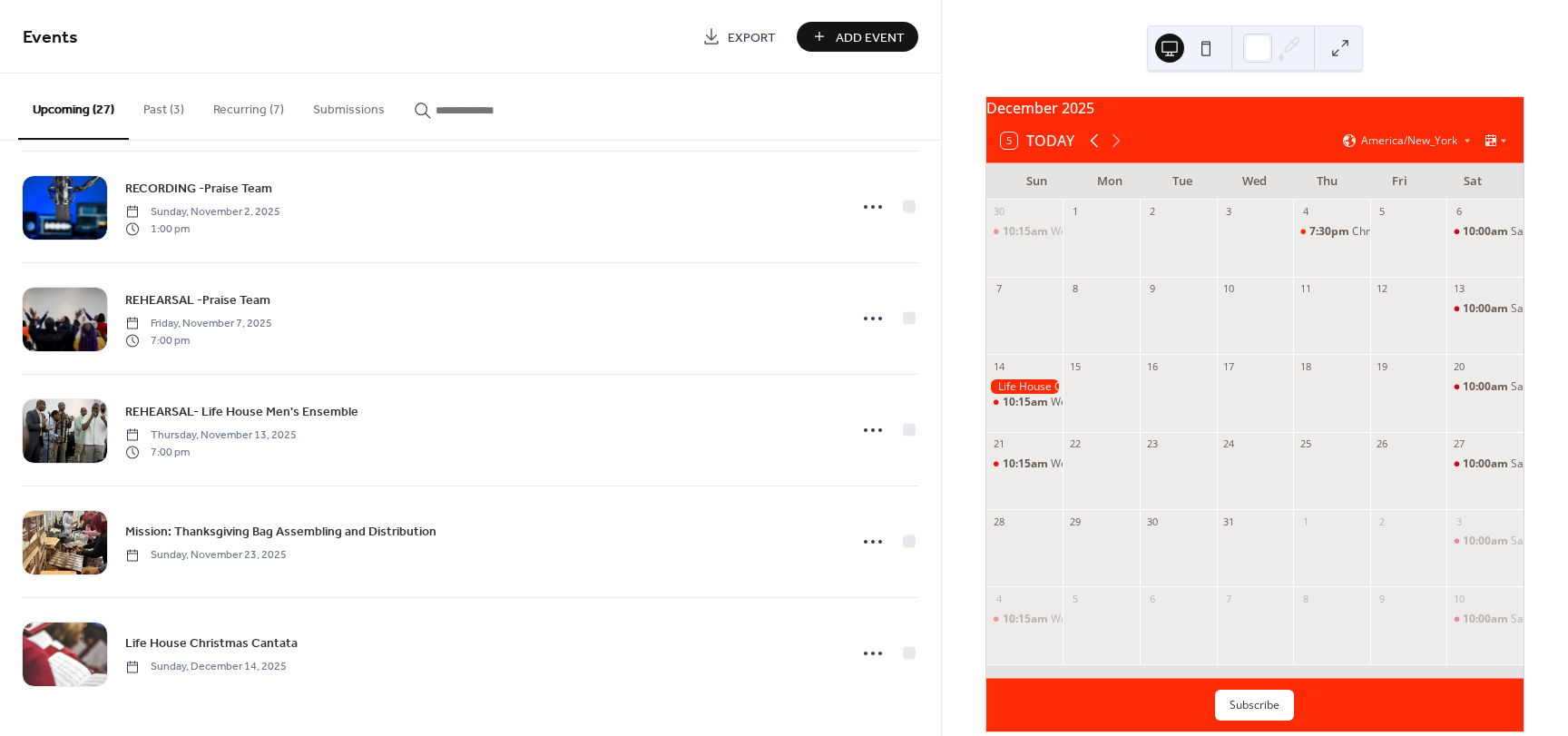 click 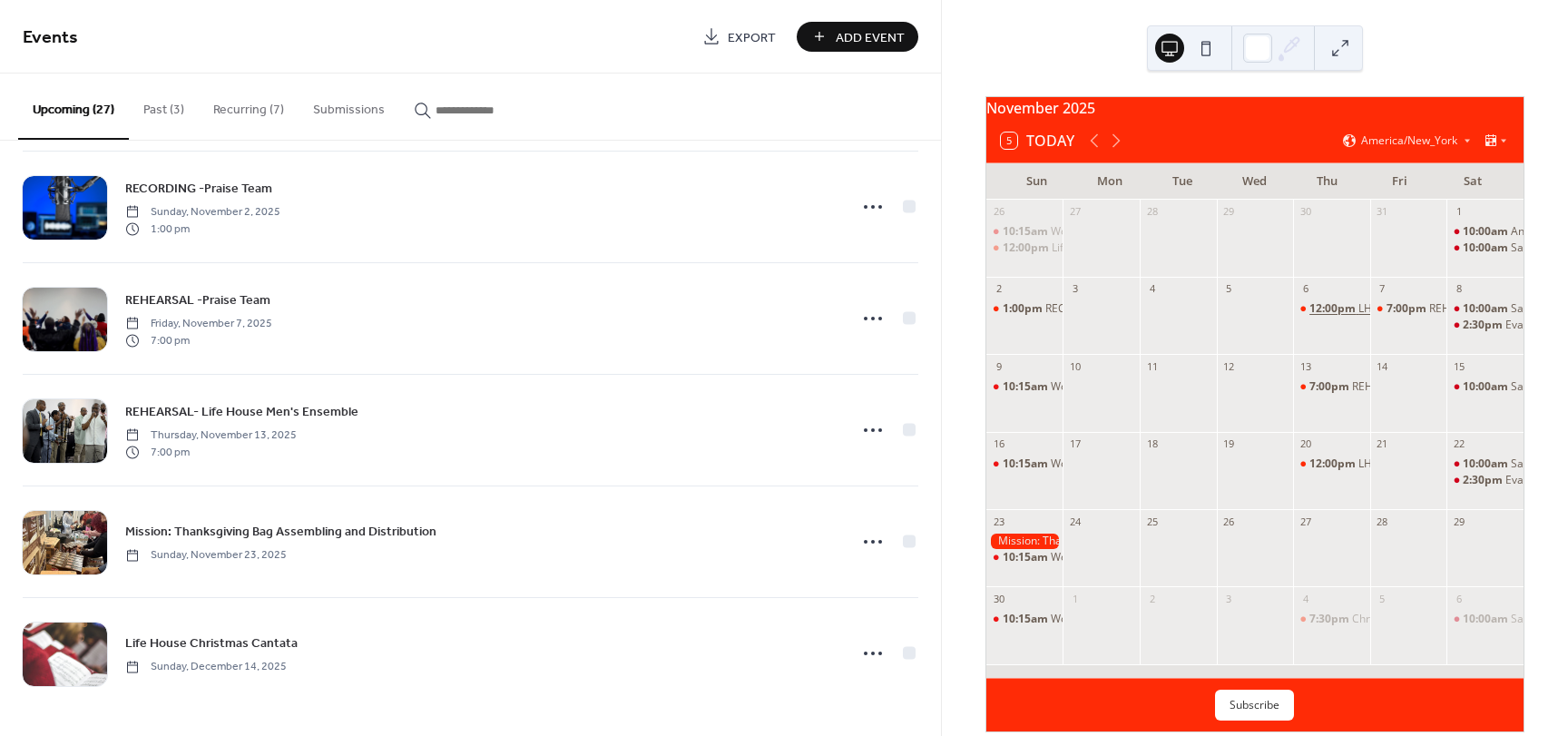 click on "12:00pm" at bounding box center (1334, 309) 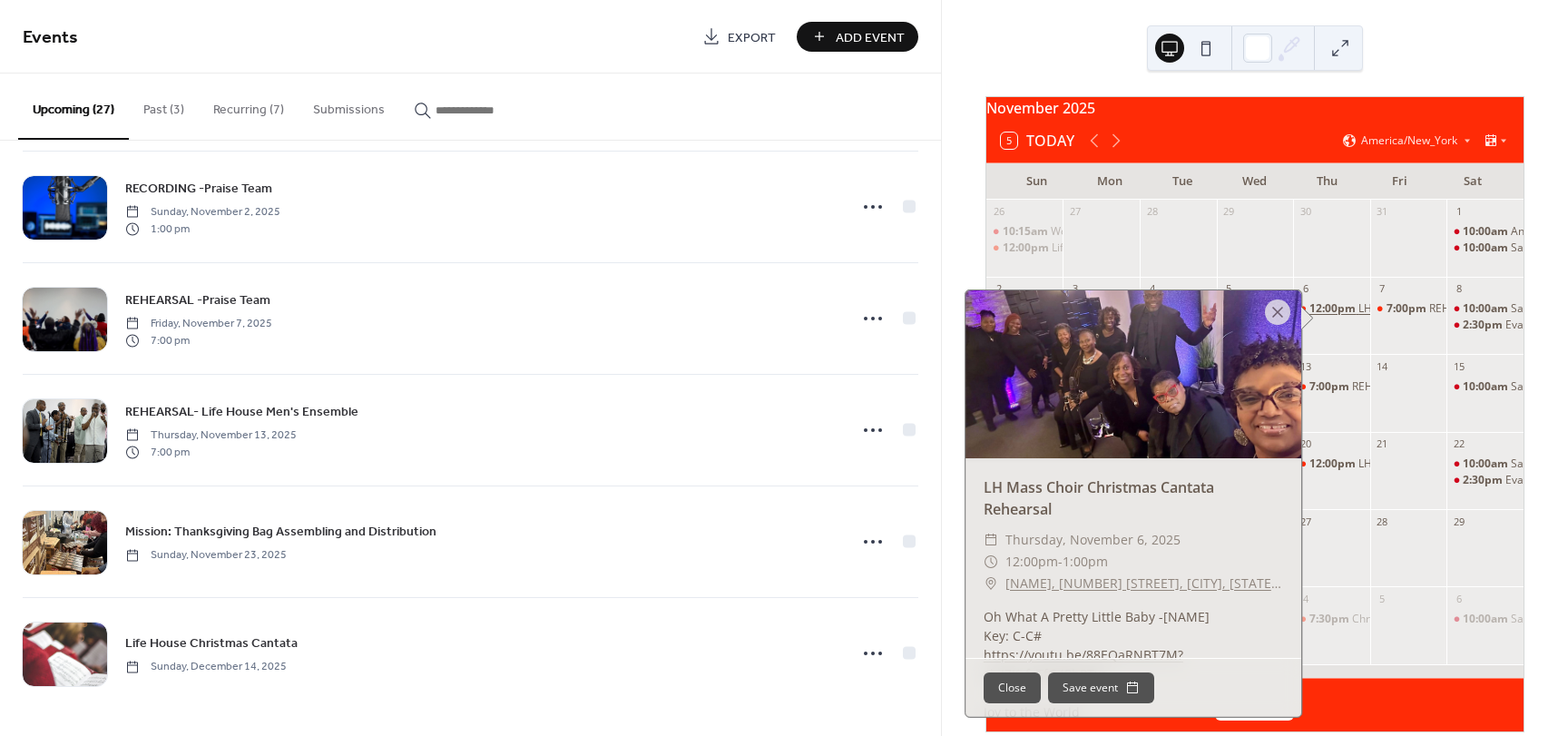click on "12:00pm" at bounding box center [1334, 309] 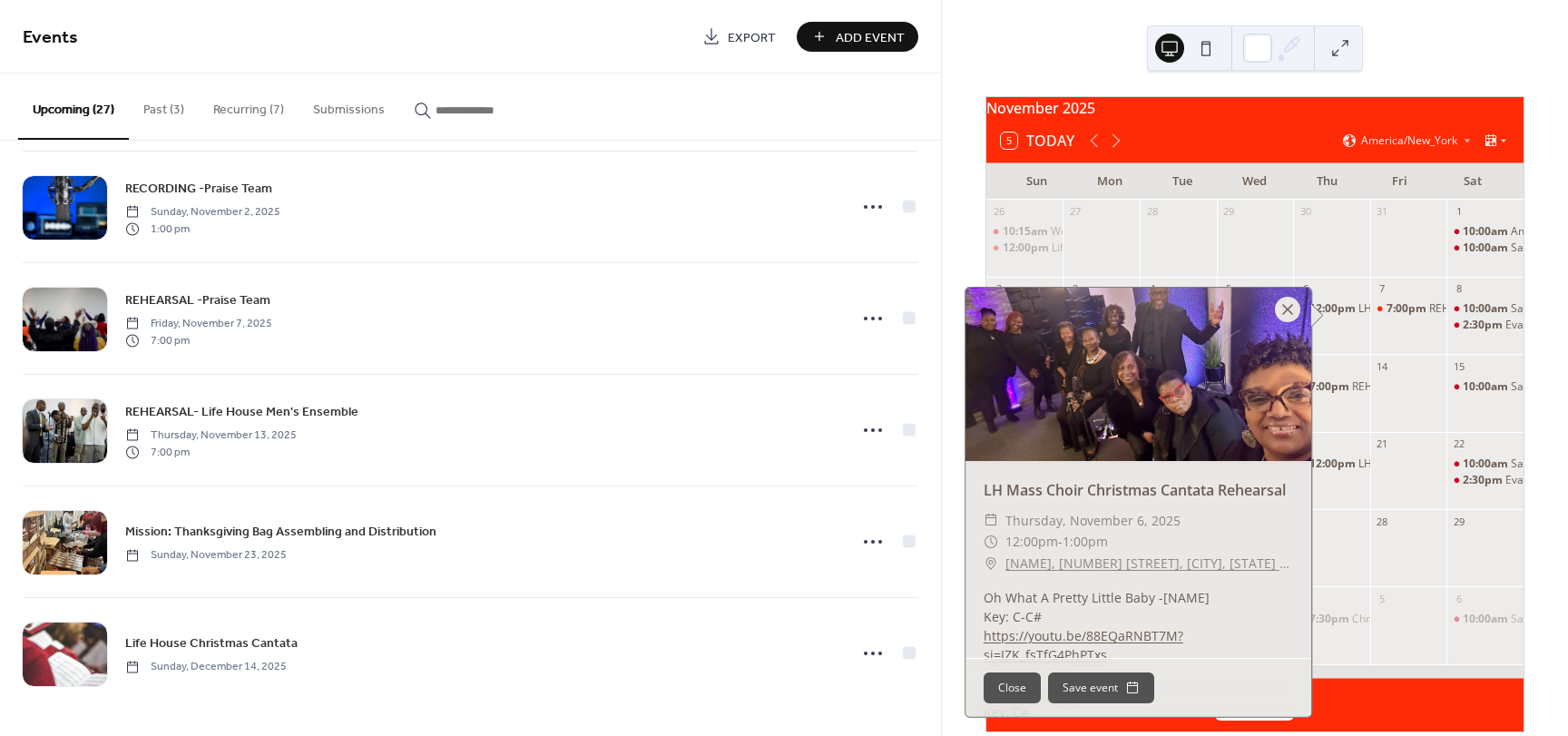 click at bounding box center (1288, 309) 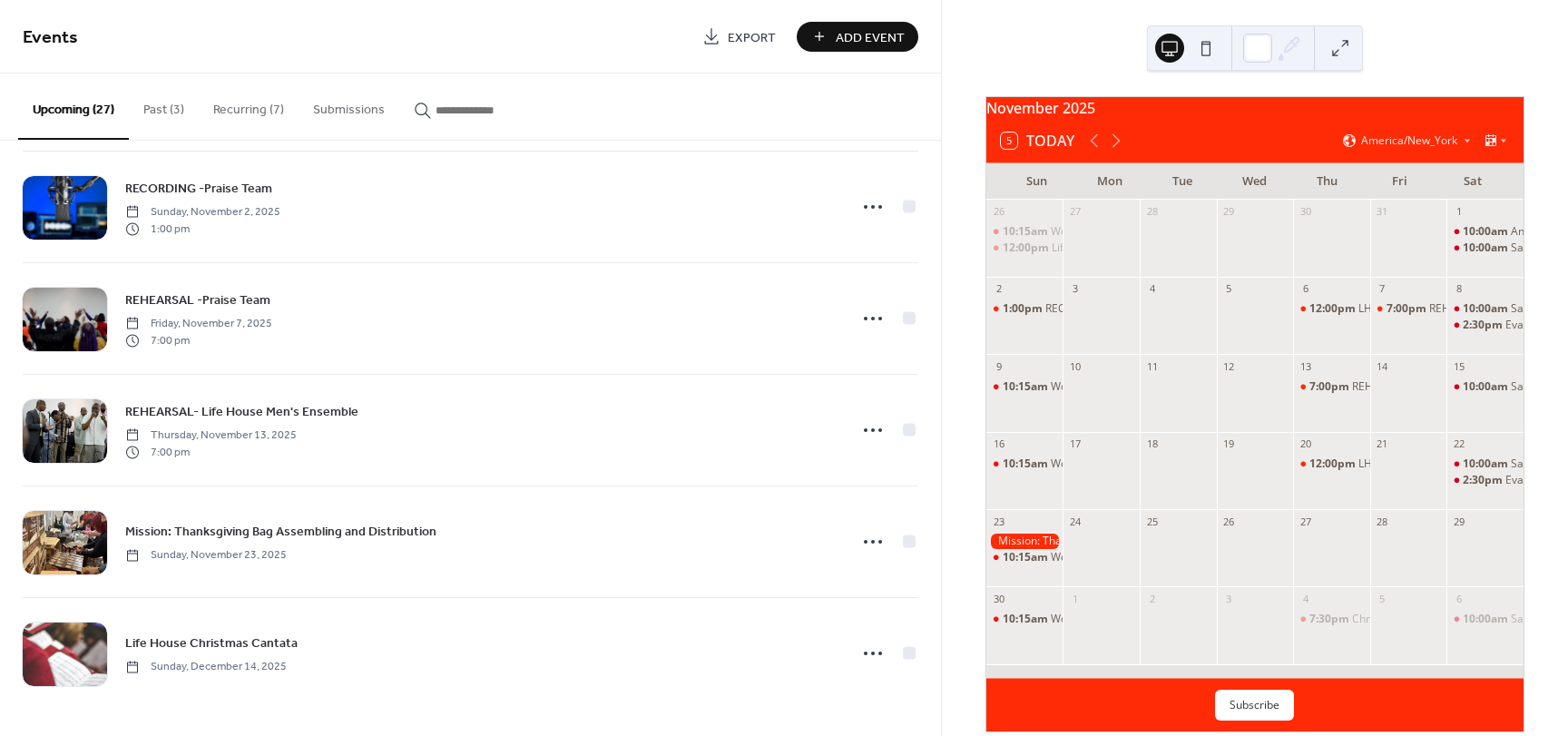 click on "Recurring (7)" at bounding box center [249, 105] 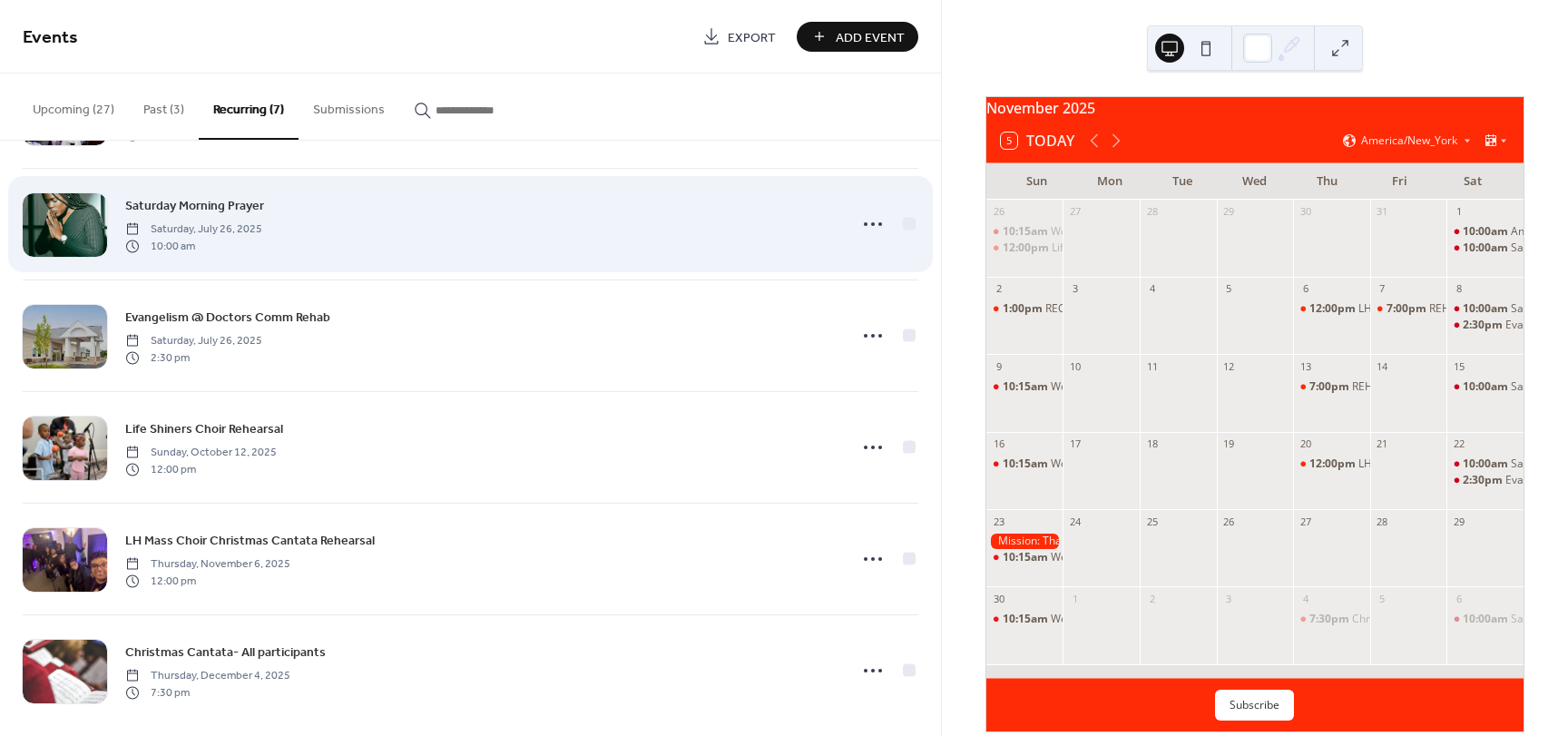 scroll, scrollTop: 240, scrollLeft: 0, axis: vertical 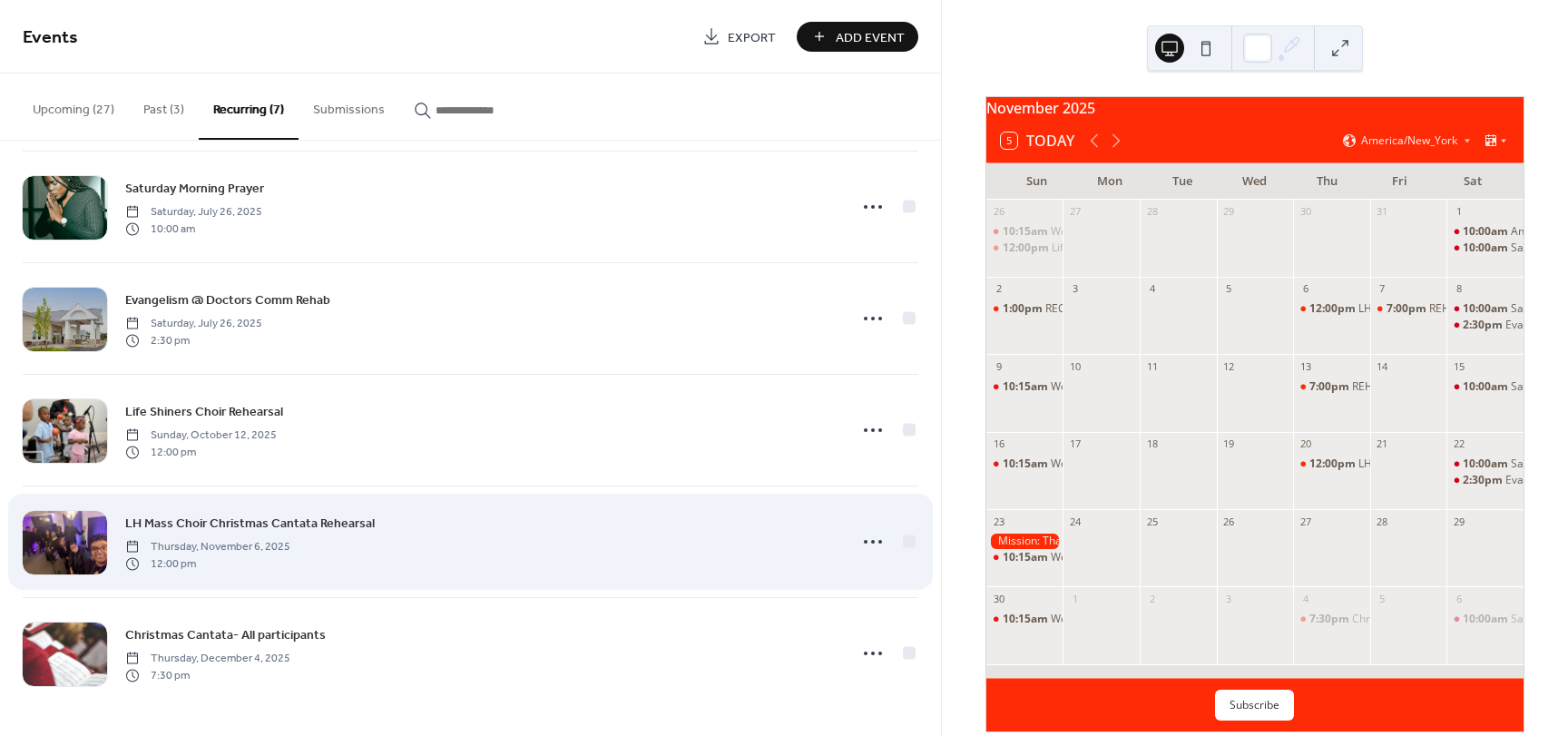 click on "LH Mass Choir Christmas Cantata Rehearsal" at bounding box center [250, 524] 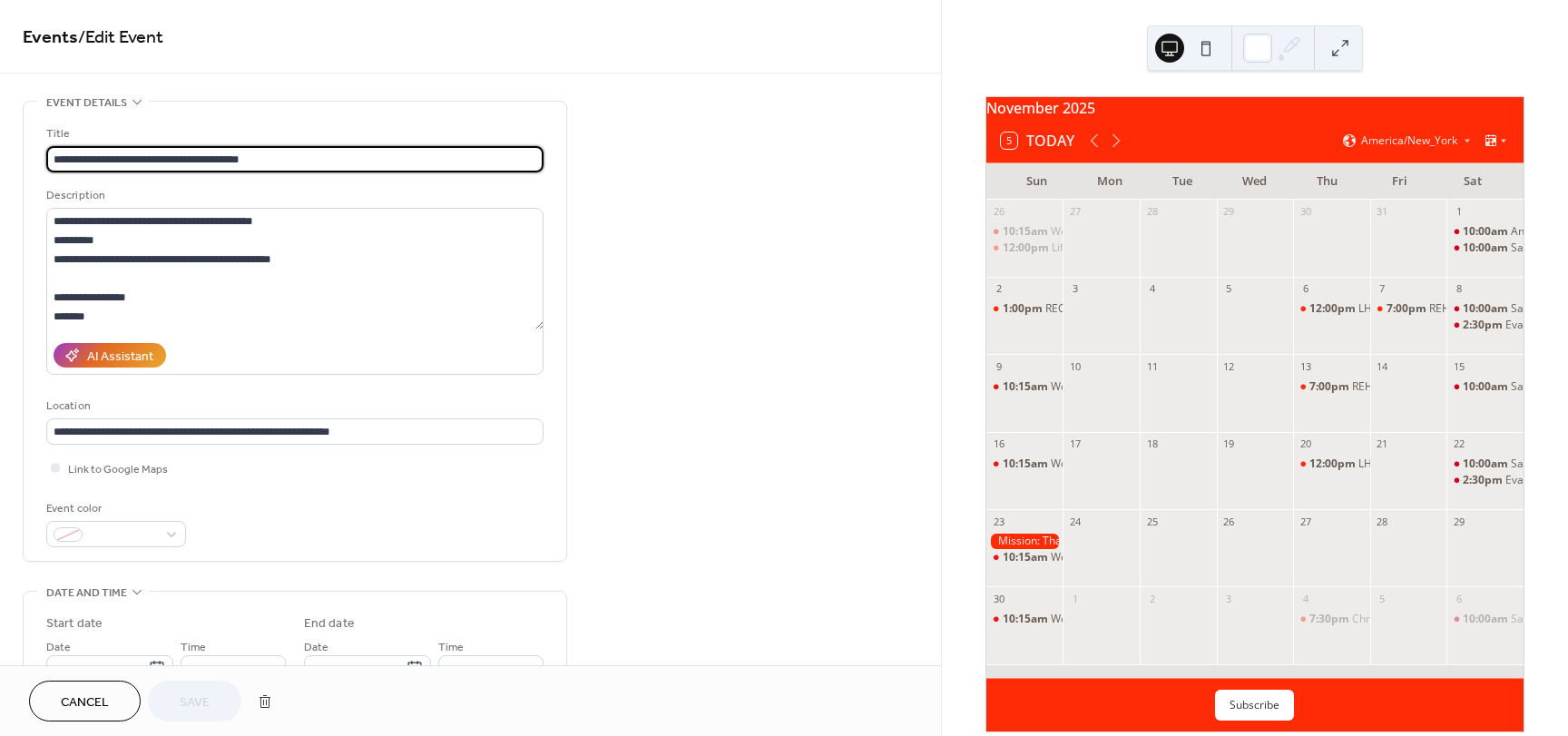 drag, startPoint x: 278, startPoint y: 155, endPoint x: 218, endPoint y: 153, distance: 60.0333 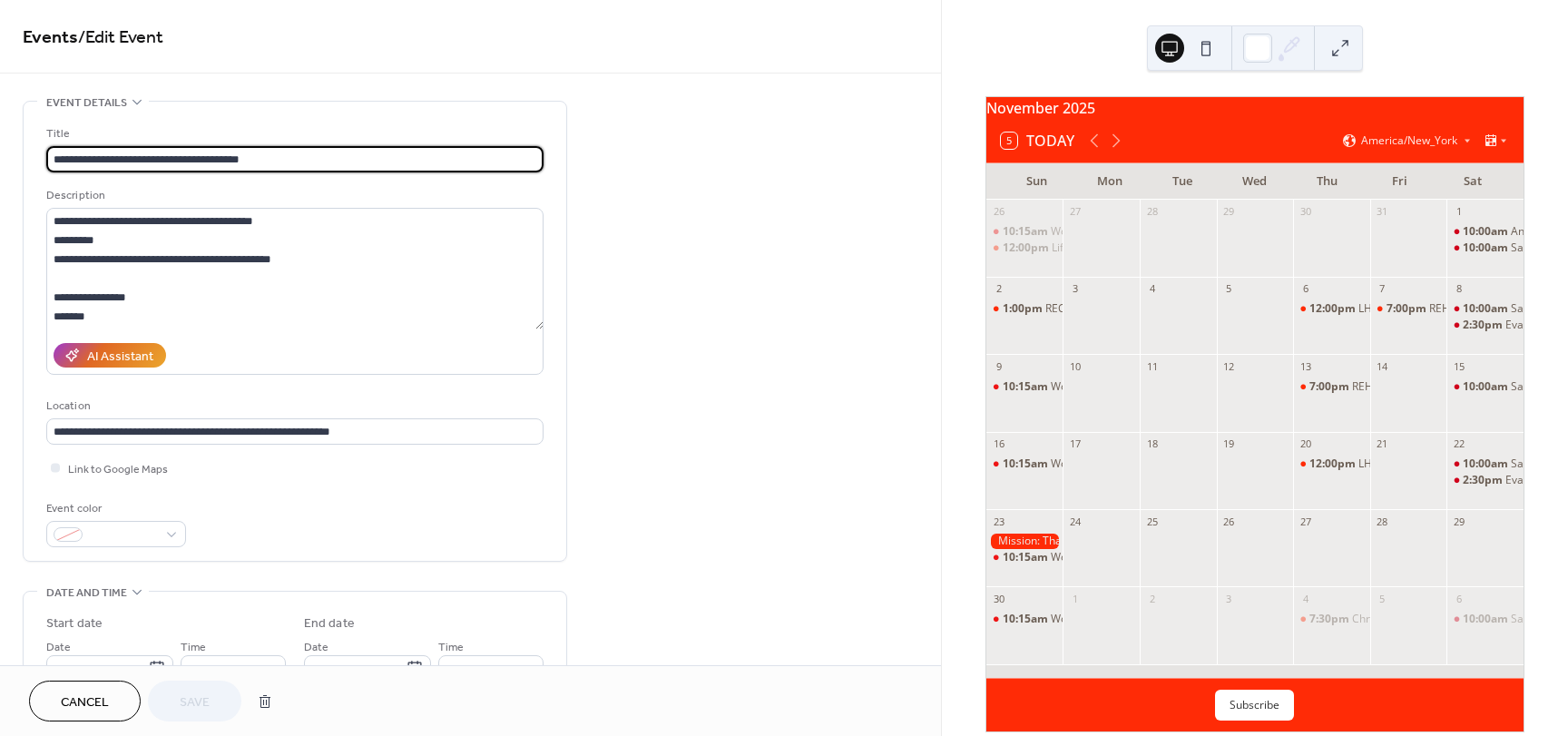 click on "**********" at bounding box center [295, 159] 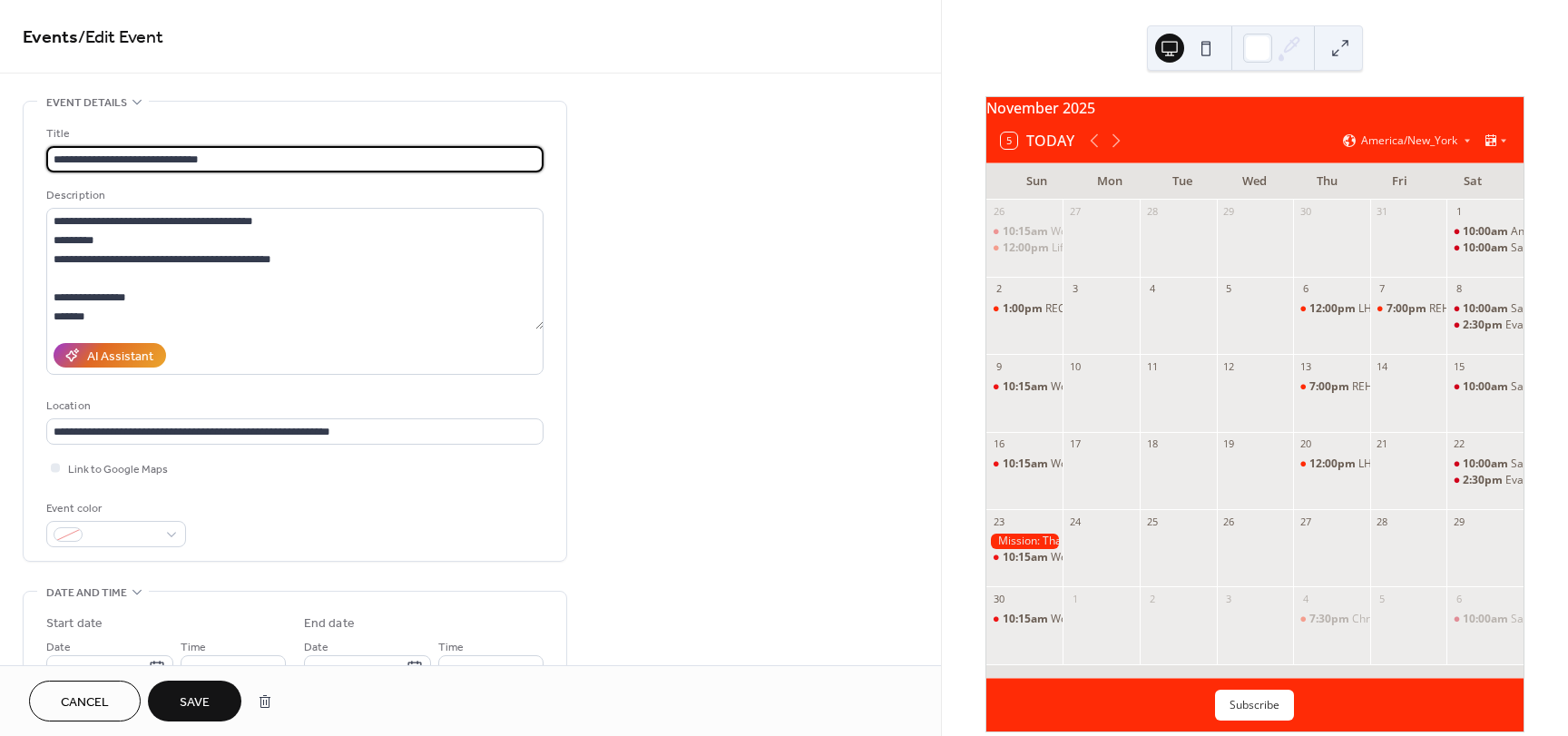 click on "**********" at bounding box center (295, 159) 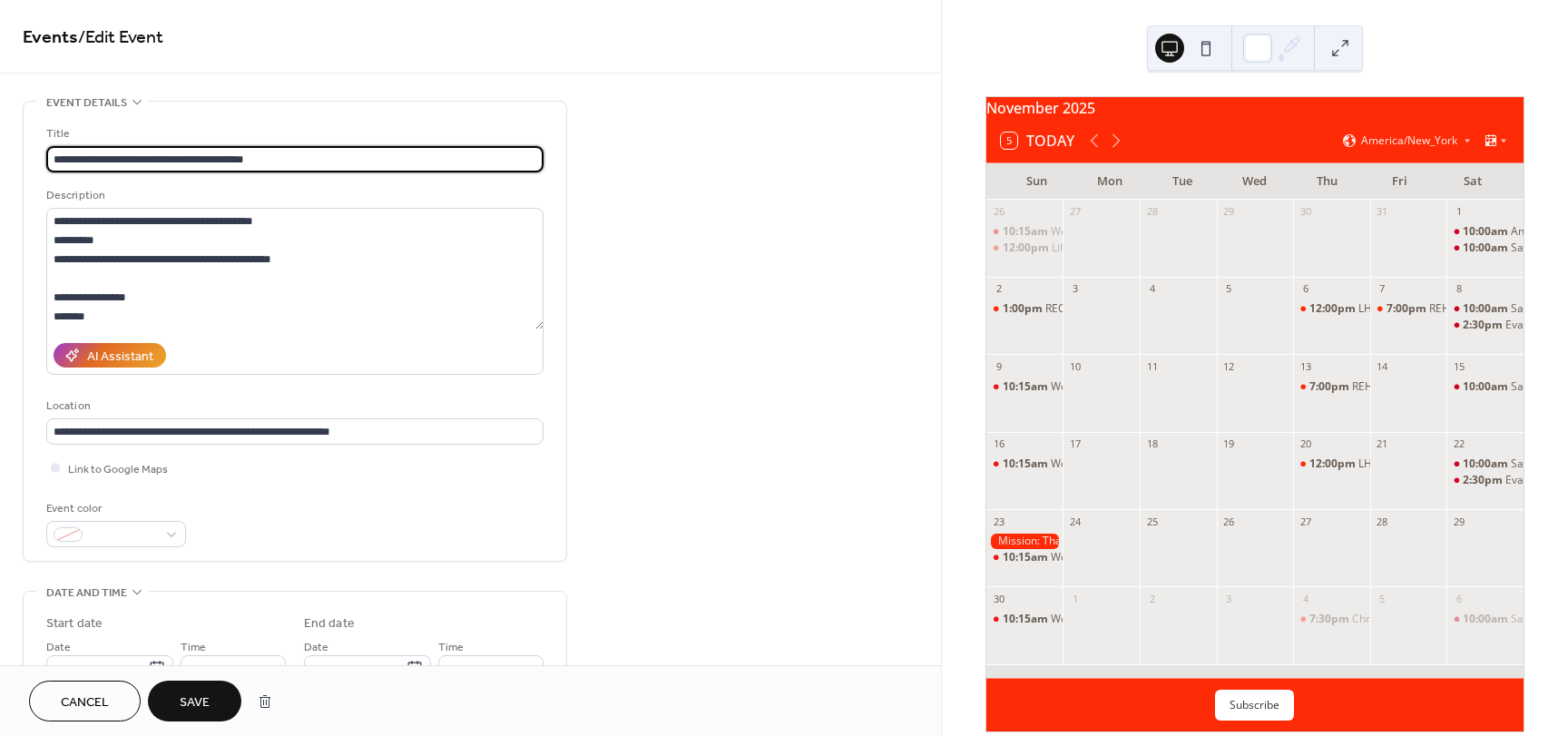 drag, startPoint x: 295, startPoint y: 161, endPoint x: 190, endPoint y: 155, distance: 105.17129 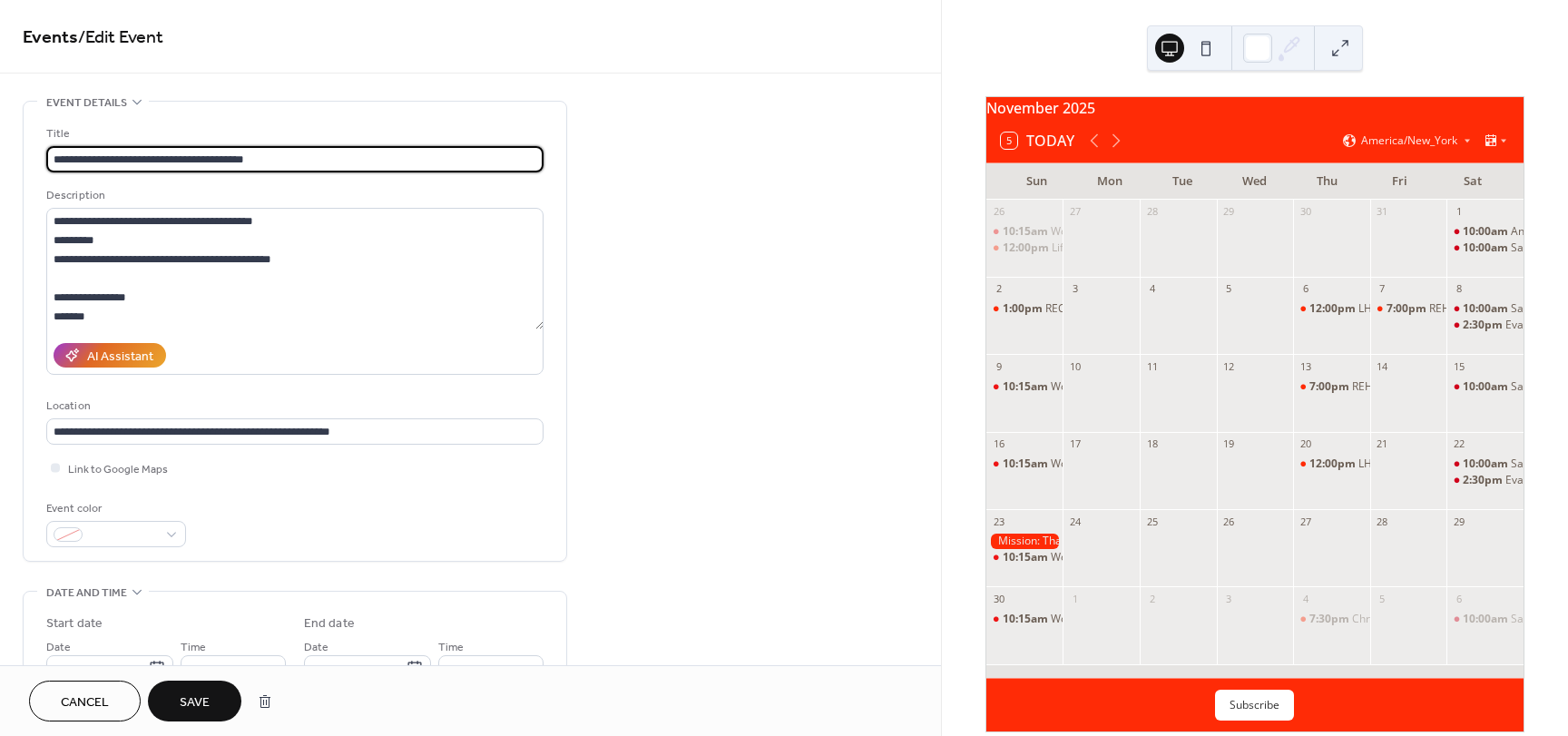 click on "**********" at bounding box center [295, 159] 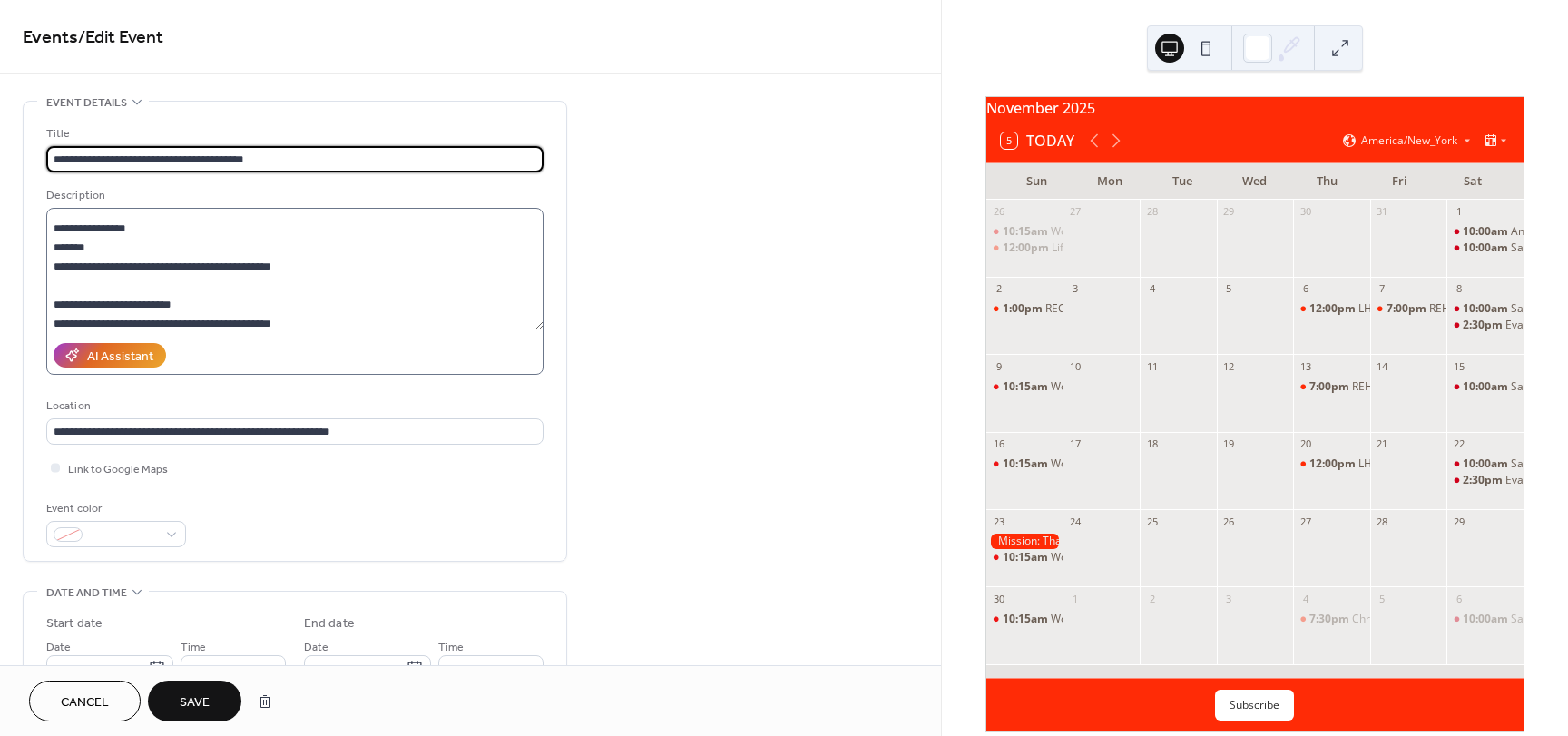scroll, scrollTop: 91, scrollLeft: 0, axis: vertical 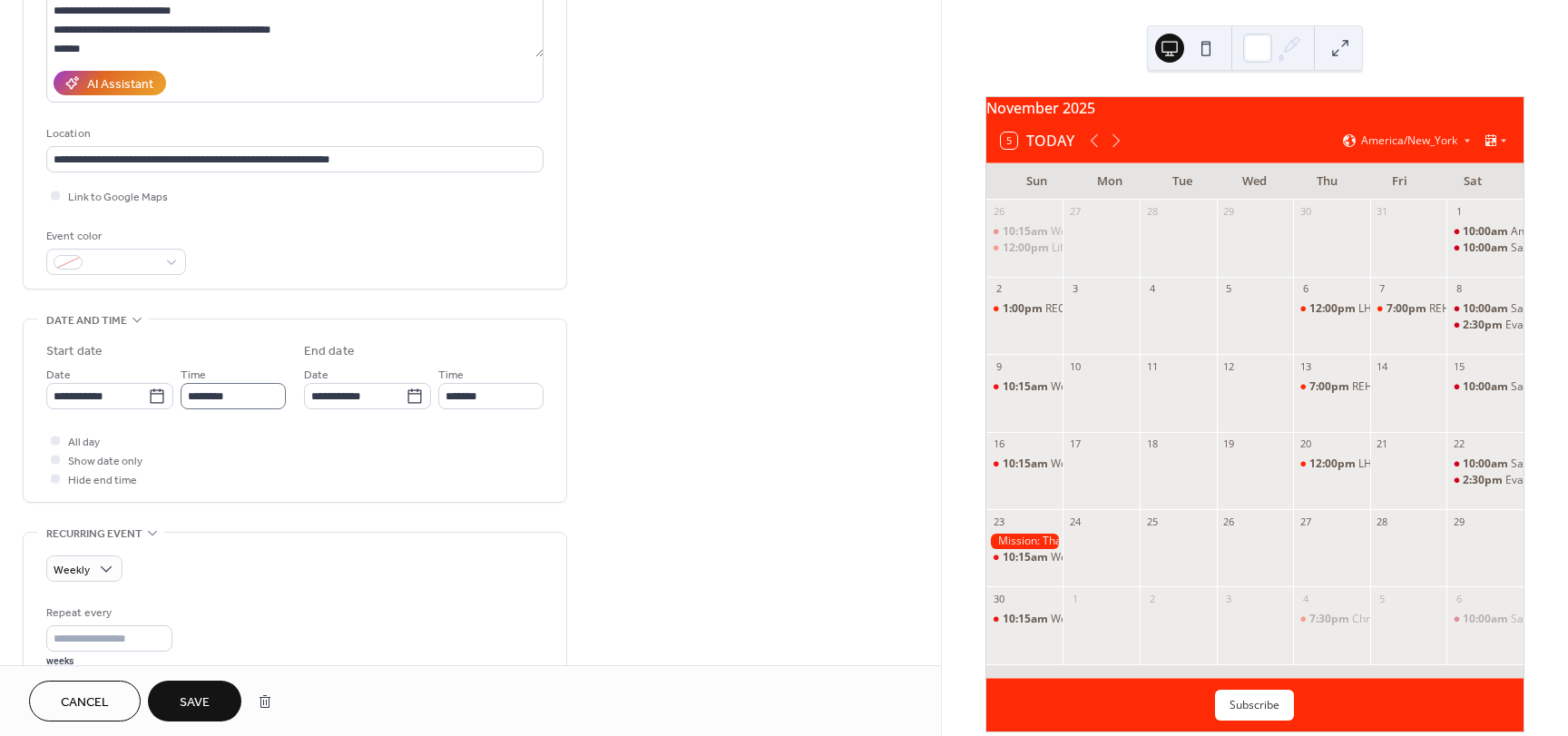 type on "**********" 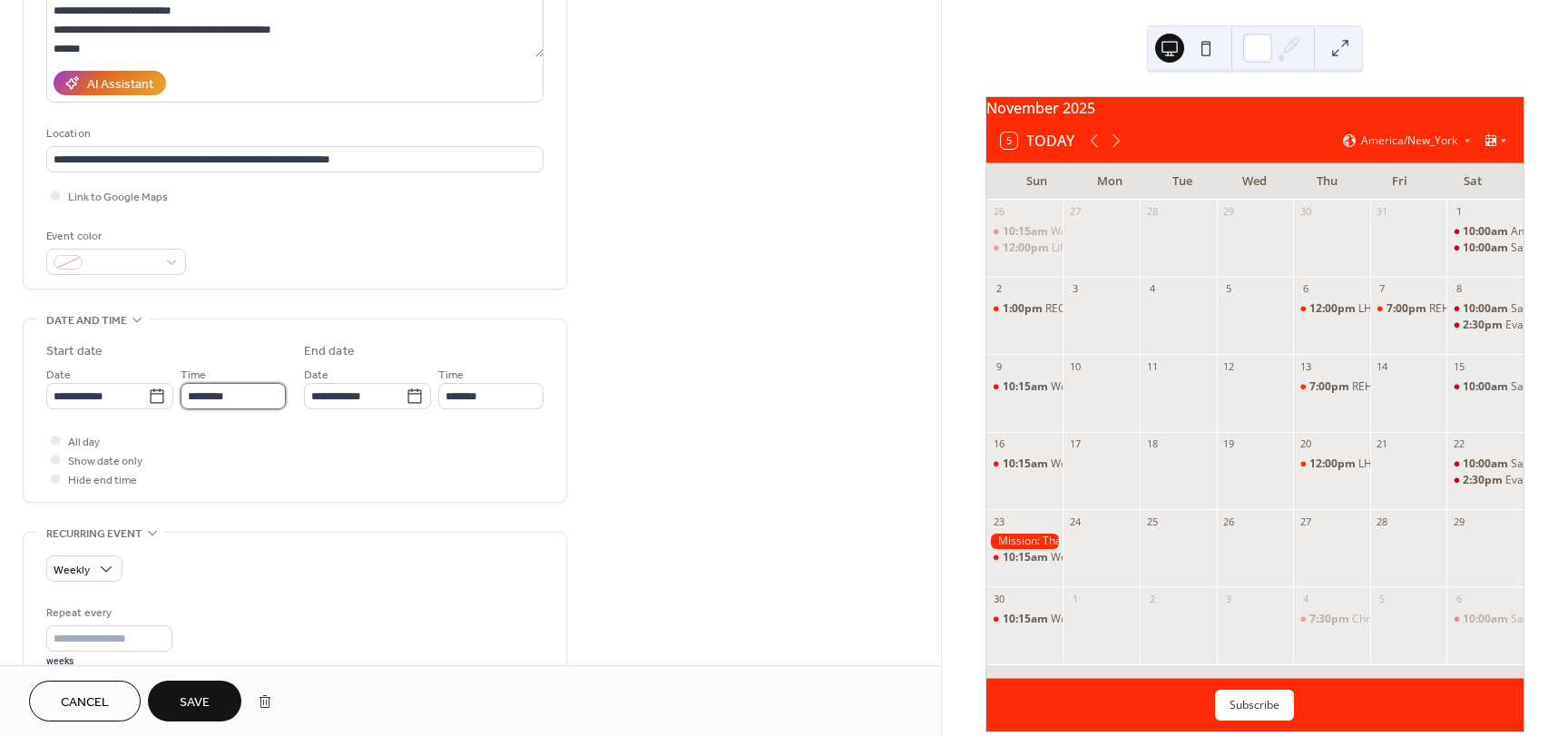 click on "********" at bounding box center [233, 396] 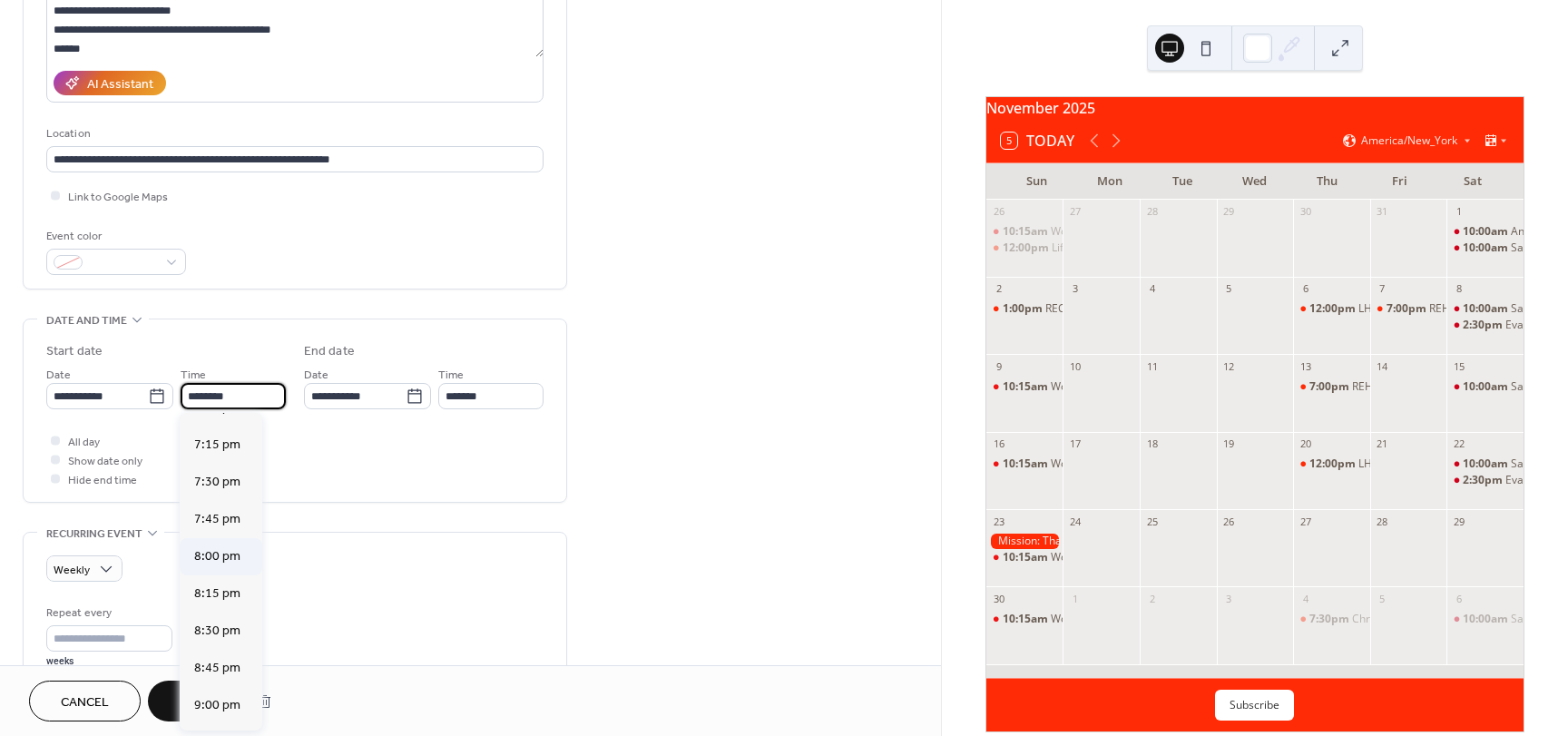scroll, scrollTop: 2784, scrollLeft: 0, axis: vertical 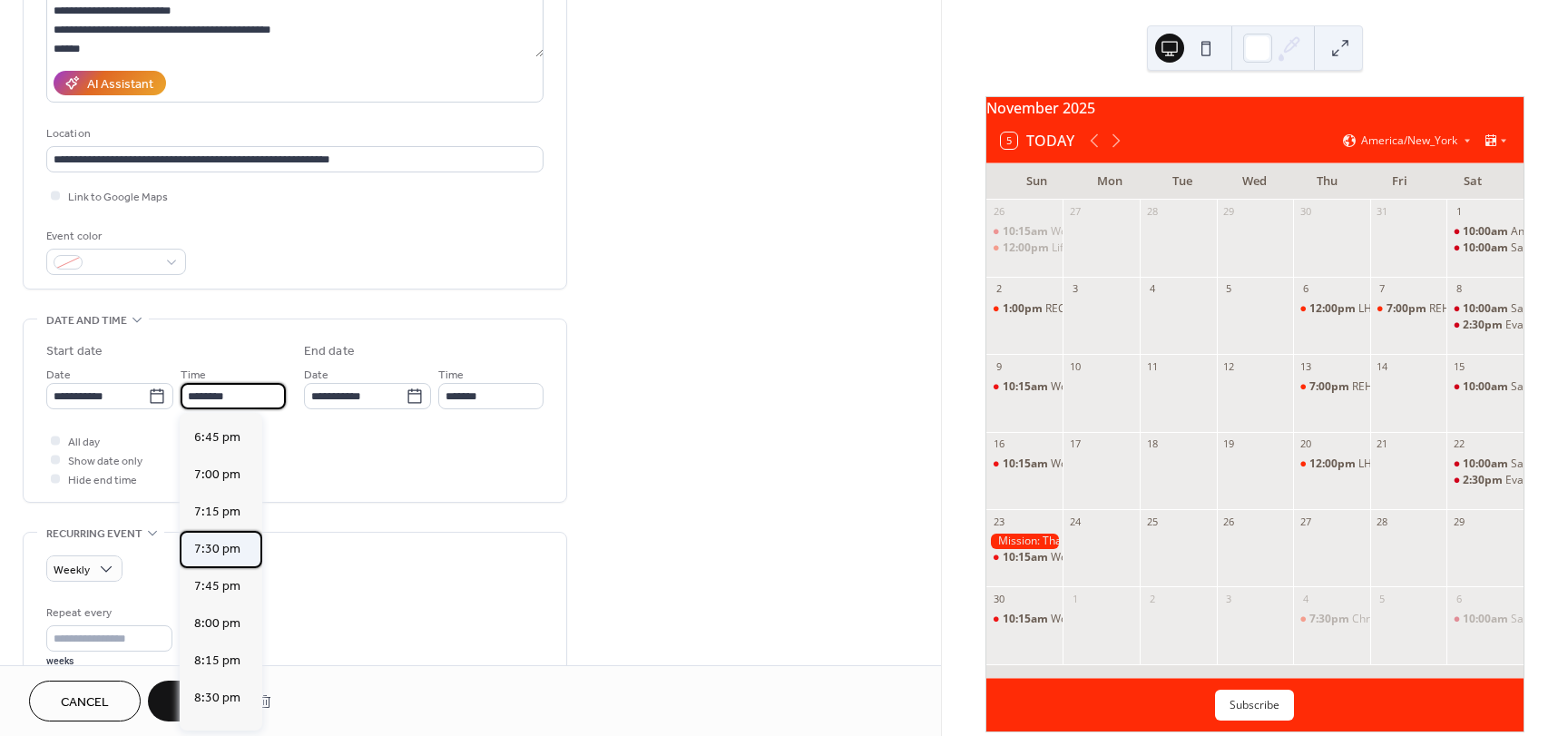 click on "7:30 pm" at bounding box center [217, 549] 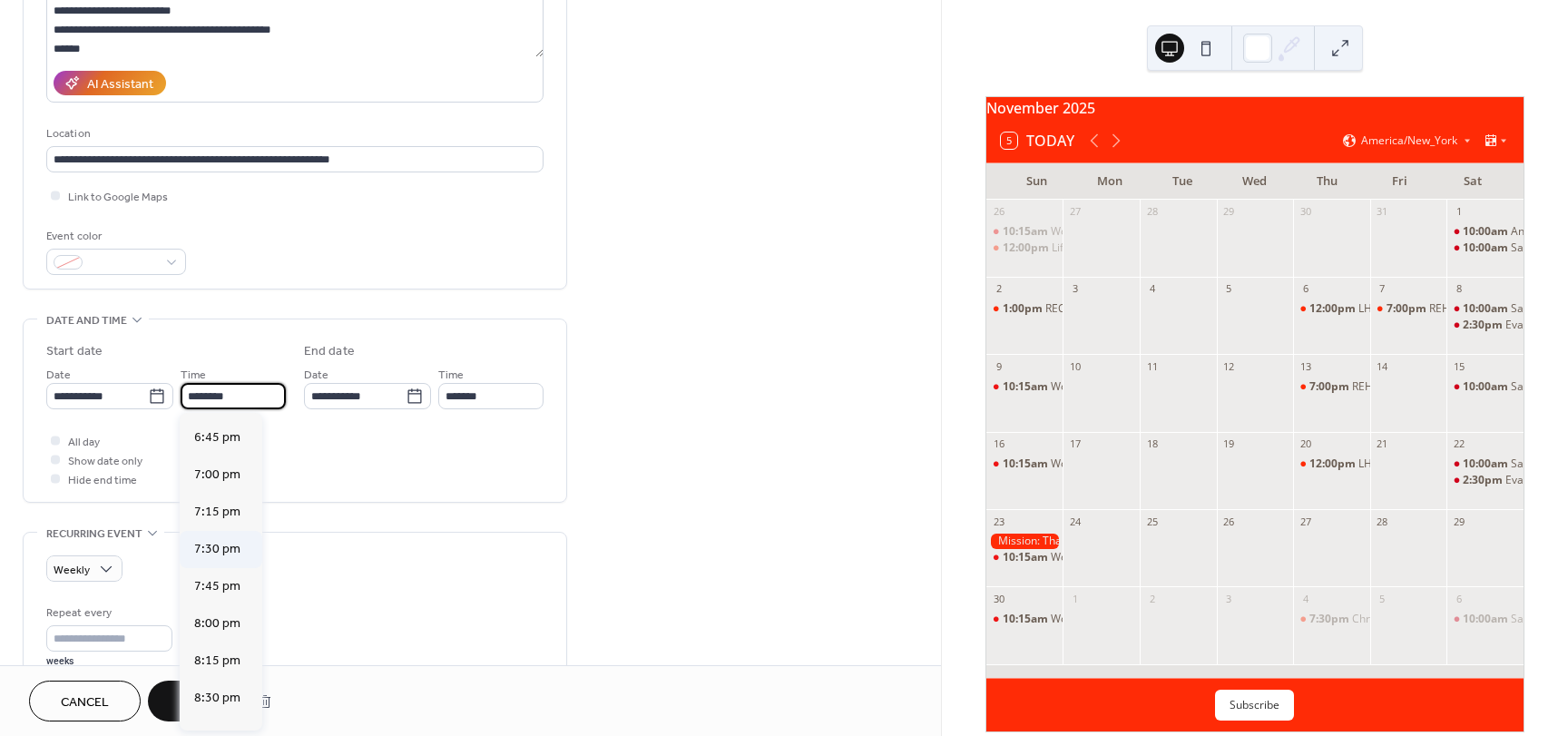 type on "*******" 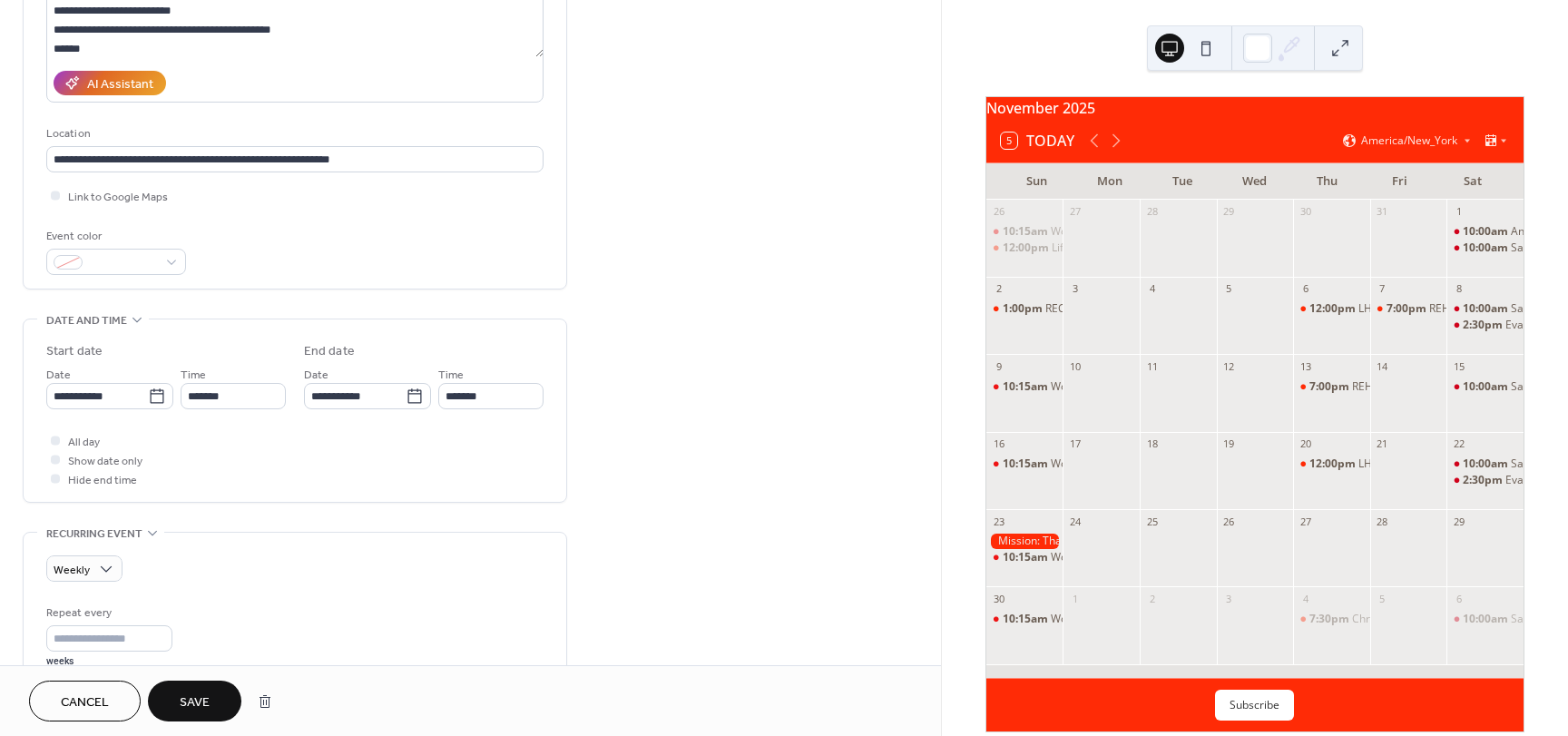 click on "Save" at bounding box center (194, 702) 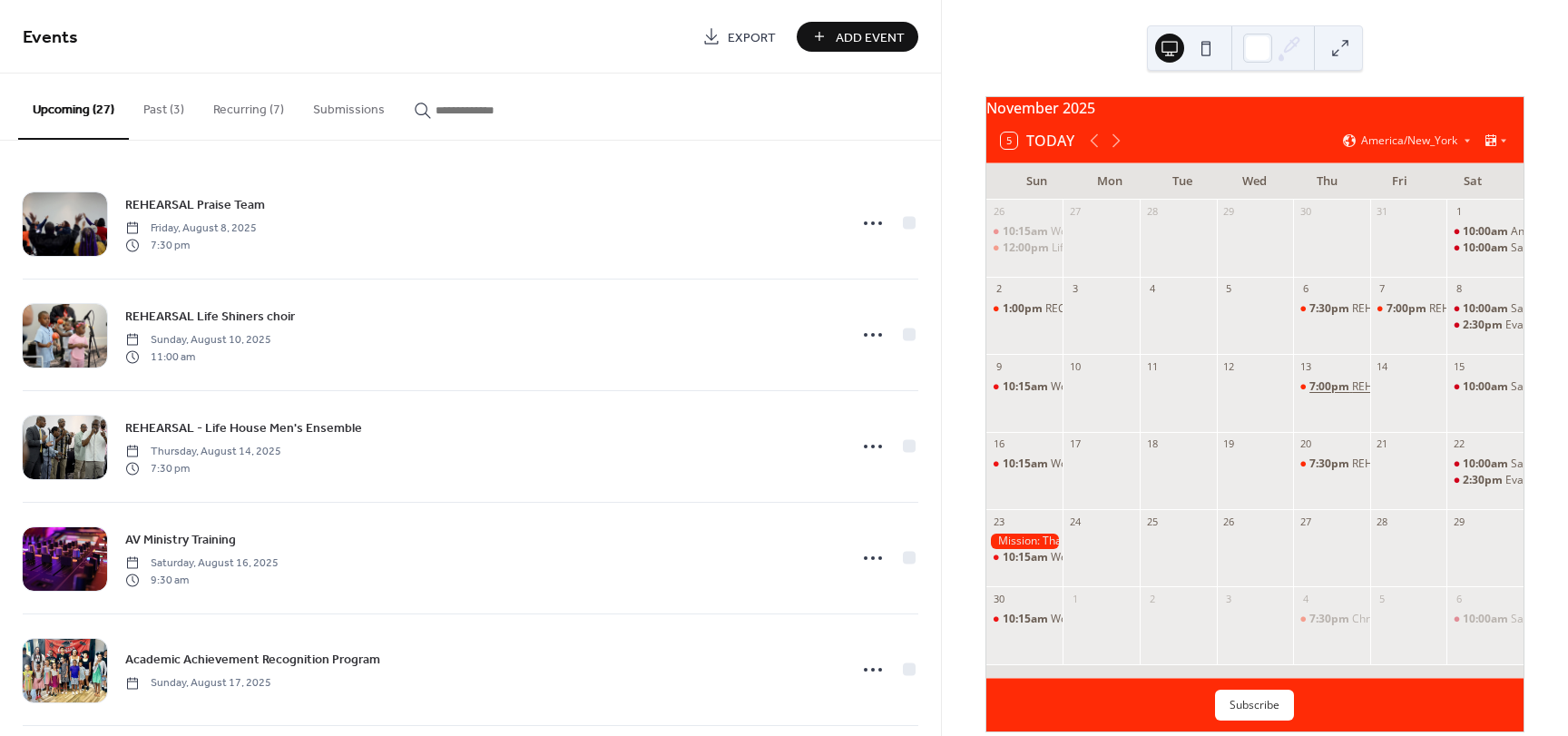 click on "7:00pm" at bounding box center (1330, 387) 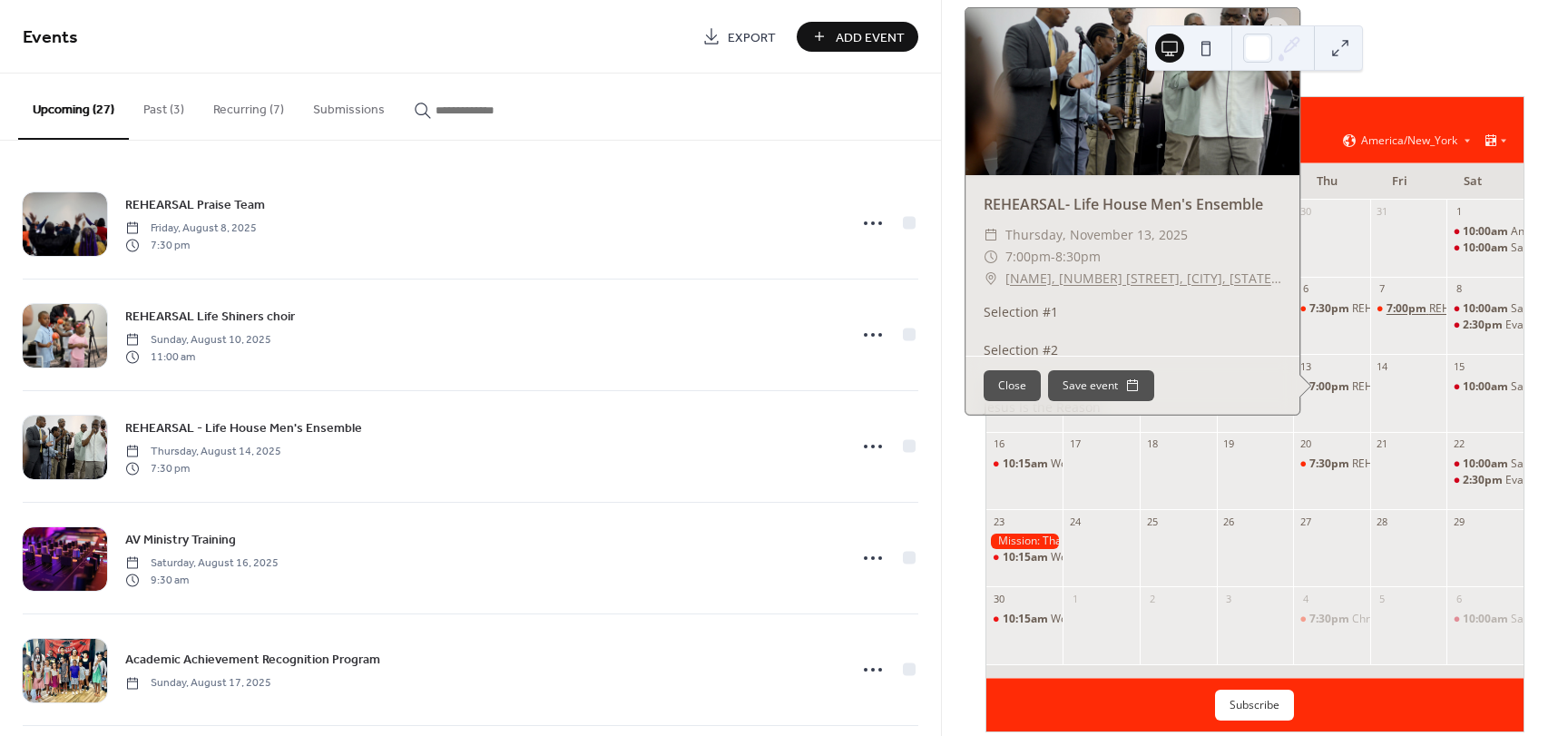 click on "7:00pm" at bounding box center (1407, 309) 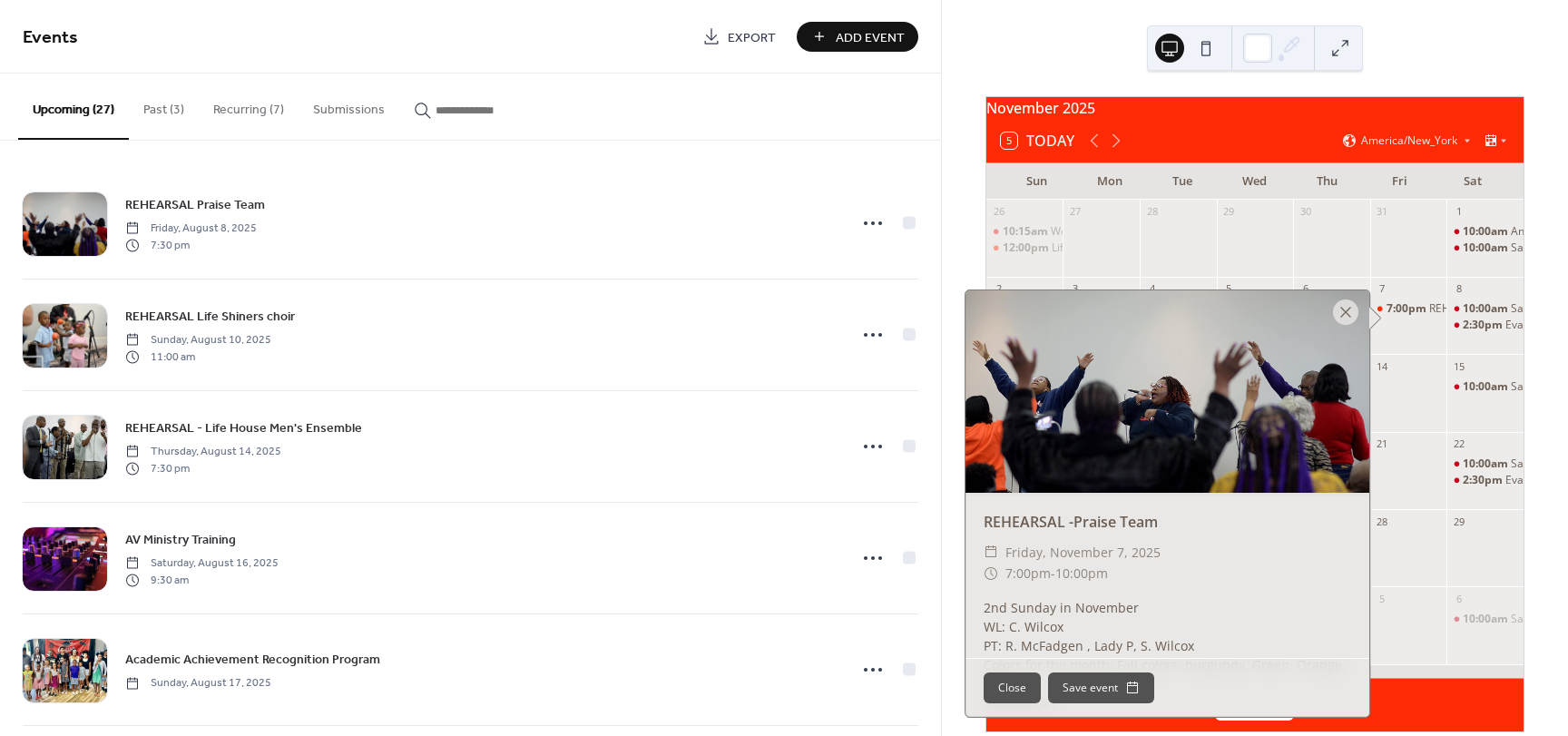 click on "Recurring (7)" at bounding box center (249, 105) 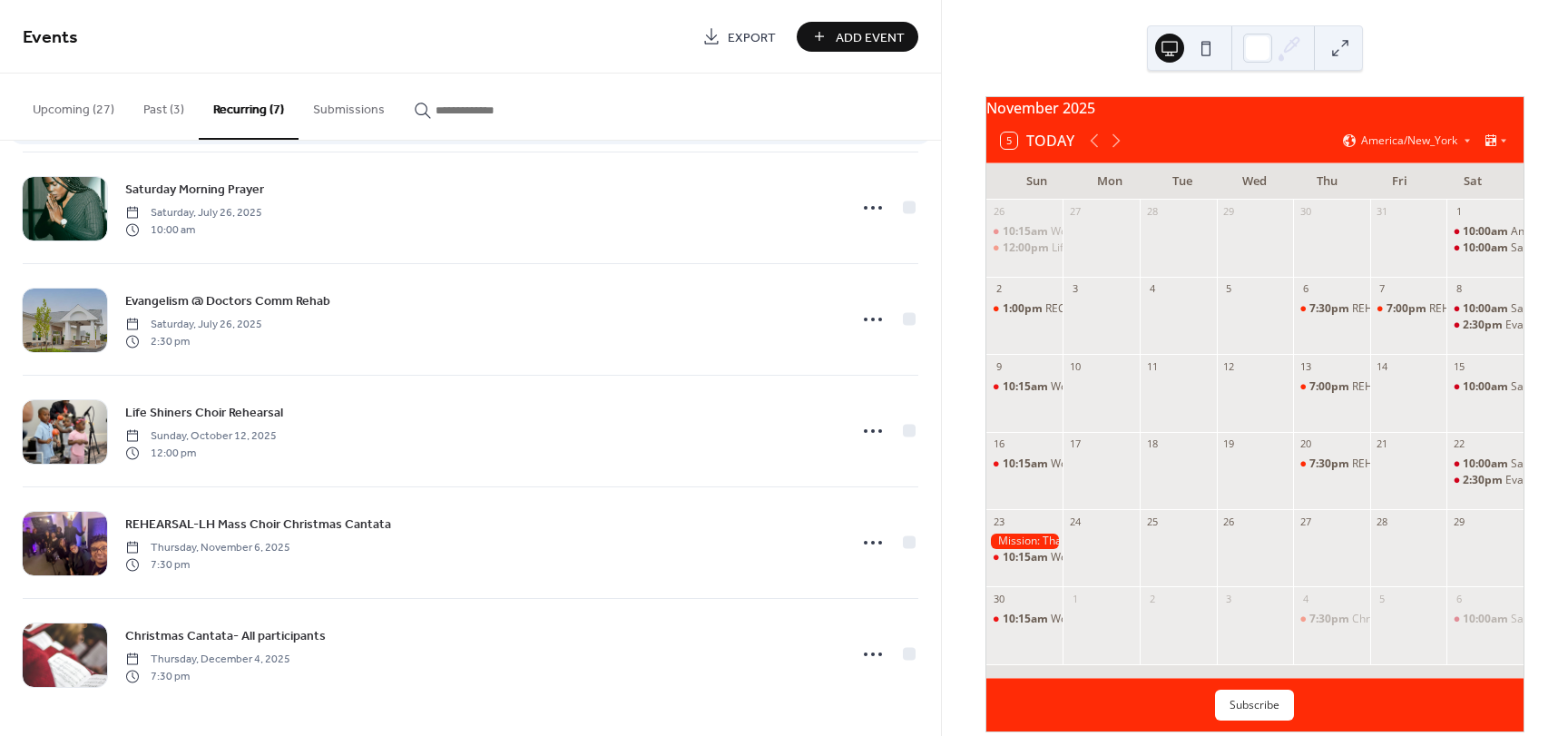 scroll, scrollTop: 240, scrollLeft: 0, axis: vertical 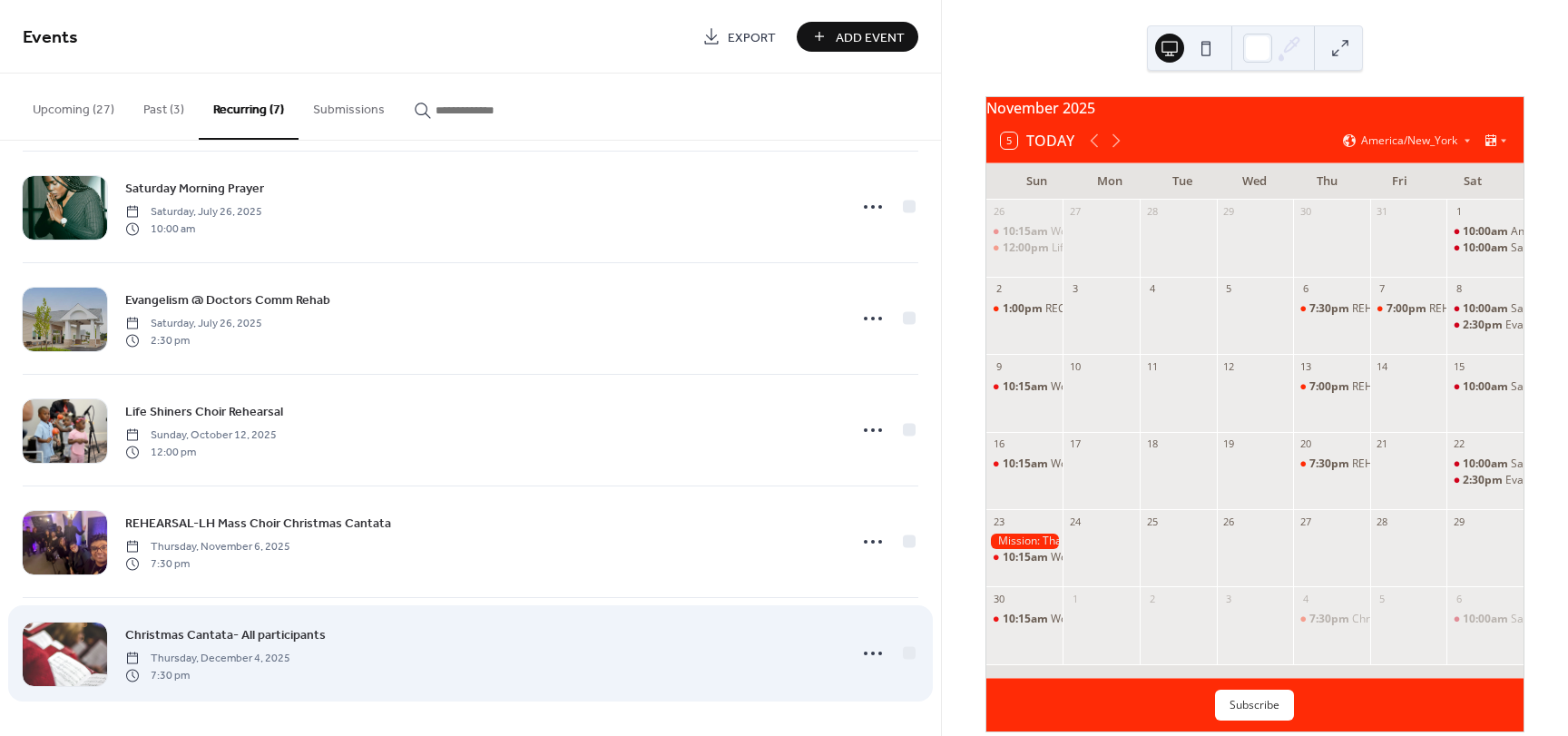 click on "Christmas Cantata- All participants" at bounding box center (225, 635) 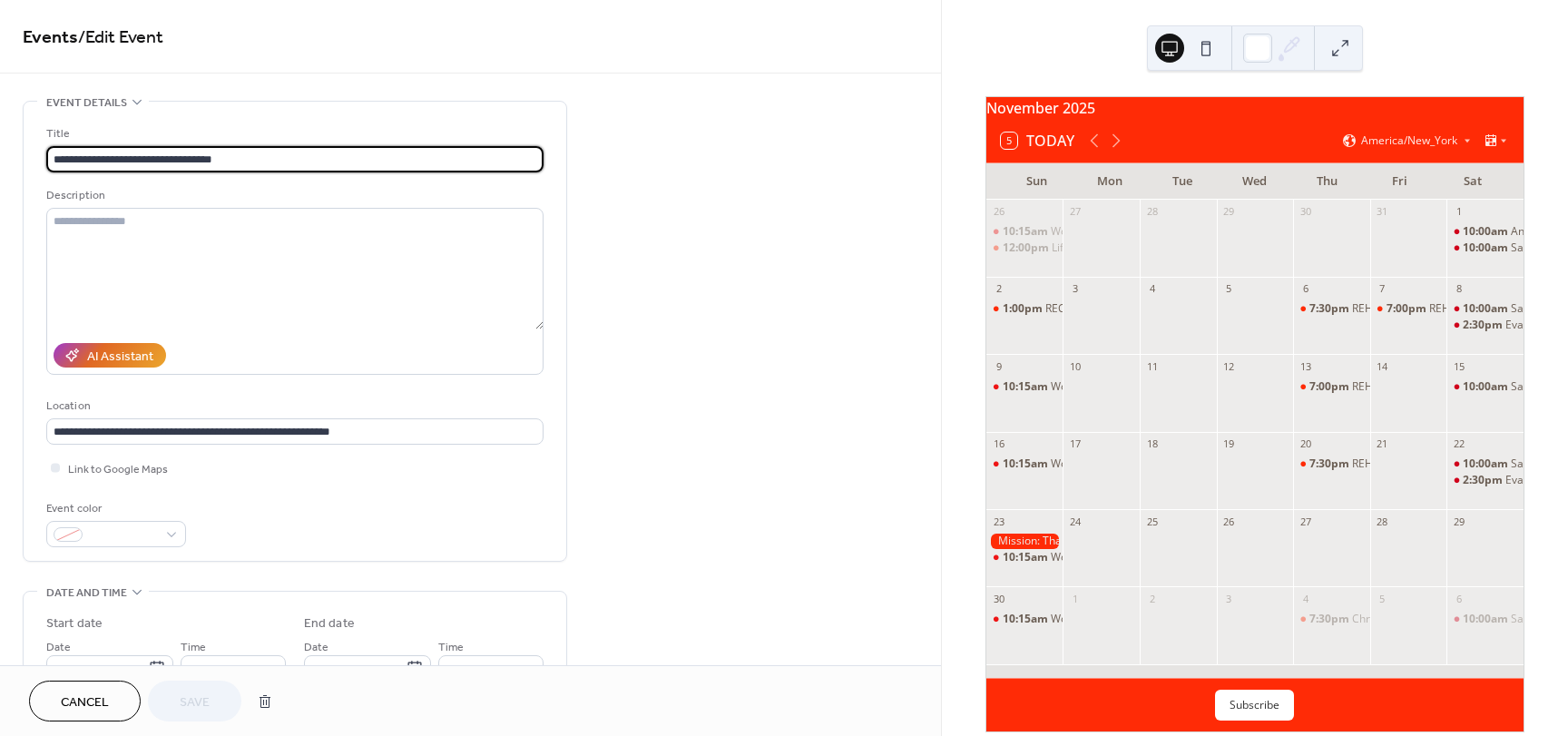 click on "**********" at bounding box center (295, 159) 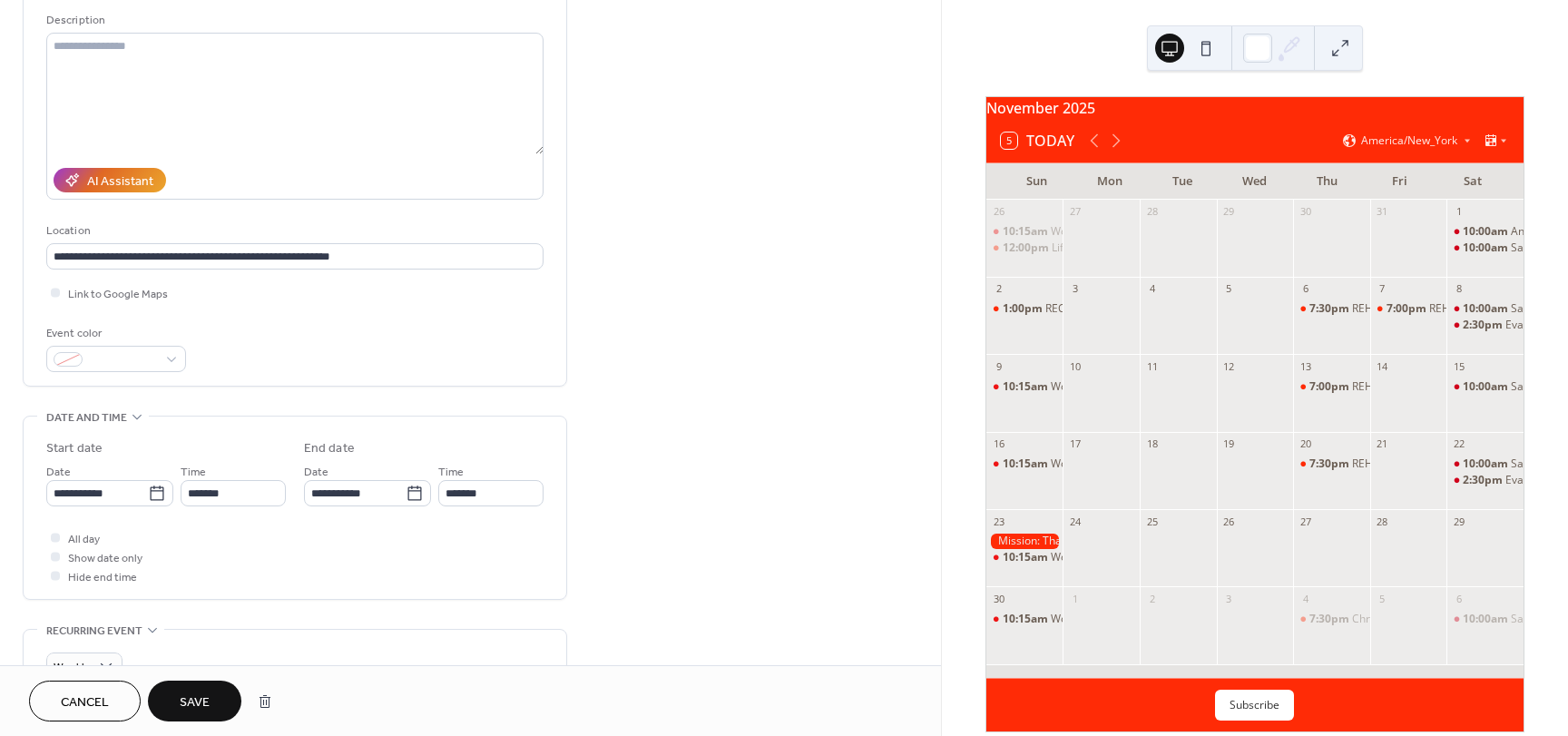 scroll, scrollTop: 182, scrollLeft: 0, axis: vertical 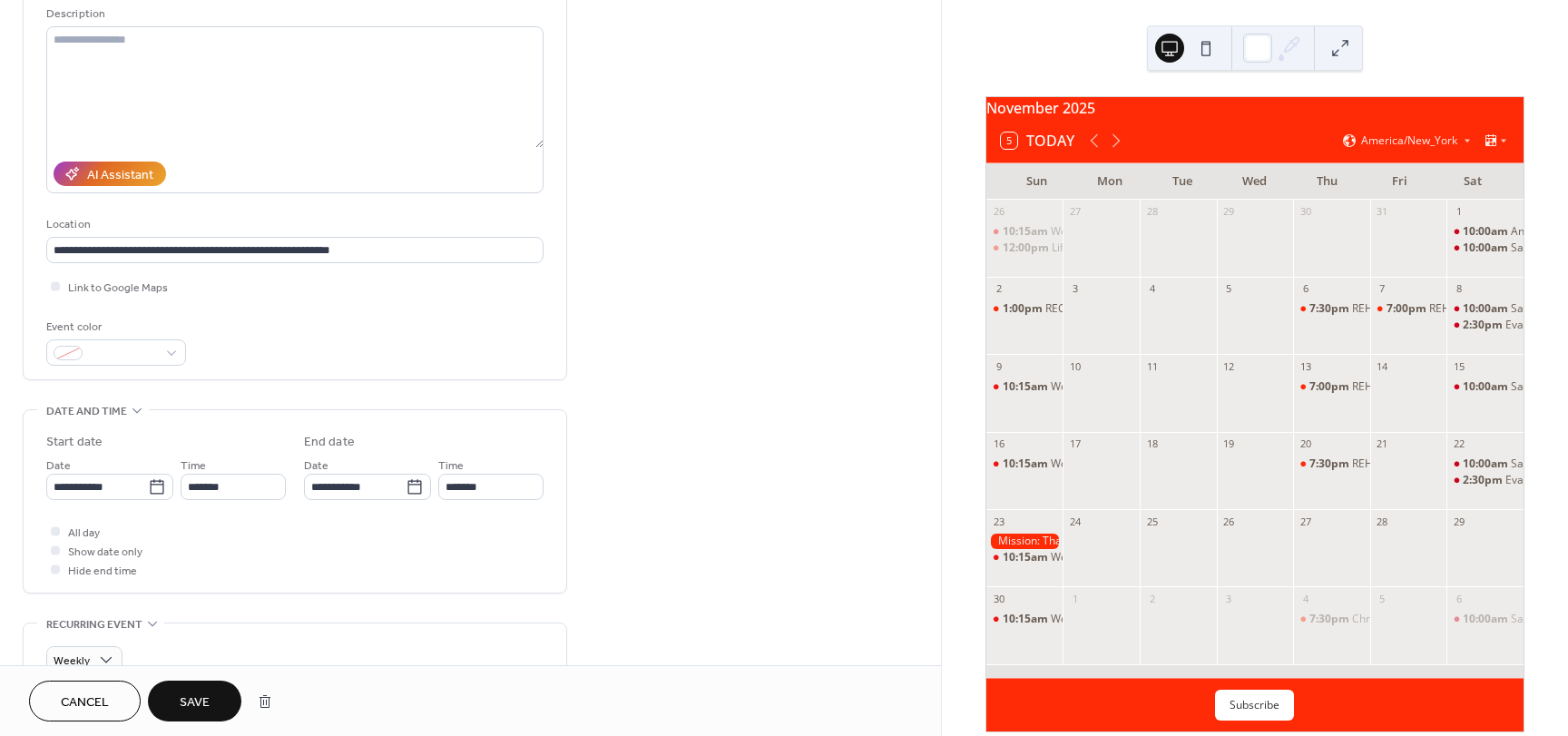 type on "**********" 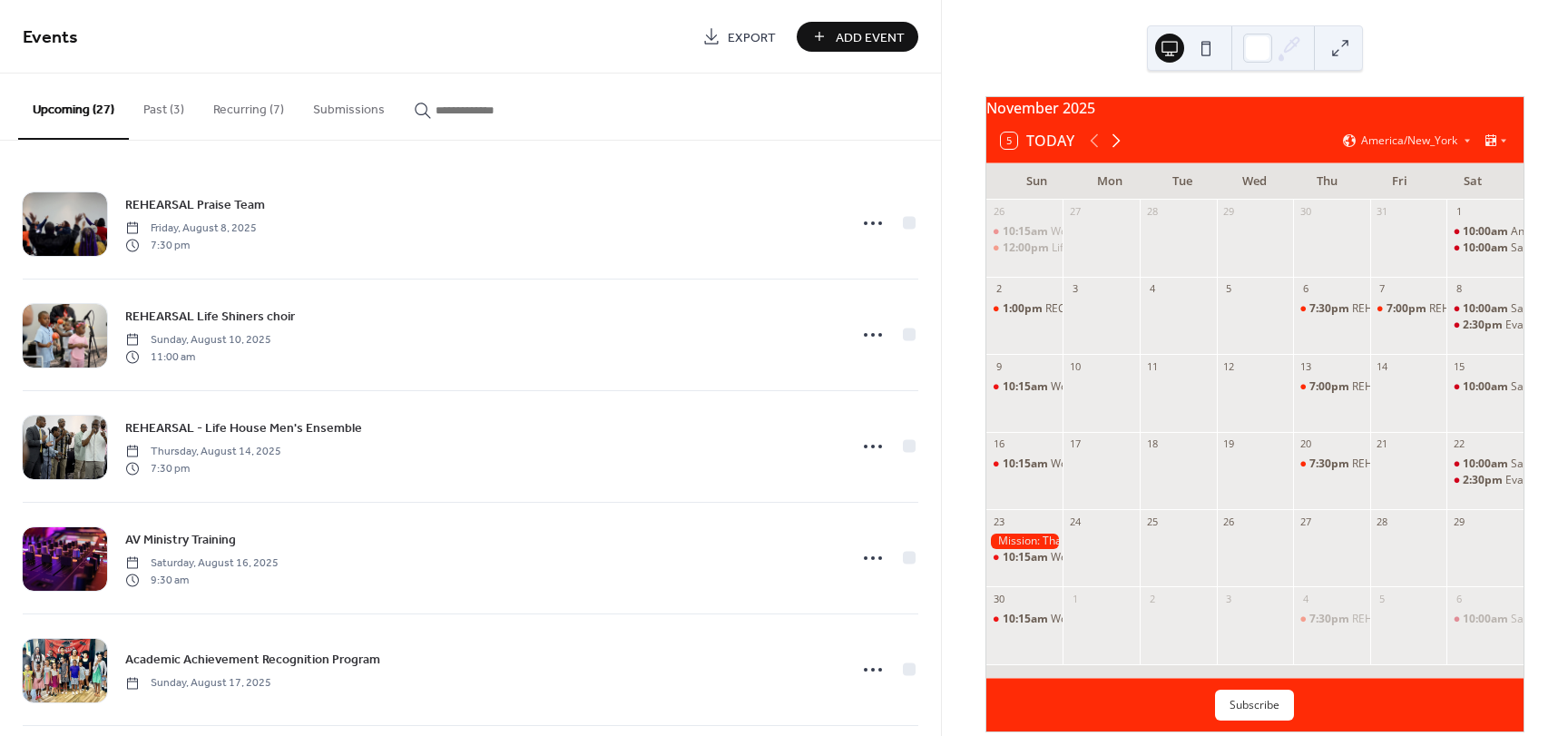 click 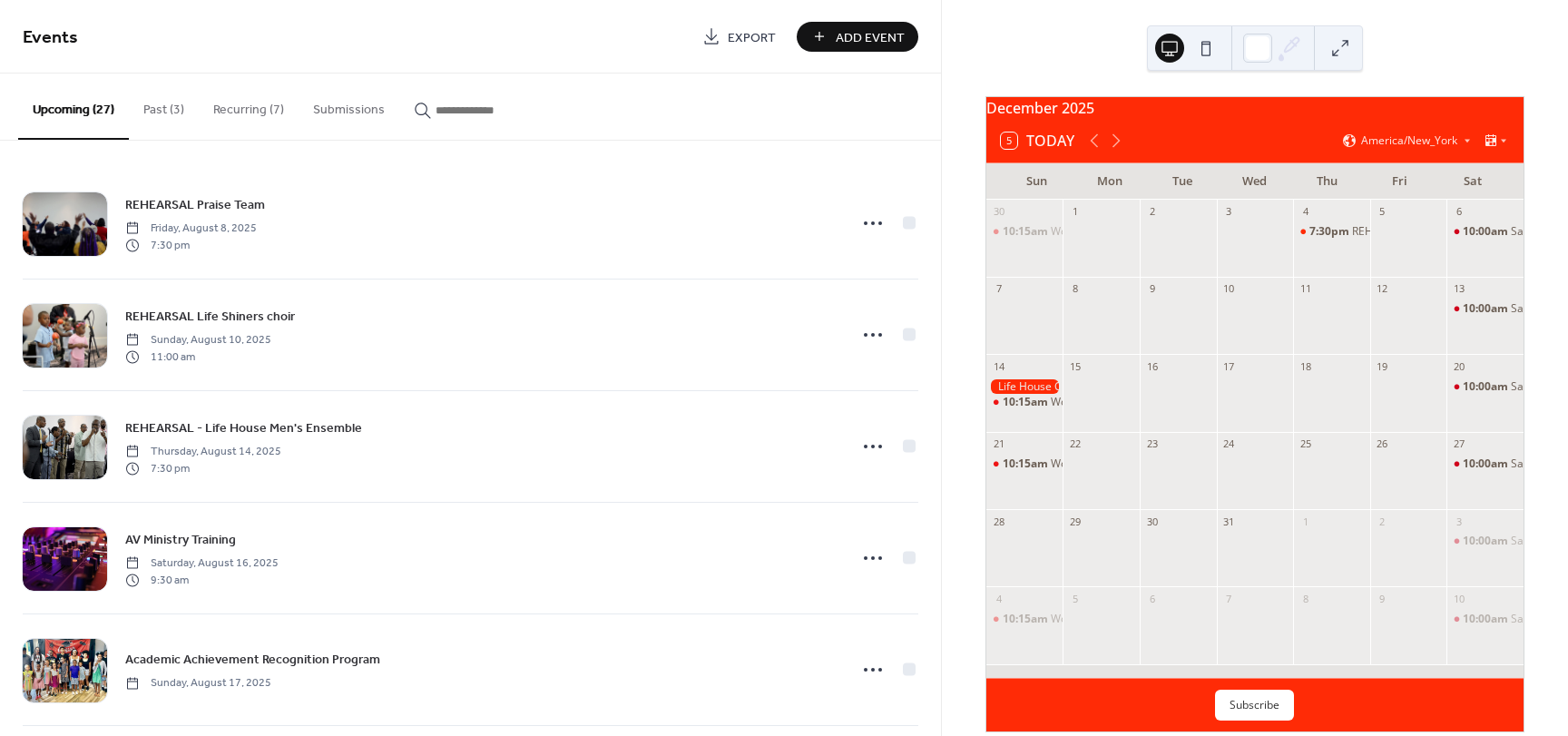 click on "Recurring (7)" at bounding box center (249, 105) 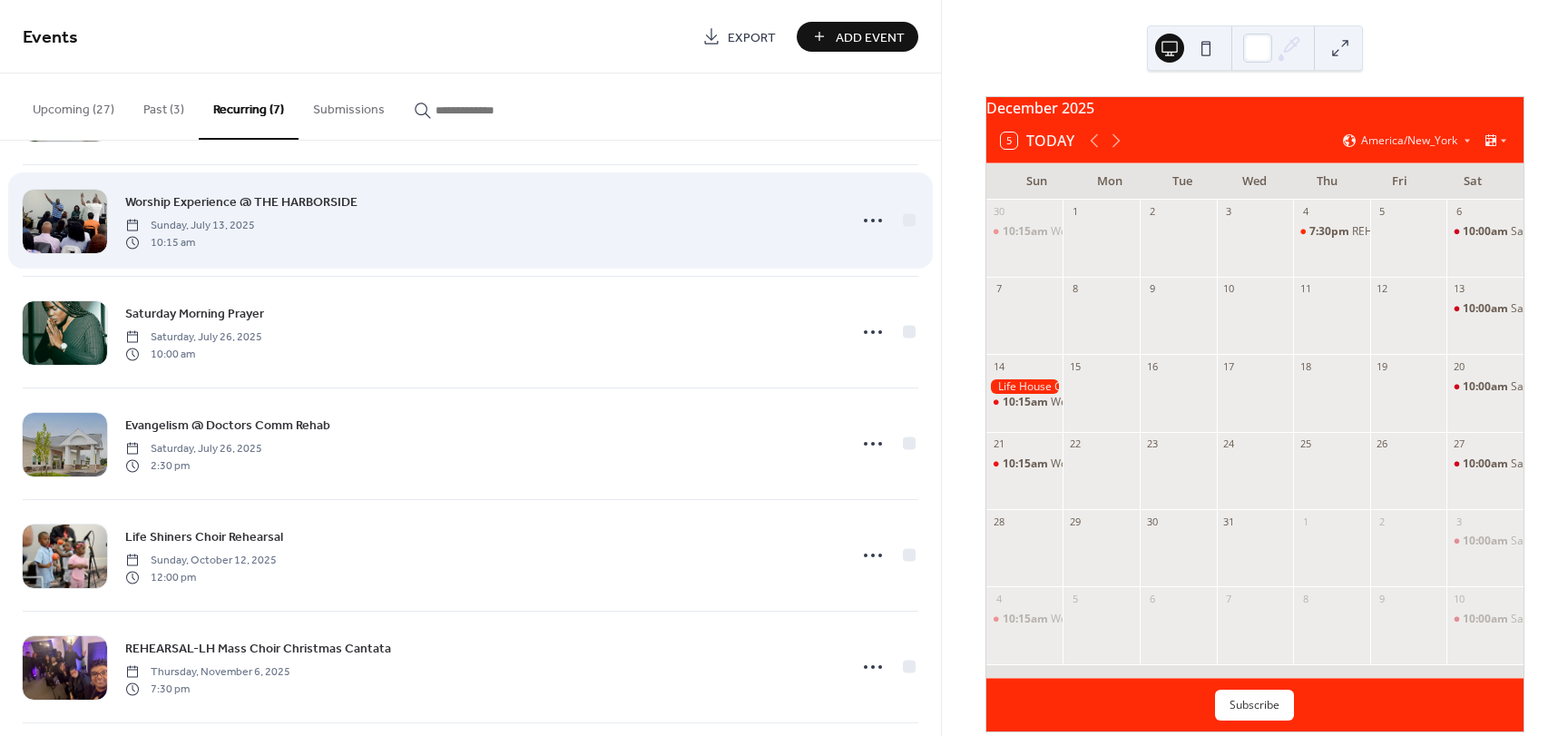scroll, scrollTop: 240, scrollLeft: 0, axis: vertical 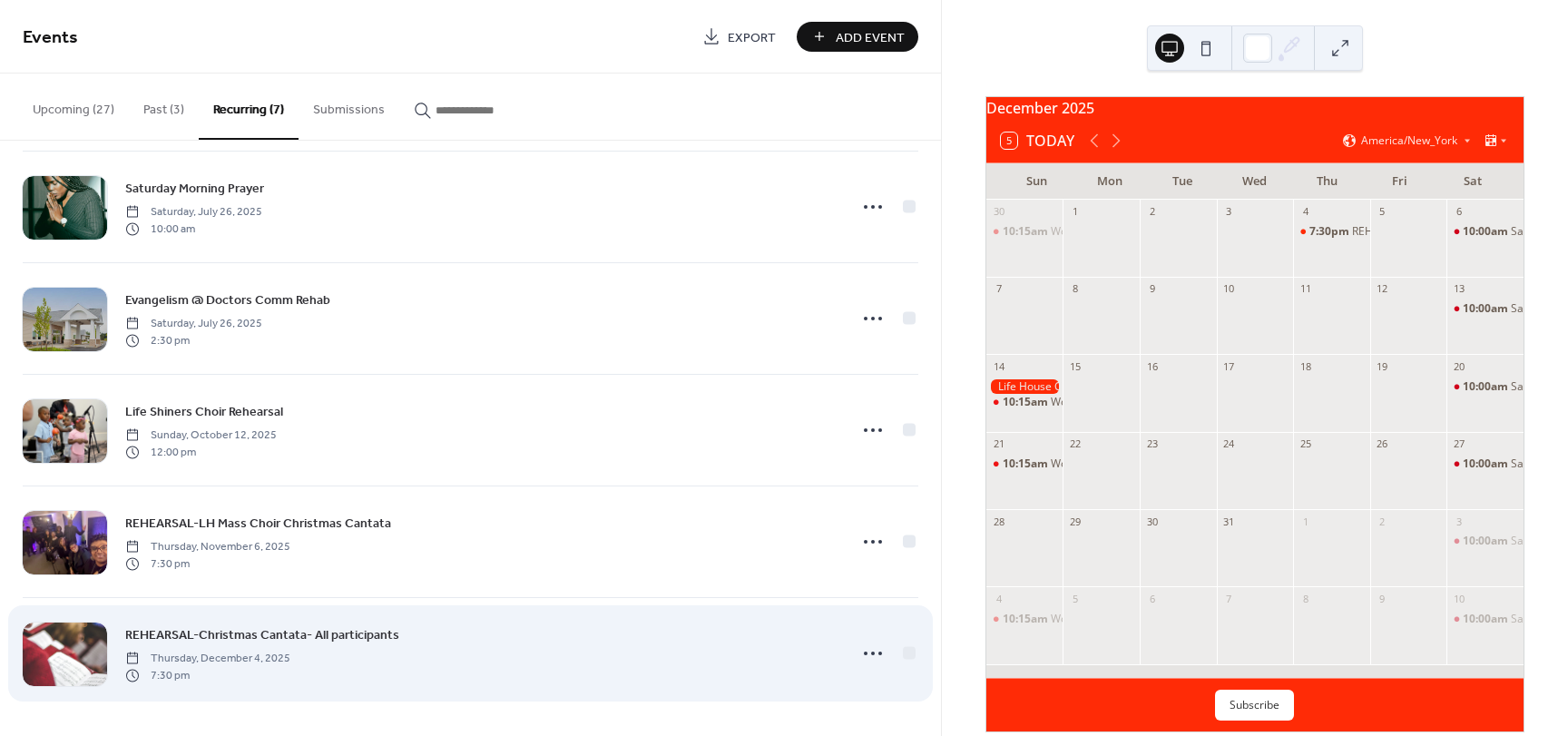 click on "REHEARSAL-Christmas Cantata- All participants" at bounding box center [262, 635] 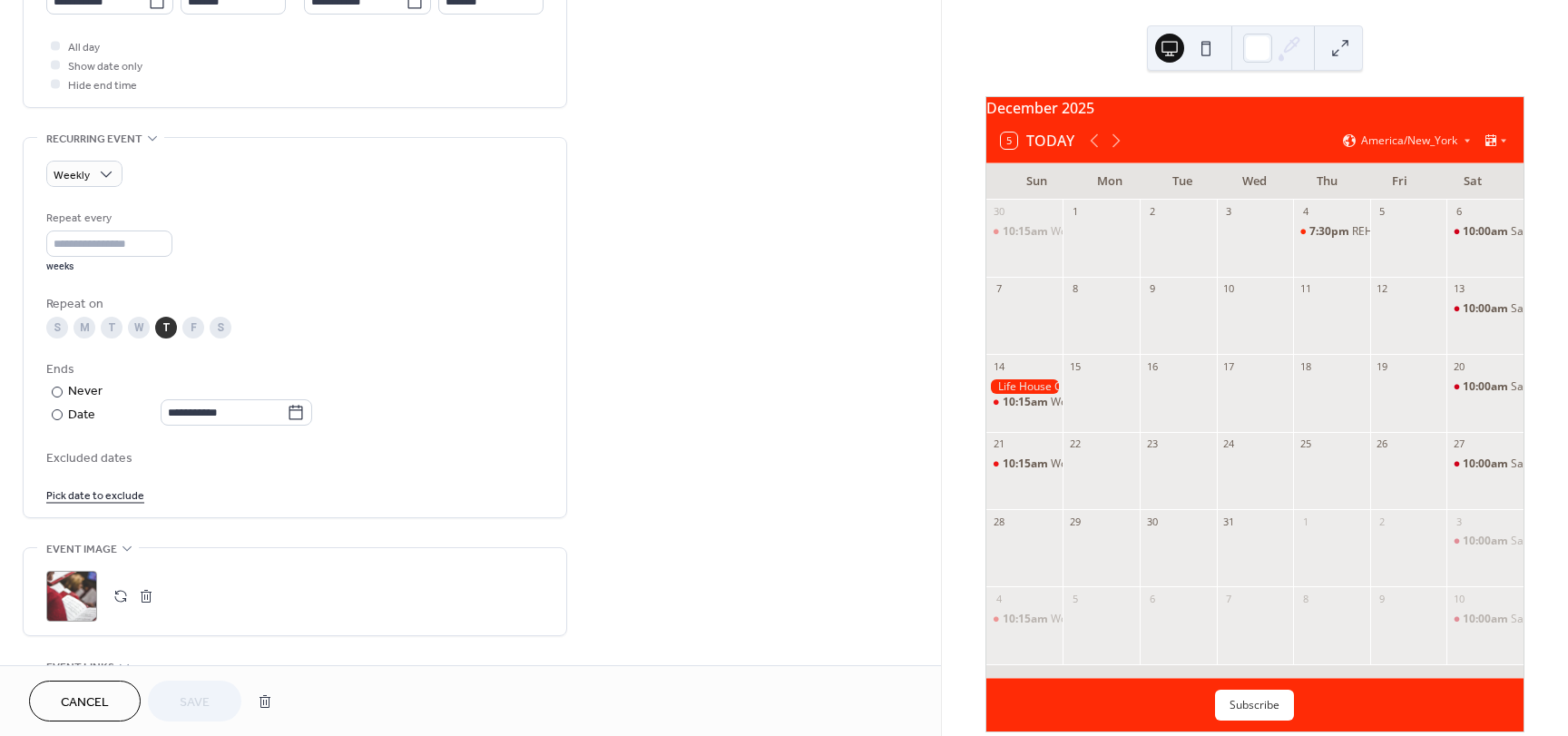scroll, scrollTop: 817, scrollLeft: 0, axis: vertical 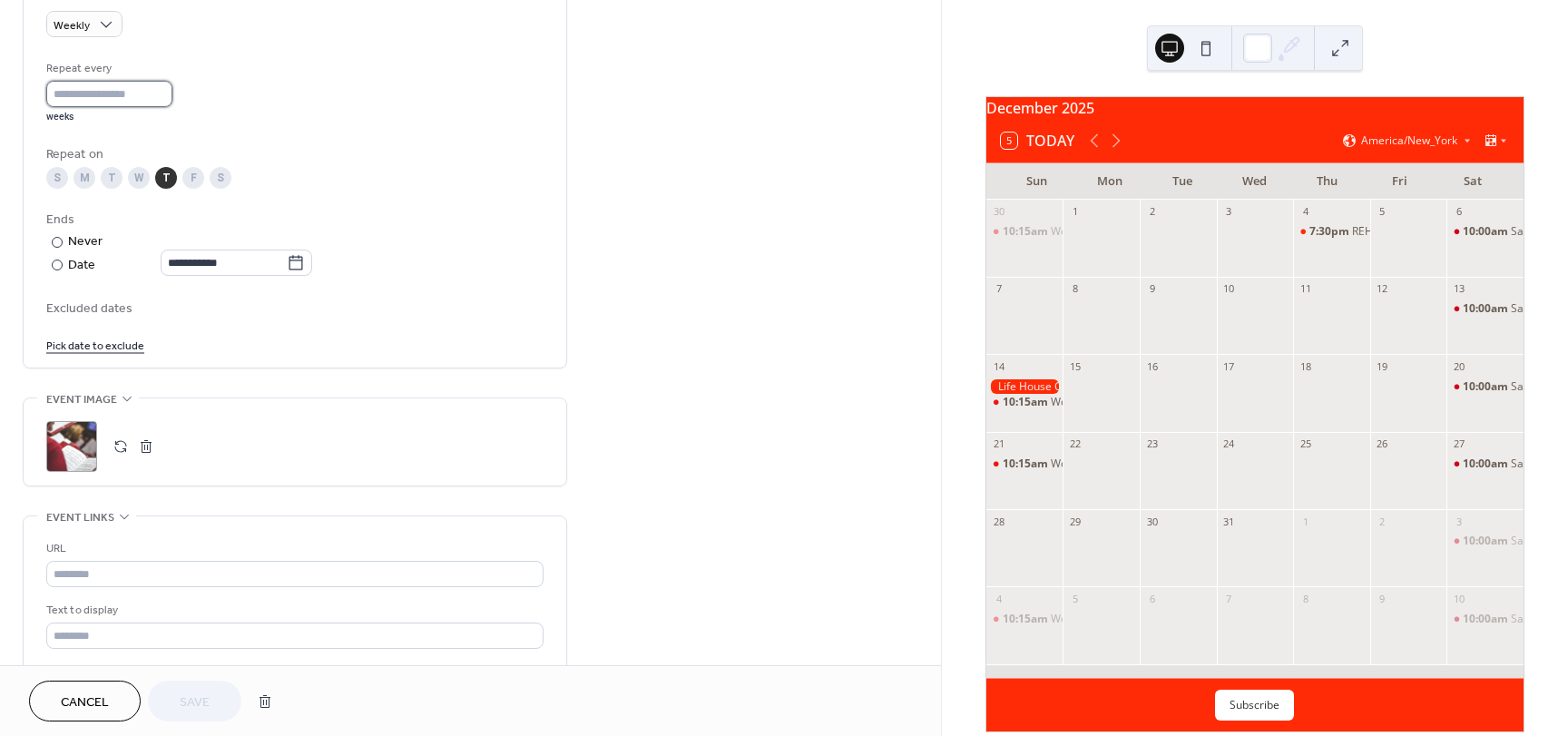 click on "*" at bounding box center [109, 93] 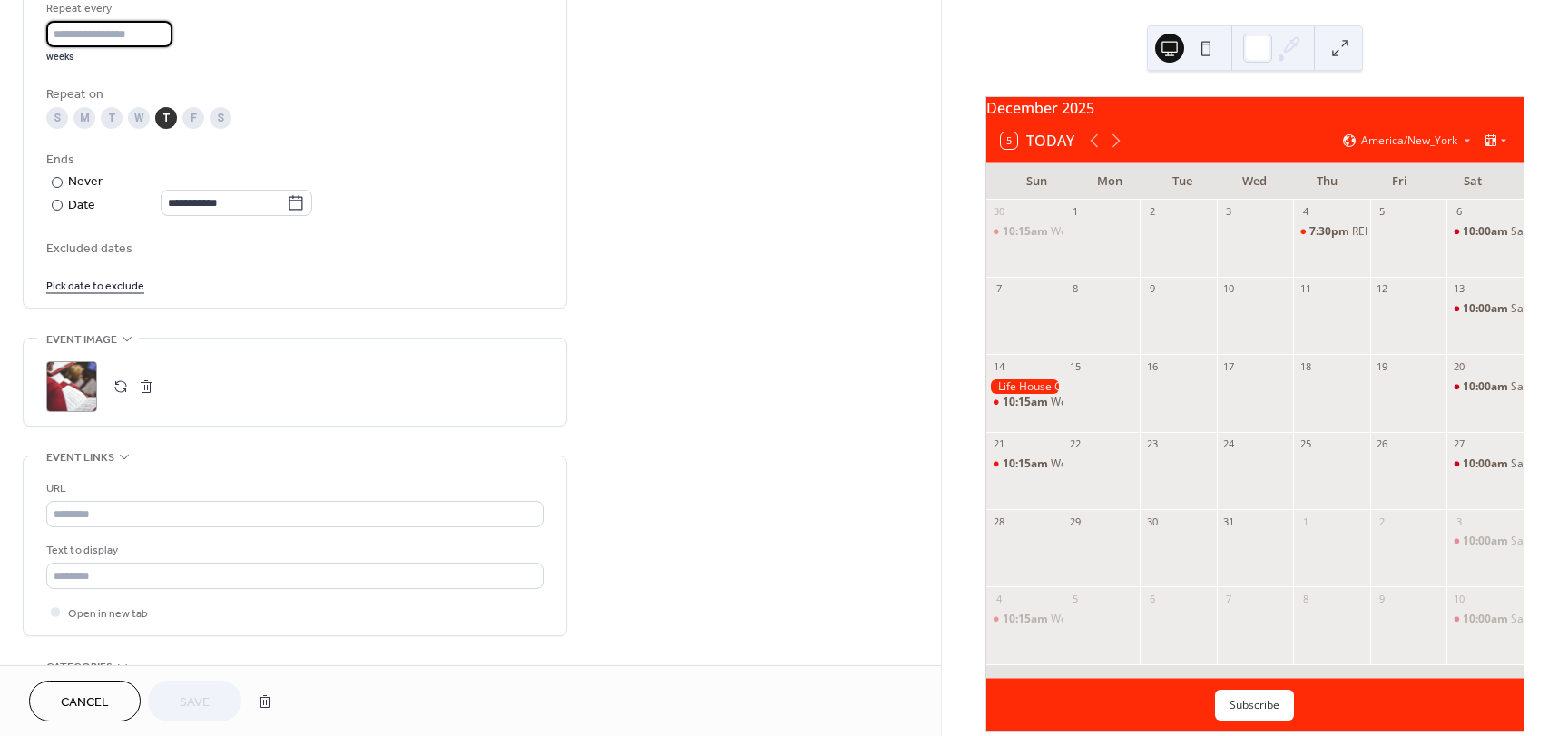 scroll, scrollTop: 1076, scrollLeft: 0, axis: vertical 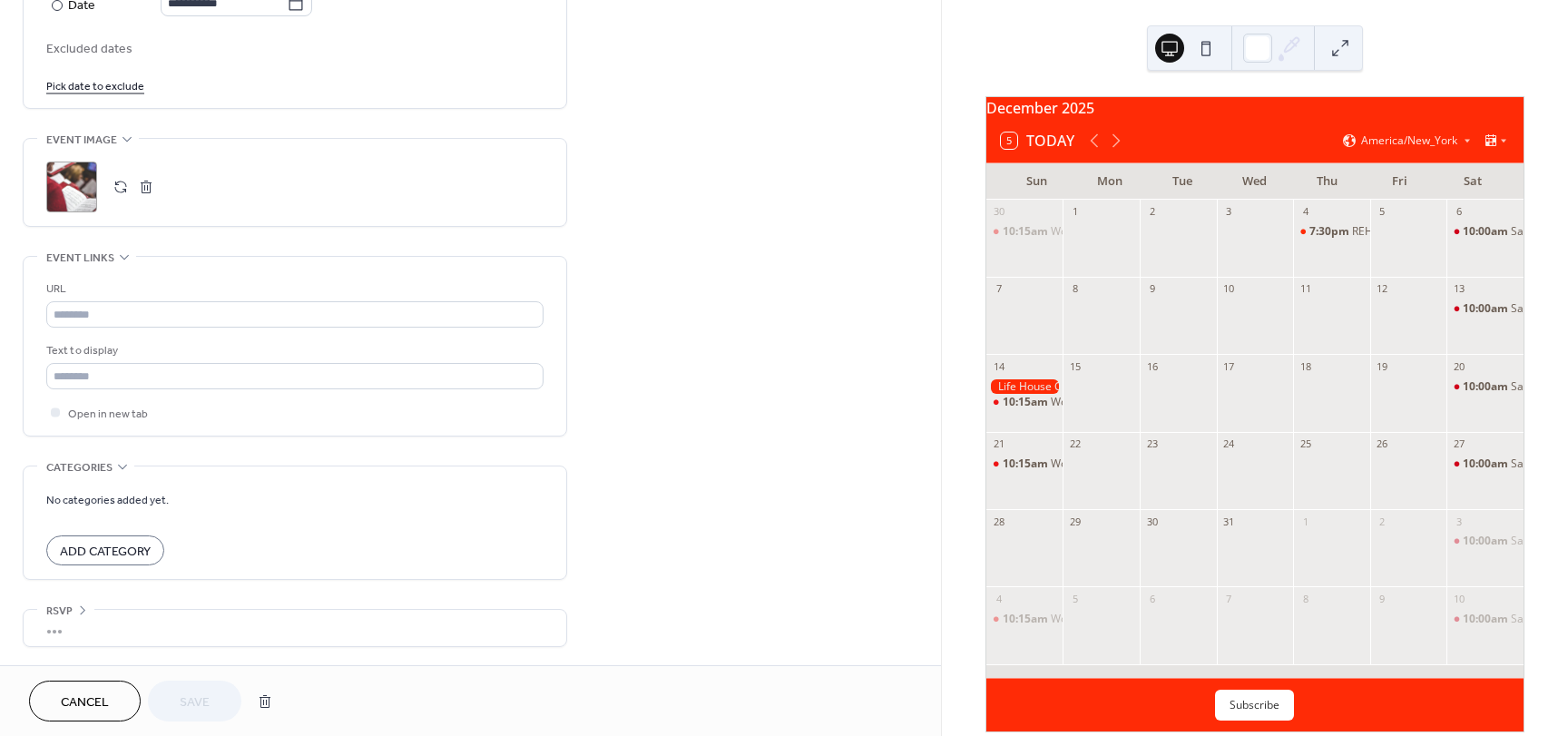 click on "Cancel" at bounding box center (84, 702) 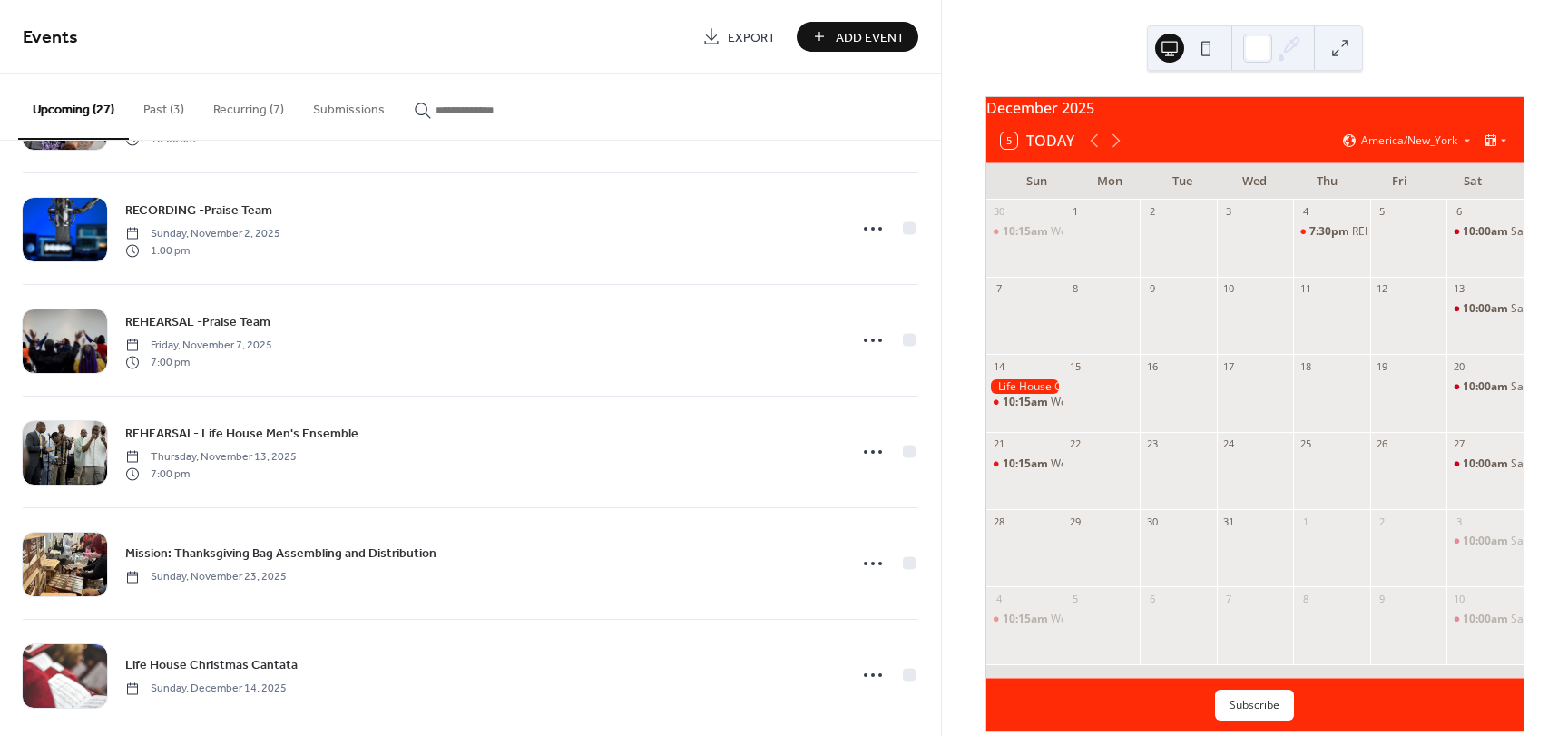 scroll, scrollTop: 2472, scrollLeft: 0, axis: vertical 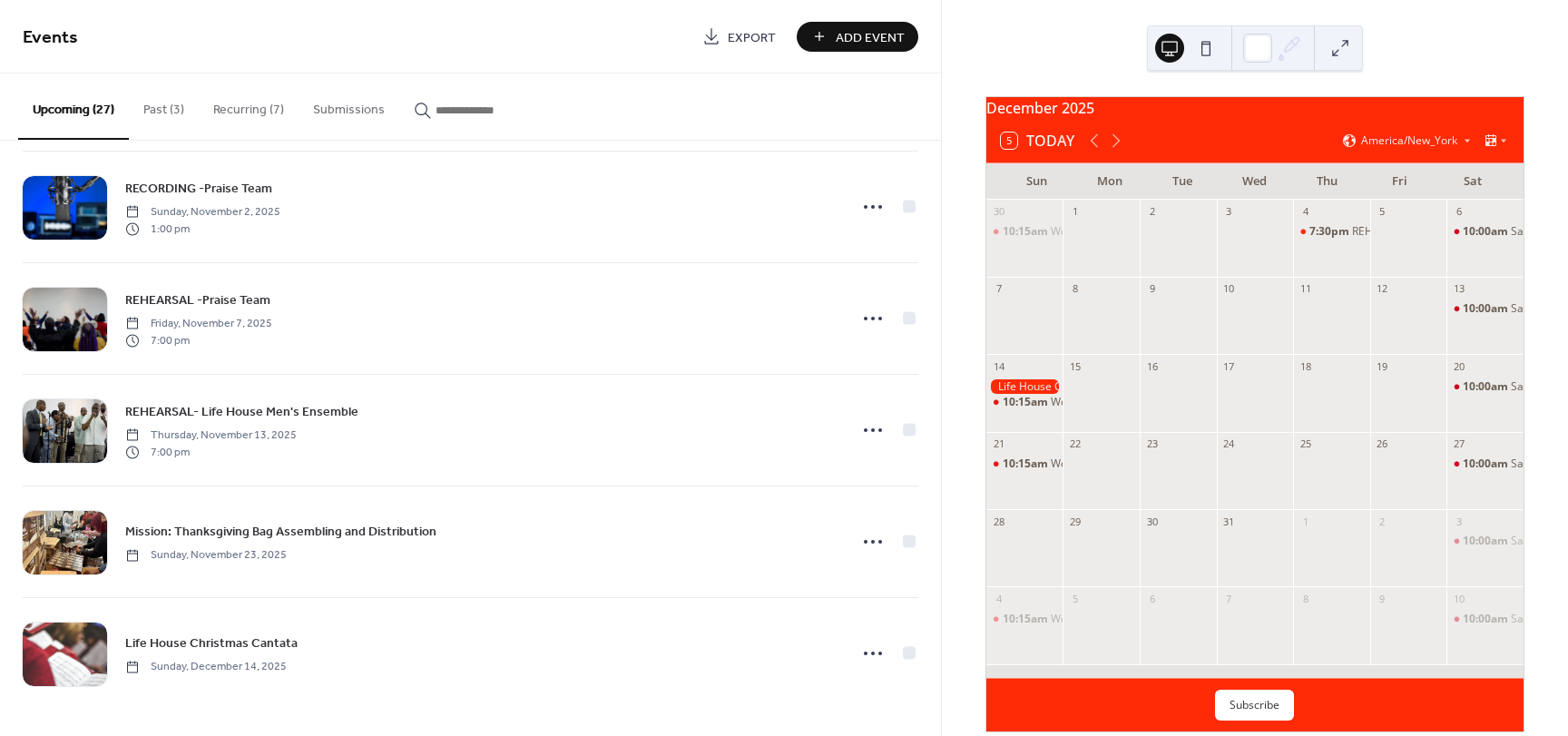 click on "Past (3)" at bounding box center (163, 105) 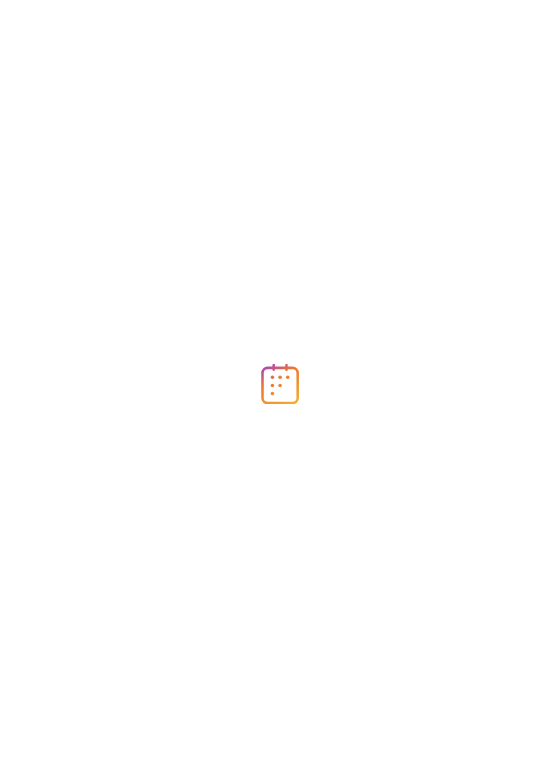 scroll, scrollTop: 0, scrollLeft: 0, axis: both 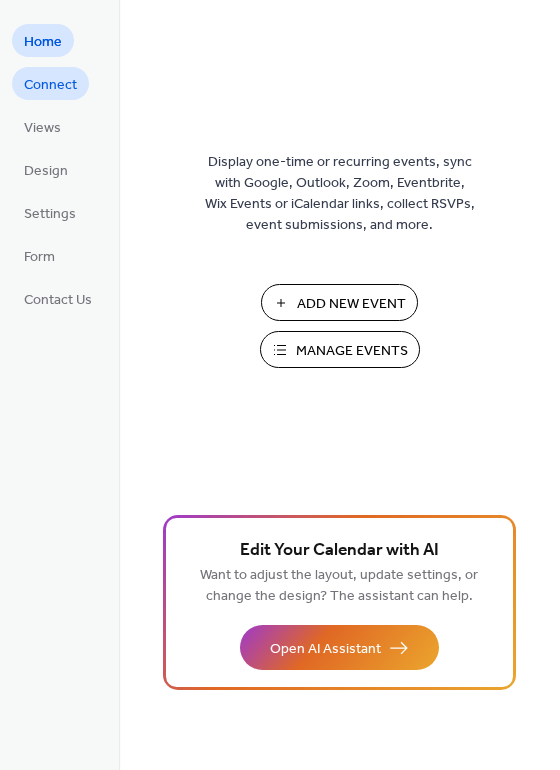 click on "Connect" at bounding box center [50, 85] 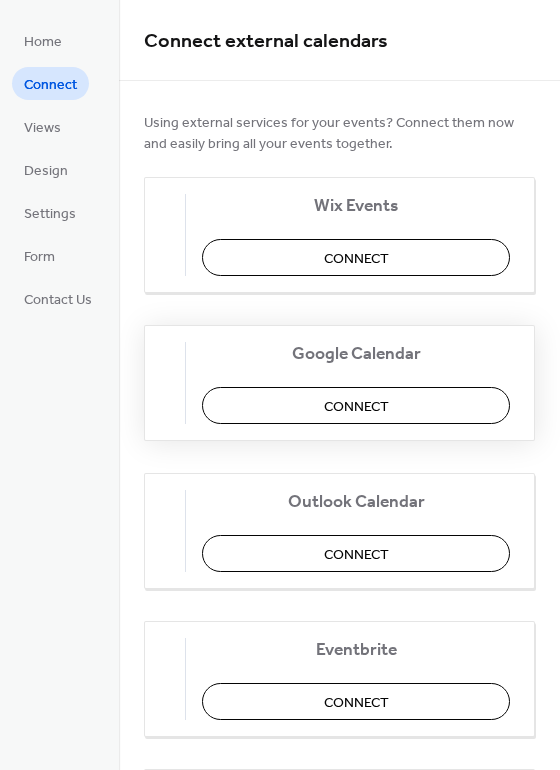 click on "Connect" at bounding box center [356, 407] 